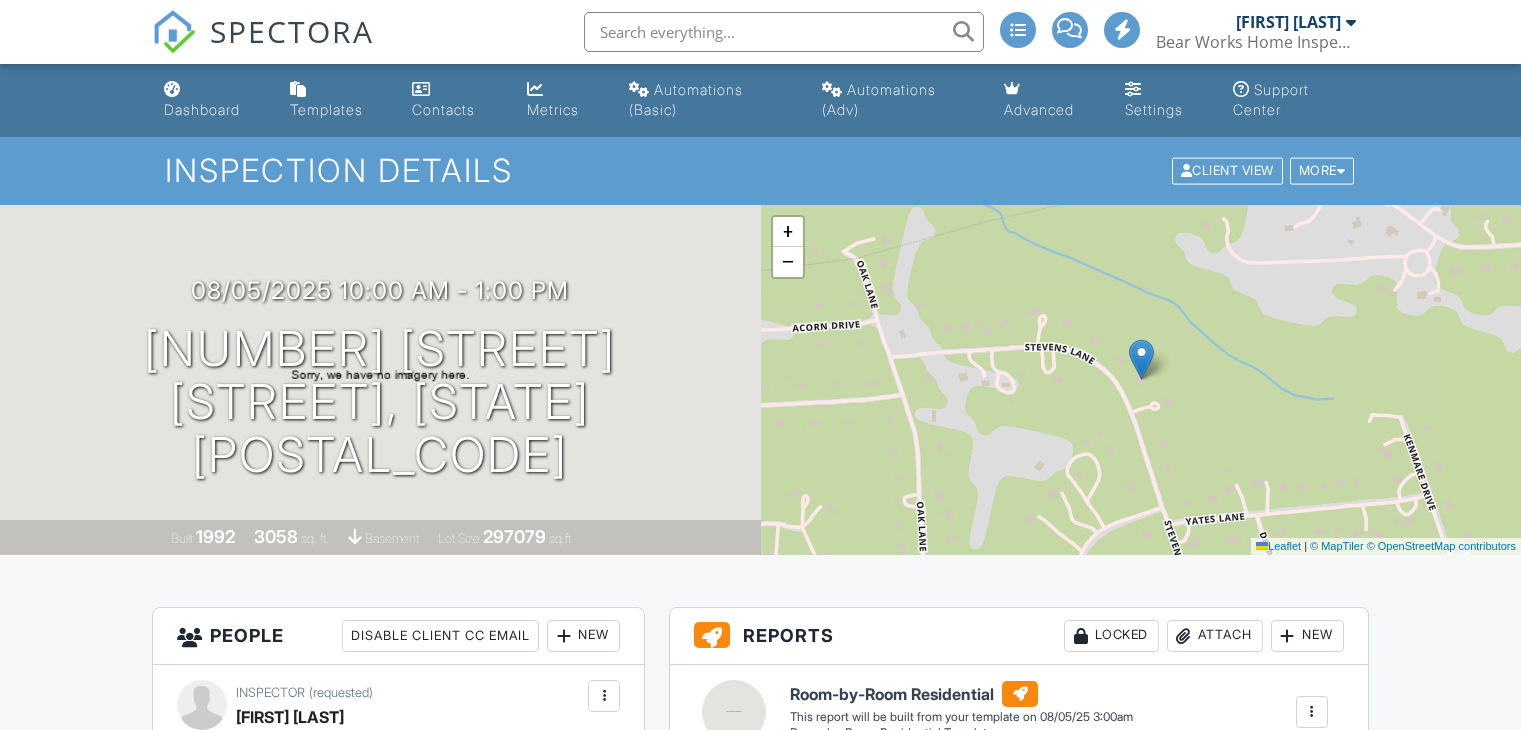 scroll, scrollTop: 1990, scrollLeft: 0, axis: vertical 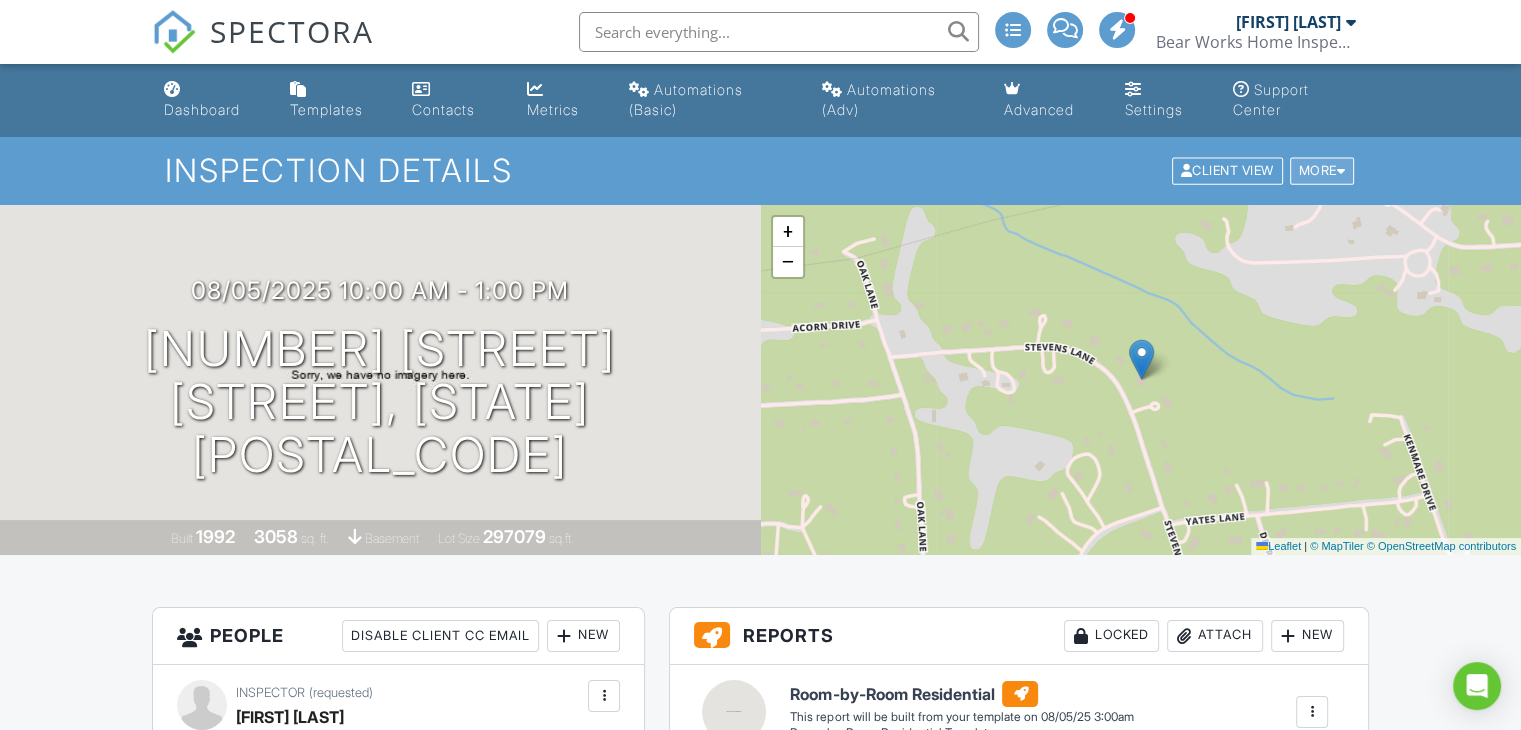 click on "More" at bounding box center [1322, 171] 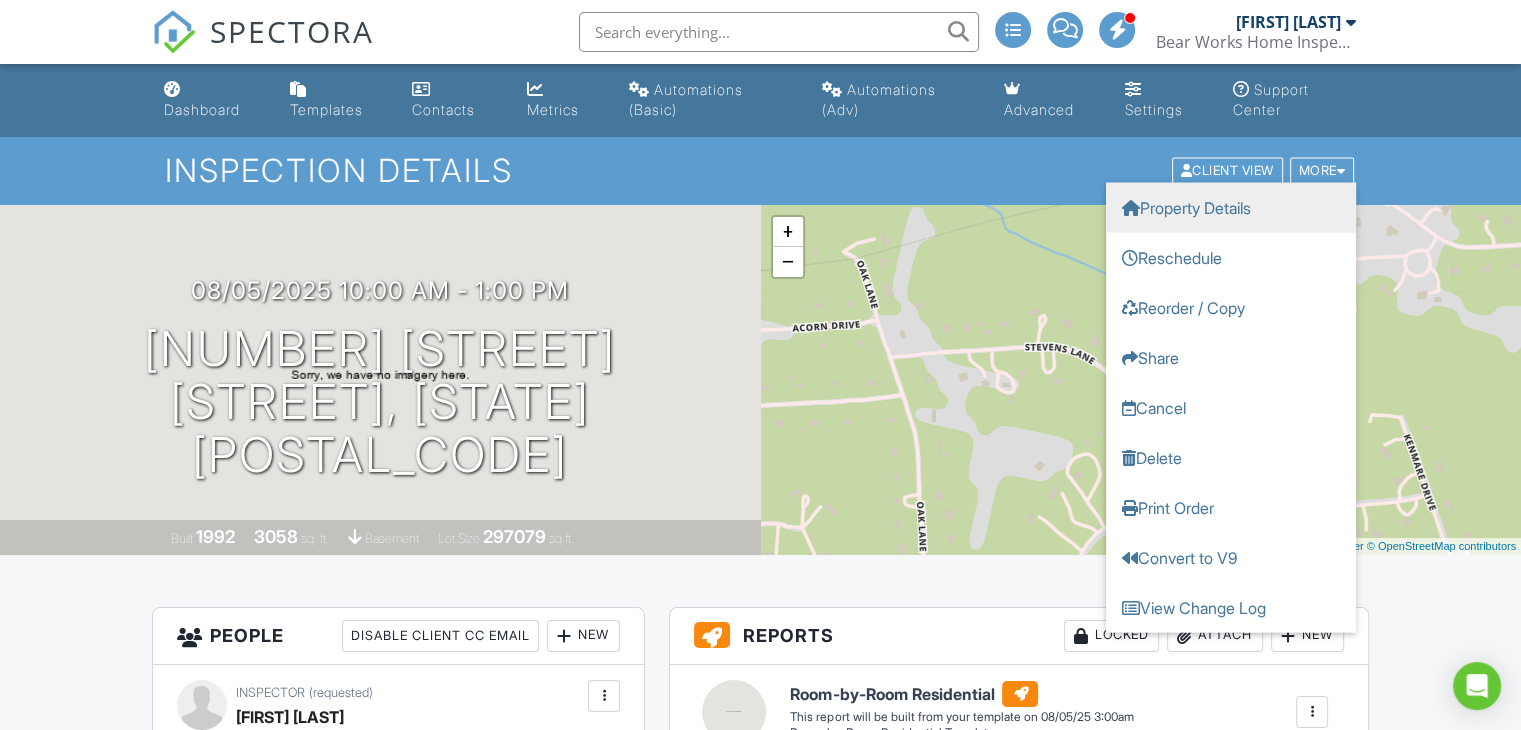 click on "Property Details" at bounding box center (1231, 208) 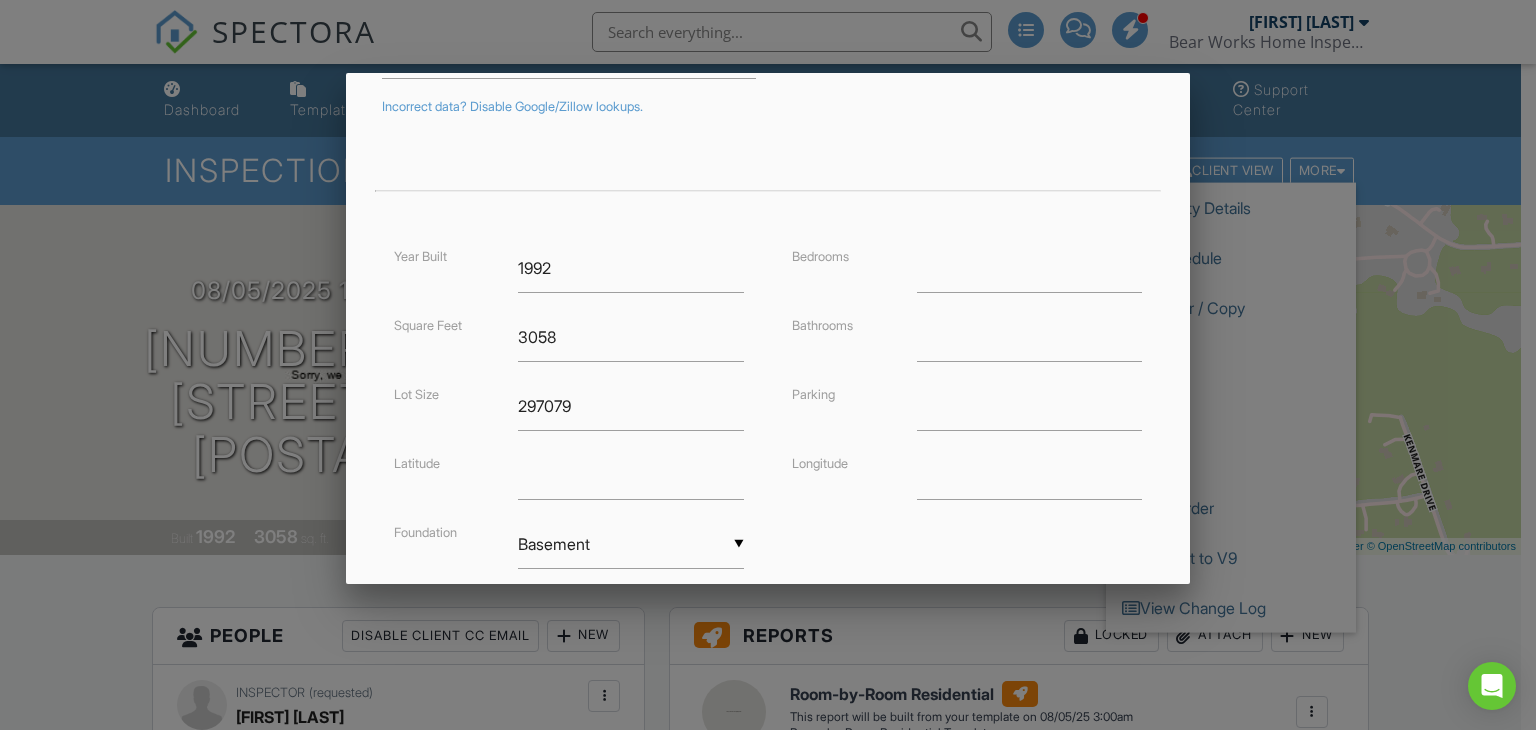 scroll, scrollTop: 486, scrollLeft: 0, axis: vertical 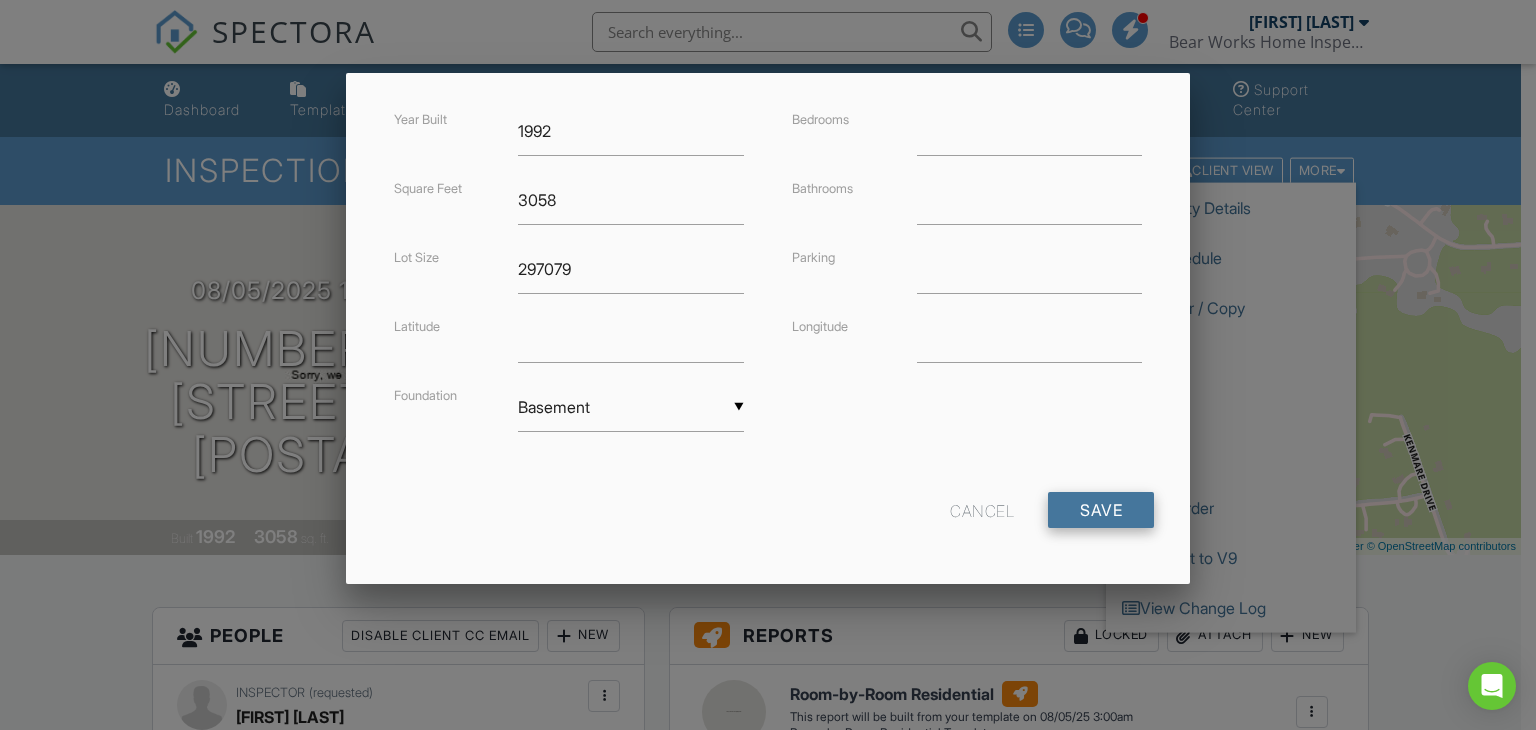 click on "Save" at bounding box center [1101, 510] 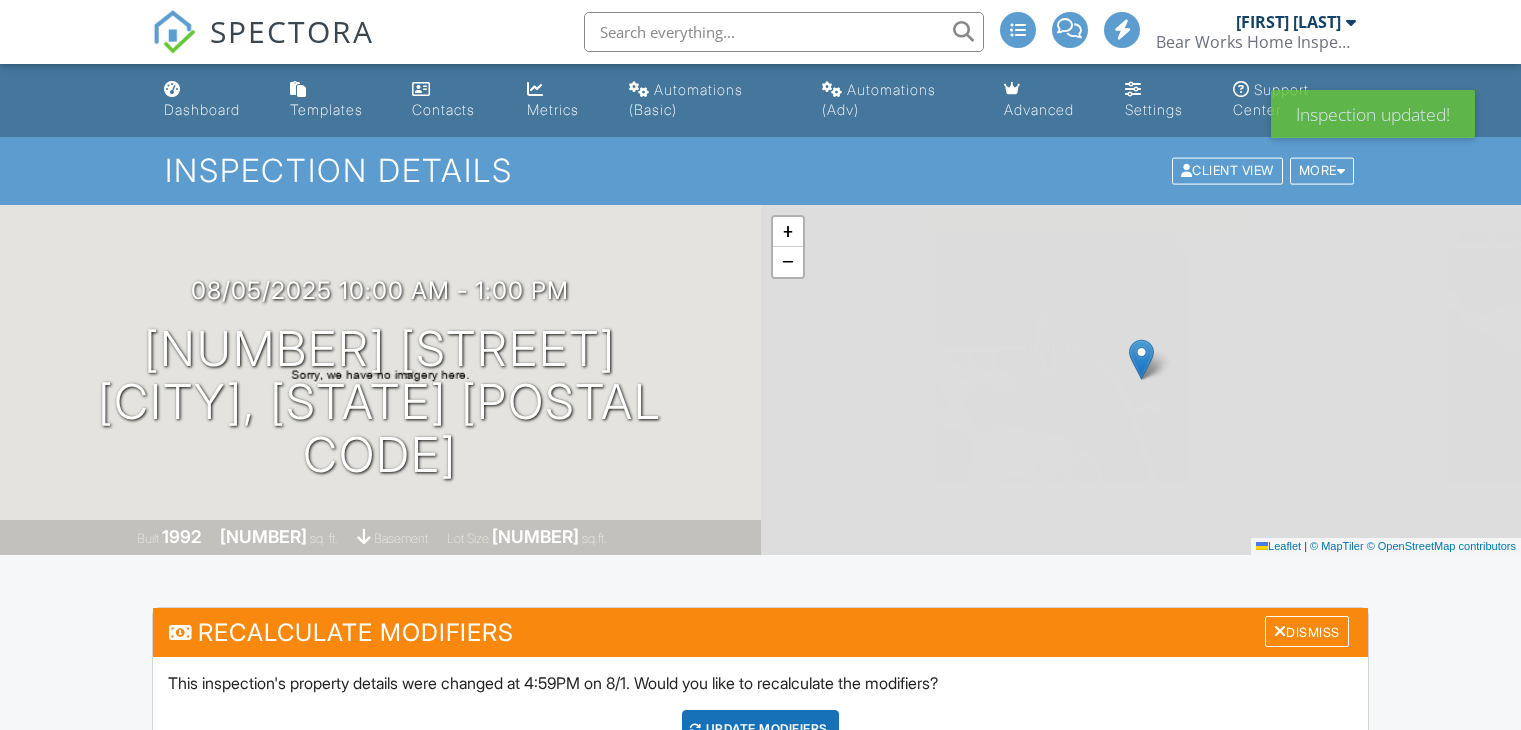 scroll, scrollTop: 0, scrollLeft: 0, axis: both 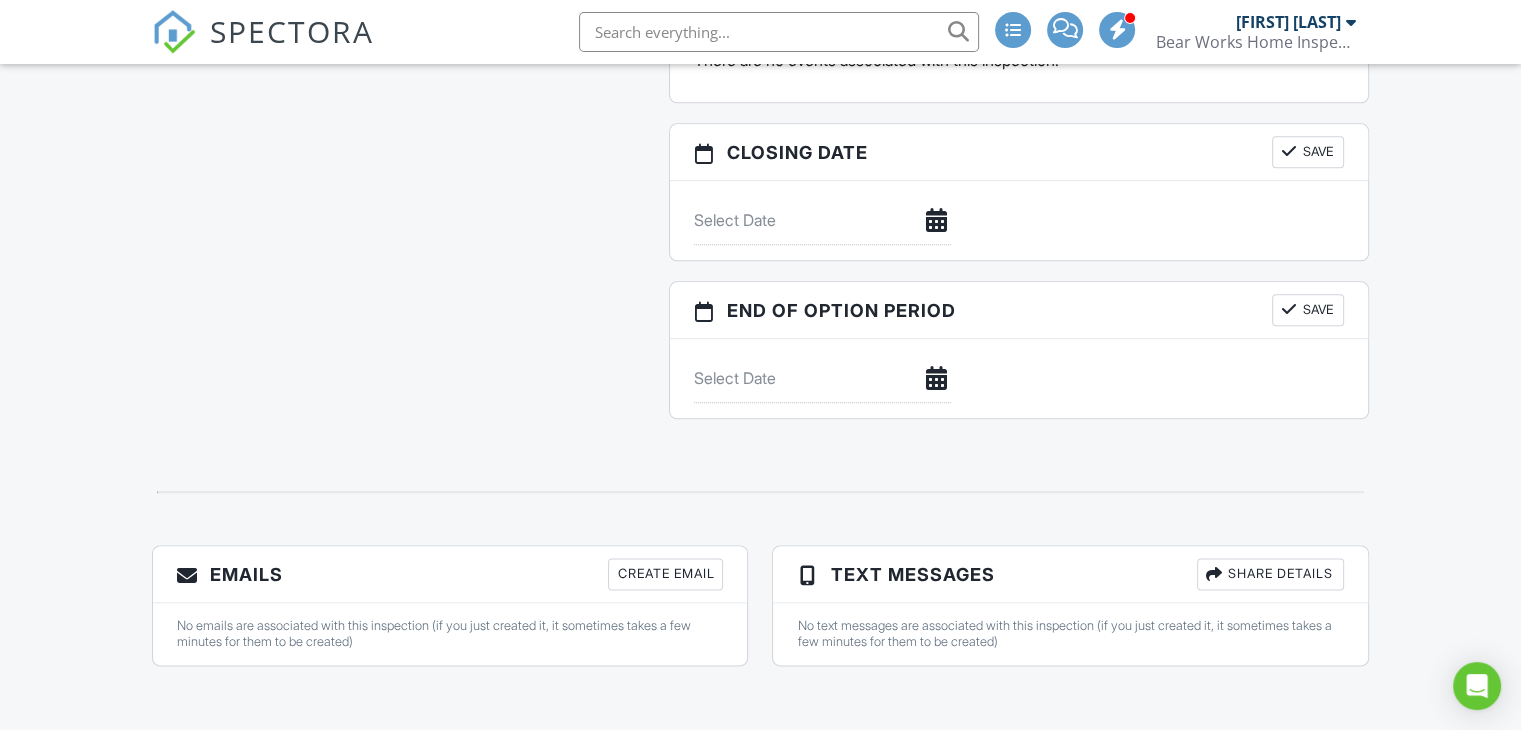 click on "Create Email" at bounding box center [665, 574] 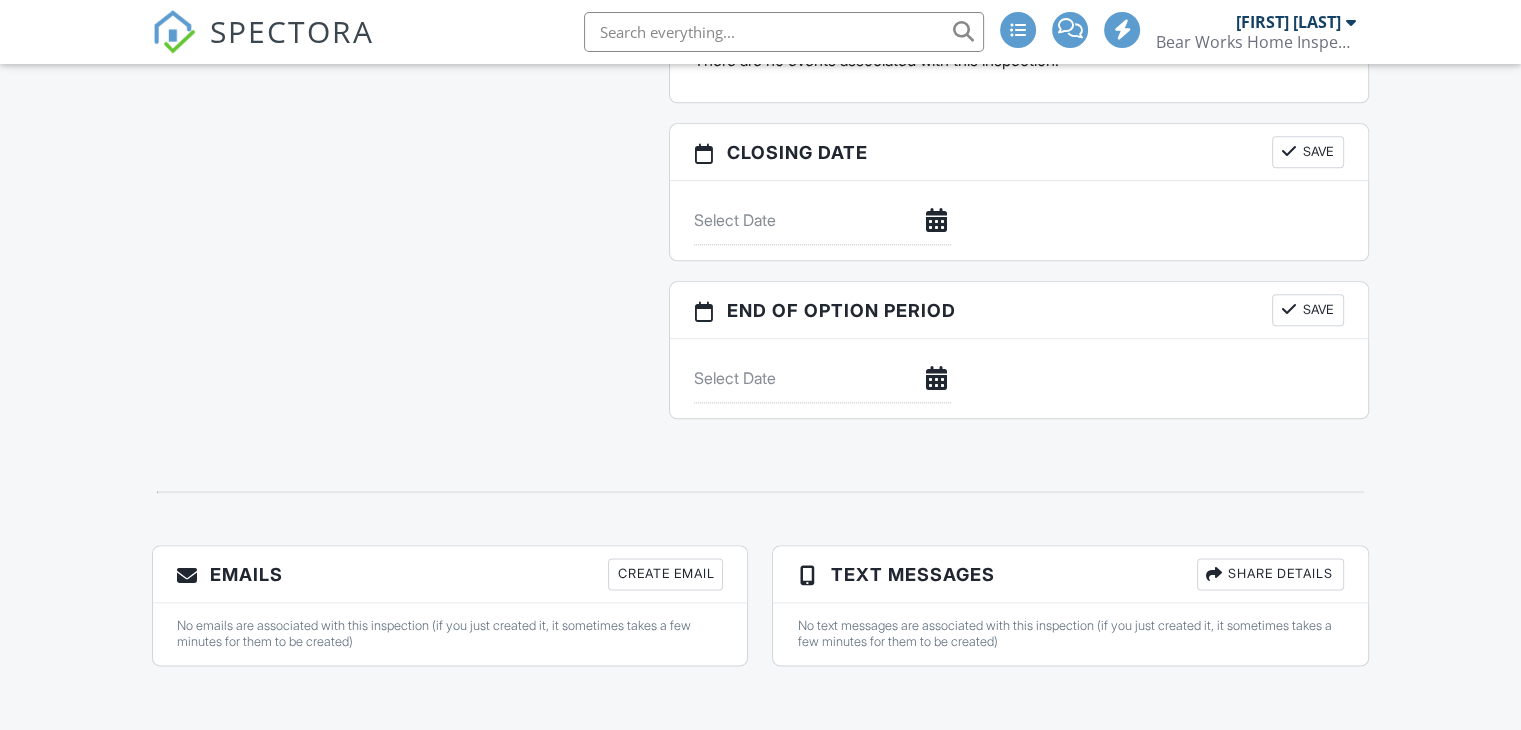 scroll, scrollTop: 2408, scrollLeft: 0, axis: vertical 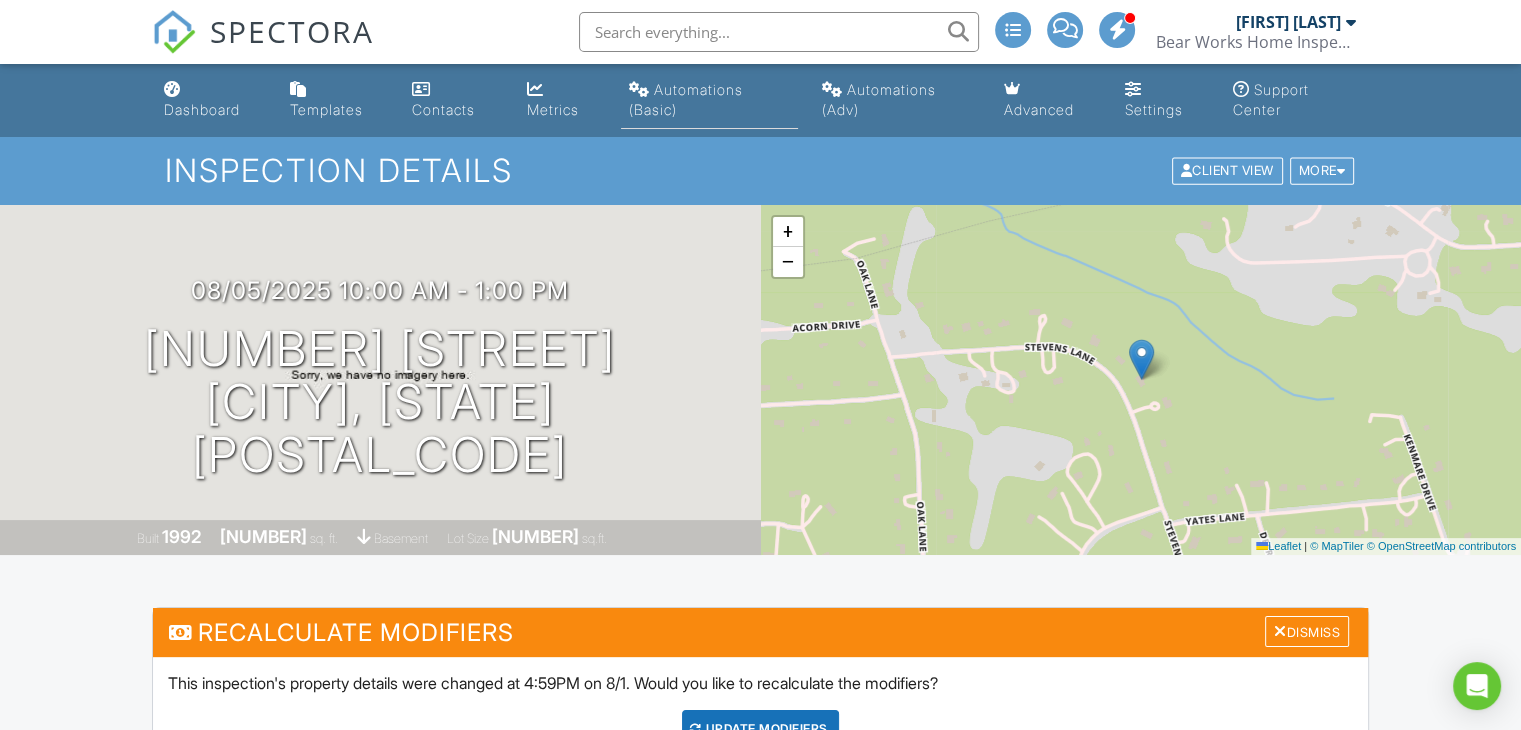 click on "Automations (Basic)" at bounding box center [686, 99] 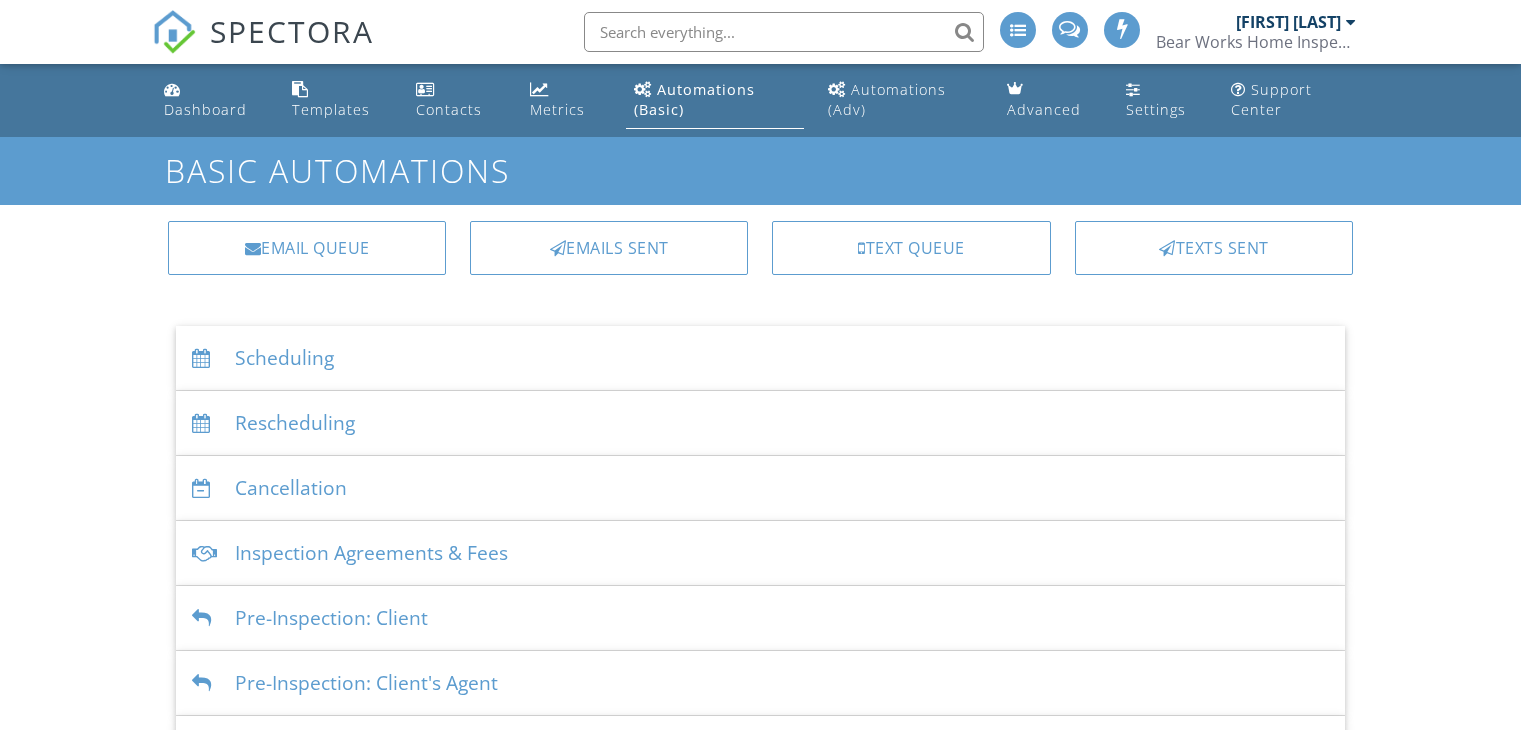 scroll, scrollTop: 0, scrollLeft: 0, axis: both 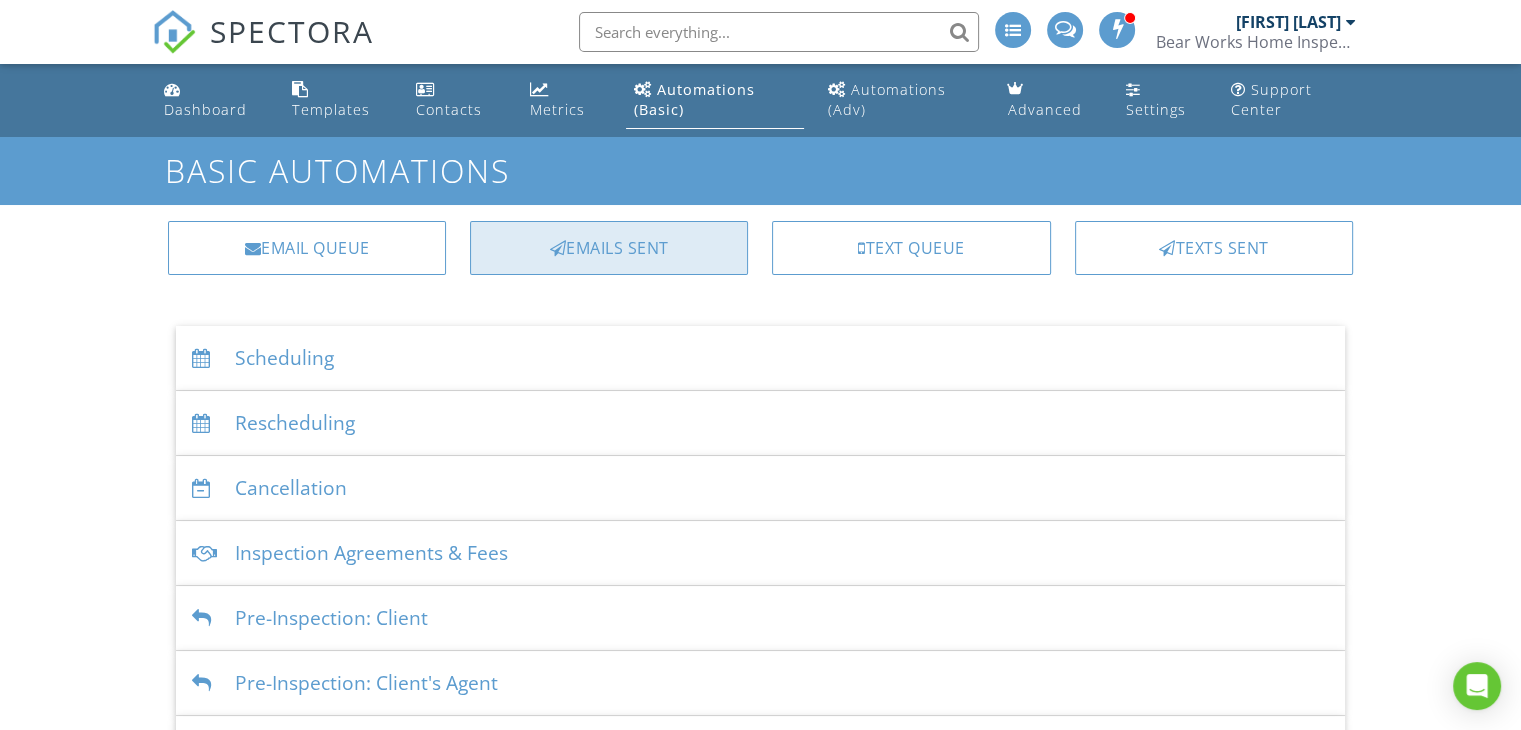 click on "Emails Sent" at bounding box center [609, 248] 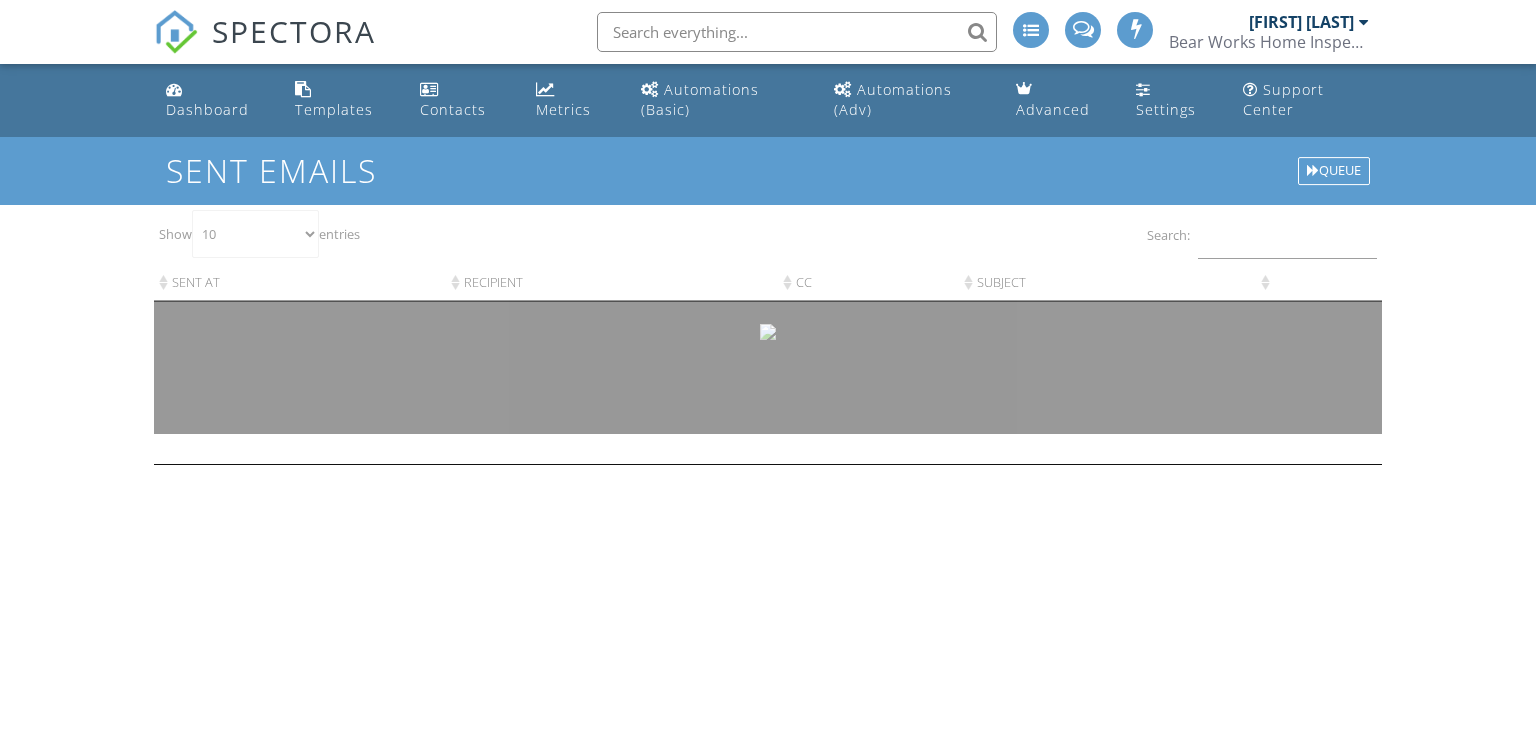 scroll, scrollTop: 0, scrollLeft: 0, axis: both 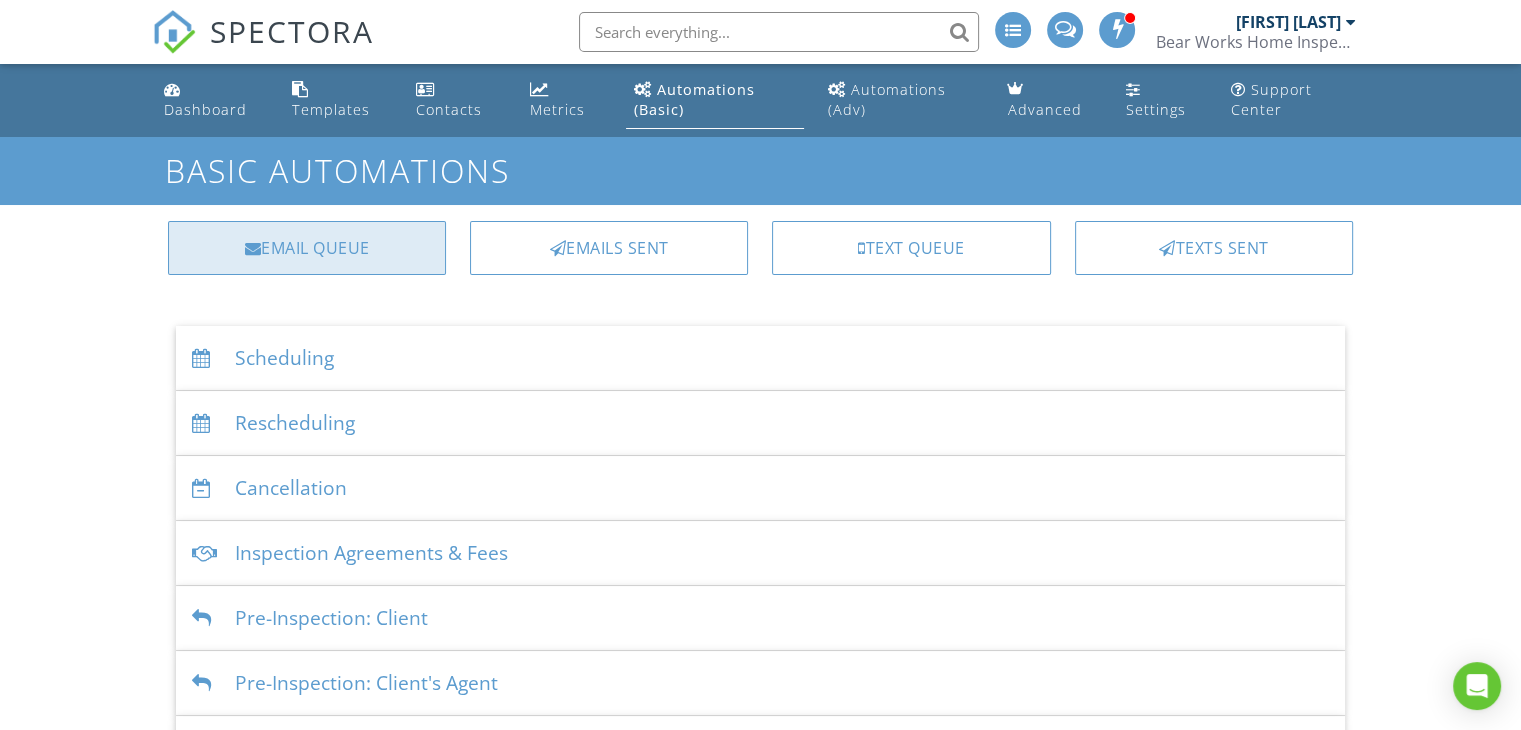 click on "Email Queue" at bounding box center (307, 248) 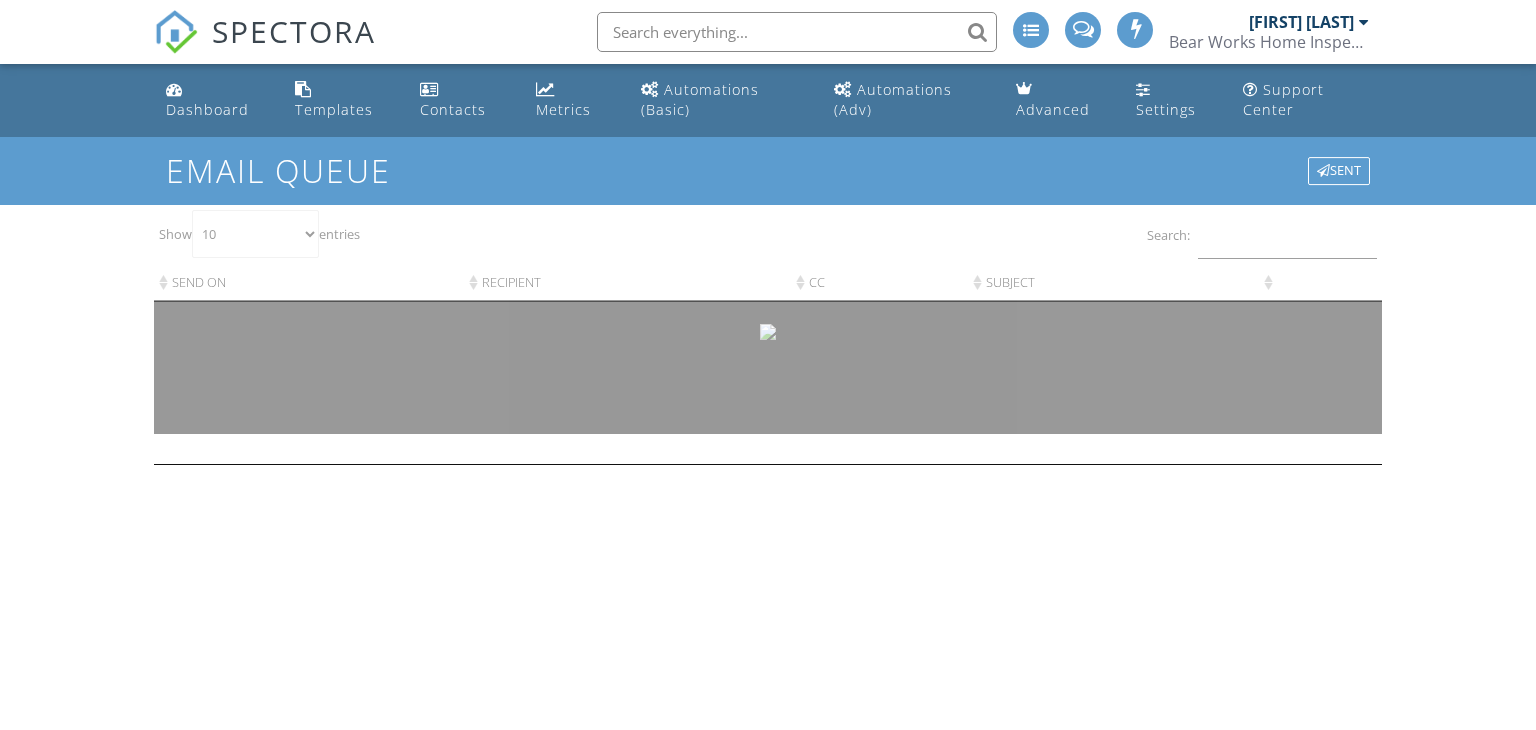 scroll, scrollTop: 0, scrollLeft: 0, axis: both 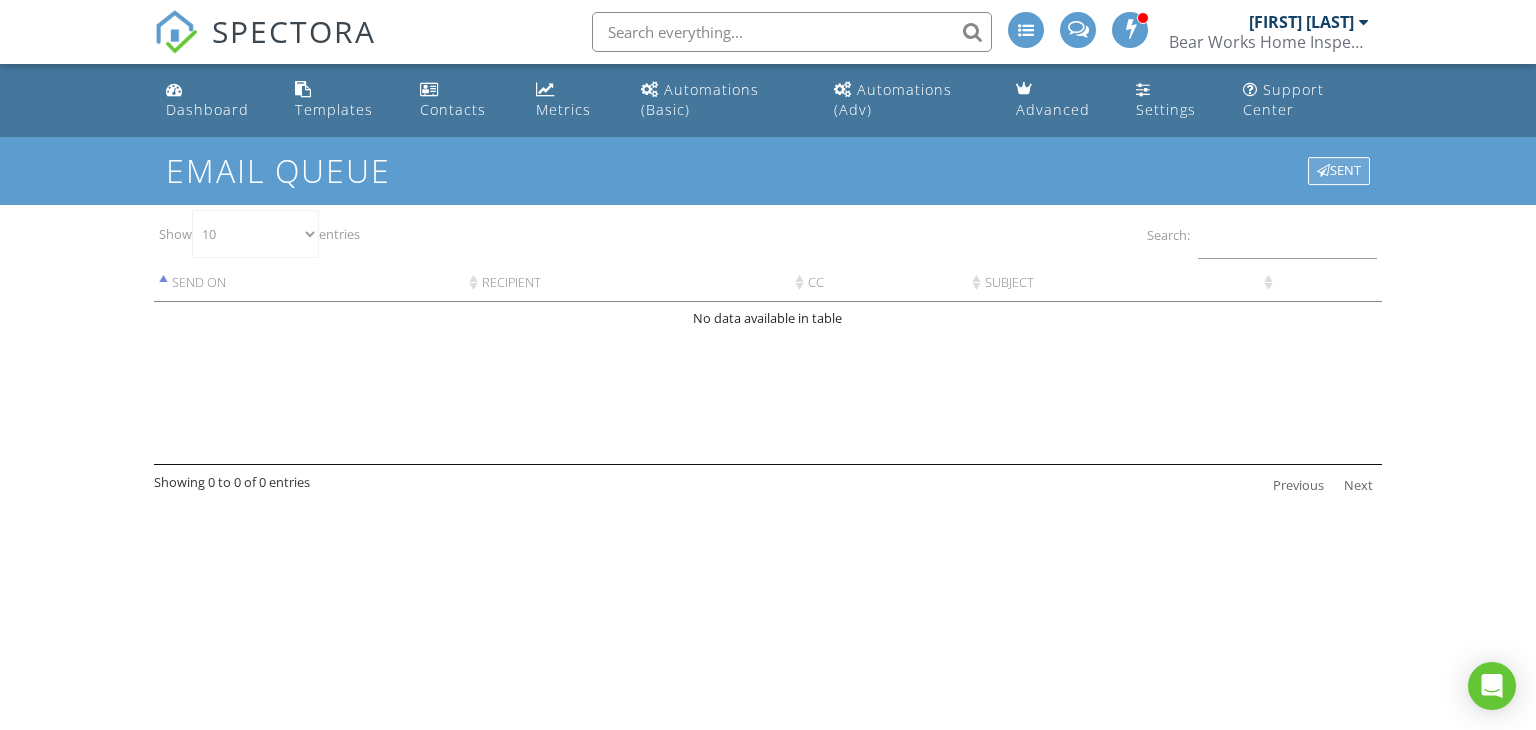 click on "Sent" at bounding box center (1339, 171) 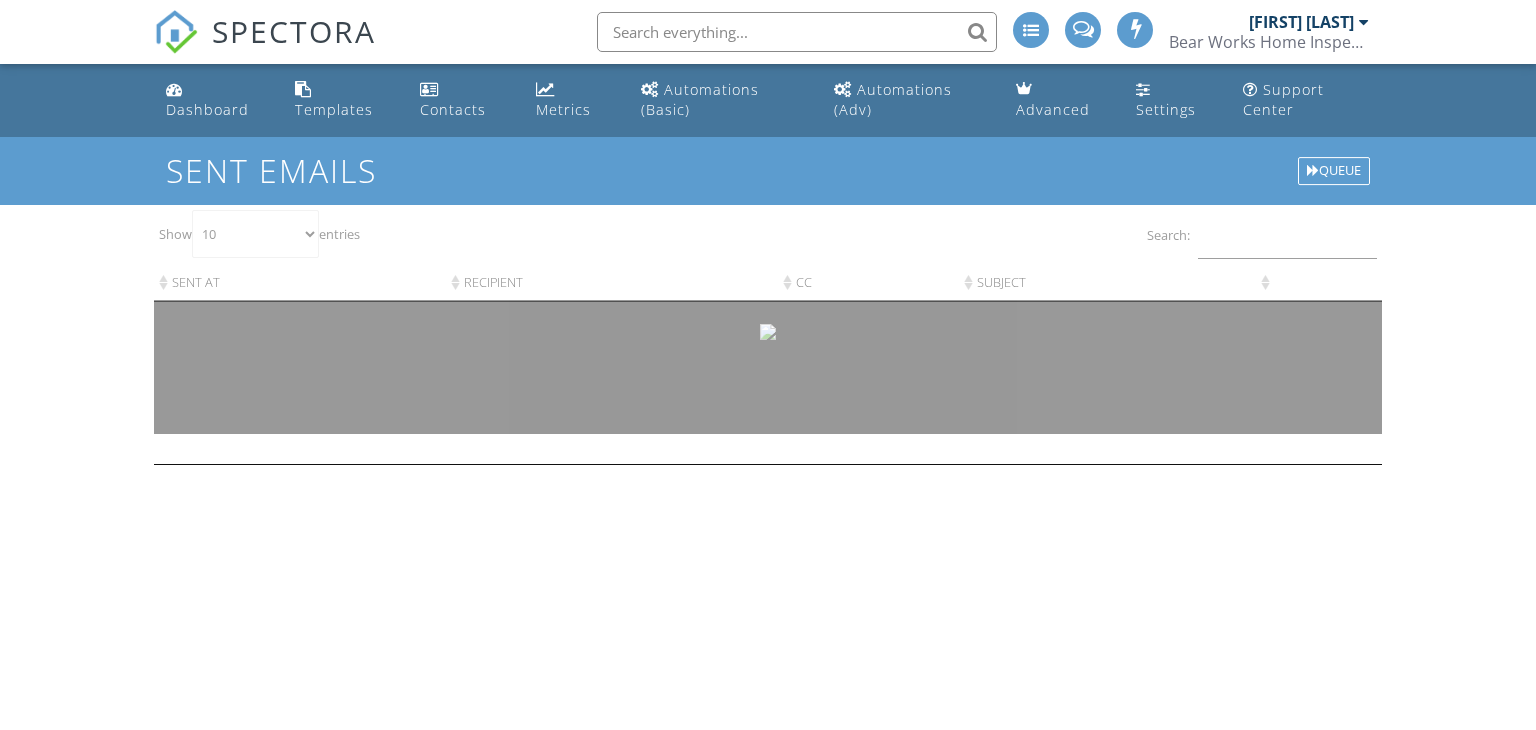 scroll, scrollTop: 0, scrollLeft: 0, axis: both 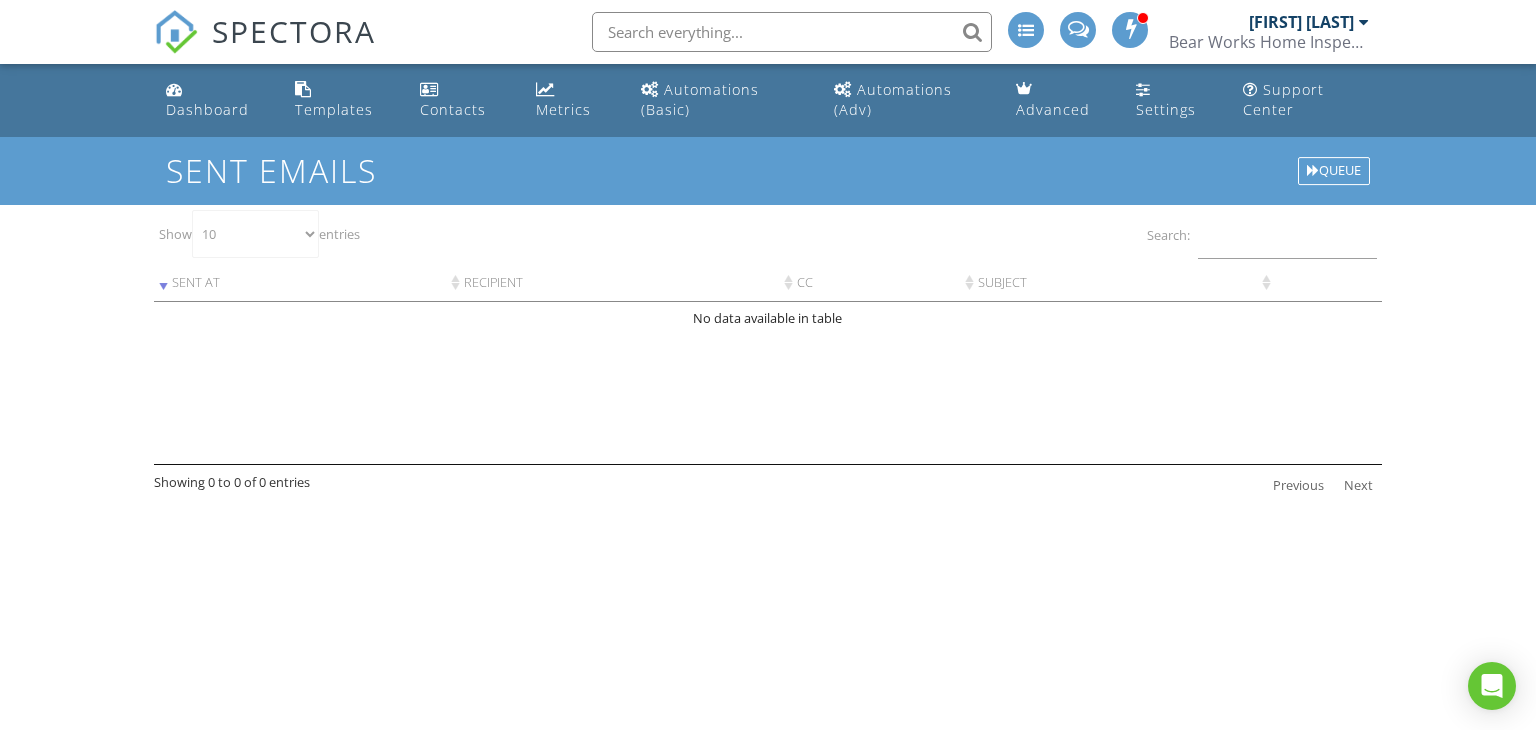 click at bounding box center [1131, 29] 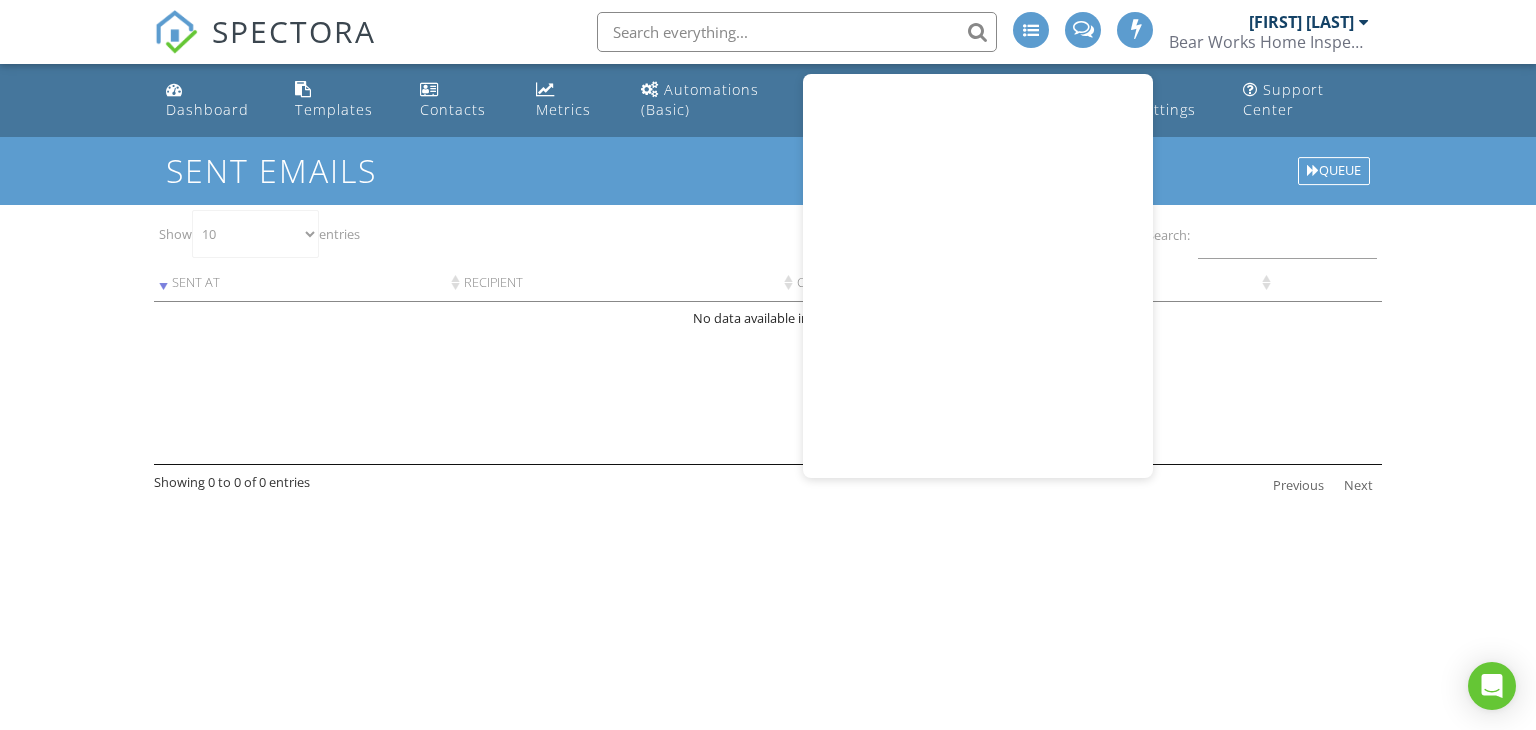 click at bounding box center (1136, 29) 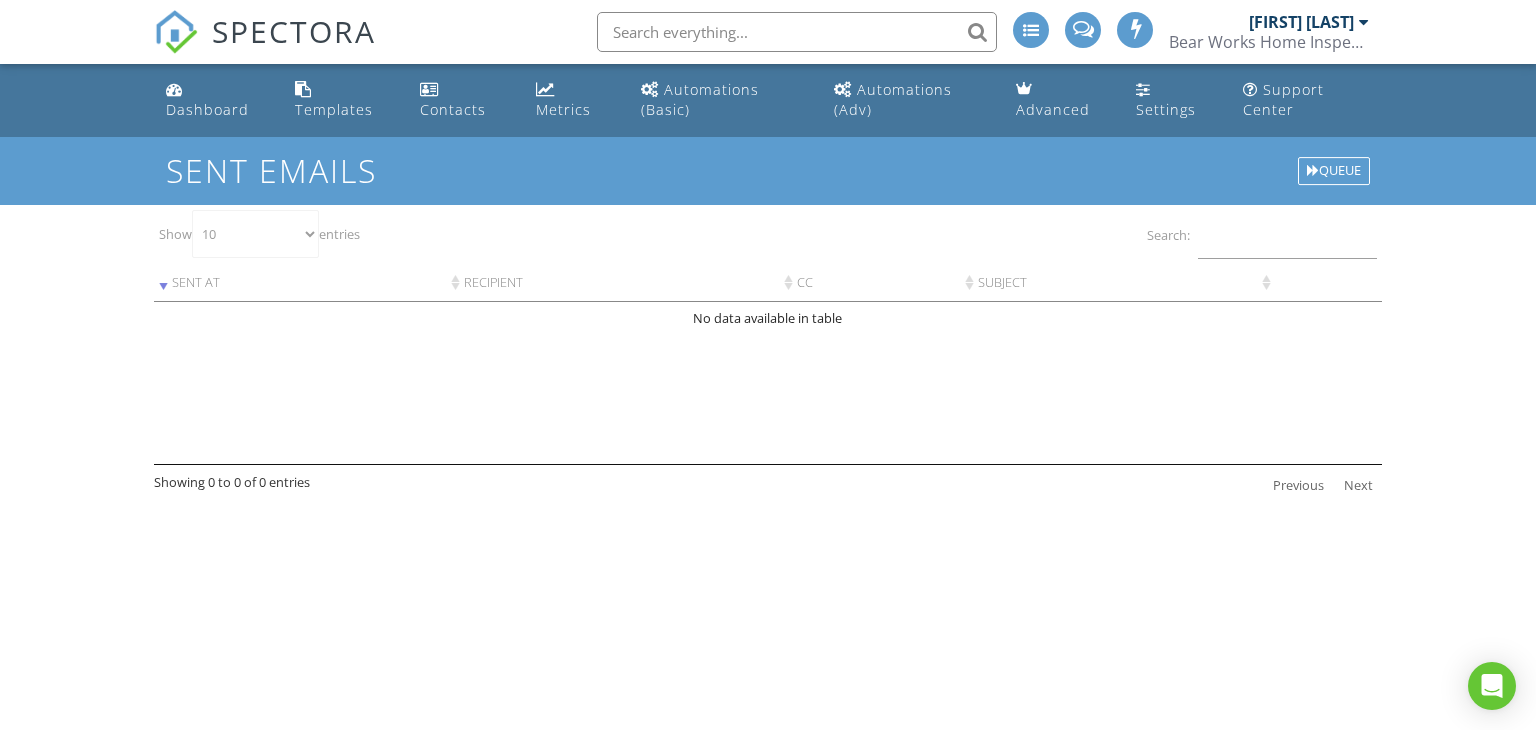 click at bounding box center (1031, 30) 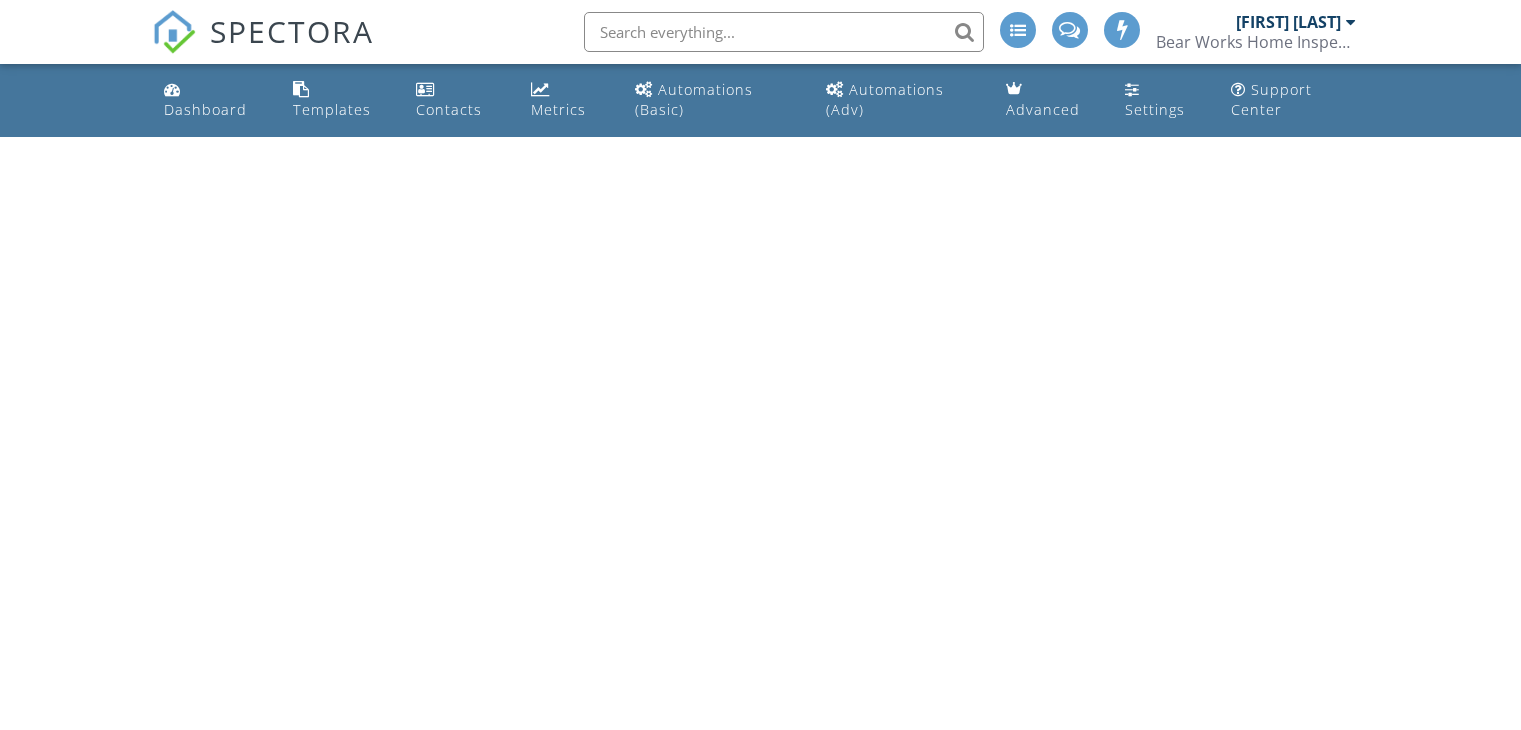 scroll, scrollTop: 0, scrollLeft: 0, axis: both 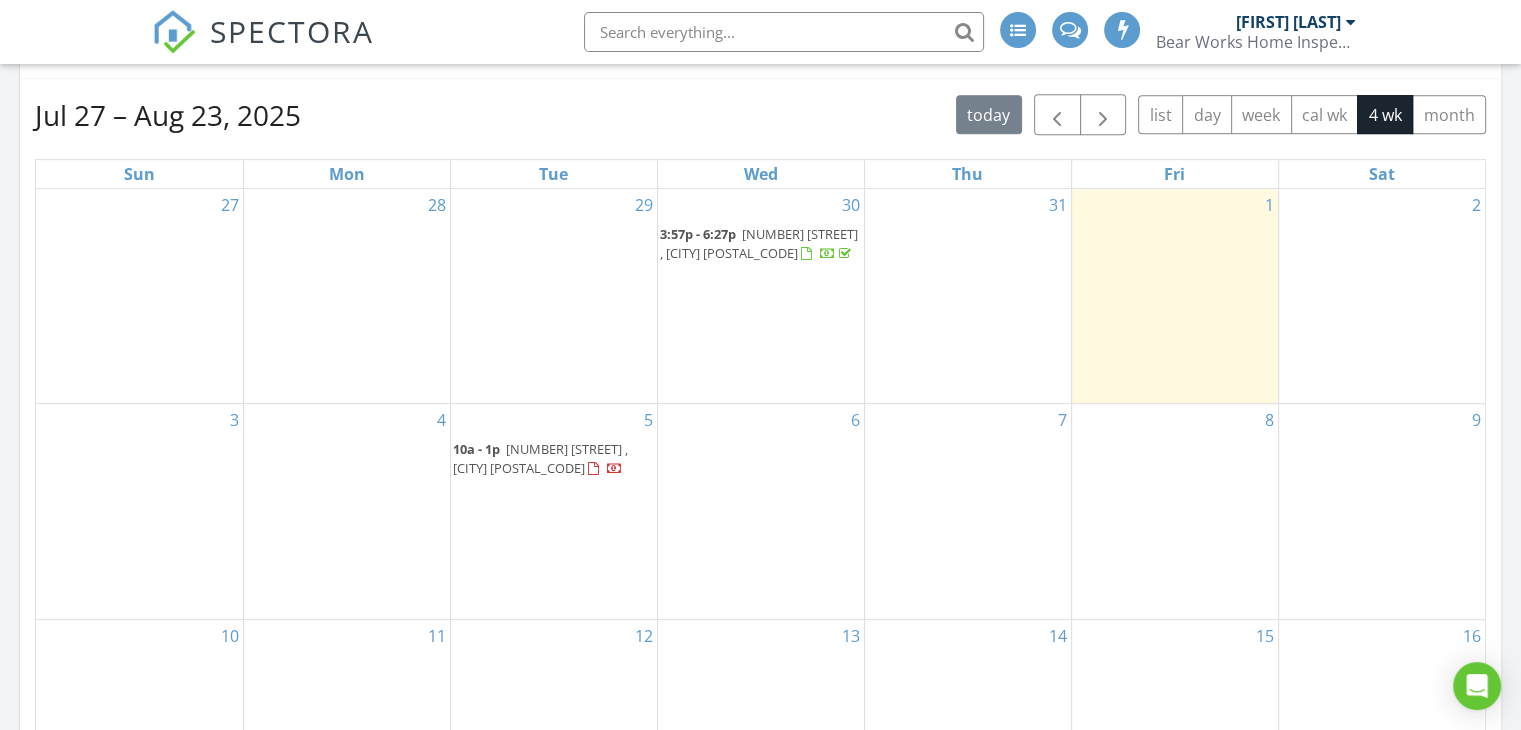 drag, startPoint x: 528, startPoint y: 464, endPoint x: 508, endPoint y: 454, distance: 22.36068 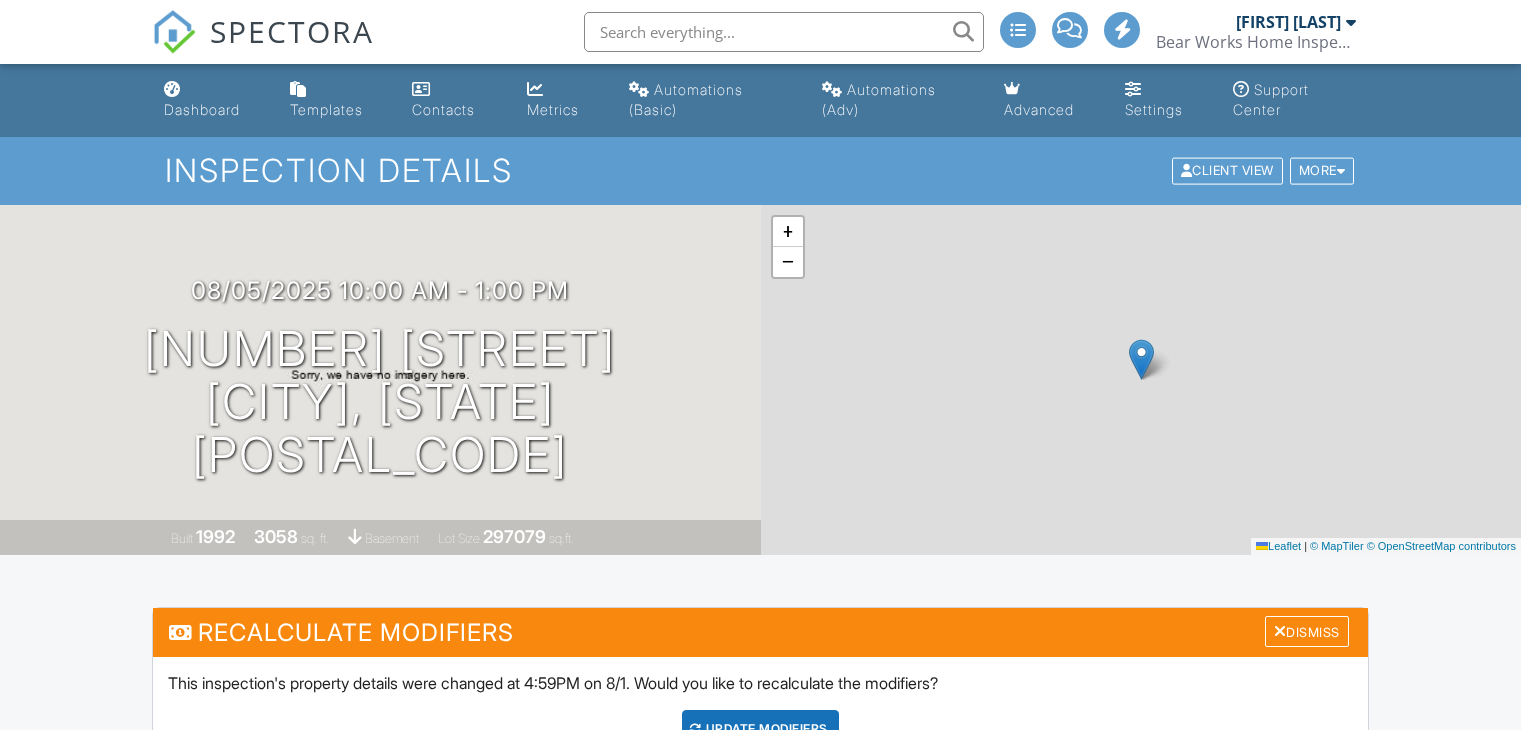 scroll, scrollTop: 0, scrollLeft: 0, axis: both 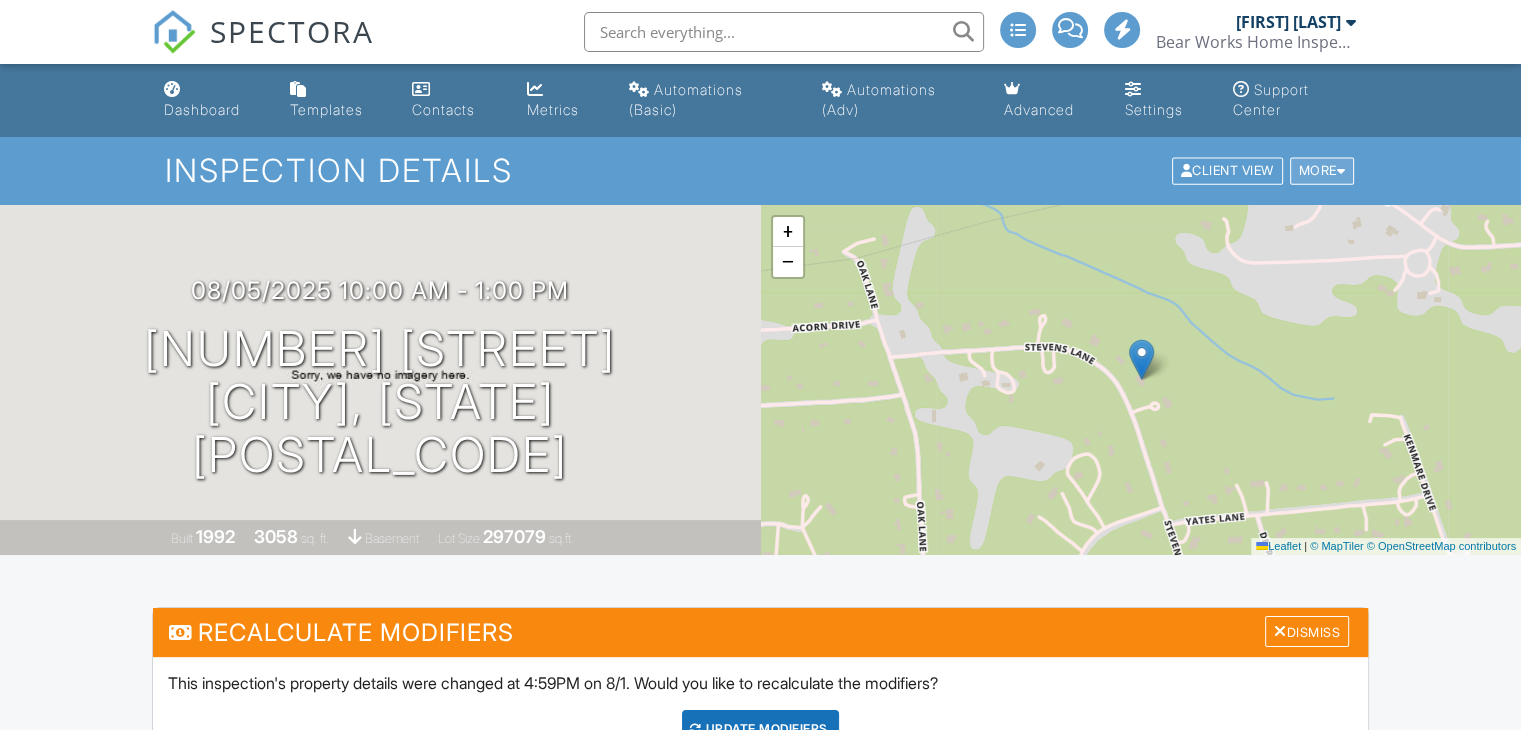 click on "More" at bounding box center [1322, 171] 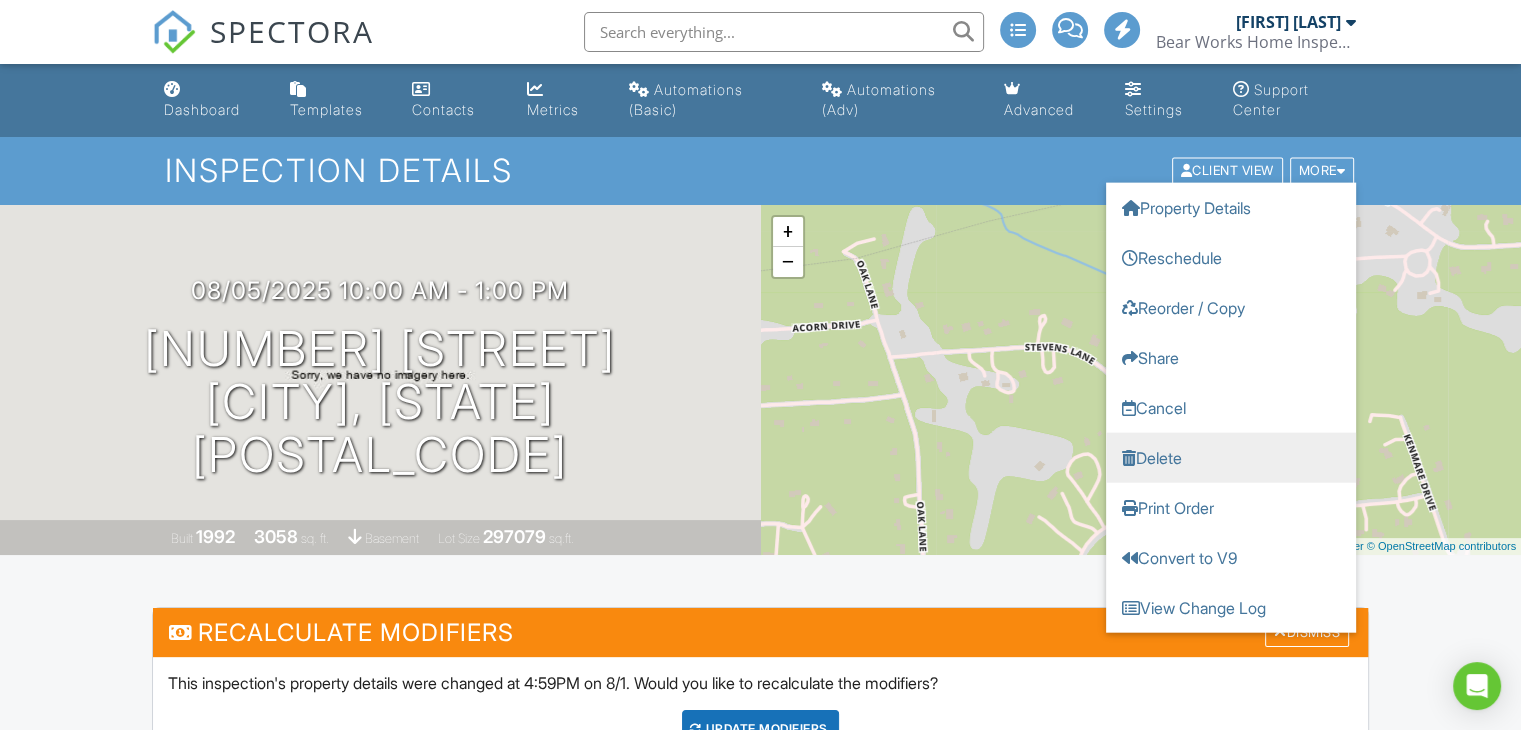 click on "Delete" at bounding box center [1231, 458] 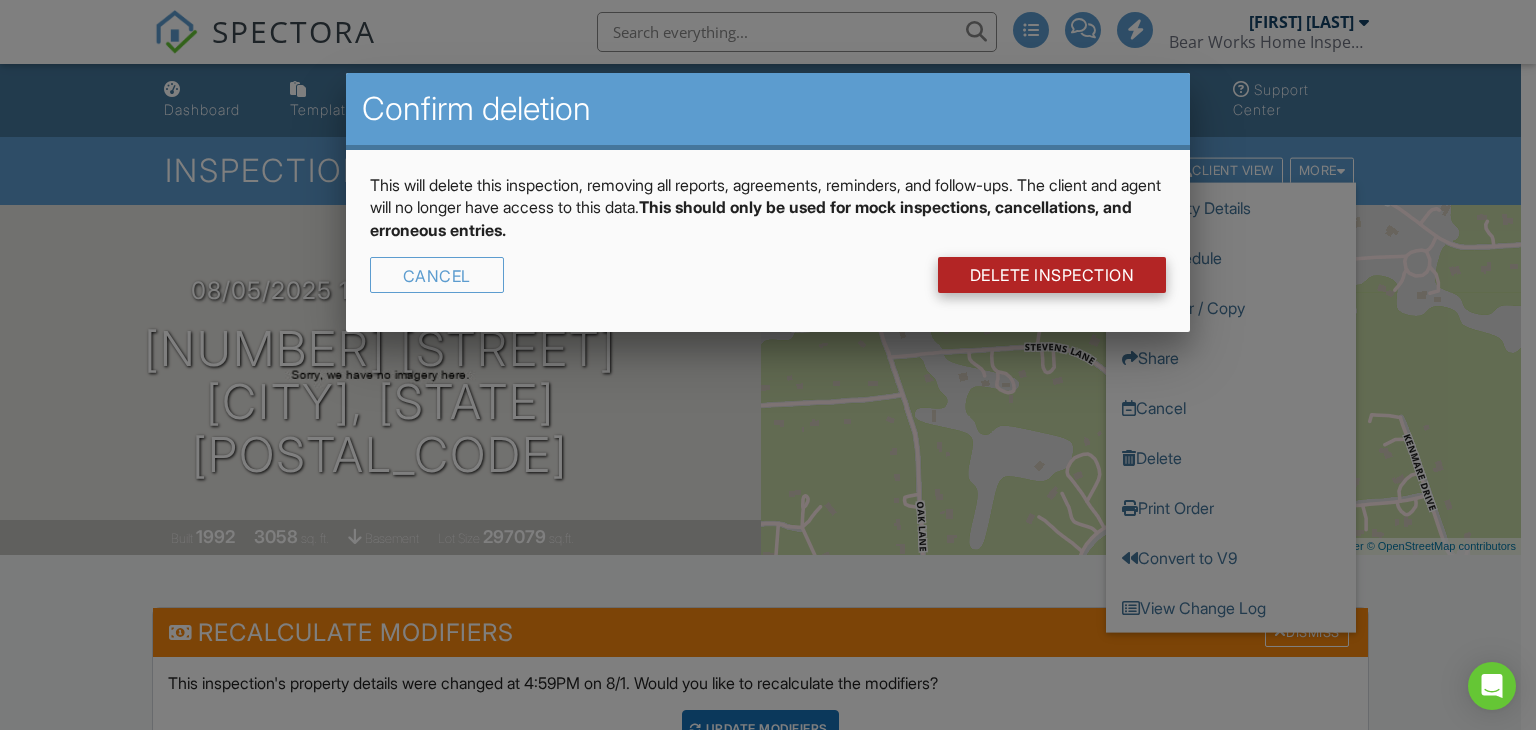 click on "DELETE Inspection" at bounding box center (1052, 275) 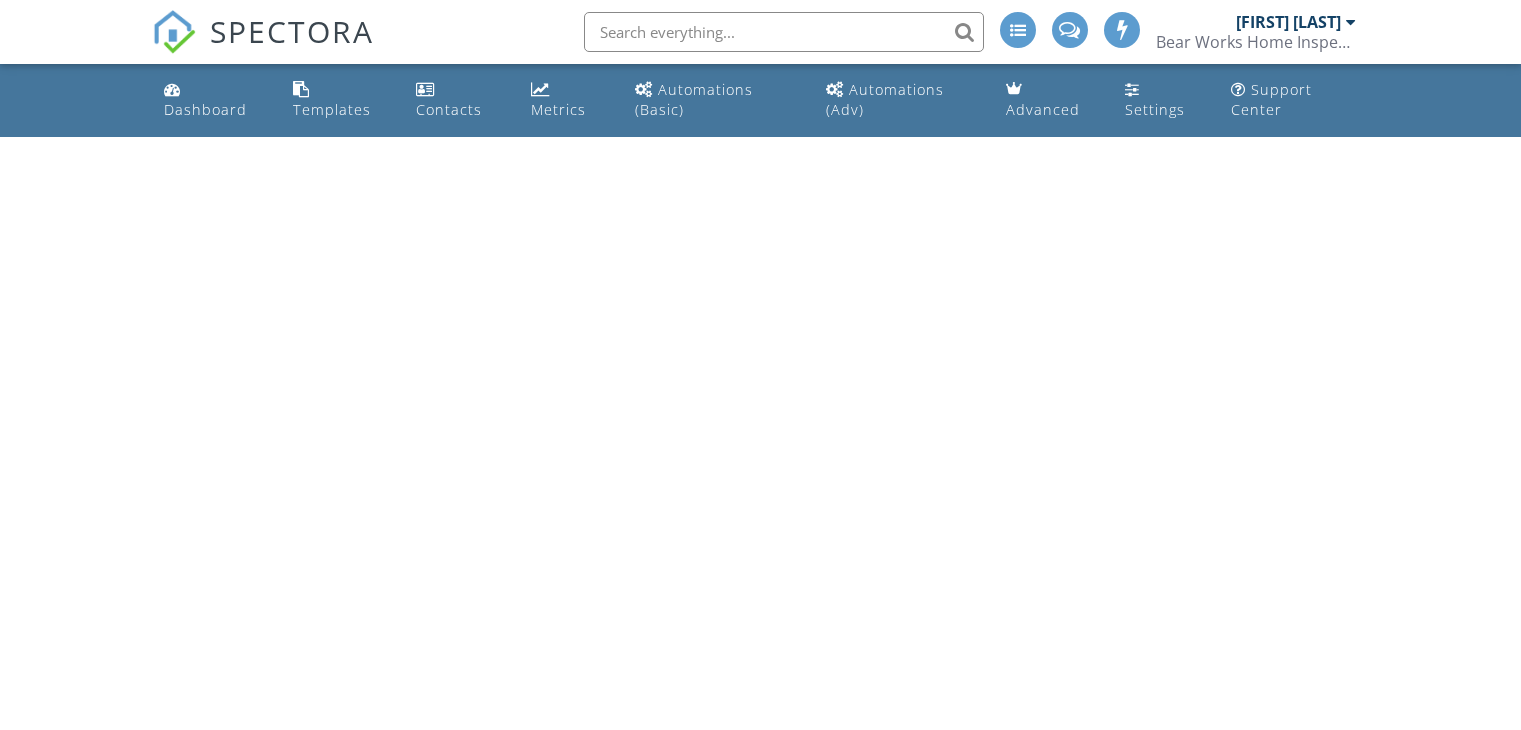 scroll, scrollTop: 0, scrollLeft: 0, axis: both 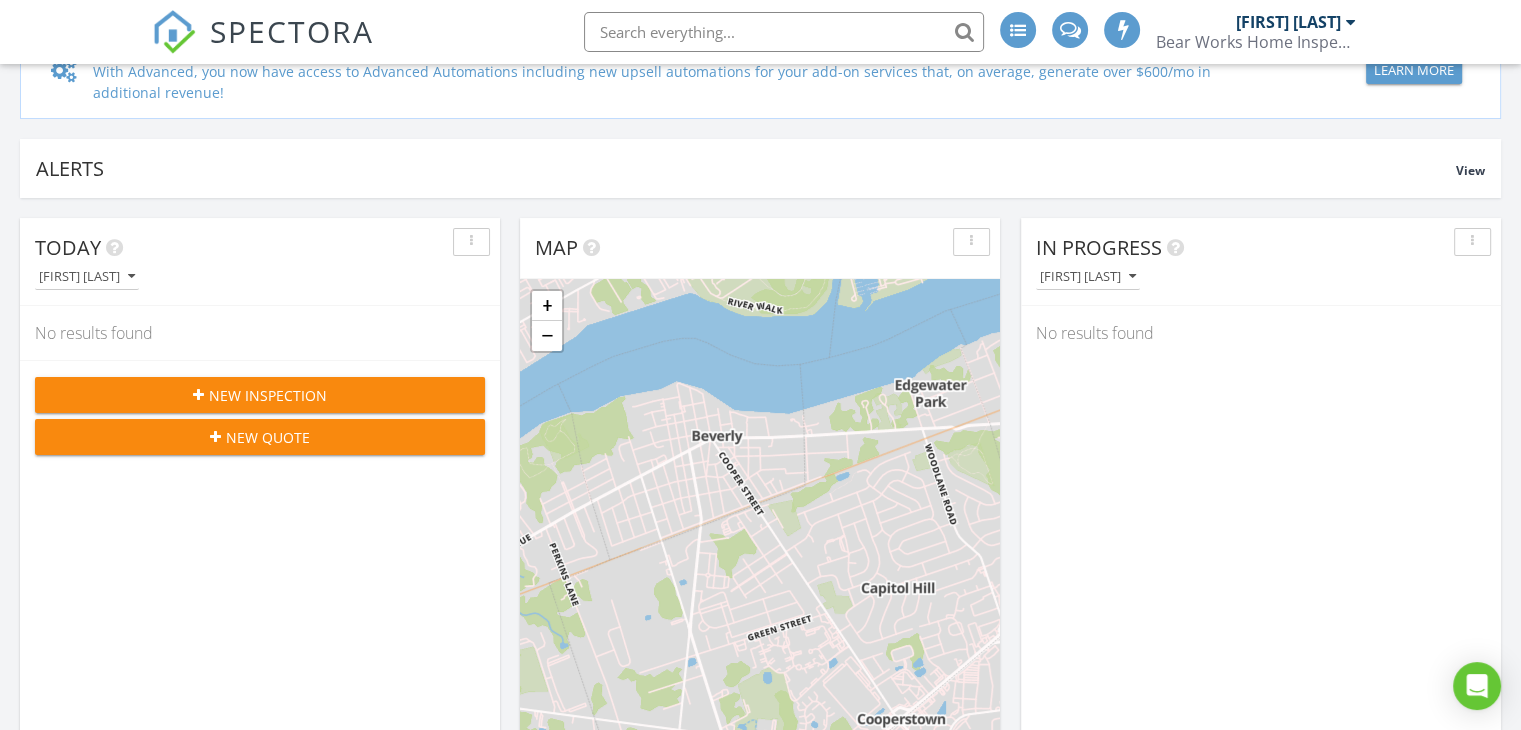 click on "New Inspection" at bounding box center (268, 395) 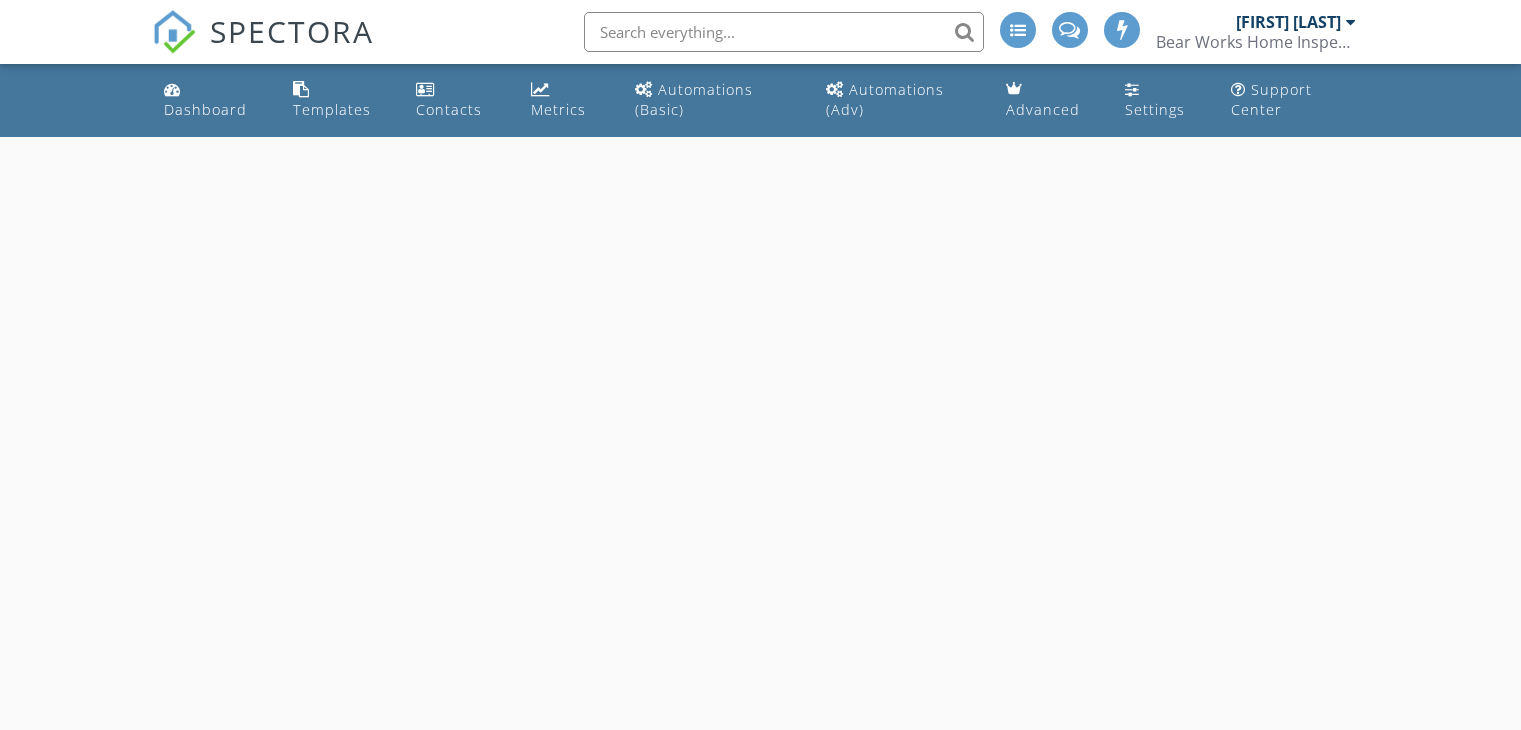 scroll, scrollTop: 0, scrollLeft: 0, axis: both 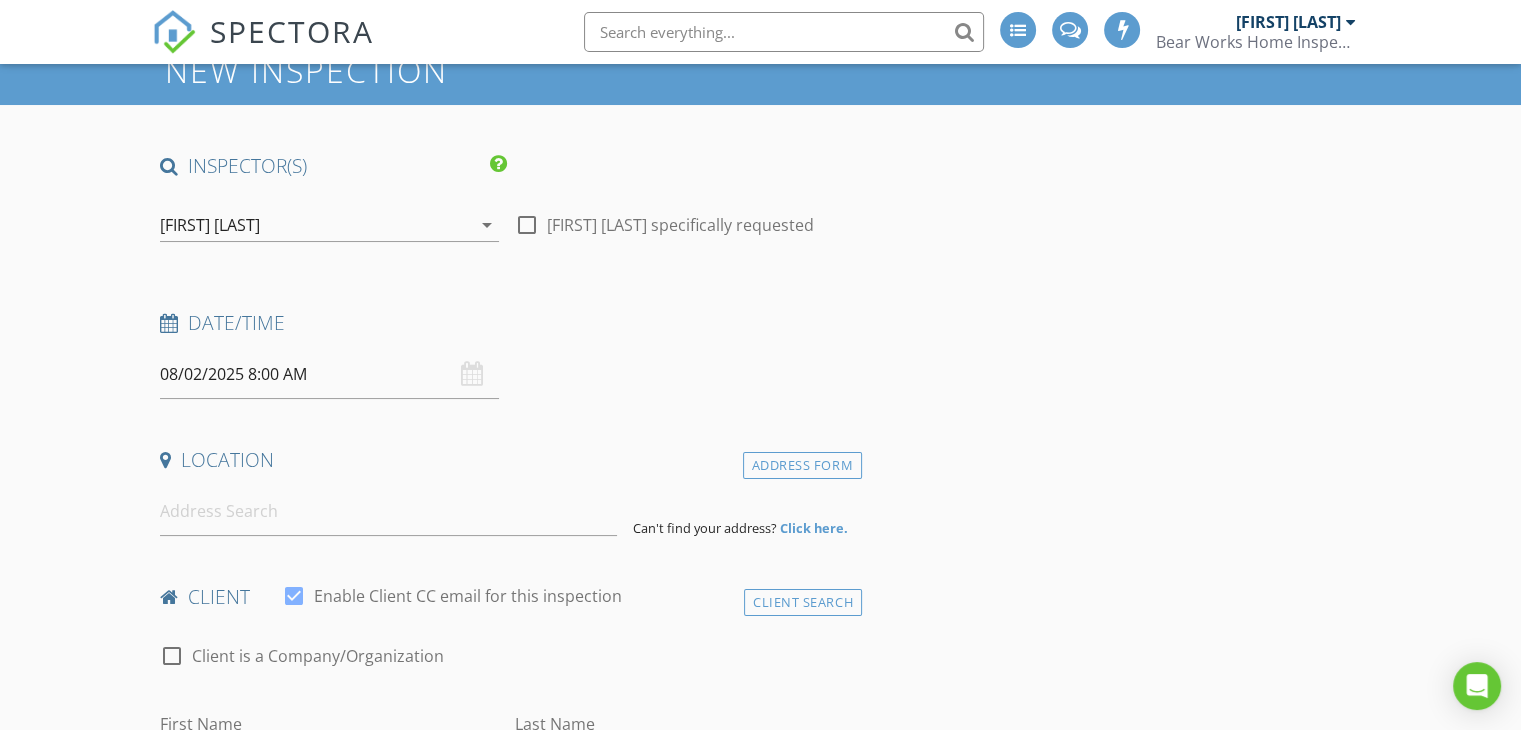 click on "08/02/2025 8:00 AM" at bounding box center [329, 374] 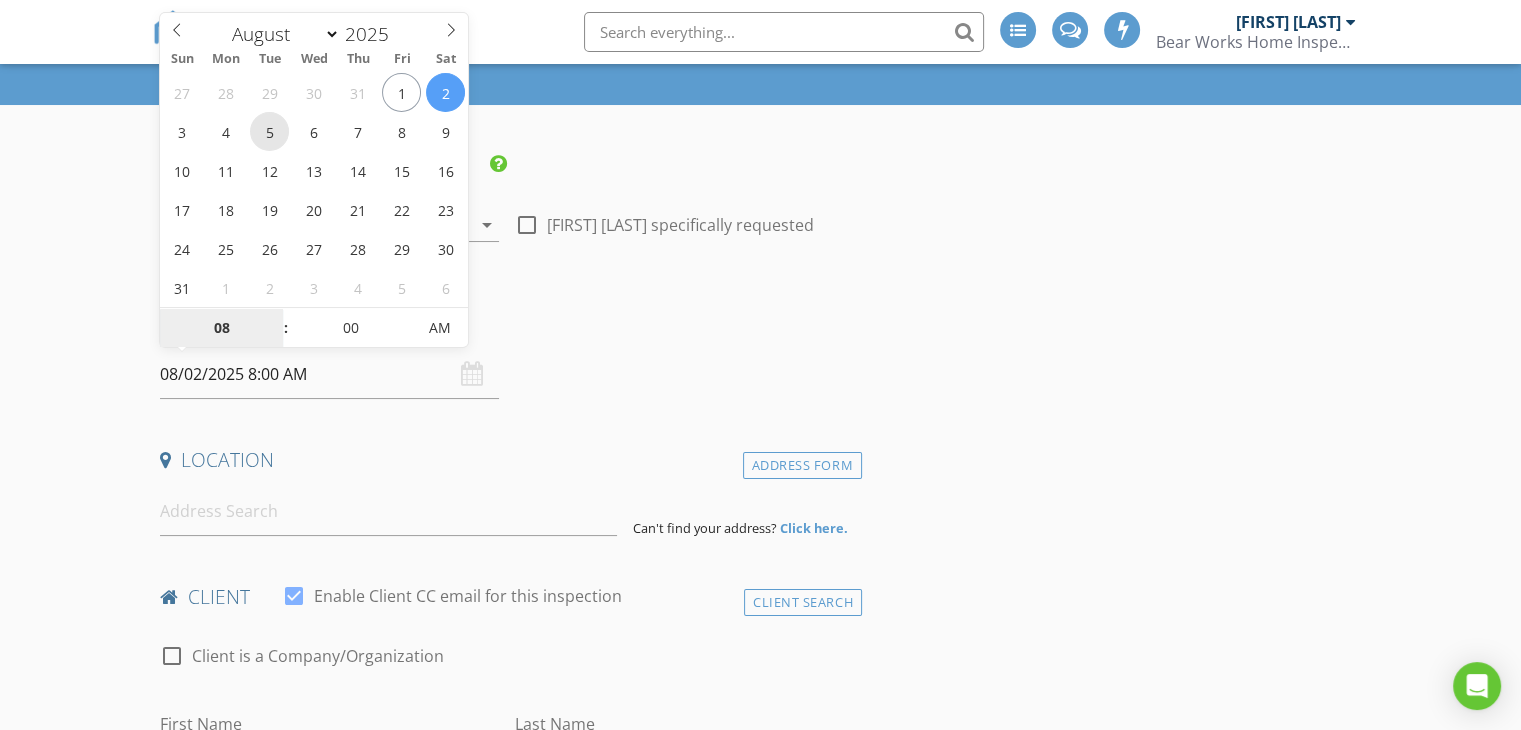 type on "08/05/2025 8:00 AM" 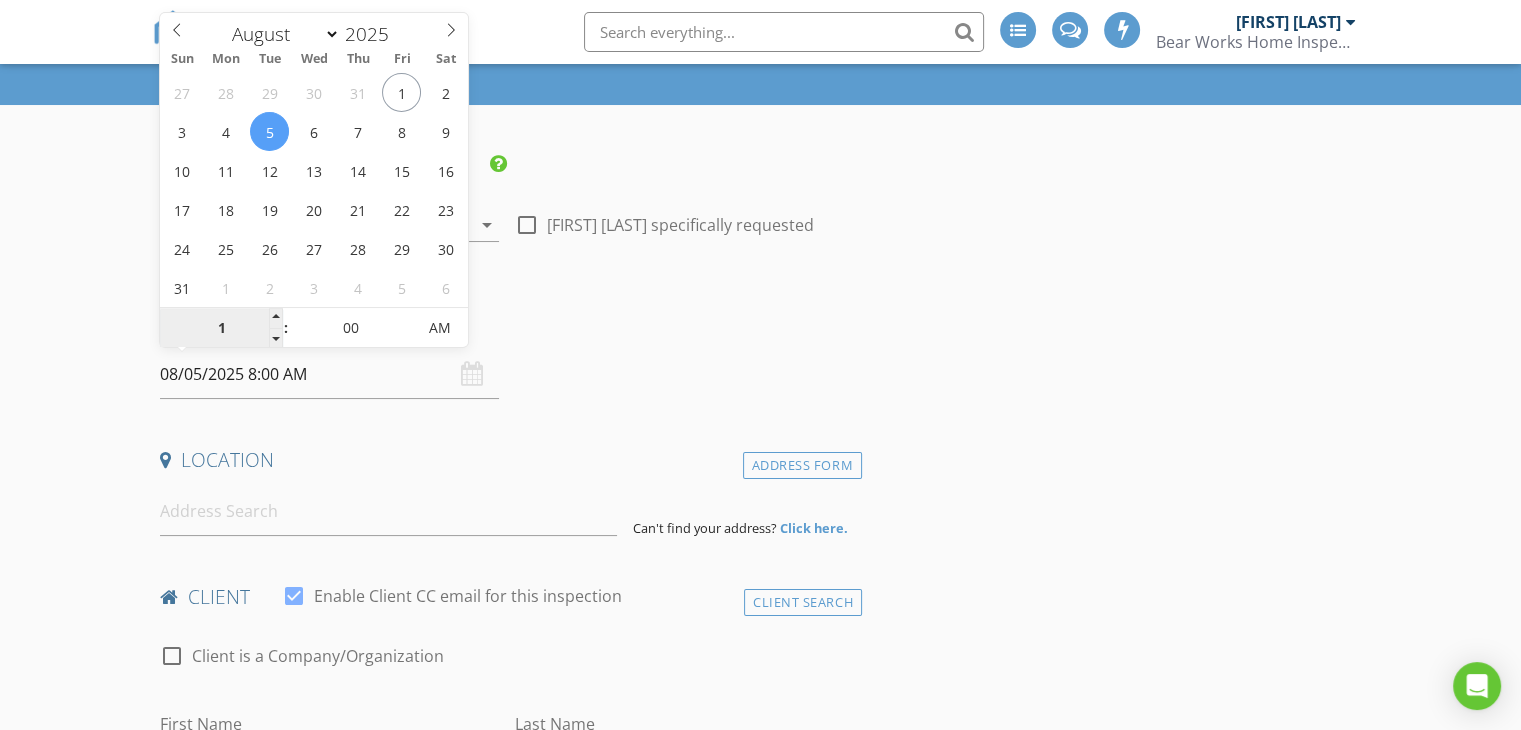 type on "10" 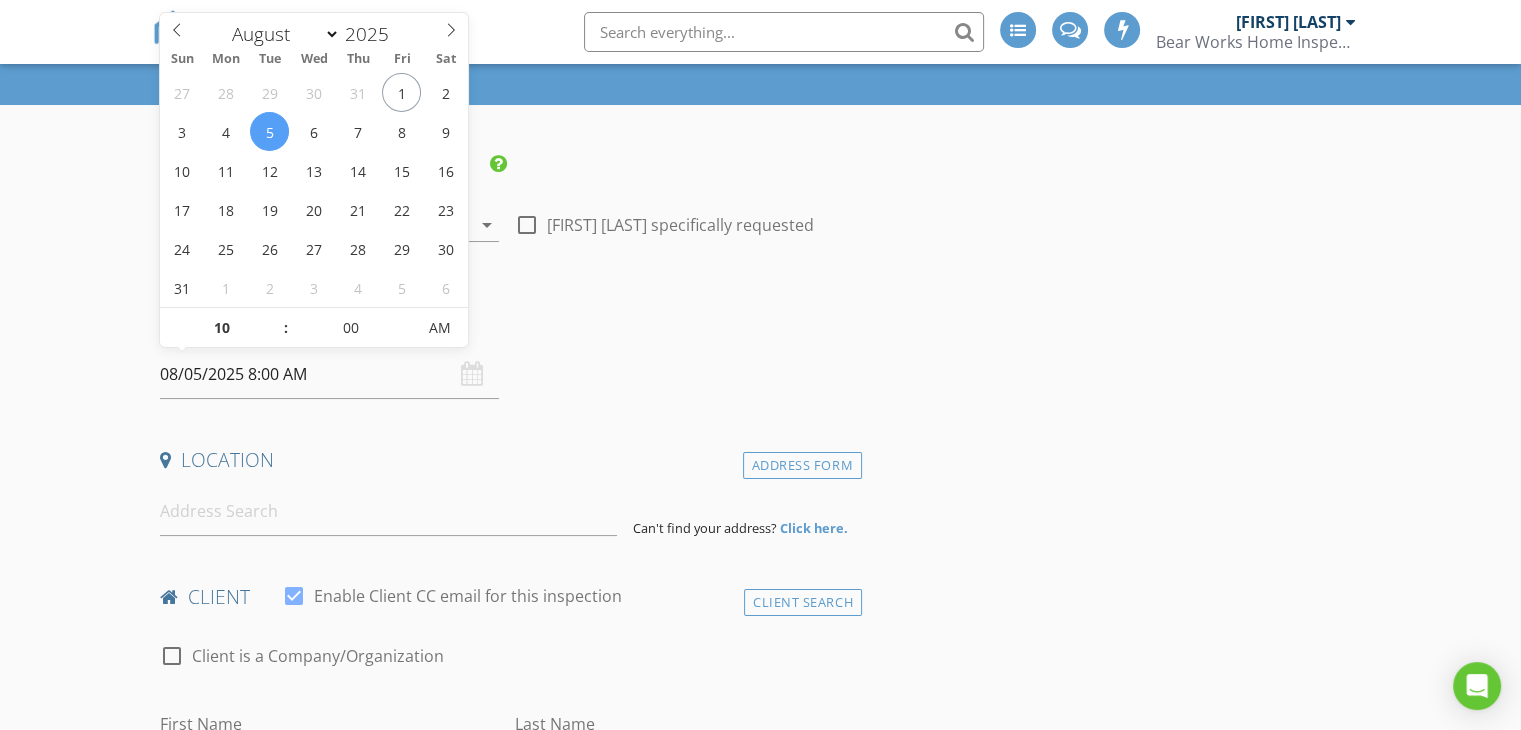 type on "08/05/2025 10:00 AM" 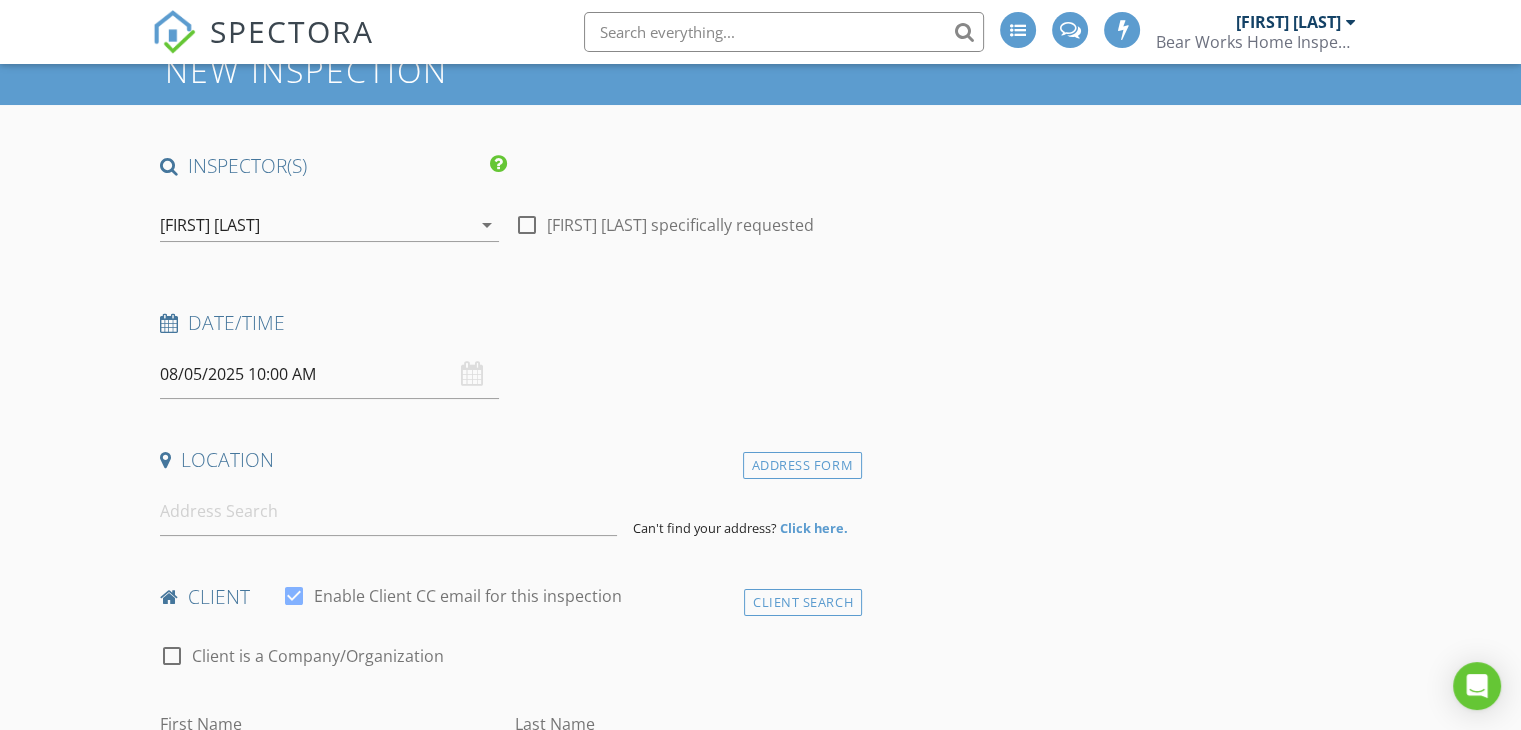 click on "Date/Time" at bounding box center (507, 330) 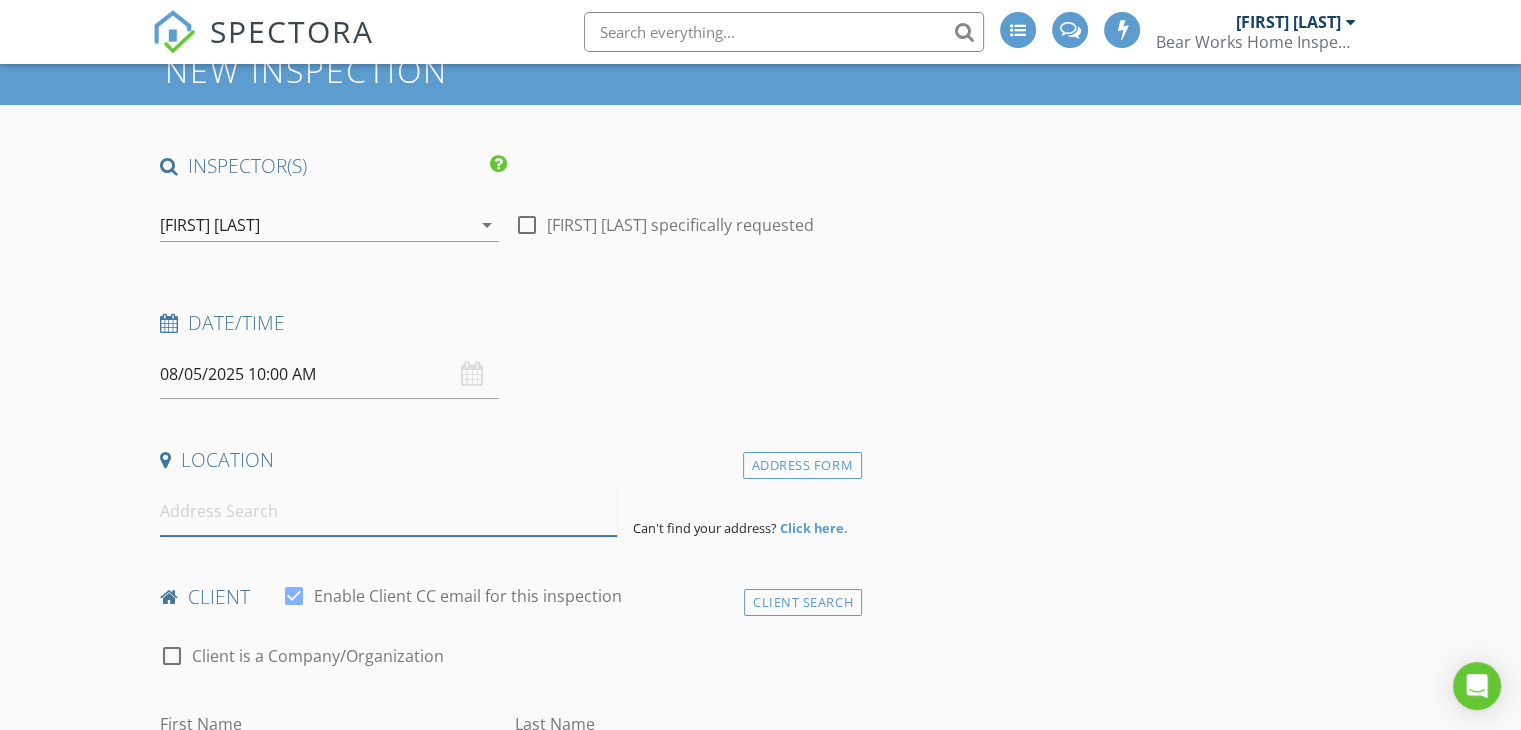 click at bounding box center [388, 511] 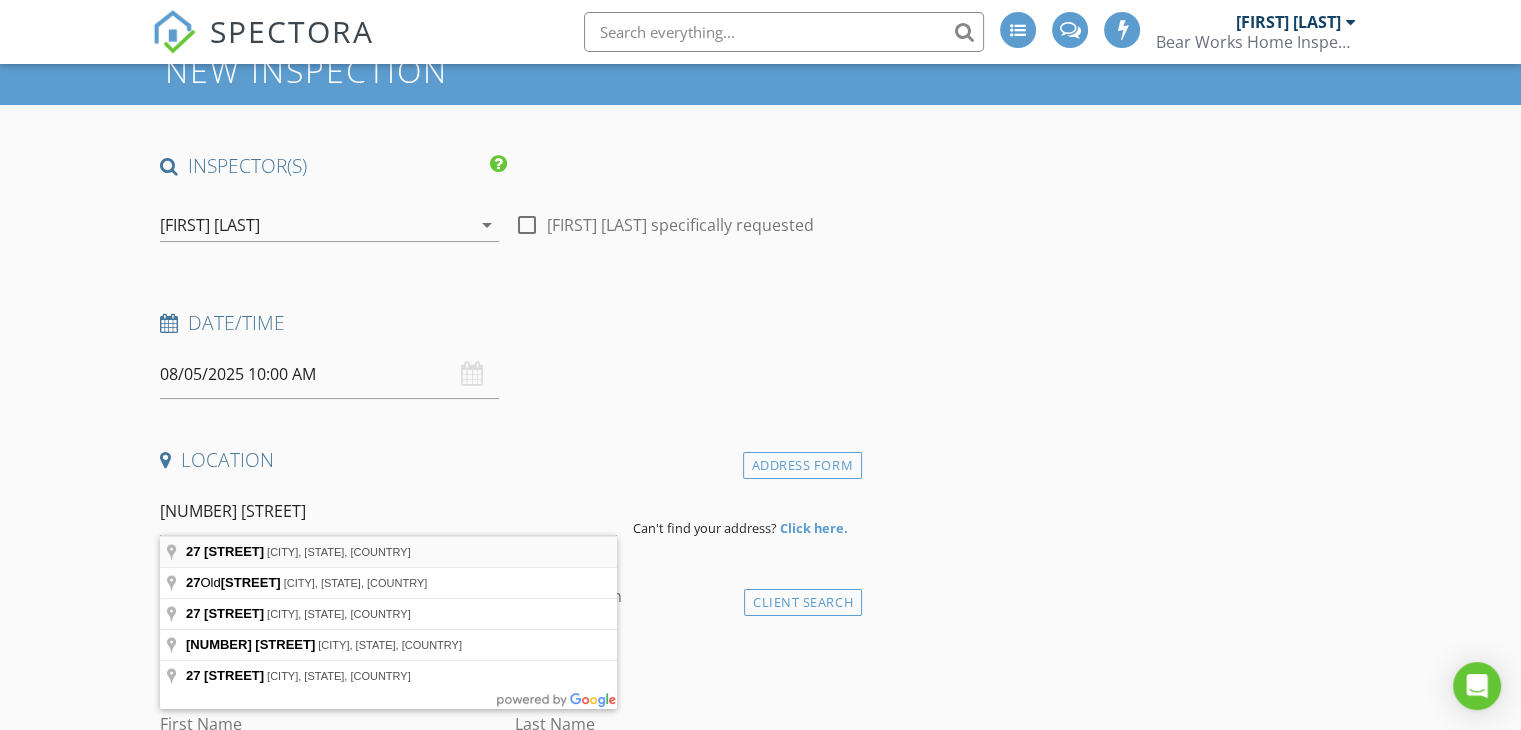 type on "27 Stevens Lane, Tabernacle, NJ, USA" 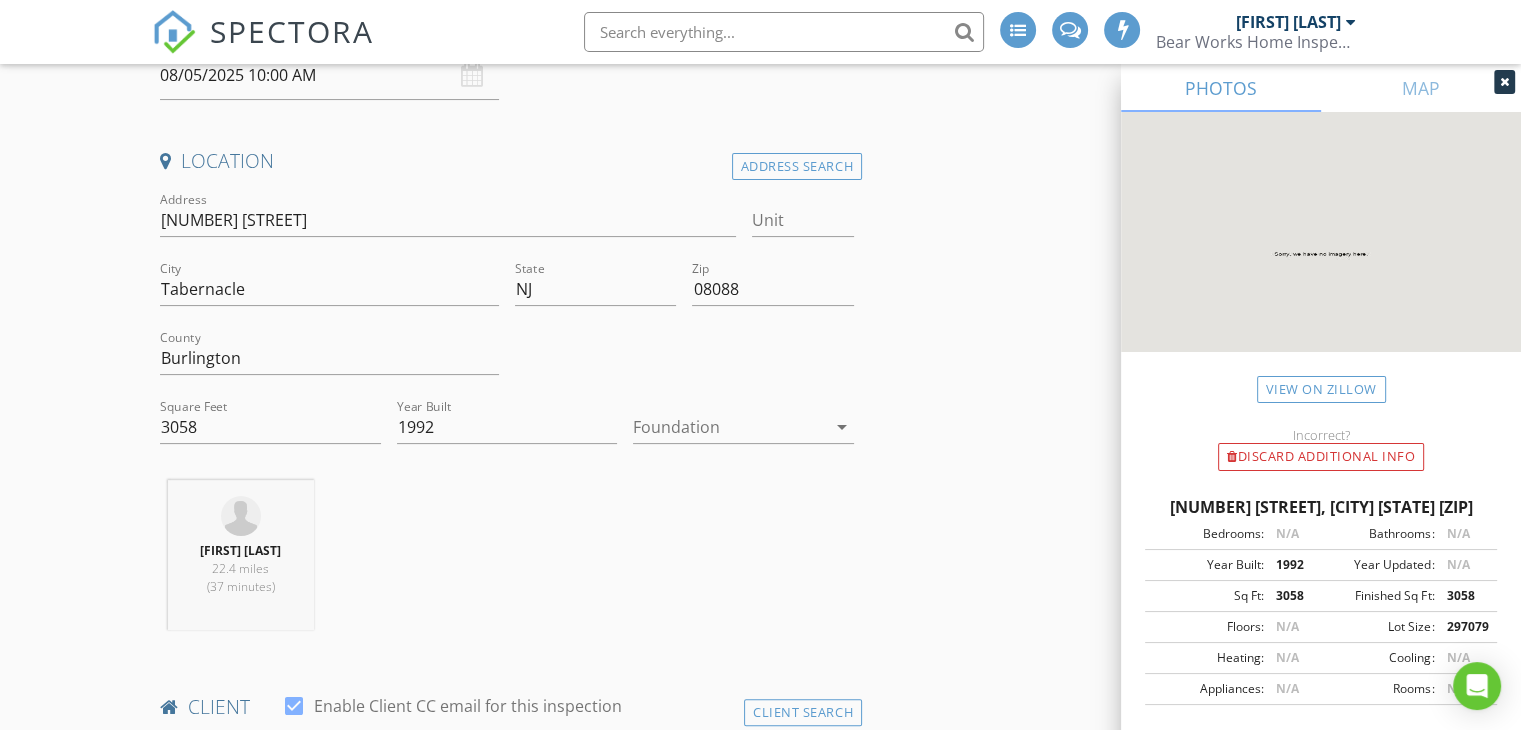 scroll, scrollTop: 500, scrollLeft: 0, axis: vertical 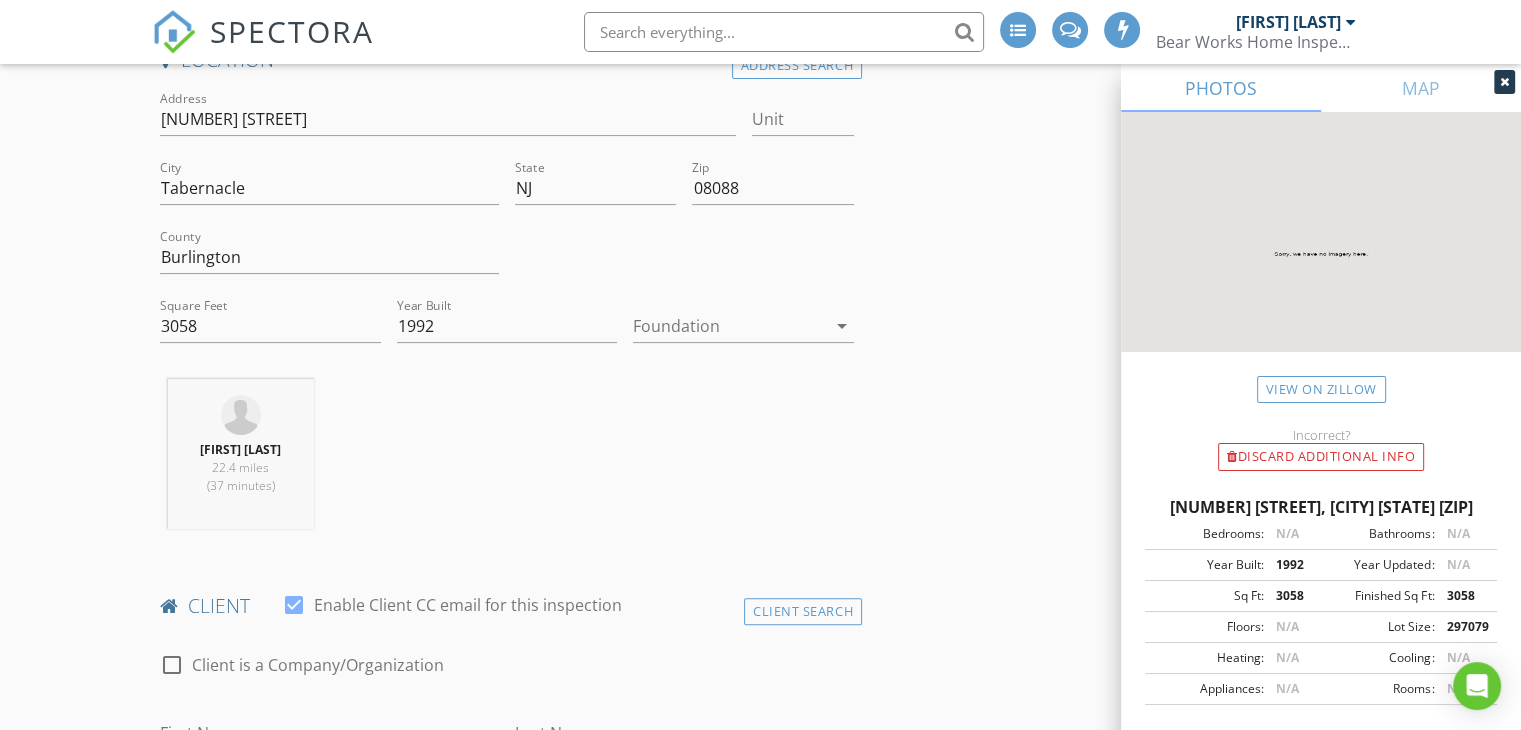 click on "arrow_drop_down" at bounding box center (842, 326) 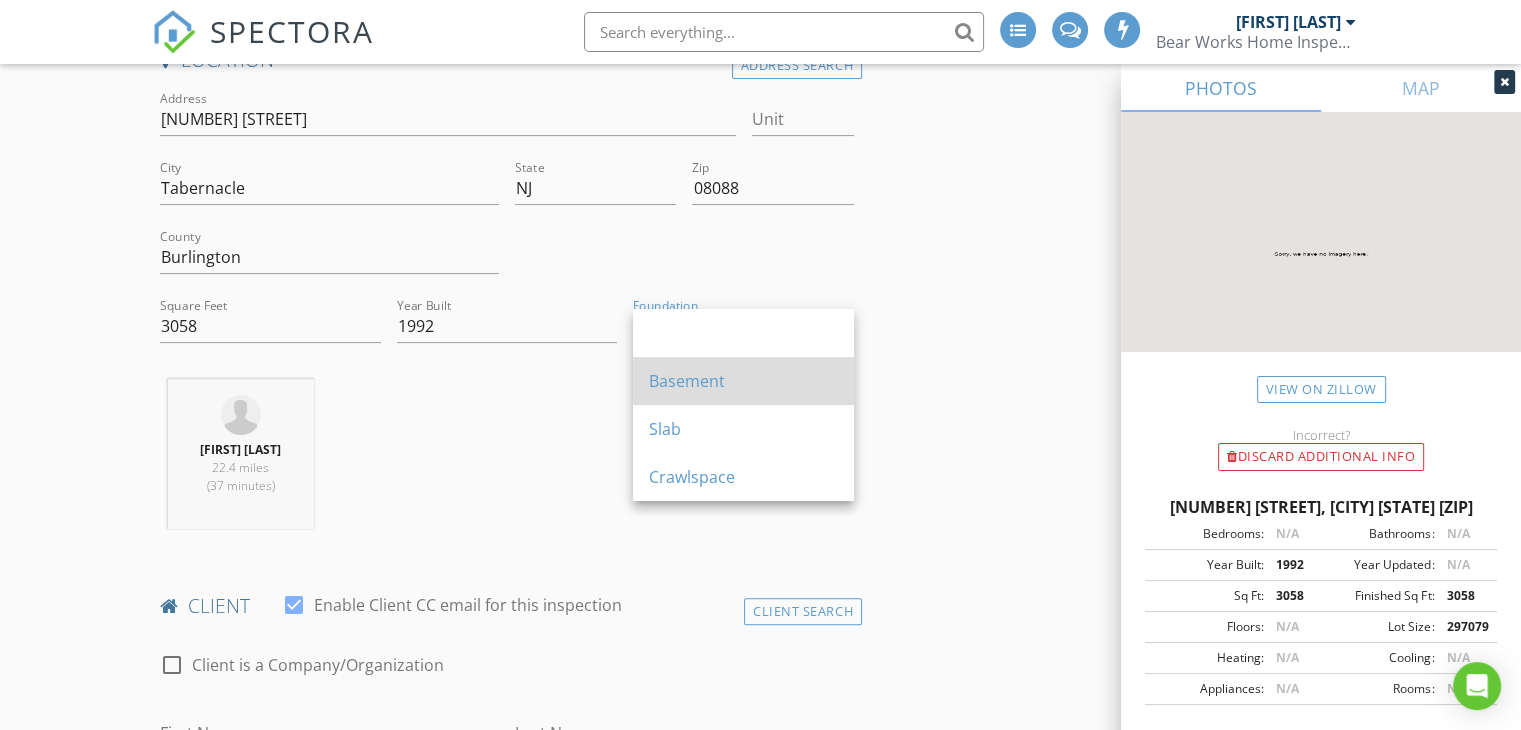 click on "Basement" at bounding box center (743, 381) 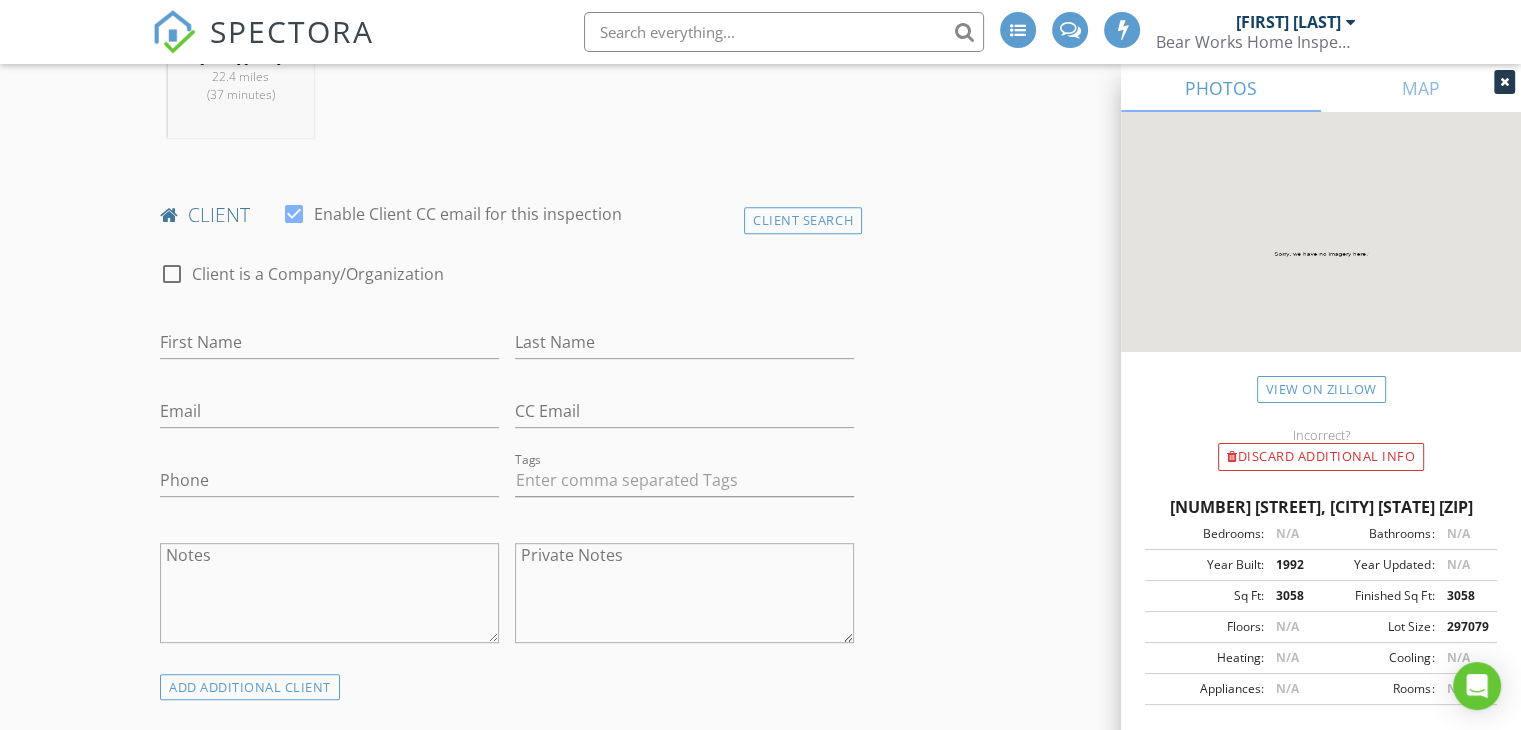 scroll, scrollTop: 900, scrollLeft: 0, axis: vertical 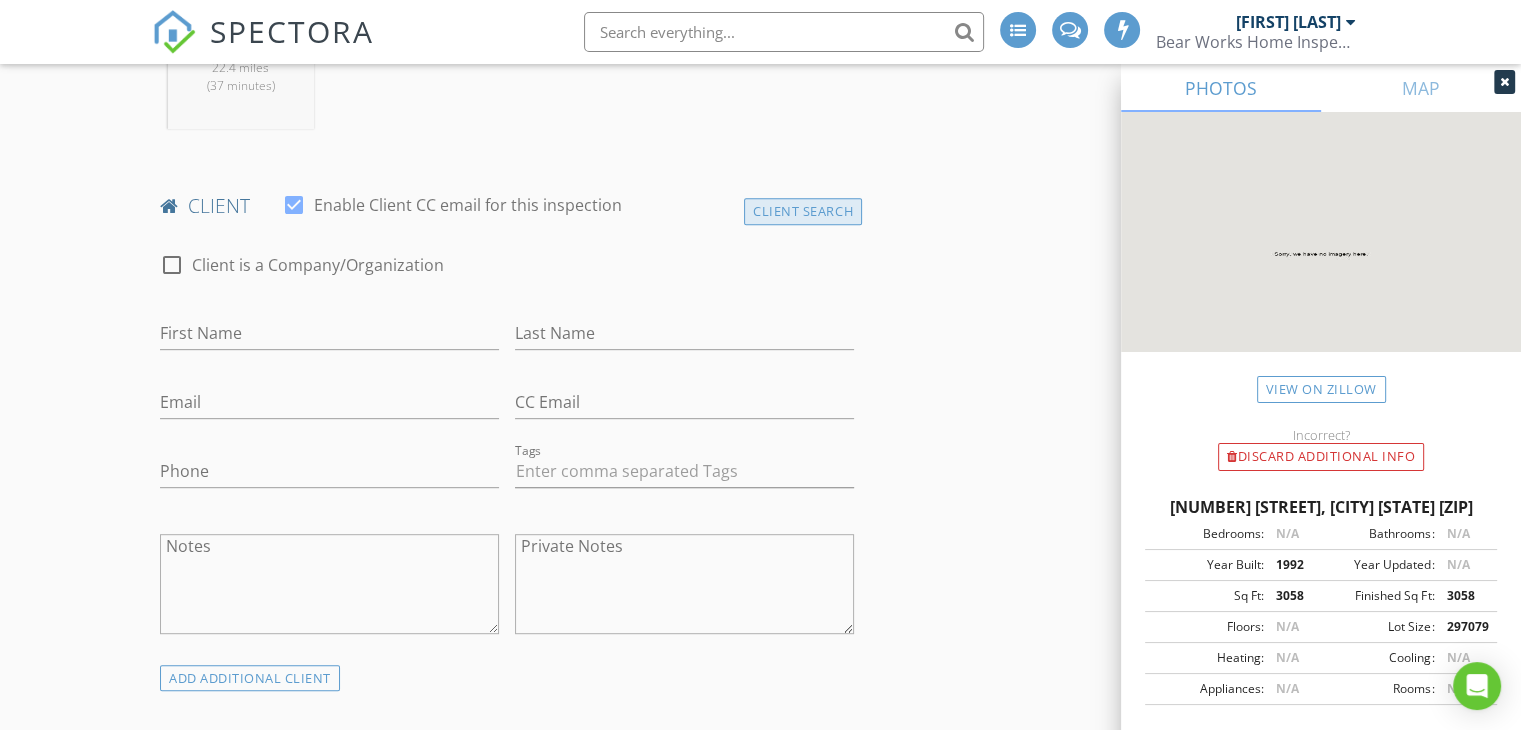 click on "Client Search" at bounding box center (803, 211) 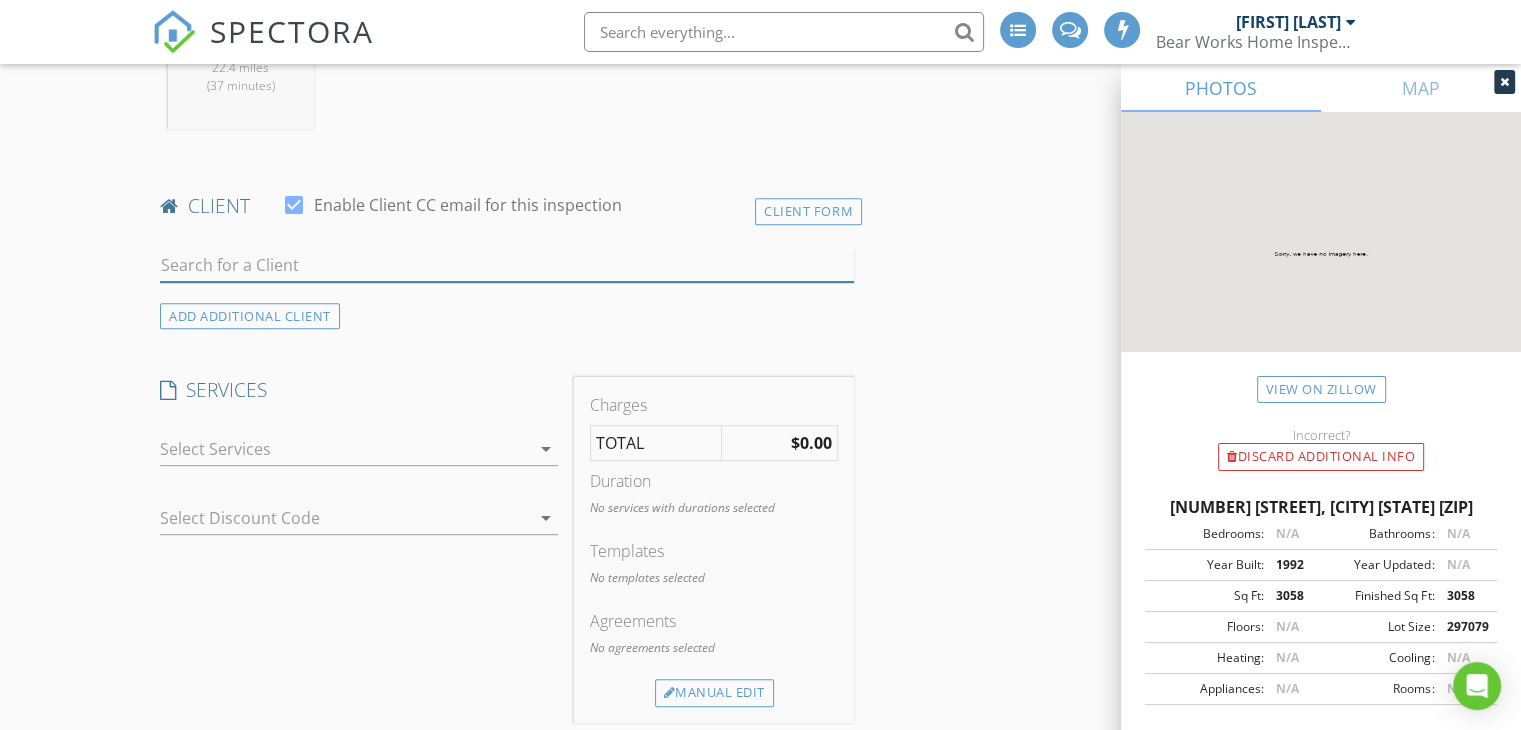 click at bounding box center (507, 265) 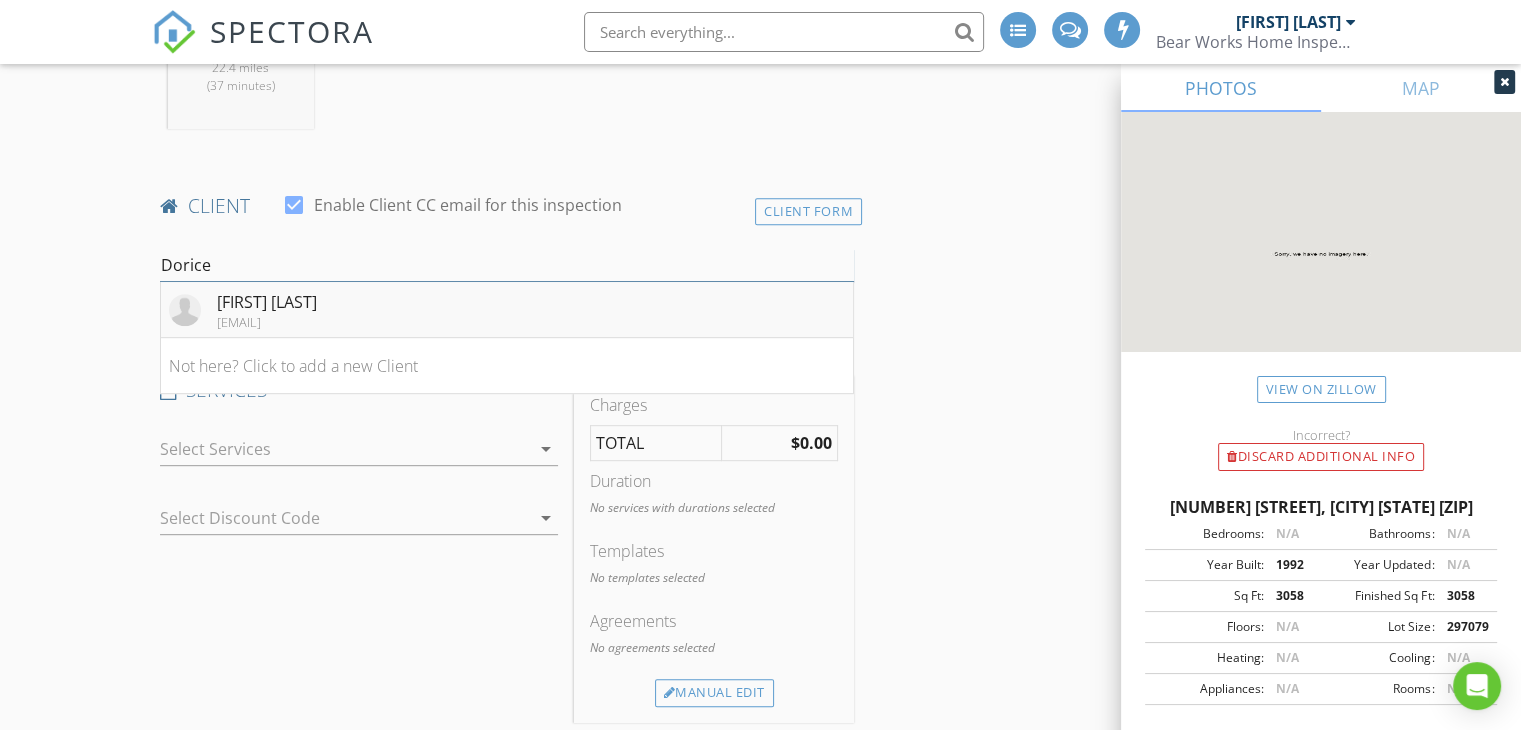 type on "Dorice" 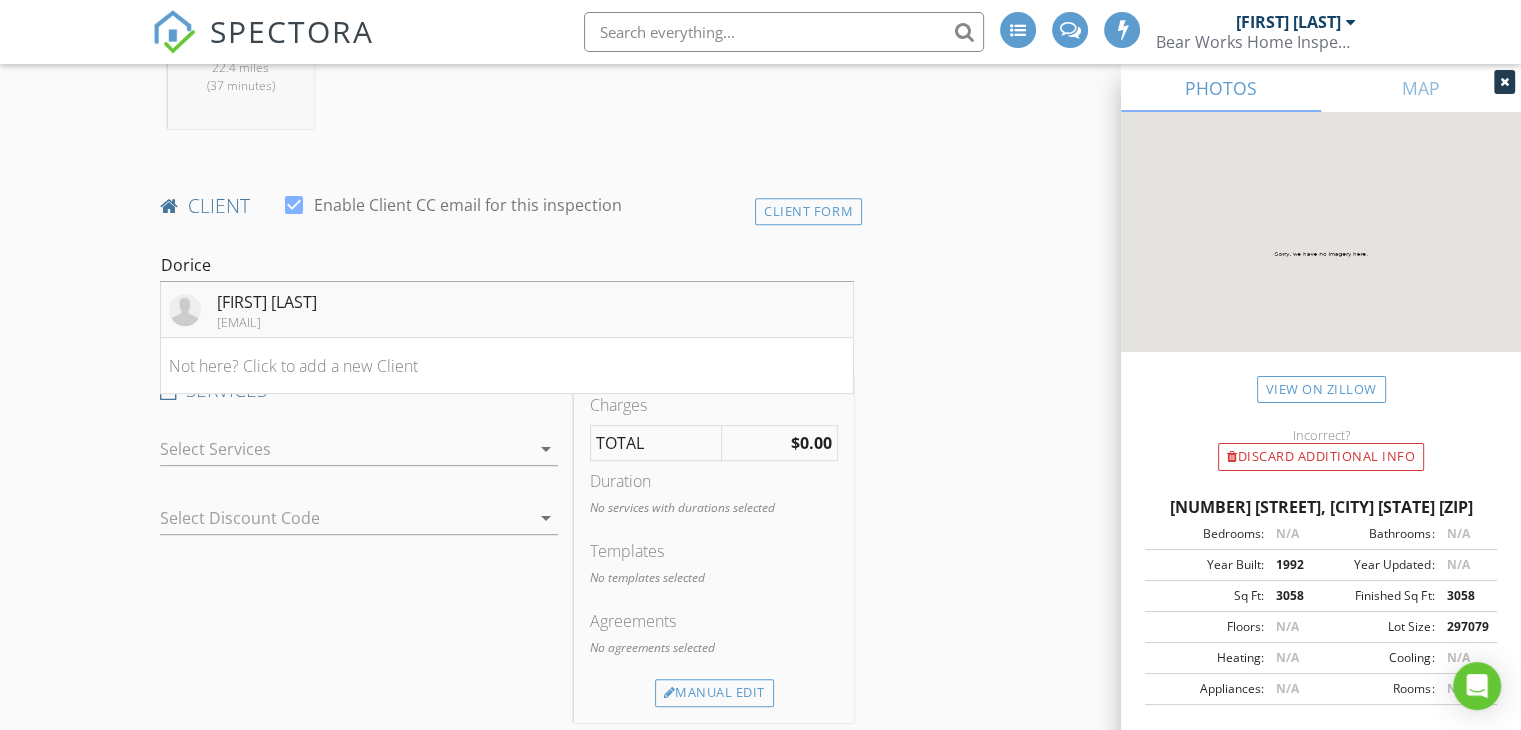 click on "Dorice Anderson
daadodger1@aol.com" at bounding box center [507, 310] 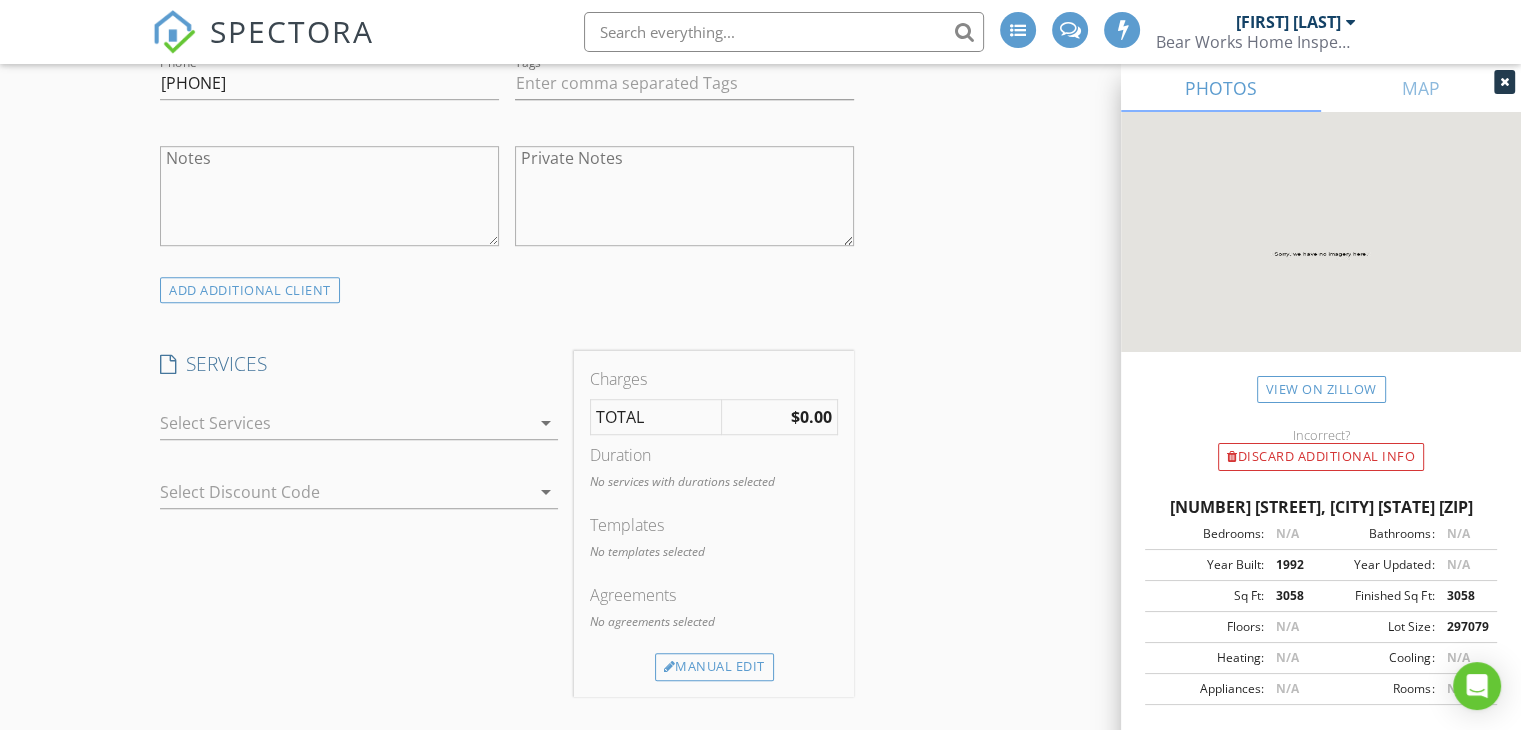 scroll, scrollTop: 1300, scrollLeft: 0, axis: vertical 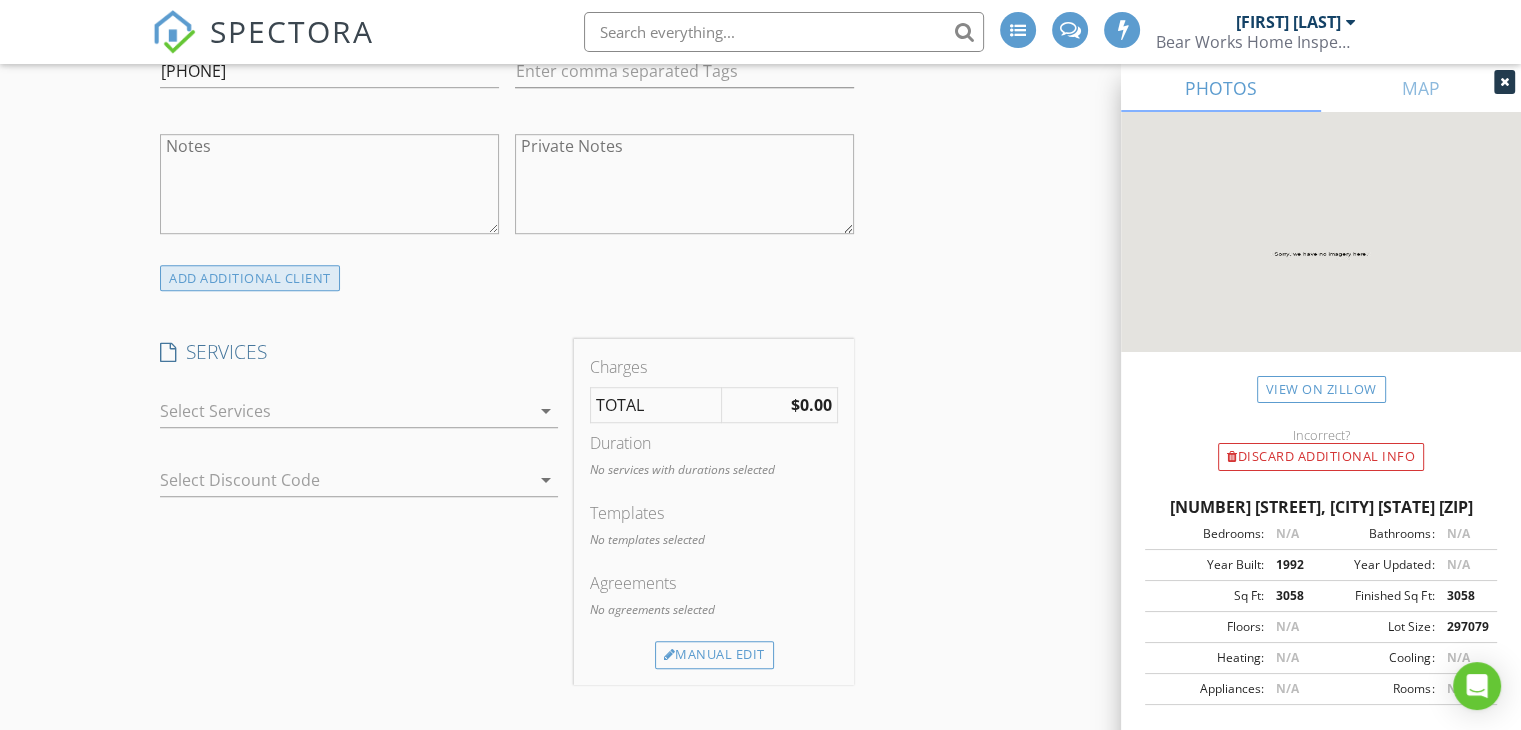 click on "ADD ADDITIONAL client" at bounding box center (250, 278) 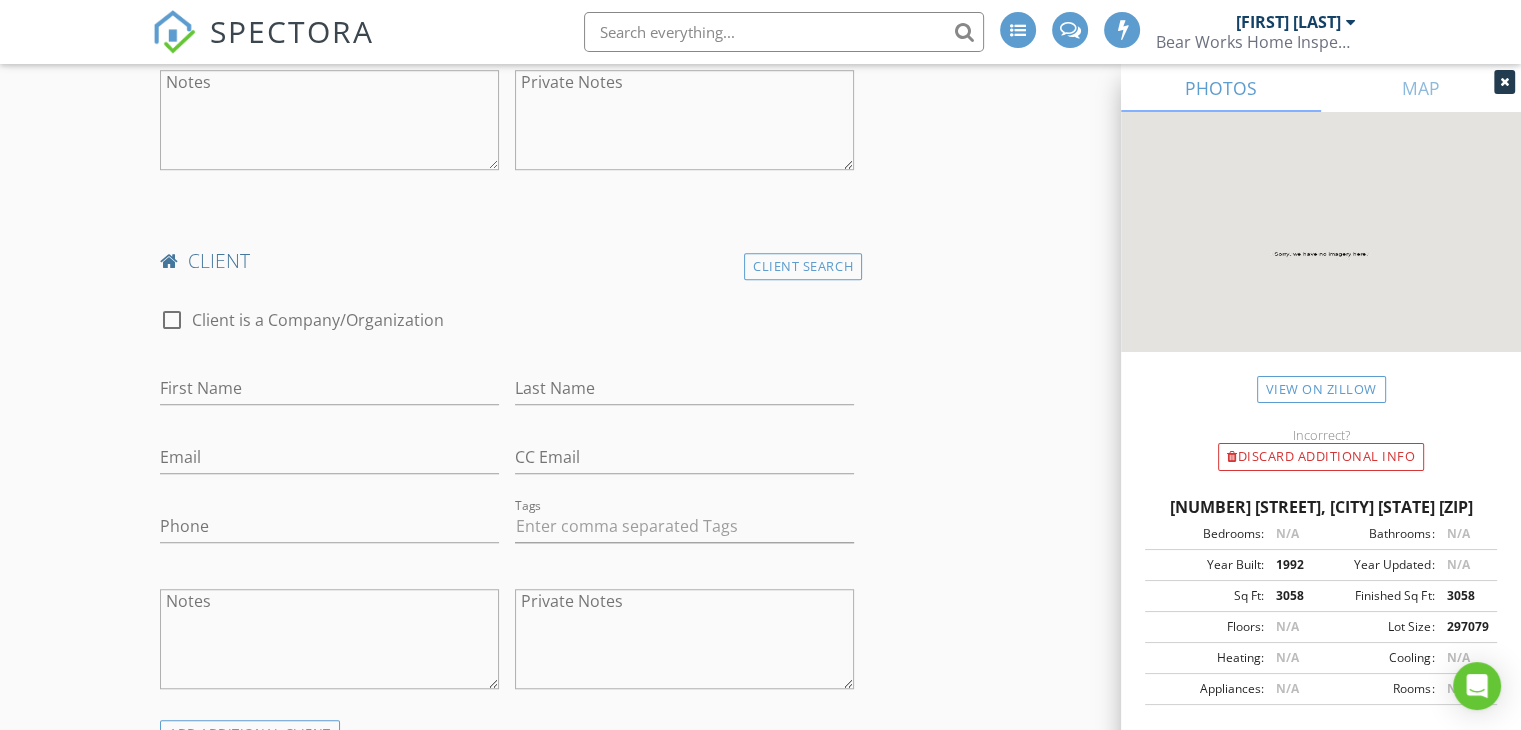 scroll, scrollTop: 1400, scrollLeft: 0, axis: vertical 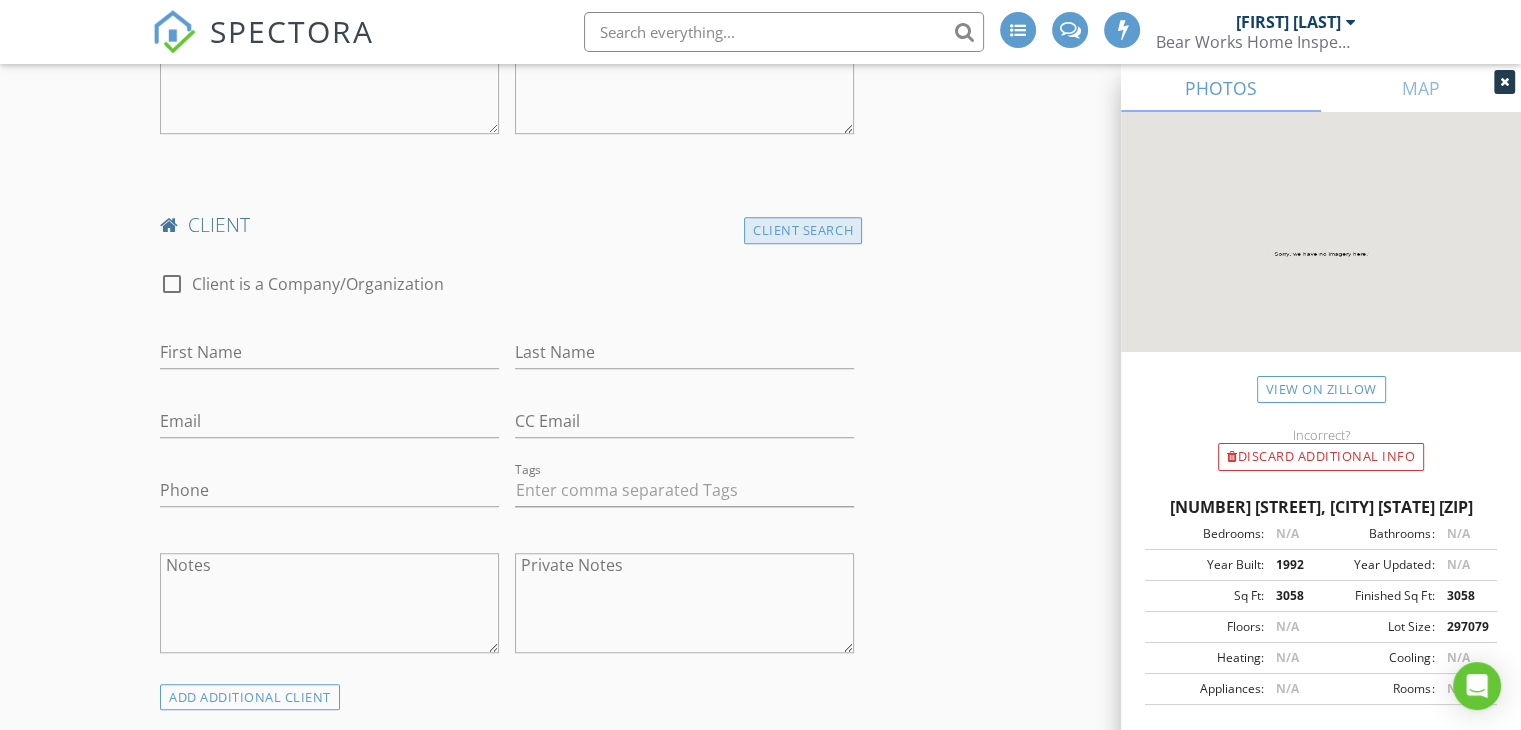 click on "Client Search" at bounding box center [803, 230] 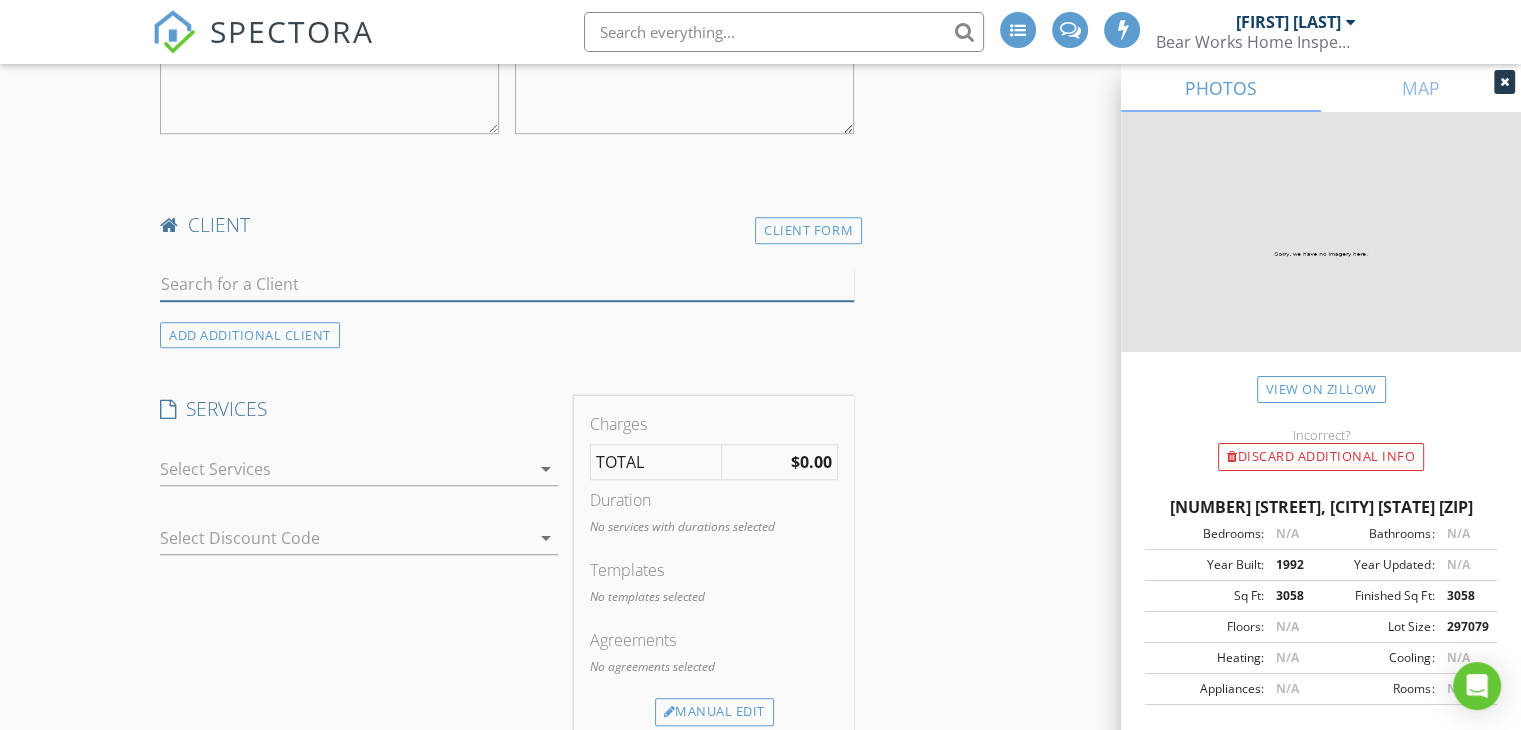 click at bounding box center (507, 284) 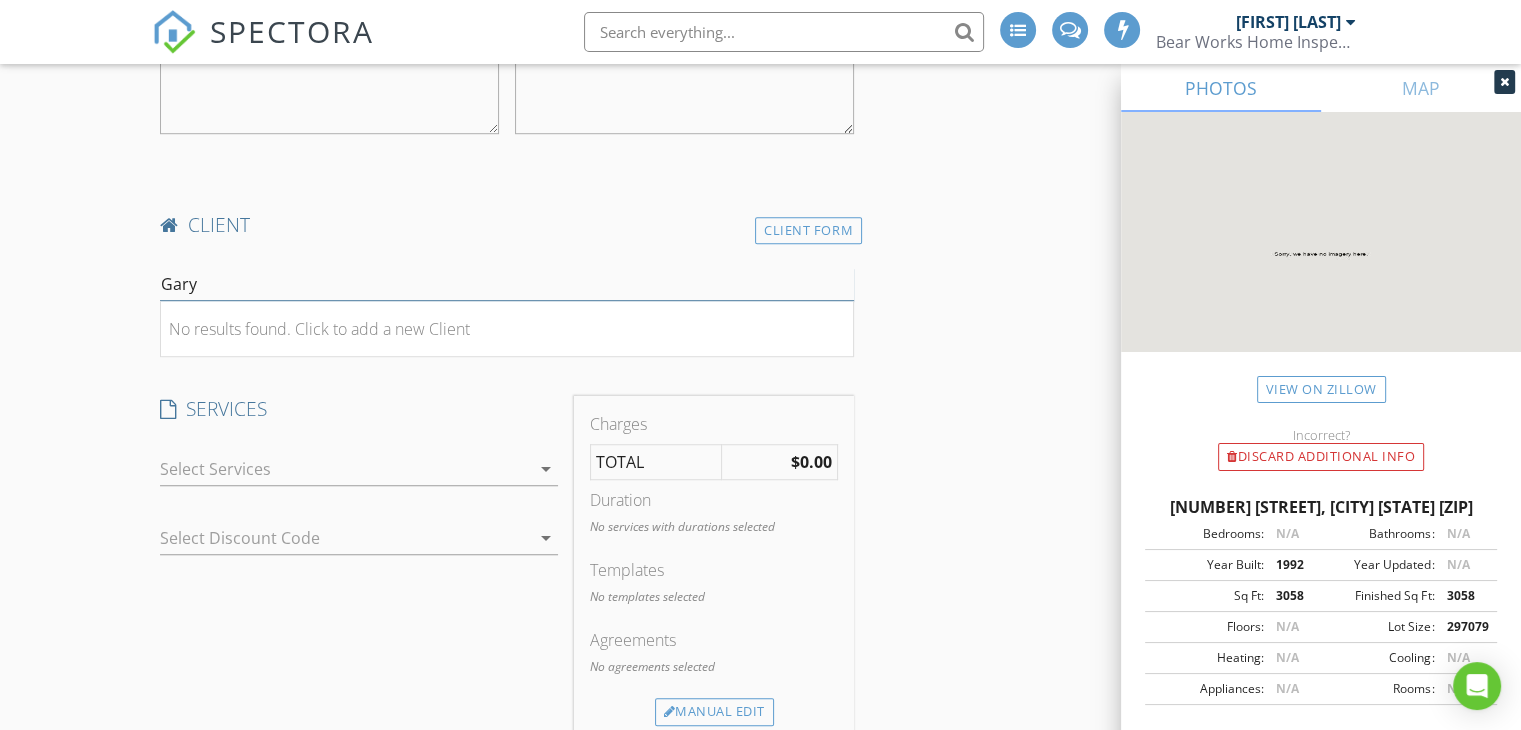 click on "Gary" at bounding box center [507, 284] 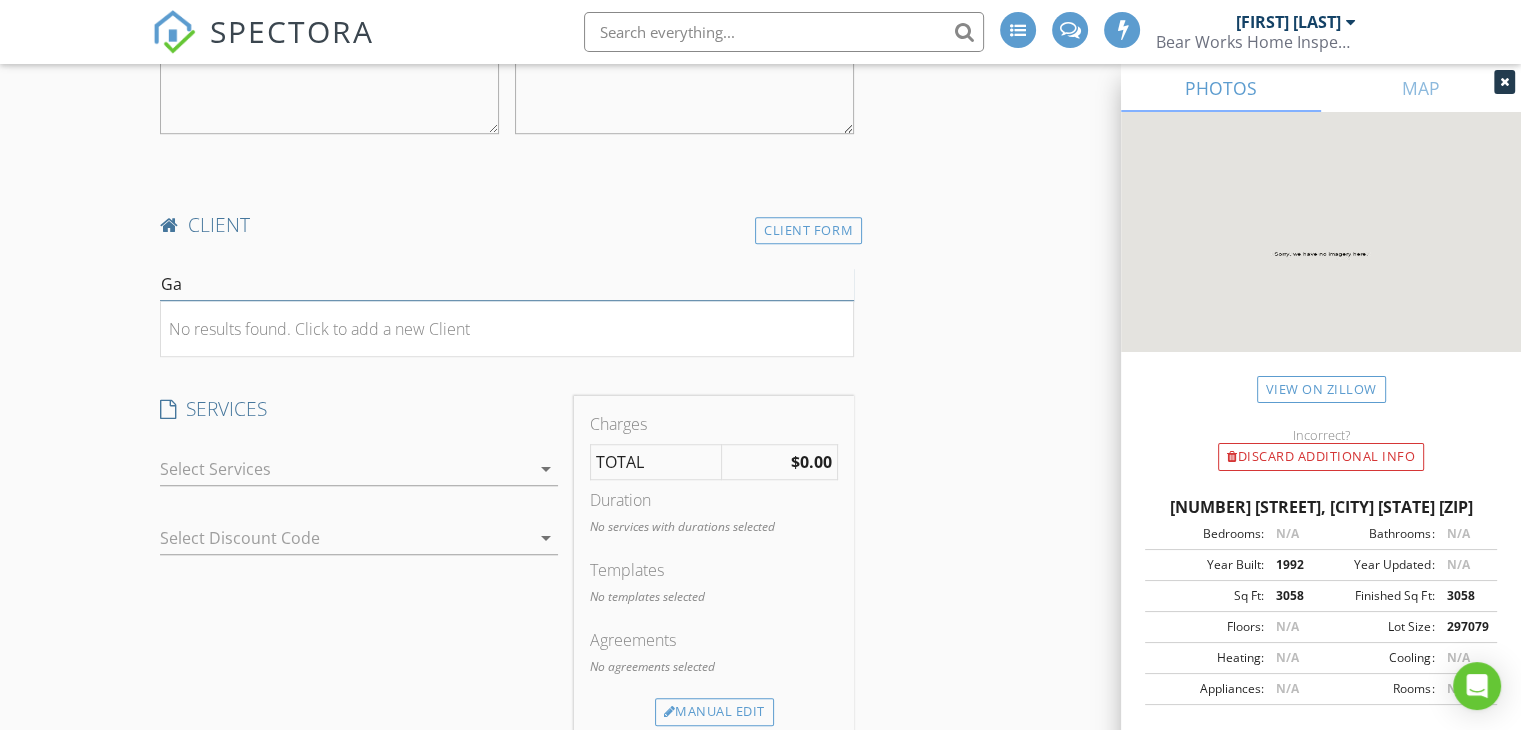 type on "G" 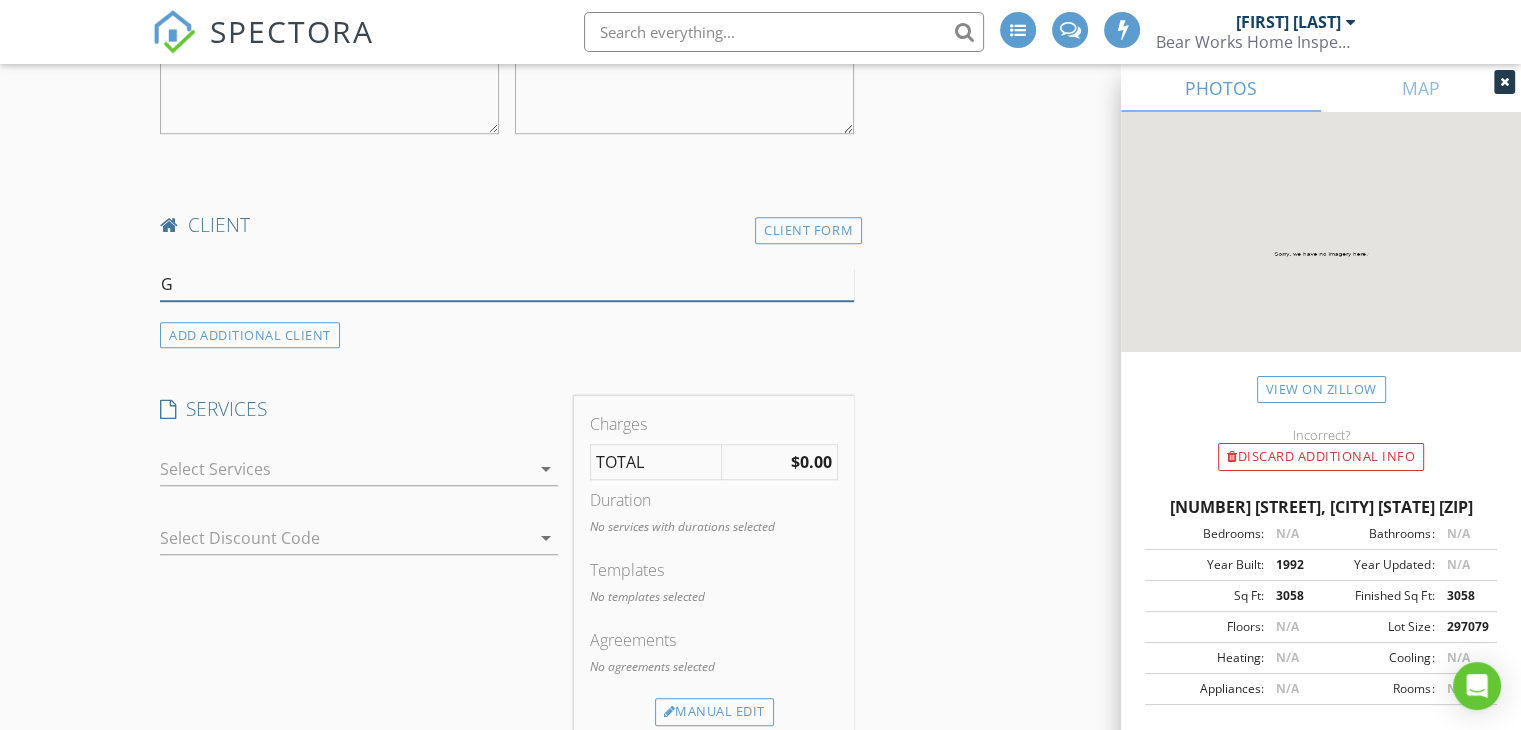 type 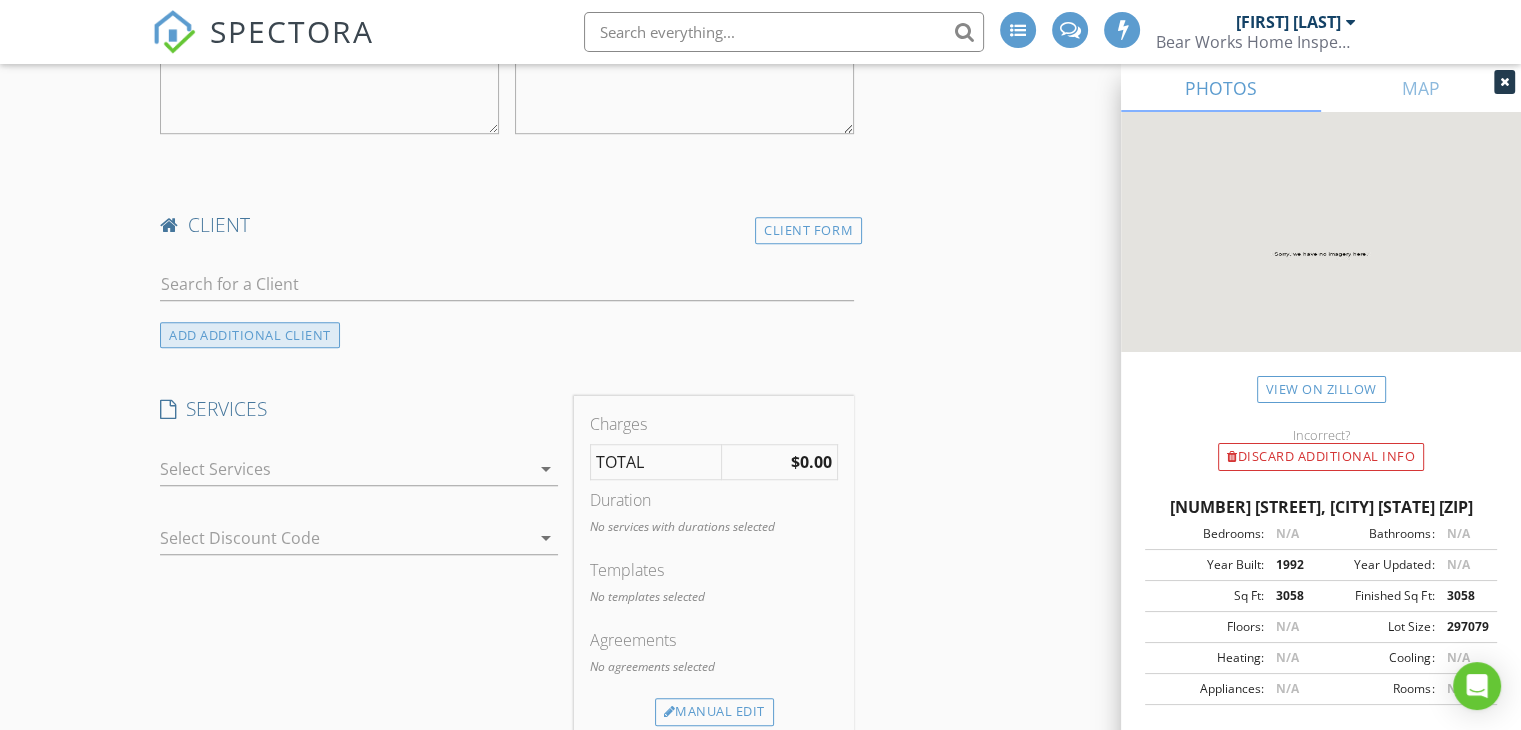 click on "ADD ADDITIONAL client" at bounding box center (250, 335) 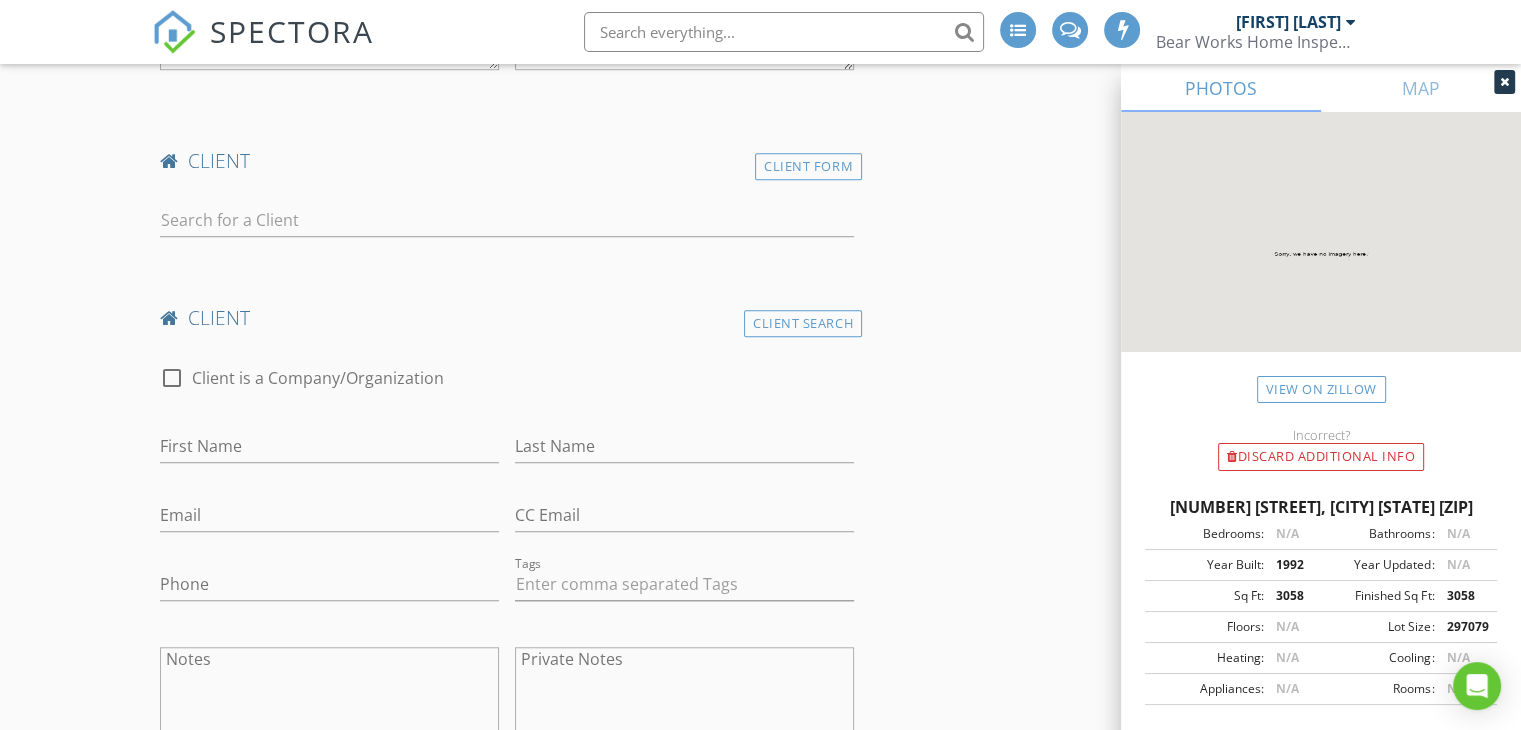 scroll, scrollTop: 1500, scrollLeft: 0, axis: vertical 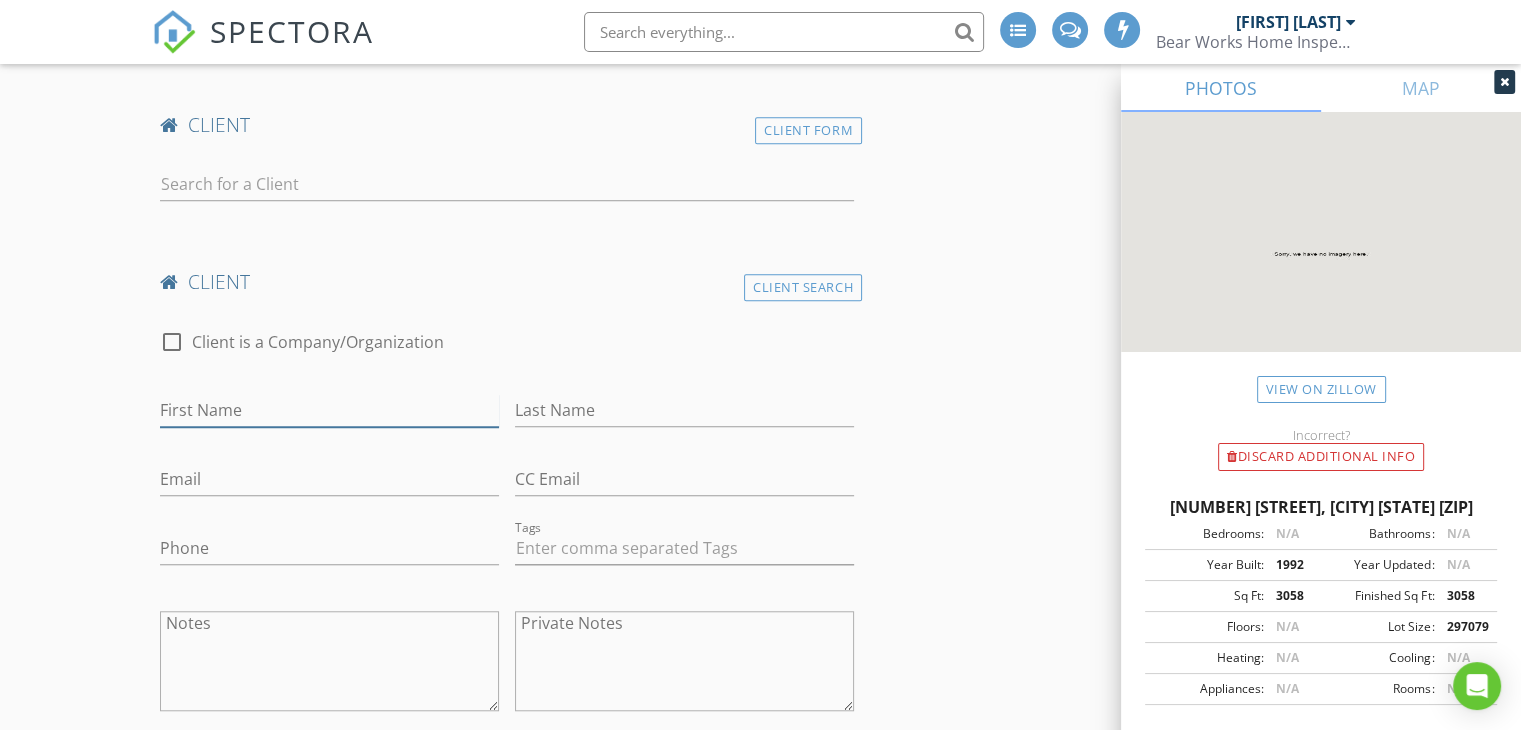 click on "First Name" at bounding box center (329, 410) 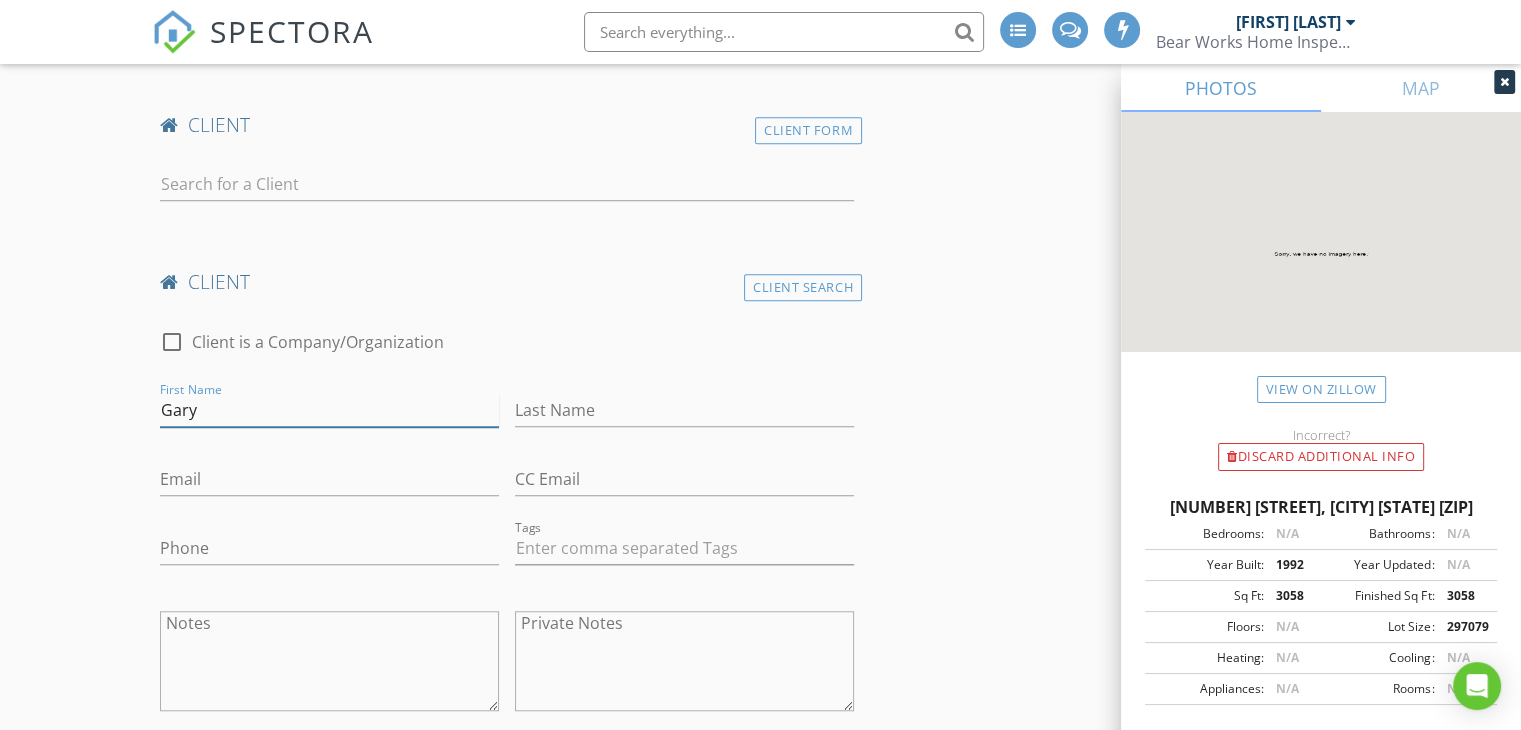 type on "Gary" 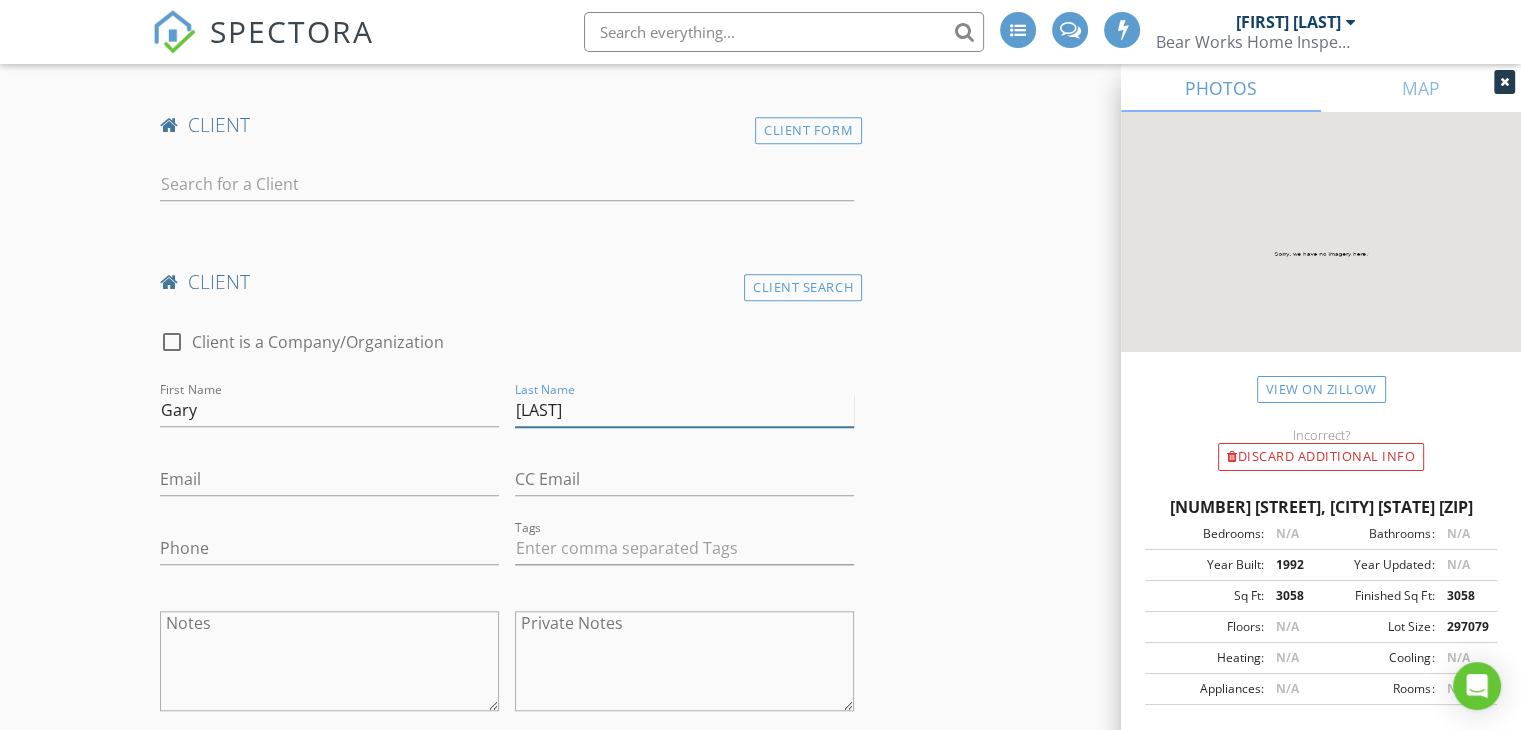 type on "Grabert" 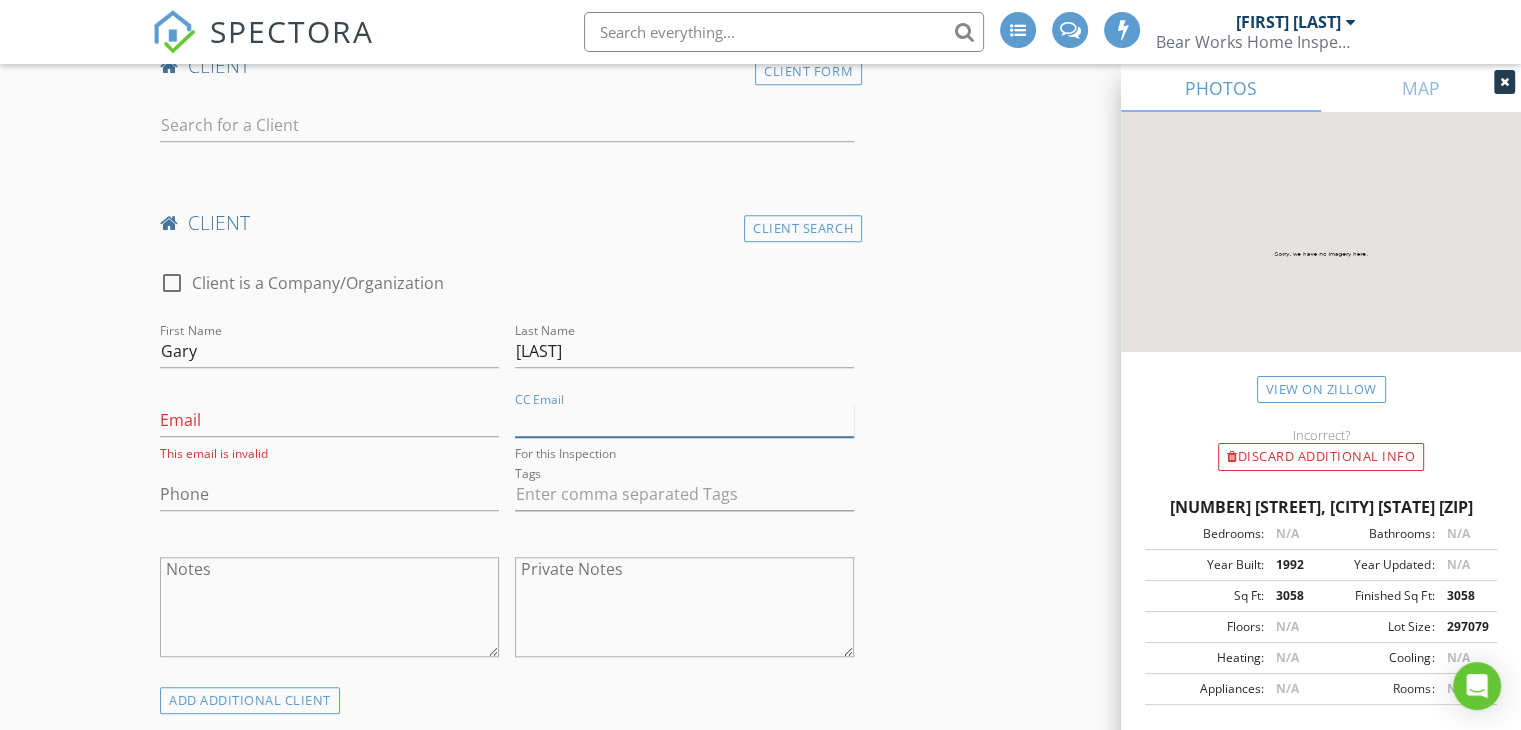 scroll, scrollTop: 1600, scrollLeft: 0, axis: vertical 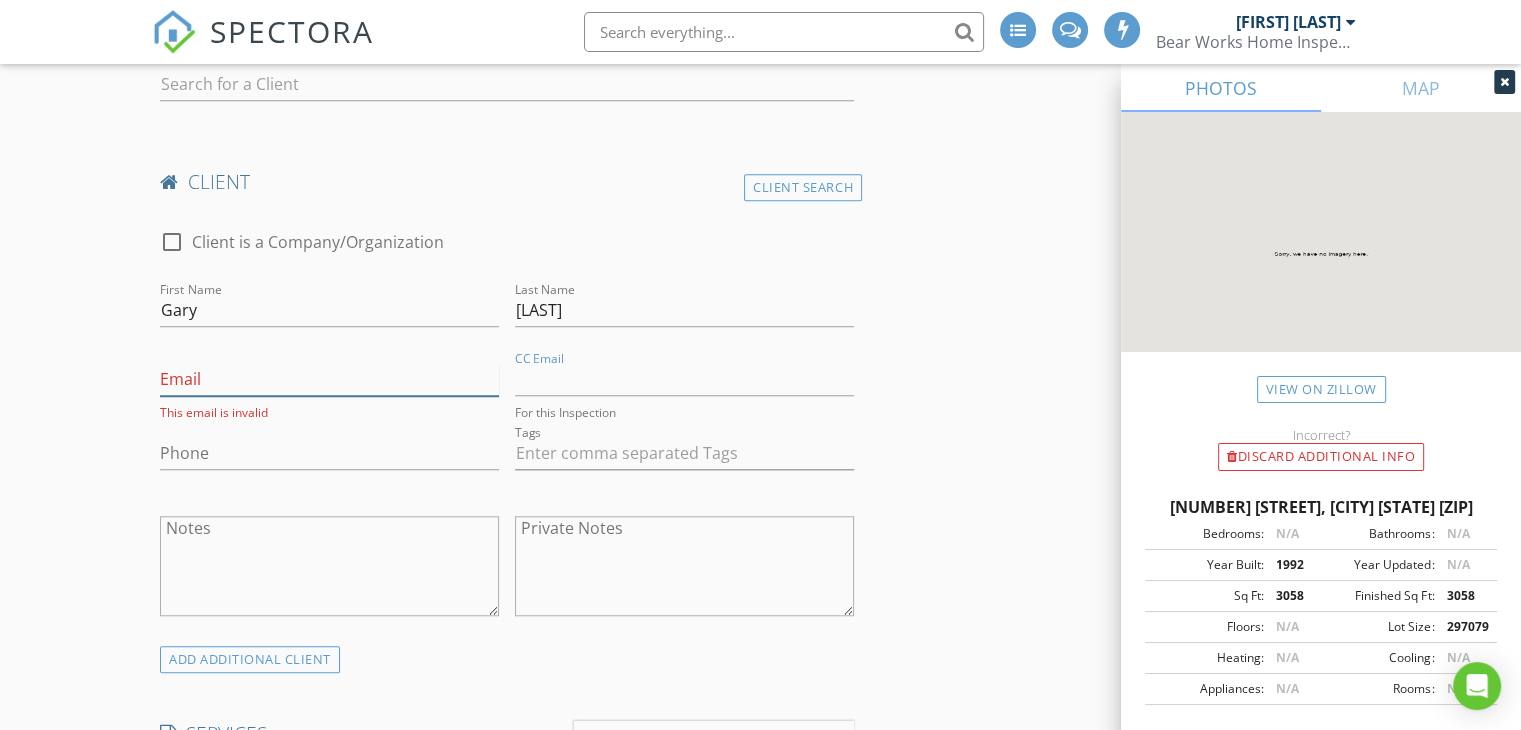 click on "Email" at bounding box center [329, 379] 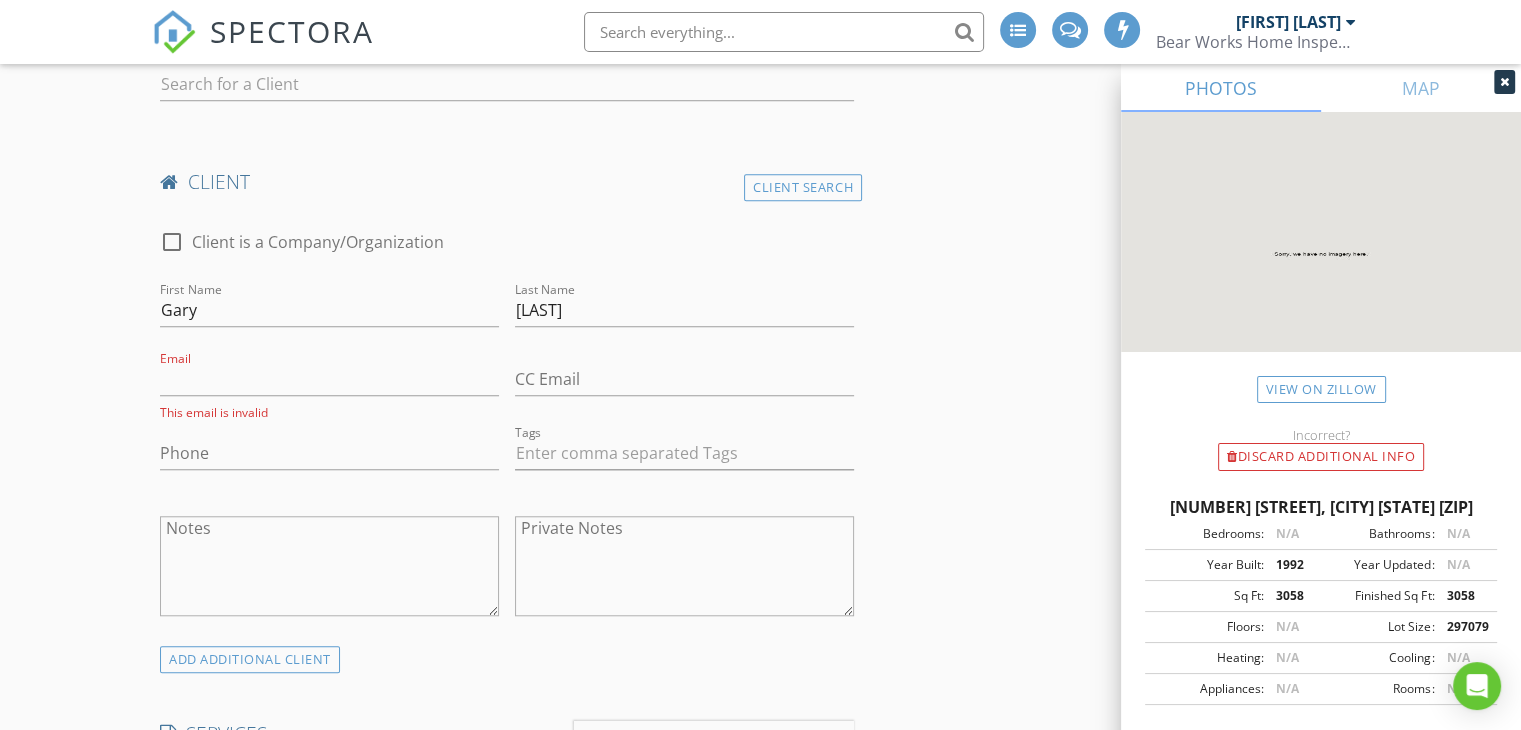 click on "New Inspection
INSPECTOR(S)
check_box   Sean Anderson   PRIMARY   Sean Anderson arrow_drop_down   check_box_outline_blank Sean Anderson specifically requested
Date/Time
08/05/2025 10:00 AM
Location
Address Search       Address 27 Stevens Ln   Unit   City Tabernacle   State NJ   Zip 08088   County Burlington     Square Feet 3058   Year Built 1992   Foundation Basement arrow_drop_down     Sean Anderson     22.4 miles     (37 minutes)
client
check_box Enable Client CC email for this inspection   Client Search     check_box_outline_blank Client is a Company/Organization     First Name Dorice   Last Name Anderson   Email daadodger1@aol.com   CC Email   Phone 856-745-3590         Tags         Notes   Private Notes
client
Client Form
client
Client Search         First Name" at bounding box center (760, 730) 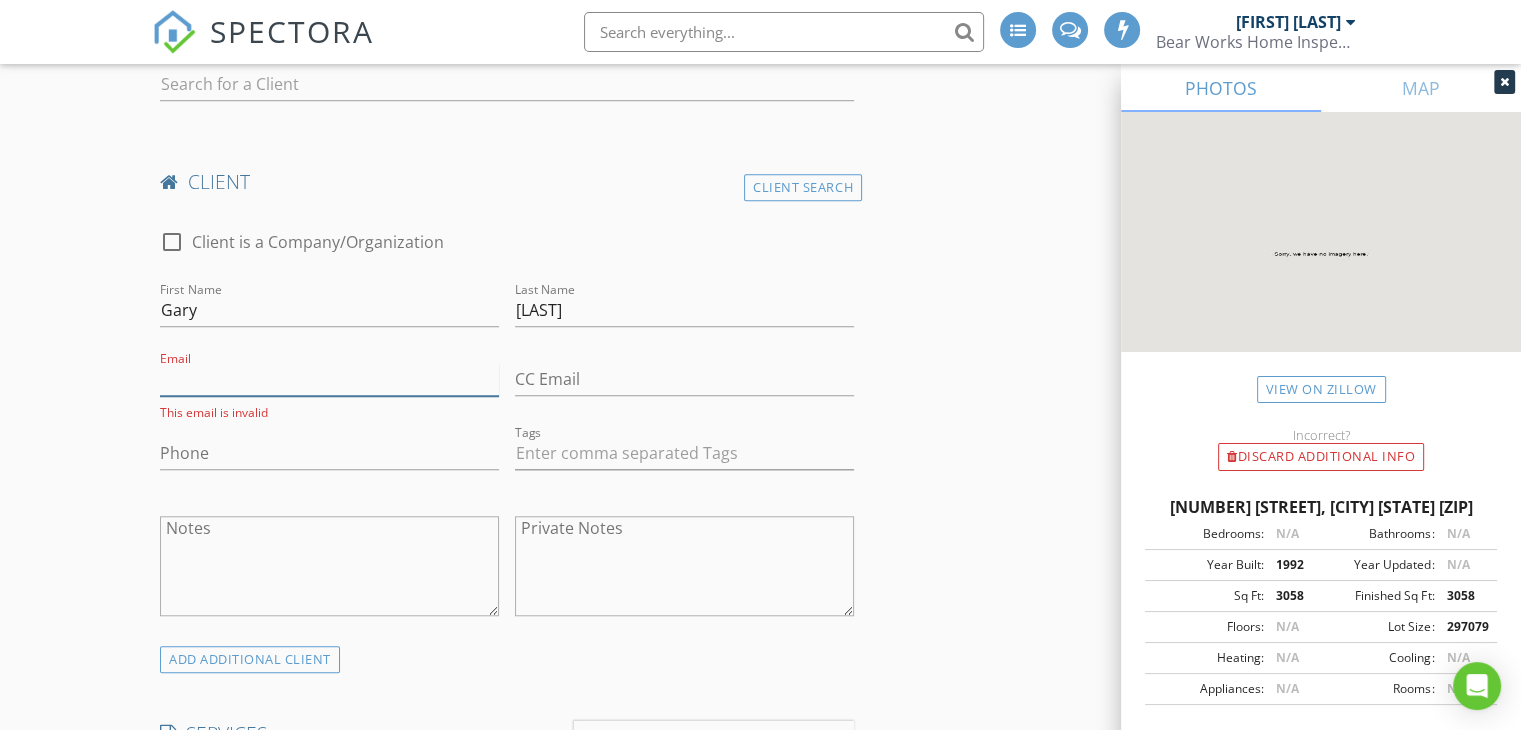 click on "Email" at bounding box center [329, 379] 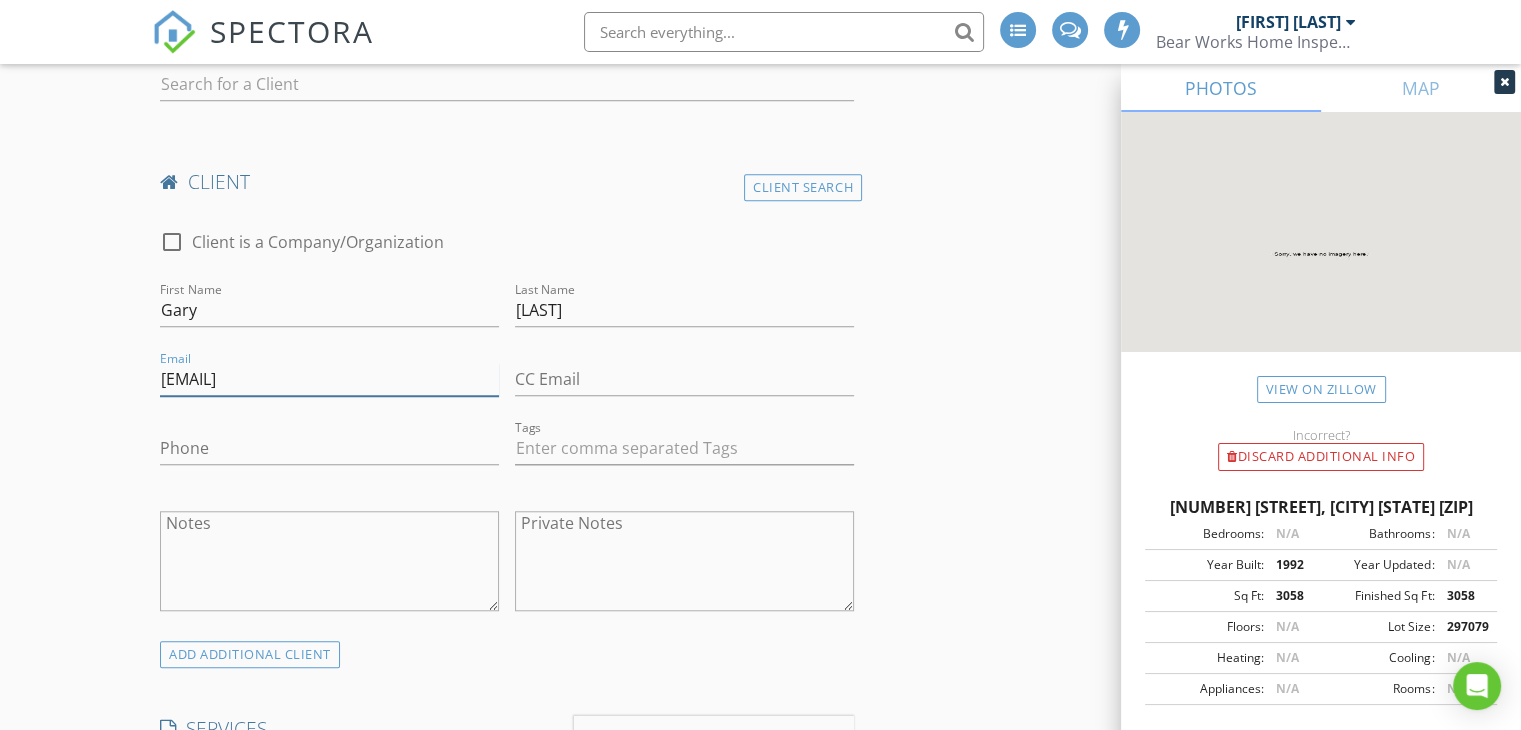 type on "valerielanderson24@gmail.com" 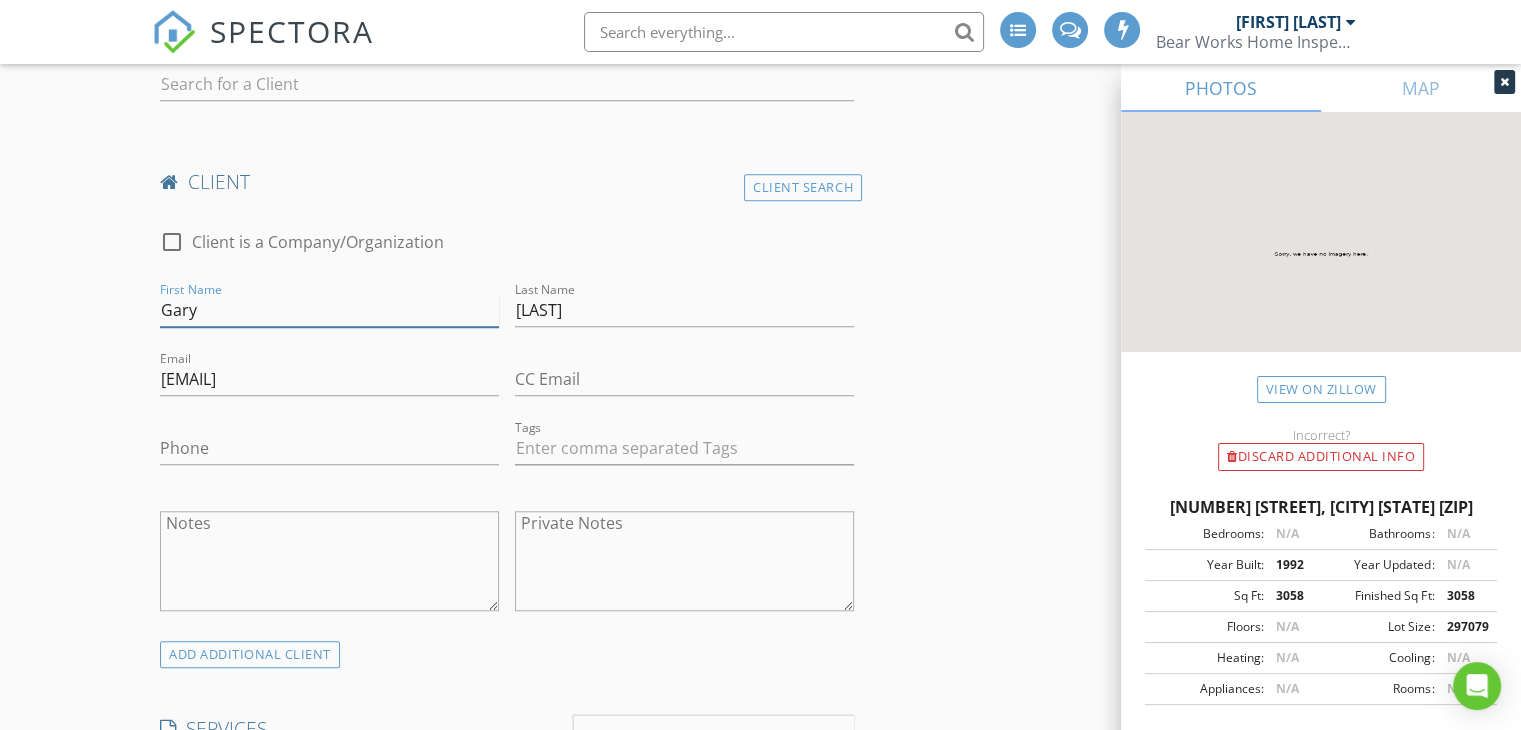 drag, startPoint x: 213, startPoint y: 298, endPoint x: 60, endPoint y: 285, distance: 153.5513 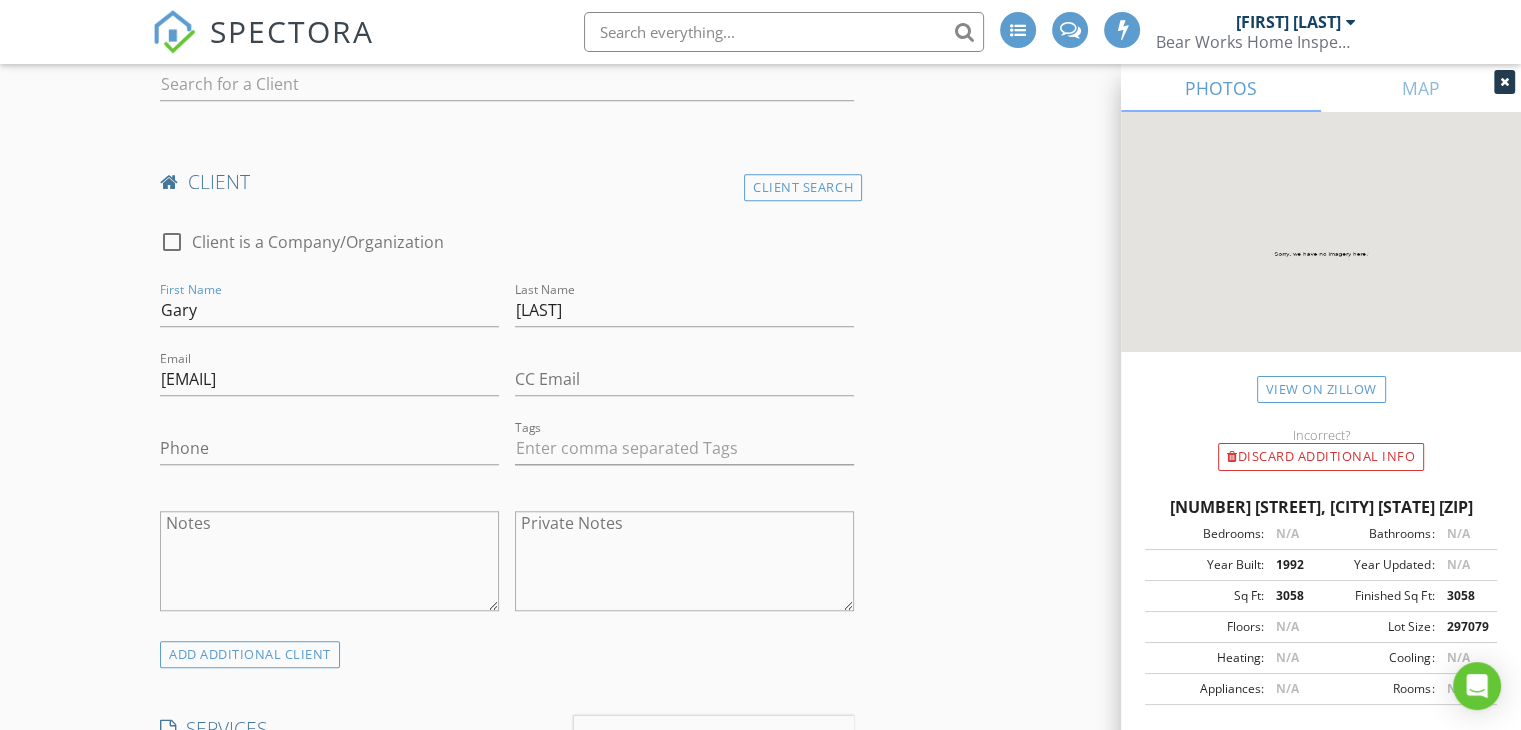 click on "First Name Gary" at bounding box center [329, 320] 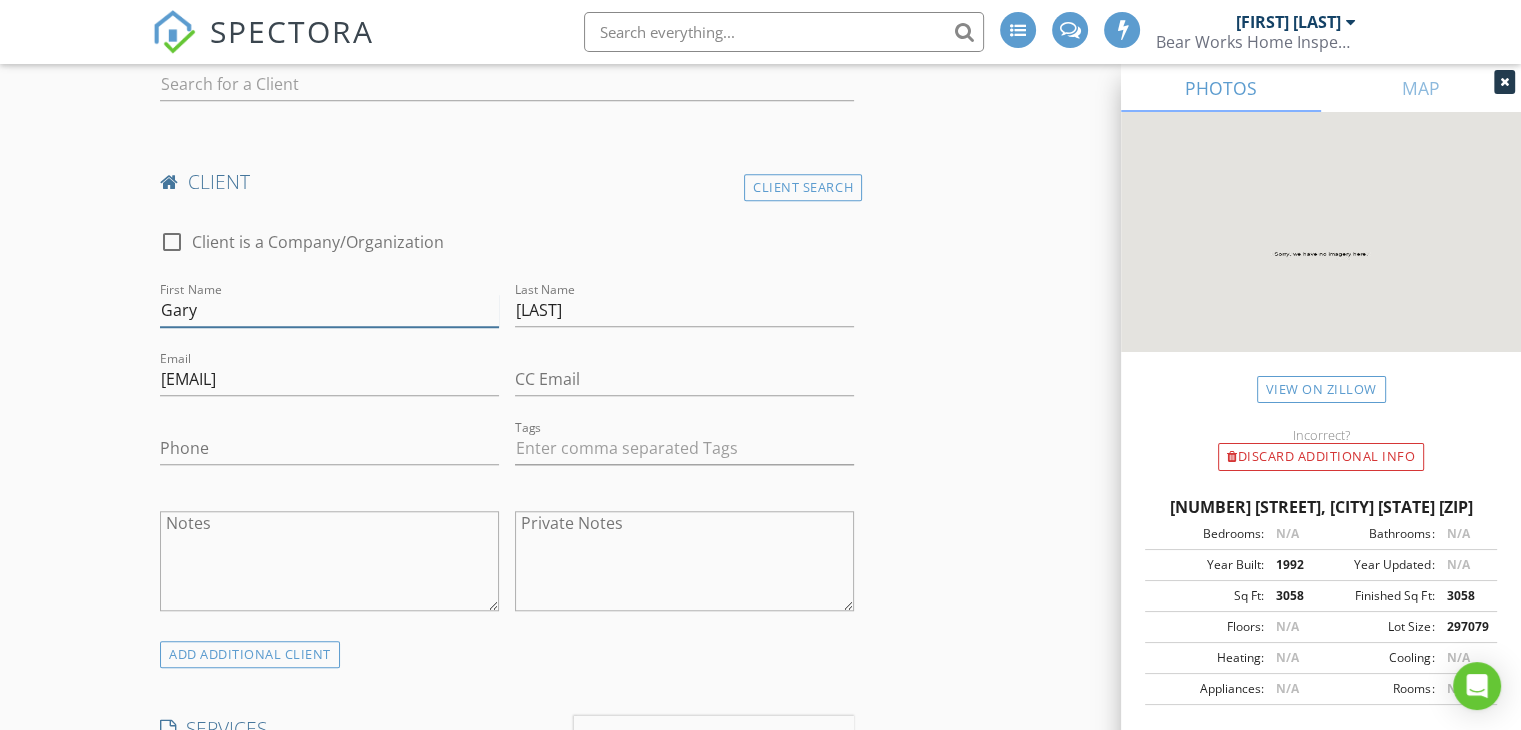 click on "Gary" at bounding box center [329, 310] 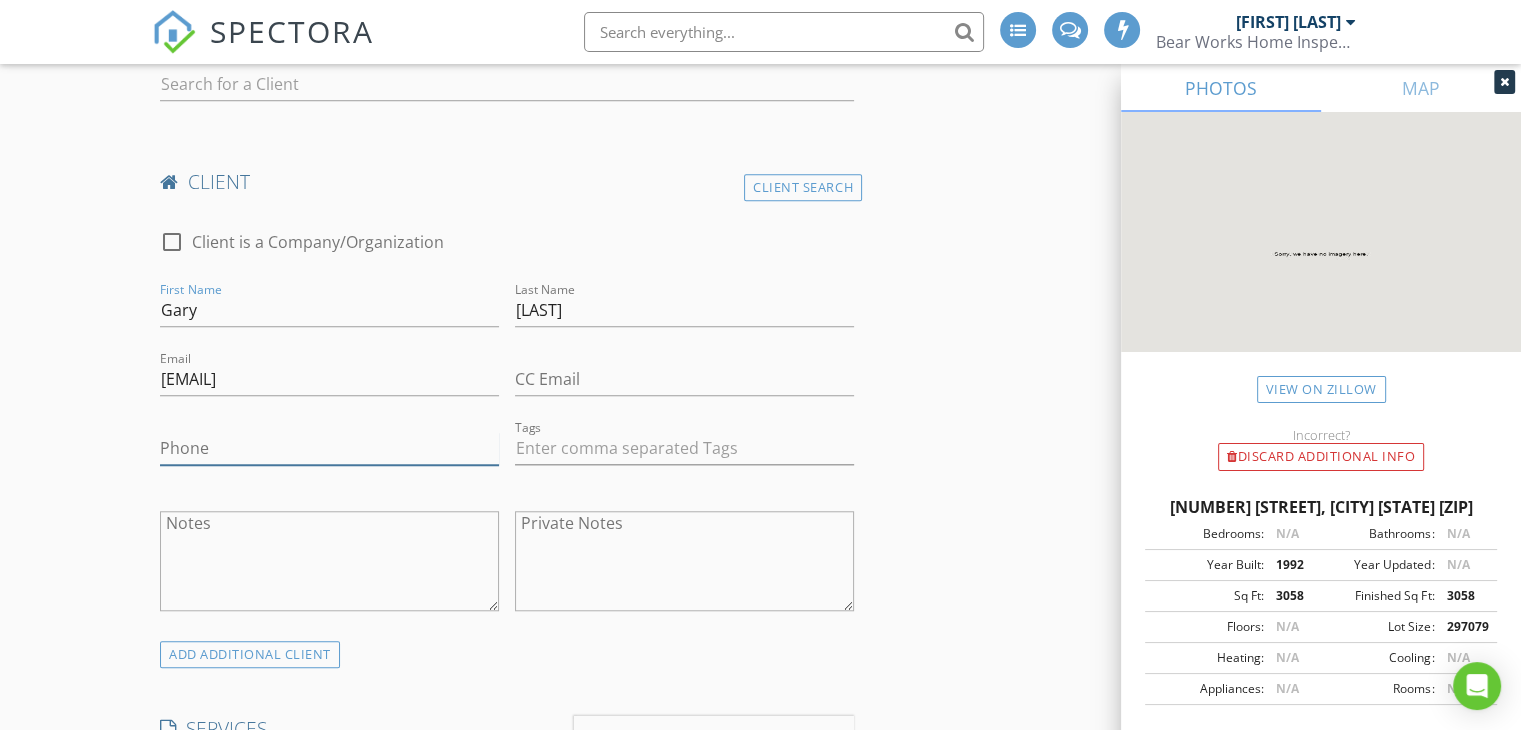 click on "Phone" at bounding box center [329, 448] 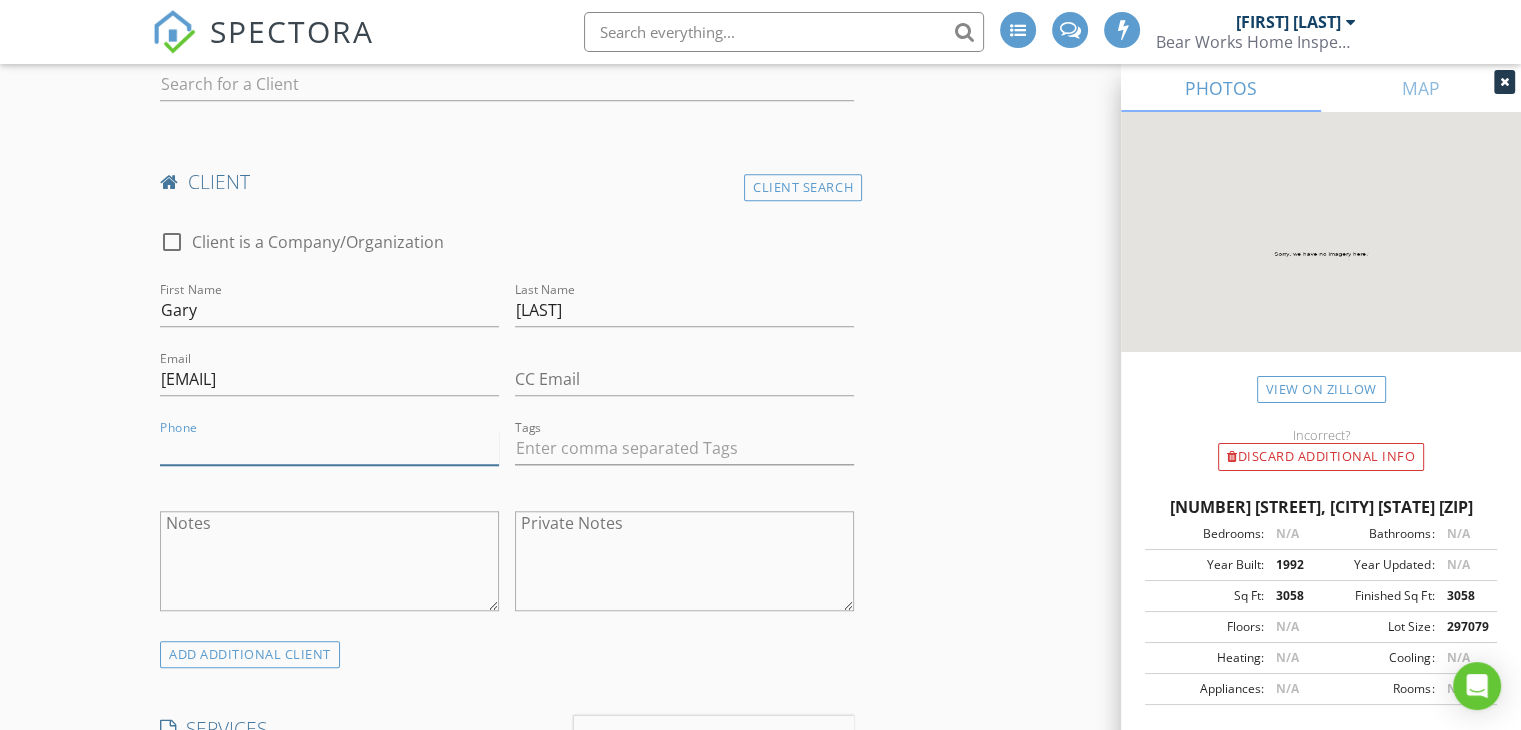 type on "6" 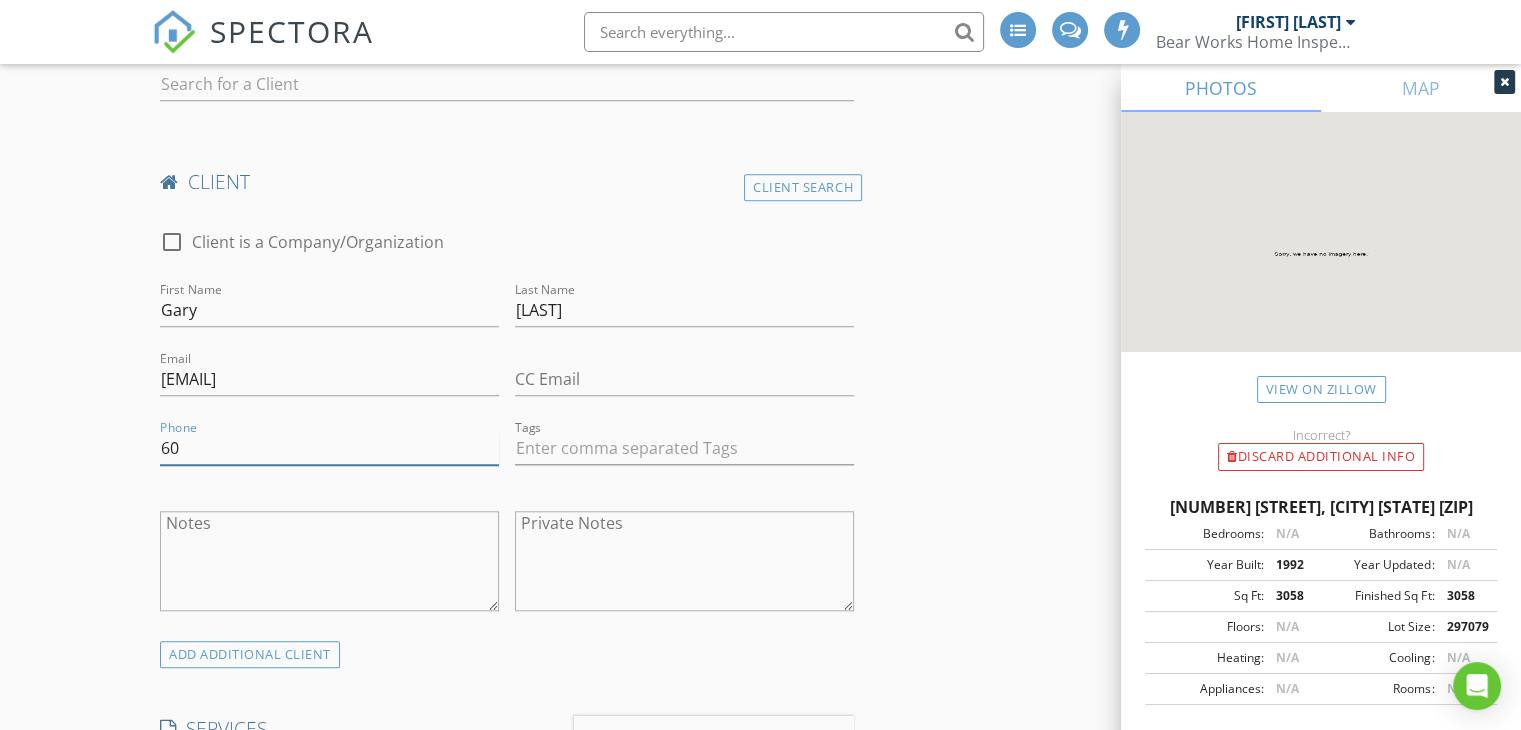 type on "6" 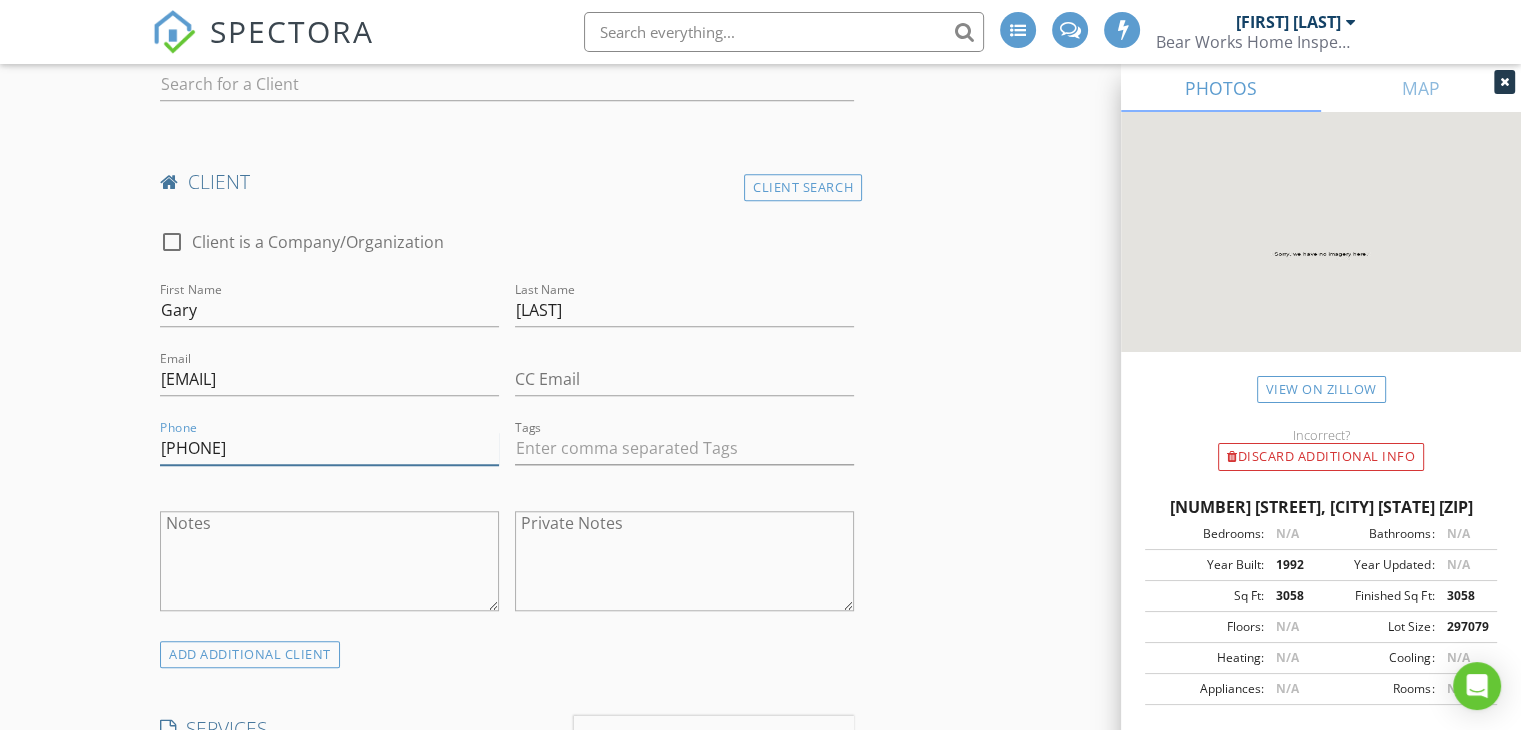 type on "609-217-3394" 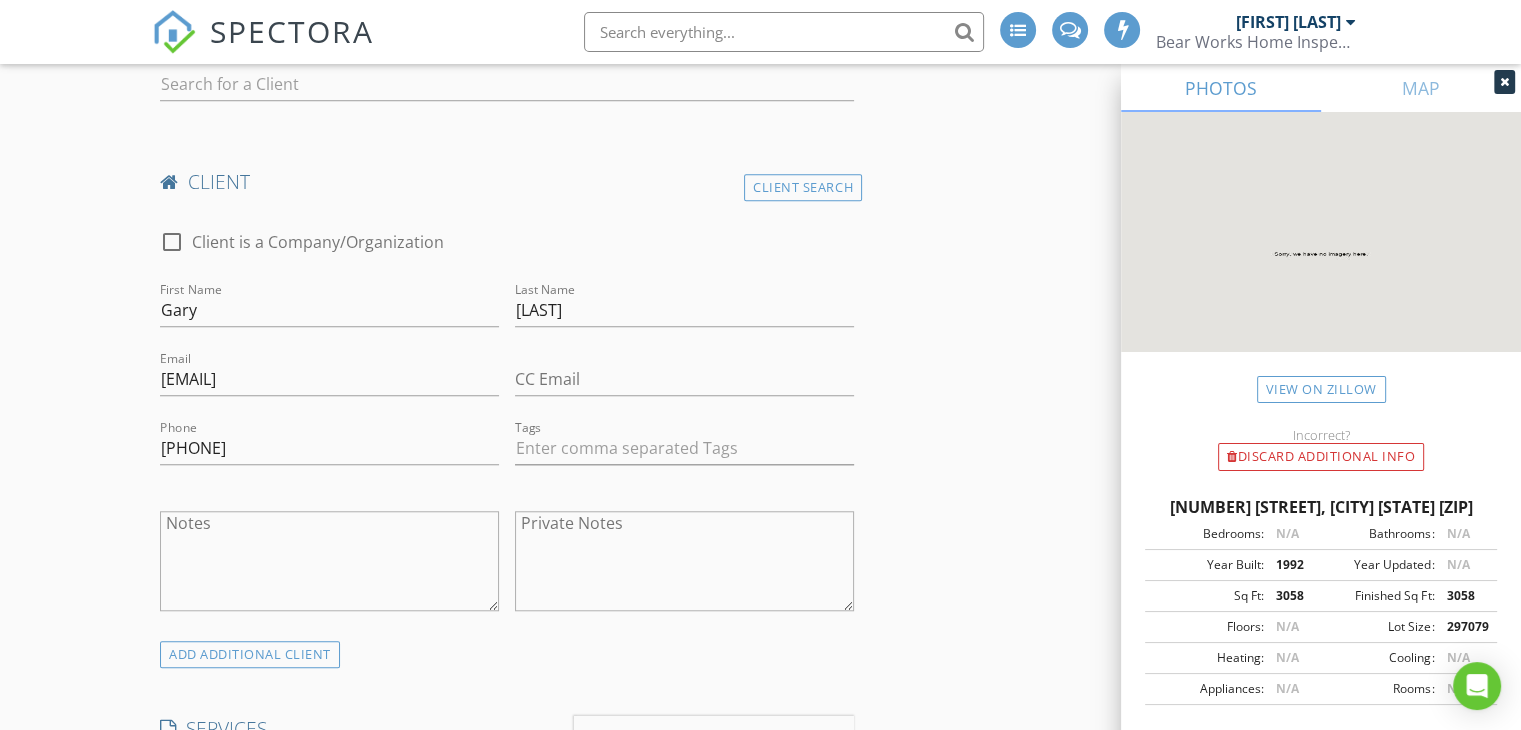 click on "INSPECTOR(S)
check_box   Sean Anderson   PRIMARY   Sean Anderson arrow_drop_down   check_box_outline_blank Sean Anderson specifically requested
Date/Time
08/05/2025 10:00 AM
Location
Address Search       Address 27 Stevens Ln   Unit   City Tabernacle   State NJ   Zip 08088   County Burlington     Square Feet 3058   Year Built 1992   Foundation Basement arrow_drop_down     Sean Anderson     22.4 miles     (37 minutes)
client
check_box Enable Client CC email for this inspection   Client Search     check_box_outline_blank Client is a Company/Organization     First Name Dorice   Last Name Anderson   Email daadodger1@aol.com   CC Email   Phone 856-745-3590         Tags         Notes   Private Notes
client
Client Form
client
Client Search     check_box_outline_blank     Gary" at bounding box center [760, 761] 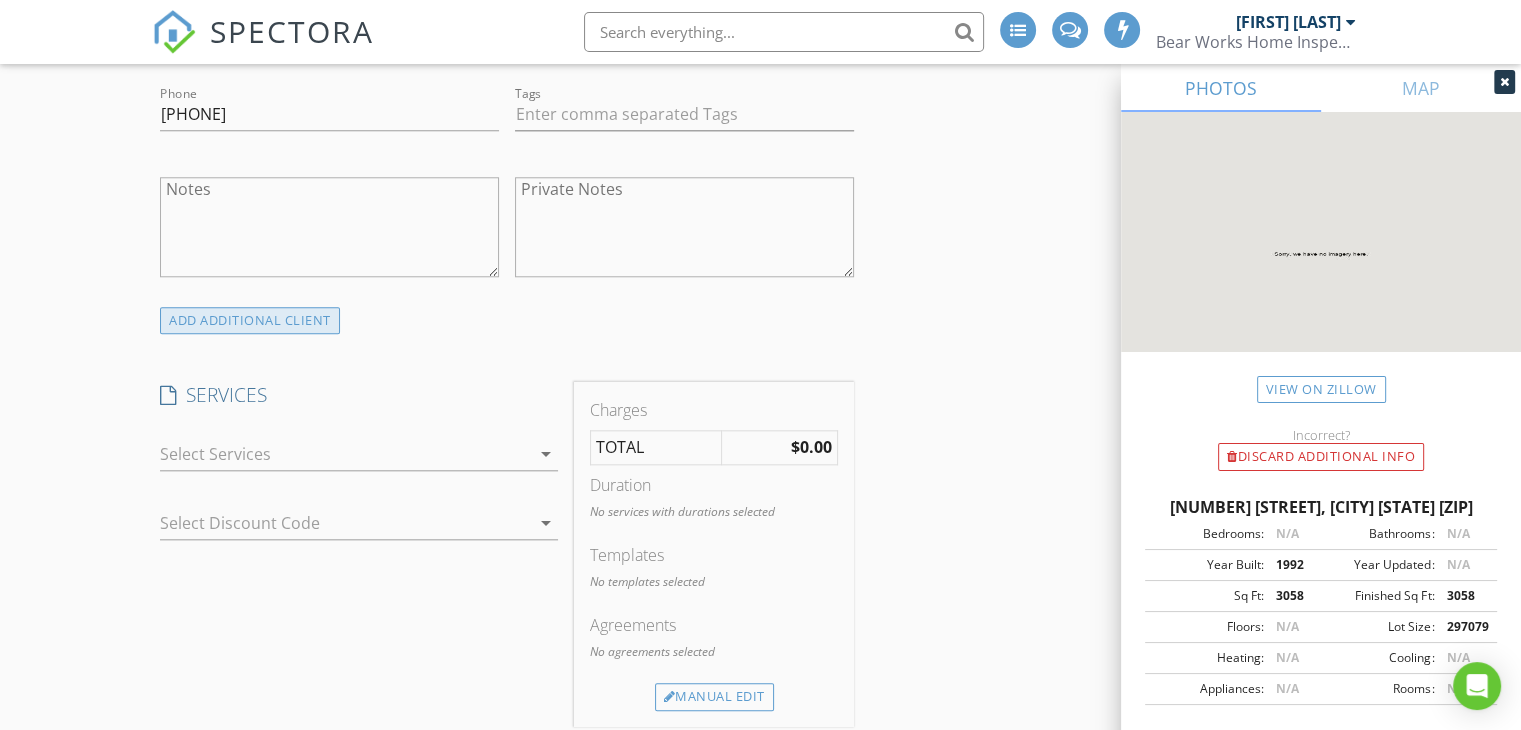 scroll, scrollTop: 2000, scrollLeft: 0, axis: vertical 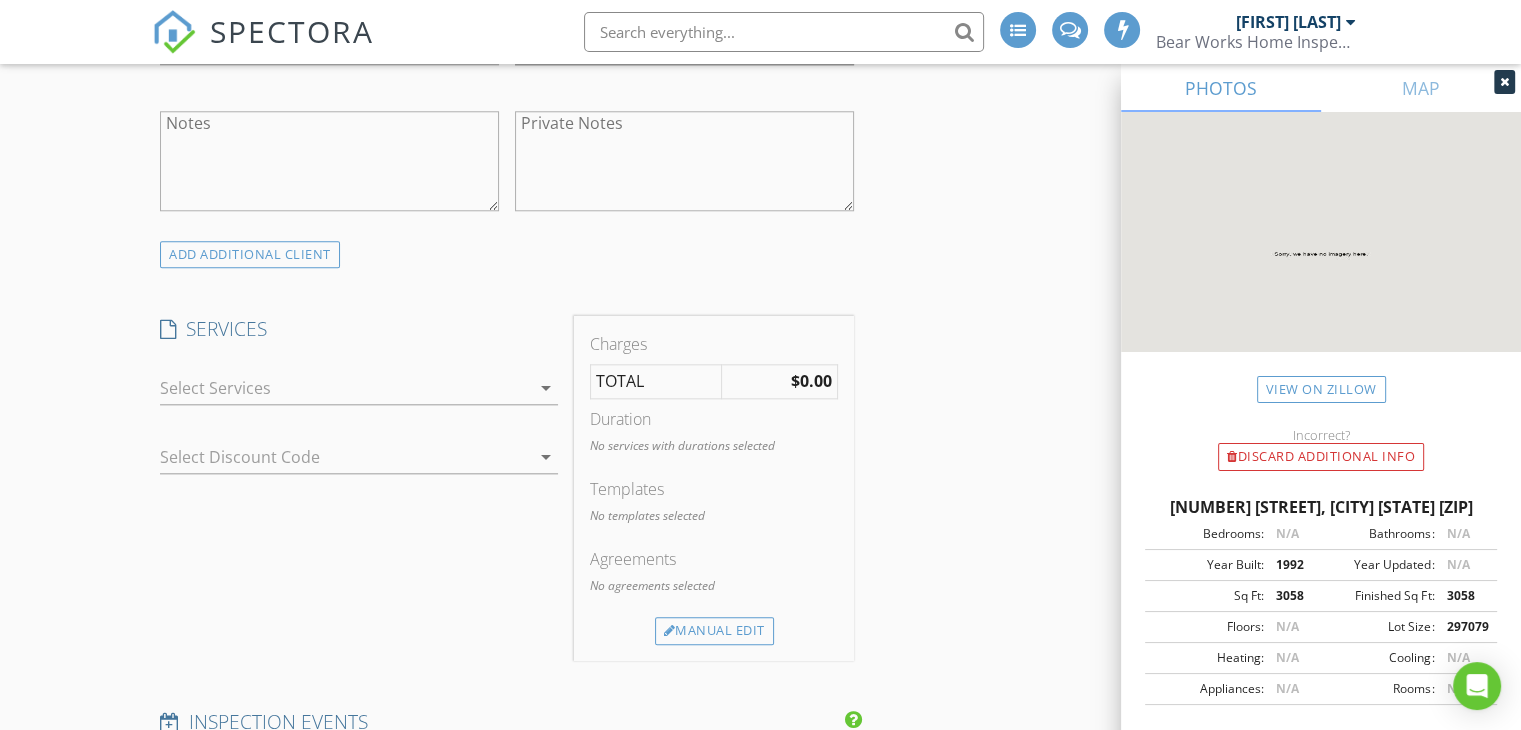 click at bounding box center [345, 388] 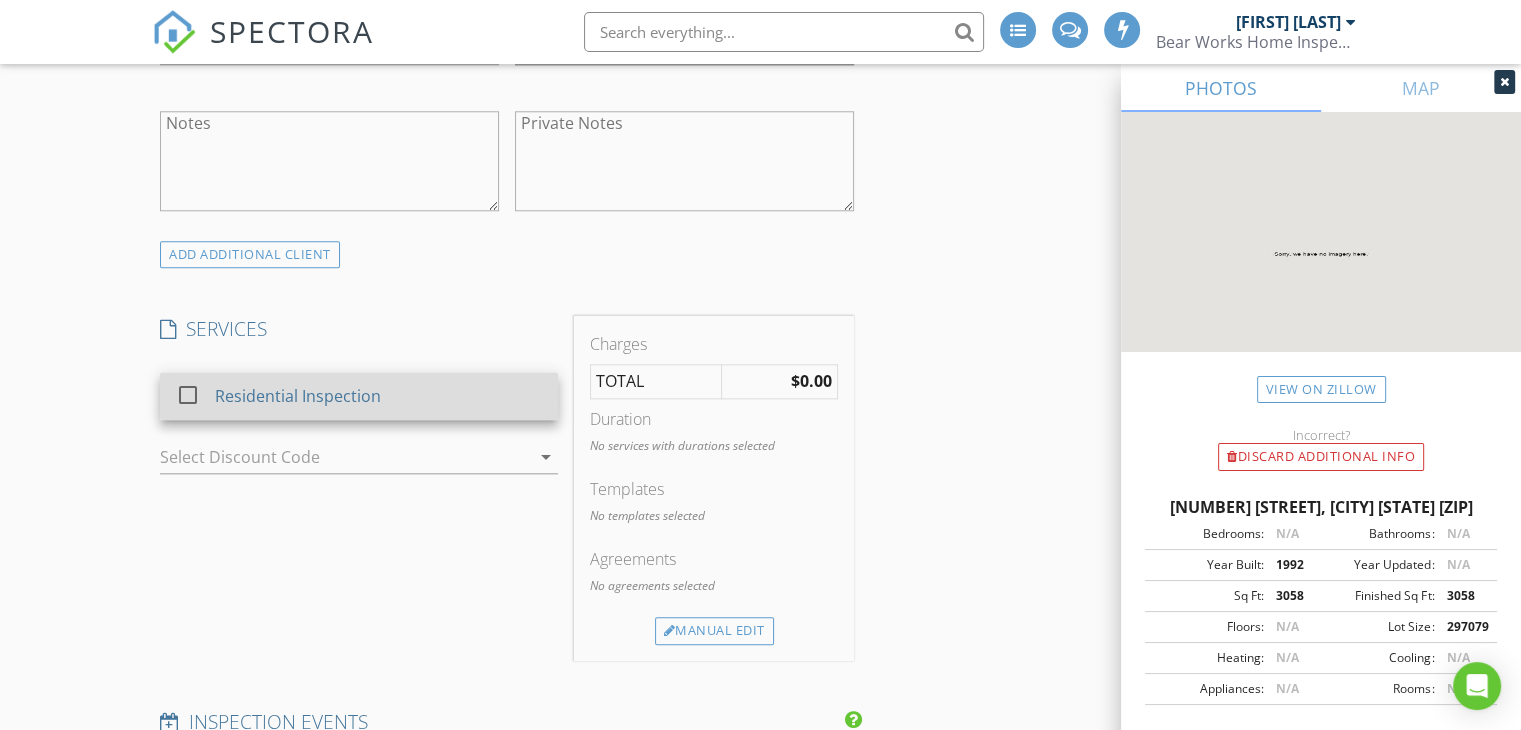 click at bounding box center (188, 394) 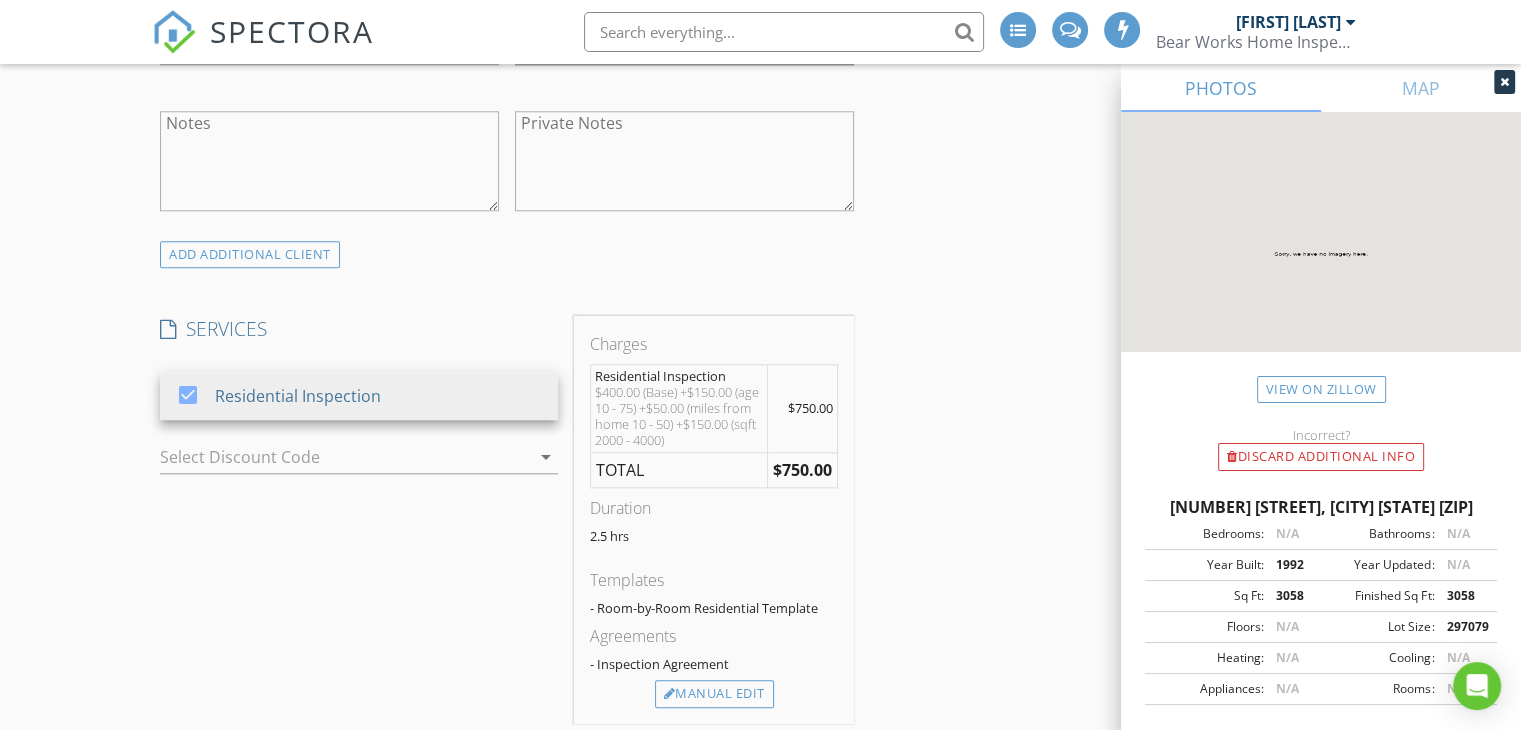 click on "SERVICES" at bounding box center (359, 329) 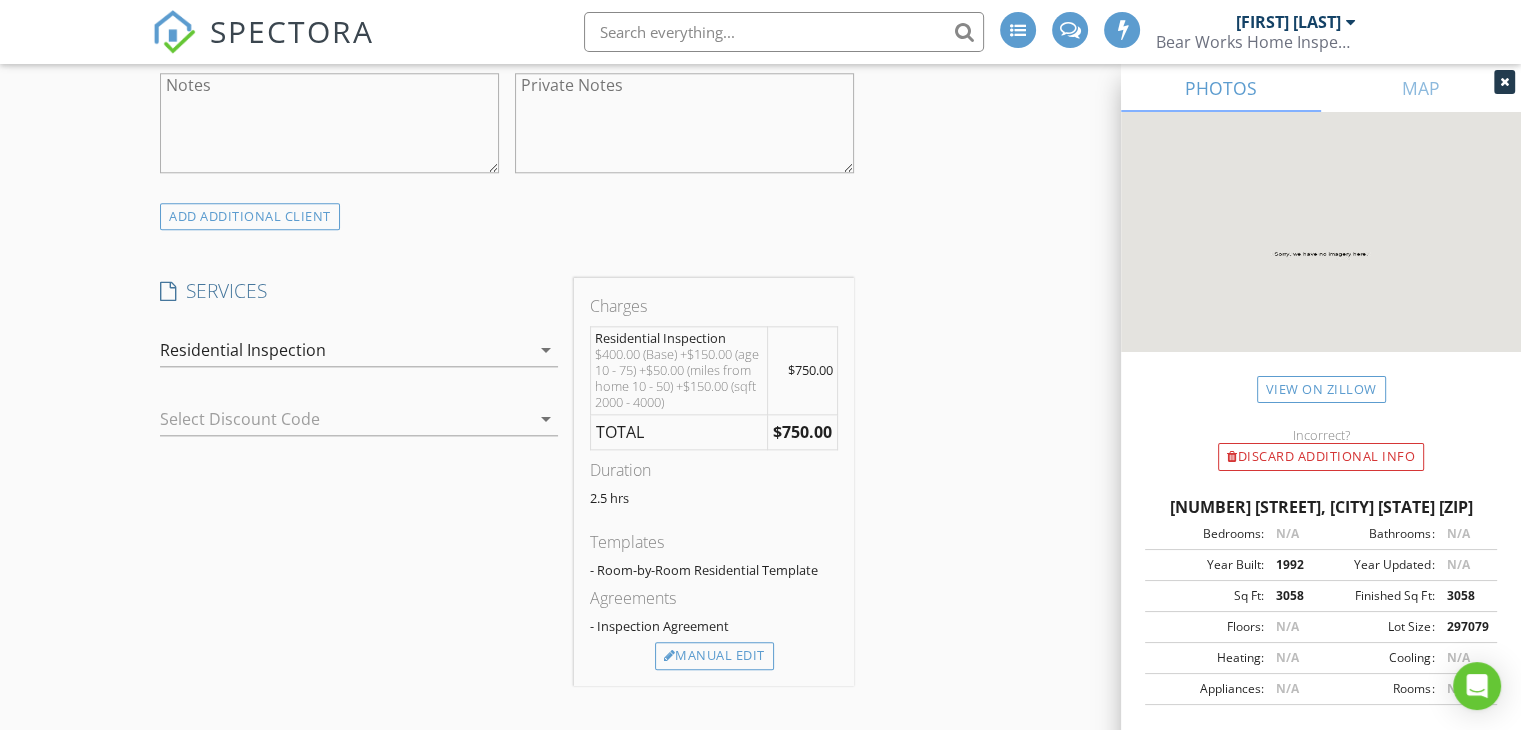 scroll, scrollTop: 2100, scrollLeft: 0, axis: vertical 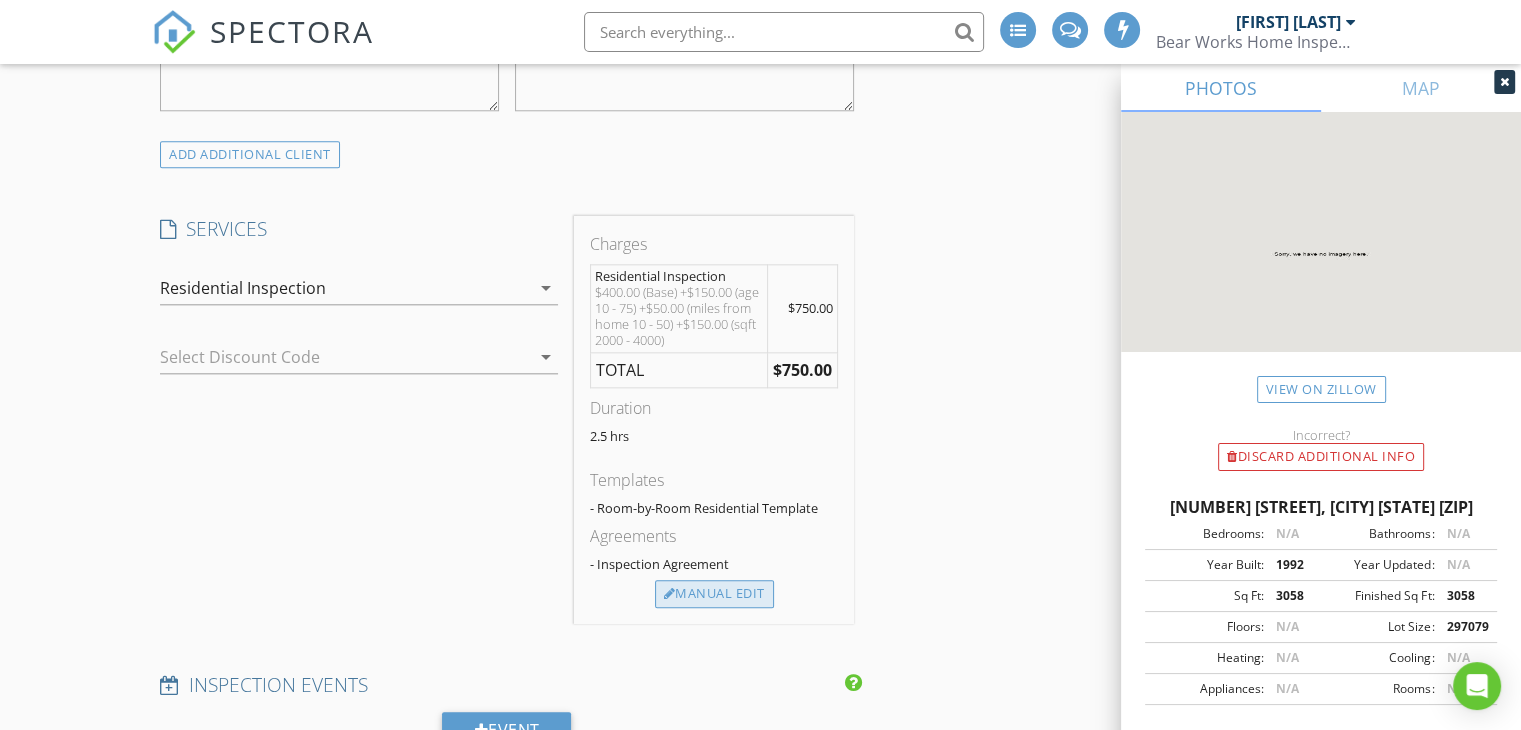 click on "Manual Edit" at bounding box center (714, 594) 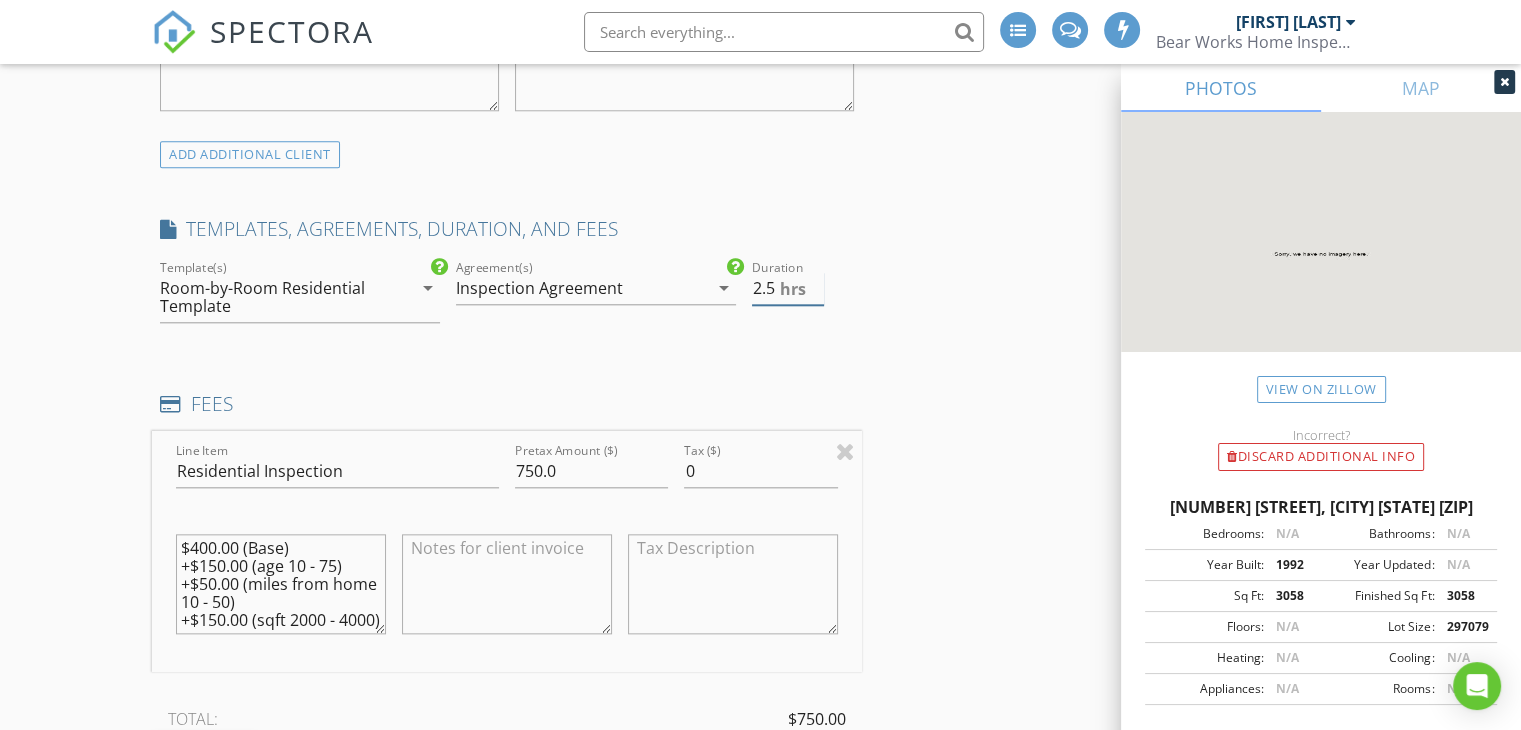click on "2.5" at bounding box center (788, 288) 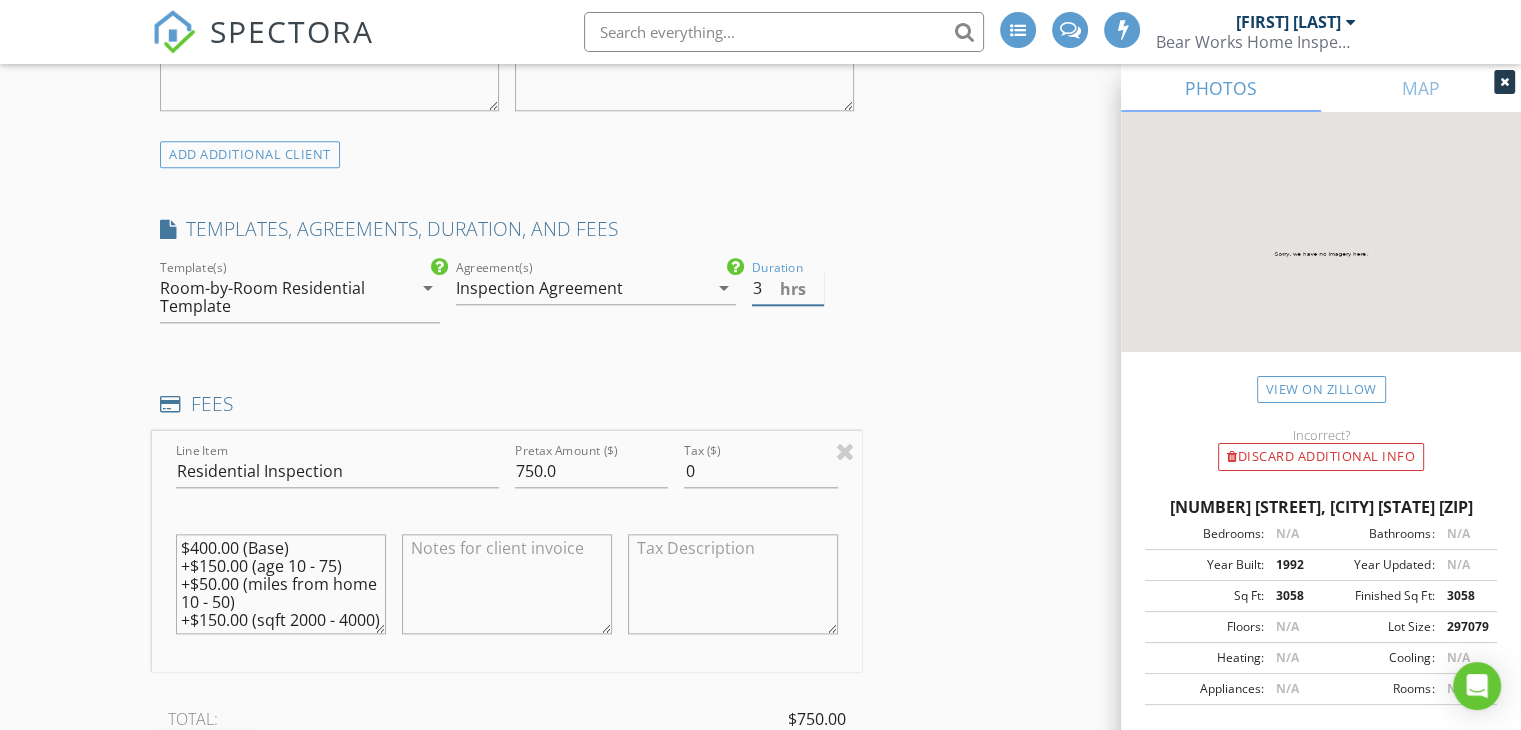 type on "3" 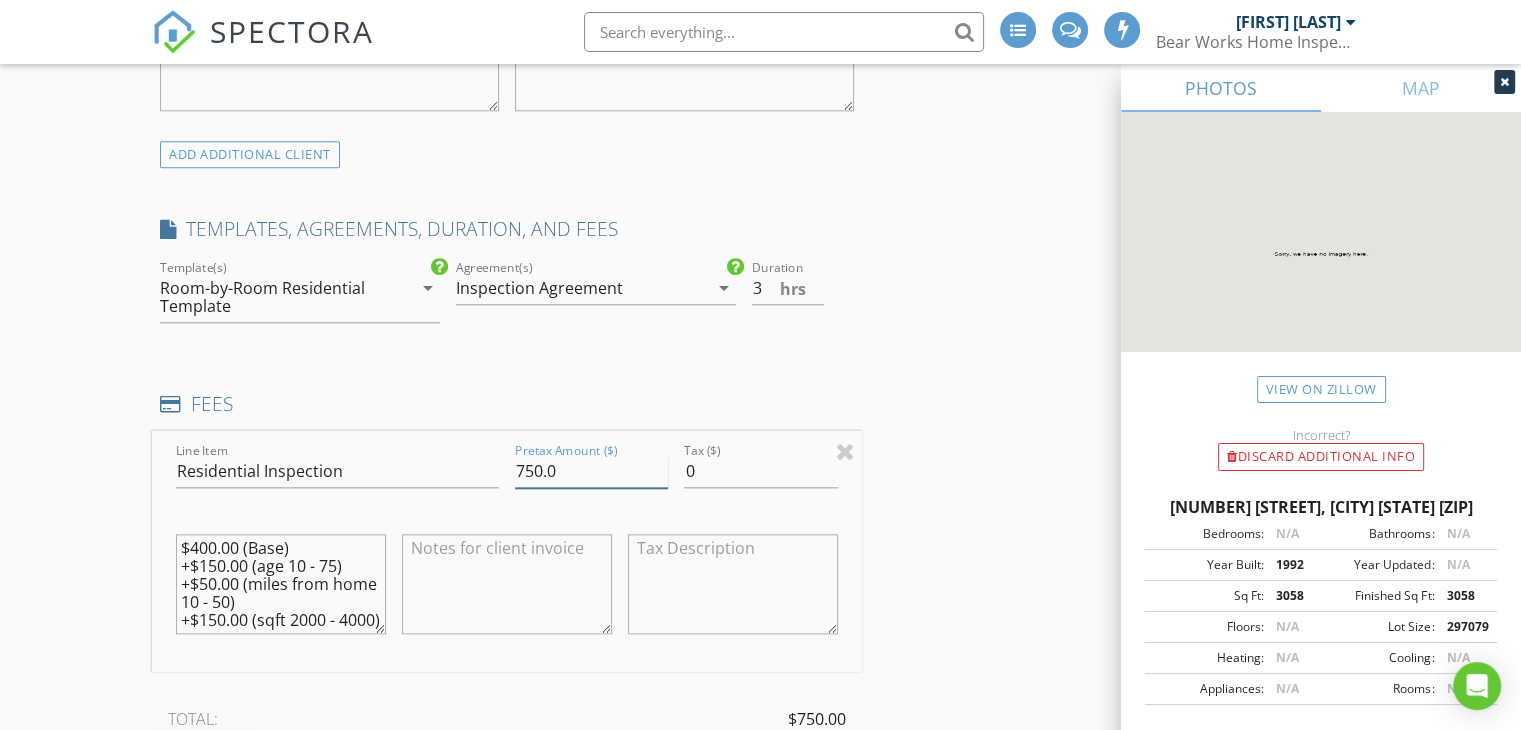 drag, startPoint x: 560, startPoint y: 468, endPoint x: 426, endPoint y: 446, distance: 135.79396 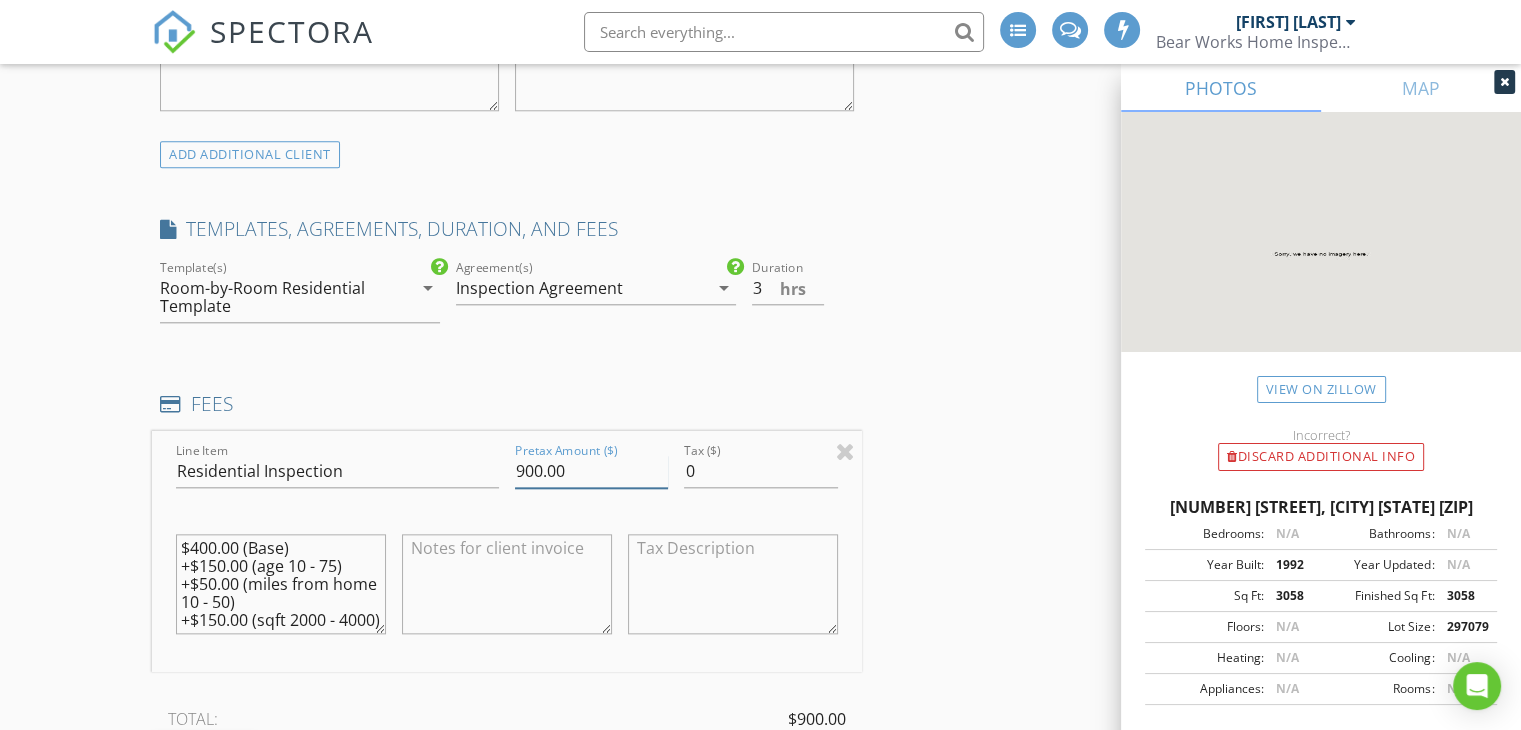 type on "900.00" 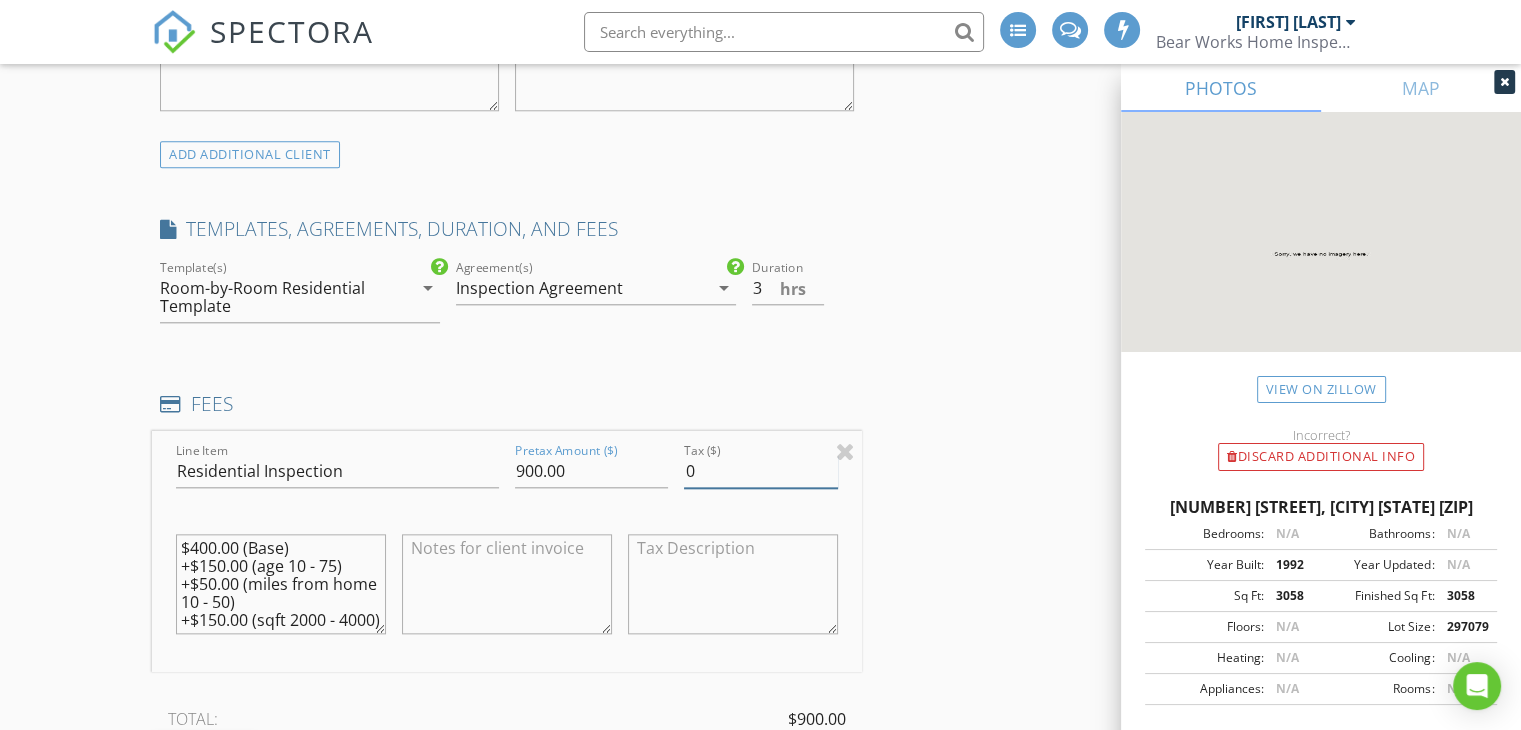 click on "INSPECTOR(S)
check_box   Sean Anderson   PRIMARY   Sean Anderson arrow_drop_down   check_box_outline_blank Sean Anderson specifically requested
Date/Time
08/05/2025 10:00 AM
Location
Address Search       Address 27 Stevens Ln   Unit   City Tabernacle   State NJ   Zip 08088   County Burlington     Square Feet 3058   Year Built 1992   Foundation Basement arrow_drop_down     Sean Anderson     22.4 miles     (37 minutes)
client
check_box Enable Client CC email for this inspection   Client Search     check_box_outline_blank Client is a Company/Organization     First Name Dorice   Last Name Anderson   Email daadodger1@aol.com   CC Email   Phone 856-745-3590         Tags         Notes   Private Notes
client
Client Form
client
Client Search     check_box_outline_blank     Gary" at bounding box center (760, 380) 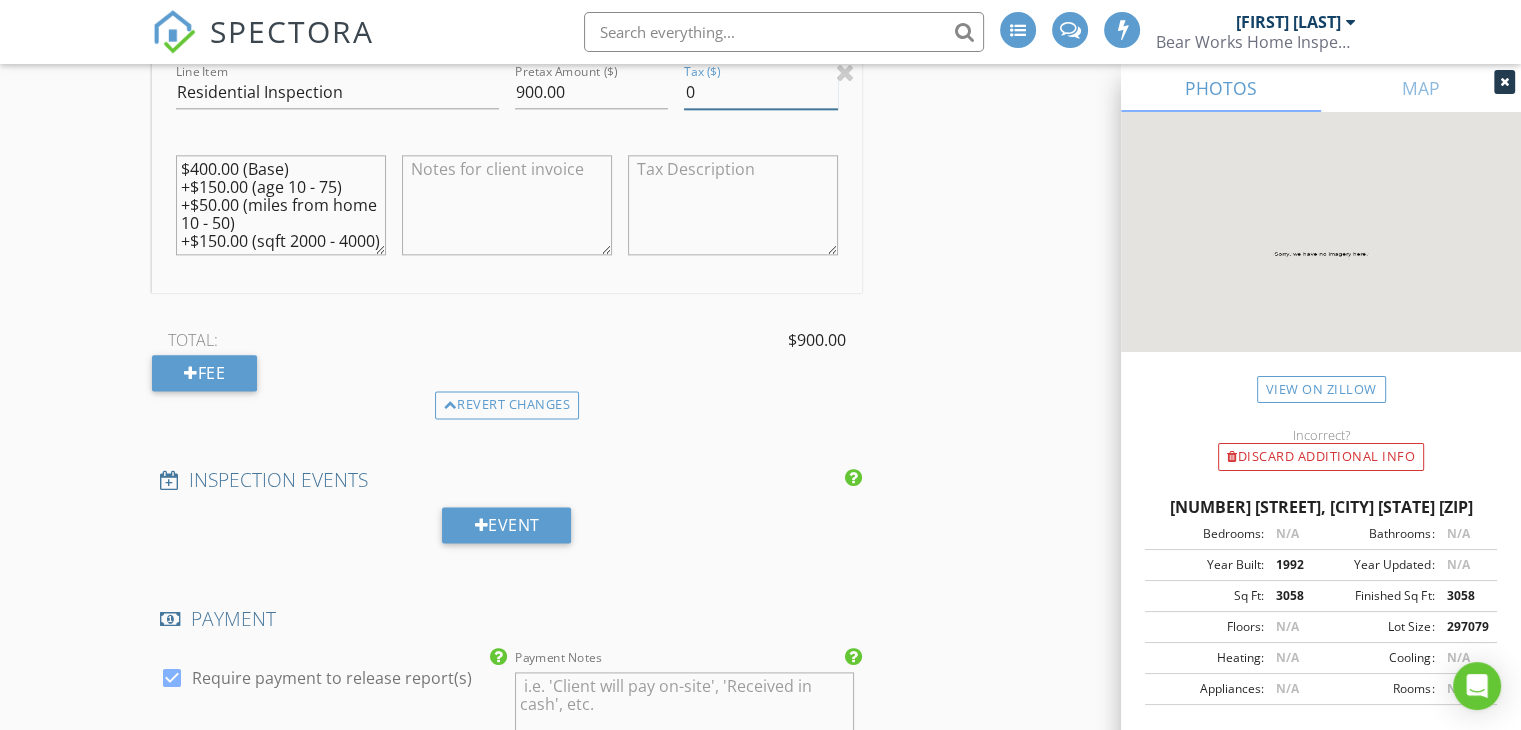 scroll, scrollTop: 2500, scrollLeft: 0, axis: vertical 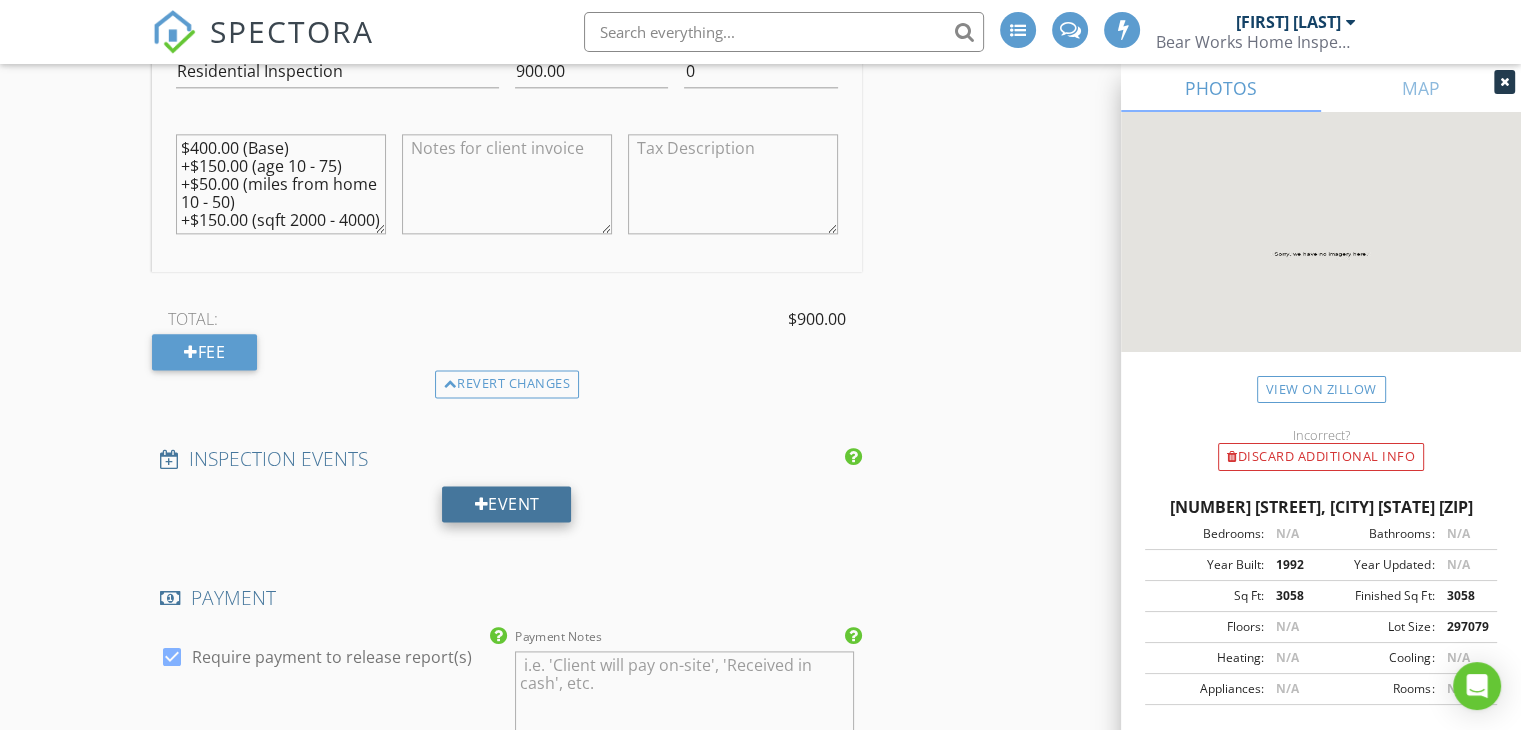 click at bounding box center [481, 504] 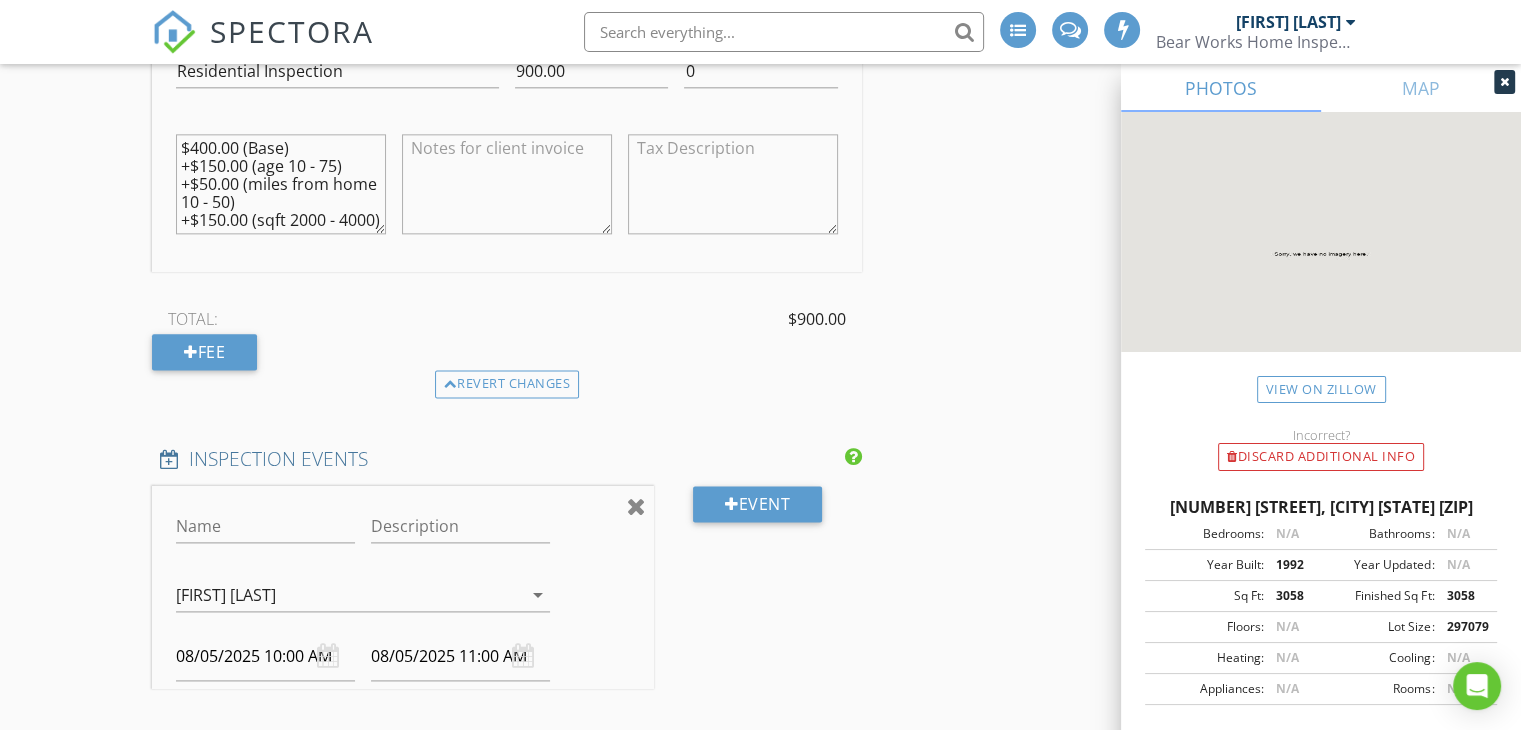 click at bounding box center [636, 506] 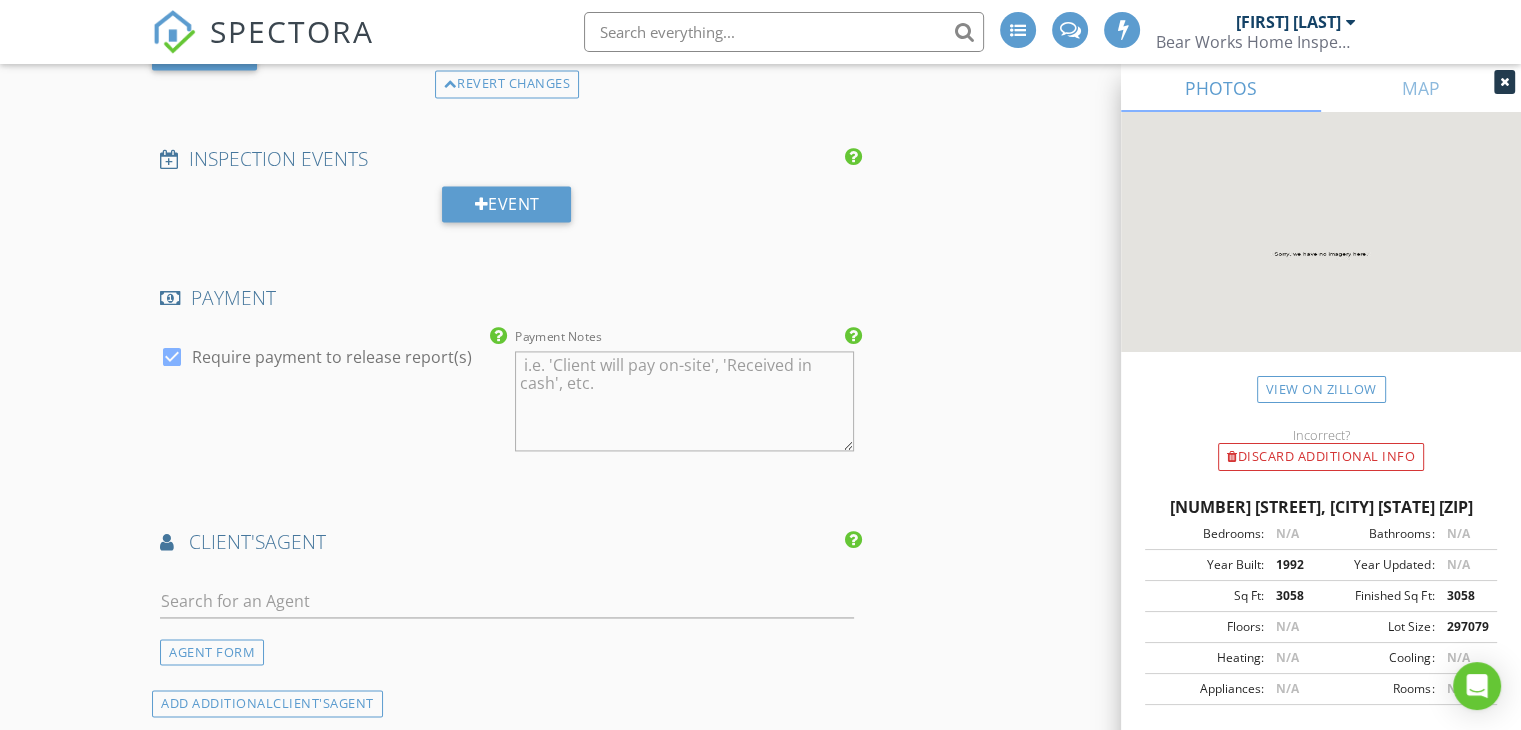 scroll, scrollTop: 2900, scrollLeft: 0, axis: vertical 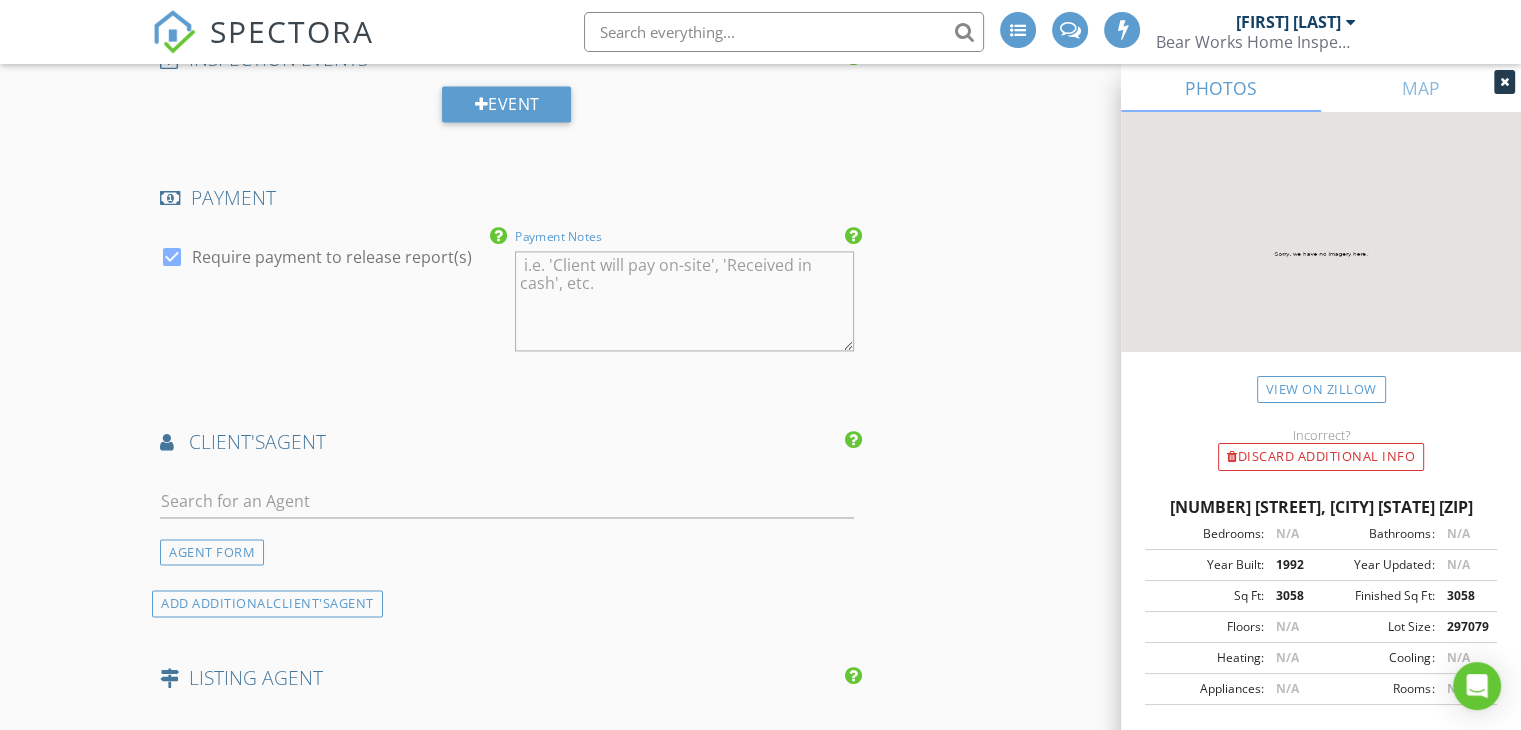click on "Payment Notes" at bounding box center [684, 301] 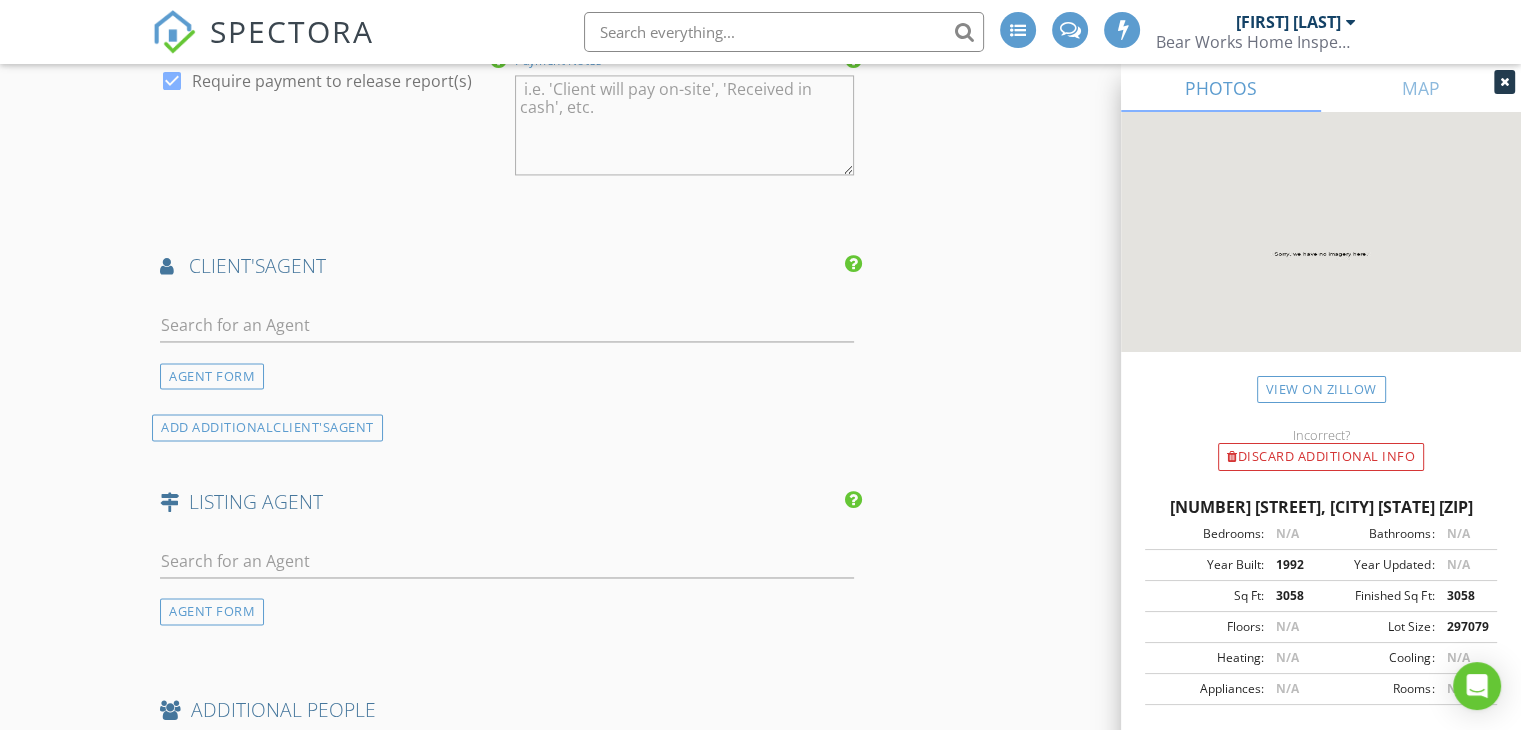 scroll, scrollTop: 3100, scrollLeft: 0, axis: vertical 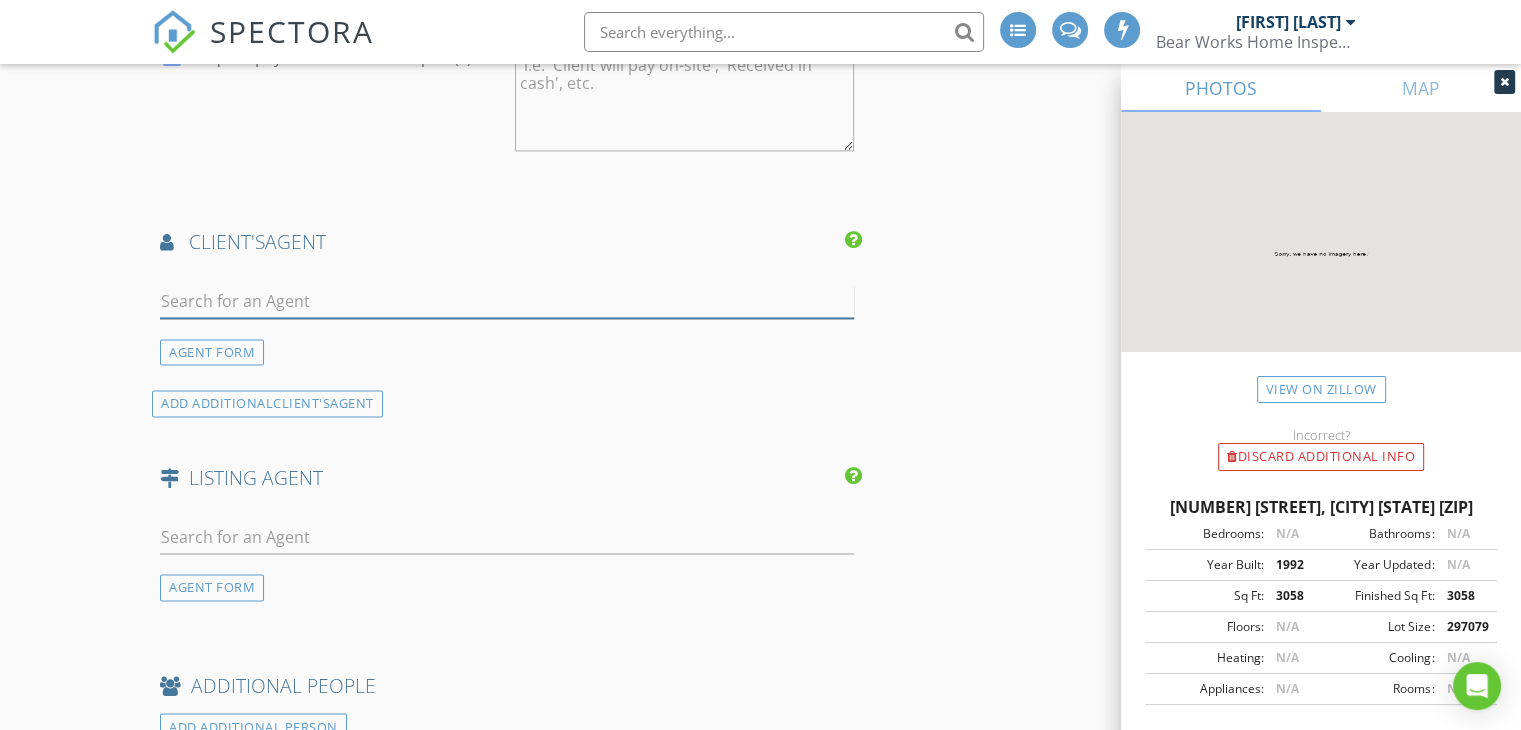 click at bounding box center [507, 301] 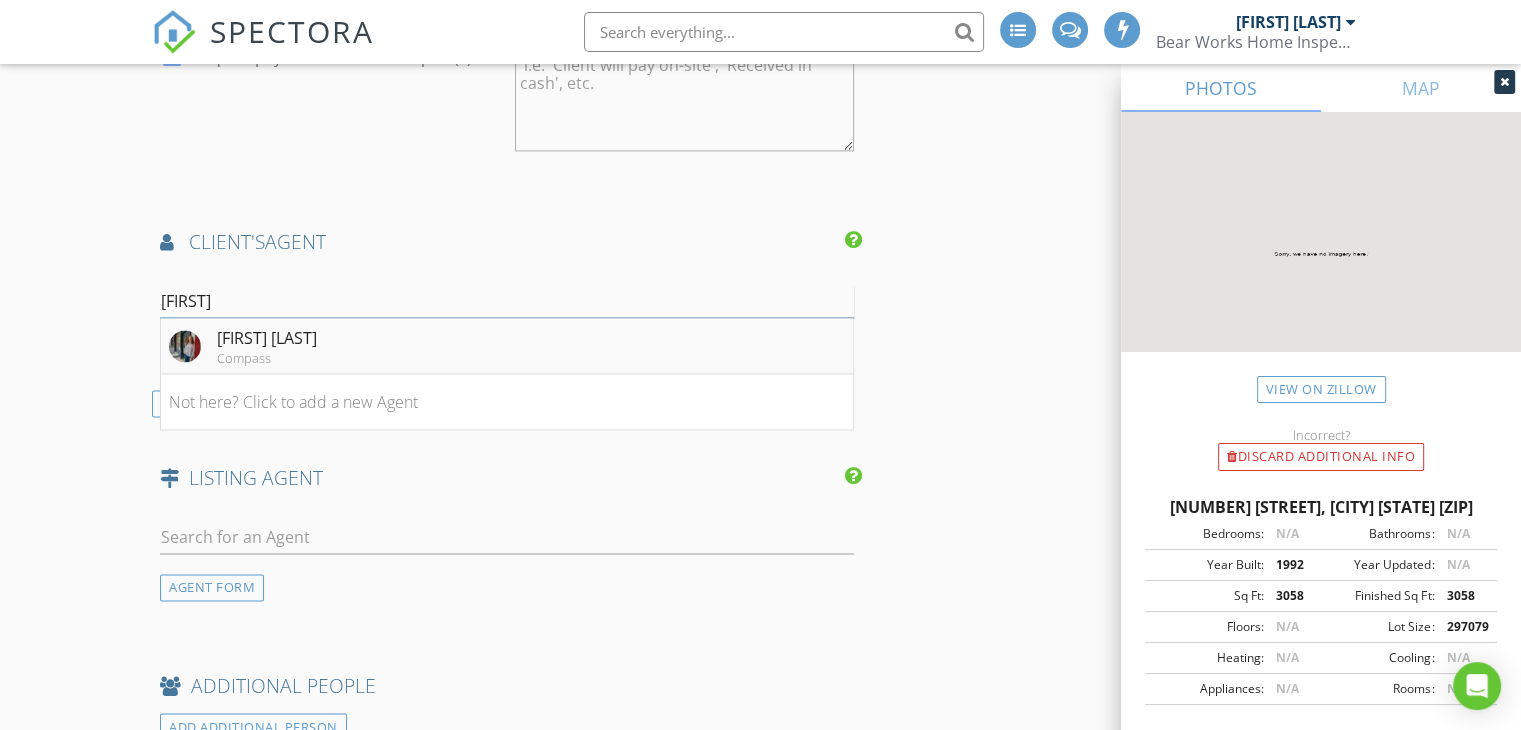 type on "Jenni" 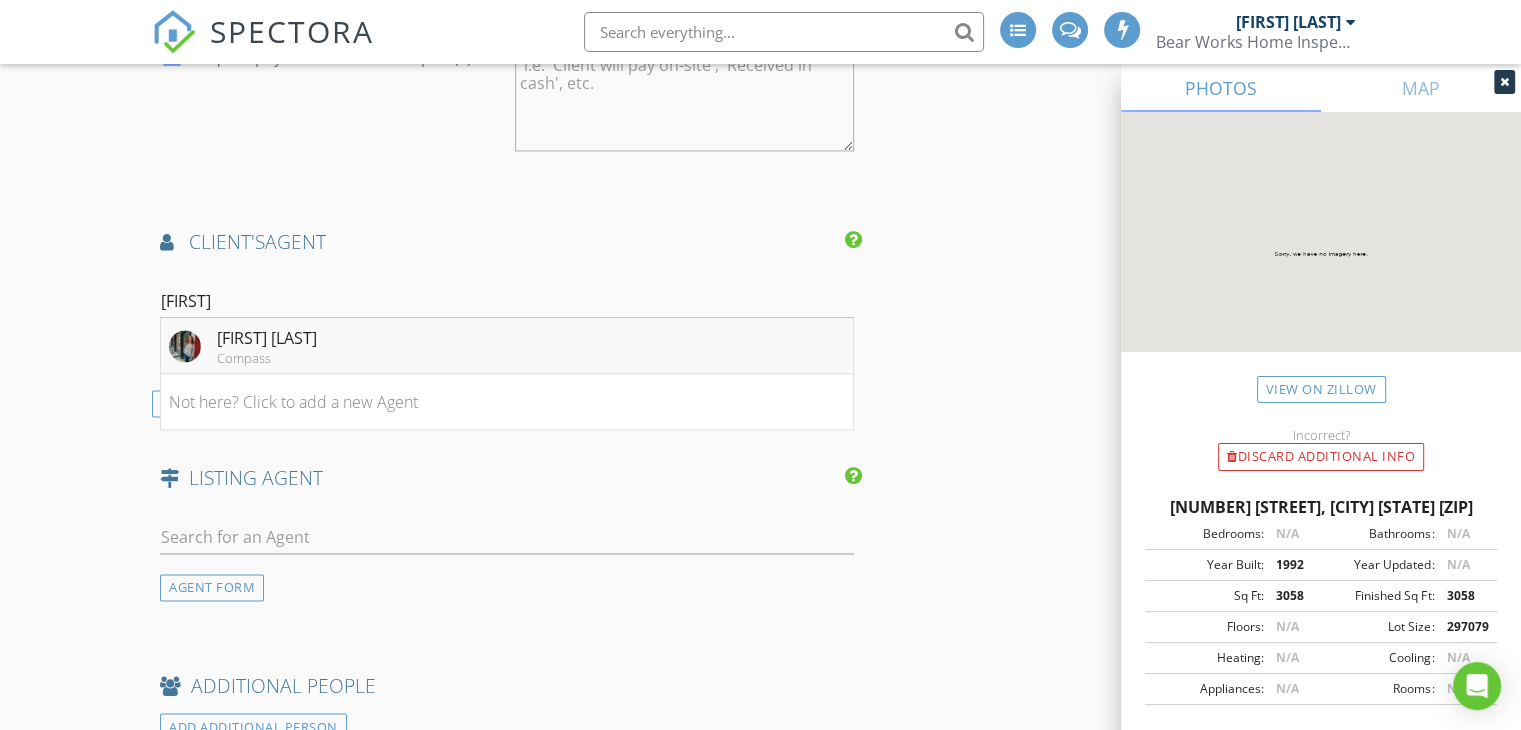 click on "[FIRST] [LAST]" at bounding box center [267, 338] 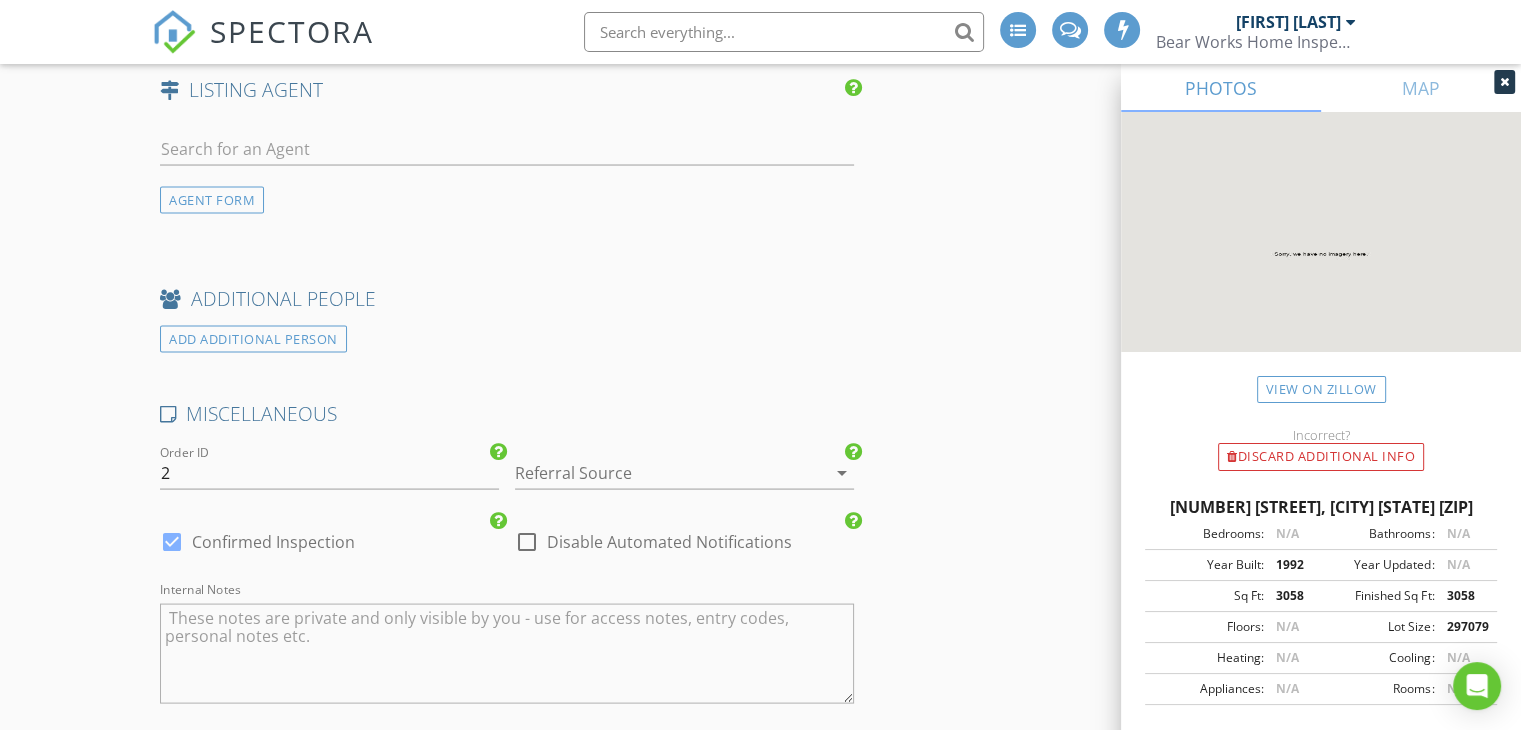 scroll, scrollTop: 3900, scrollLeft: 0, axis: vertical 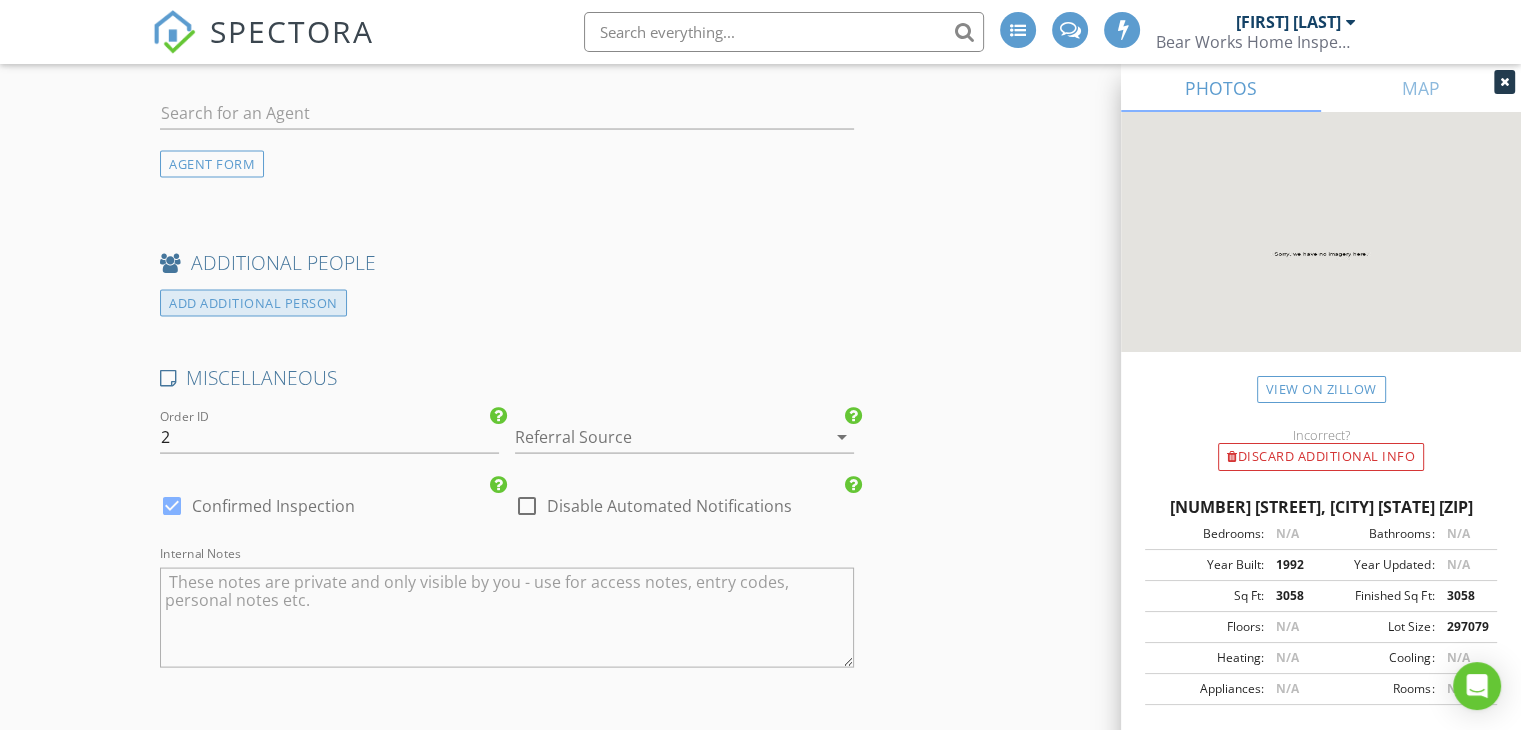 click on "ADD ADDITIONAL PERSON" at bounding box center (253, 303) 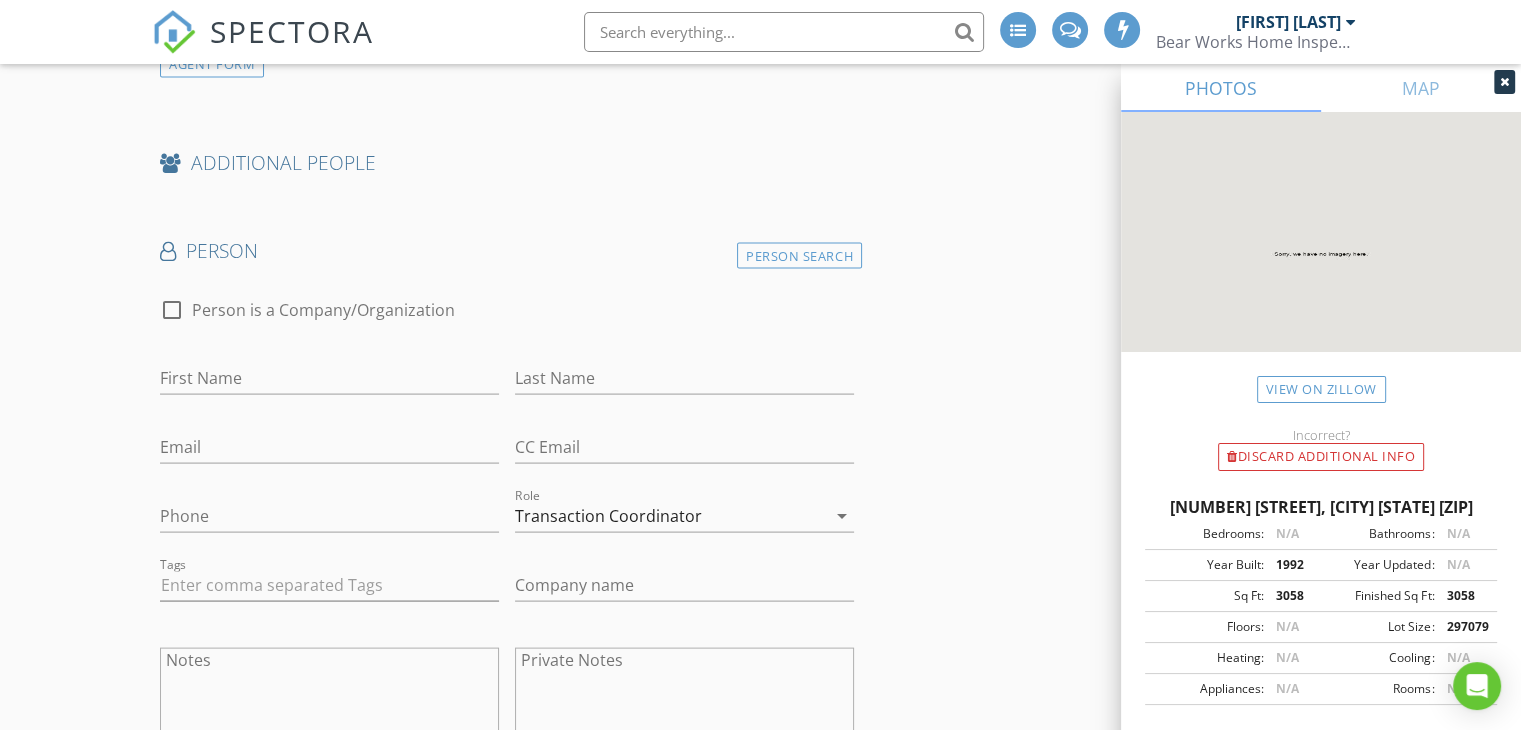 scroll, scrollTop: 4100, scrollLeft: 0, axis: vertical 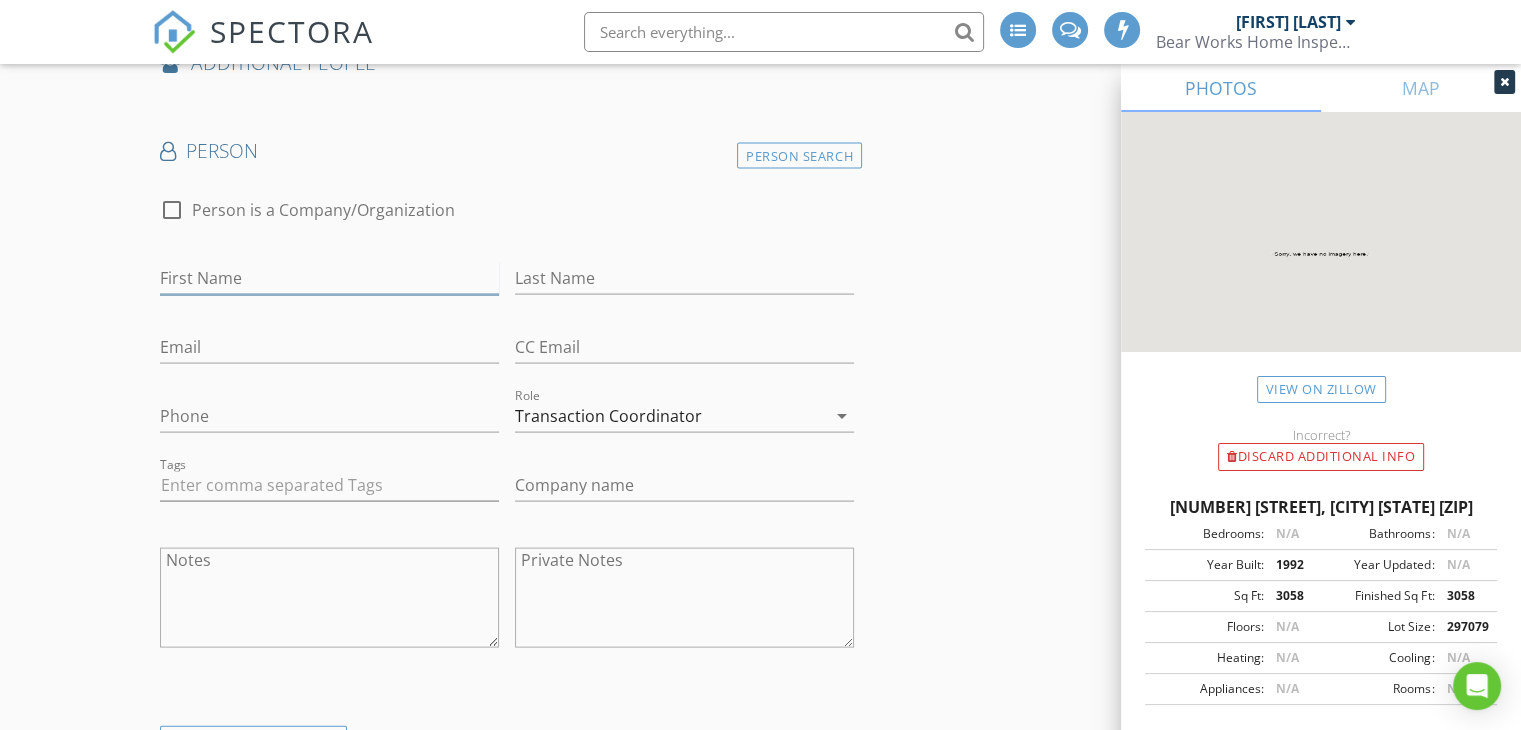 click on "First Name" at bounding box center [329, 278] 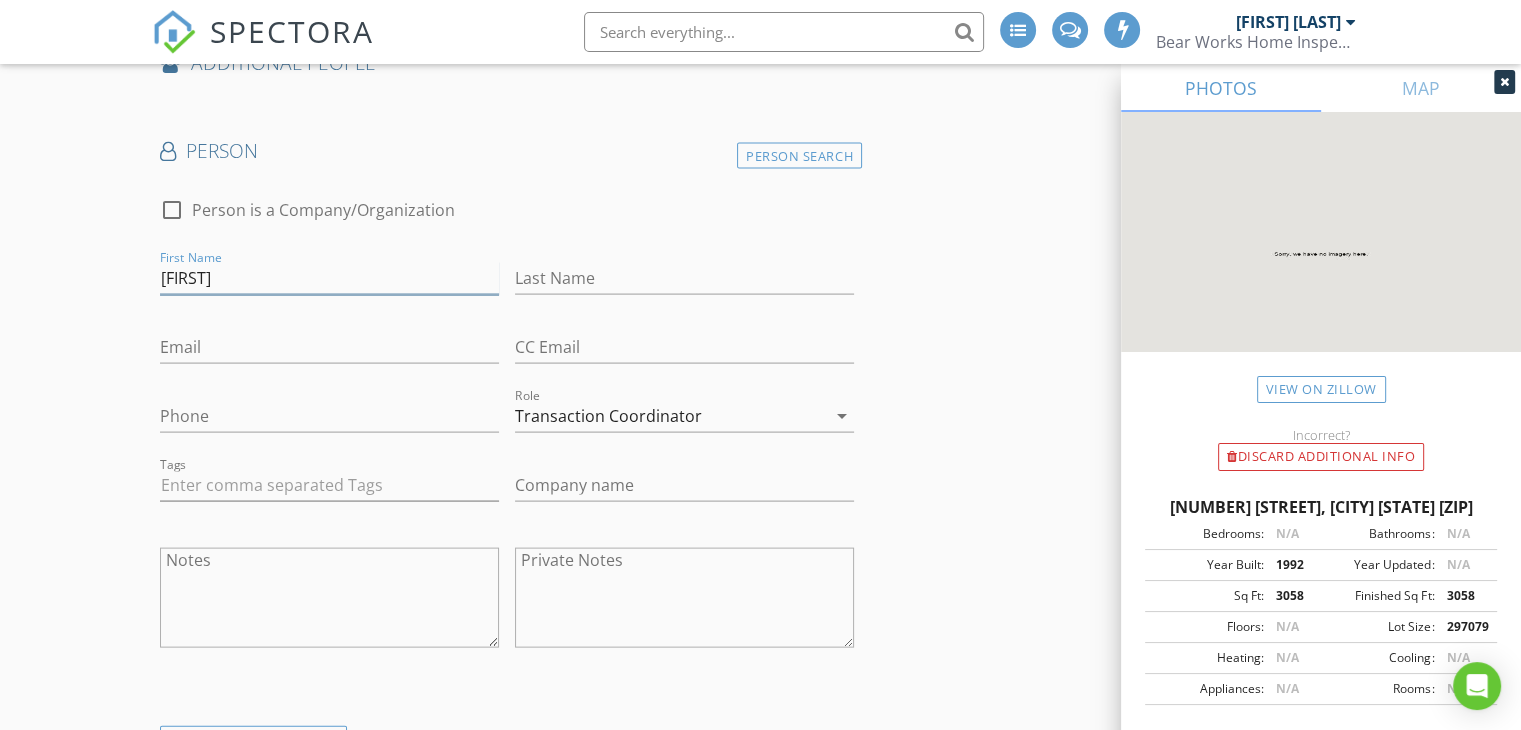 type on "[PERSON]" 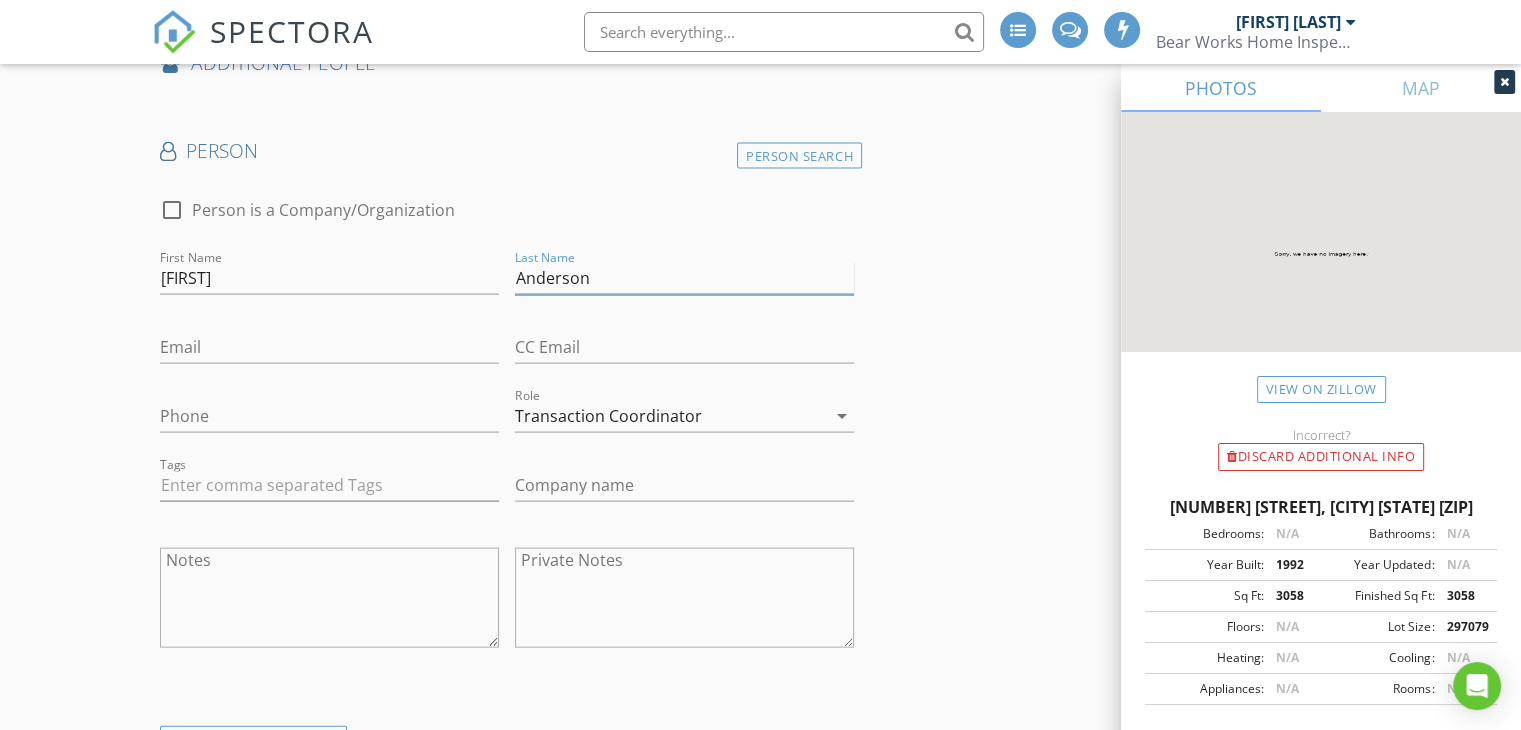 type on "Anderson" 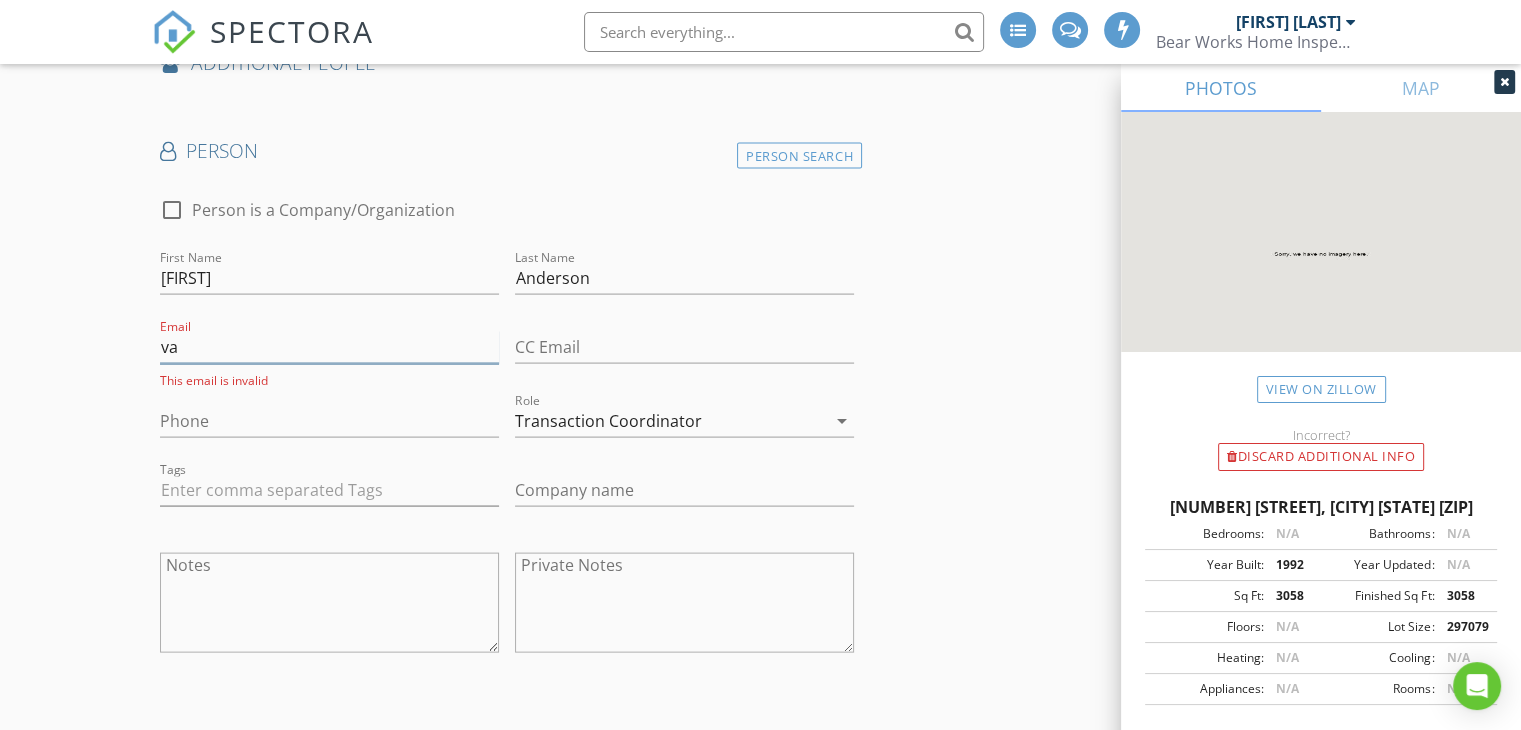 type on "v" 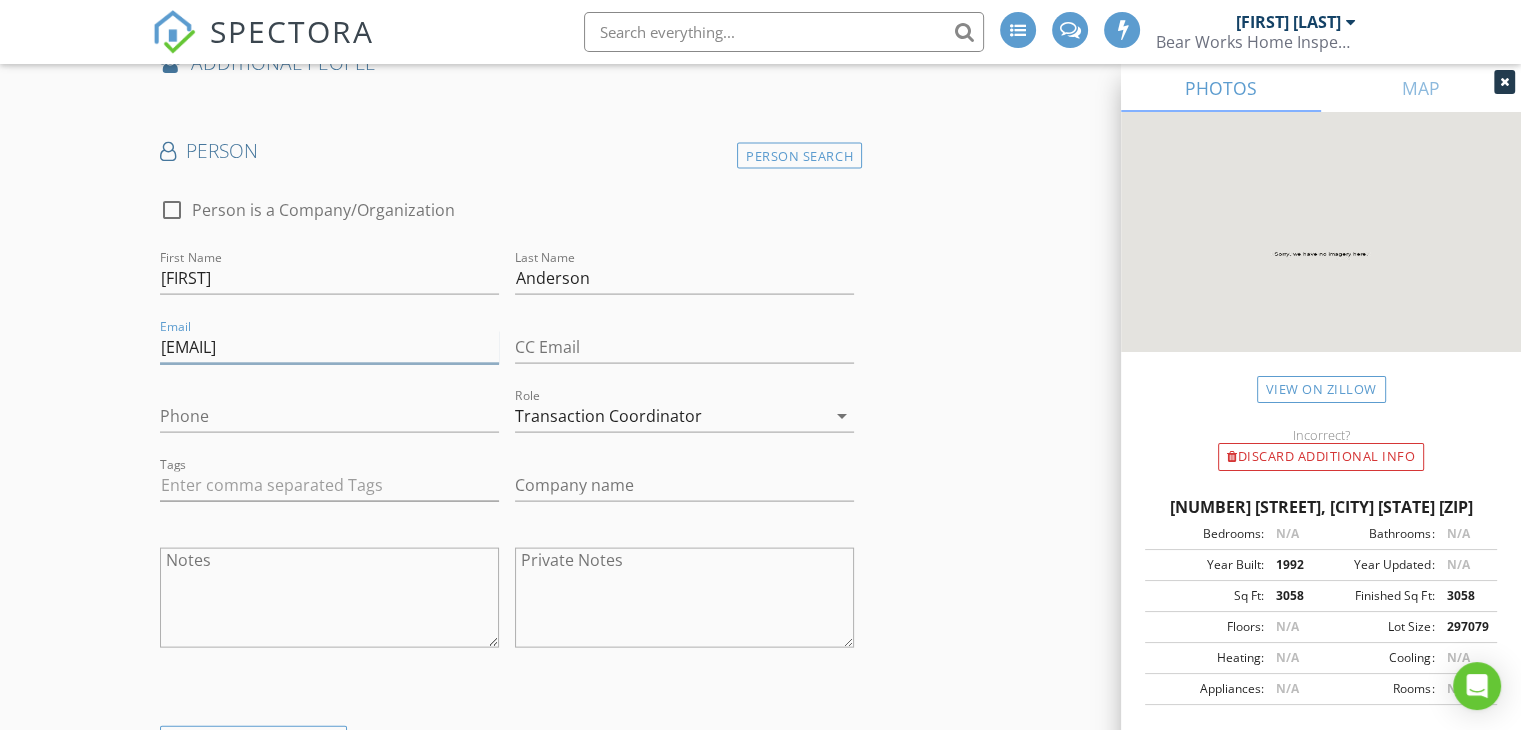 type on "[EMAIL]" 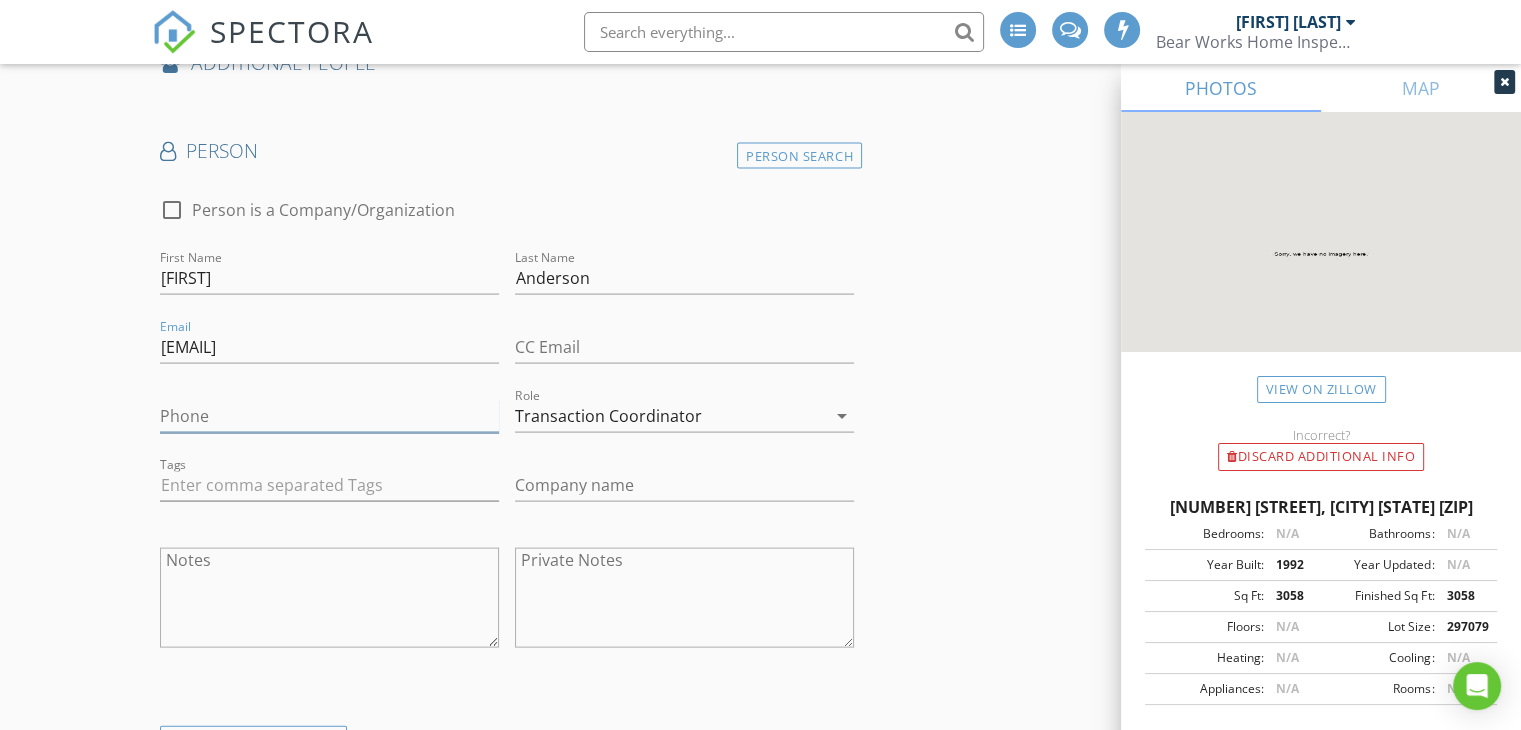 click on "Phone" at bounding box center (329, 416) 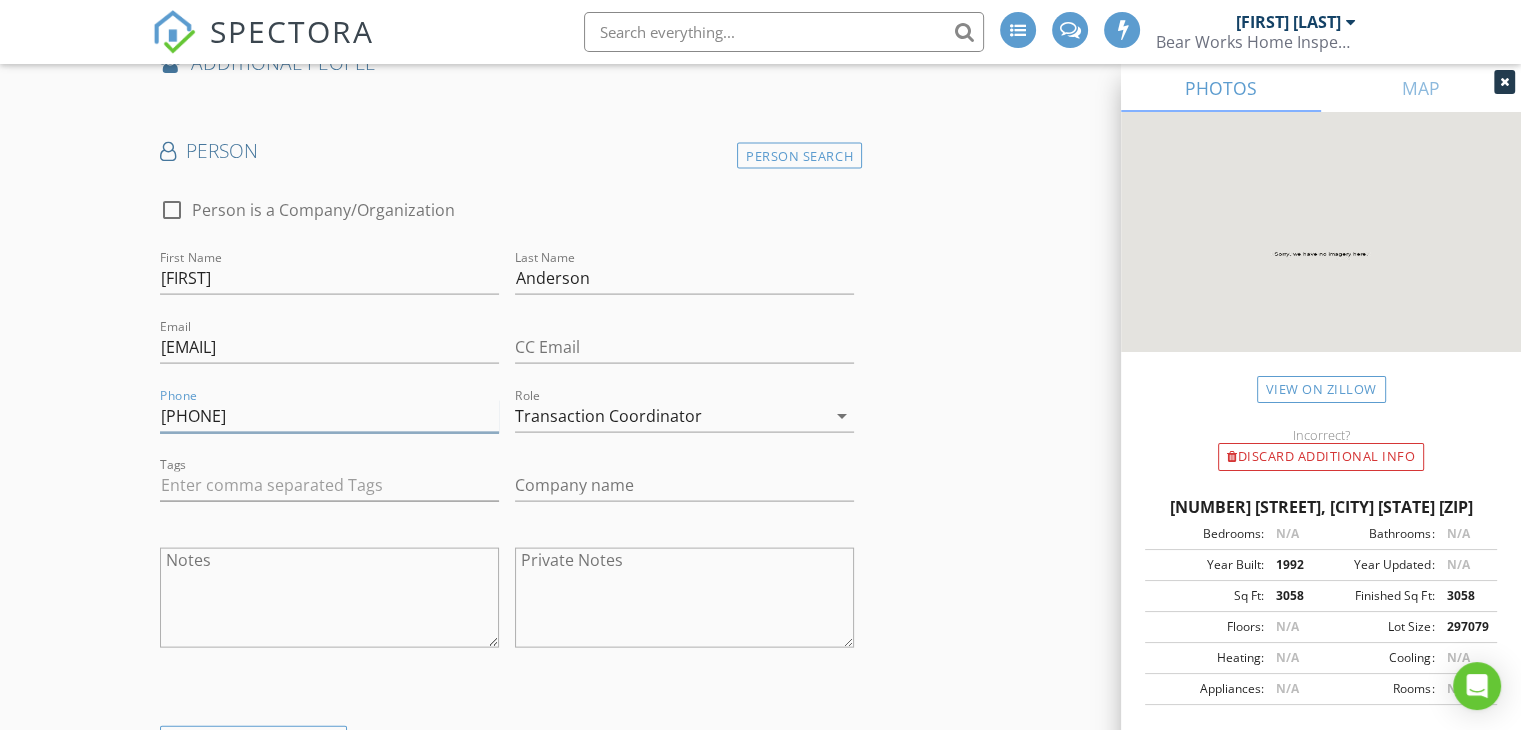 type on "[PHONE]" 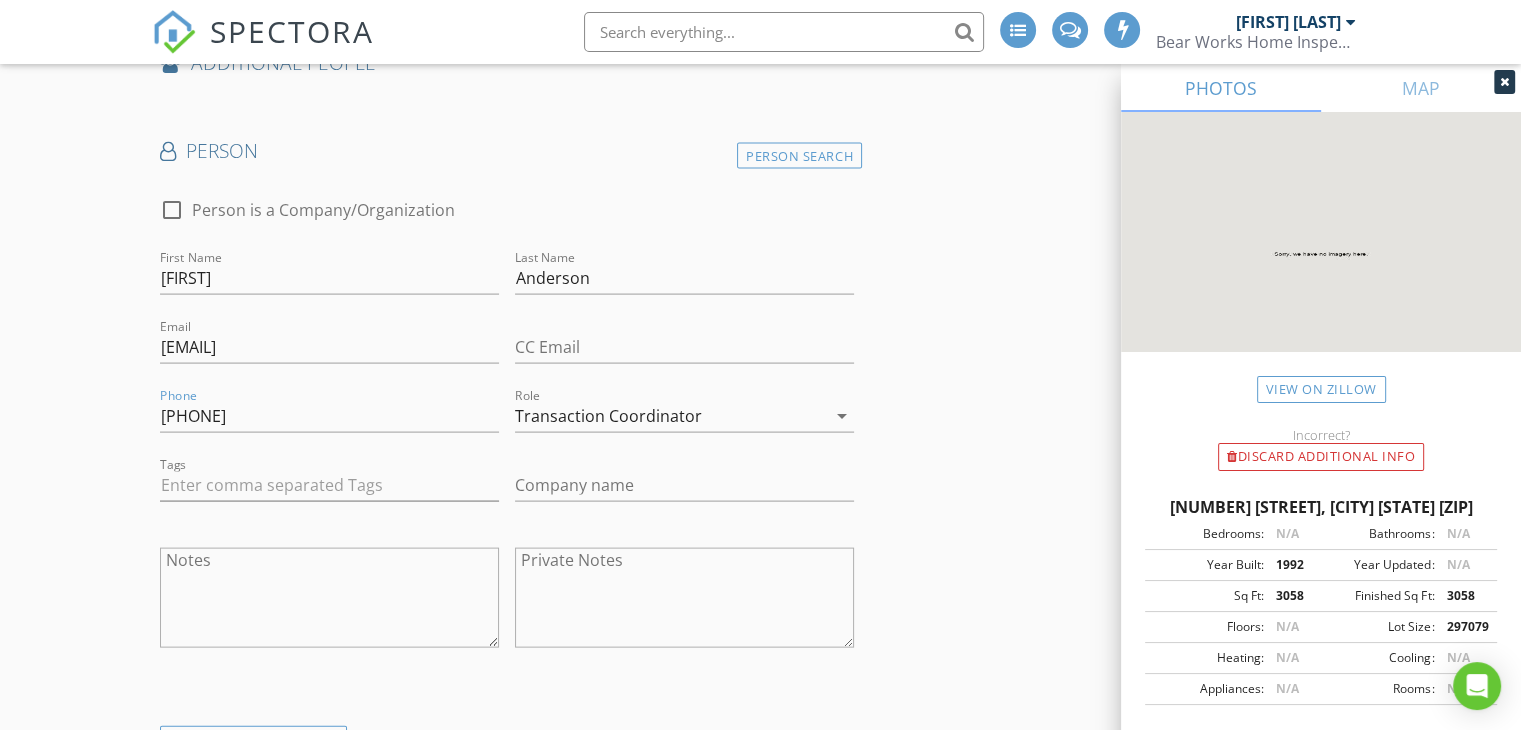 click on "arrow_drop_down" at bounding box center (842, 416) 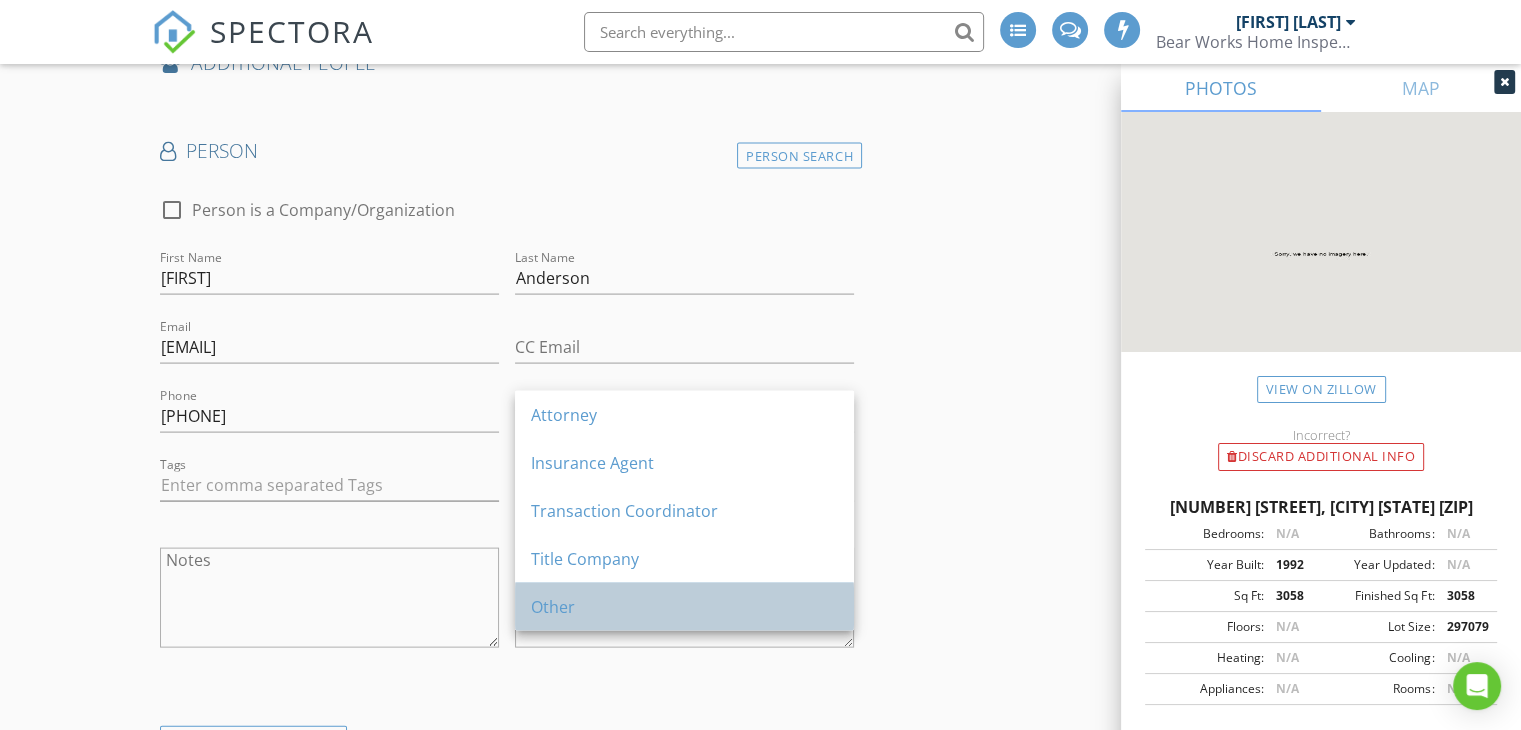 click on "Other" at bounding box center (684, 607) 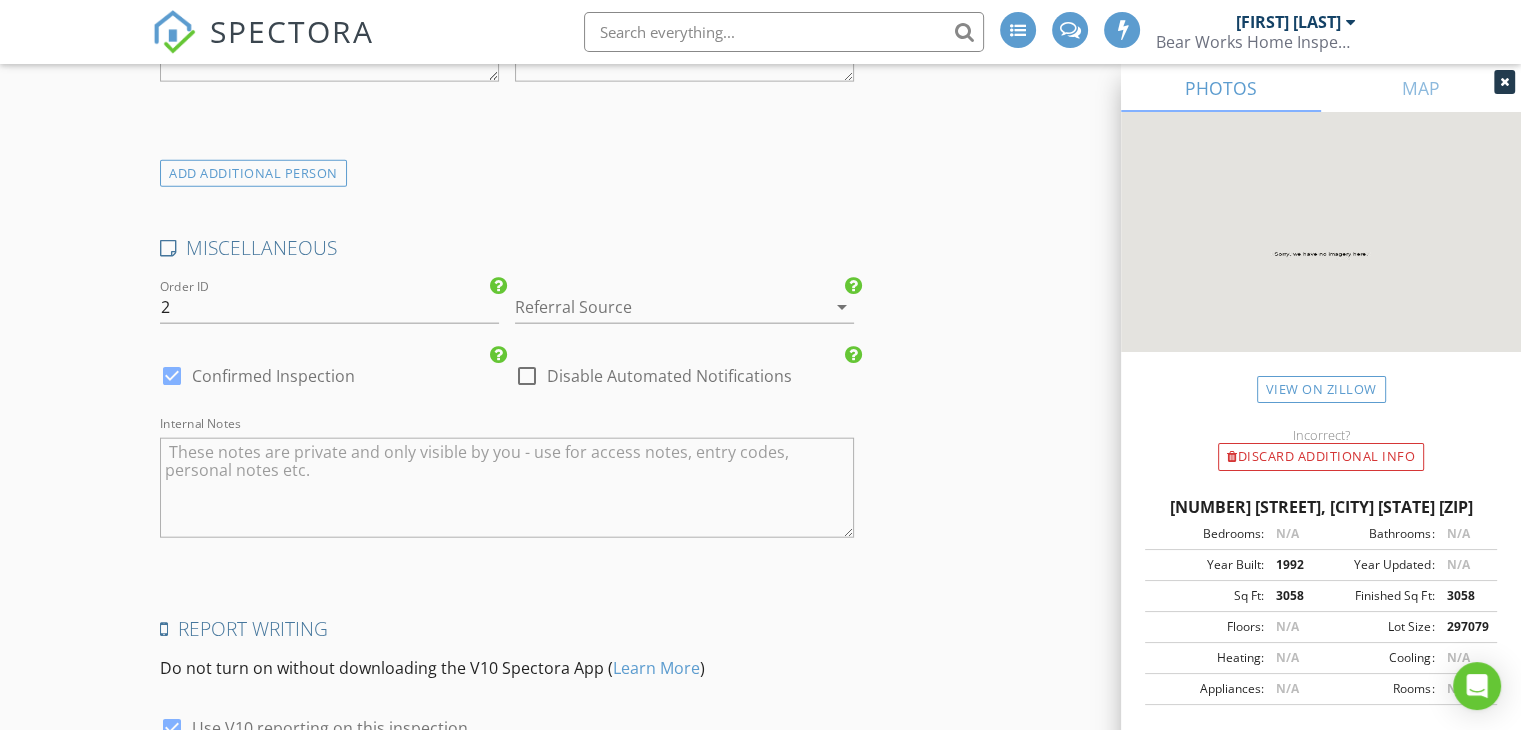 scroll, scrollTop: 4700, scrollLeft: 0, axis: vertical 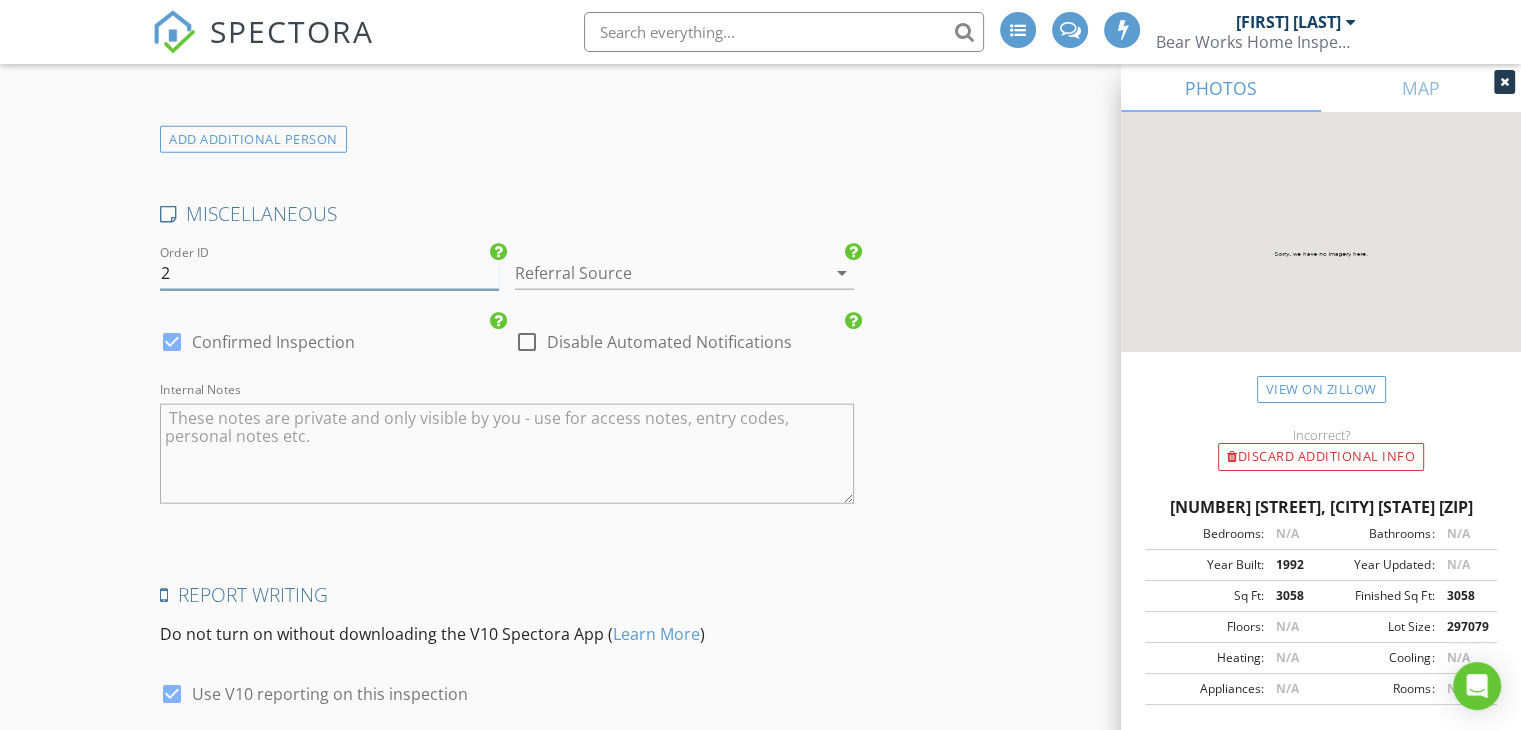 click on "2" at bounding box center [329, 273] 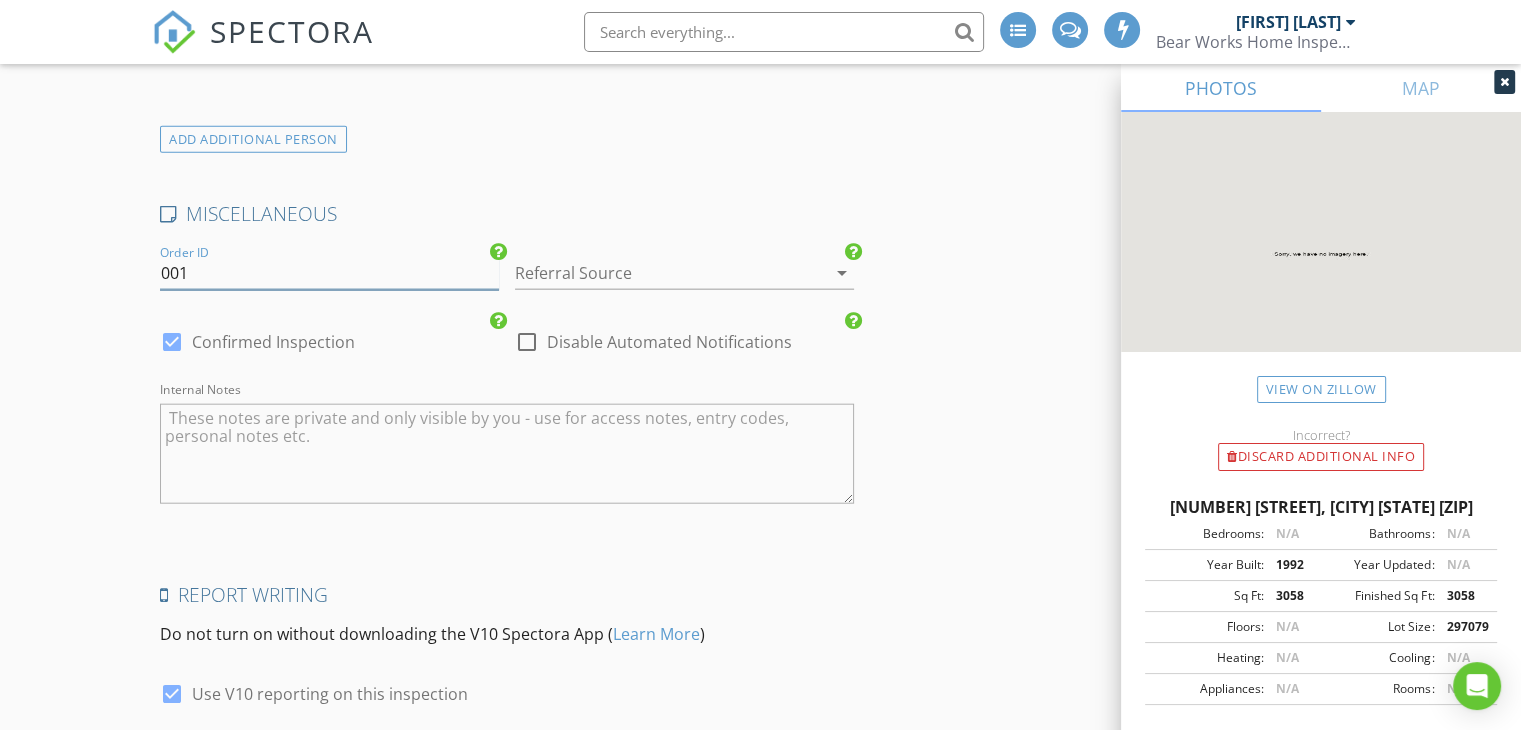 type on "001" 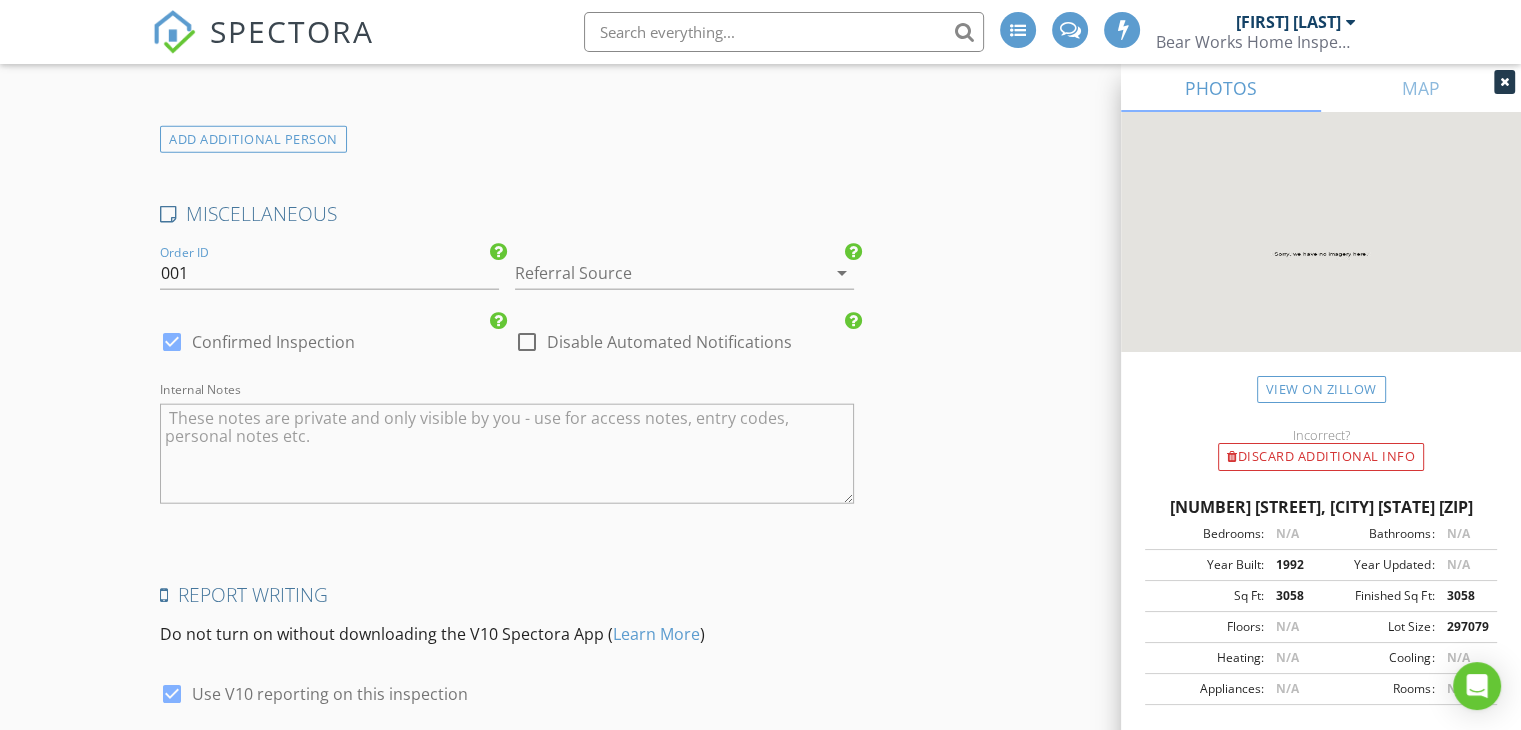 click on "INSPECTOR(S)
check_box   Sean Anderson   PRIMARY   Sean Anderson arrow_drop_down   check_box_outline_blank Sean Anderson specifically requested
Date/Time
08/05/2025 10:00 AM
Location
Address Search       Address 27 Stevens Ln   Unit   City Tabernacle   State NJ   Zip 08088   County Burlington     Square Feet 3058   Year Built 1992   Foundation Basement arrow_drop_down     Sean Anderson     22.4 miles     (37 minutes)
client
check_box Enable Client CC email for this inspection   Client Search     check_box_outline_blank Client is a Company/Organization     First Name Dorice   Last Name Anderson   Email daadodger1@aol.com   CC Email   Phone 856-745-3590         Tags         Notes   Private Notes
client
Client Form
client
Client Search     check_box_outline_blank     Gary" at bounding box center [760, -1714] 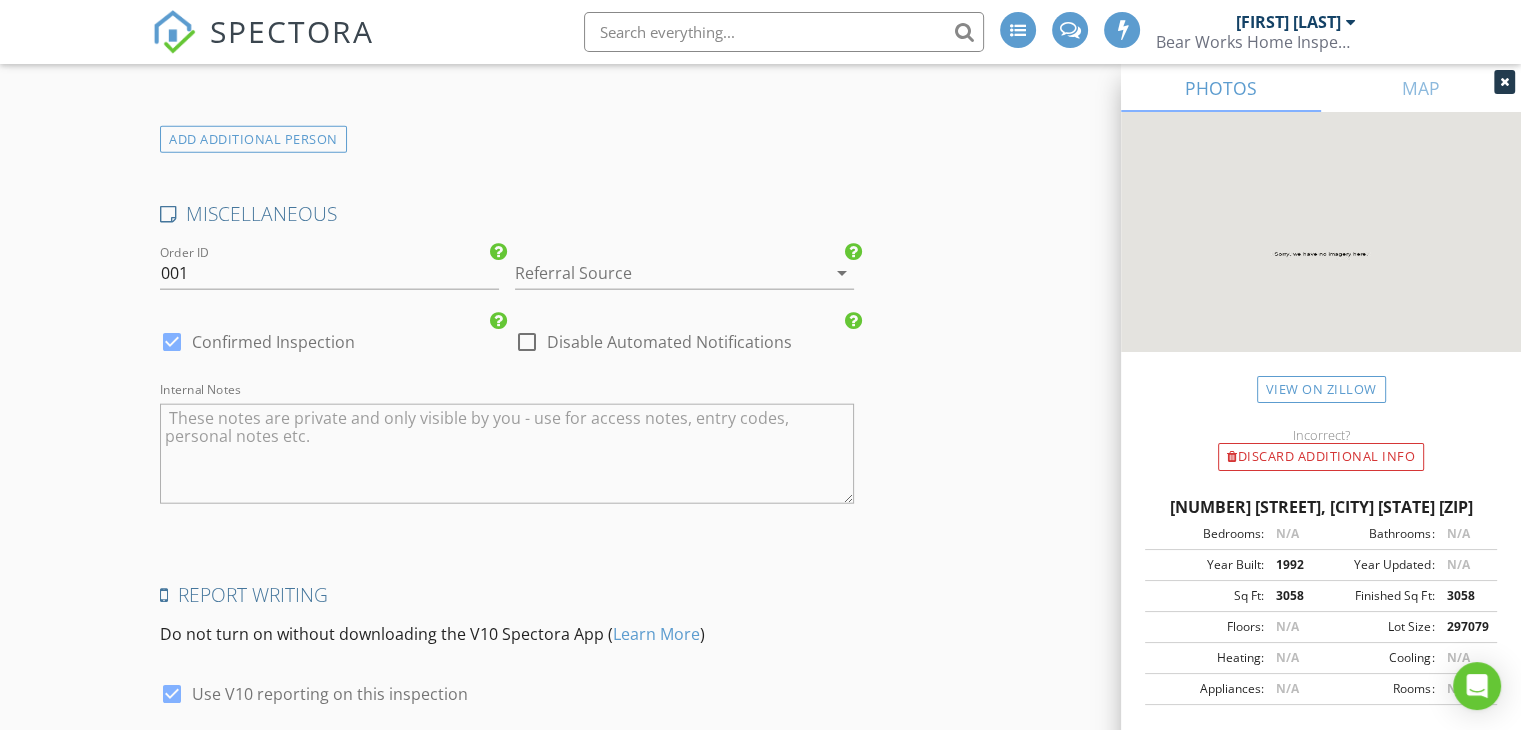 click on "arrow_drop_down" at bounding box center (842, 273) 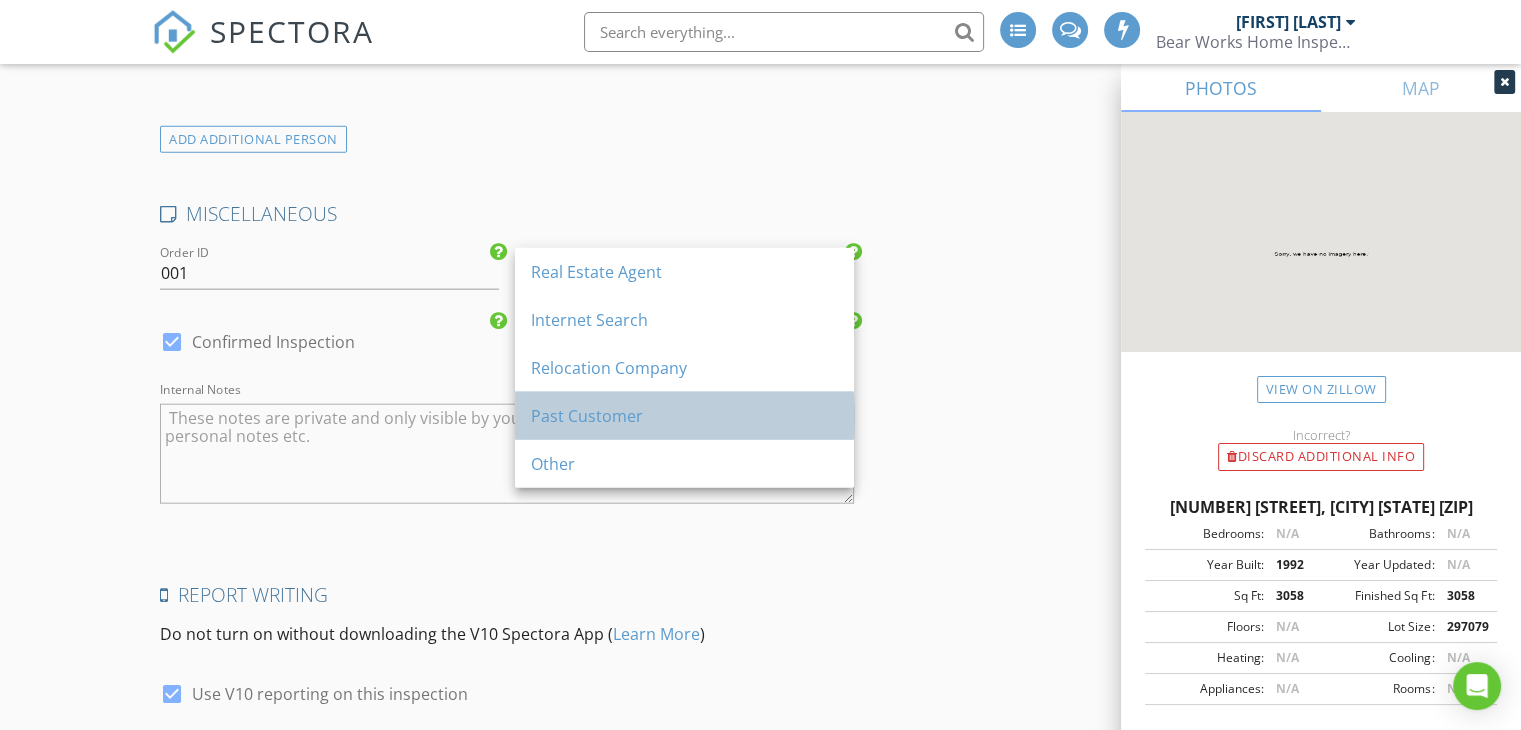 click on "Past Customer" at bounding box center (684, 416) 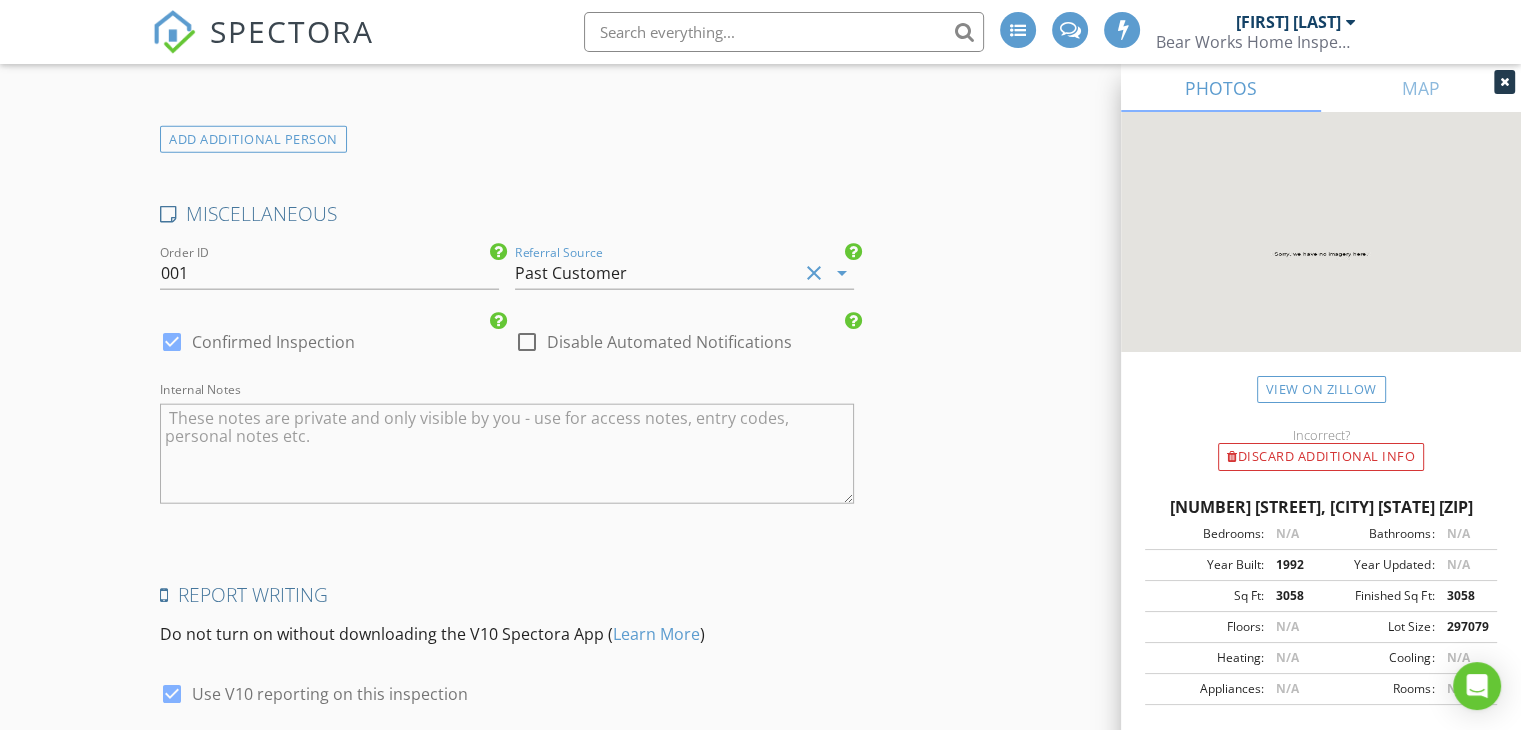 click on "INSPECTOR(S)
check_box   Sean Anderson   PRIMARY   Sean Anderson arrow_drop_down   check_box_outline_blank Sean Anderson specifically requested
Date/Time
08/05/2025 10:00 AM
Location
Address Search       Address 27 Stevens Ln   Unit   City Tabernacle   State NJ   Zip 08088   County Burlington     Square Feet 3058   Year Built 1992   Foundation Basement arrow_drop_down     Sean Anderson     22.4 miles     (37 minutes)
client
check_box Enable Client CC email for this inspection   Client Search     check_box_outline_blank Client is a Company/Organization     First Name Dorice   Last Name Anderson   Email daadodger1@aol.com   CC Email   Phone 856-745-3590         Tags         Notes   Private Notes
client
Client Form
client
Client Search     check_box_outline_blank     Gary" at bounding box center [760, -1714] 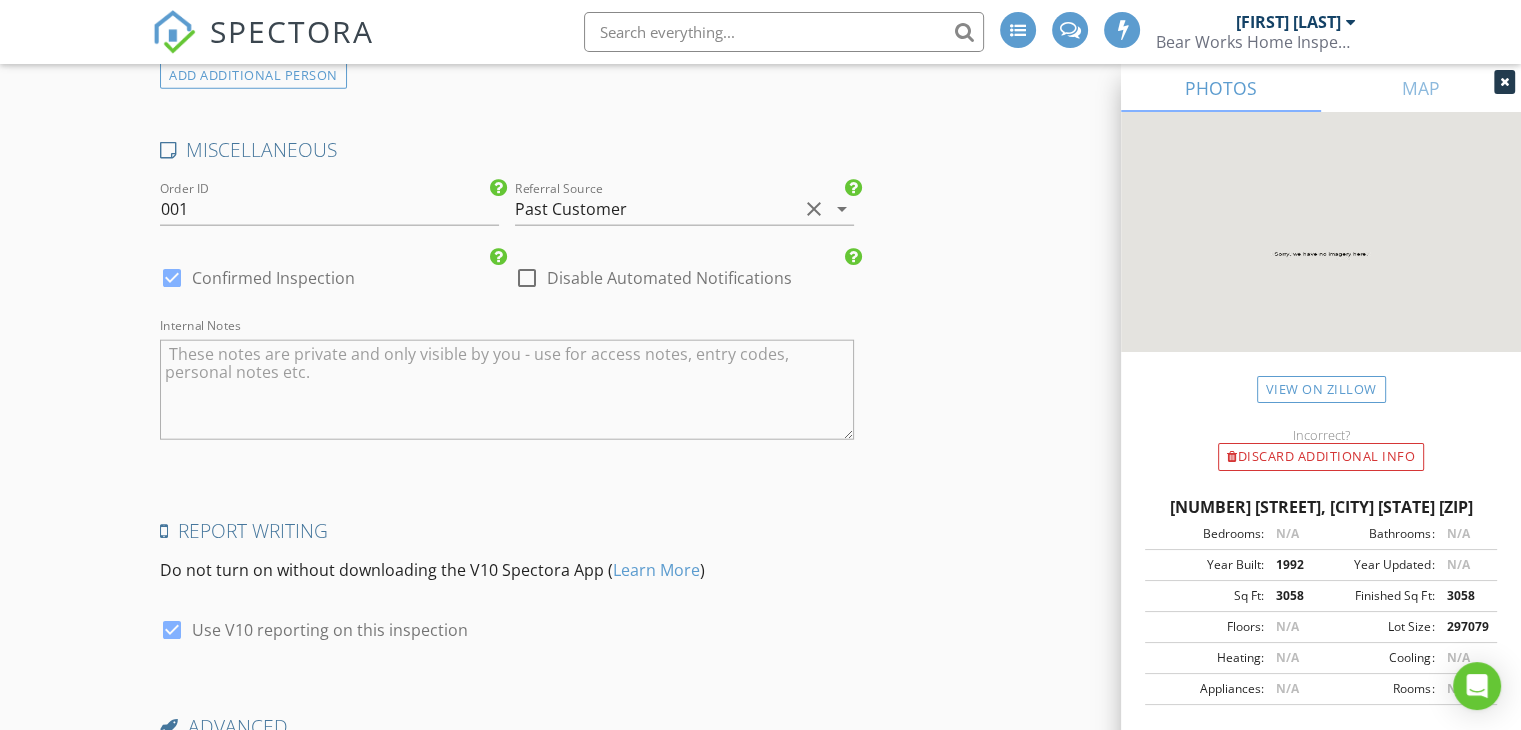 scroll, scrollTop: 4800, scrollLeft: 0, axis: vertical 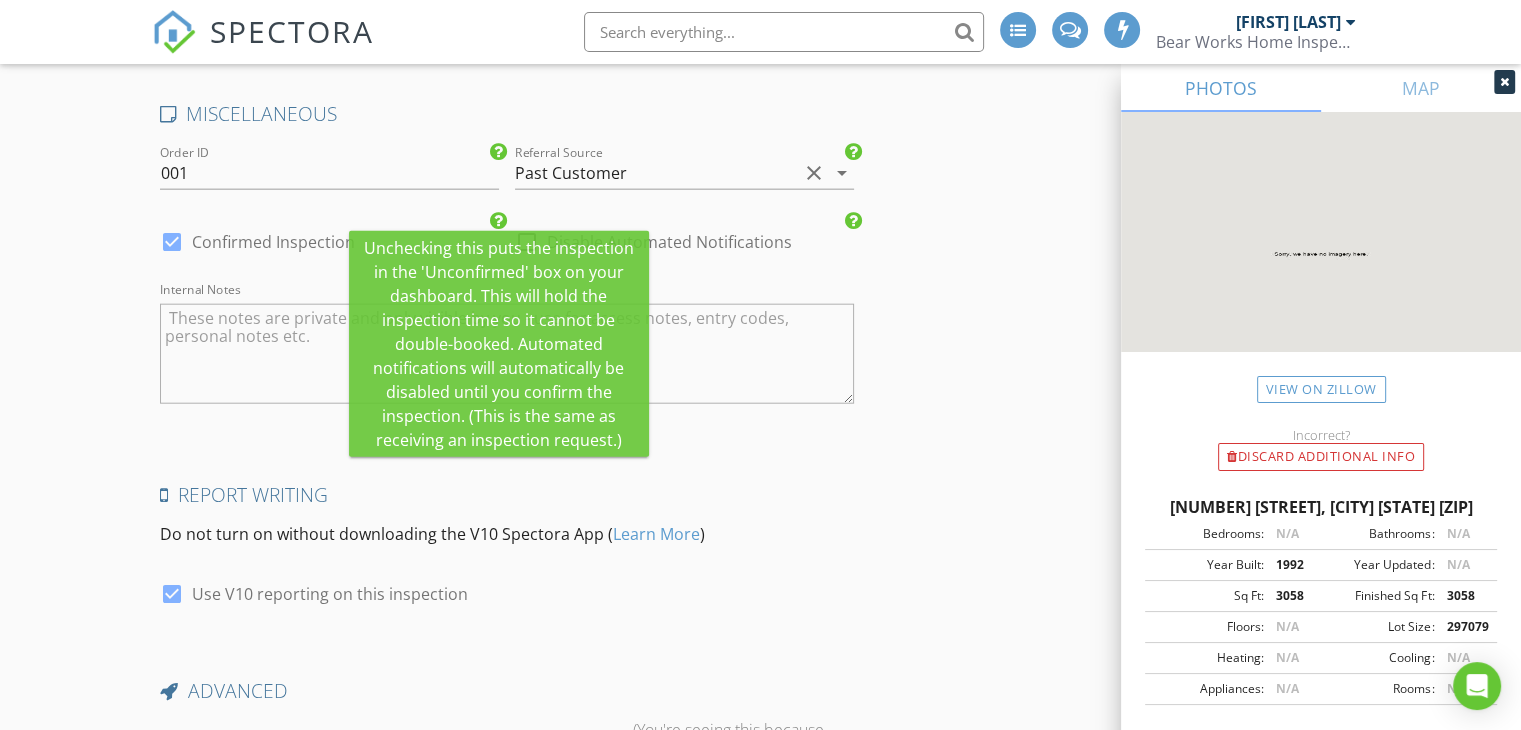 click at bounding box center [498, 221] 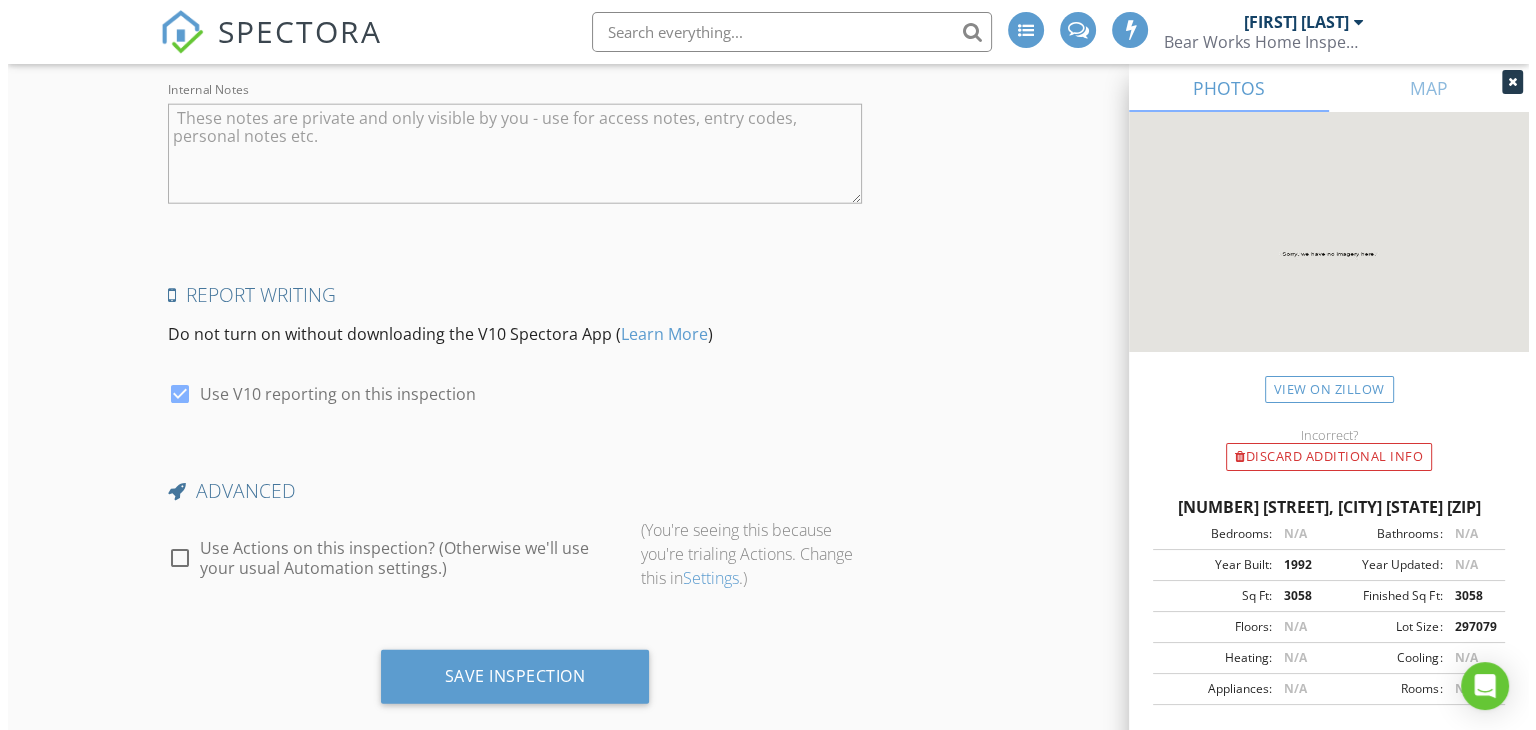 scroll, scrollTop: 5028, scrollLeft: 0, axis: vertical 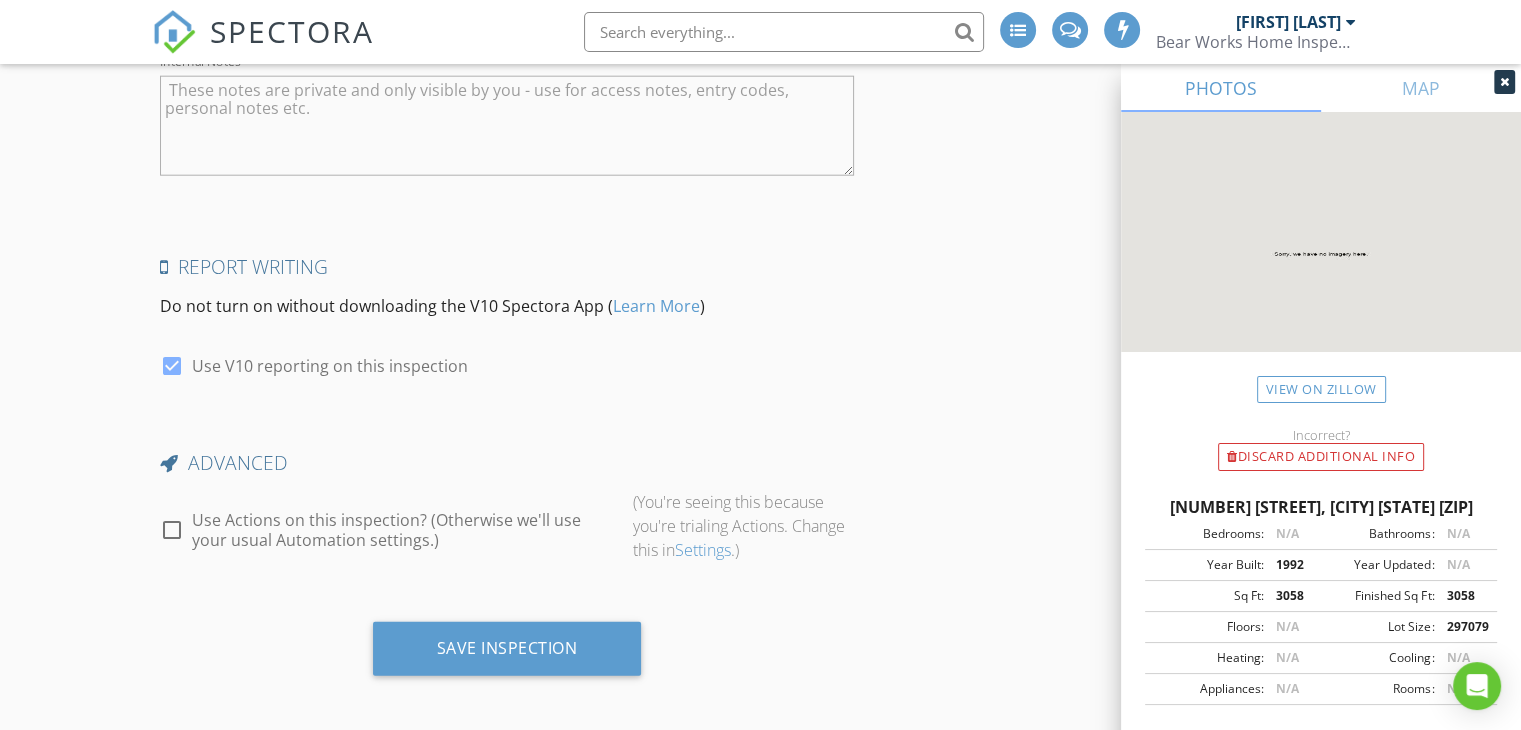 click at bounding box center [172, 530] 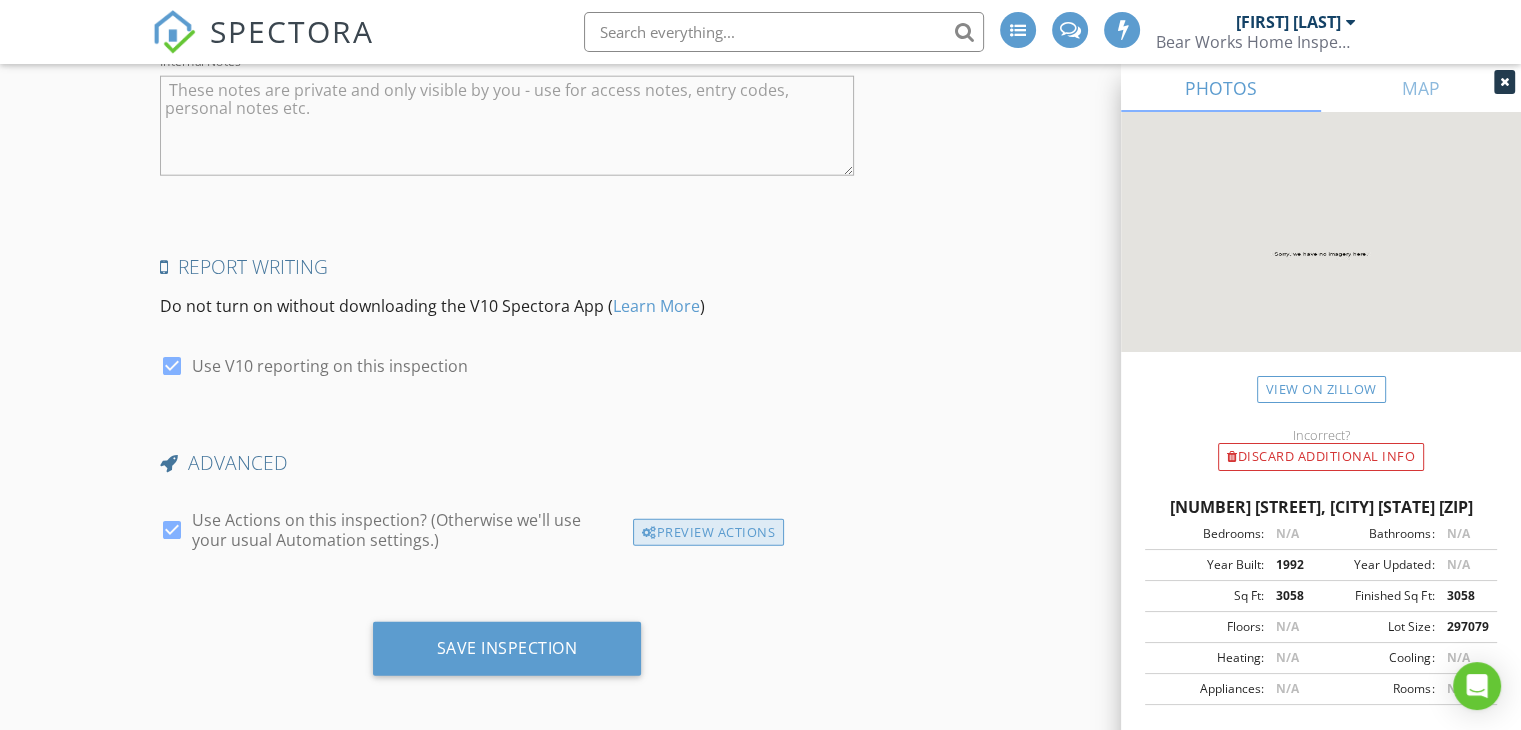 click on "Preview Actions" at bounding box center [708, 533] 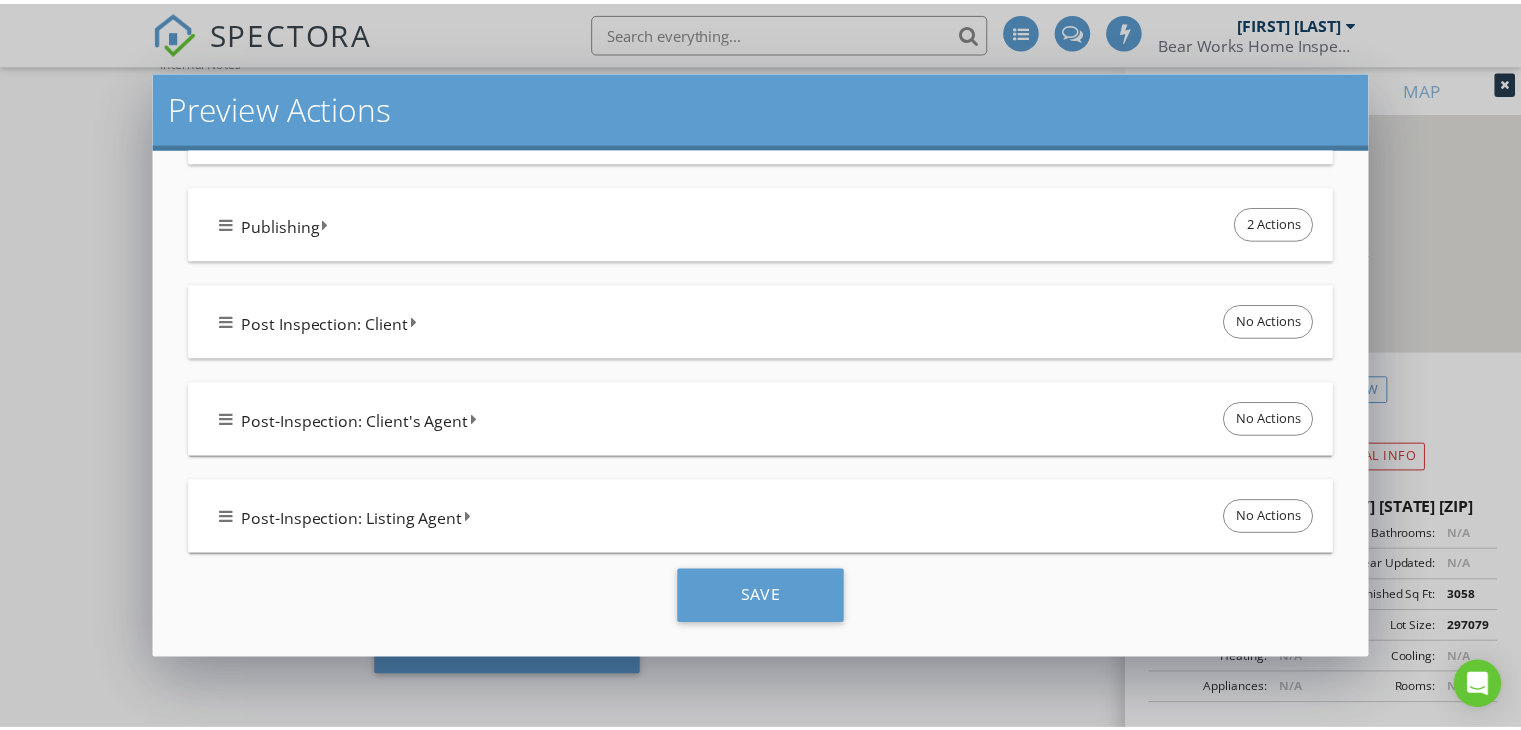 scroll, scrollTop: 0, scrollLeft: 0, axis: both 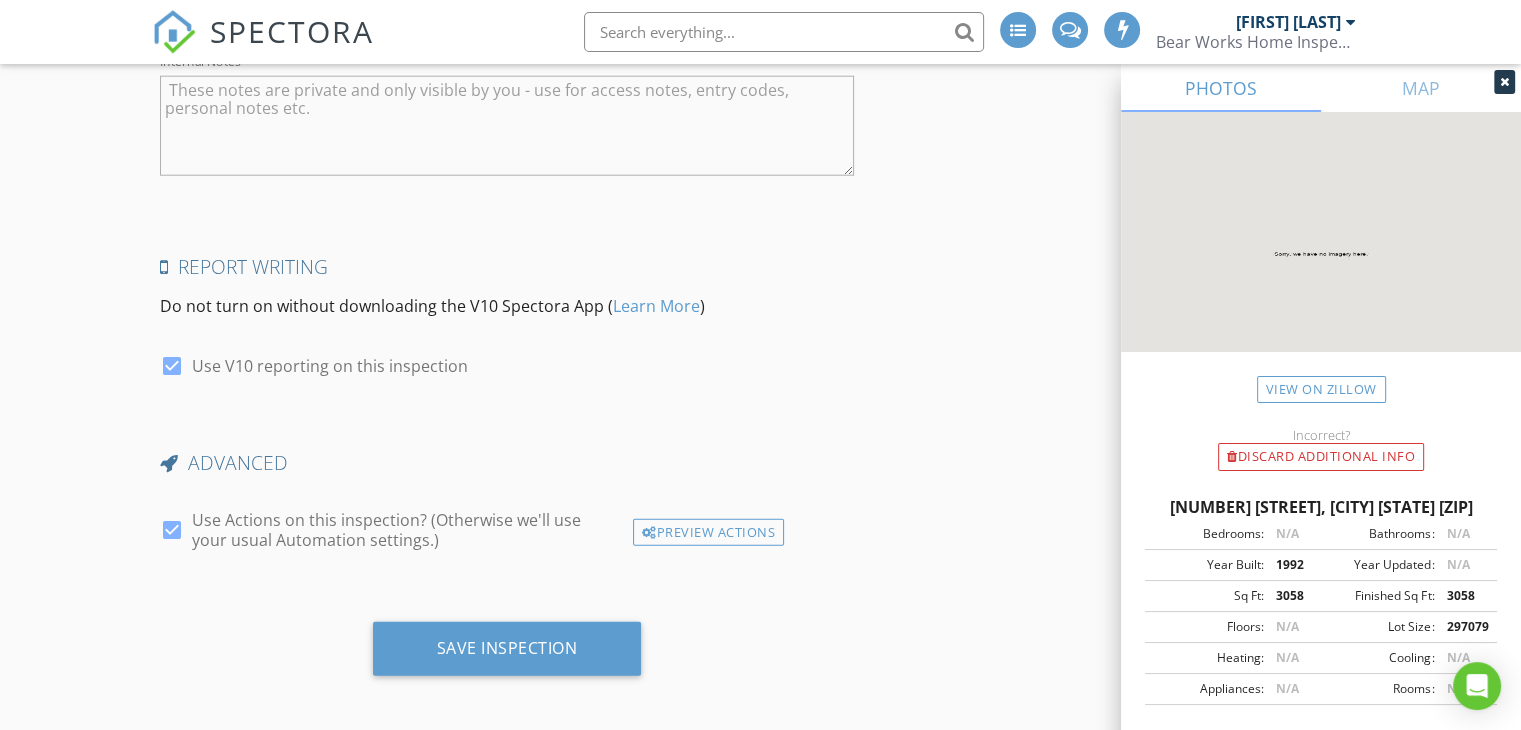 click at bounding box center [760, 365] 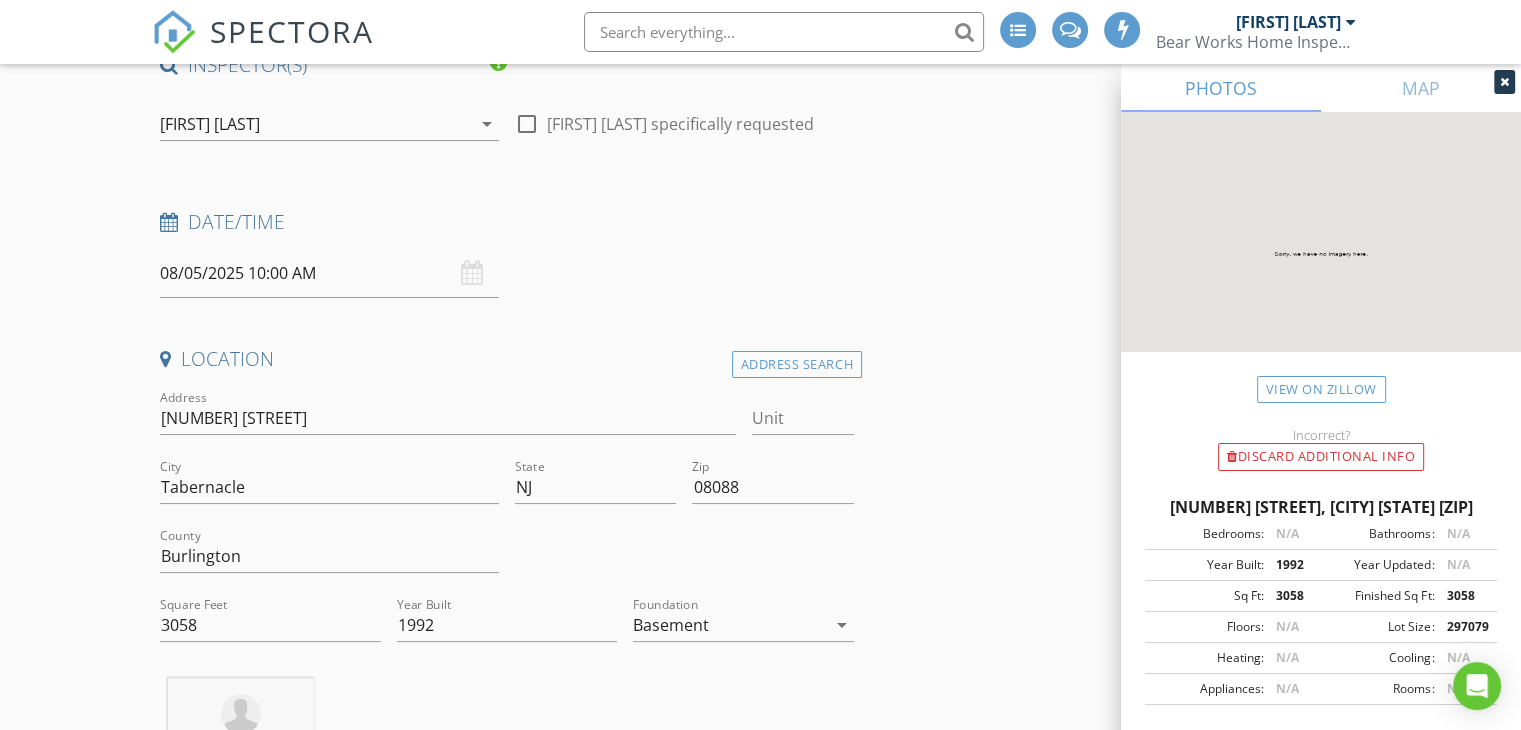 scroll, scrollTop: 0, scrollLeft: 0, axis: both 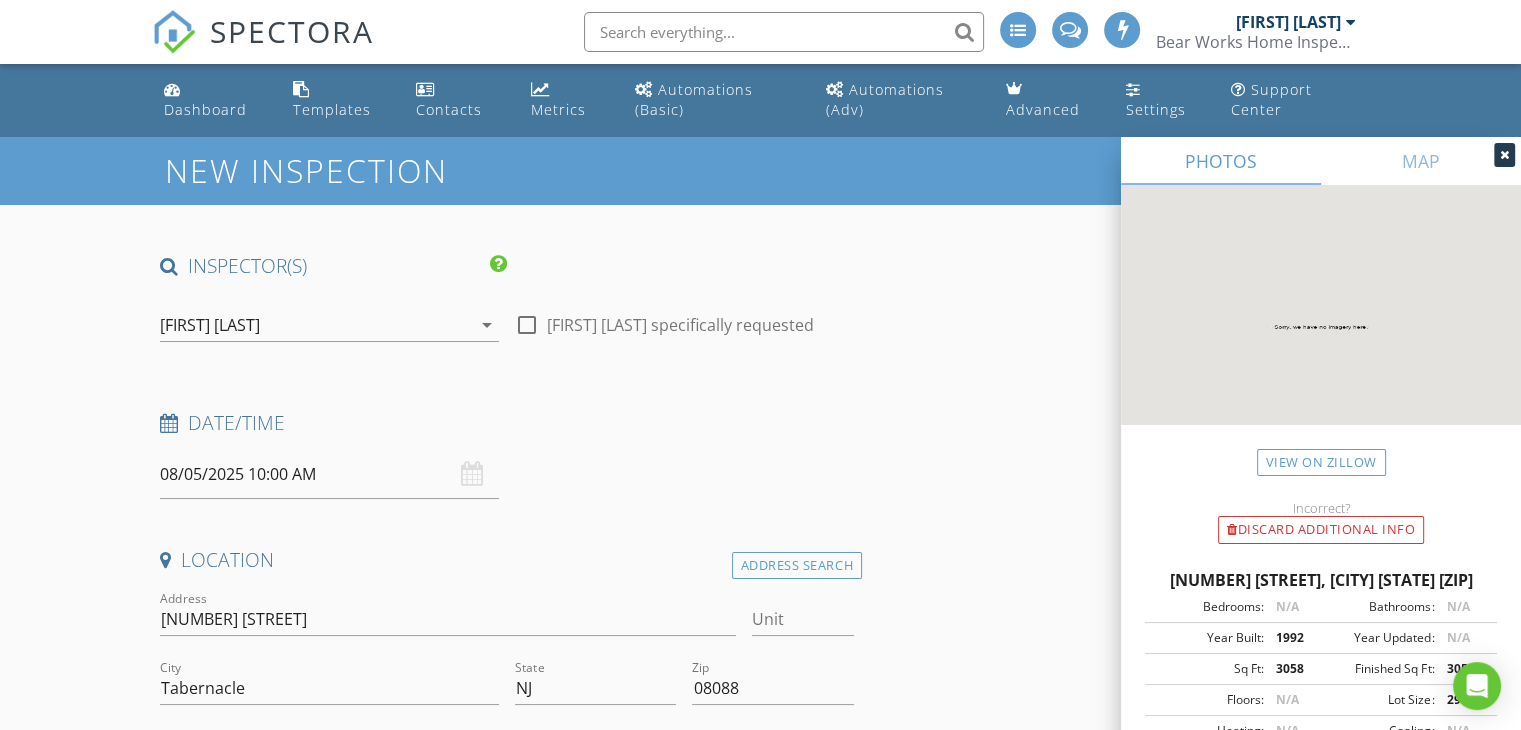 click on "Sean Anderson
Bear Works Home Inspections" at bounding box center (1258, 32) 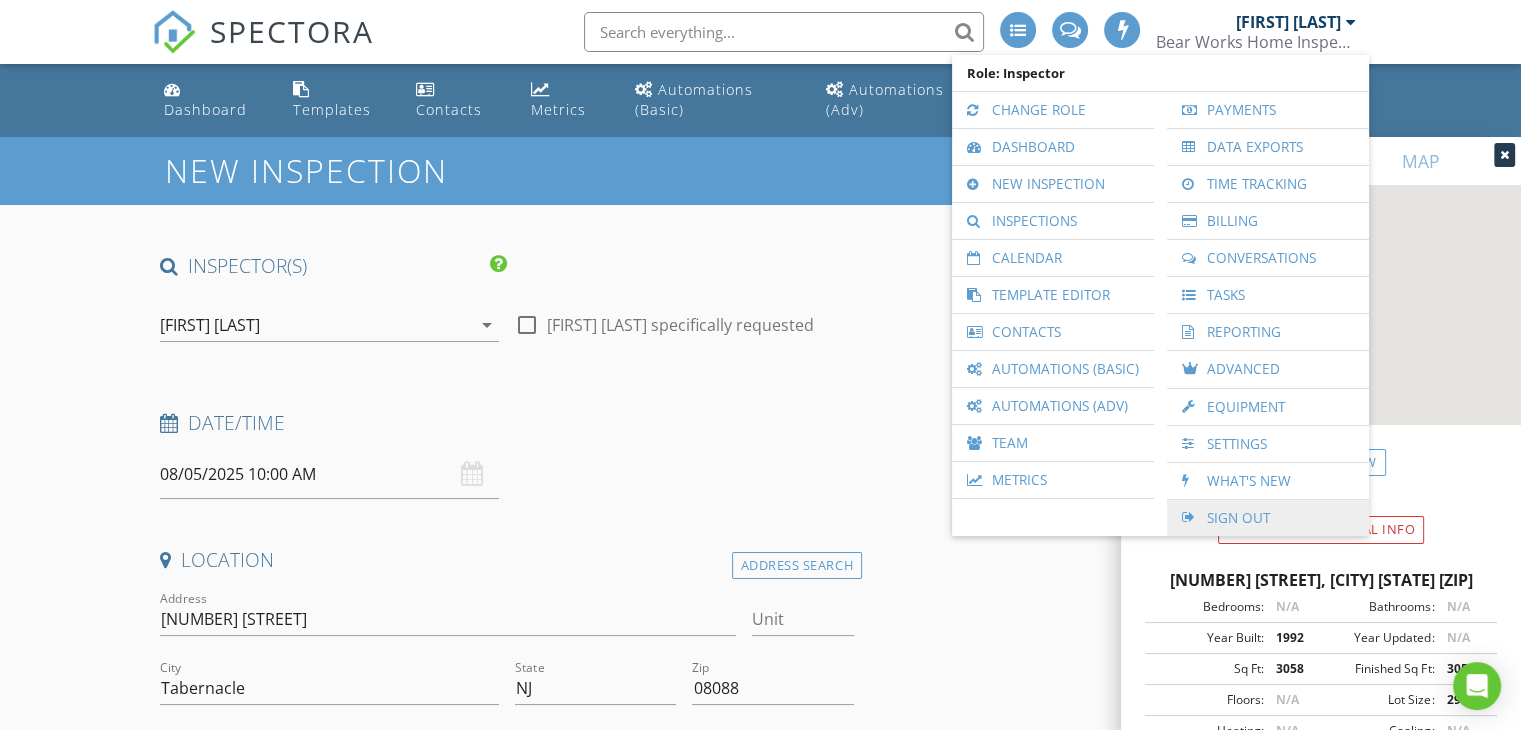 click on "Sign Out" at bounding box center [1268, 518] 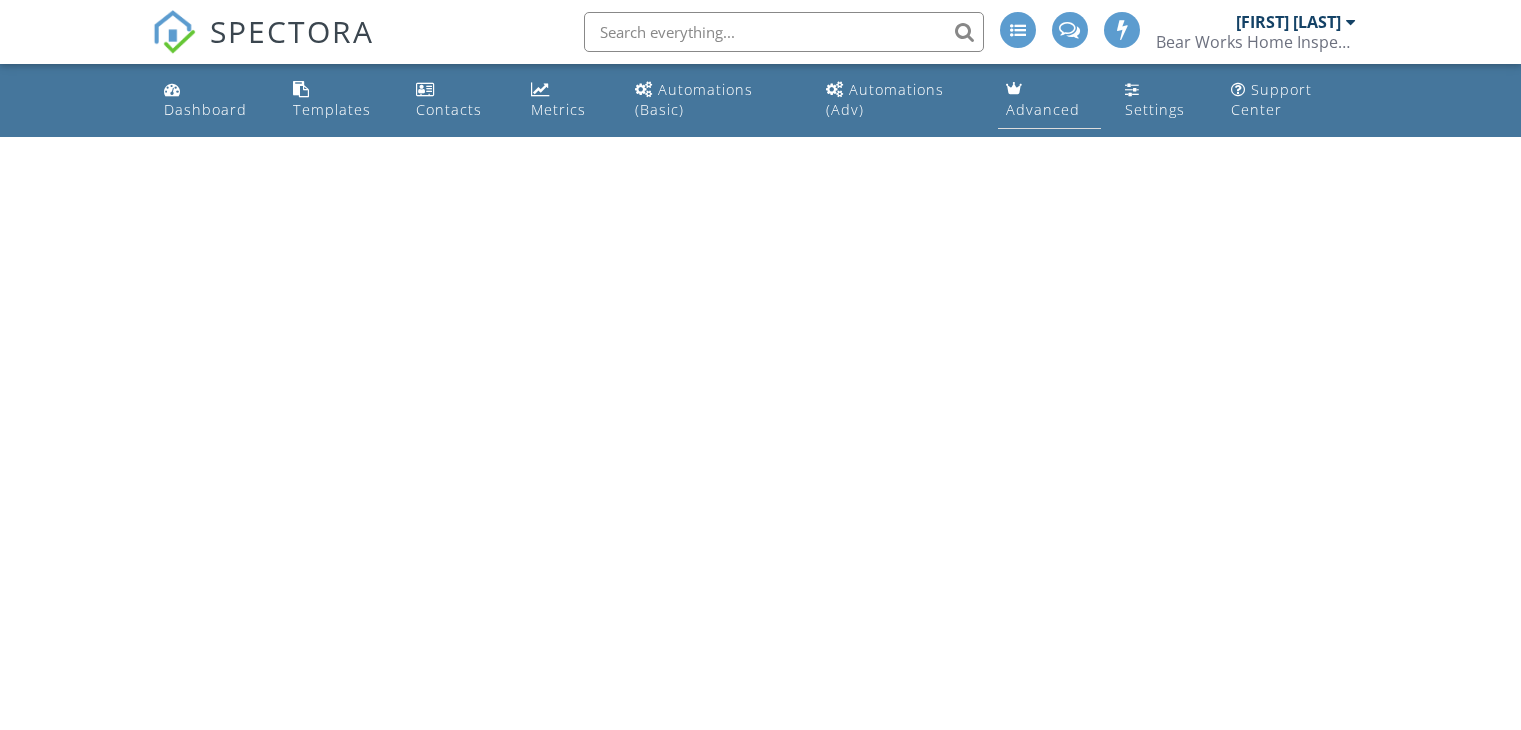 scroll, scrollTop: 0, scrollLeft: 0, axis: both 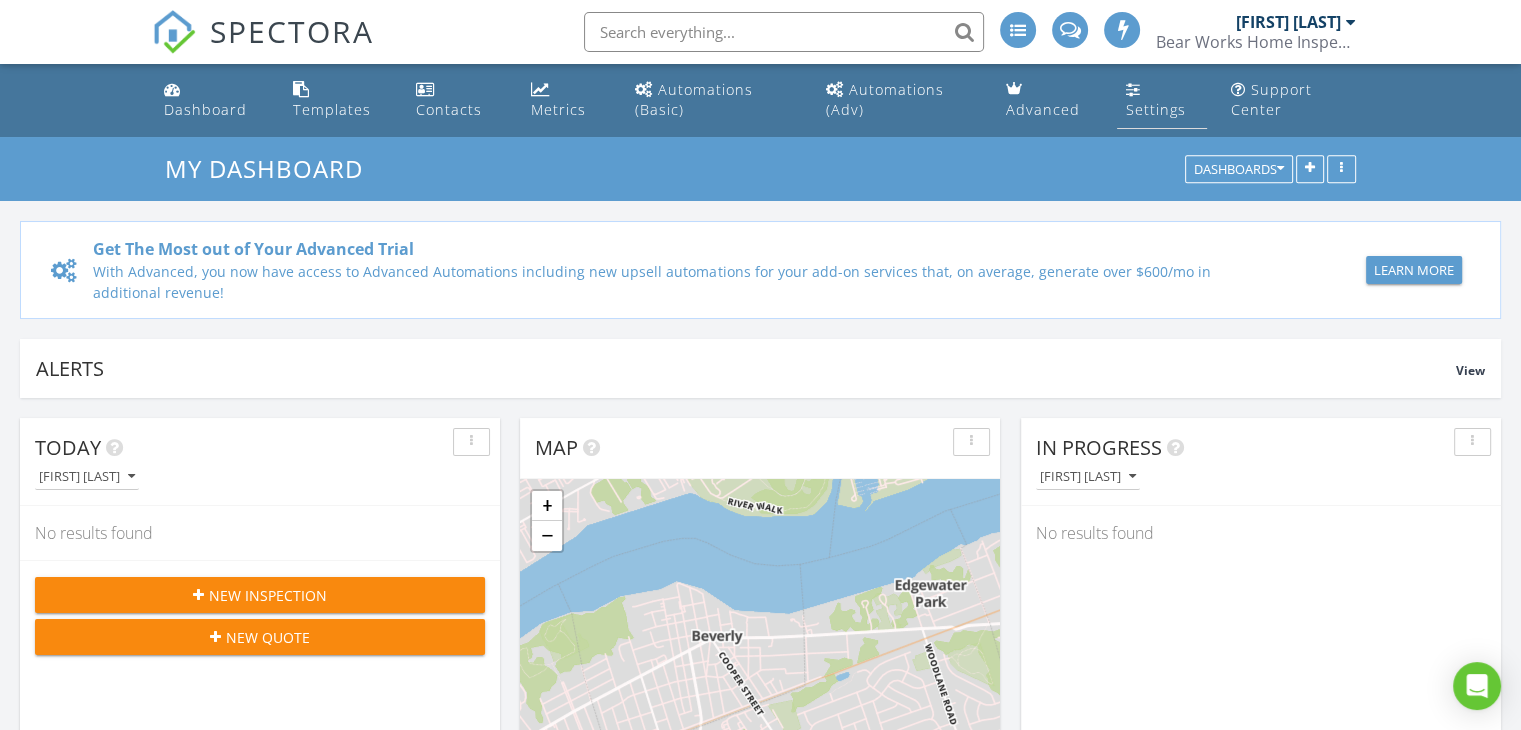 click on "Settings" at bounding box center [1155, 109] 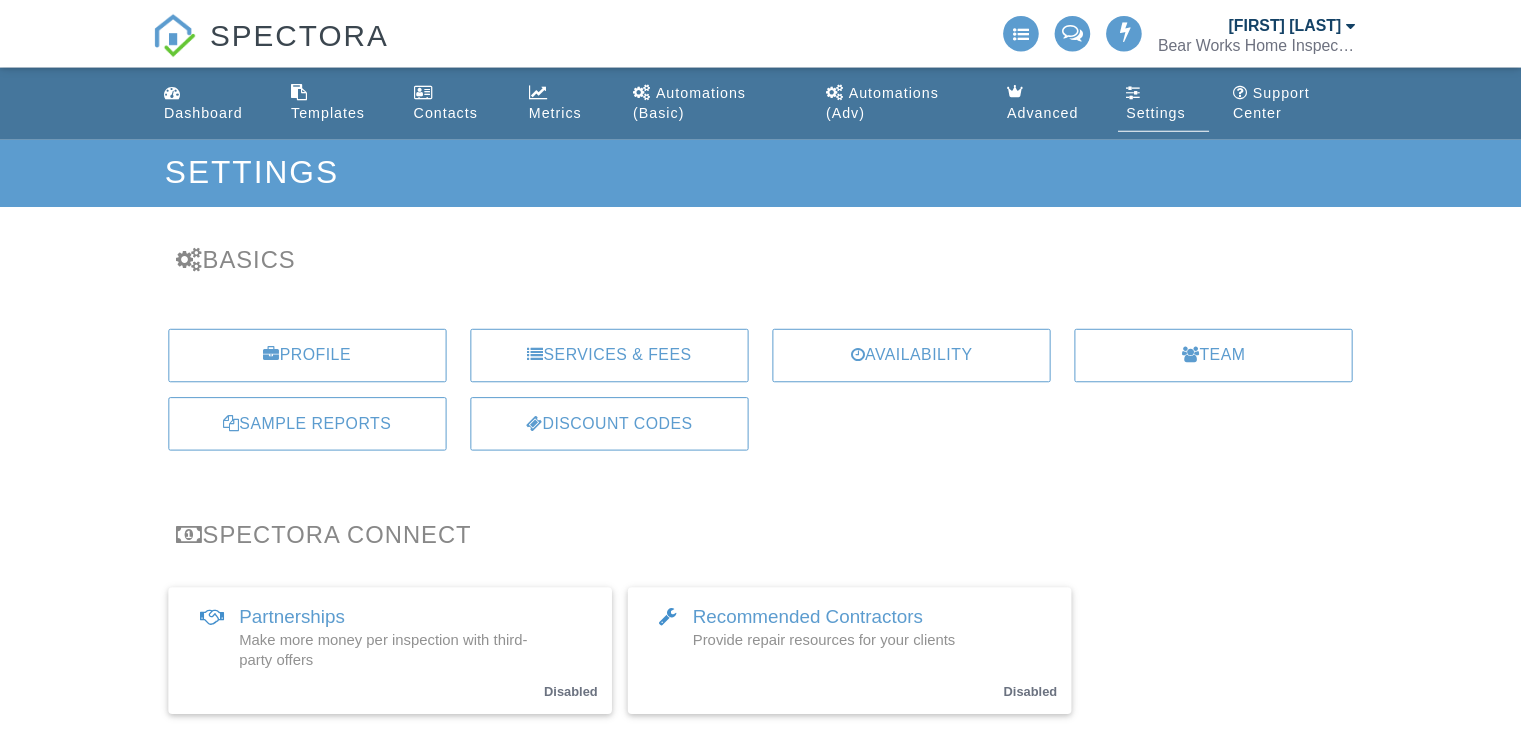 scroll, scrollTop: 0, scrollLeft: 0, axis: both 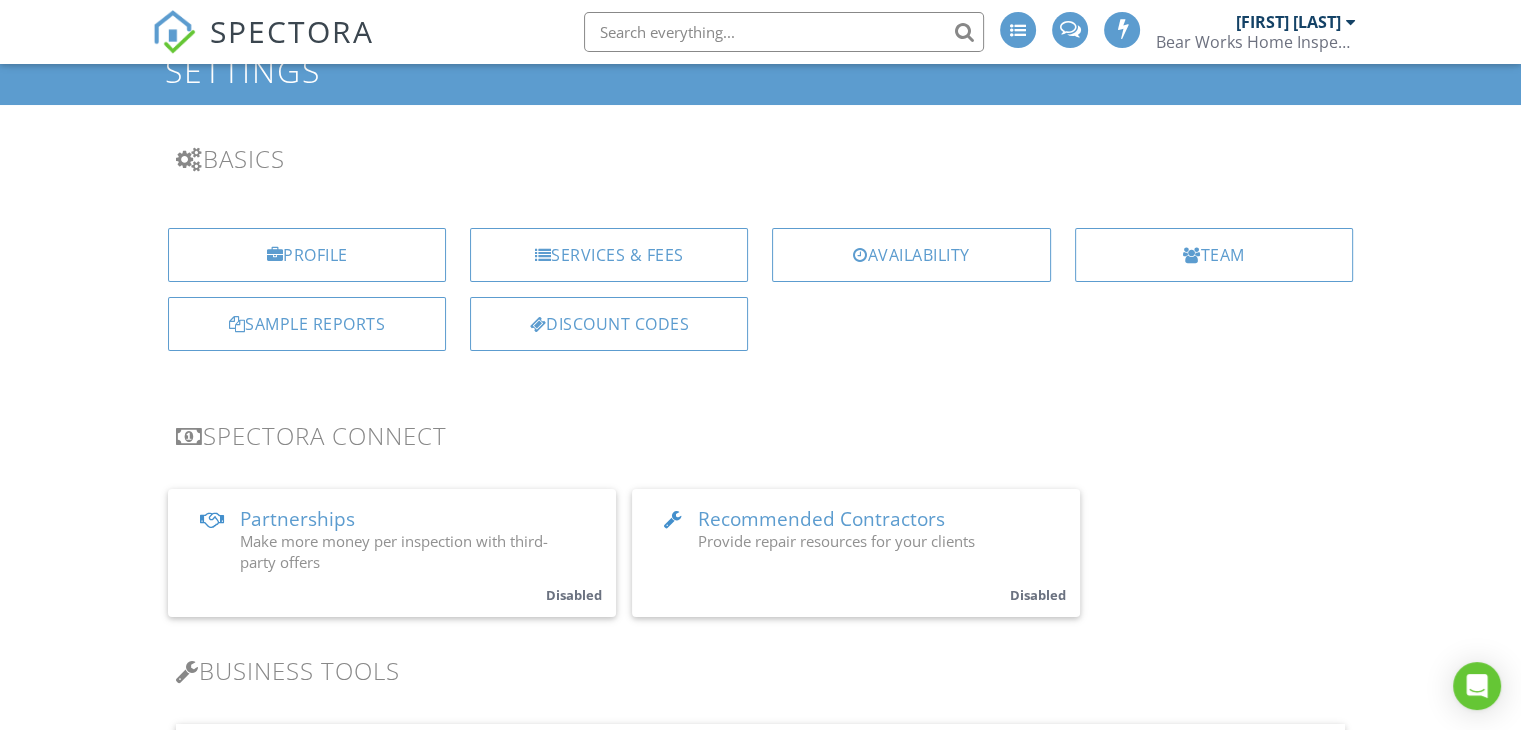 click on "Services & Fees" at bounding box center (609, 255) 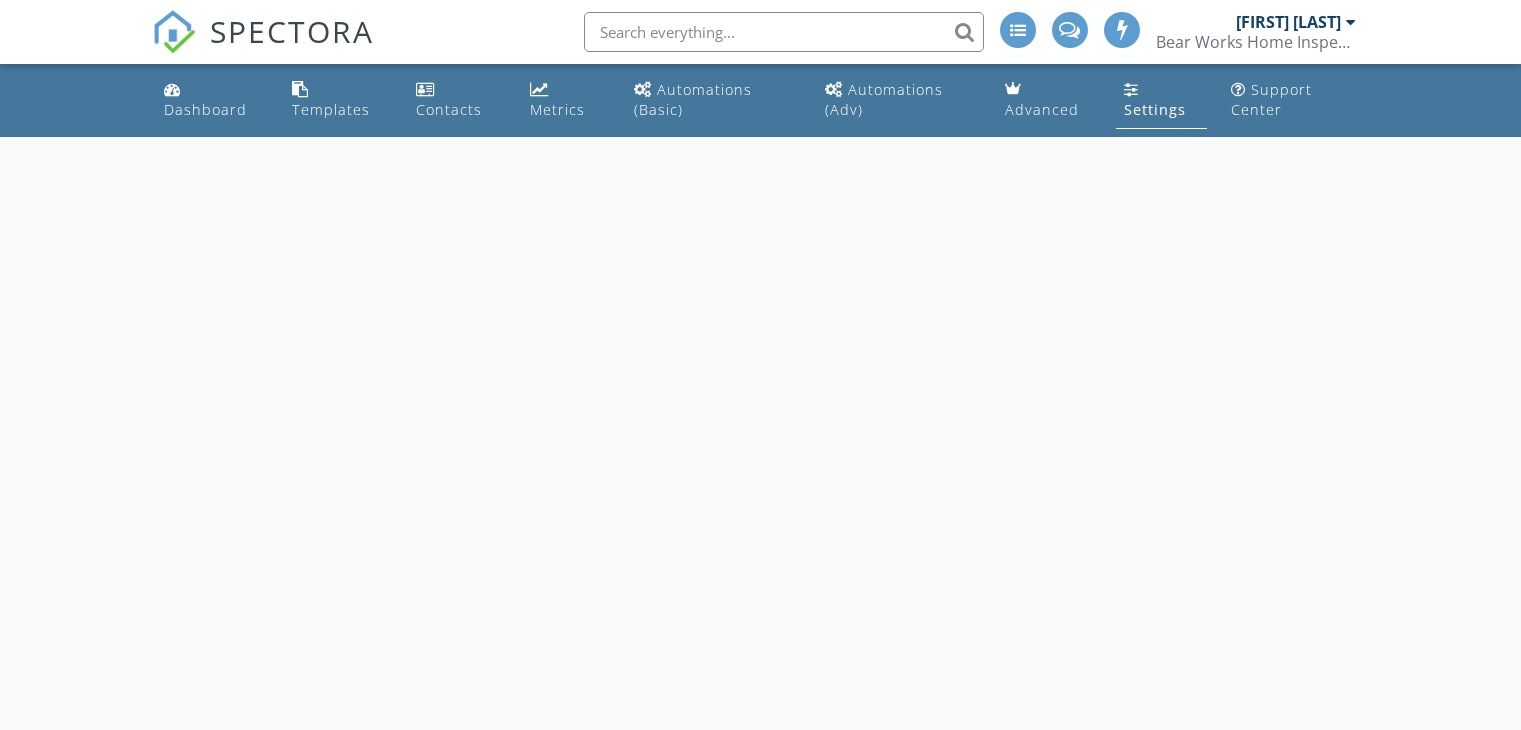 scroll, scrollTop: 0, scrollLeft: 0, axis: both 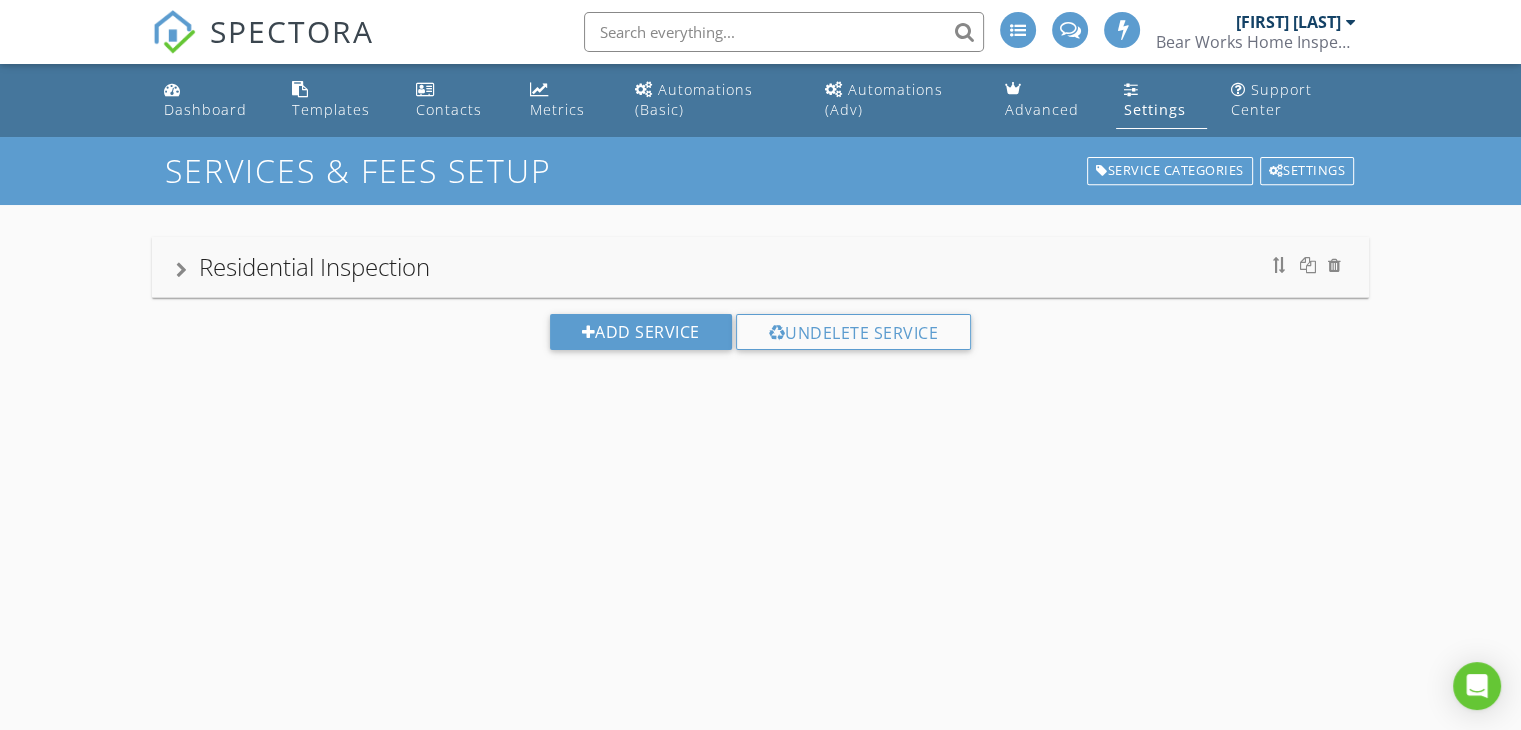 click on "Residential Inspection" at bounding box center (760, 267) 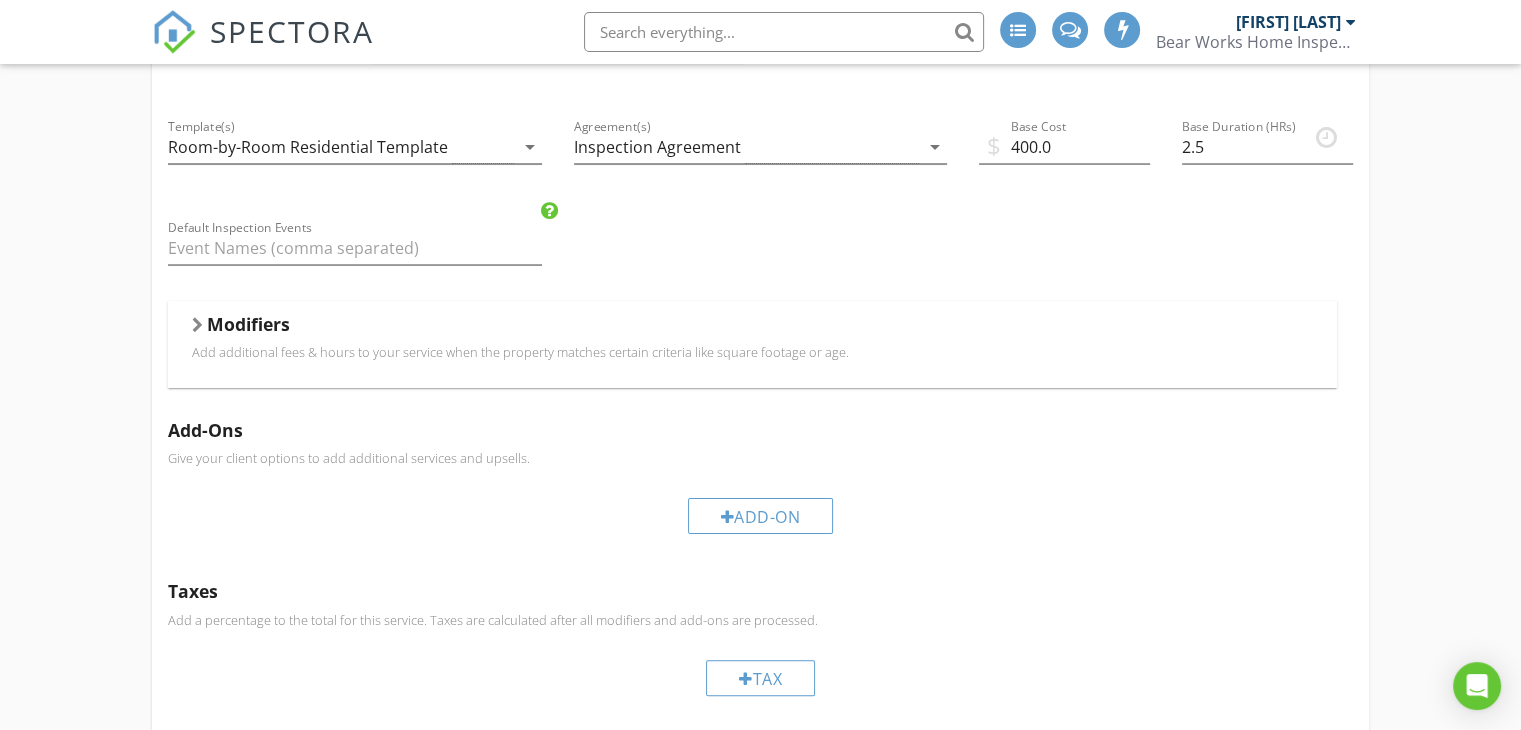 scroll, scrollTop: 400, scrollLeft: 0, axis: vertical 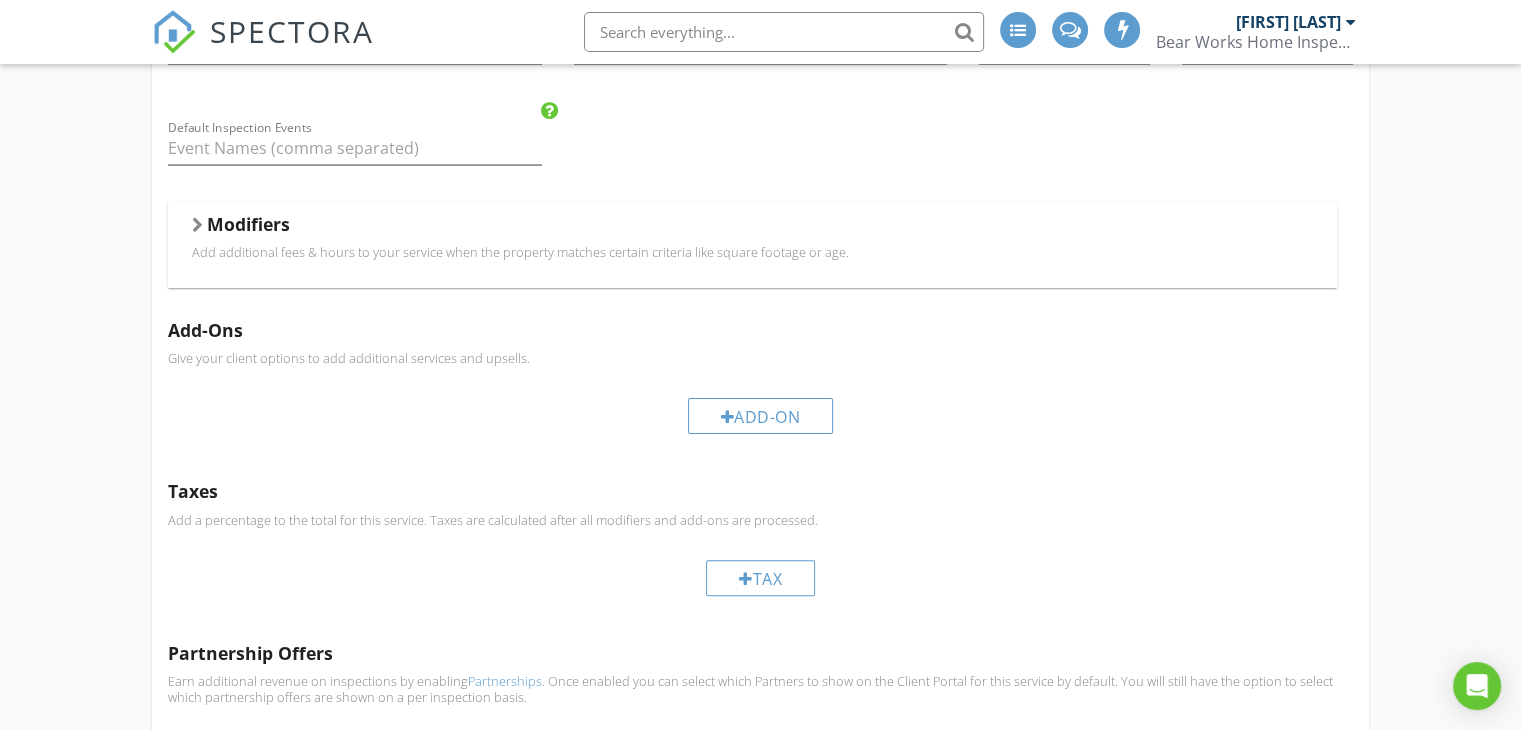 click on "Add additional fees & hours to your service when the
property matches certain criteria like square footage or age." at bounding box center [752, 252] 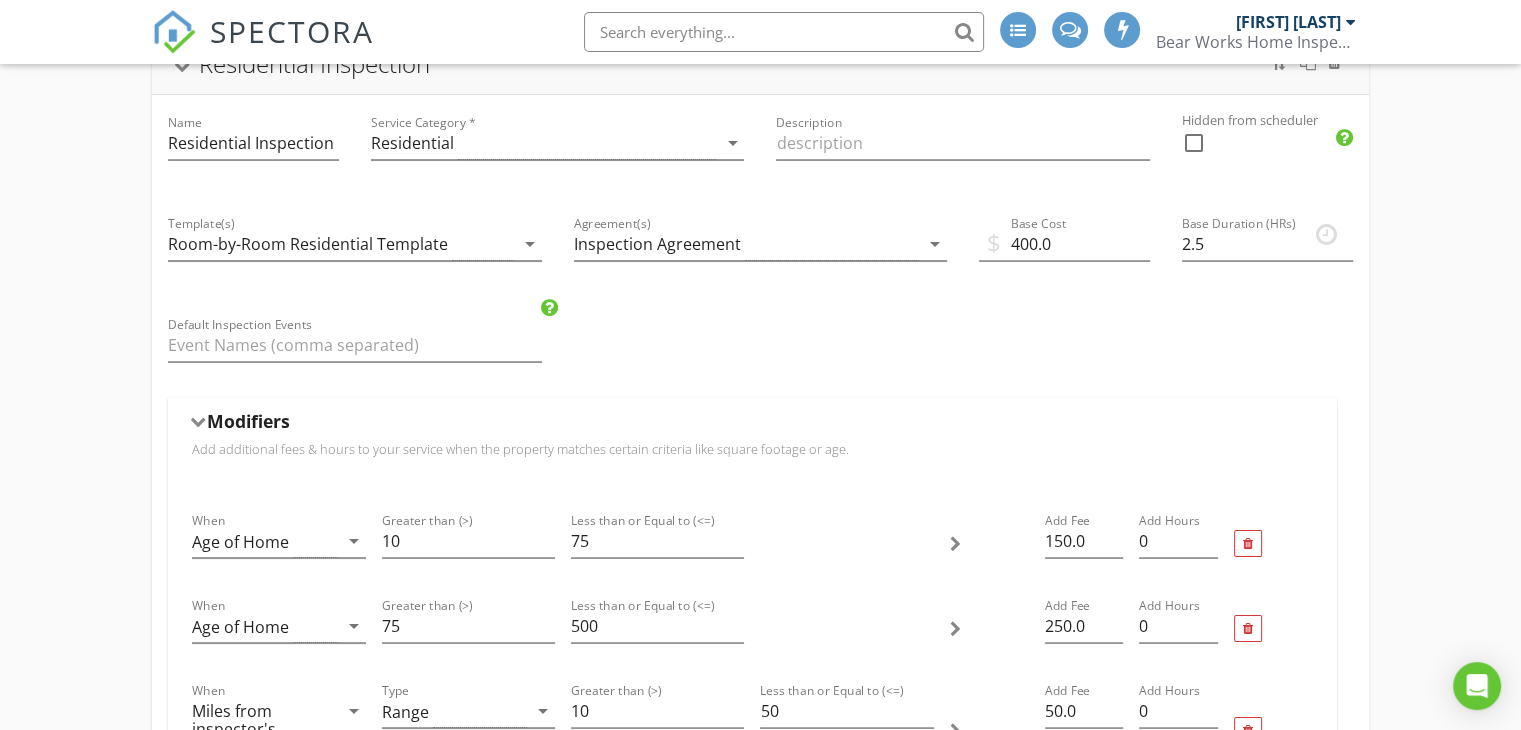 scroll, scrollTop: 200, scrollLeft: 0, axis: vertical 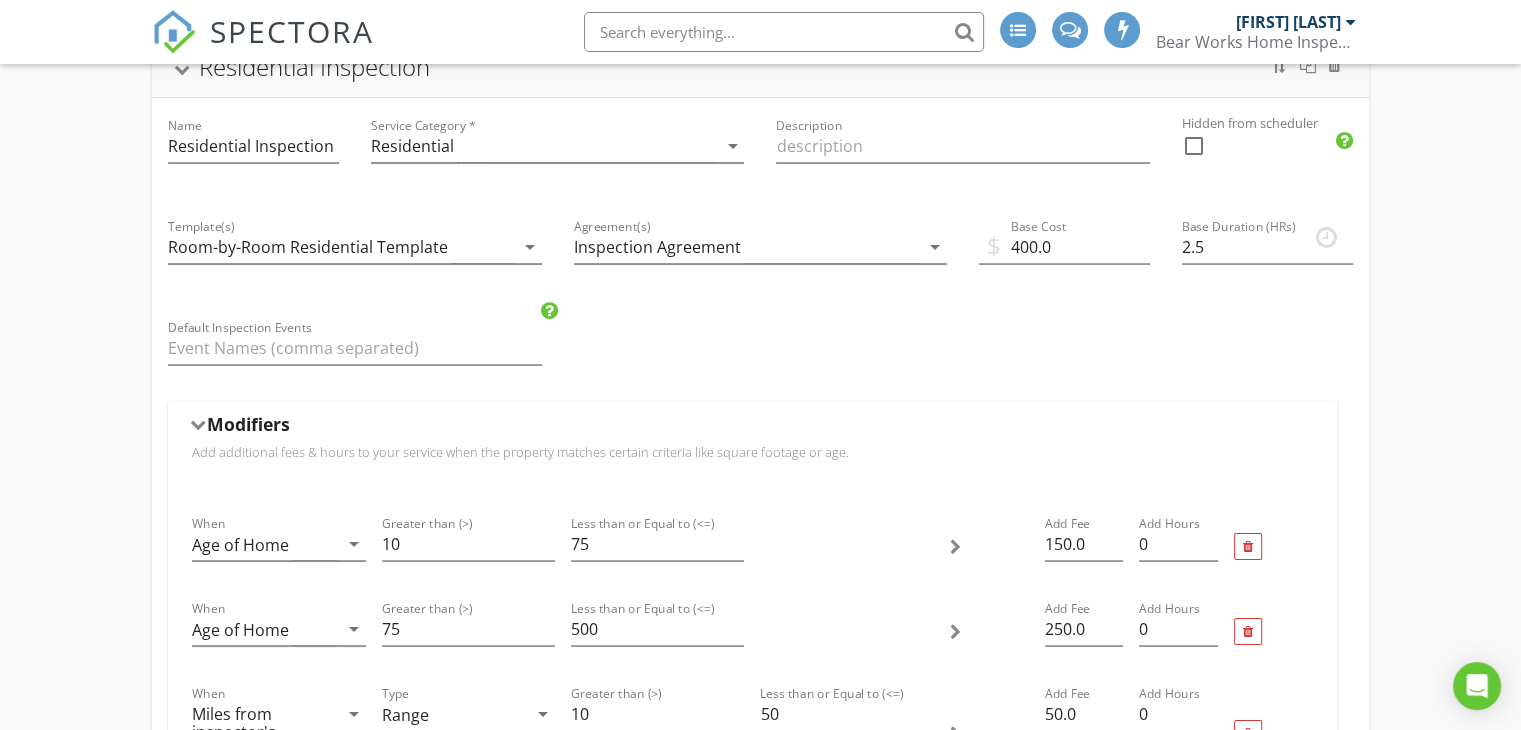 click on "[FIRST] [LAST]" at bounding box center (1288, 22) 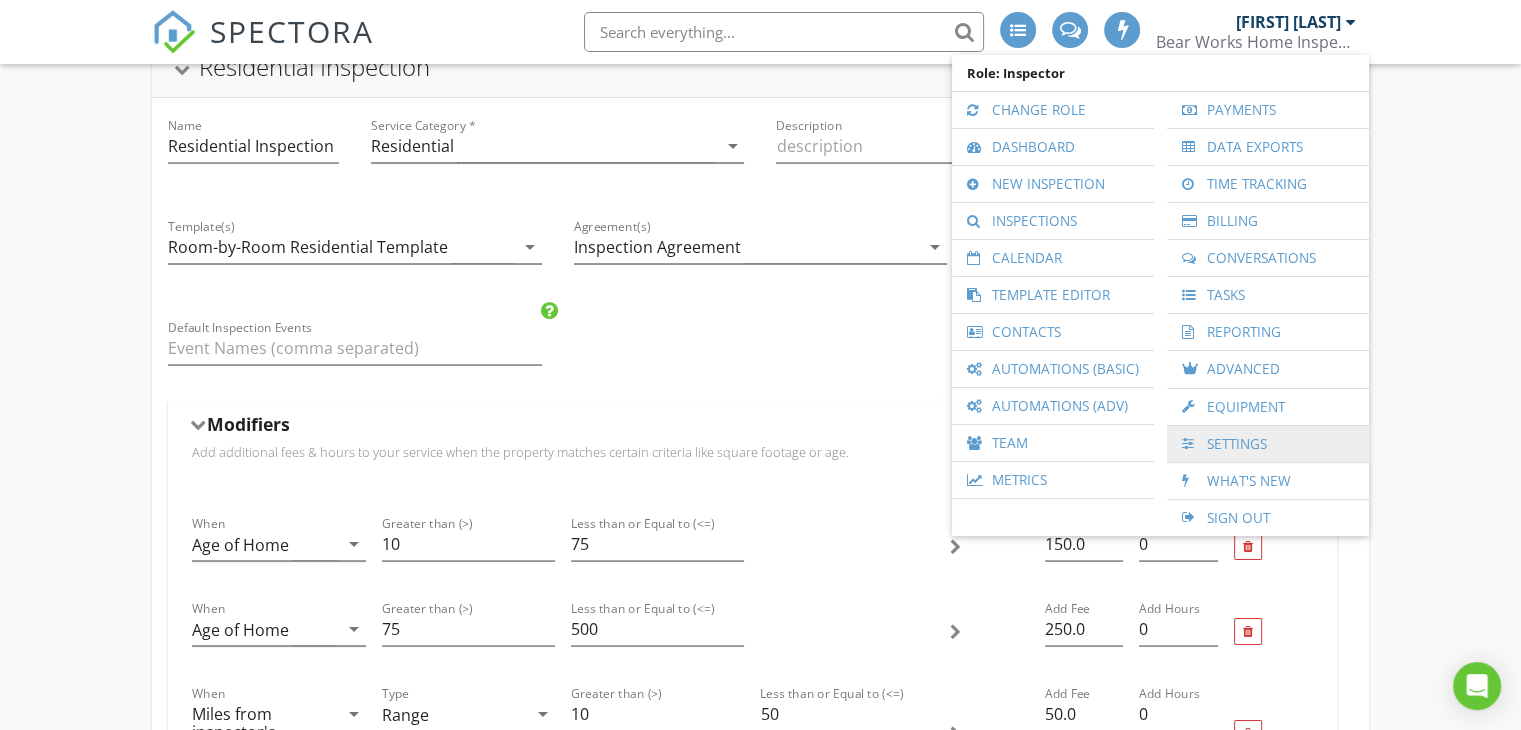 click on "Settings" at bounding box center [1268, 444] 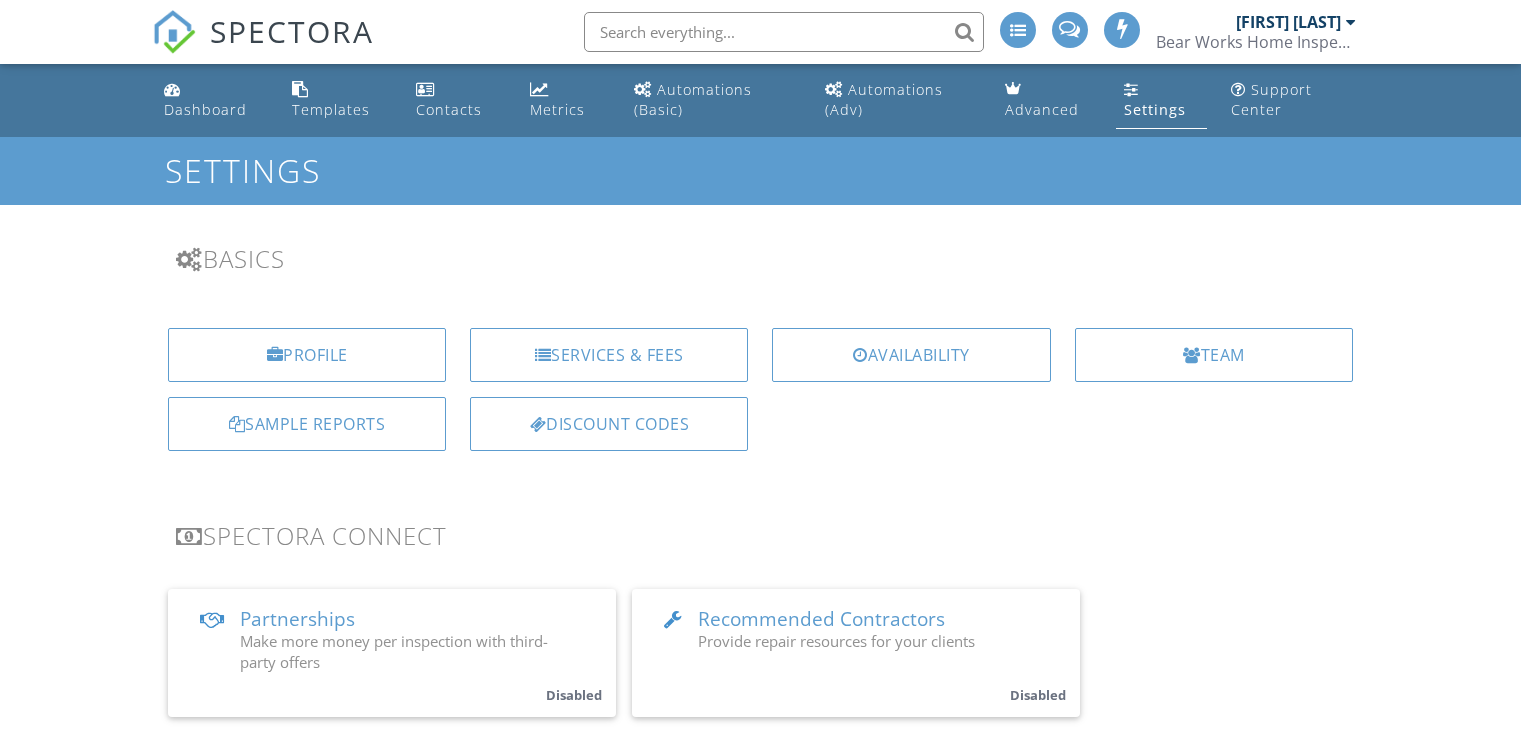 scroll, scrollTop: 0, scrollLeft: 0, axis: both 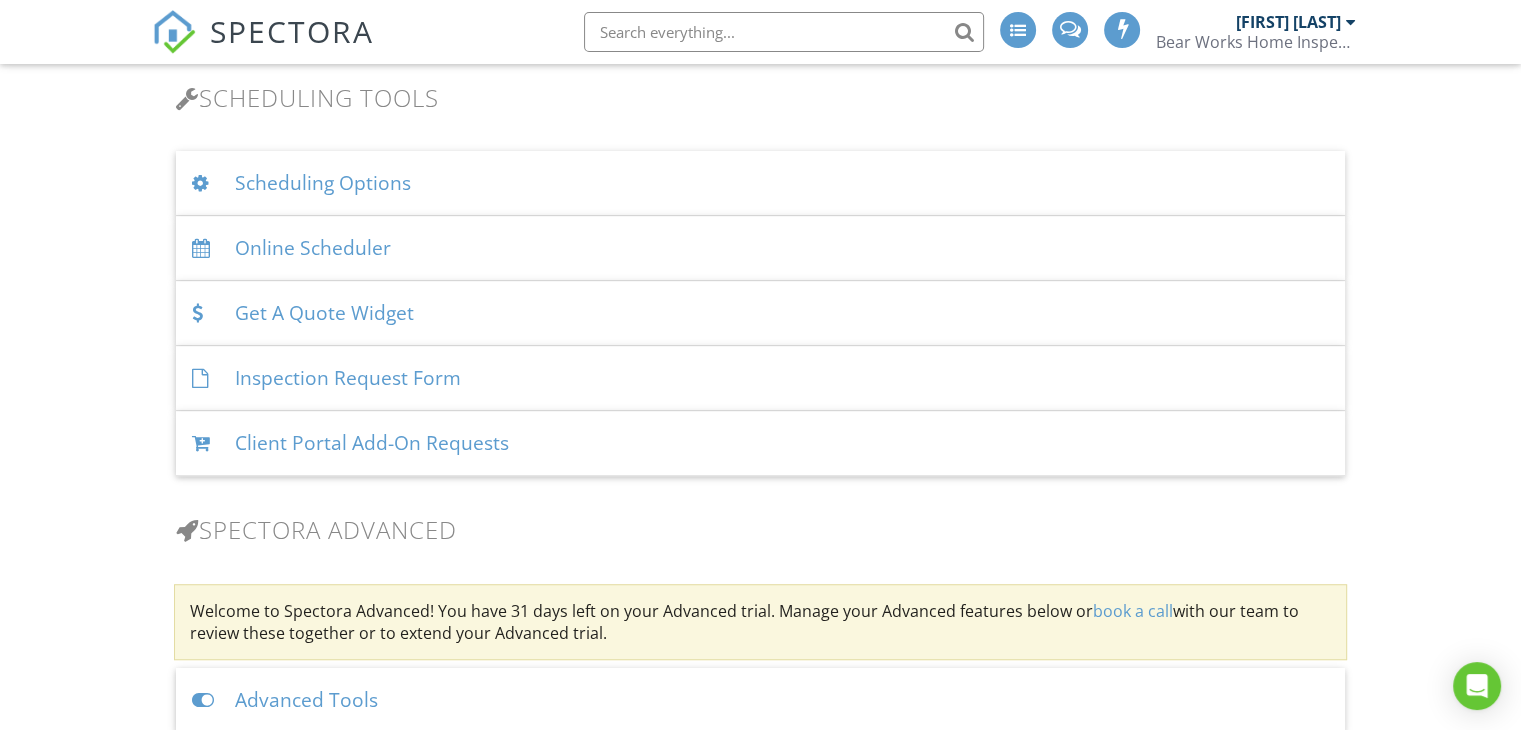 click on "Scheduling Options" at bounding box center [760, 183] 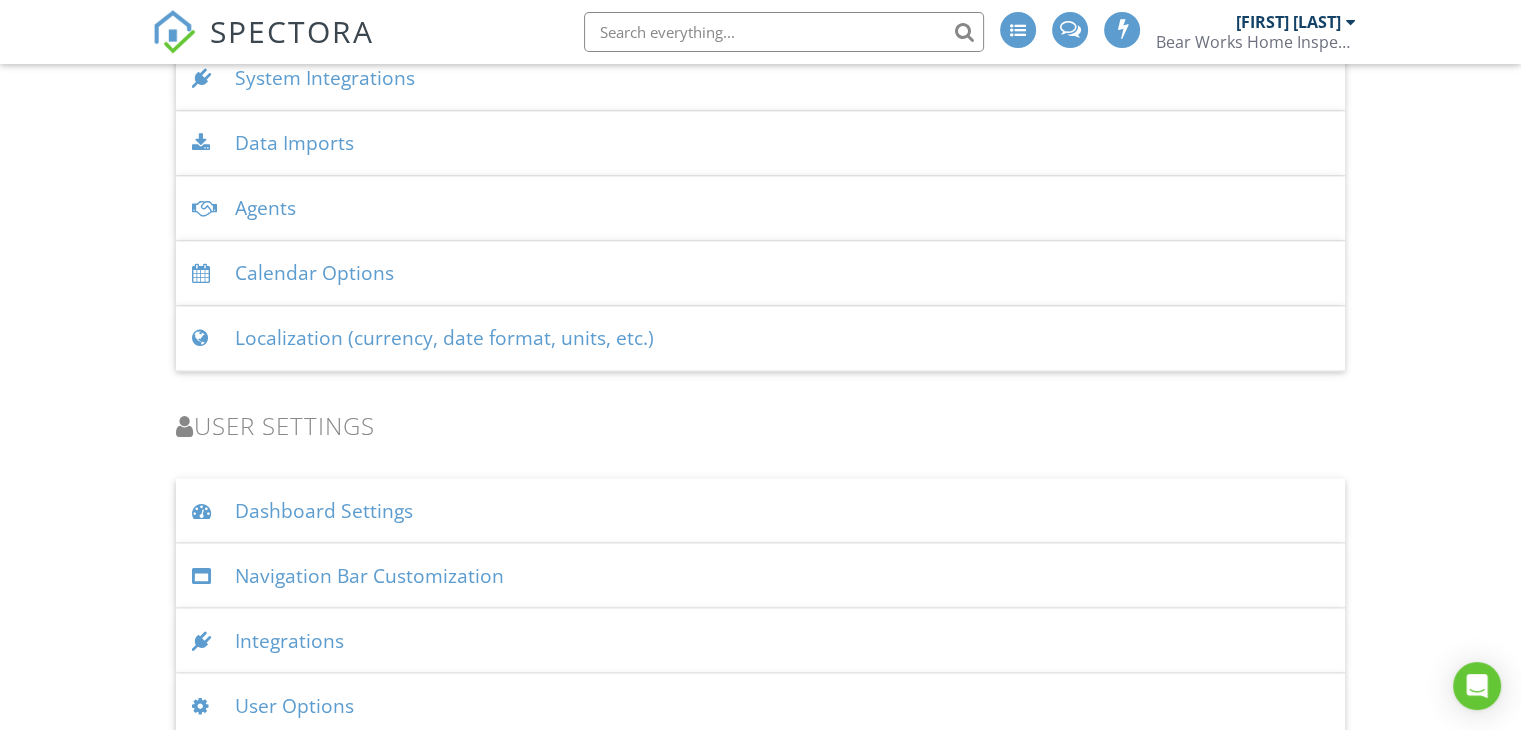 scroll, scrollTop: 3416, scrollLeft: 0, axis: vertical 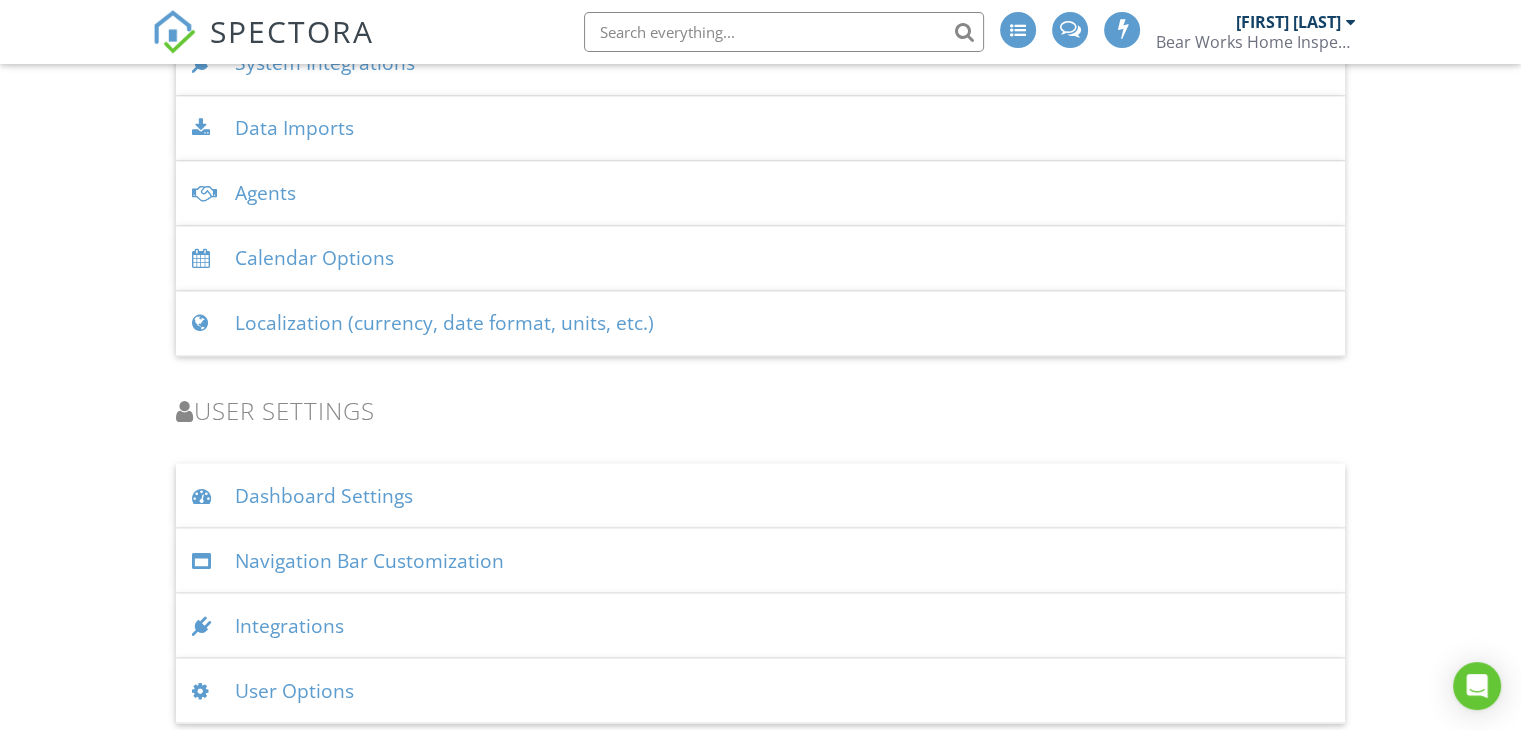 click on "User Options" at bounding box center (760, 690) 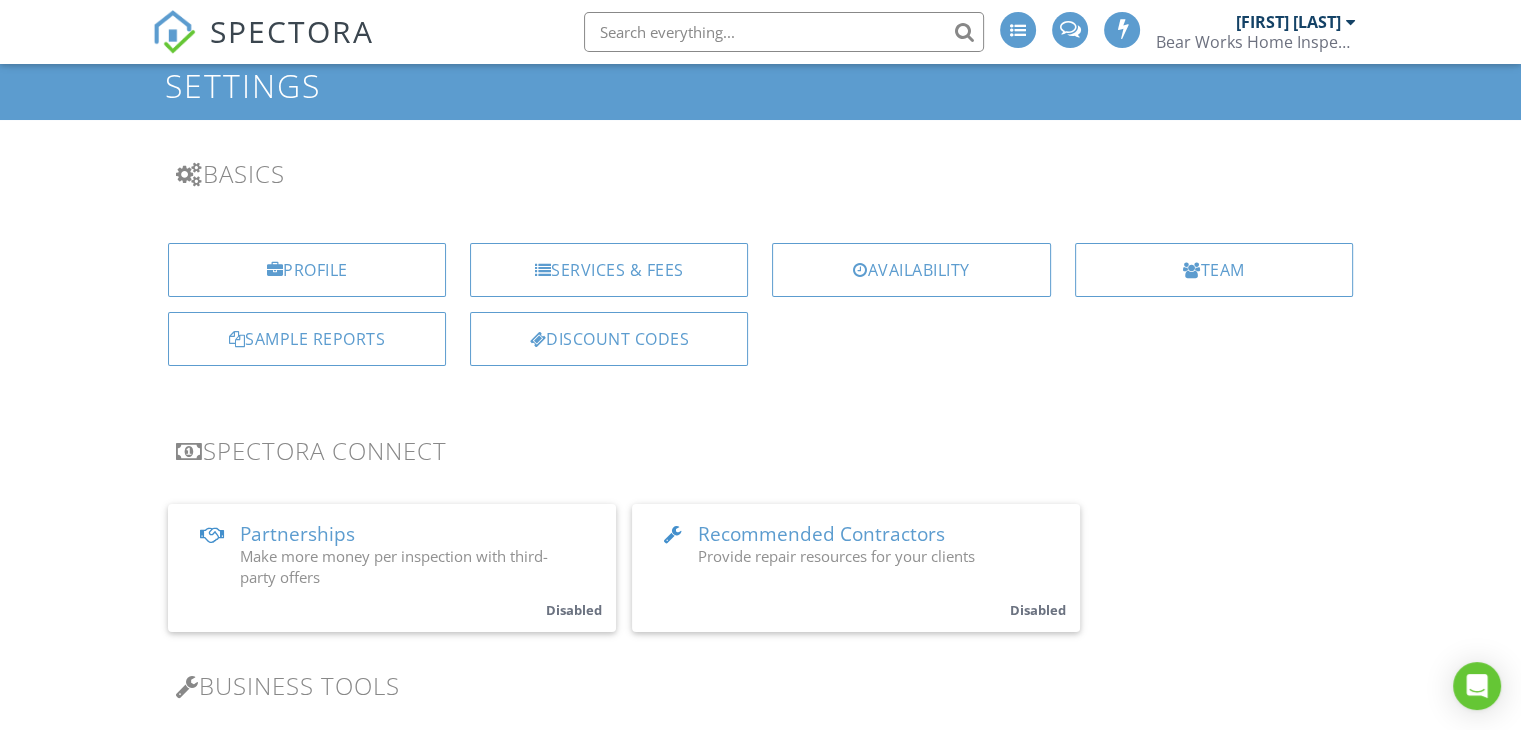 scroll, scrollTop: 0, scrollLeft: 0, axis: both 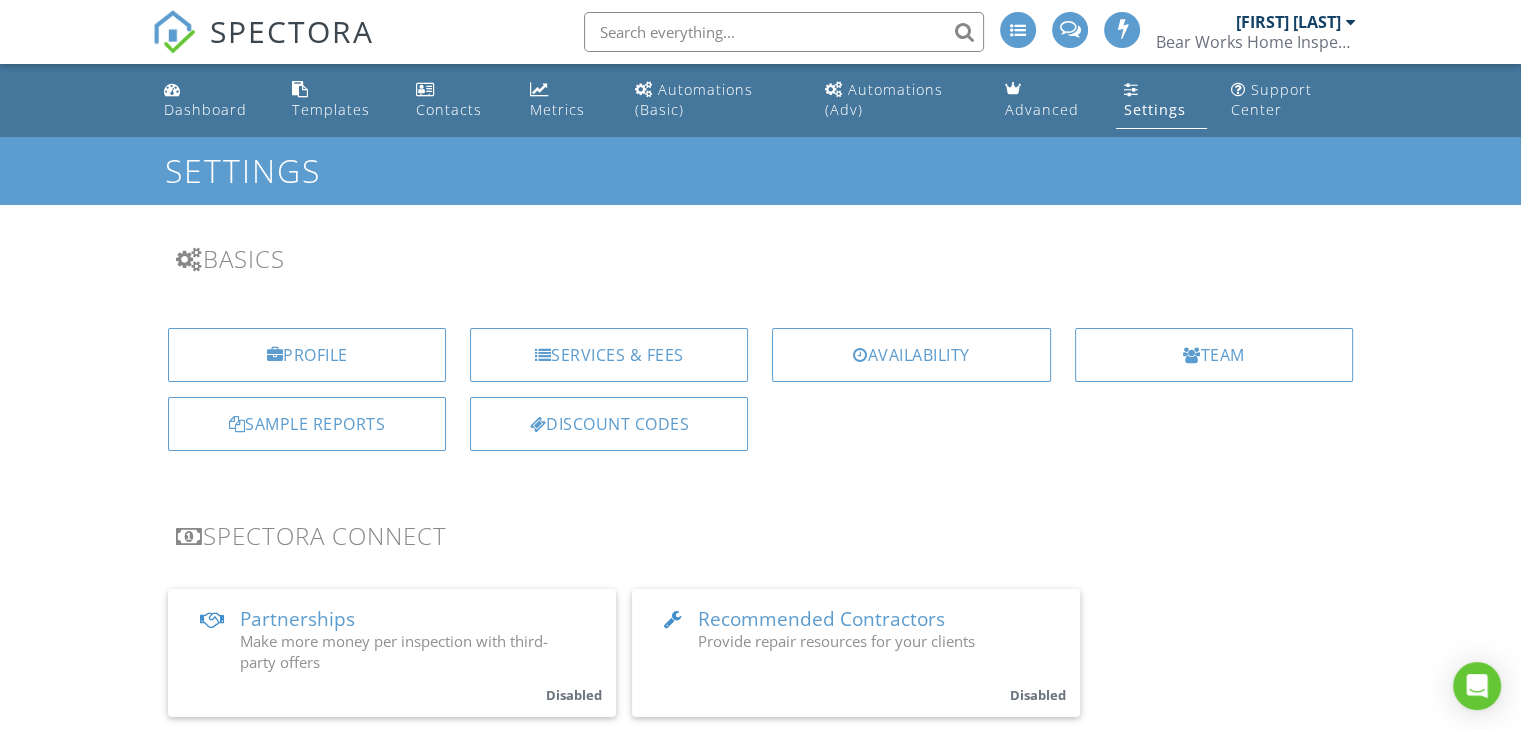 click on "Settings" at bounding box center (1155, 109) 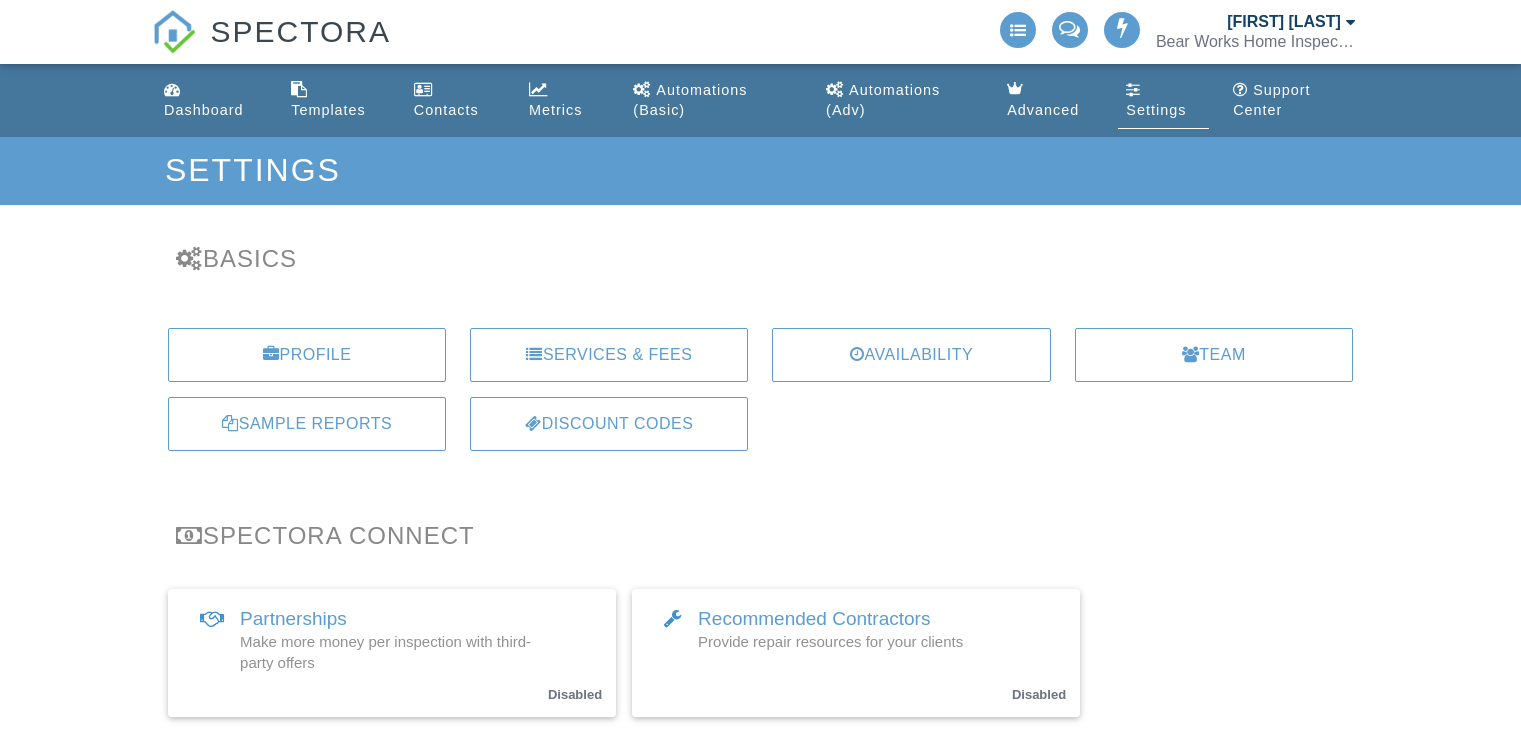 scroll, scrollTop: 0, scrollLeft: 0, axis: both 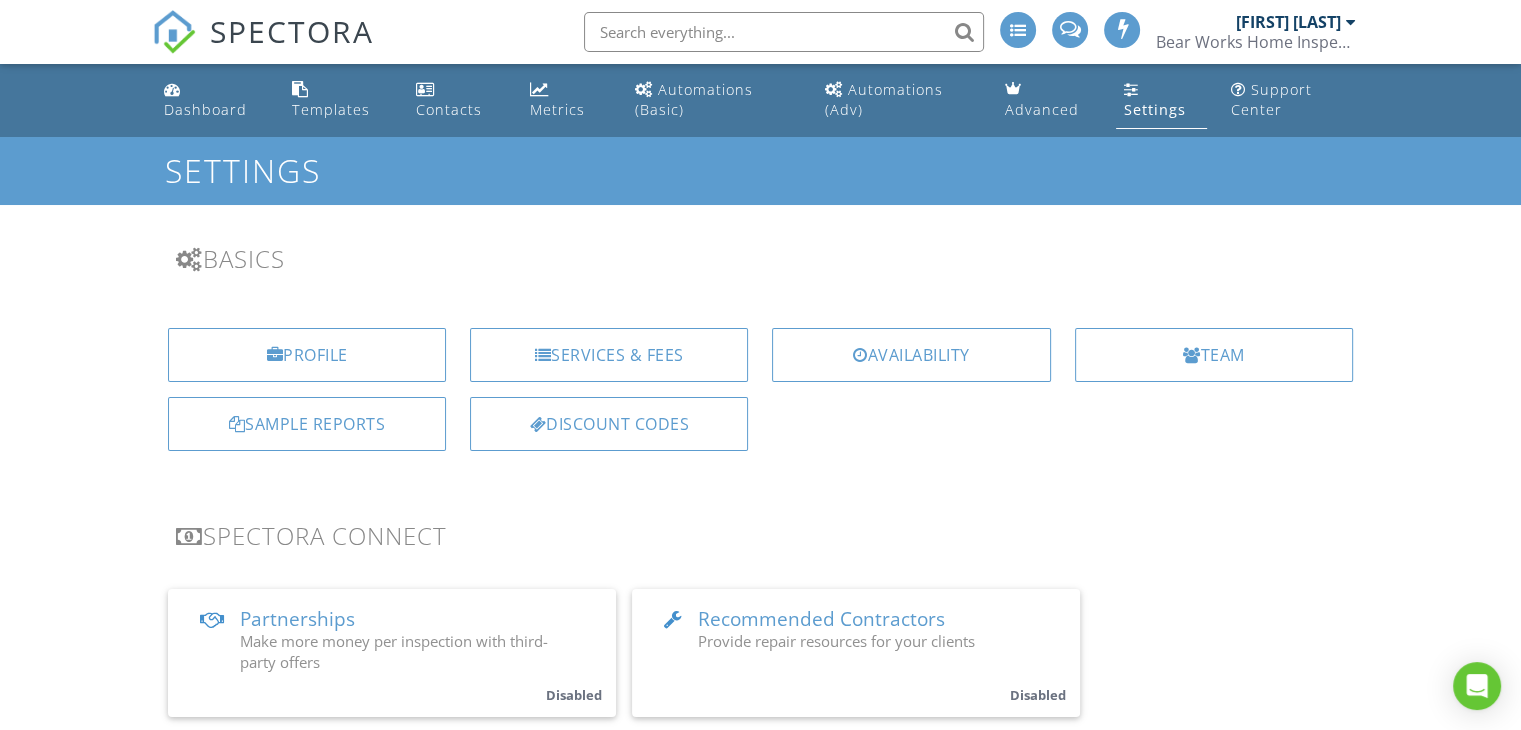 click on "Bear Works Home Inspections" at bounding box center [1256, 42] 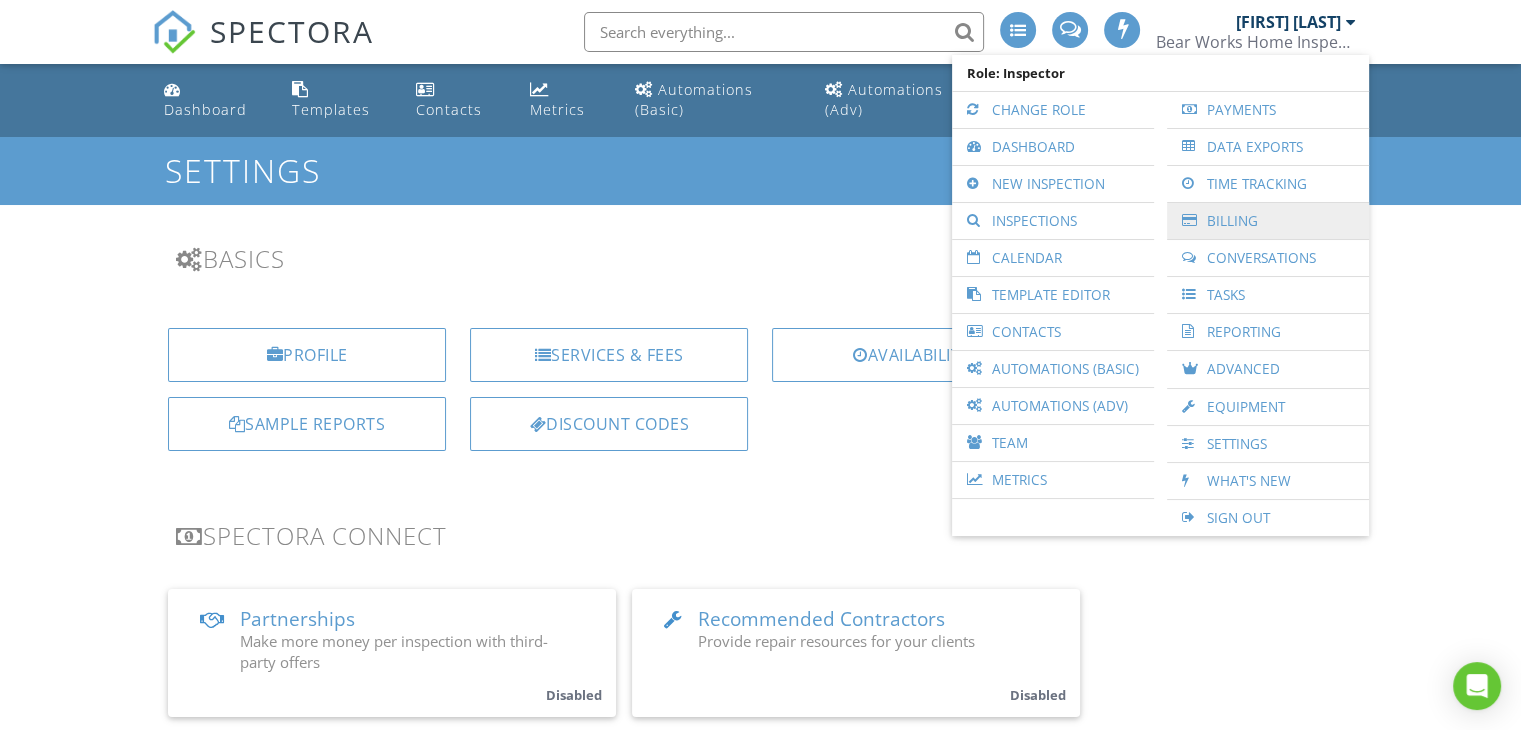 click on "Billing" at bounding box center [1268, 221] 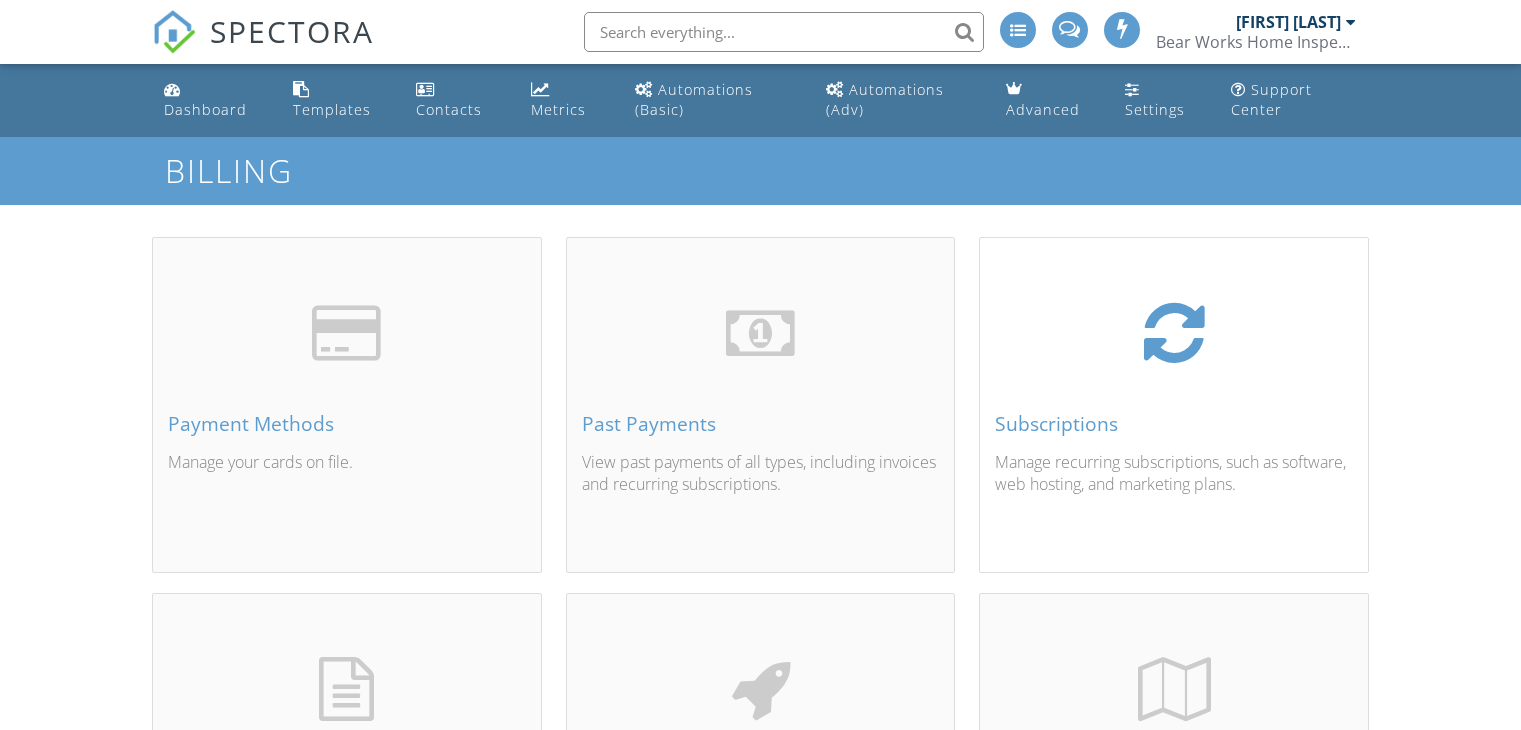 scroll, scrollTop: 0, scrollLeft: 0, axis: both 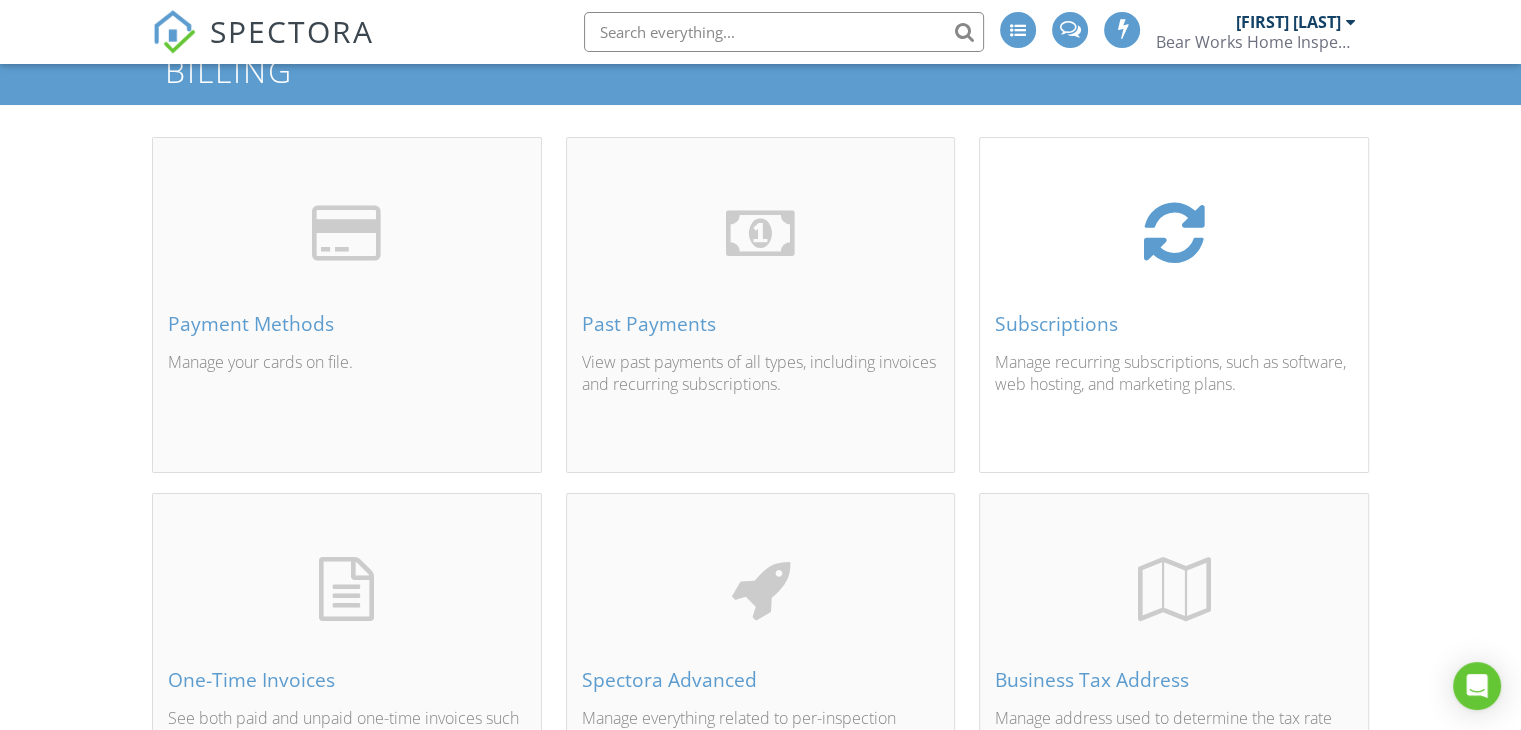 click on "Subscriptions
Manage recurring subscriptions, such as software, web hosting, and marketing plans." at bounding box center (1174, 329) 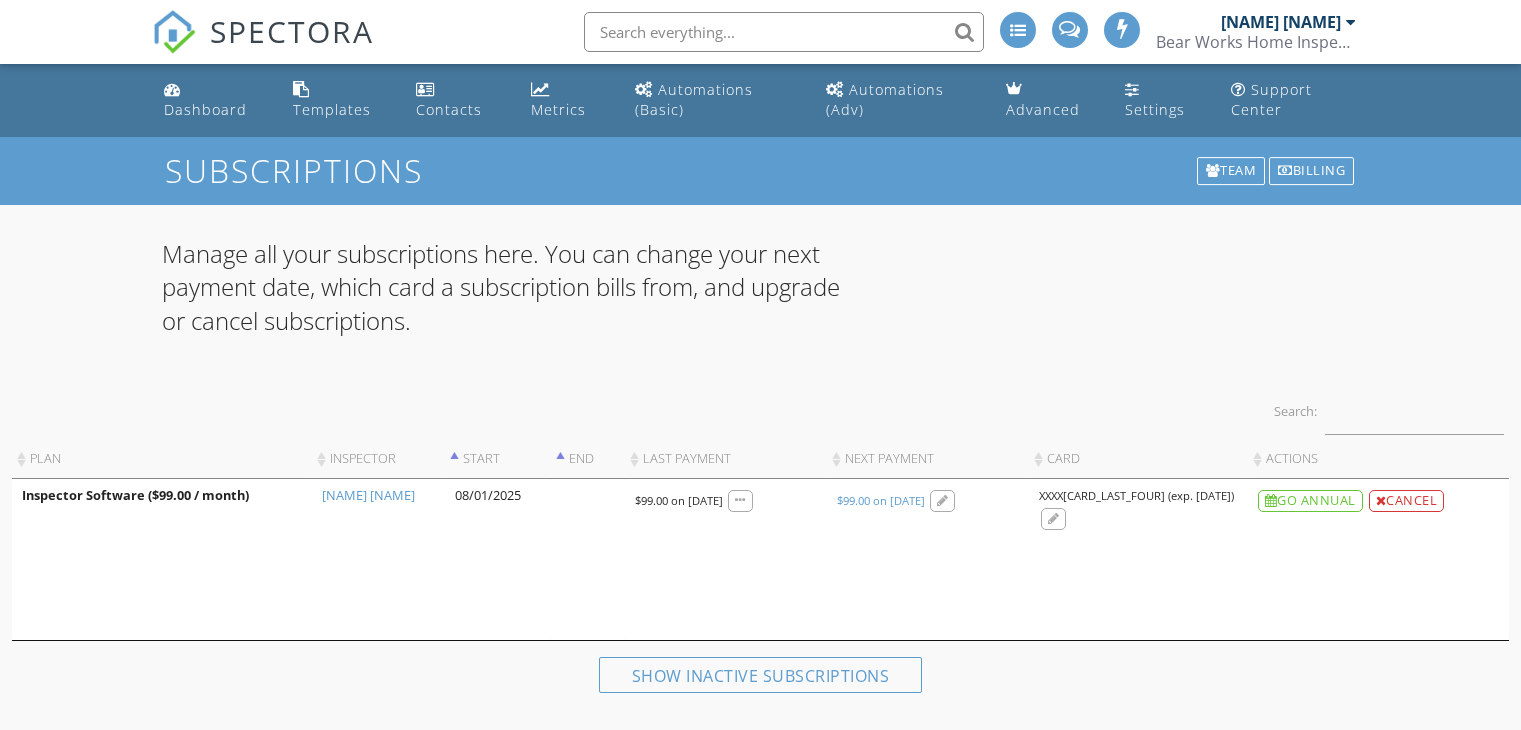 scroll, scrollTop: 0, scrollLeft: 0, axis: both 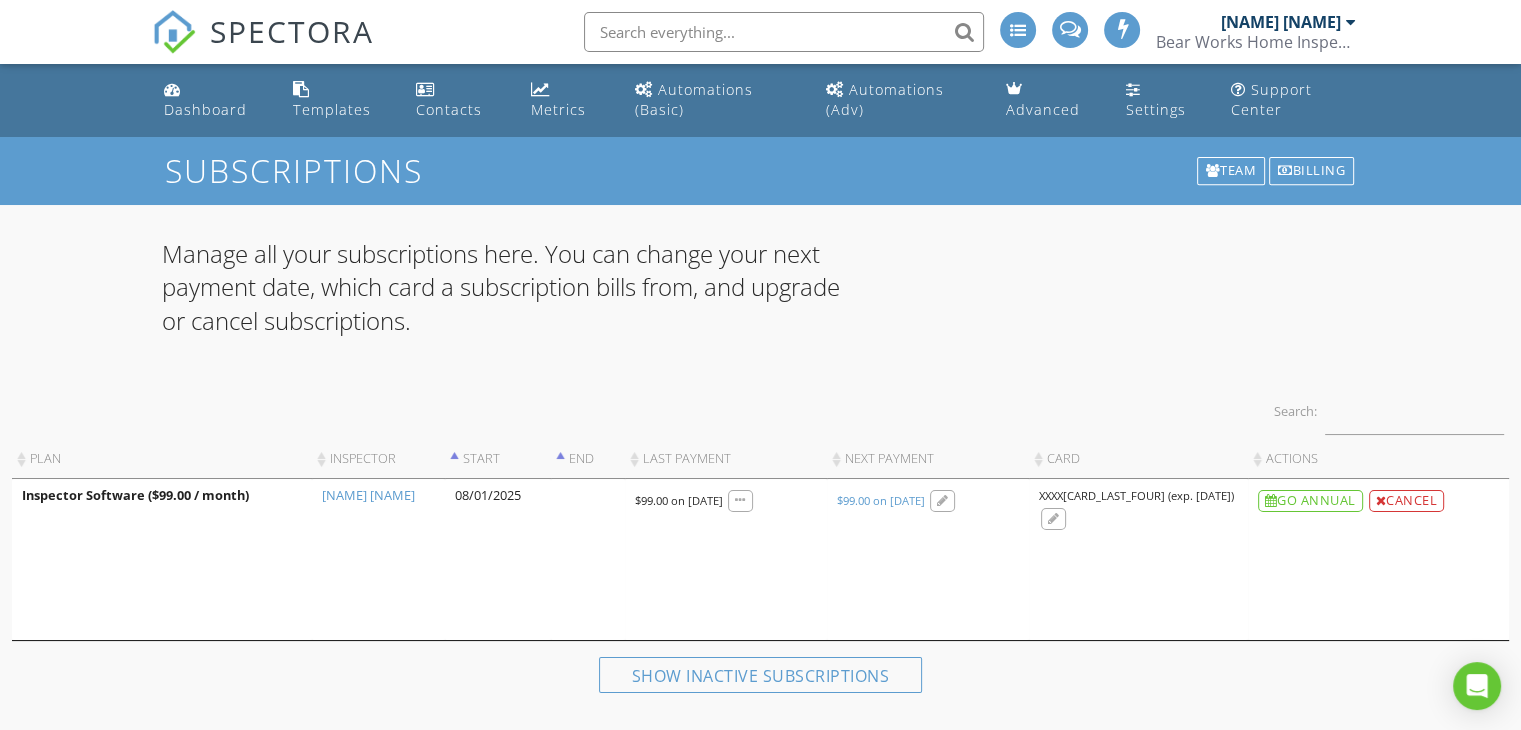 click on "Bear Works Home Inspections" at bounding box center [1256, 42] 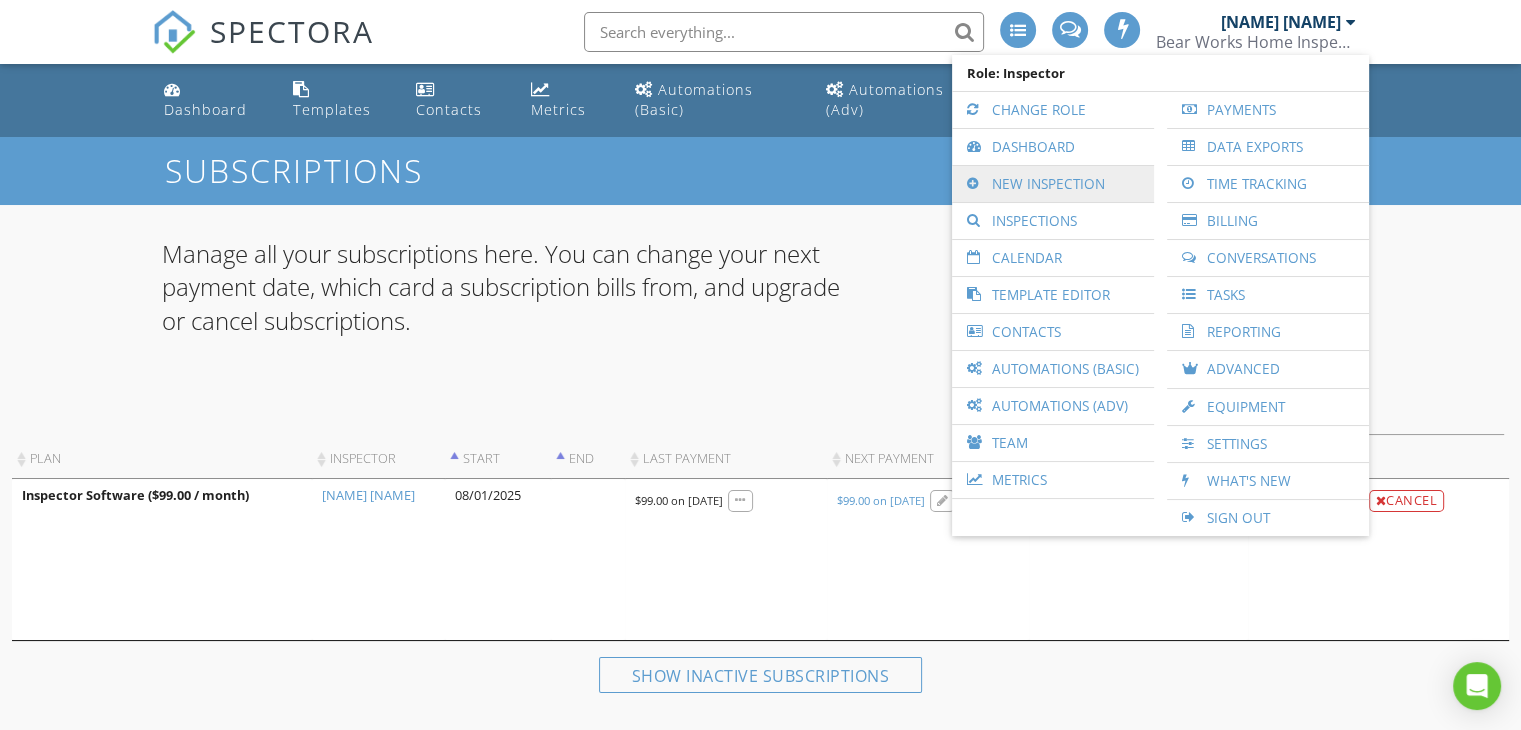 click on "New Inspection" at bounding box center [1053, 184] 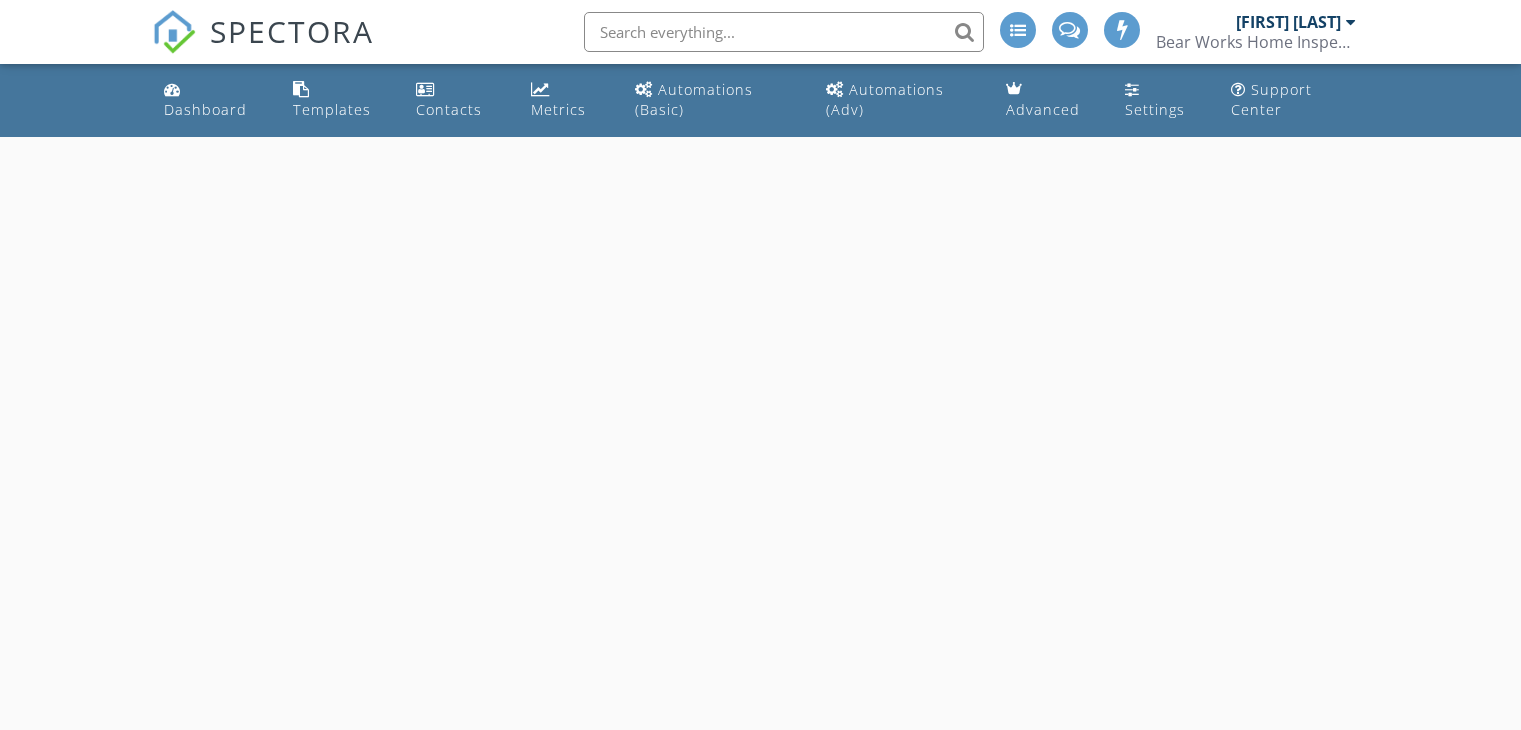 scroll, scrollTop: 0, scrollLeft: 0, axis: both 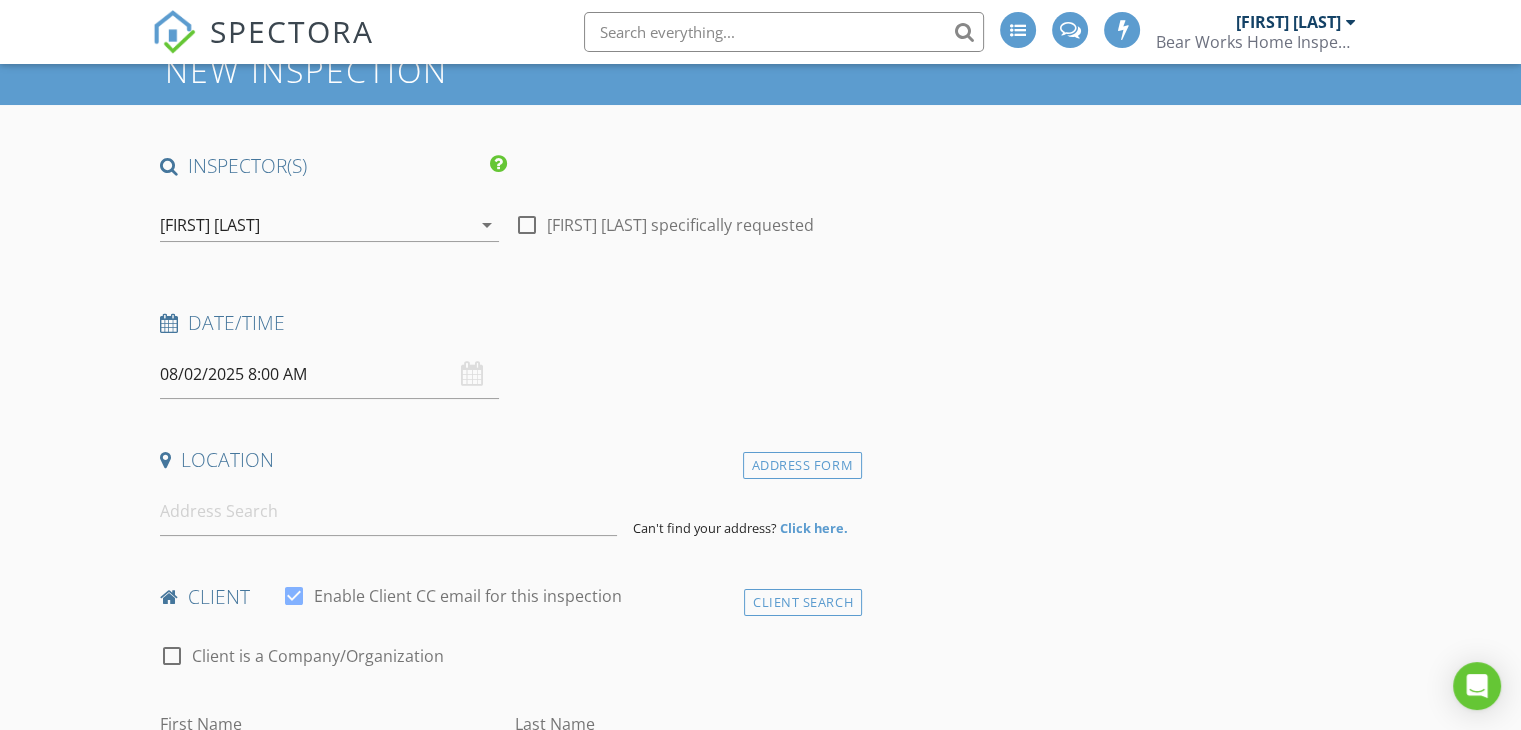 click at bounding box center (527, 225) 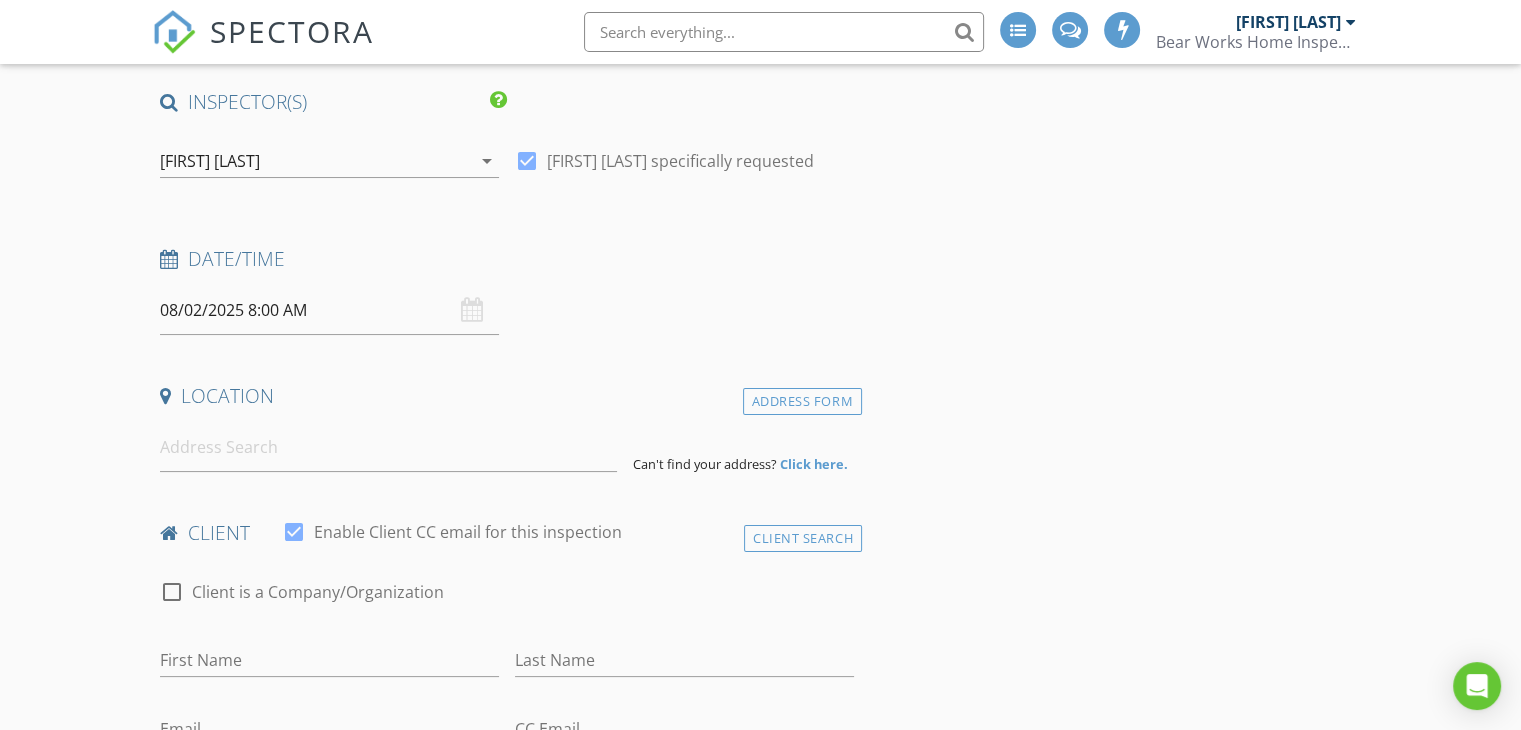 scroll, scrollTop: 200, scrollLeft: 0, axis: vertical 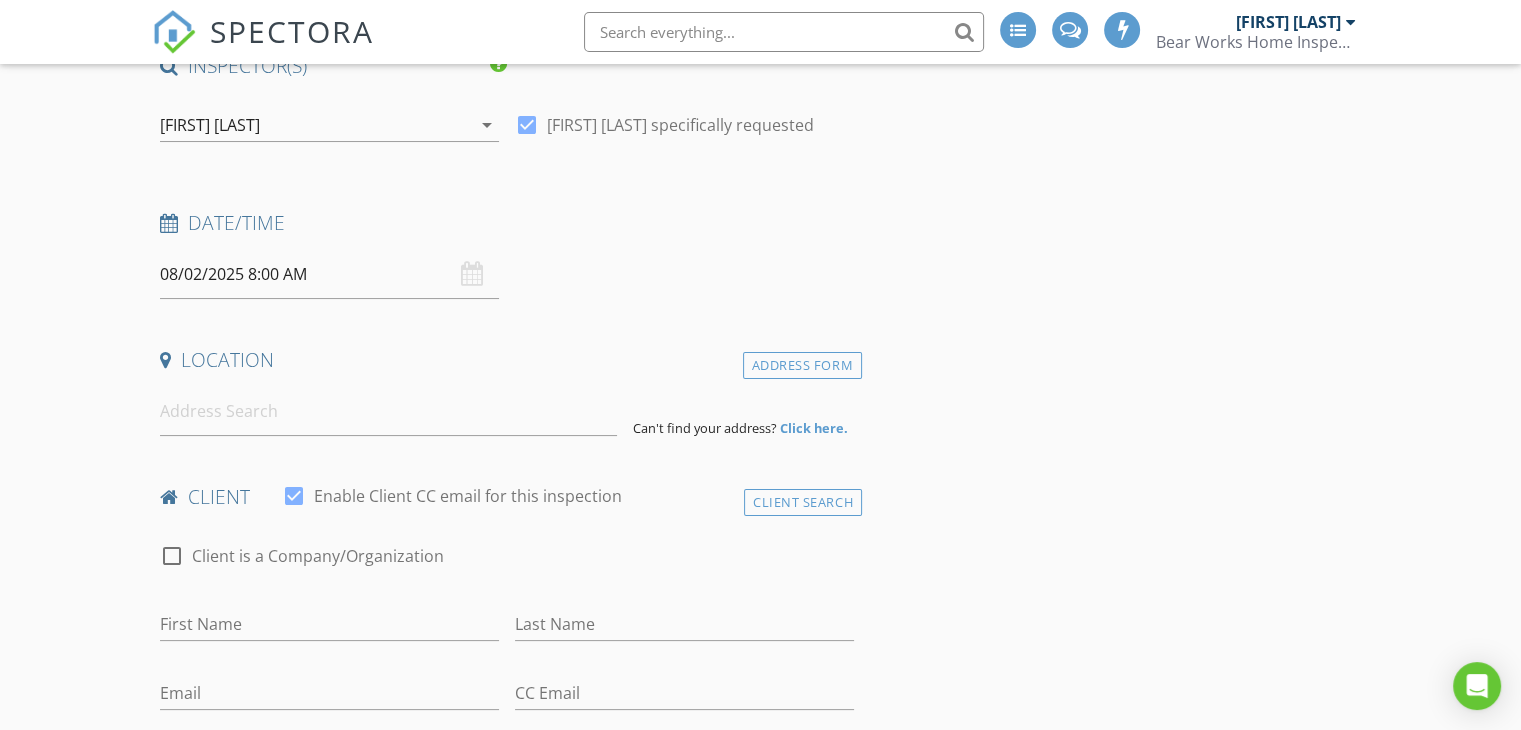 click on "08/02/2025 8:00 AM" at bounding box center (329, 274) 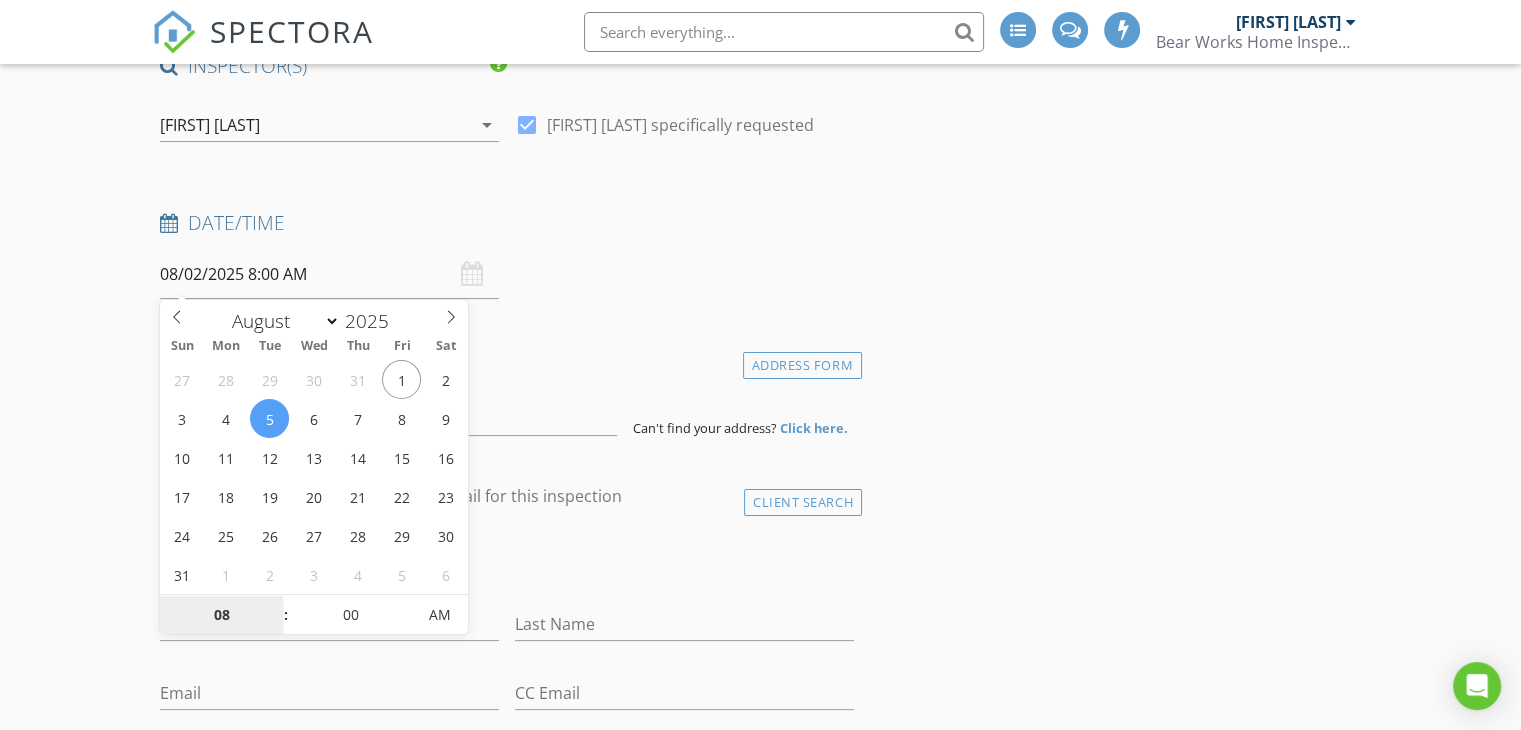 type on "08/05/2025 8:00 AM" 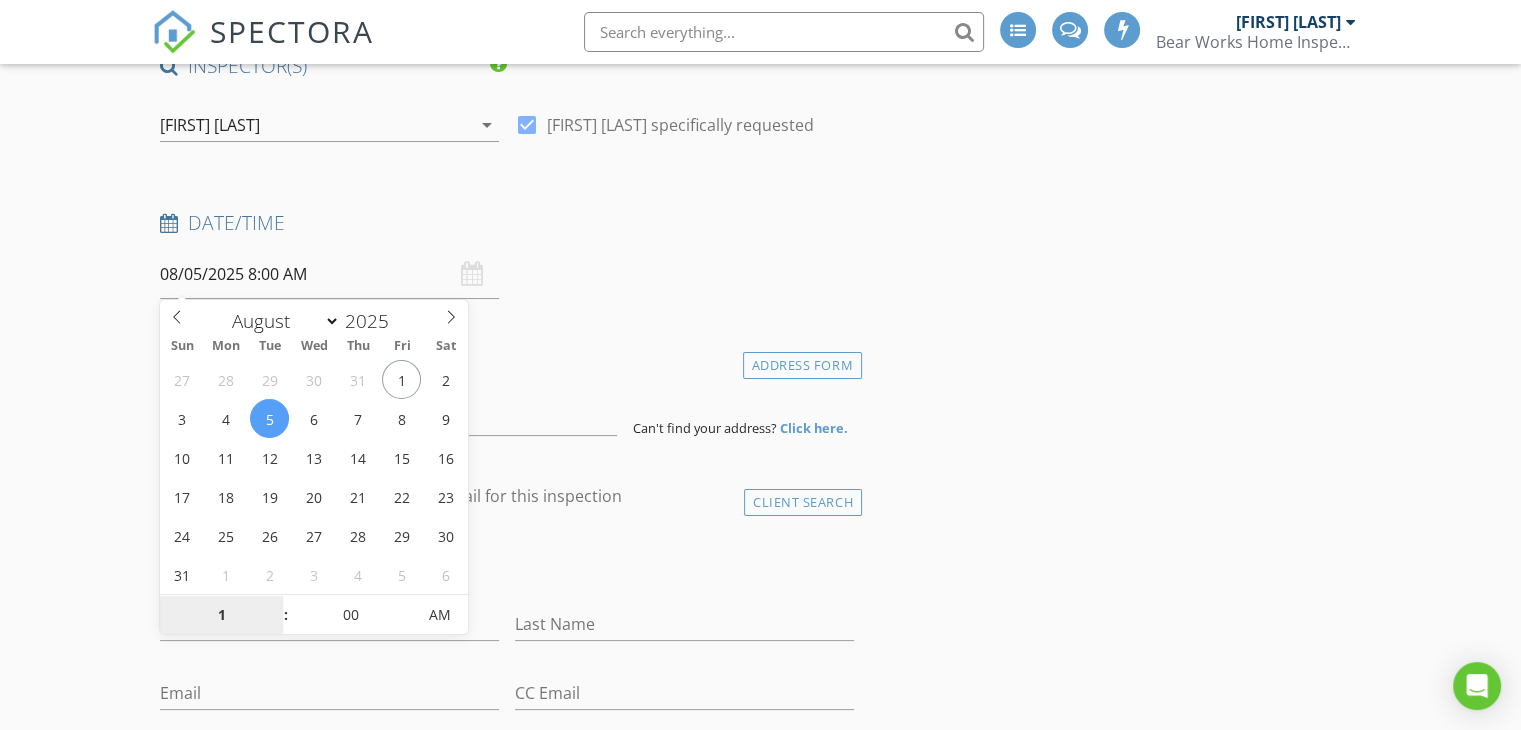 type on "10" 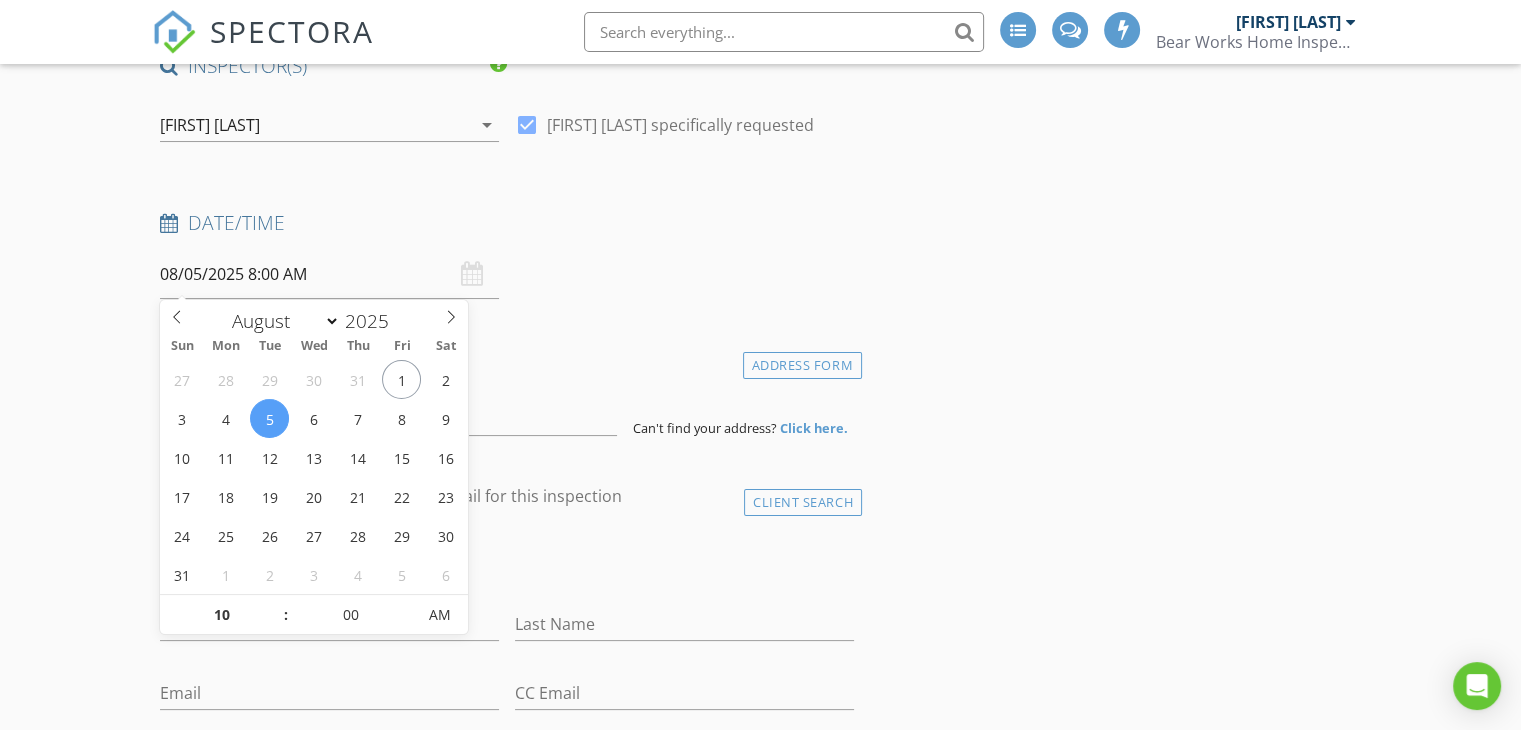 type on "08/05/2025 10:00 AM" 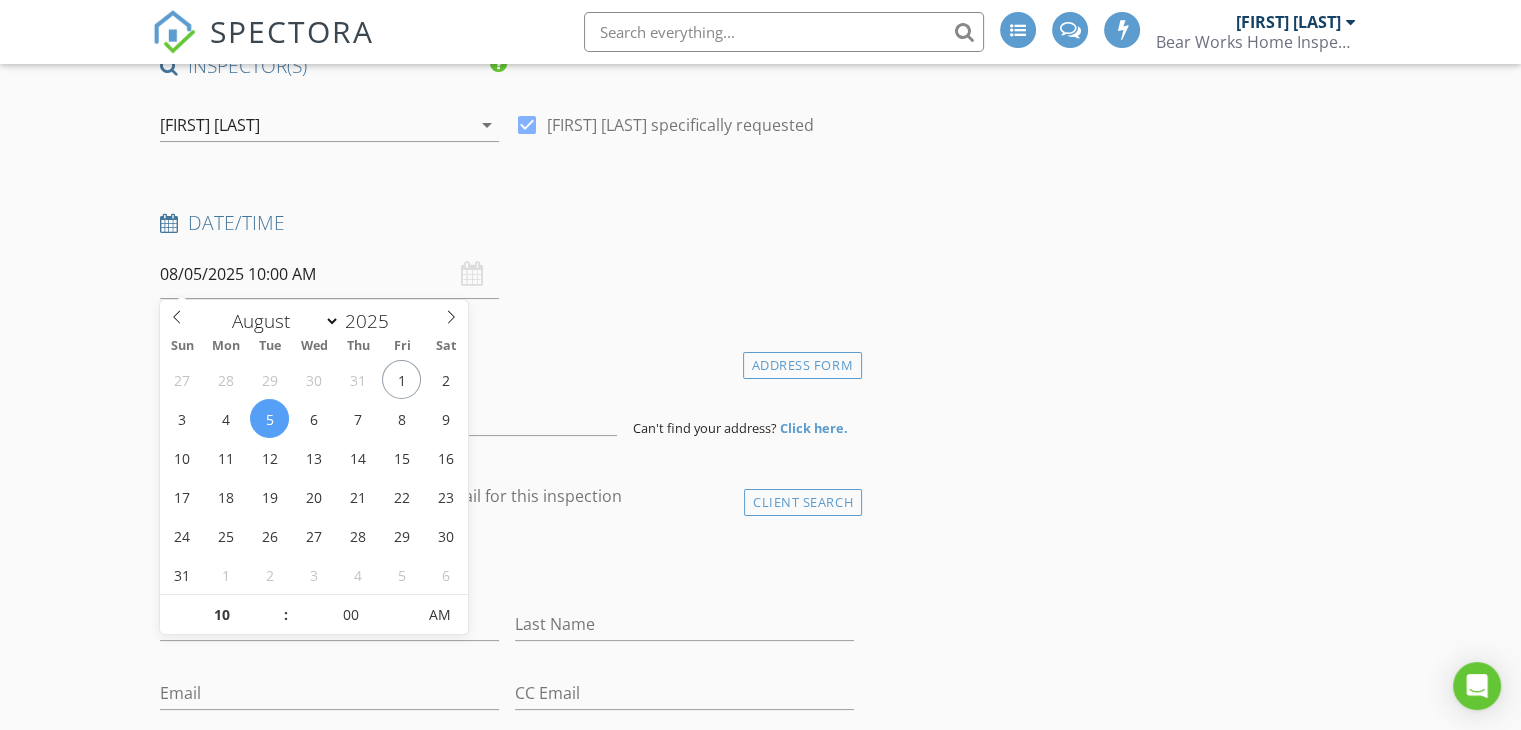 click on "INSPECTOR(S)
check_box   Sean Anderson   PRIMARY   Sean Anderson arrow_drop_down   check_box Sean Anderson specifically requested
Date/Time
08/05/2025 10:00 AM
Location
Address Form       Can't find your address?   Click here.
client
check_box Enable Client CC email for this inspection   Client Search     check_box_outline_blank Client is a Company/Organization     First Name   Last Name   Email   CC Email   Phone         Tags         Notes   Private Notes
ADD ADDITIONAL client
SERVICES
check_box_outline_blank   Residential Inspection   arrow_drop_down     Select Discount Code arrow_drop_down    Charges       TOTAL   $0.00    Duration    No services with durations selected      Templates    No templates selected    Agreements    No agreements selected           TOTAL:   $0.00" at bounding box center [760, 1619] 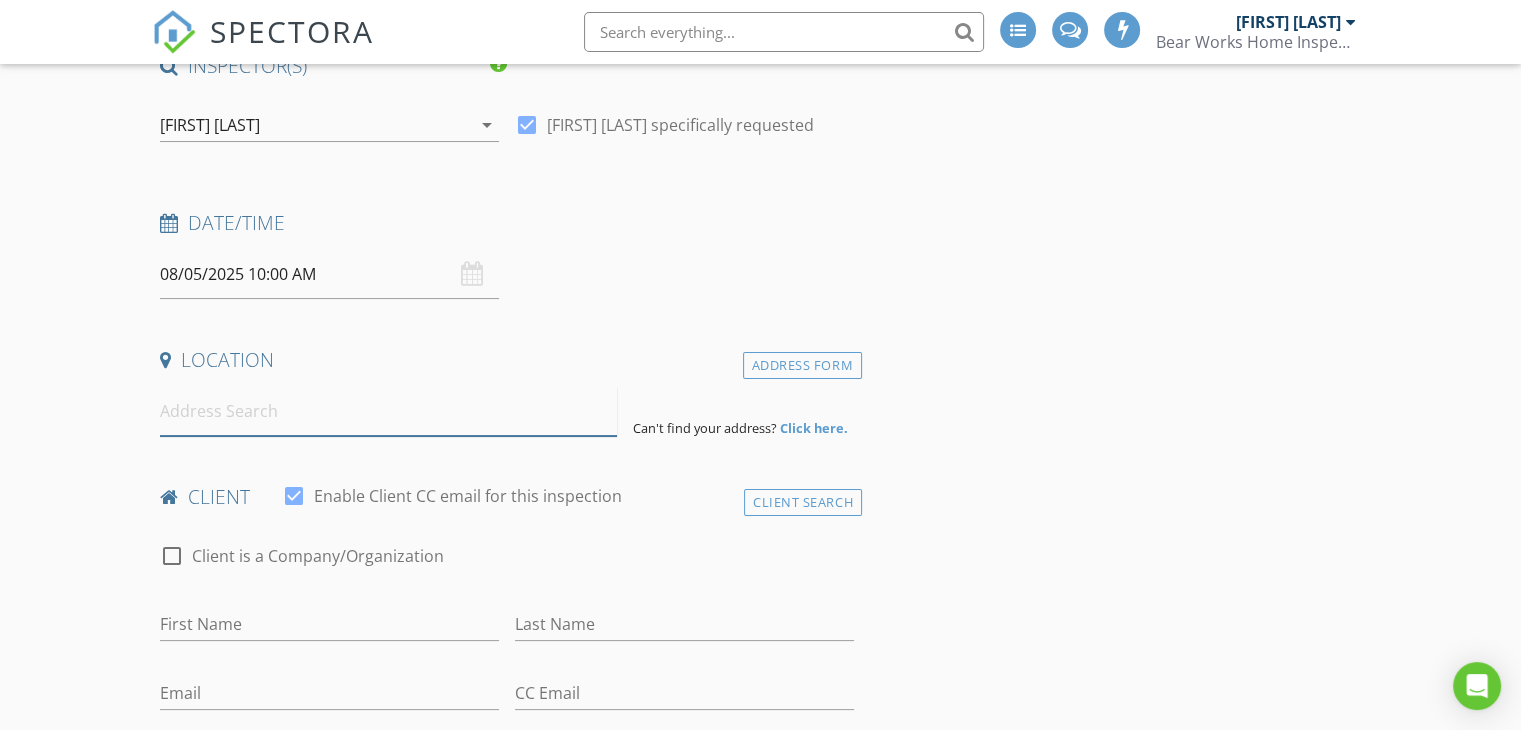 click at bounding box center [388, 411] 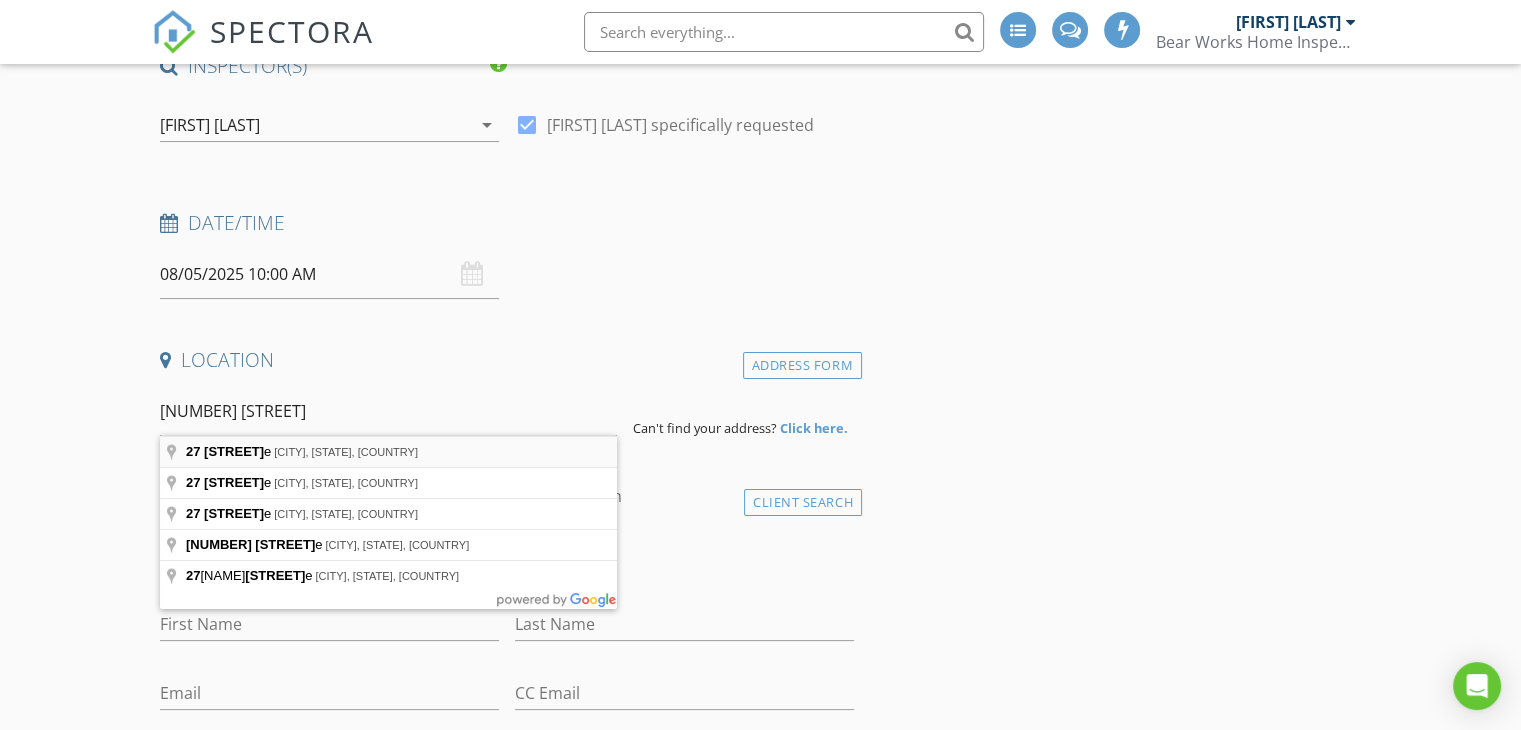 type on "27 Stevens Lane, Tabernacle, NJ, USA" 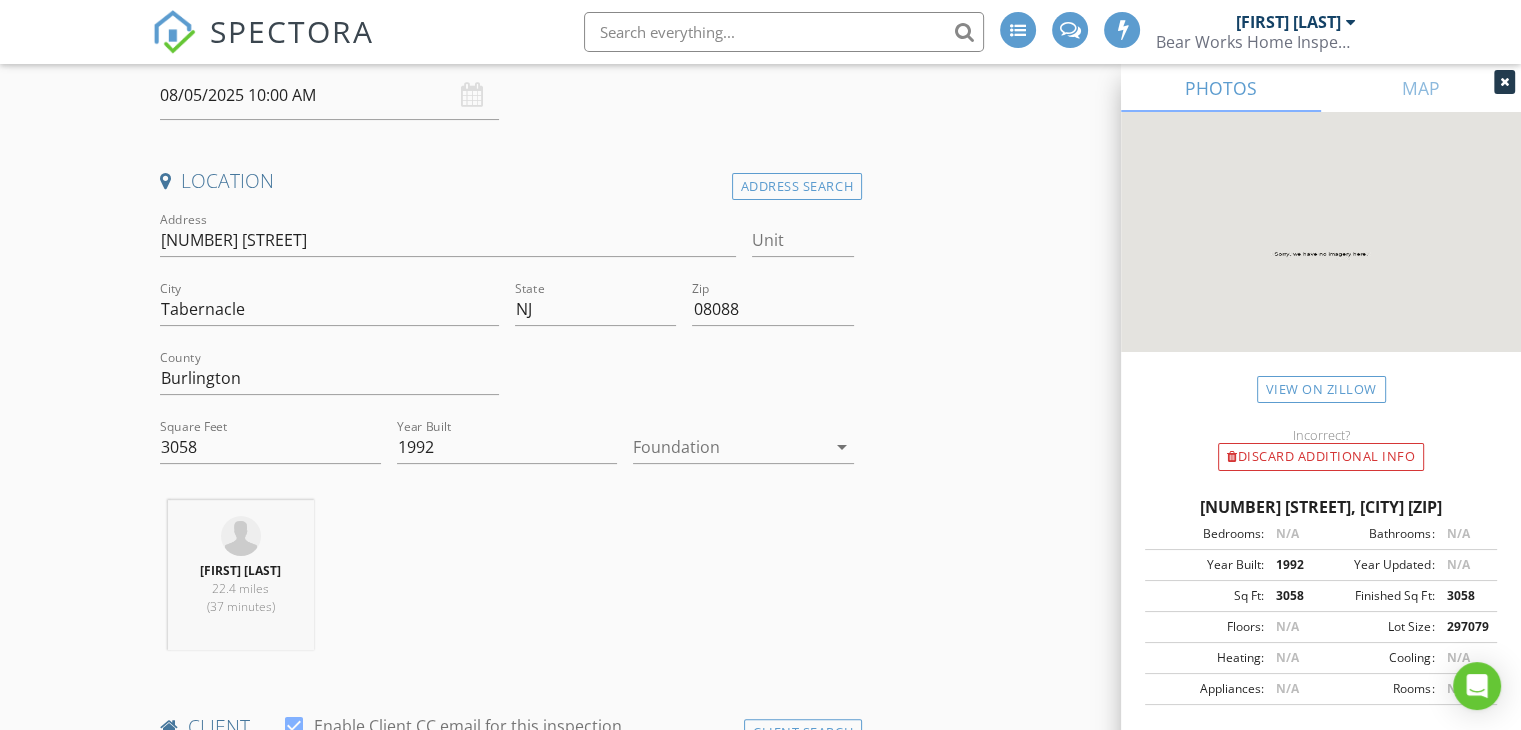 scroll, scrollTop: 400, scrollLeft: 0, axis: vertical 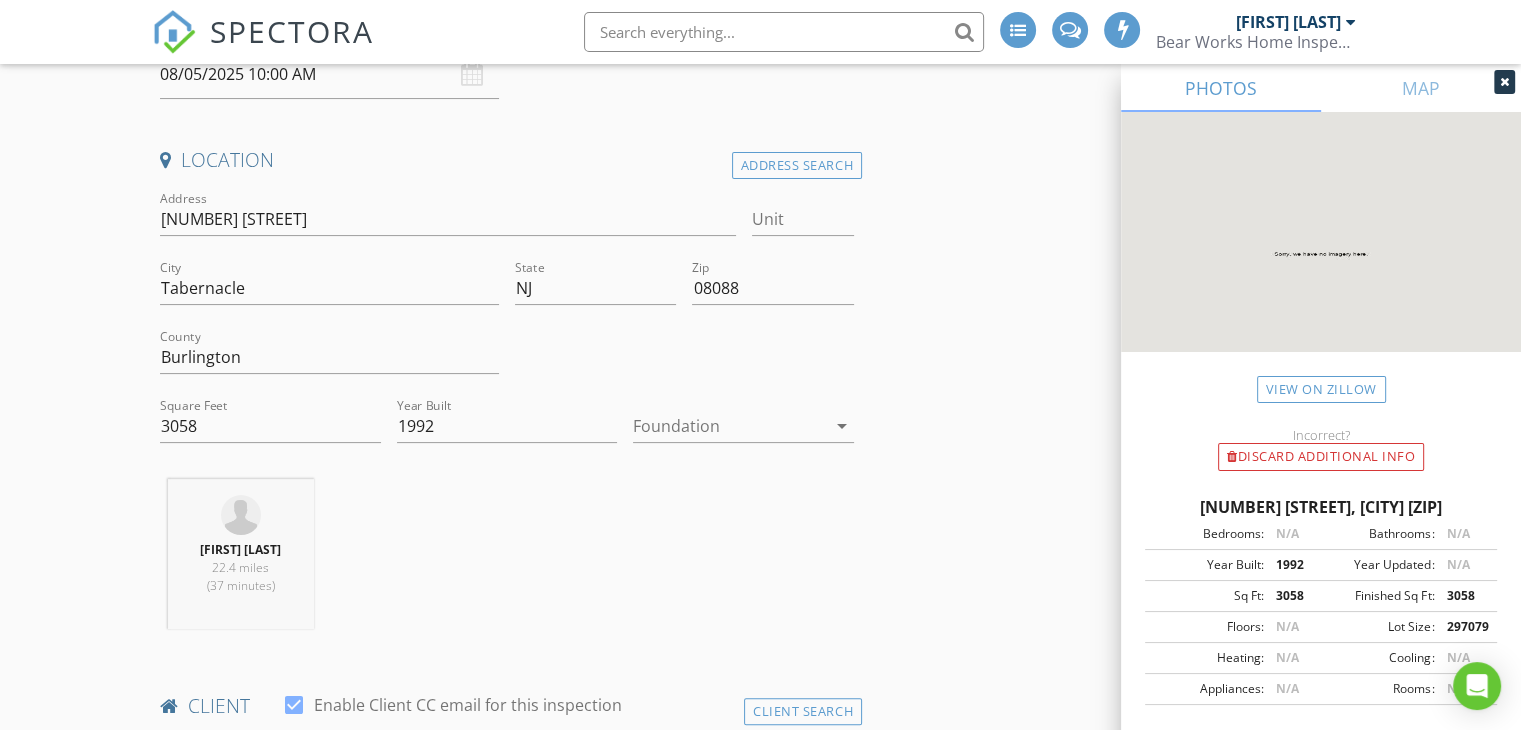 click at bounding box center [729, 426] 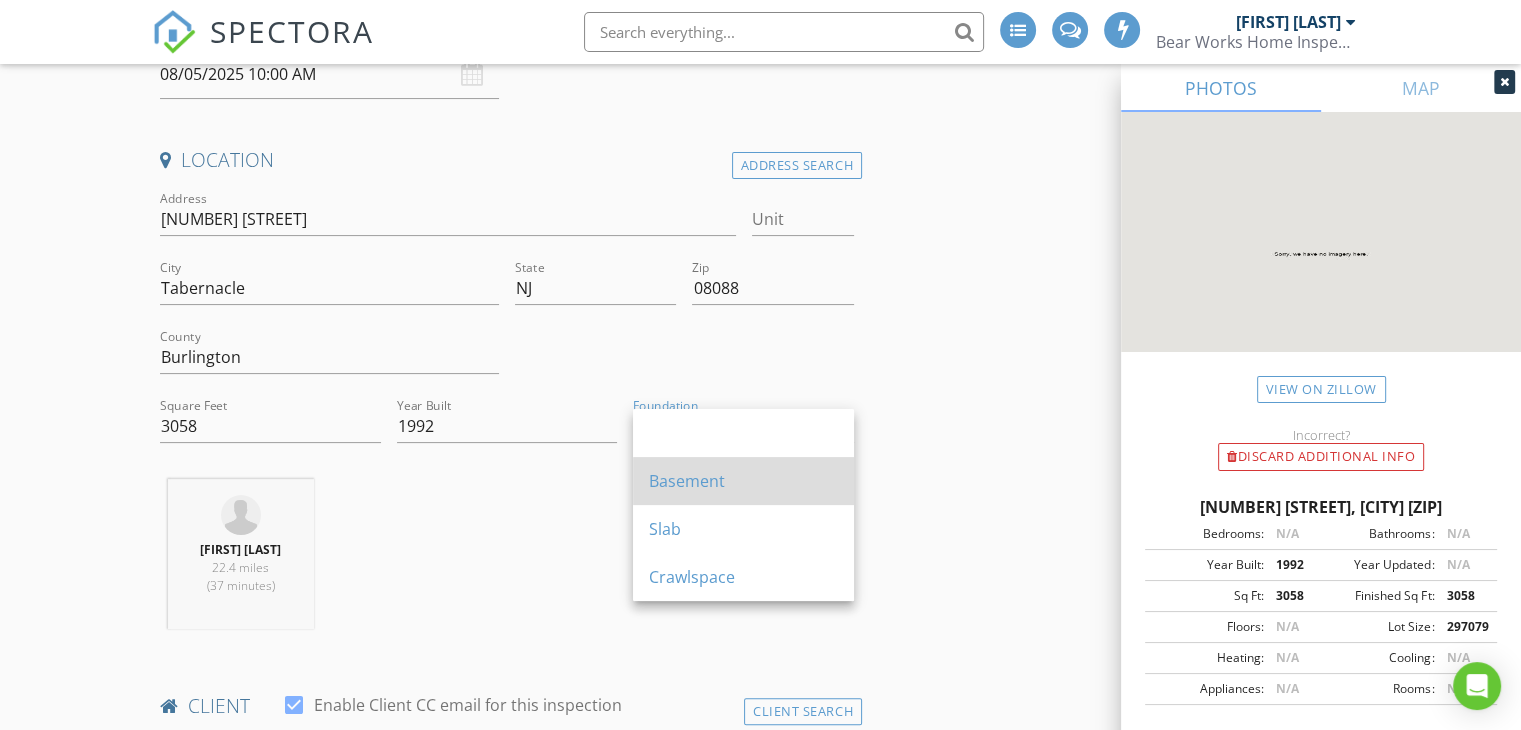 click on "Basement" at bounding box center [743, 481] 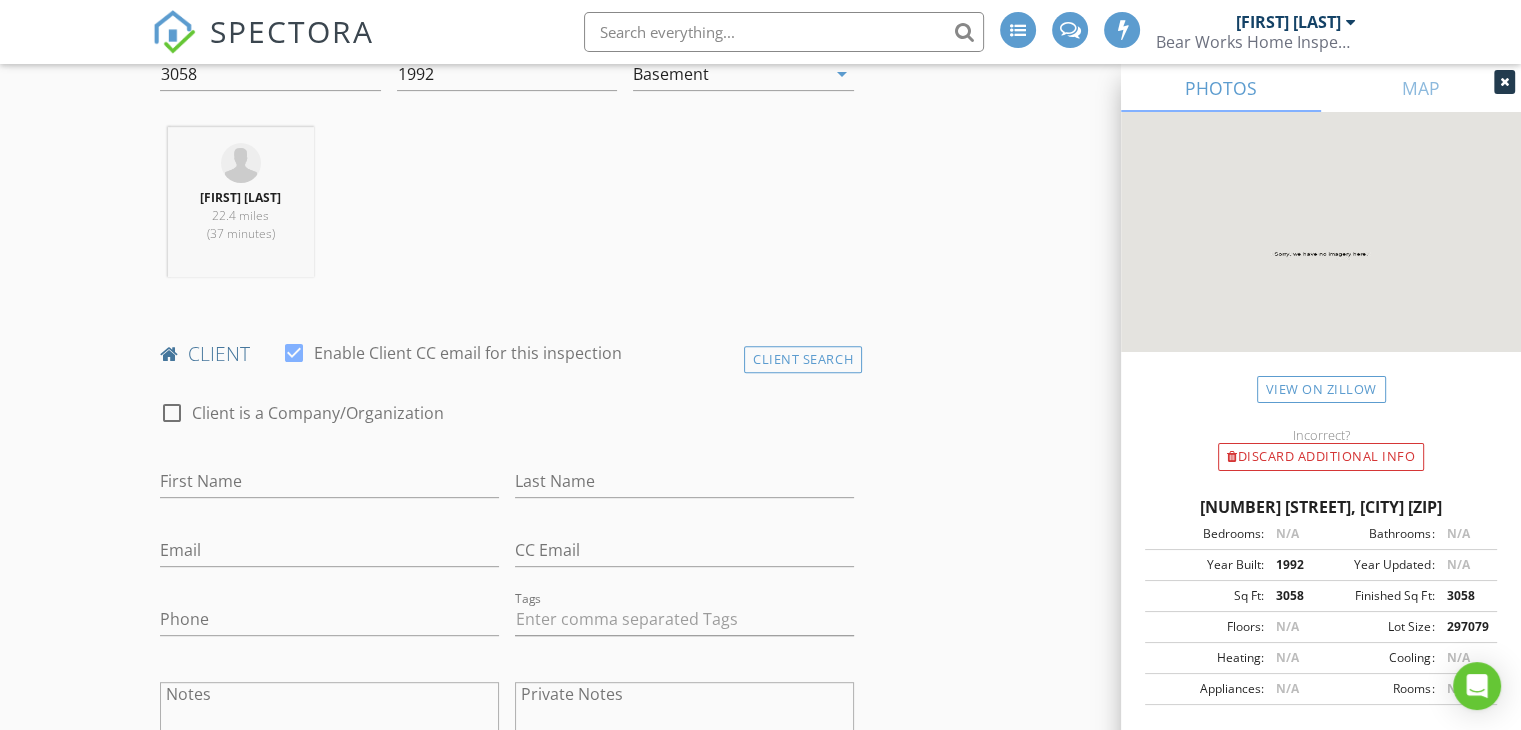 scroll, scrollTop: 800, scrollLeft: 0, axis: vertical 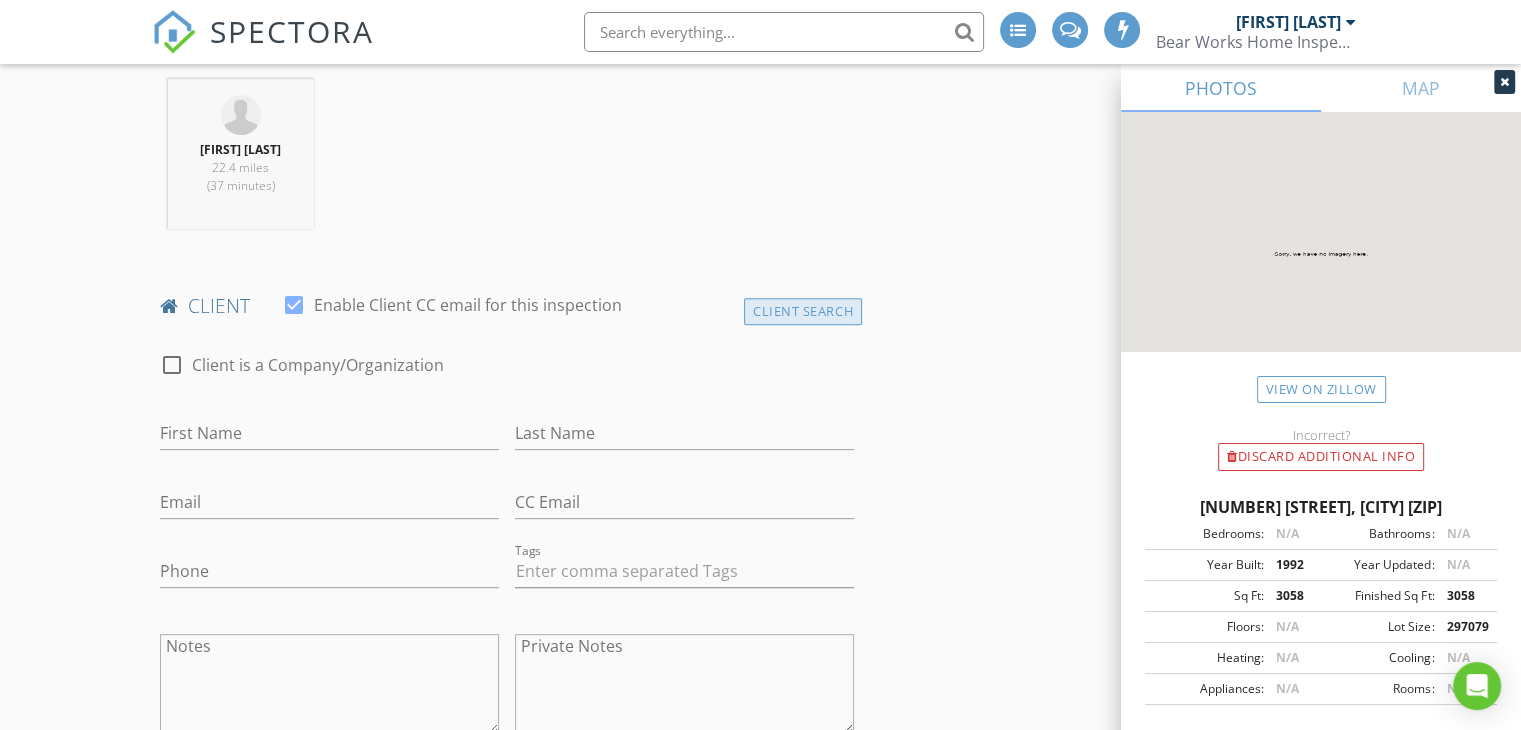 click on "Client Search" at bounding box center (803, 311) 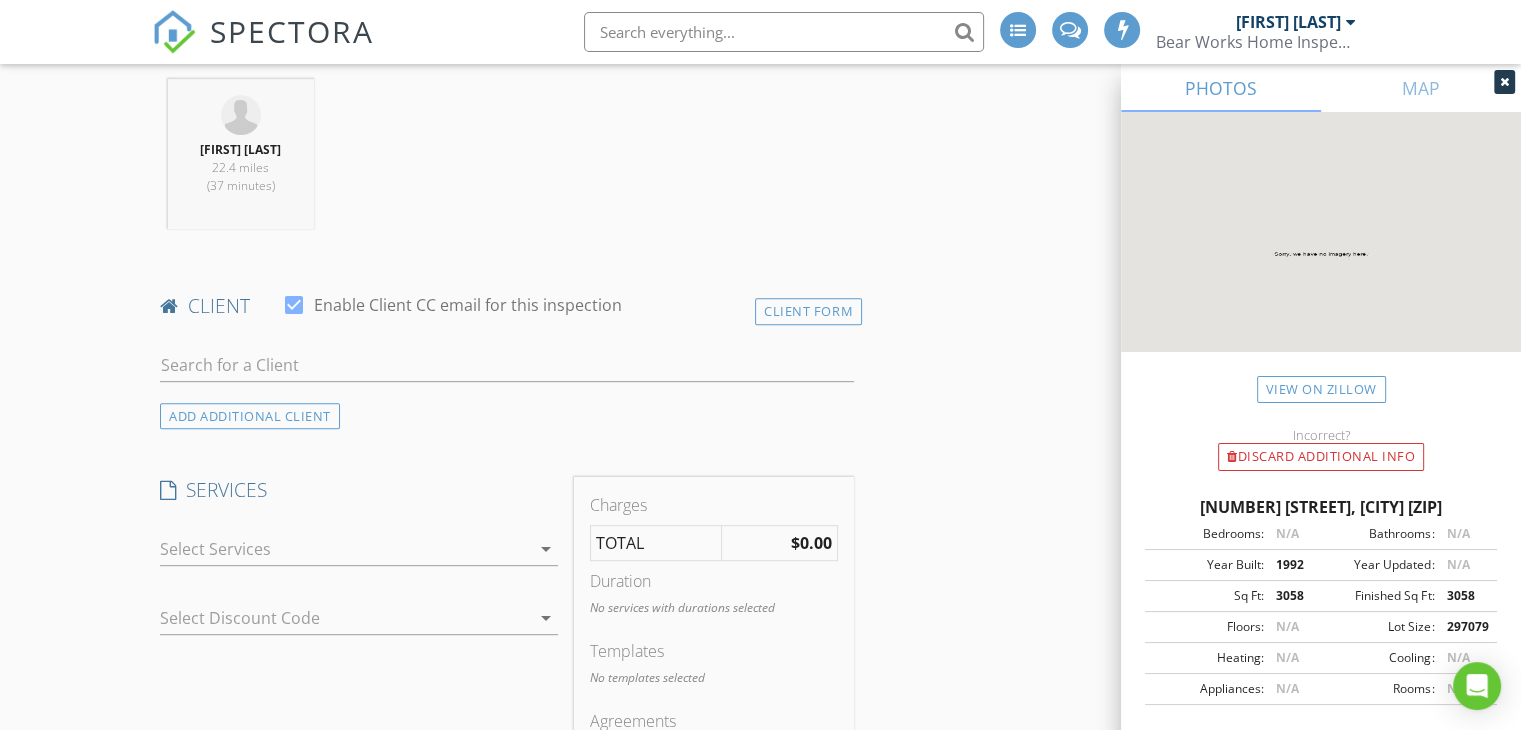 click at bounding box center (507, 369) 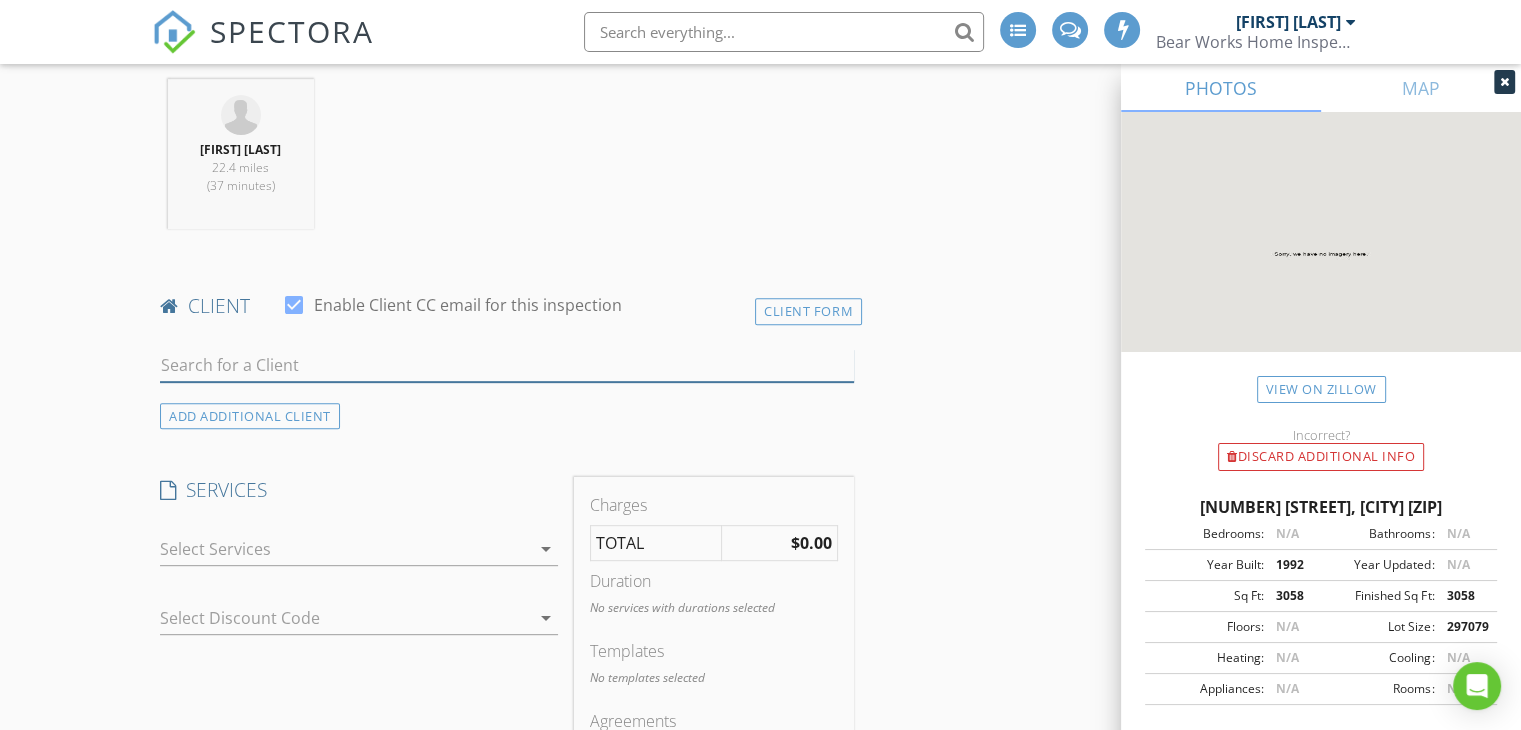 click at bounding box center (507, 365) 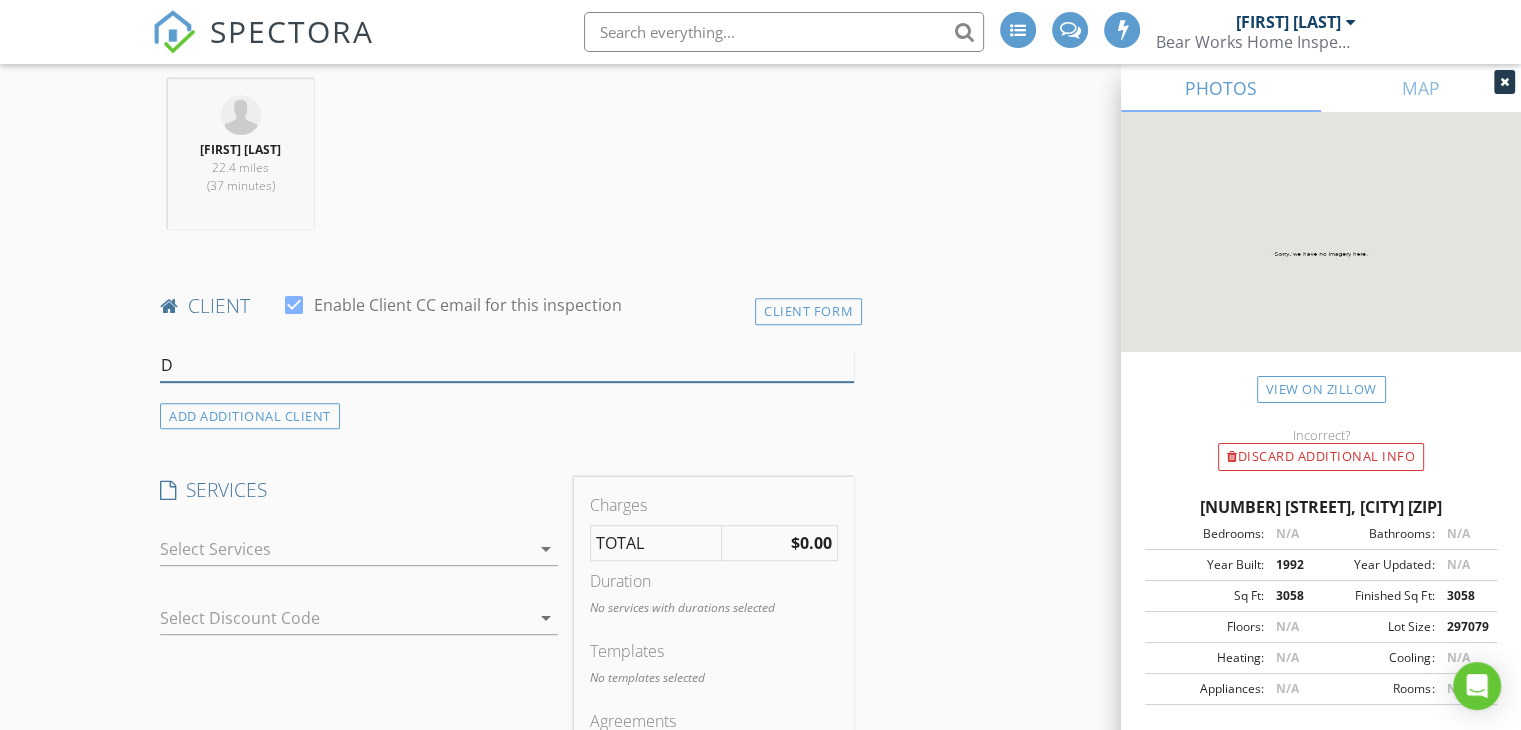 type on "Dorice" 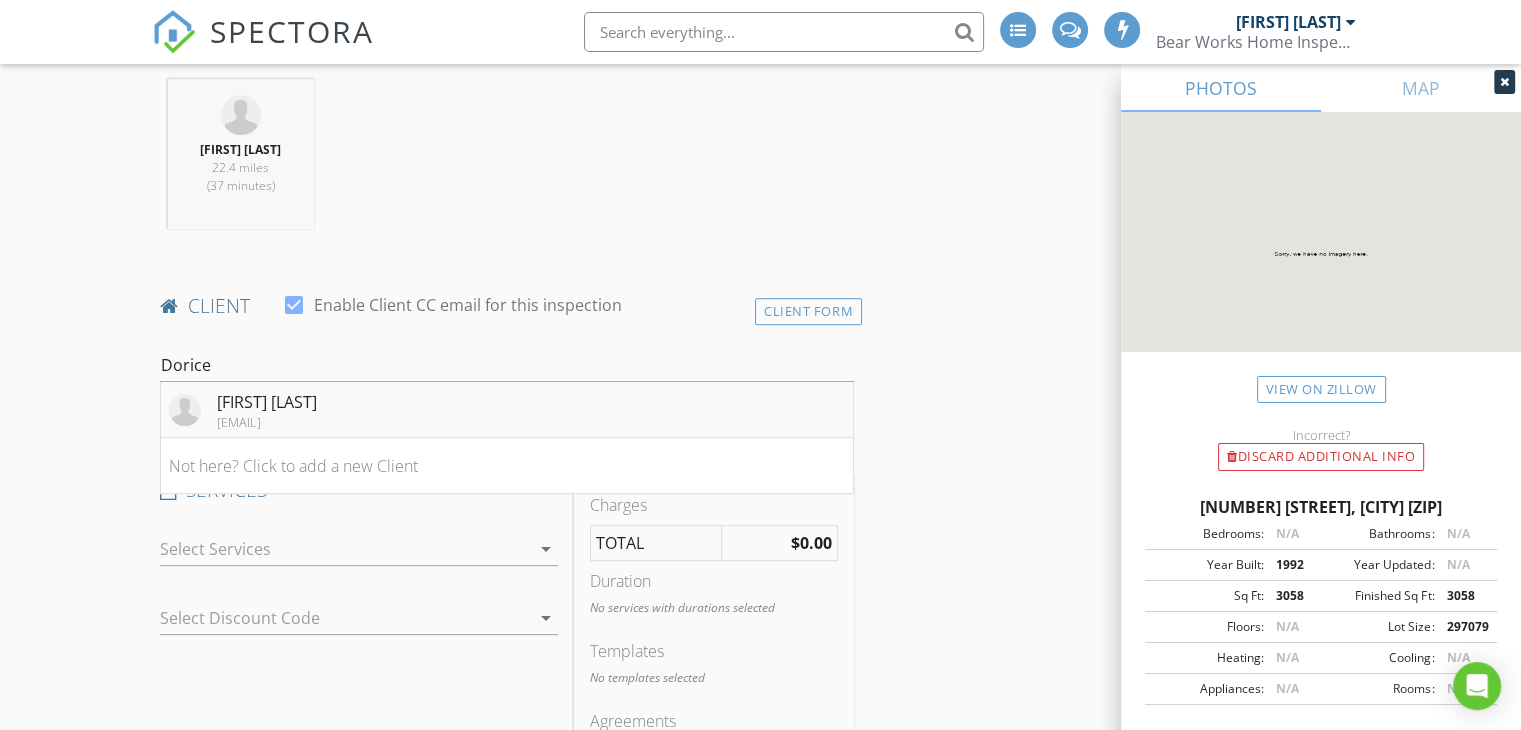click on "Dorice Anderson
daadodger1@aol.com" at bounding box center (507, 410) 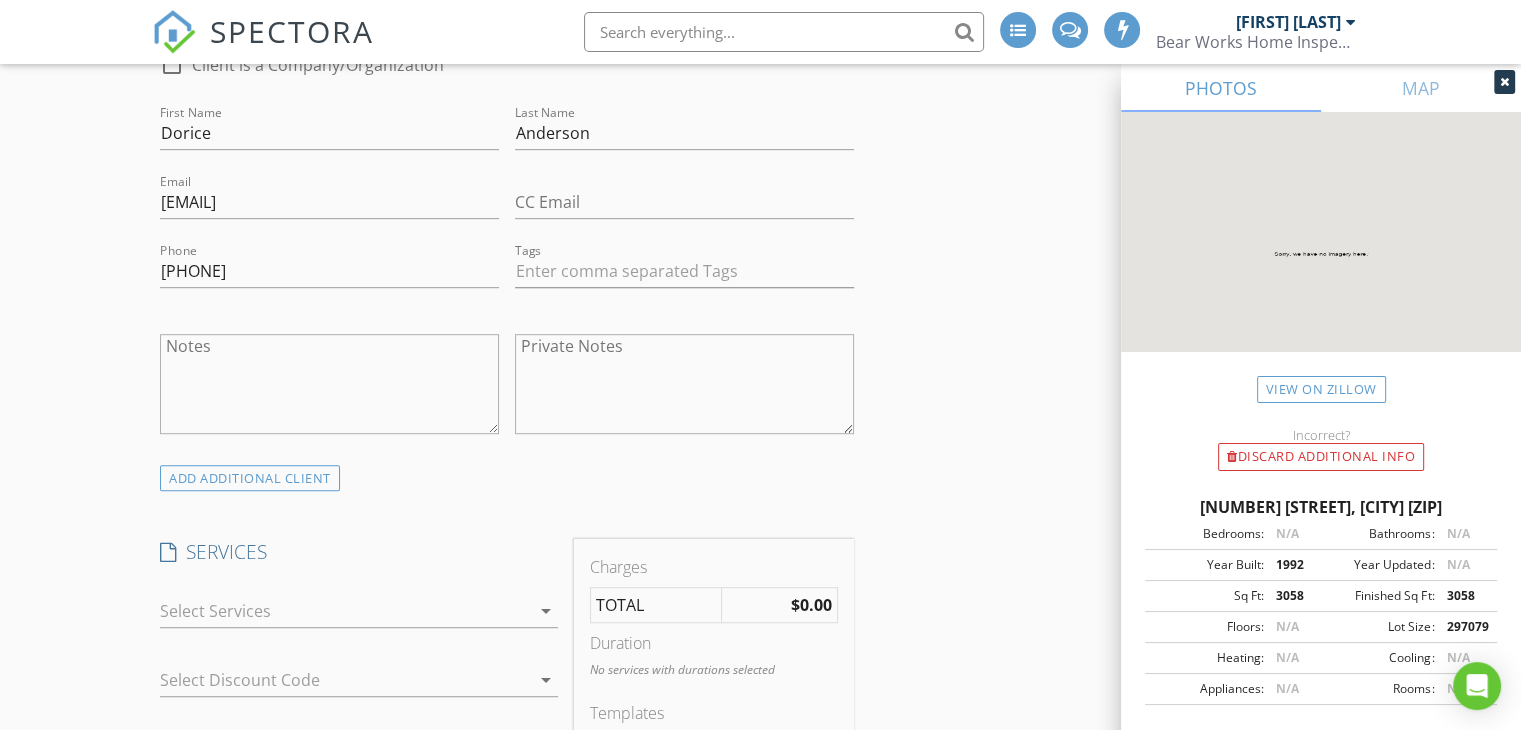scroll, scrollTop: 1200, scrollLeft: 0, axis: vertical 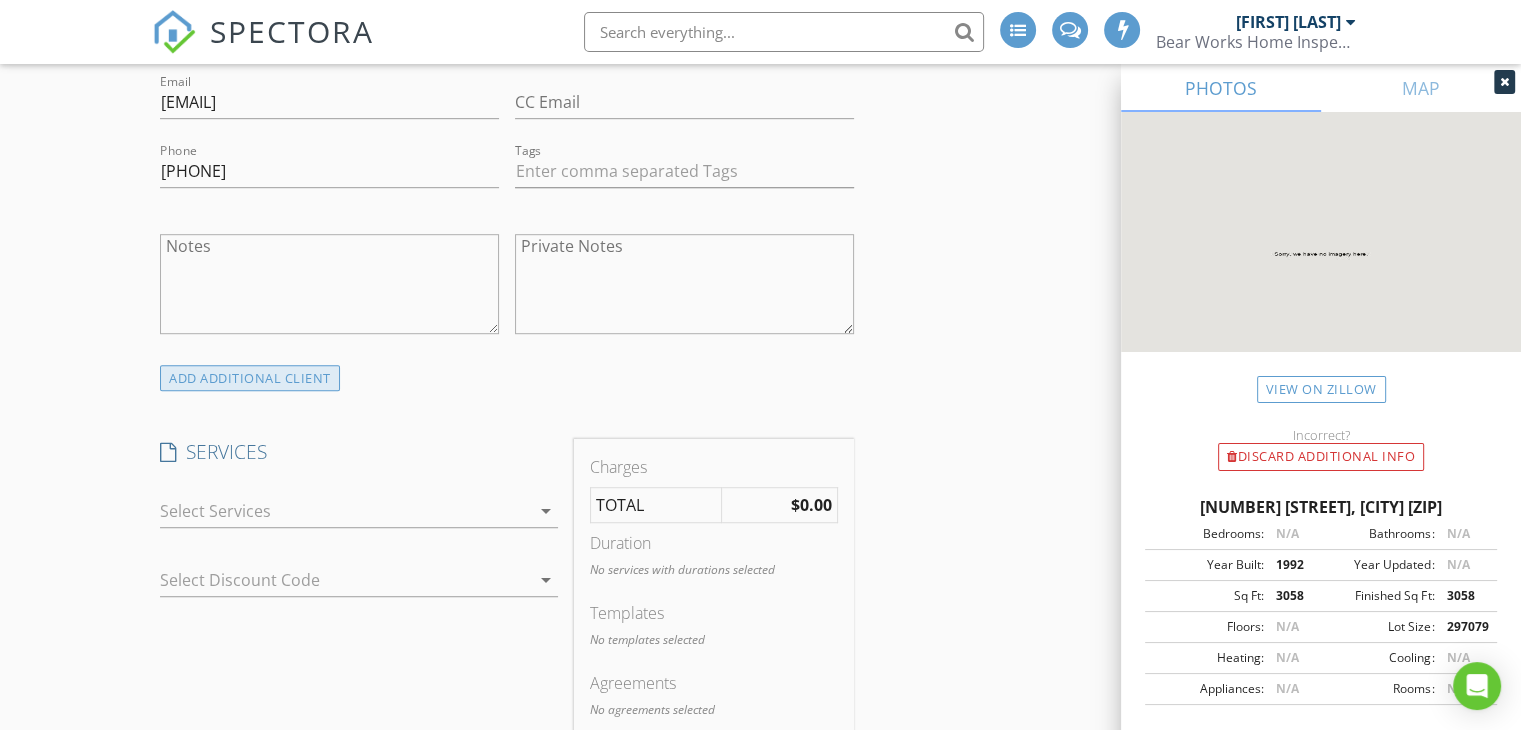 click on "ADD ADDITIONAL client" at bounding box center (250, 378) 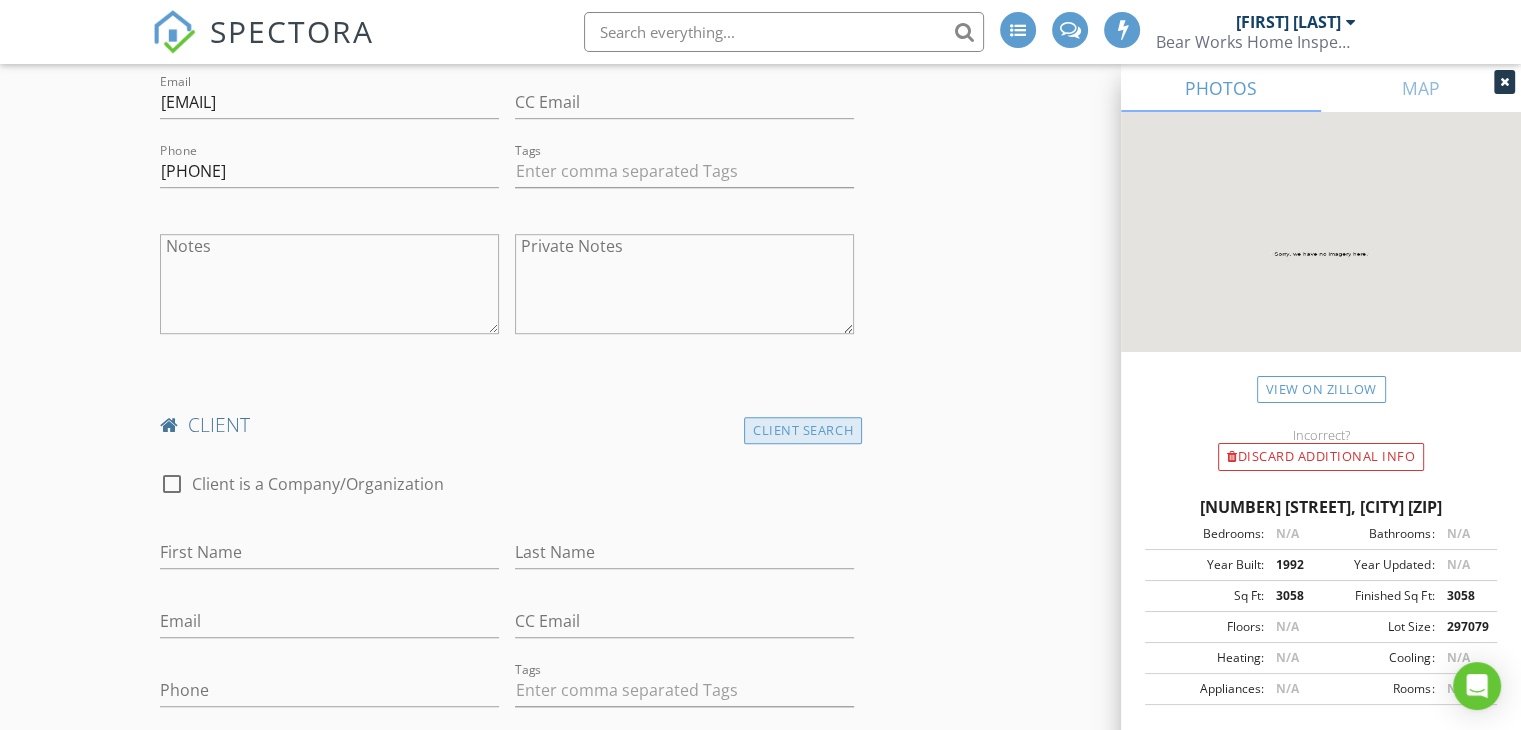 click on "Client Search" at bounding box center (803, 430) 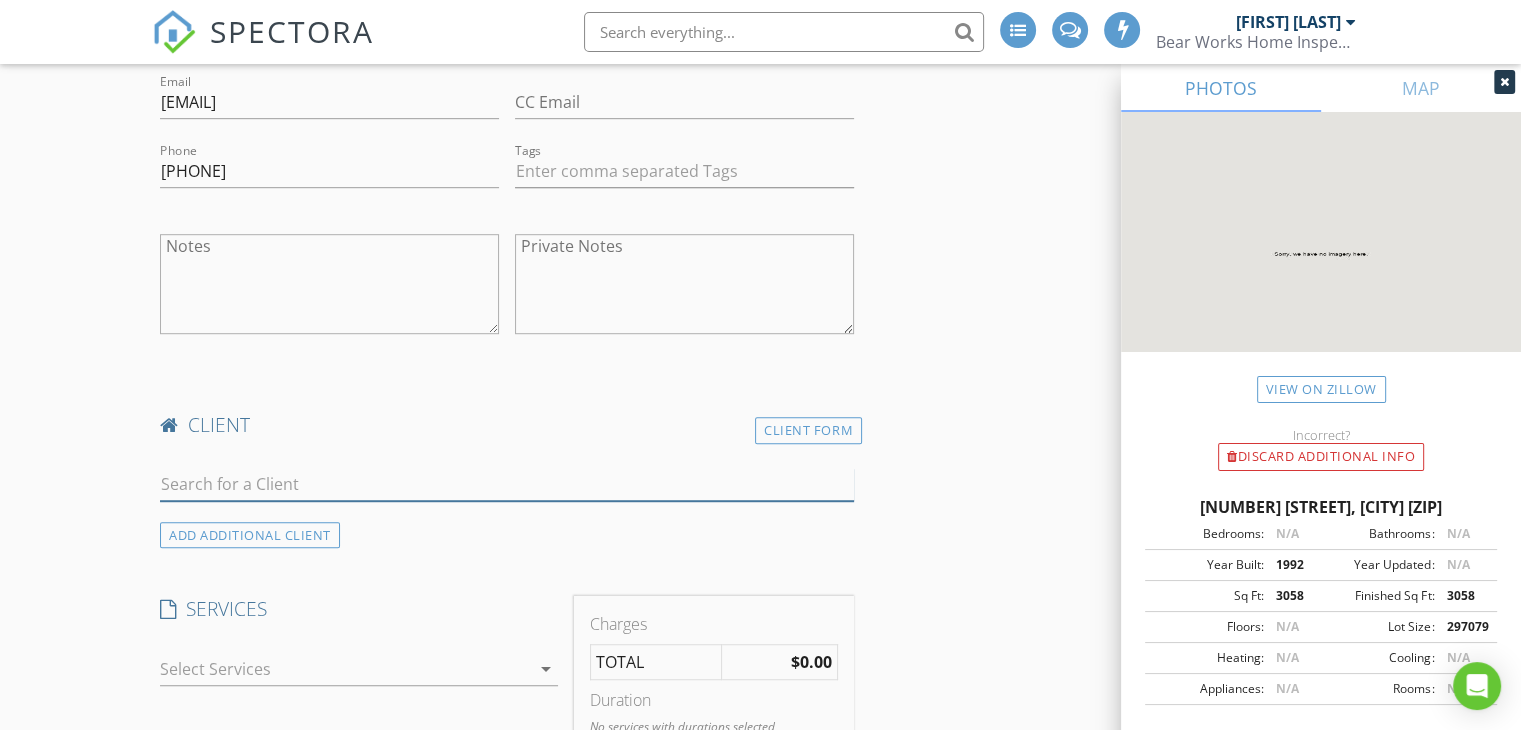 click at bounding box center (507, 484) 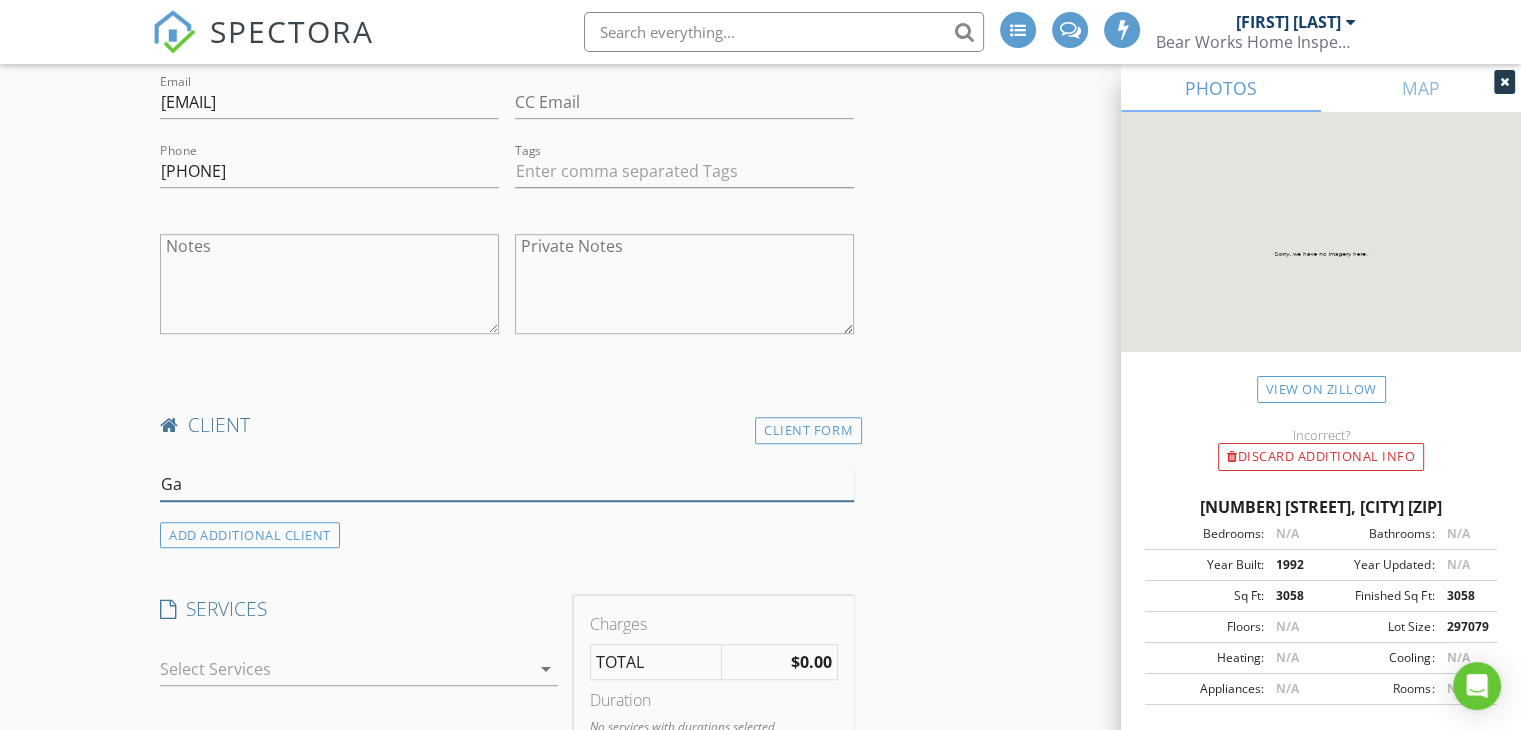 type on "G" 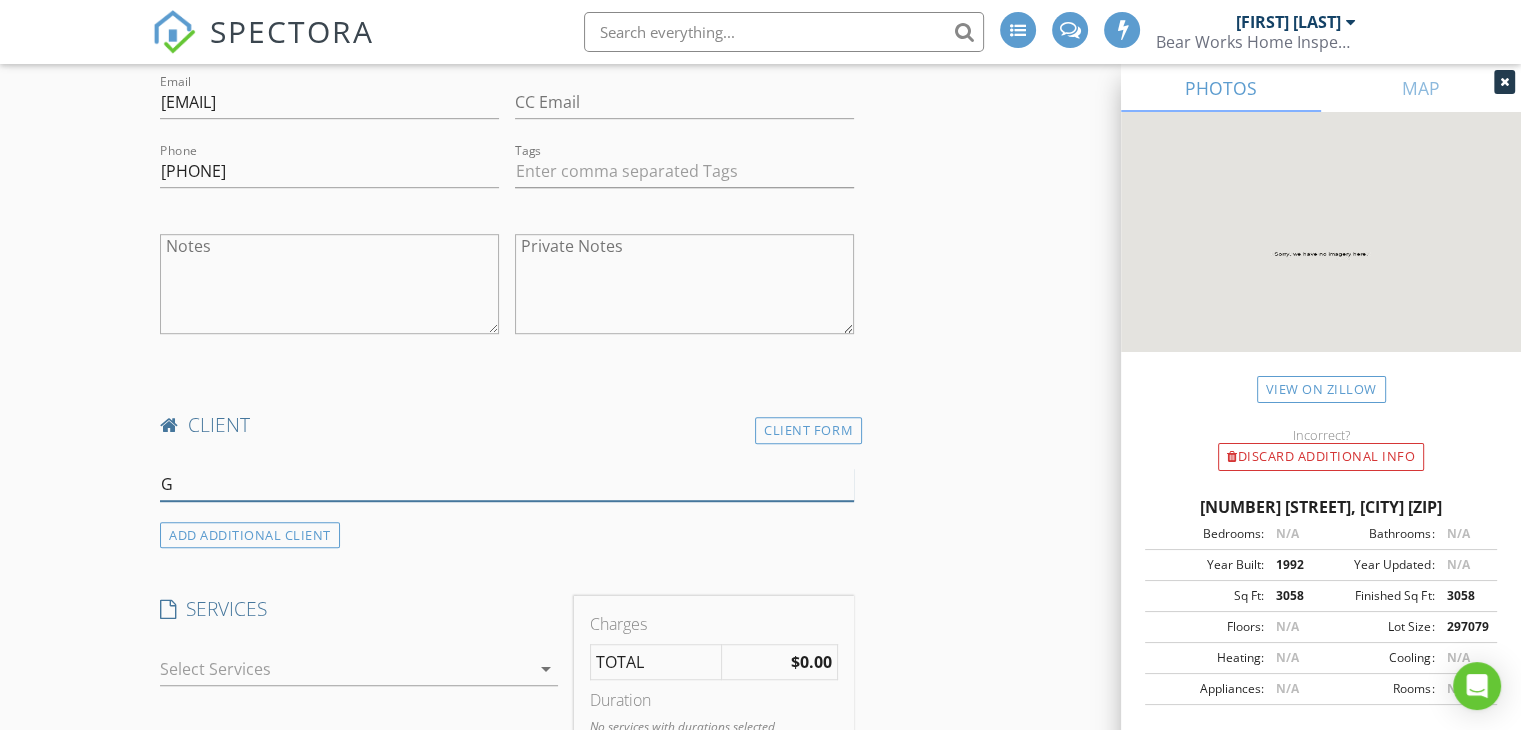 type 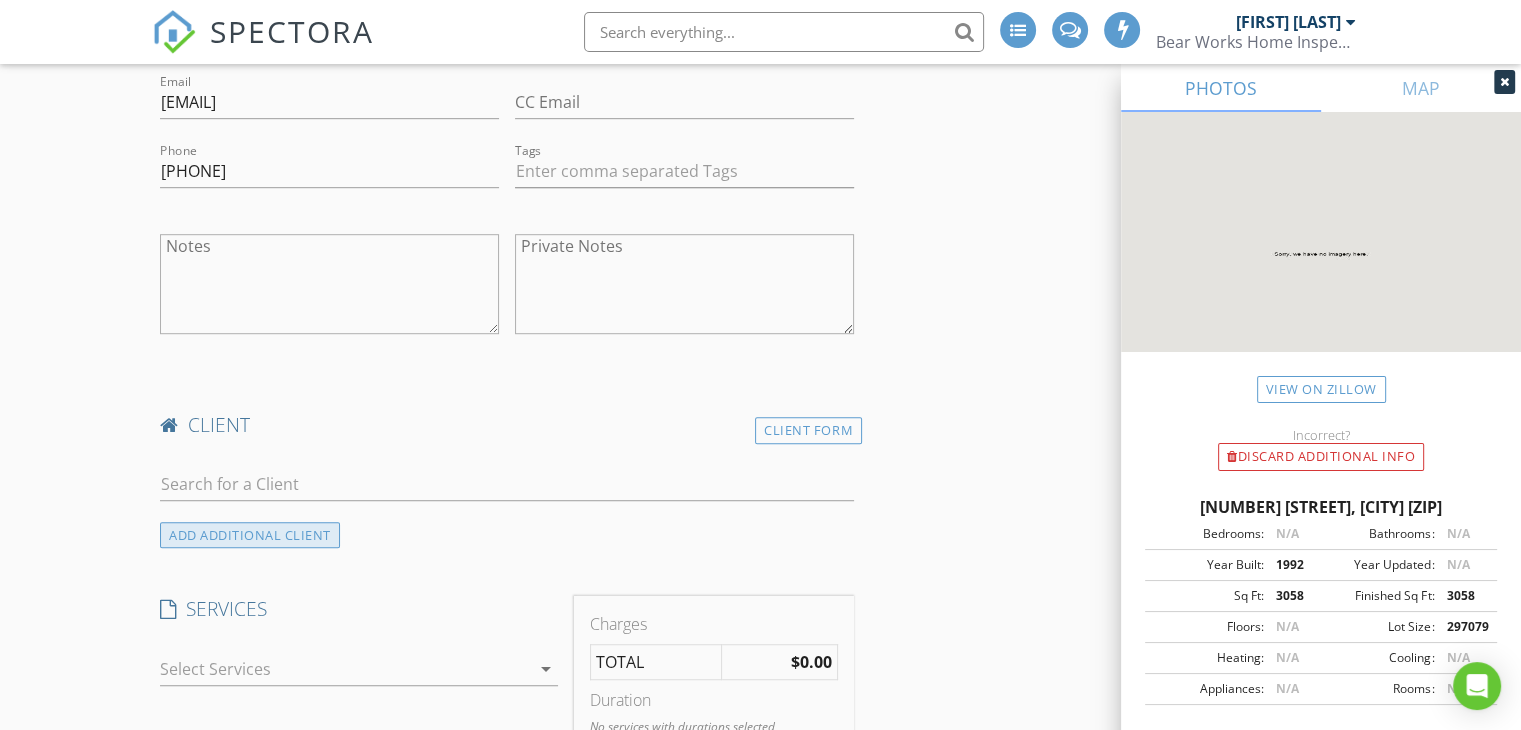 click on "ADD ADDITIONAL client" at bounding box center (250, 535) 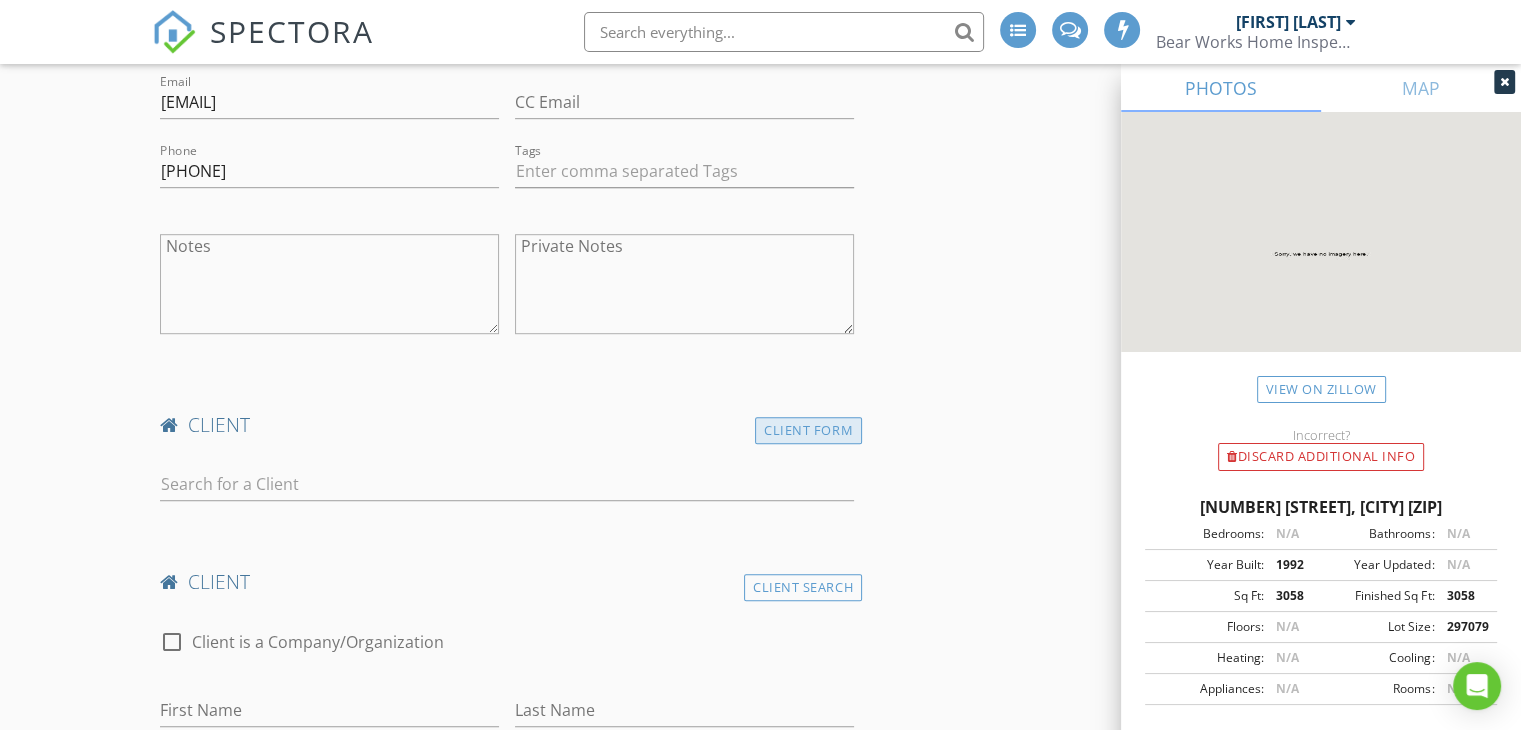 click on "Client Form" at bounding box center (808, 430) 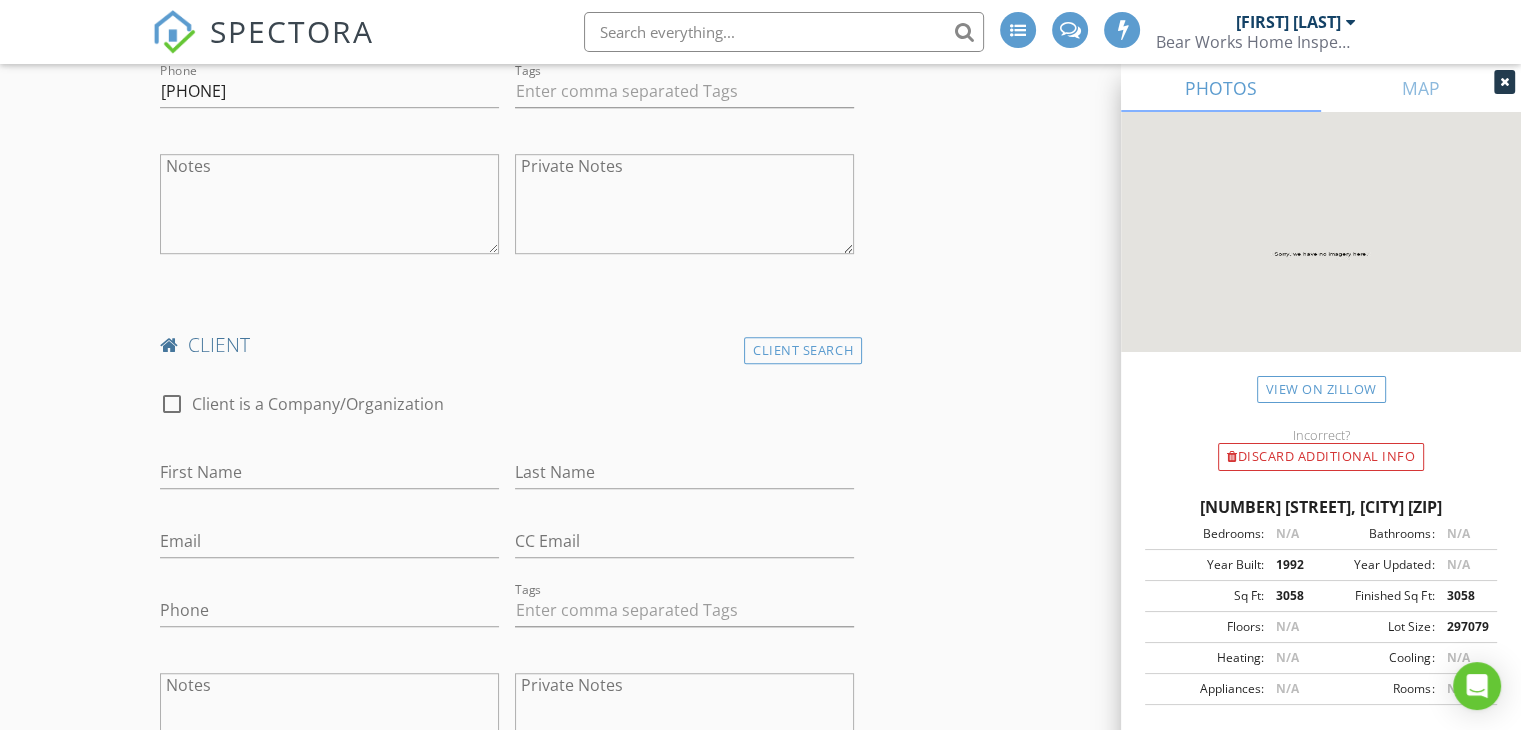 scroll, scrollTop: 1400, scrollLeft: 0, axis: vertical 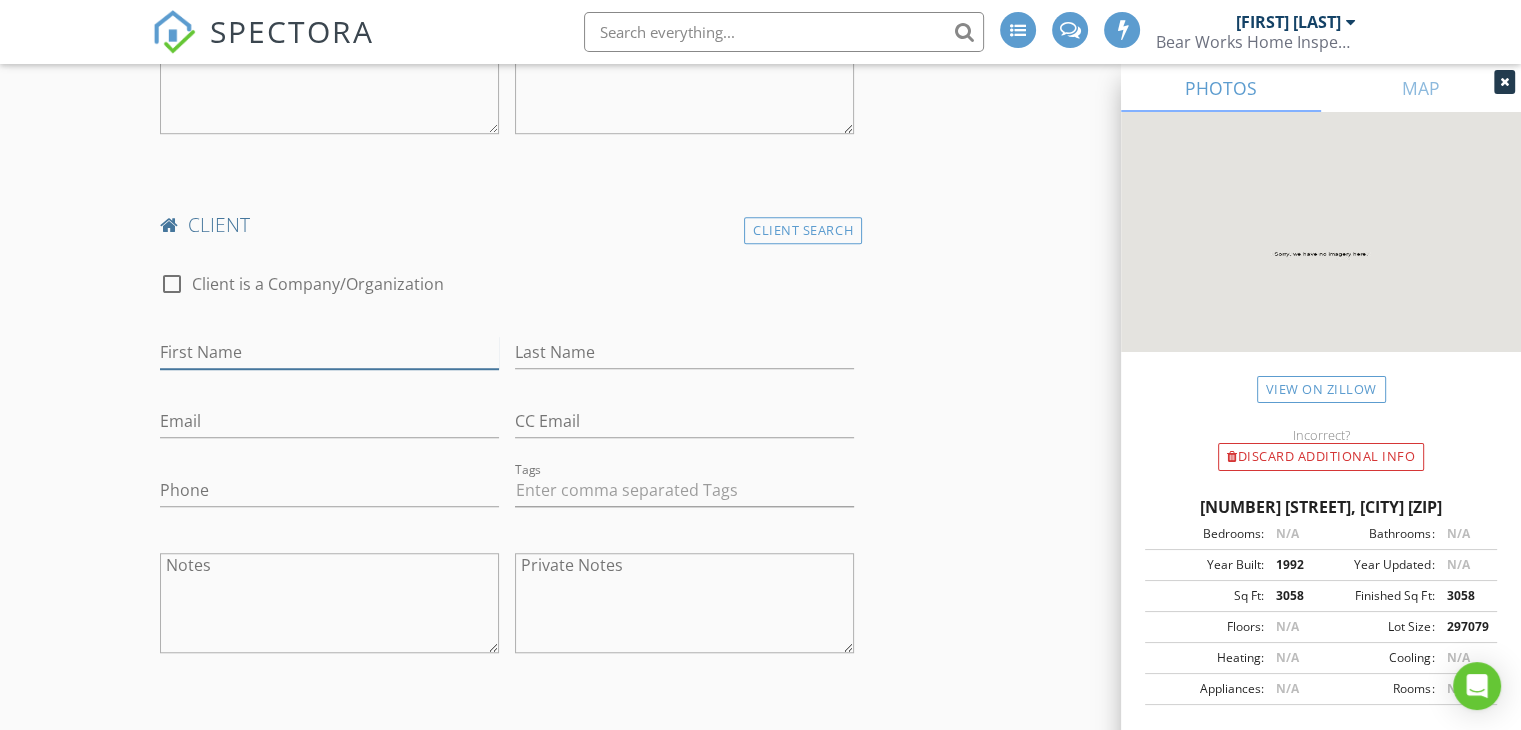 click on "First Name" at bounding box center (329, 352) 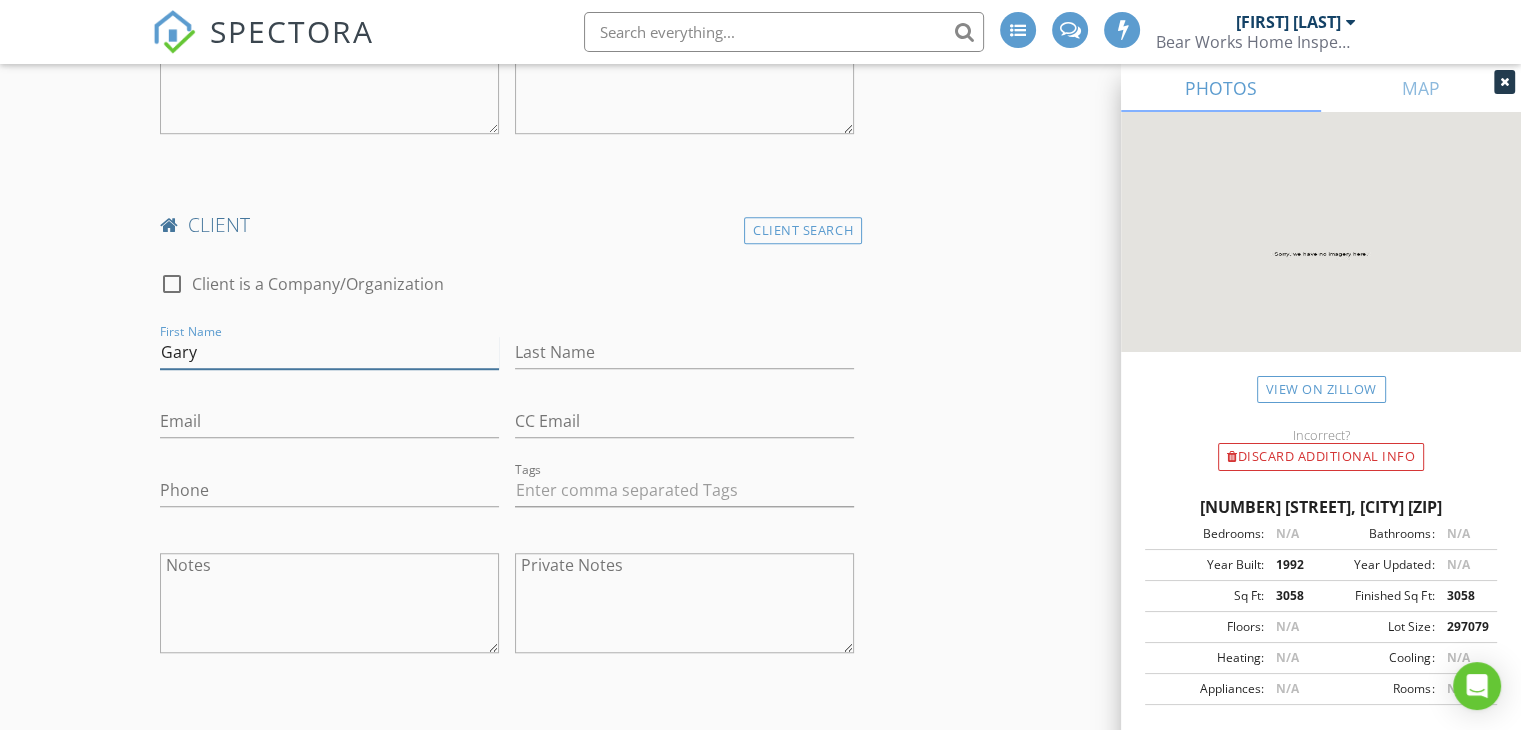 type on "Gary" 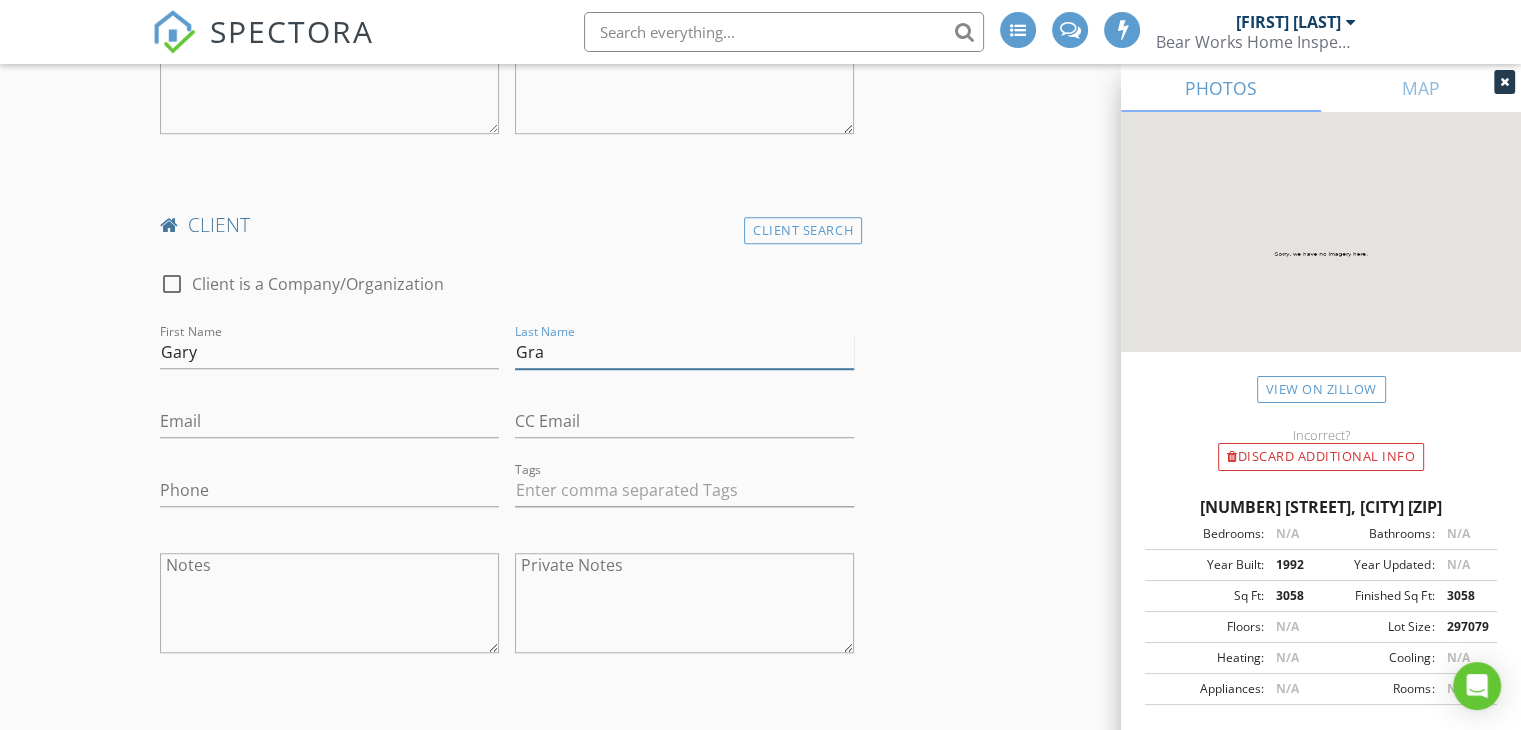type on "[LAST]" 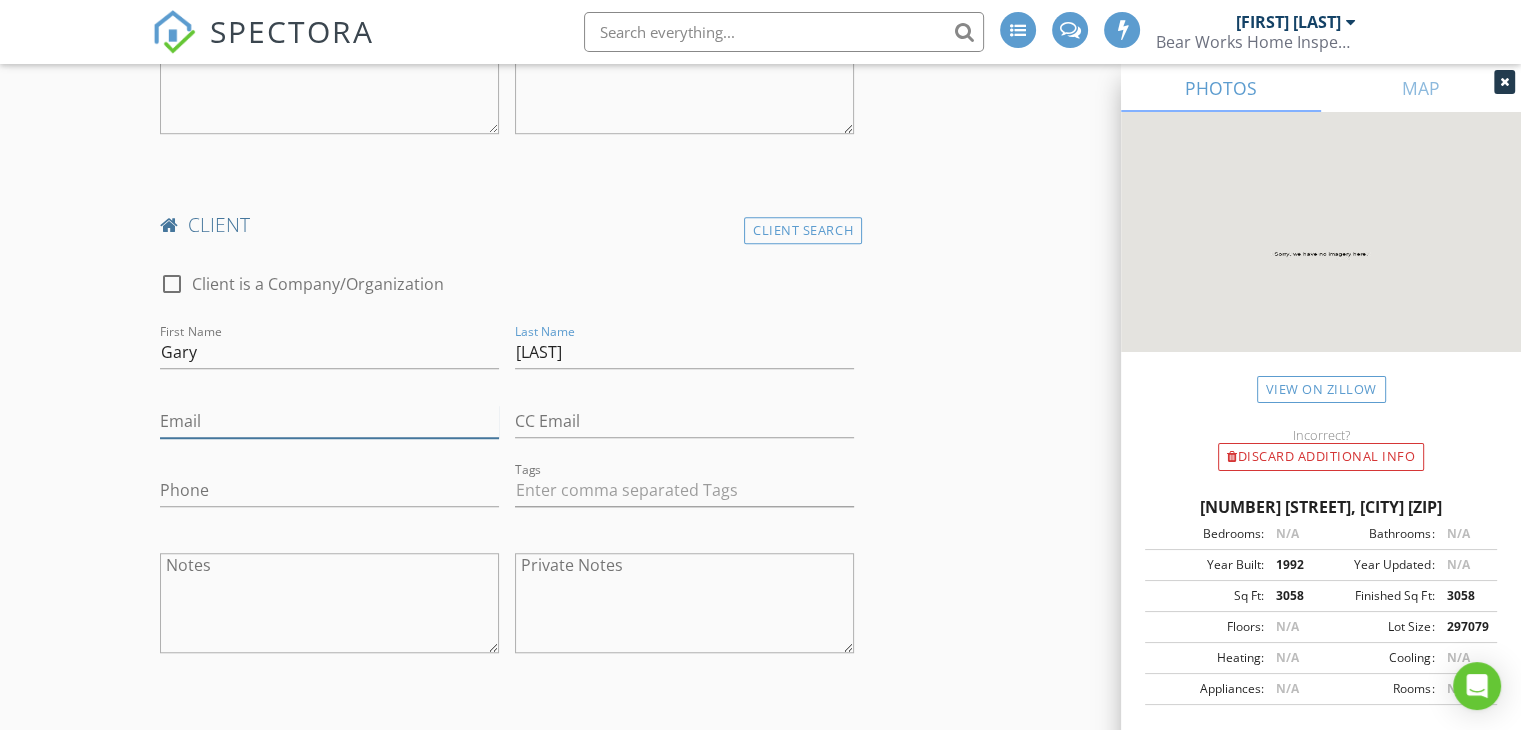 click on "Email" at bounding box center (329, 421) 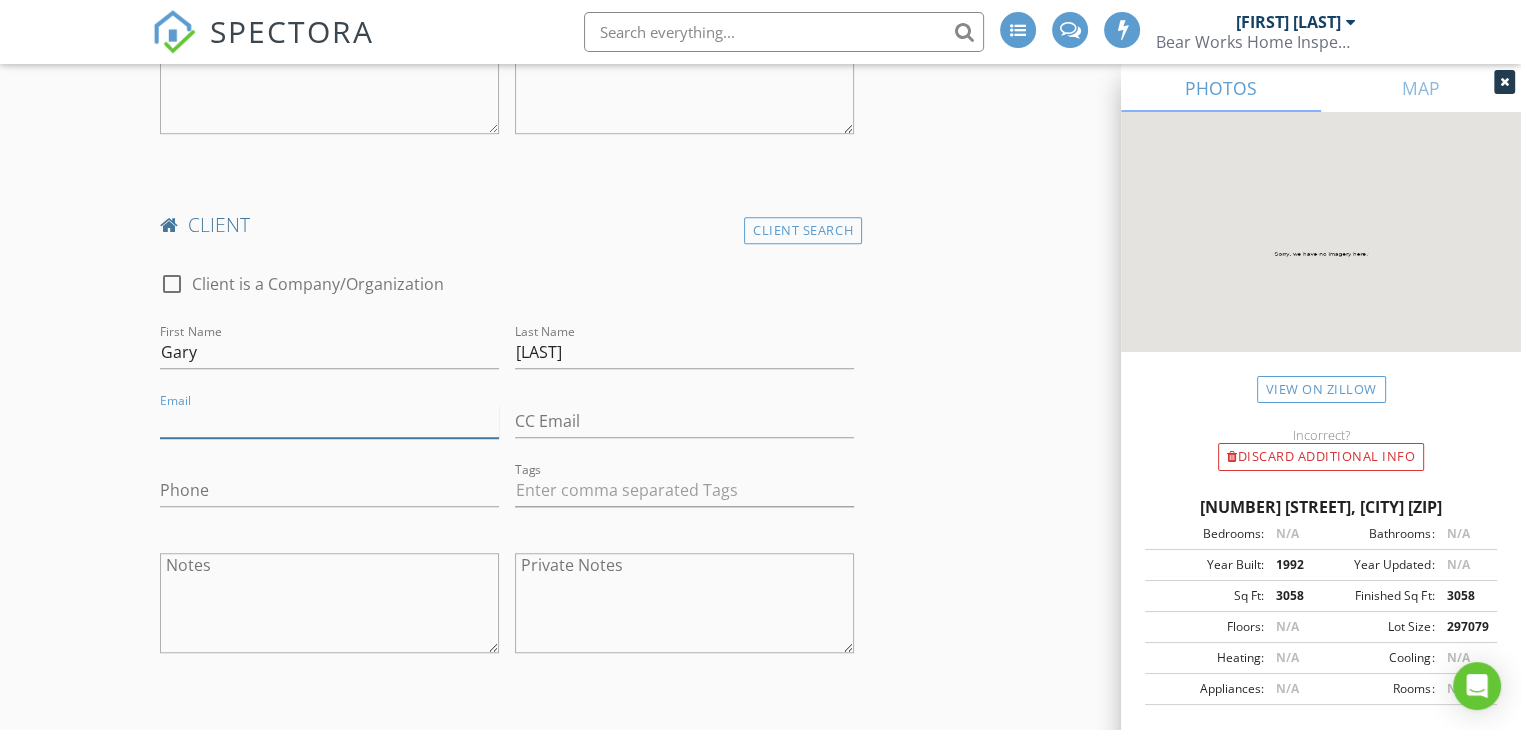 click on "Email" at bounding box center (329, 421) 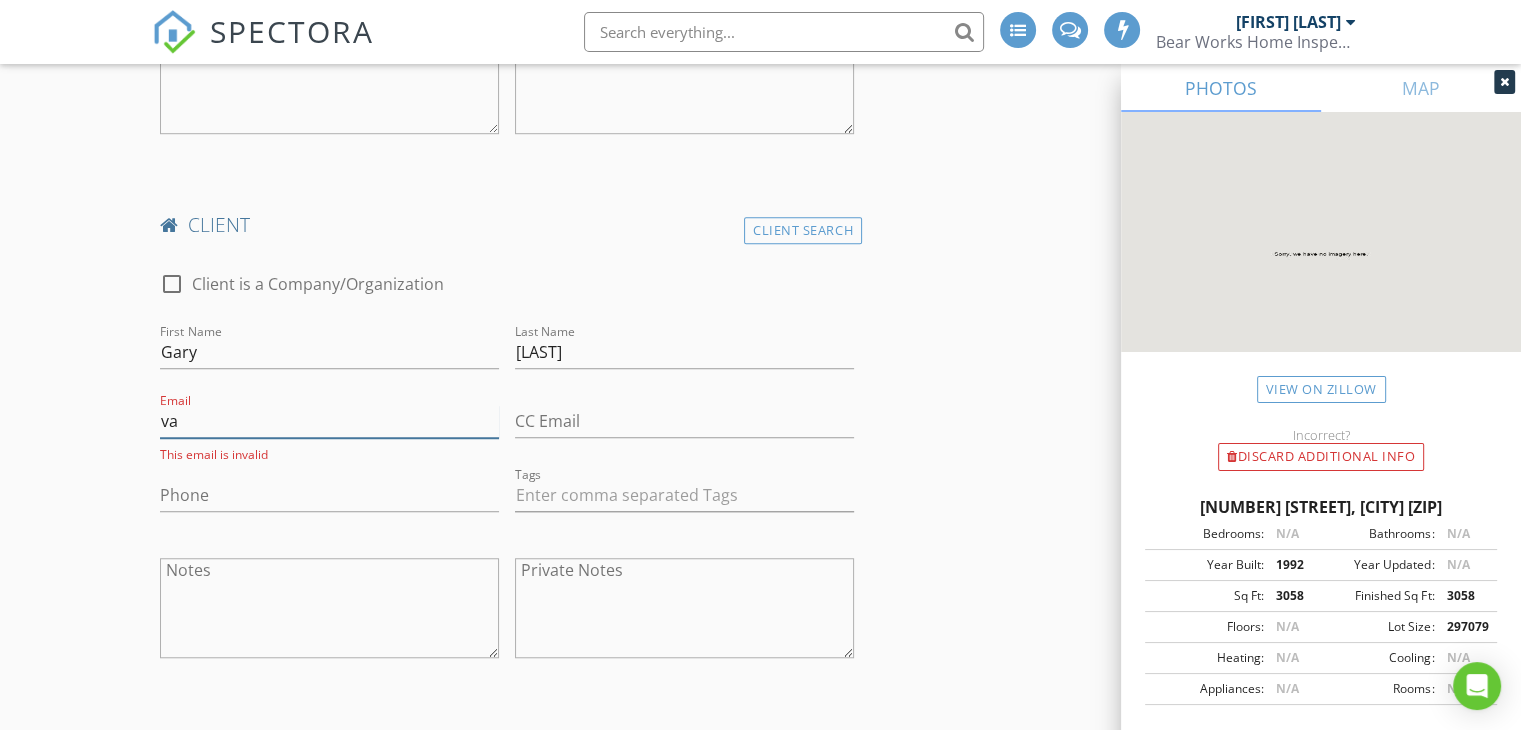 type on "v" 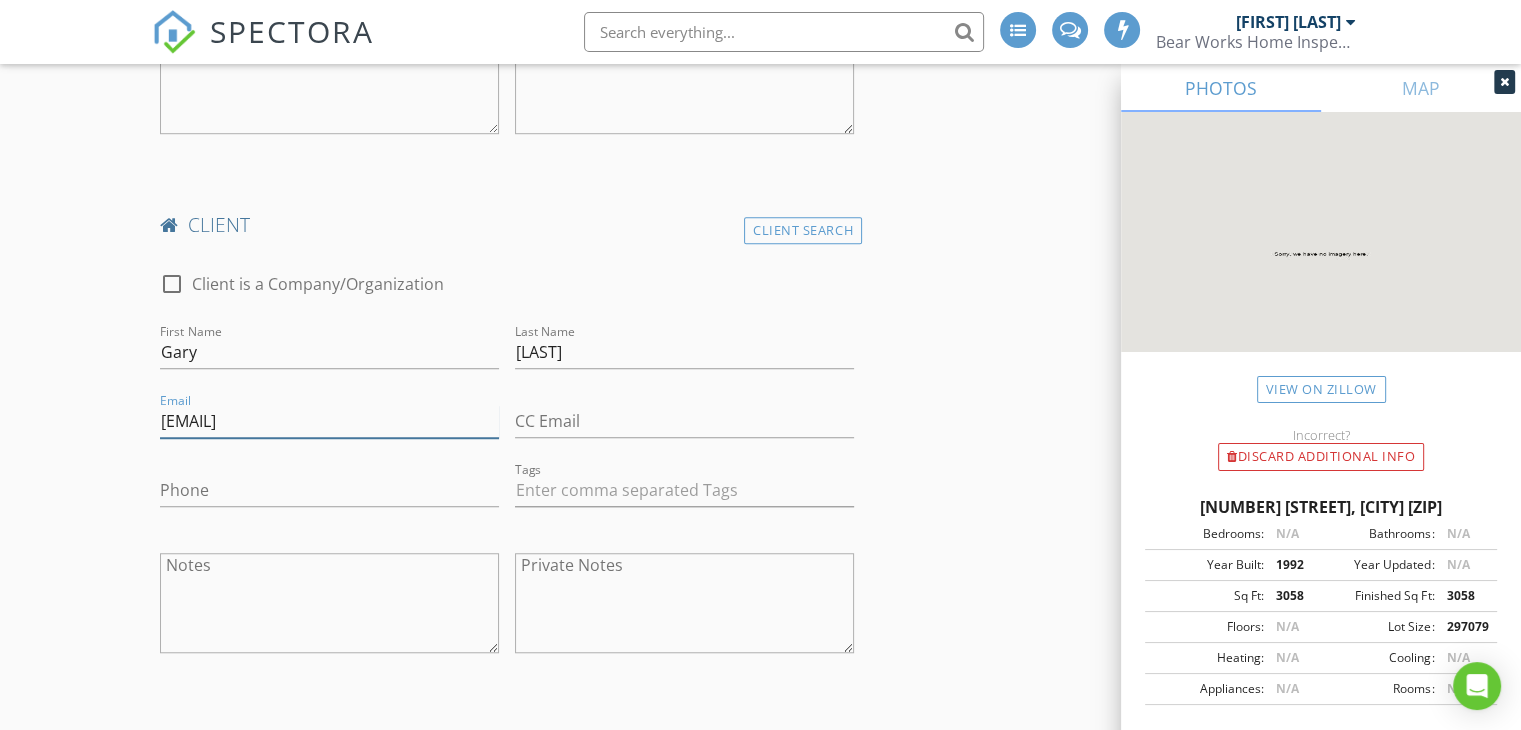 type on "[EMAIL]@comcast.net" 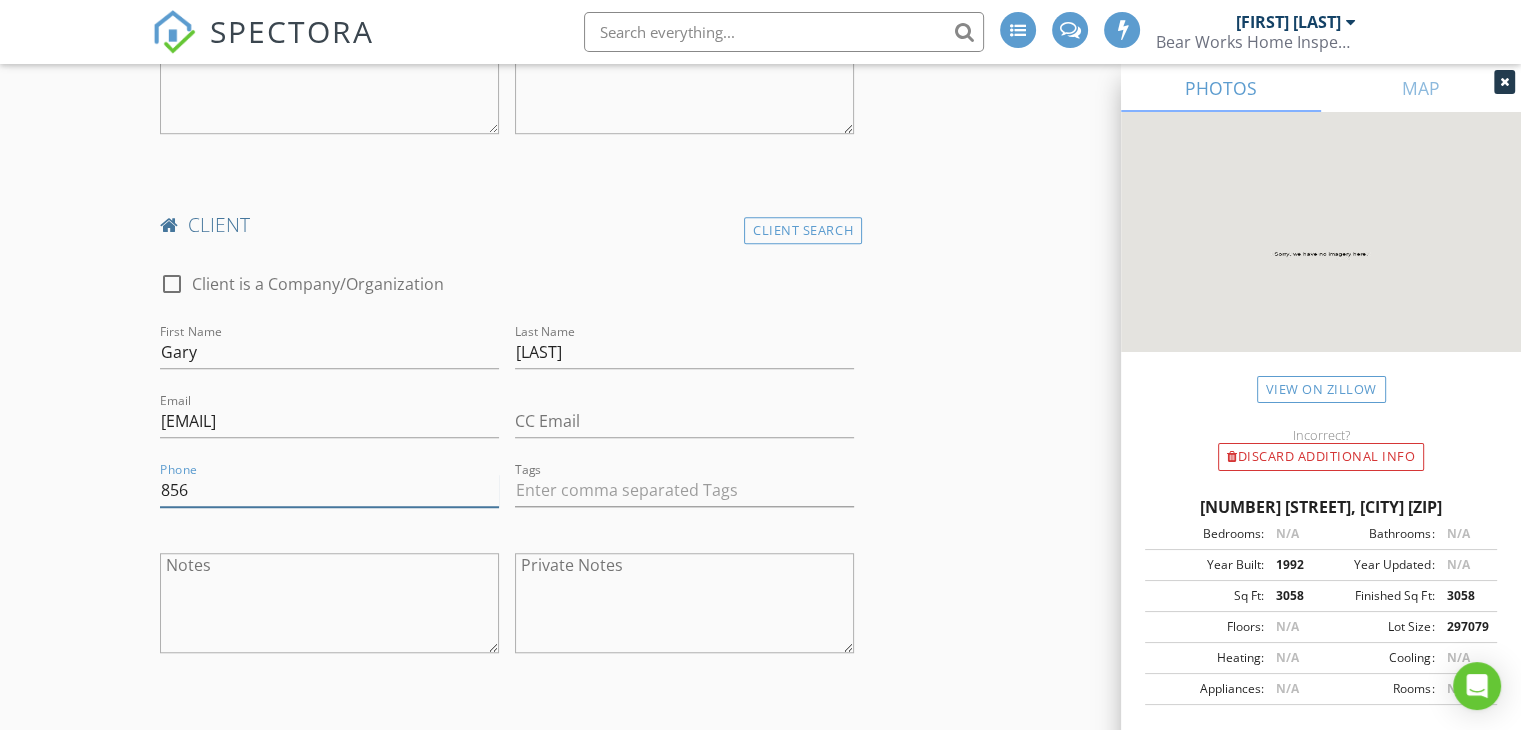 type on "[PHONE]" 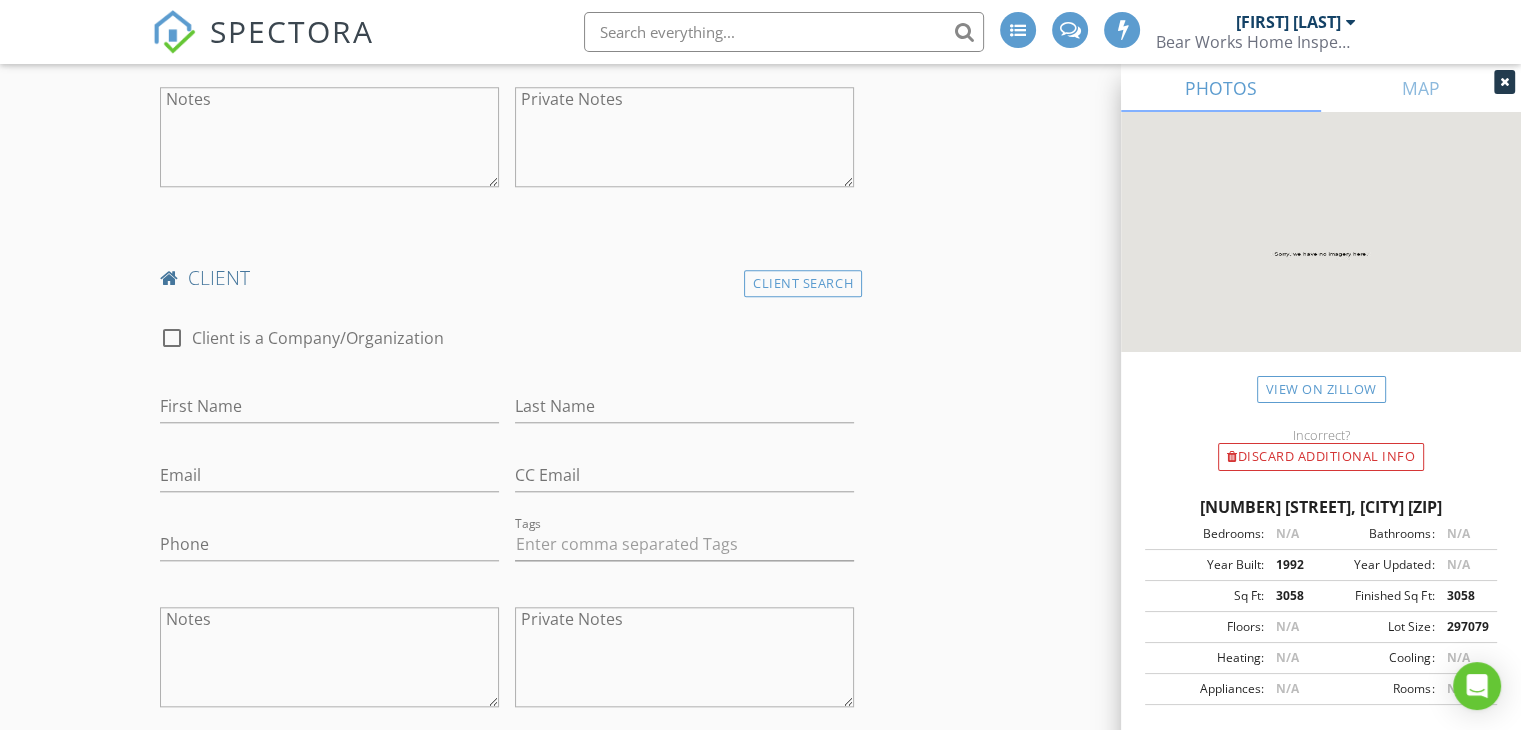 scroll, scrollTop: 1900, scrollLeft: 0, axis: vertical 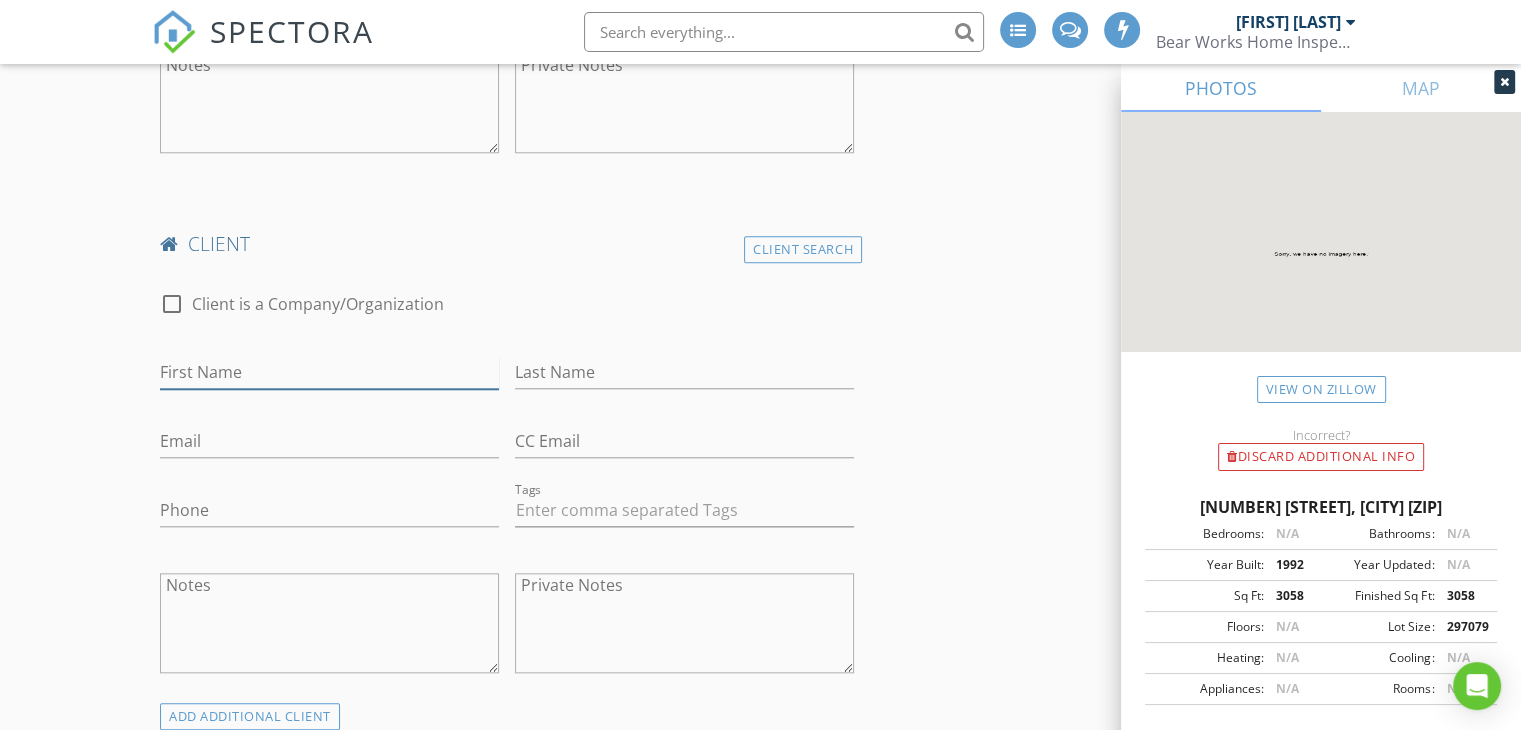 click on "First Name" at bounding box center (329, 372) 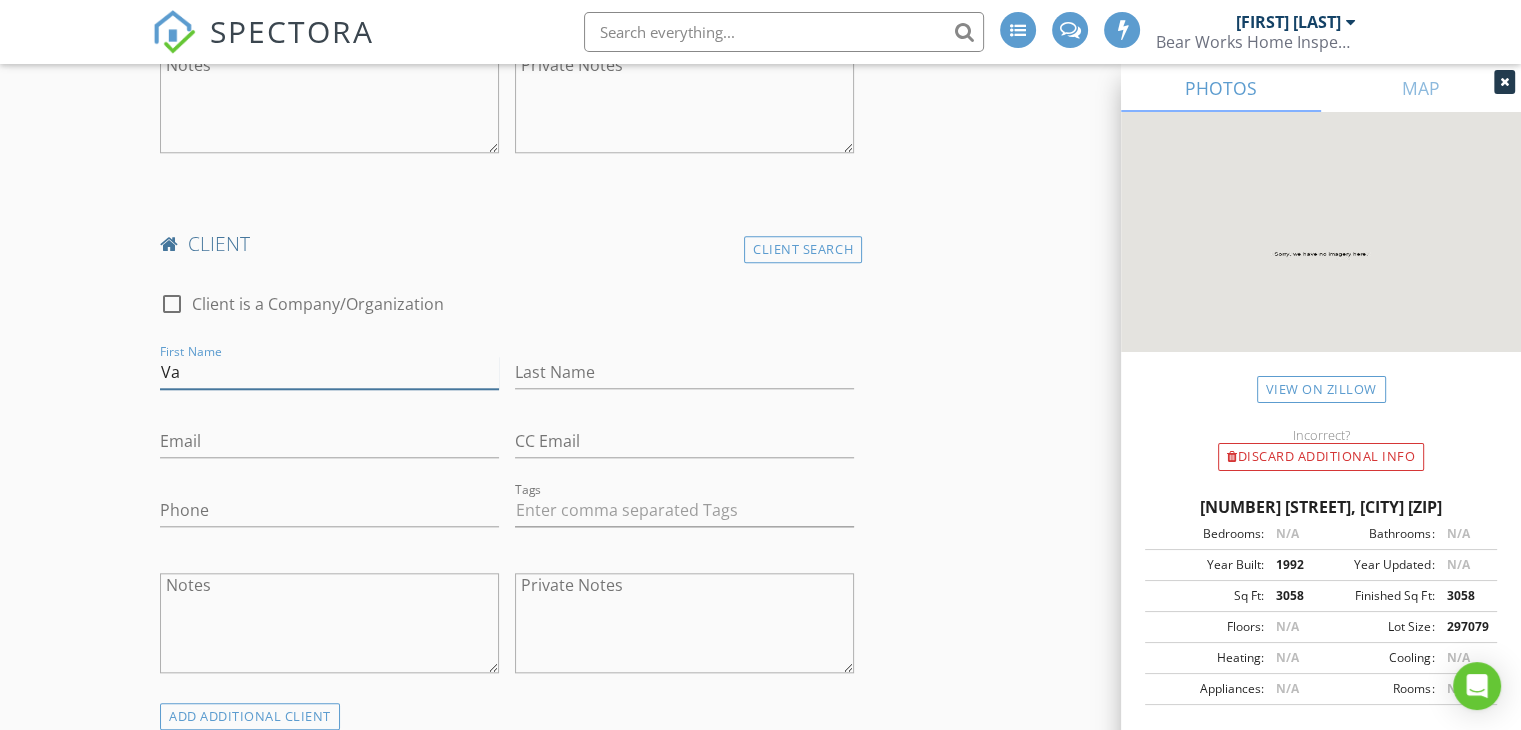type on "V" 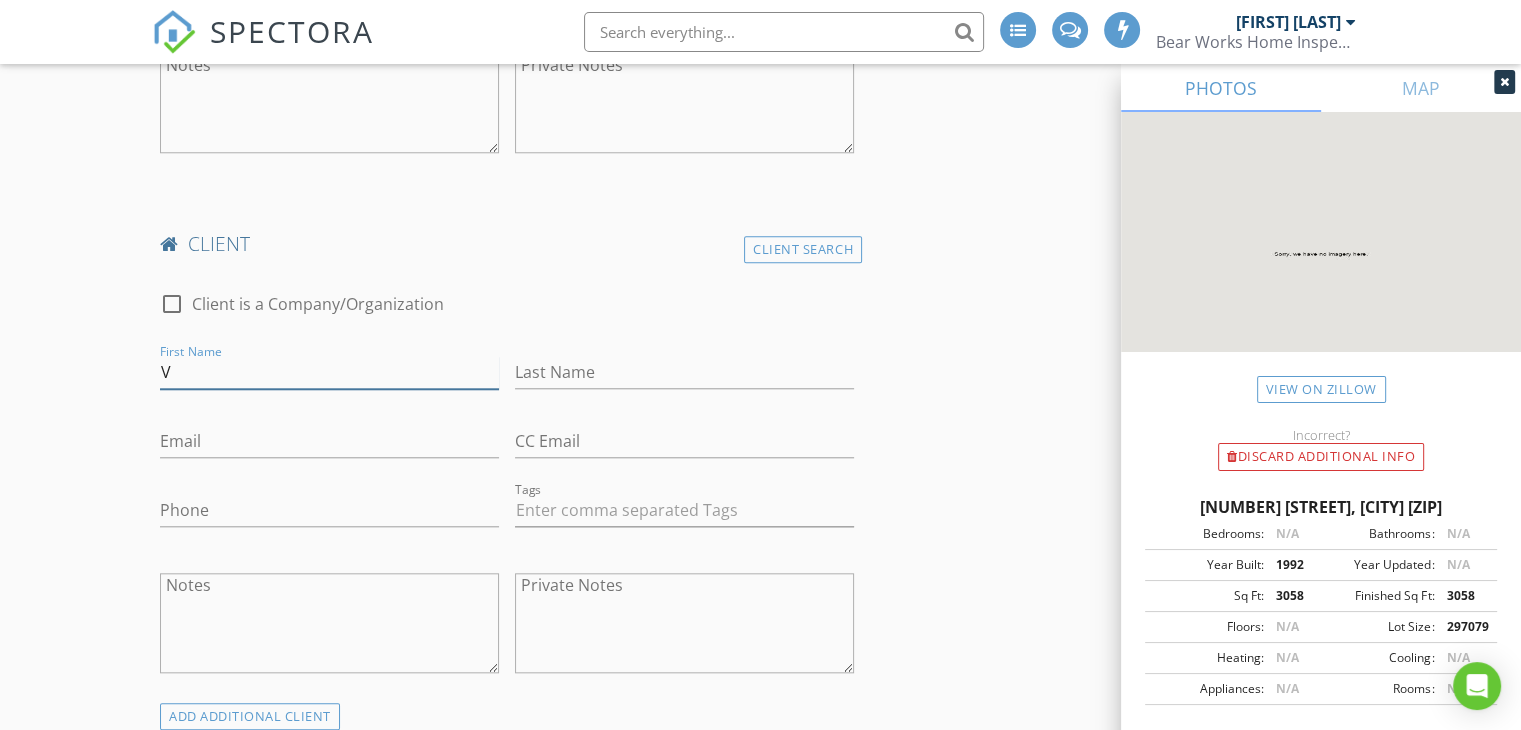 type 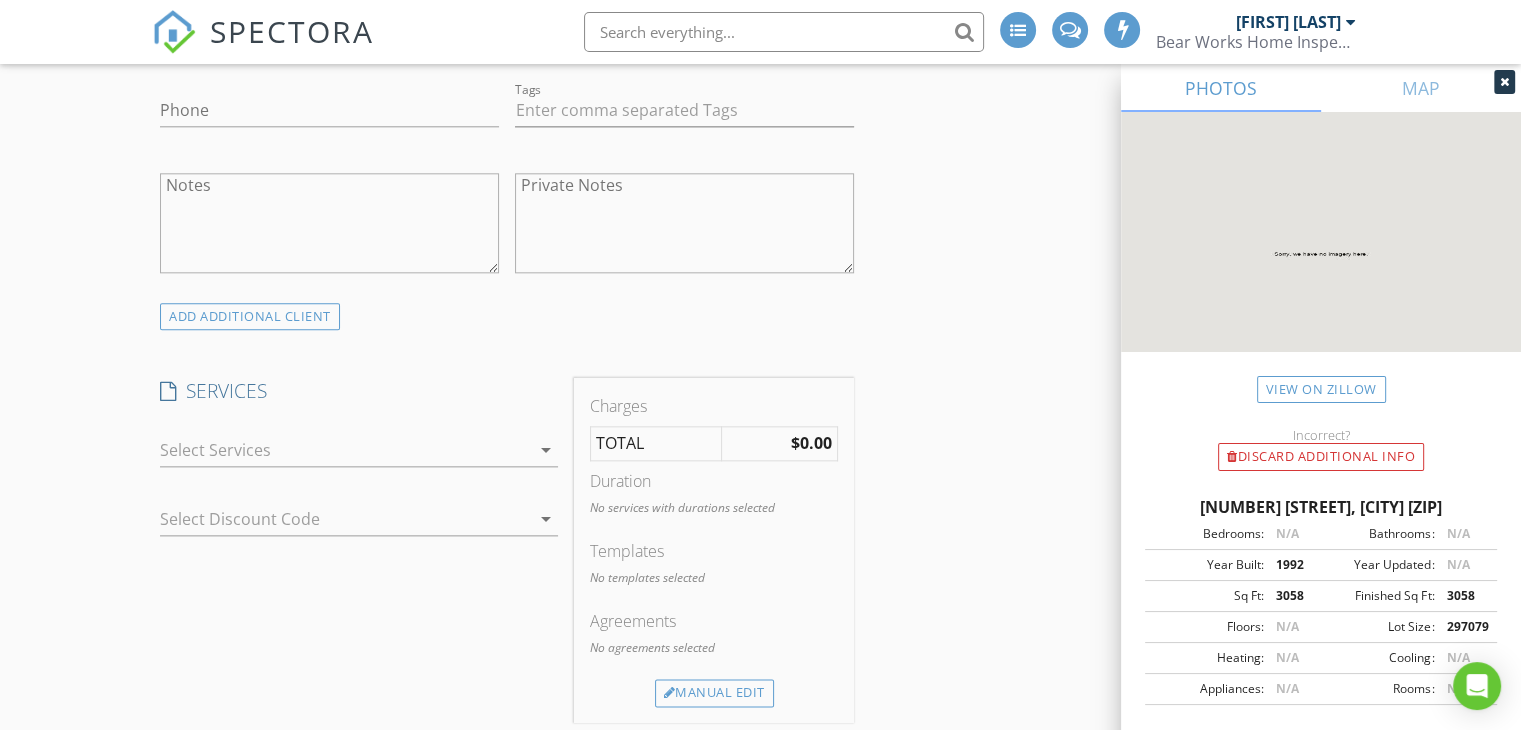 scroll, scrollTop: 2400, scrollLeft: 0, axis: vertical 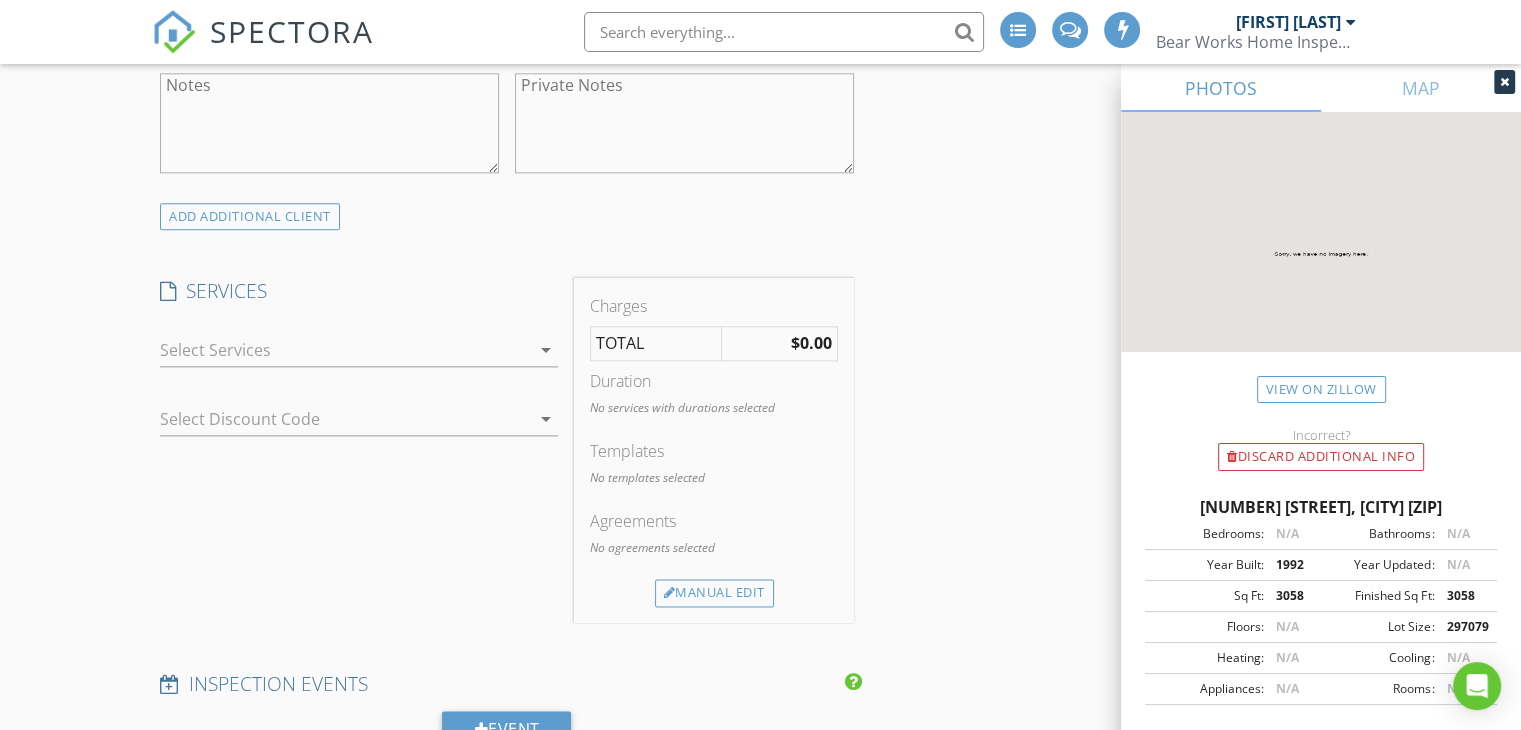 click at bounding box center [345, 350] 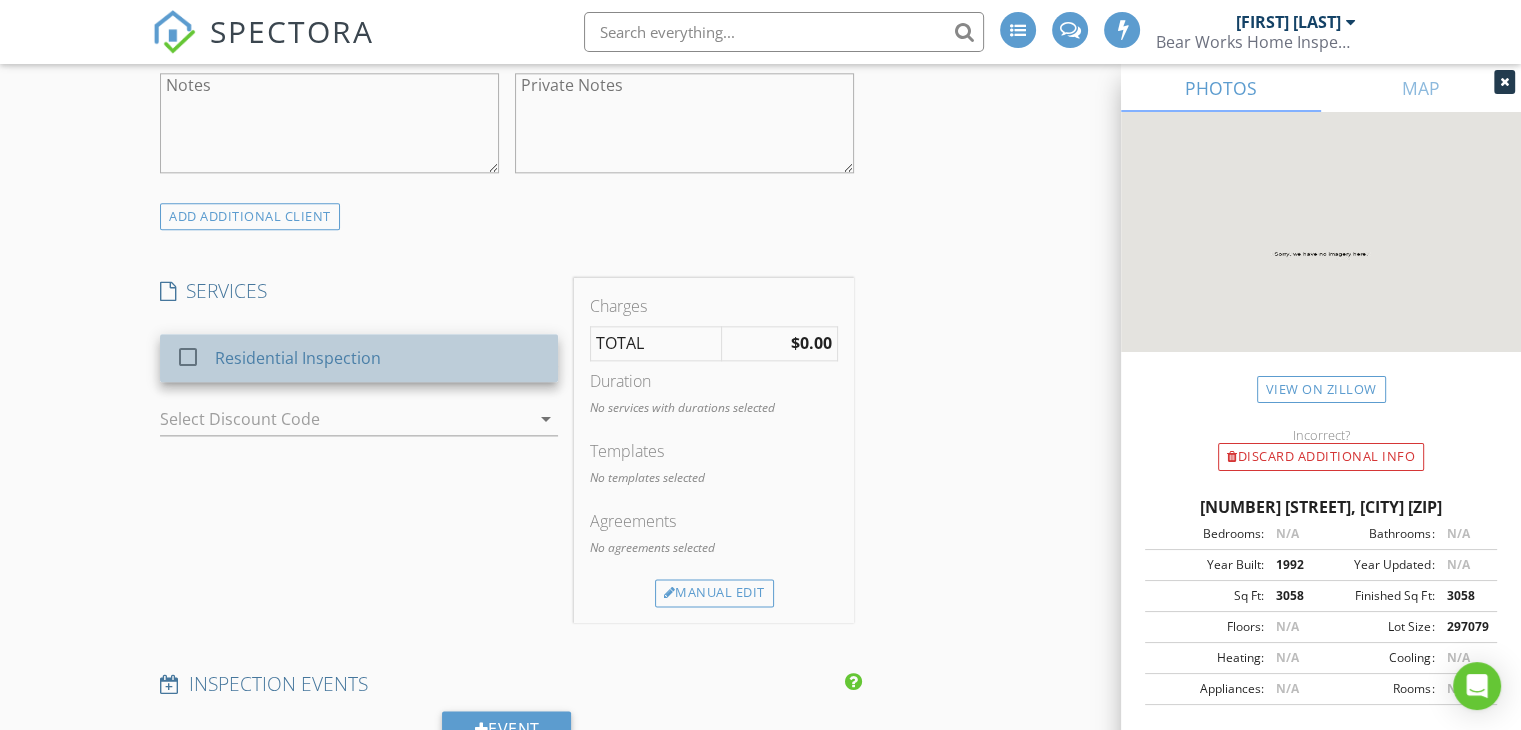 click on "Residential Inspection" at bounding box center [298, 358] 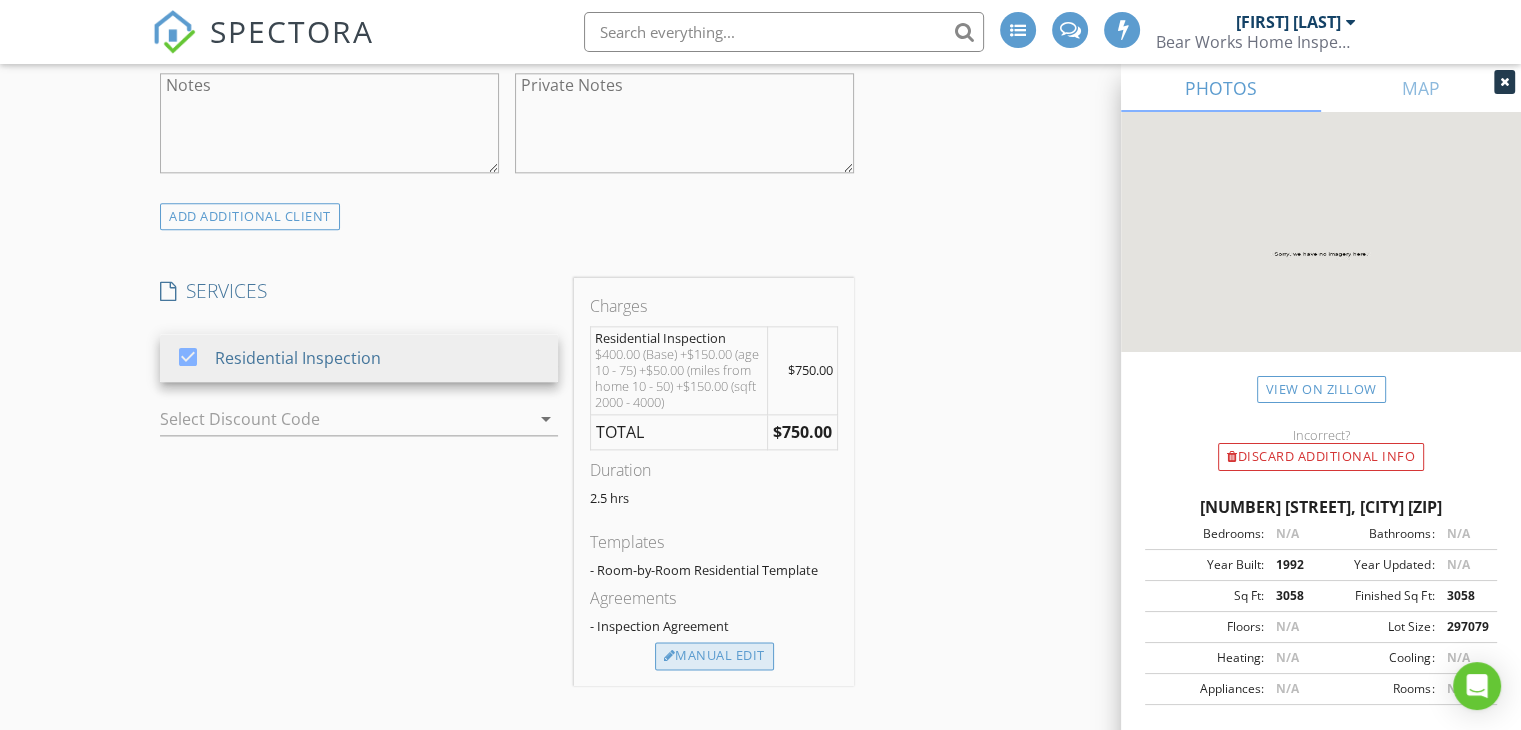 click on "Manual Edit" at bounding box center [714, 656] 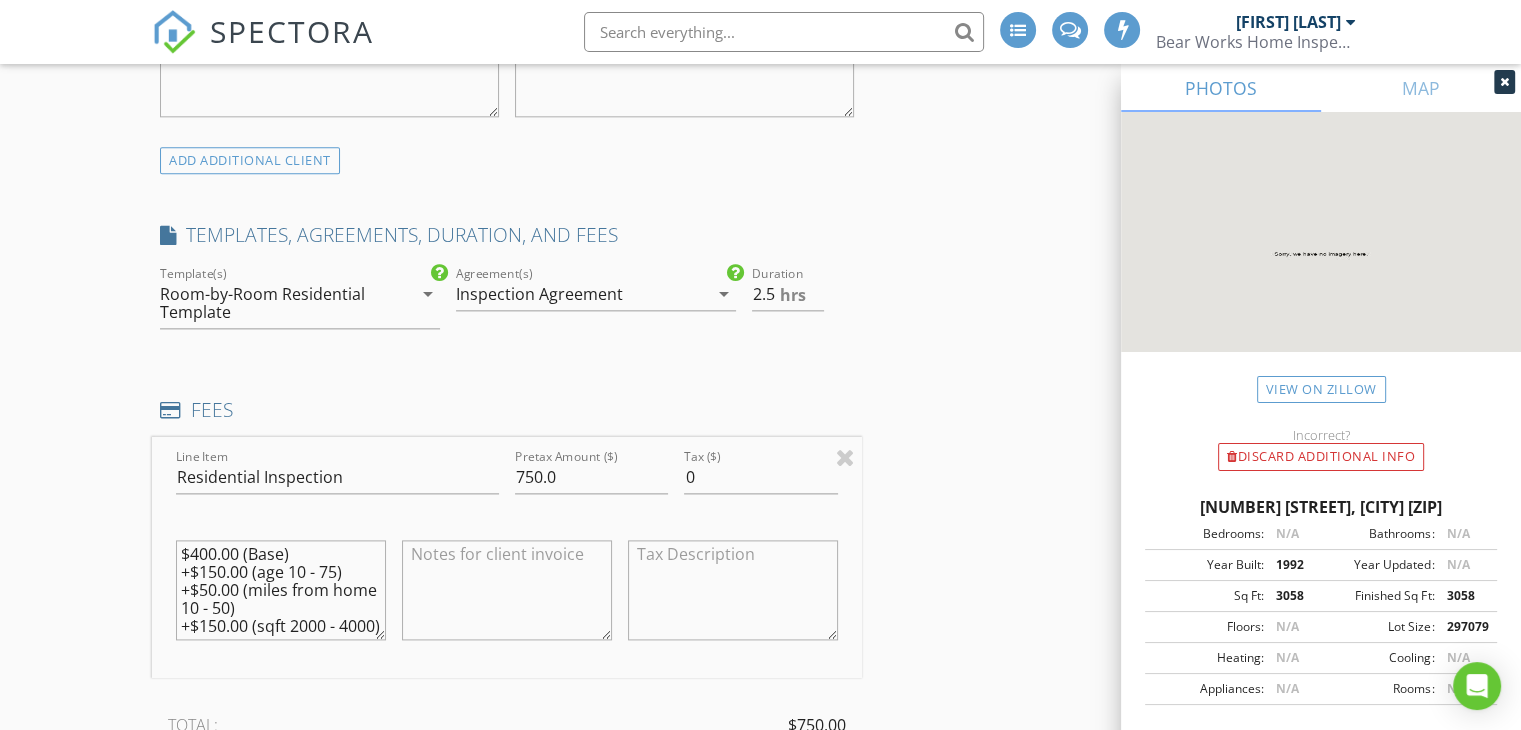 scroll, scrollTop: 2500, scrollLeft: 0, axis: vertical 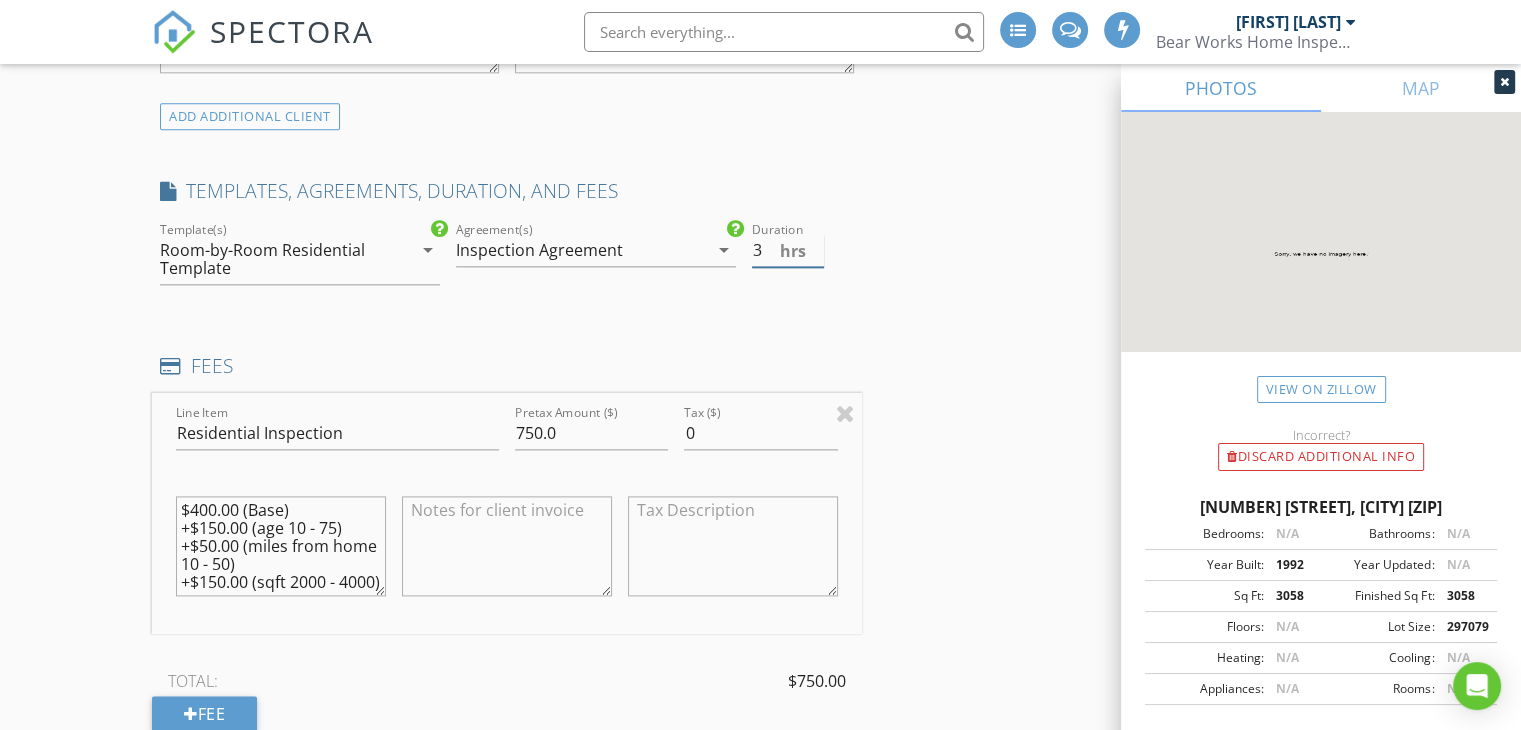 type on "3" 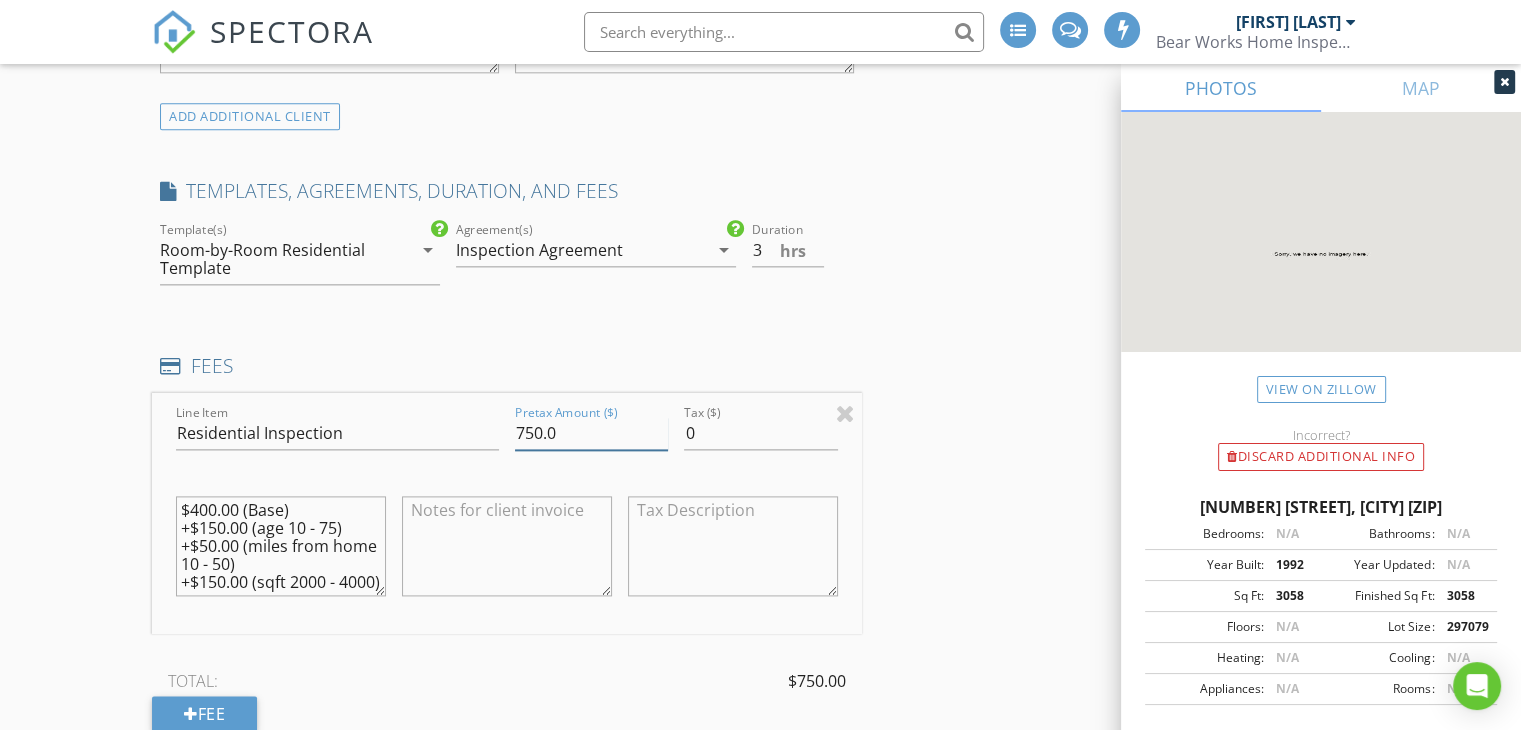 drag, startPoint x: 552, startPoint y: 420, endPoint x: 390, endPoint y: 410, distance: 162.30835 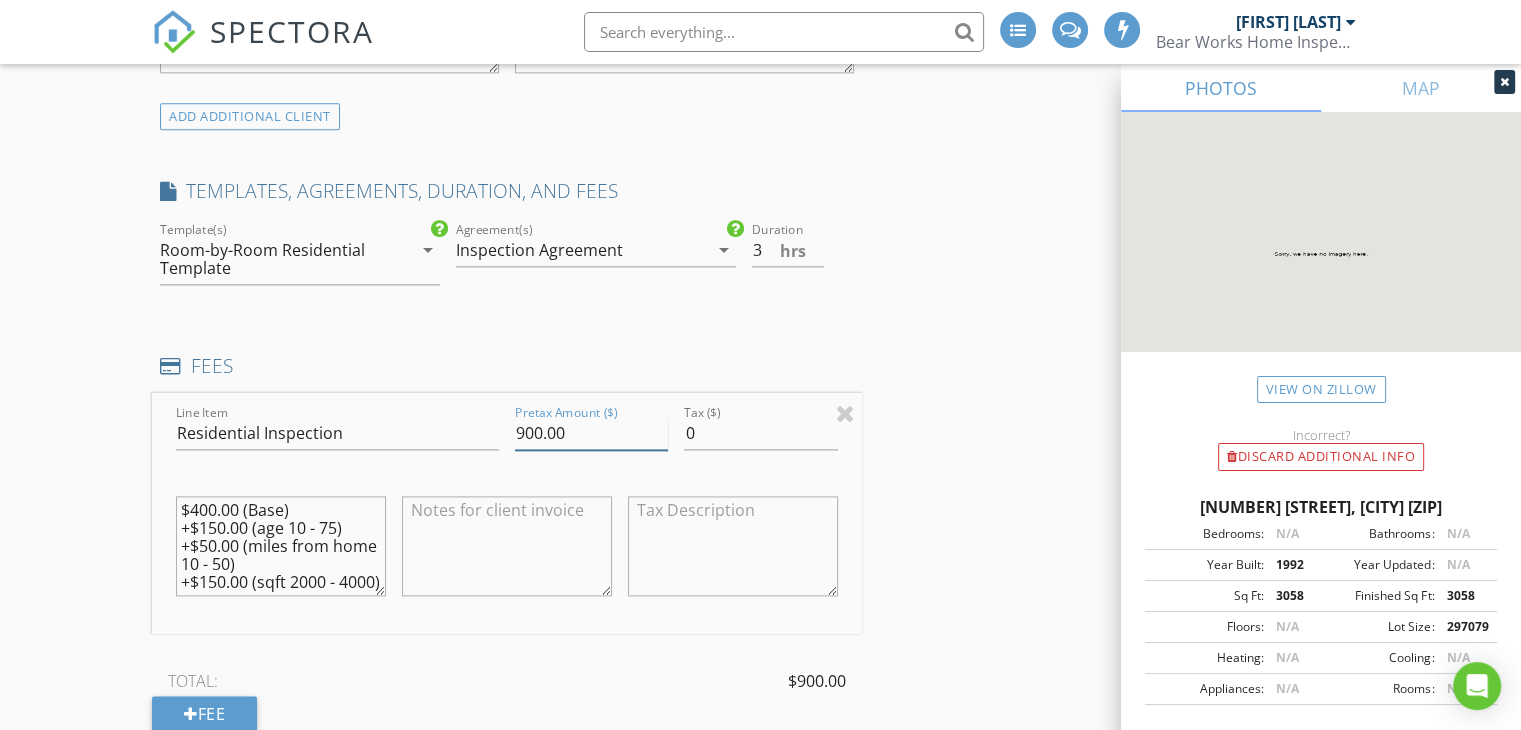 type on "900.00" 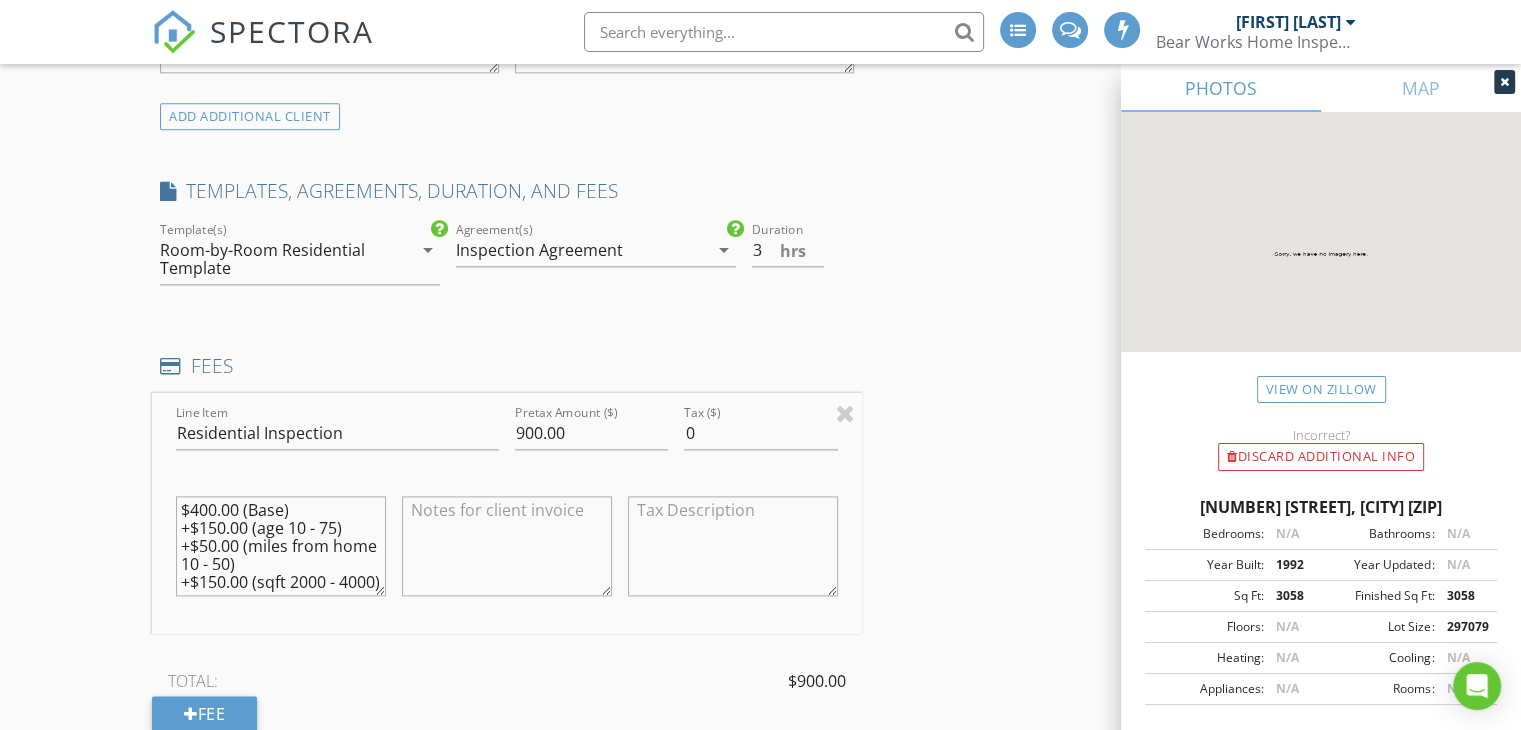 click on "INSPECTOR(S)
check_box   Sean Anderson   PRIMARY   Sean Anderson arrow_drop_down   check_box Sean Anderson specifically requested
Date/Time
08/05/2025 10:00 AM
Location
Address Search       Address 27 Stevens Ln   Unit   City Tabernacle   State NJ   Zip 08088   County Burlington     Square Feet 3058   Year Built 1992   Foundation Basement arrow_drop_down     Sean Anderson     22.4 miles     (37 minutes)
client
check_box Enable Client CC email for this inspection   Client Search     check_box_outline_blank Client is a Company/Organization     First Name Dorice   Last Name Anderson   Email daadodger1@aol.com   CC Email   Phone 856-745-3590         Tags         Notes   Private Notes
client
Client Search     check_box_outline_blank Client is a Company/Organization     First Name Gary   Last Name Grabert   Email   CC Email" at bounding box center (760, 161) 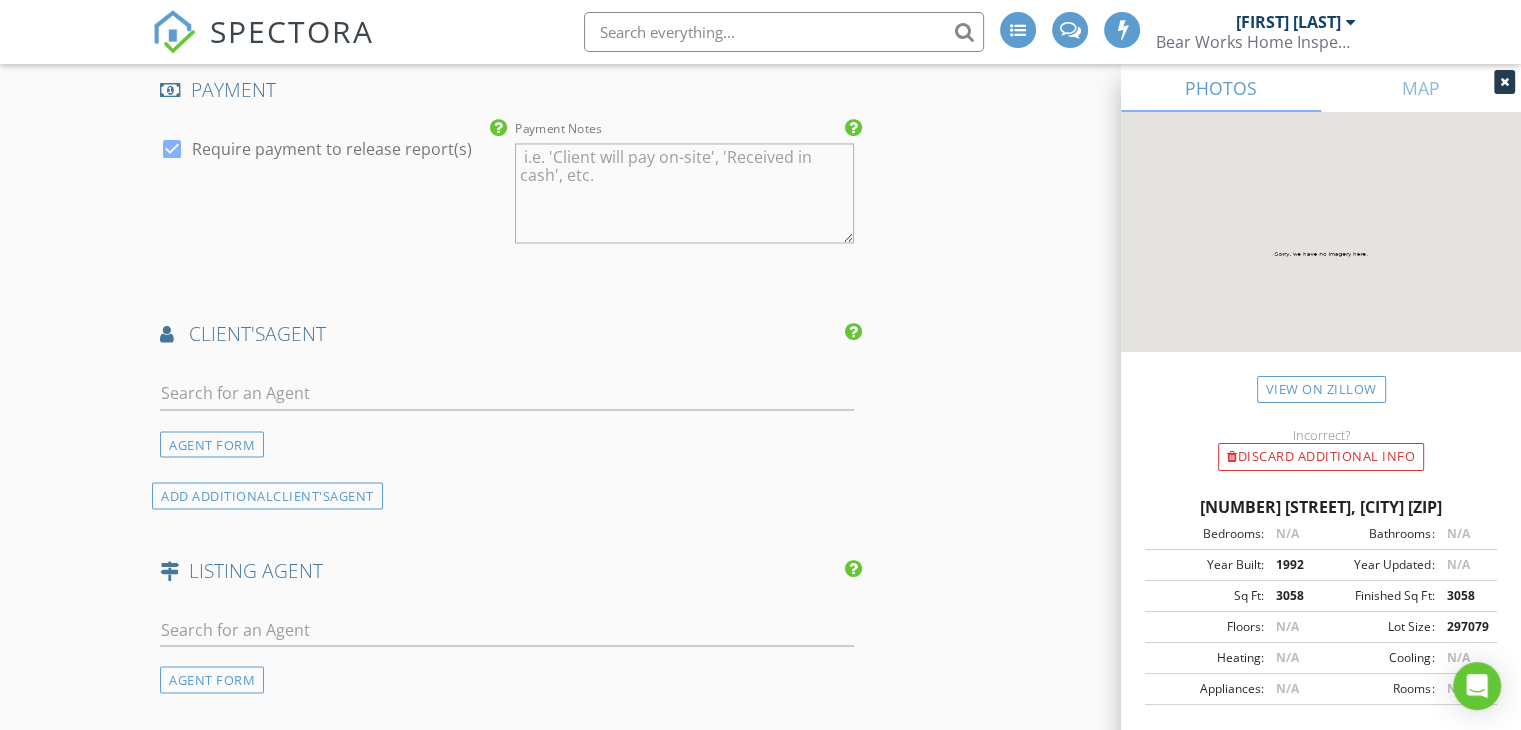 scroll, scrollTop: 3400, scrollLeft: 0, axis: vertical 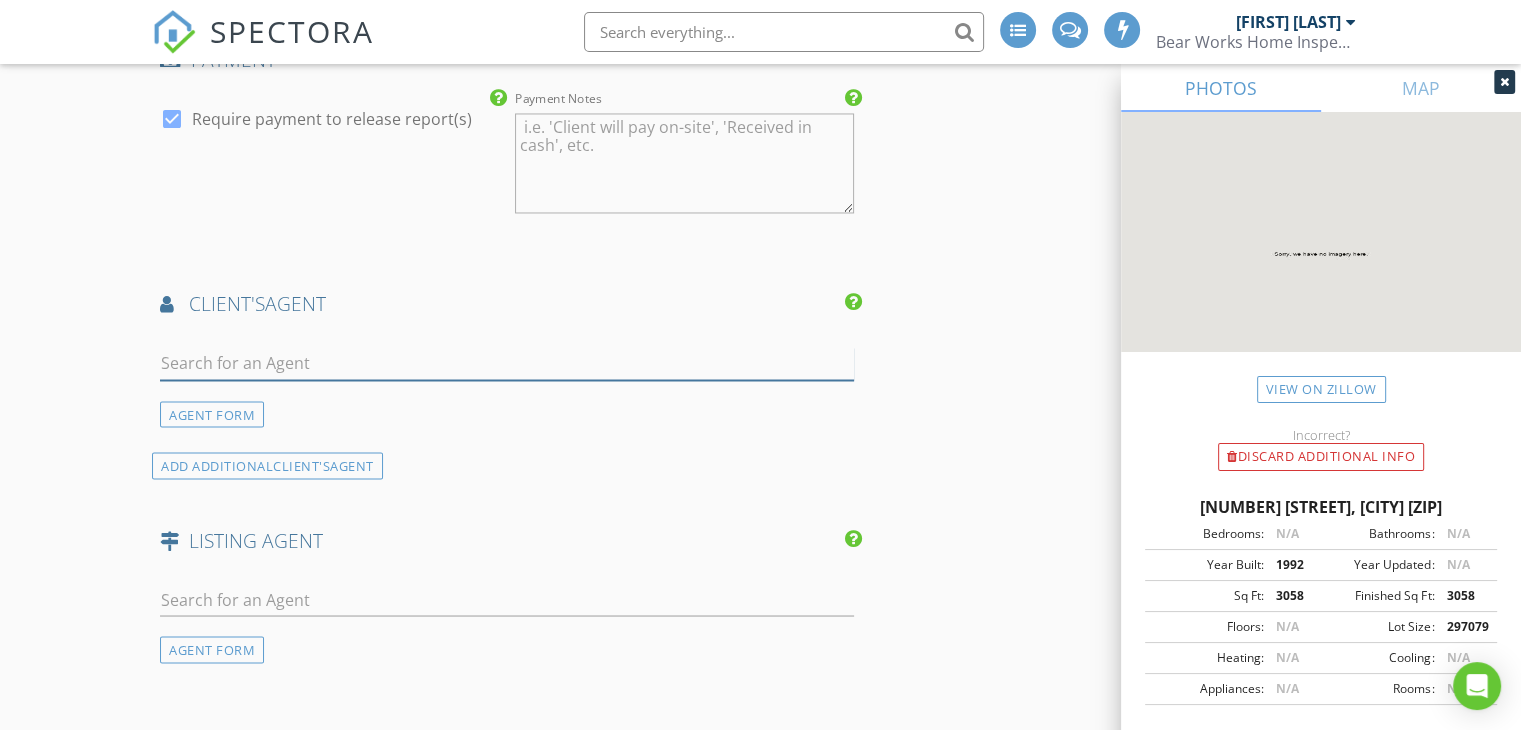 click at bounding box center (507, 363) 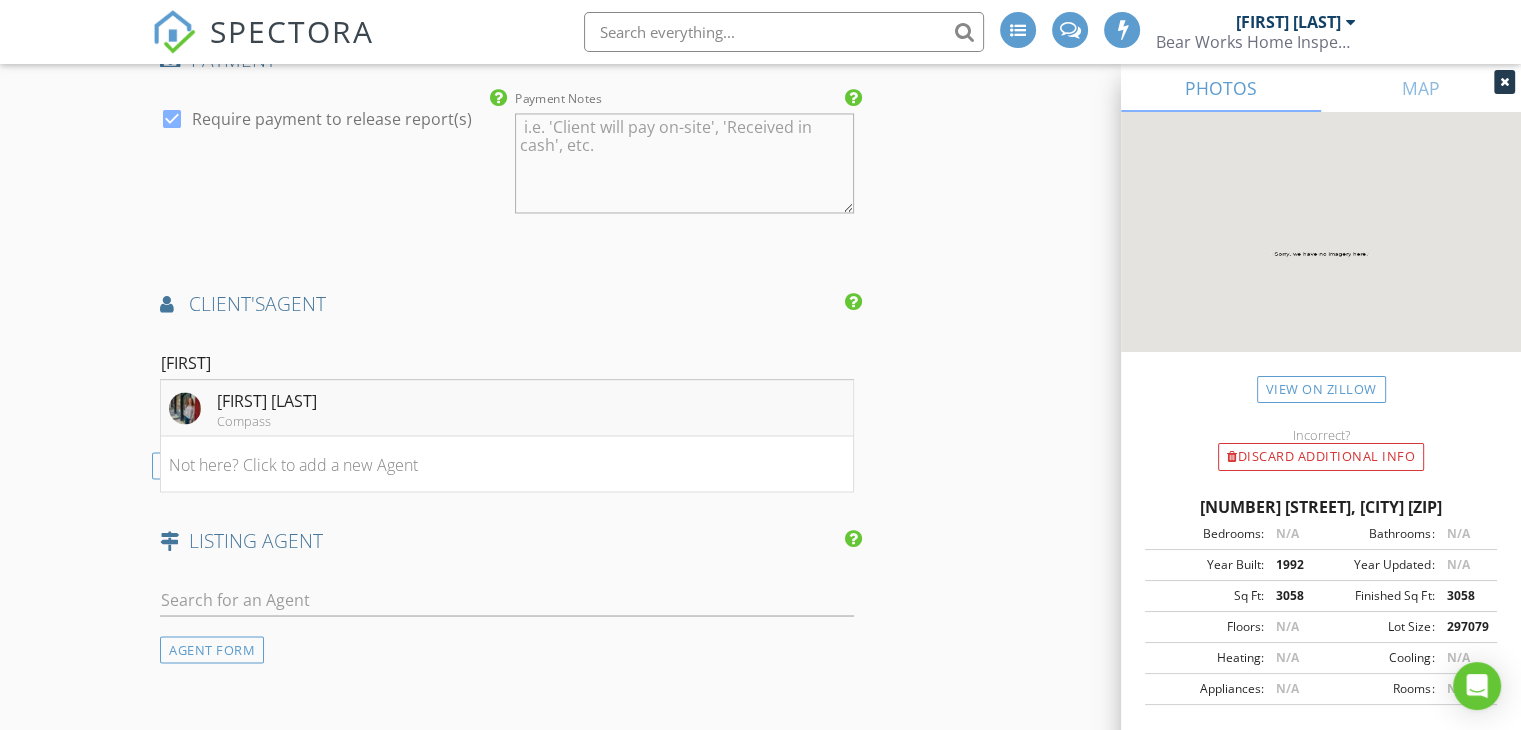 click on "[FIRST] [LAST]" at bounding box center [267, 400] 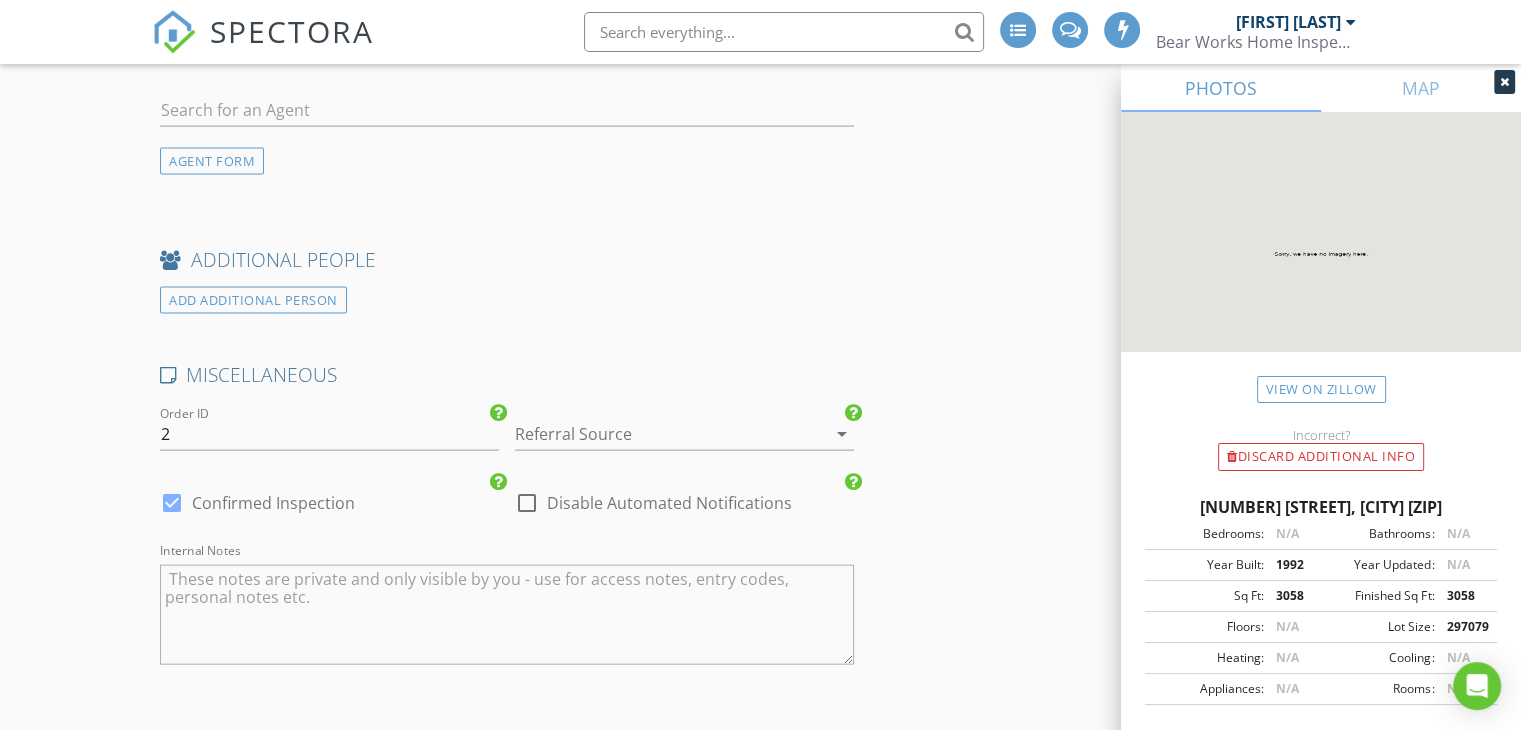 scroll, scrollTop: 4300, scrollLeft: 0, axis: vertical 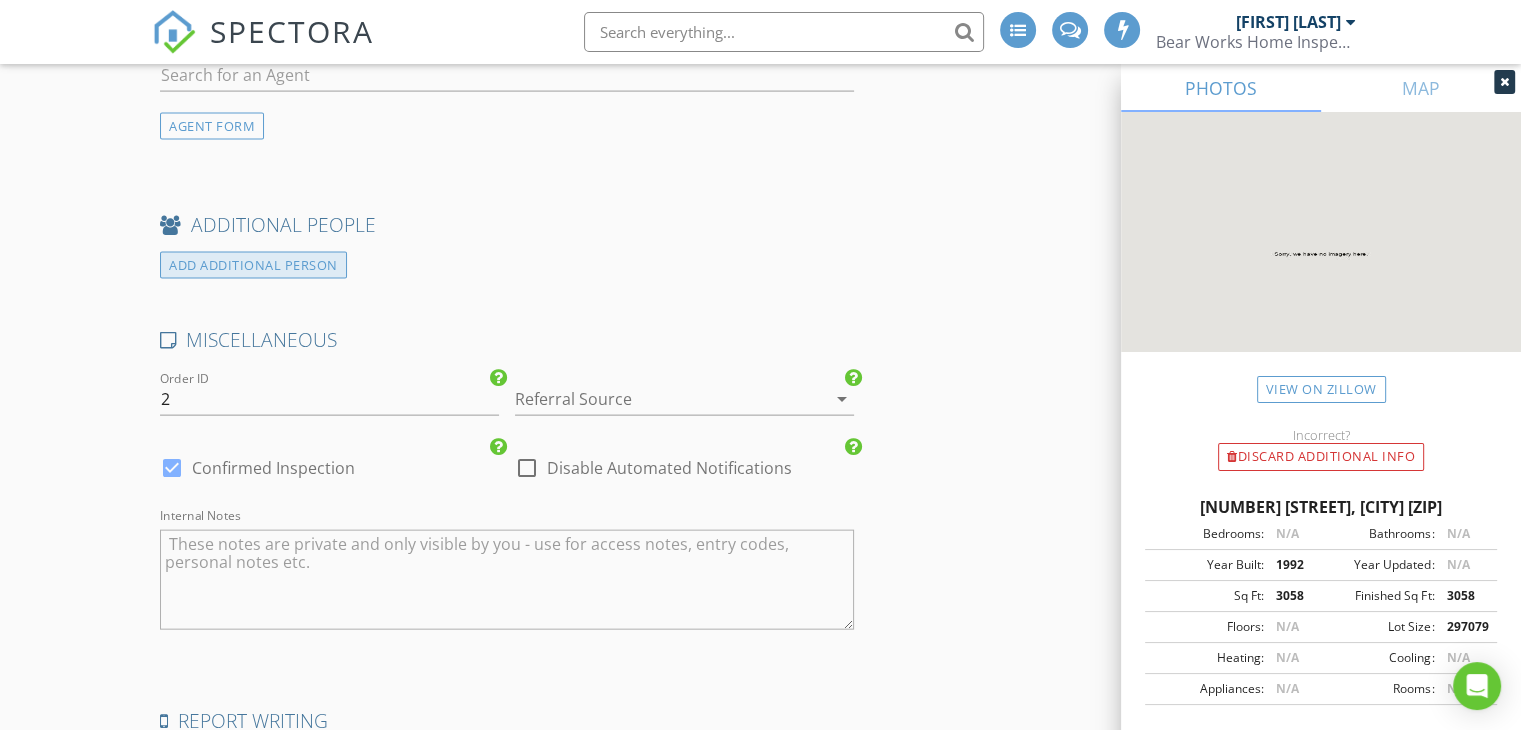 click on "ADD ADDITIONAL PERSON" at bounding box center [253, 265] 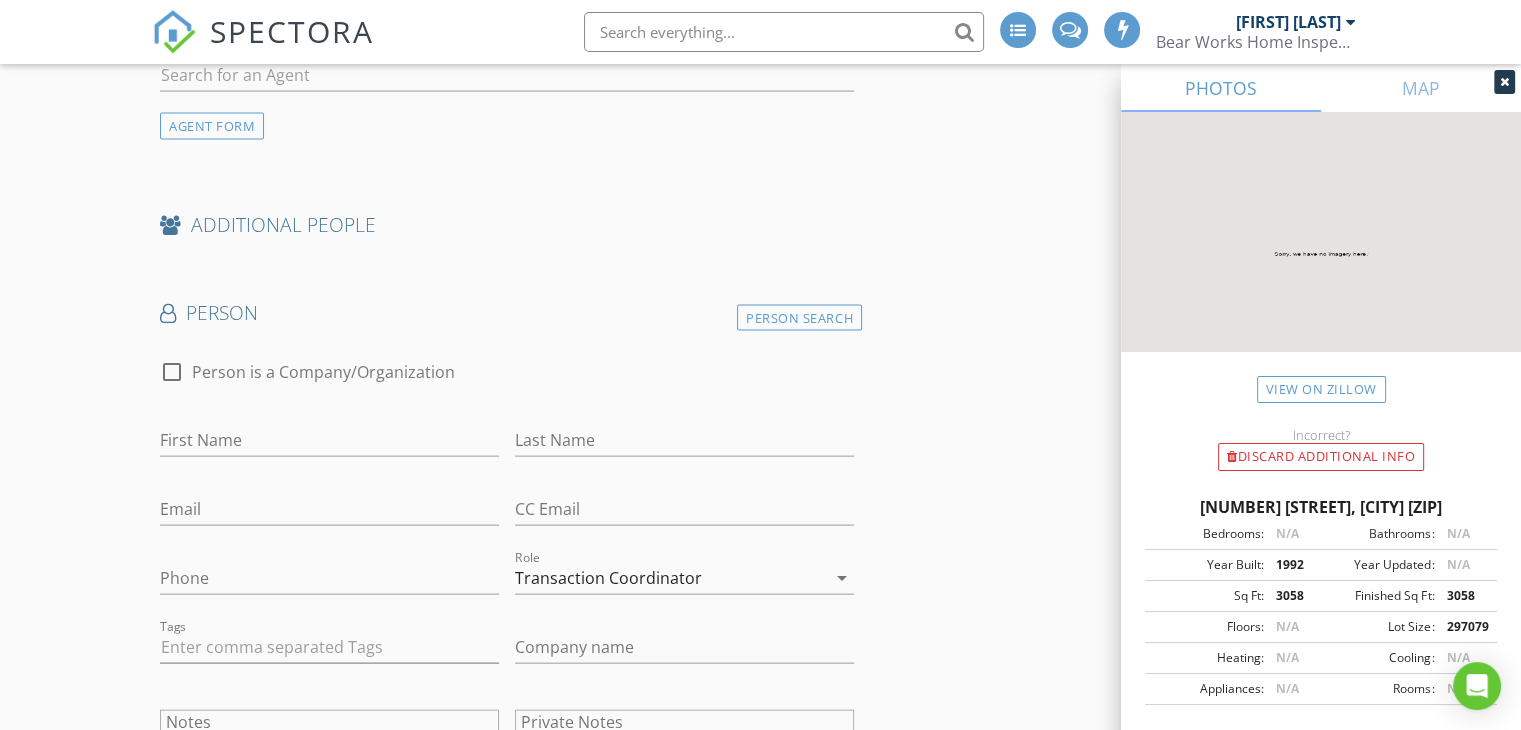 click on "Person" at bounding box center [507, 320] 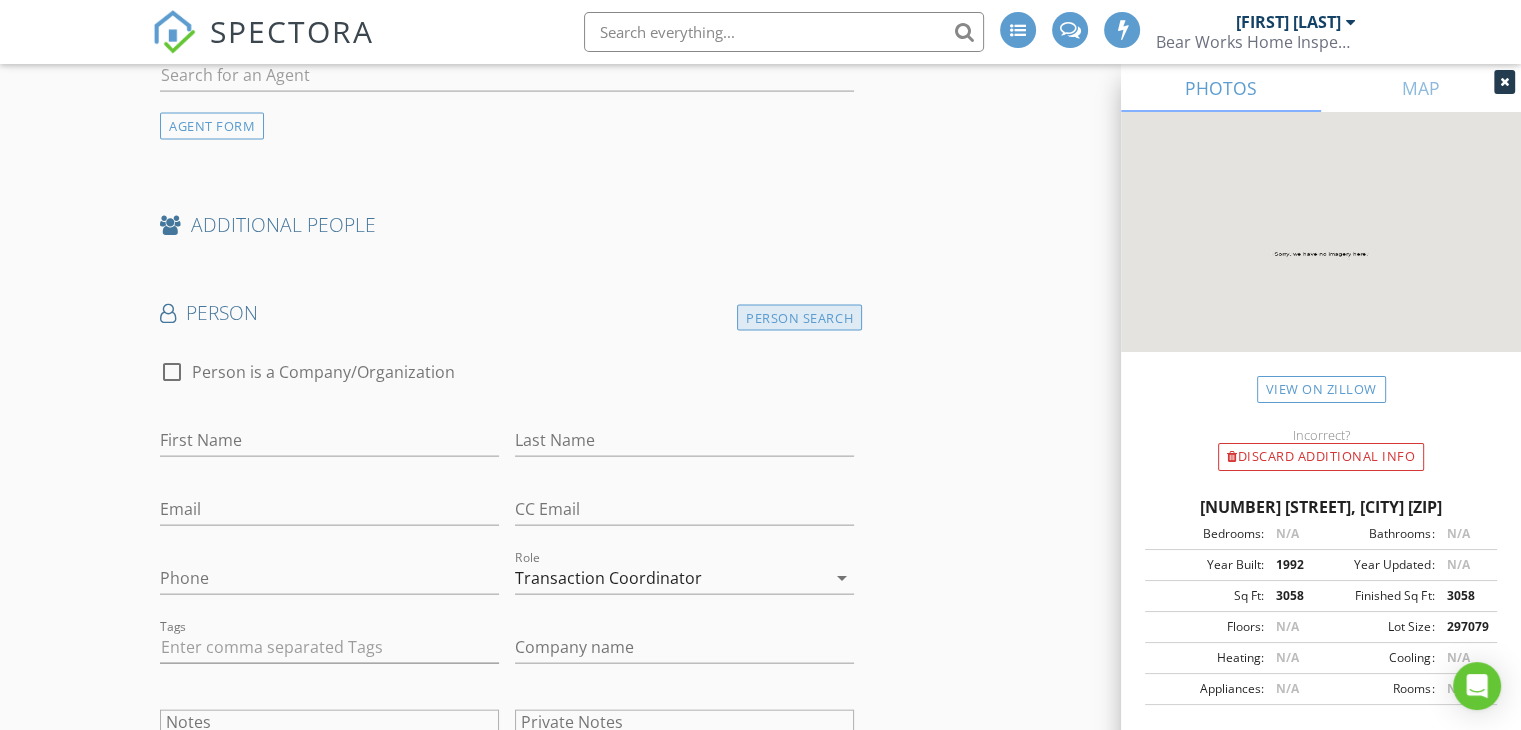 click on "Person Search" at bounding box center [799, 318] 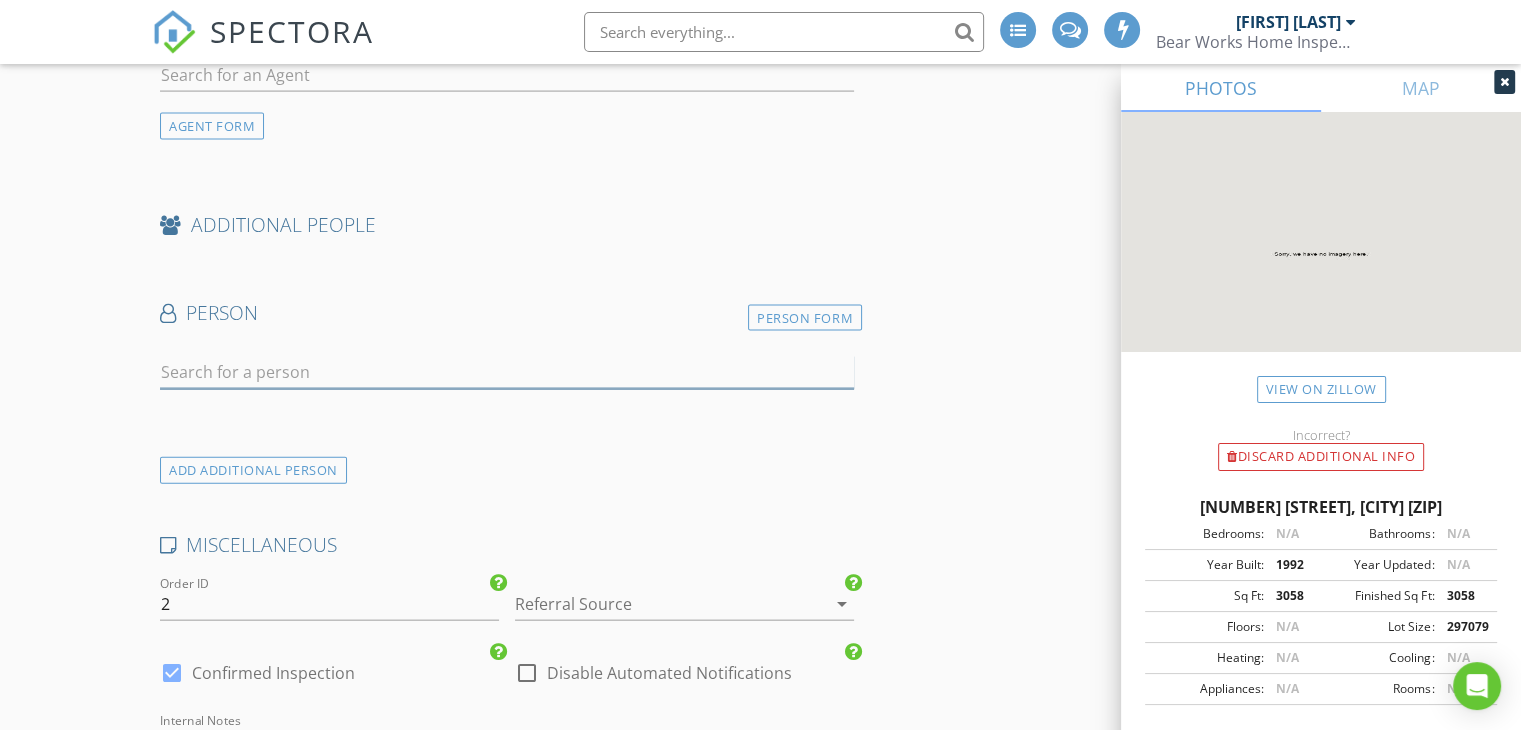 click at bounding box center (507, 372) 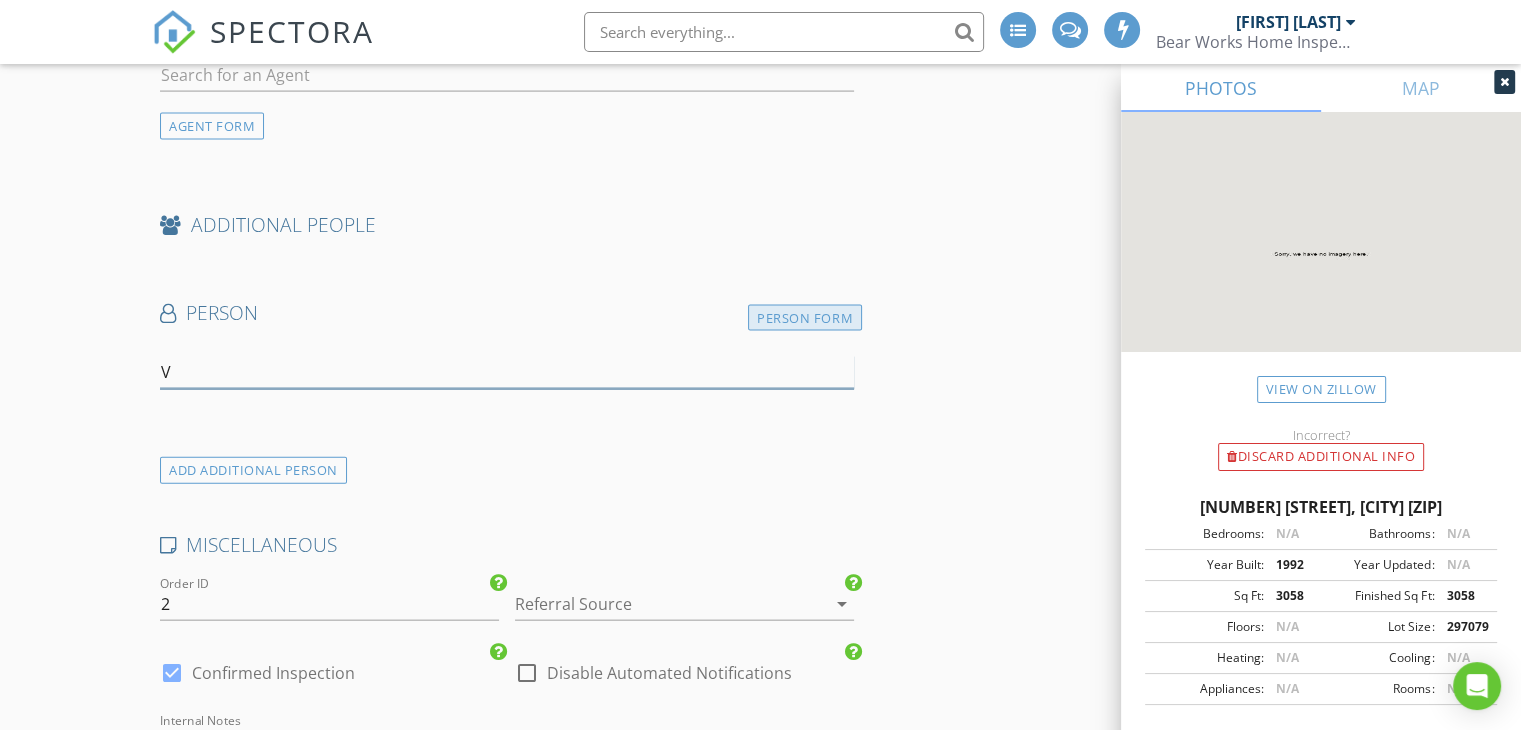 type on "V" 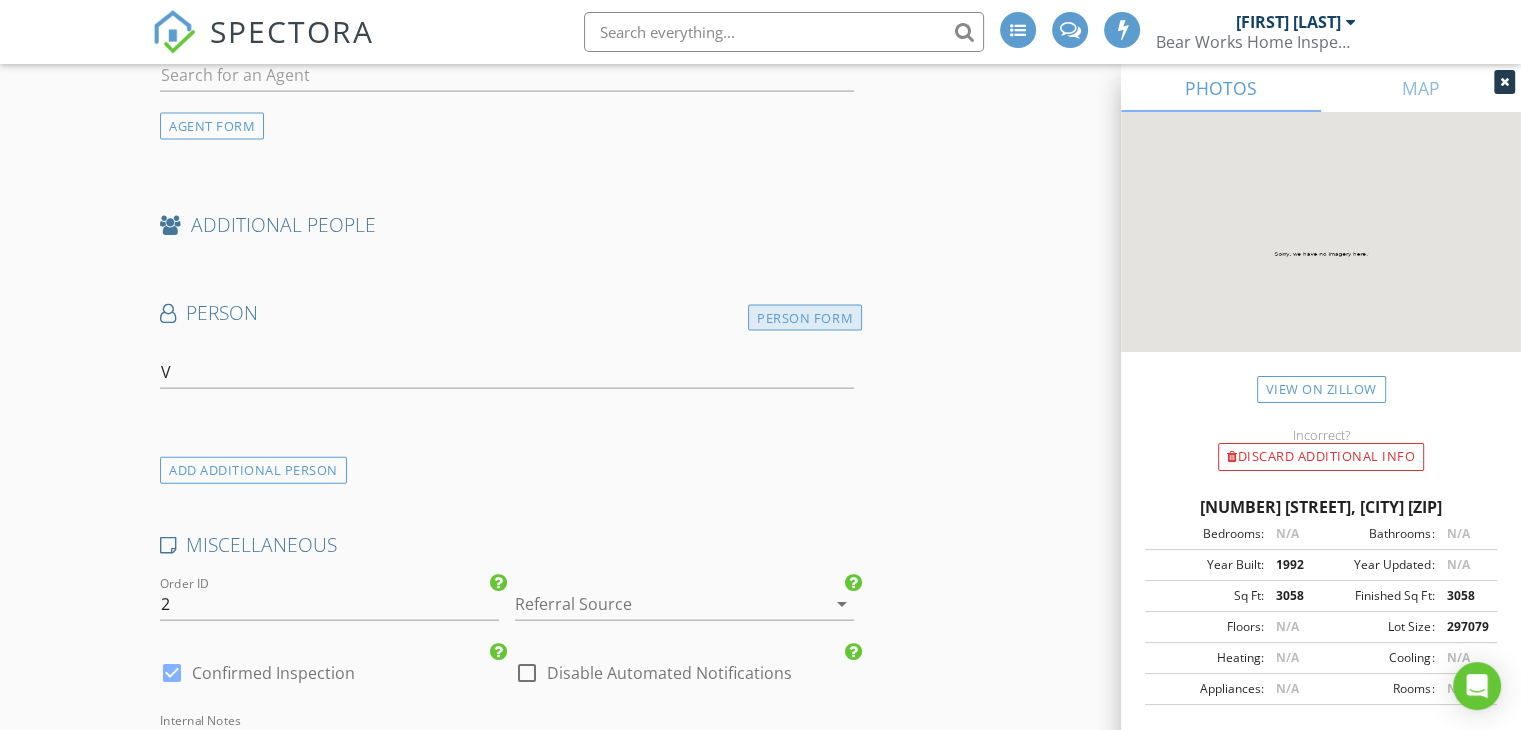 click on "Person Form" at bounding box center [805, 318] 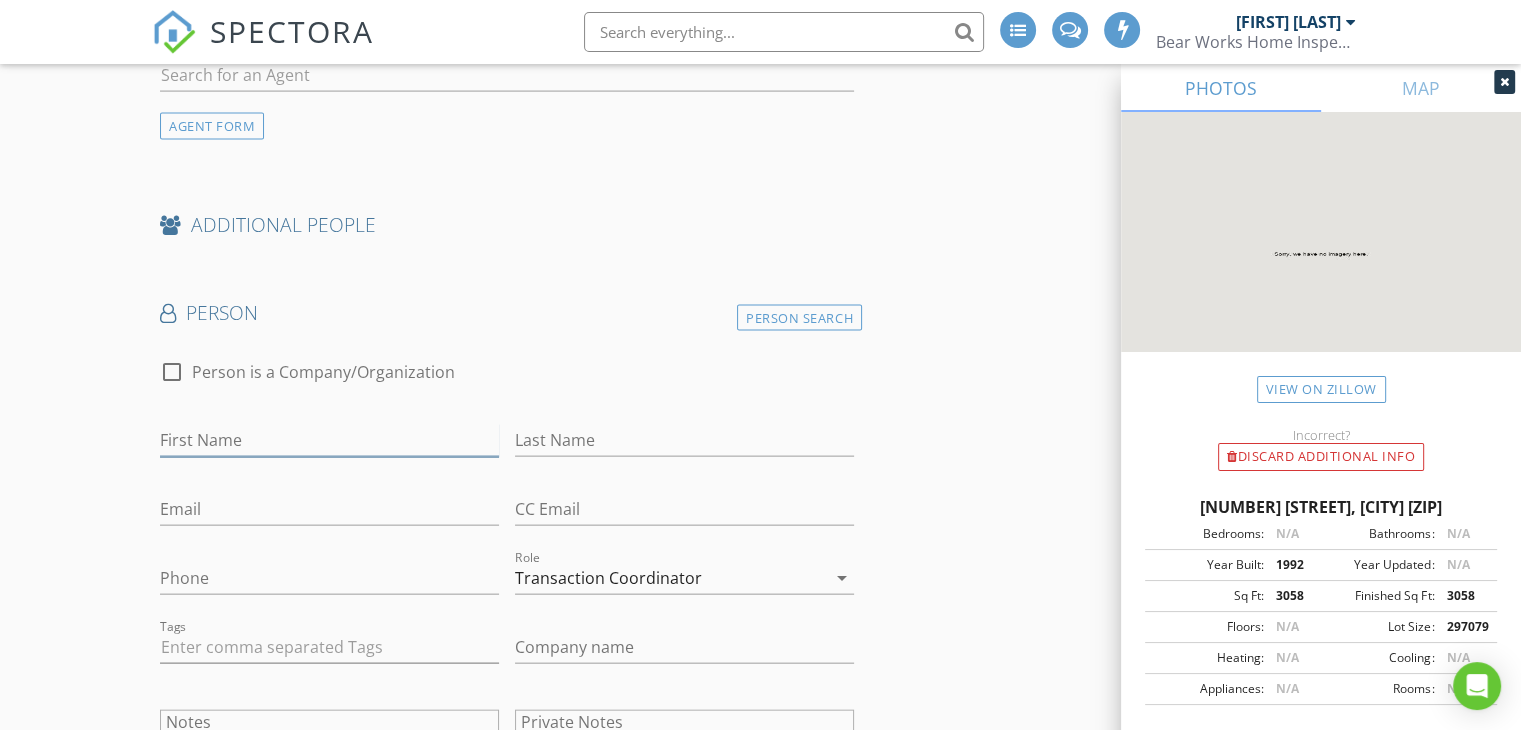 click on "First Name" at bounding box center (329, 440) 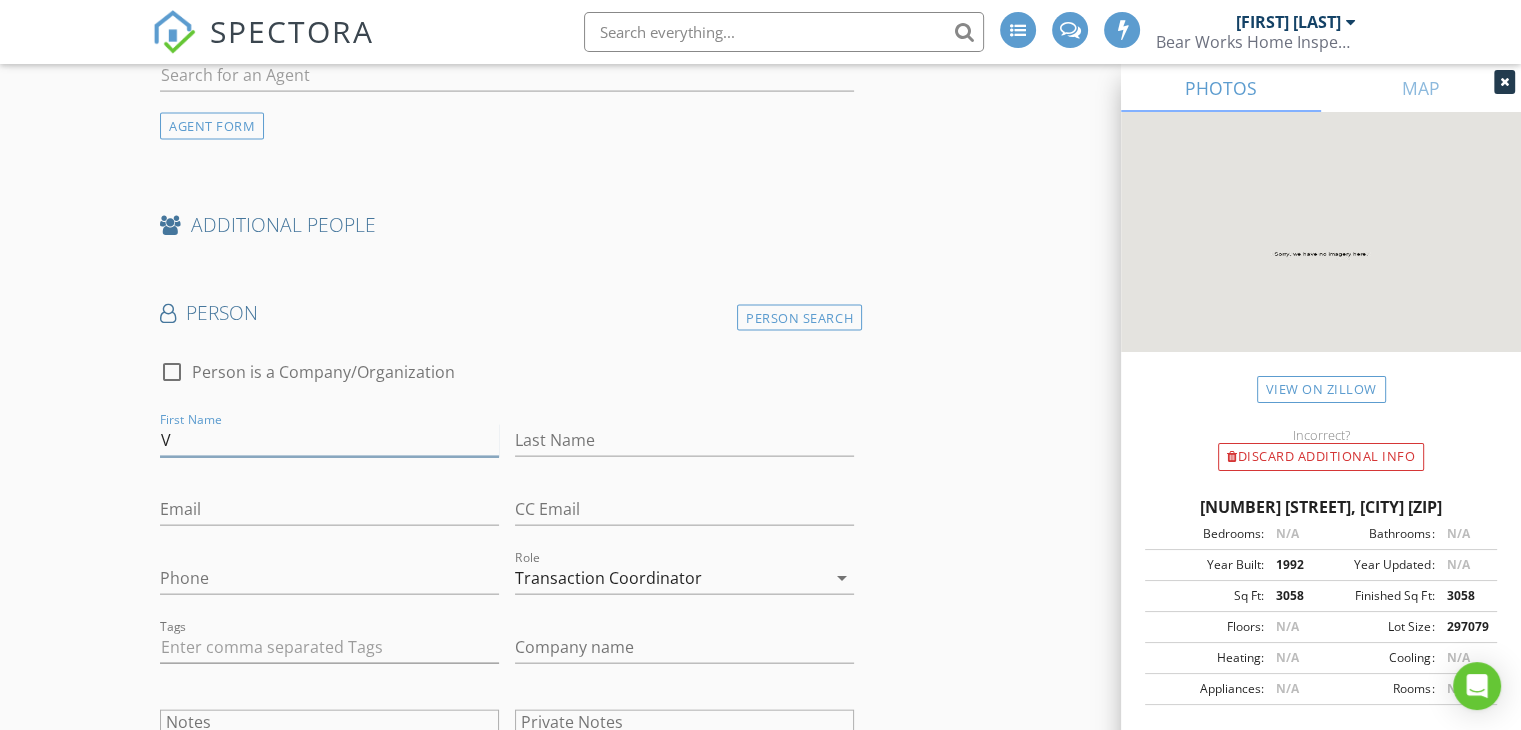 type on "[PERSON]" 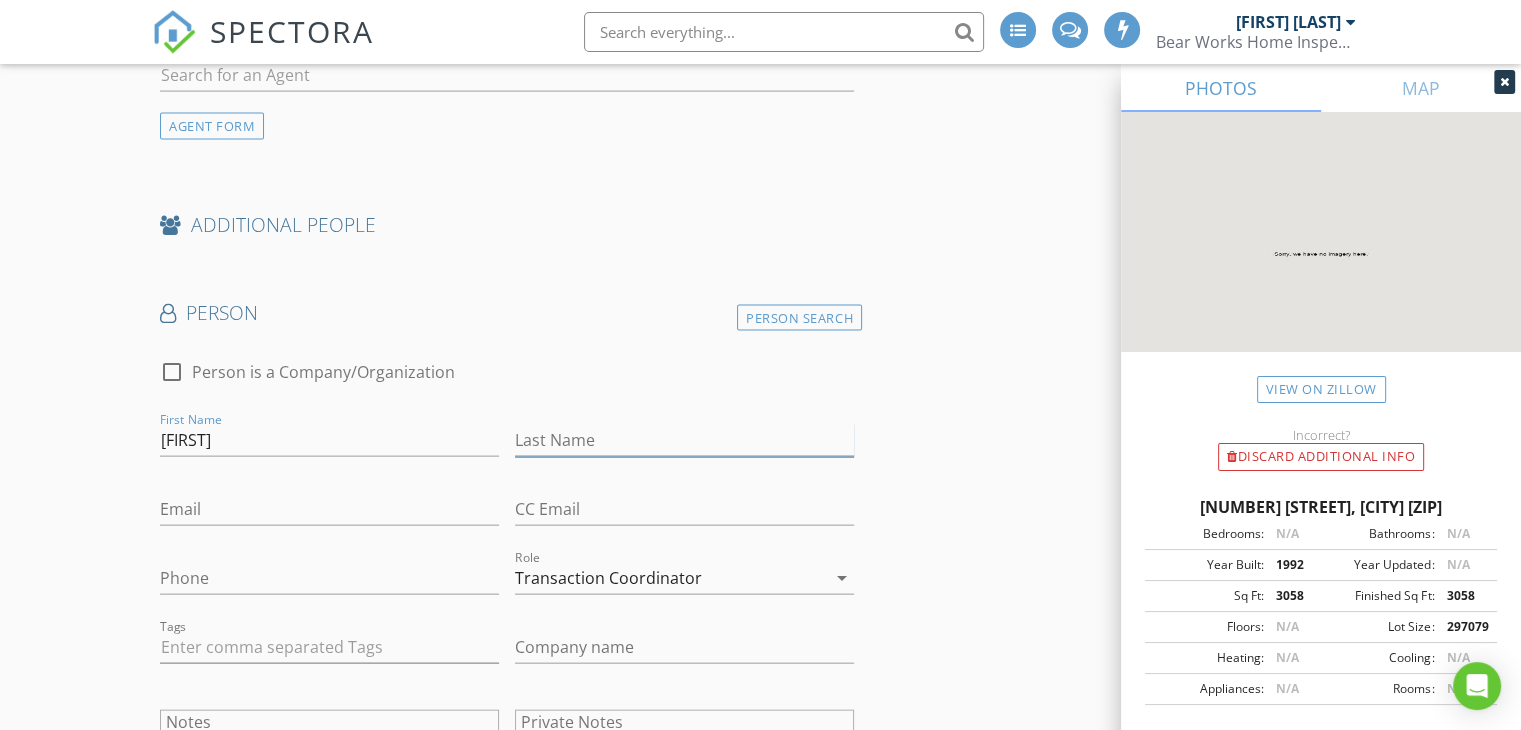 click on "Last Name" at bounding box center (684, 440) 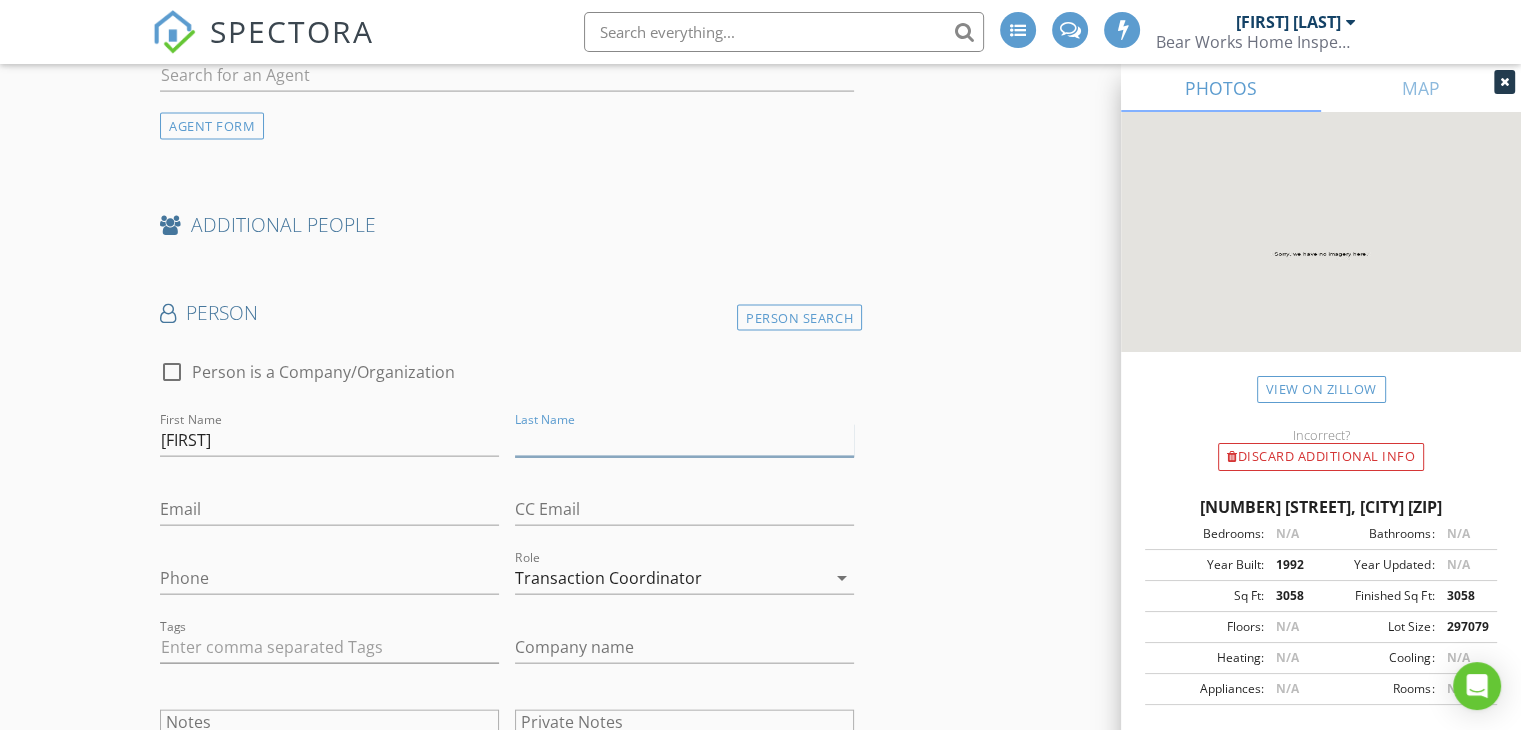 type on "Anderson" 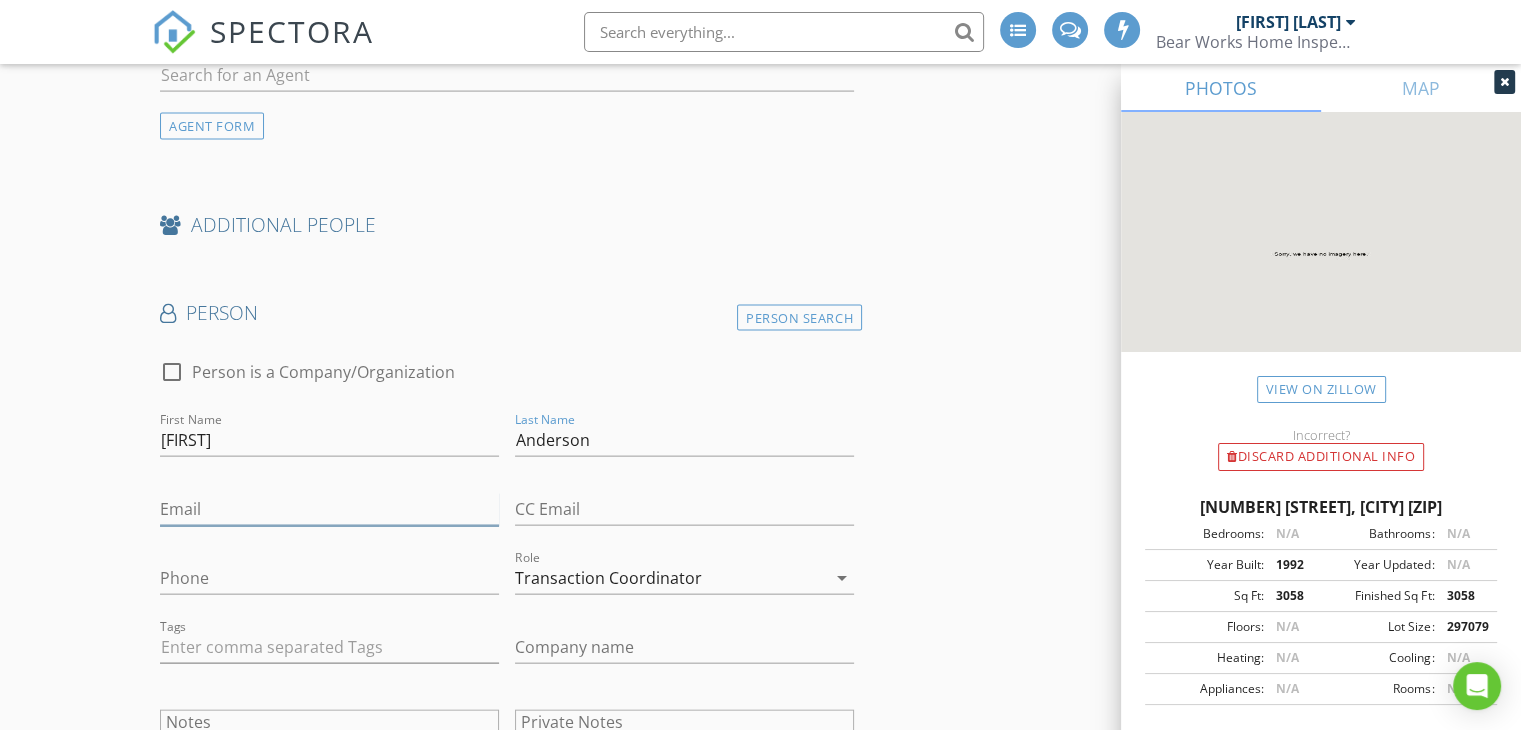 type on "anderson_sean@icloud.com" 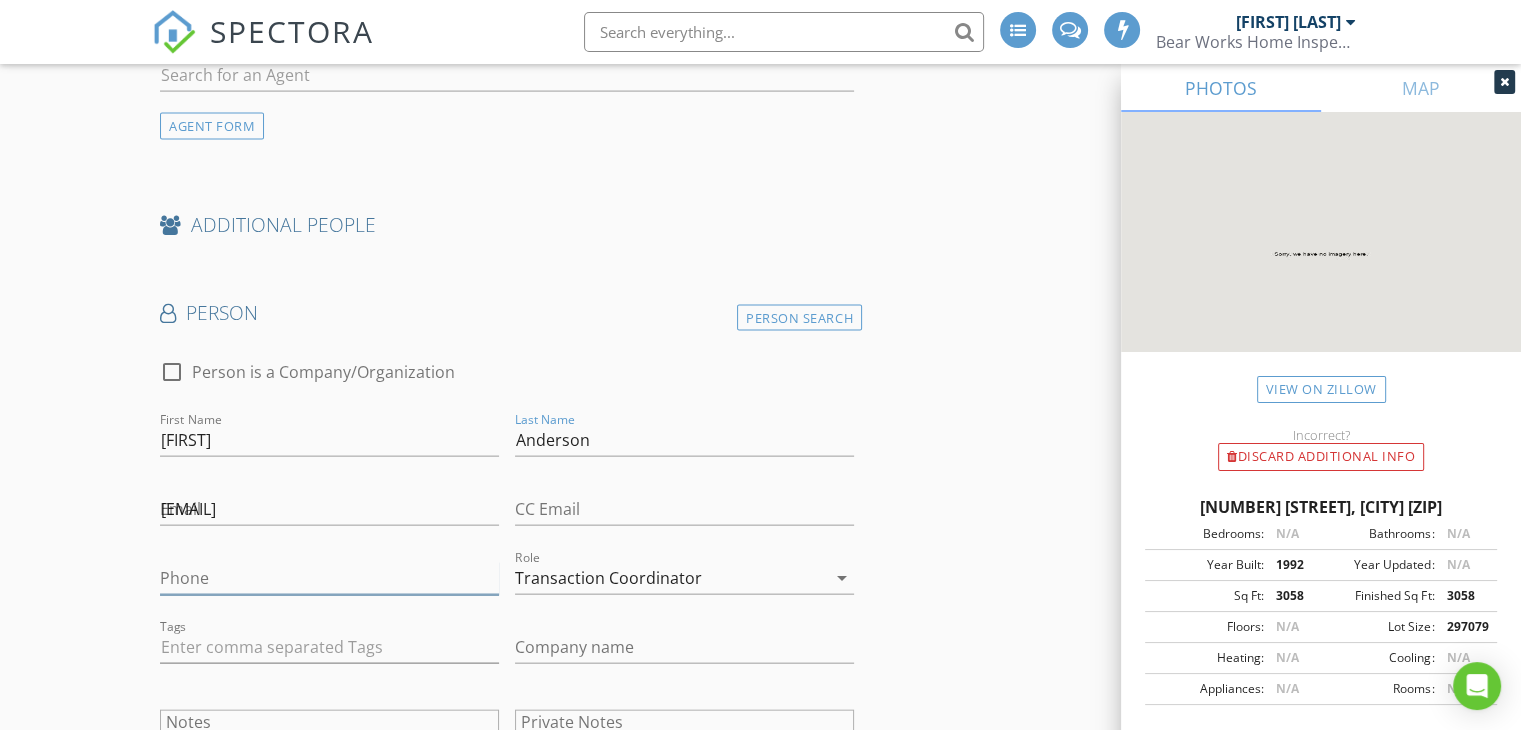 type on "6093583450" 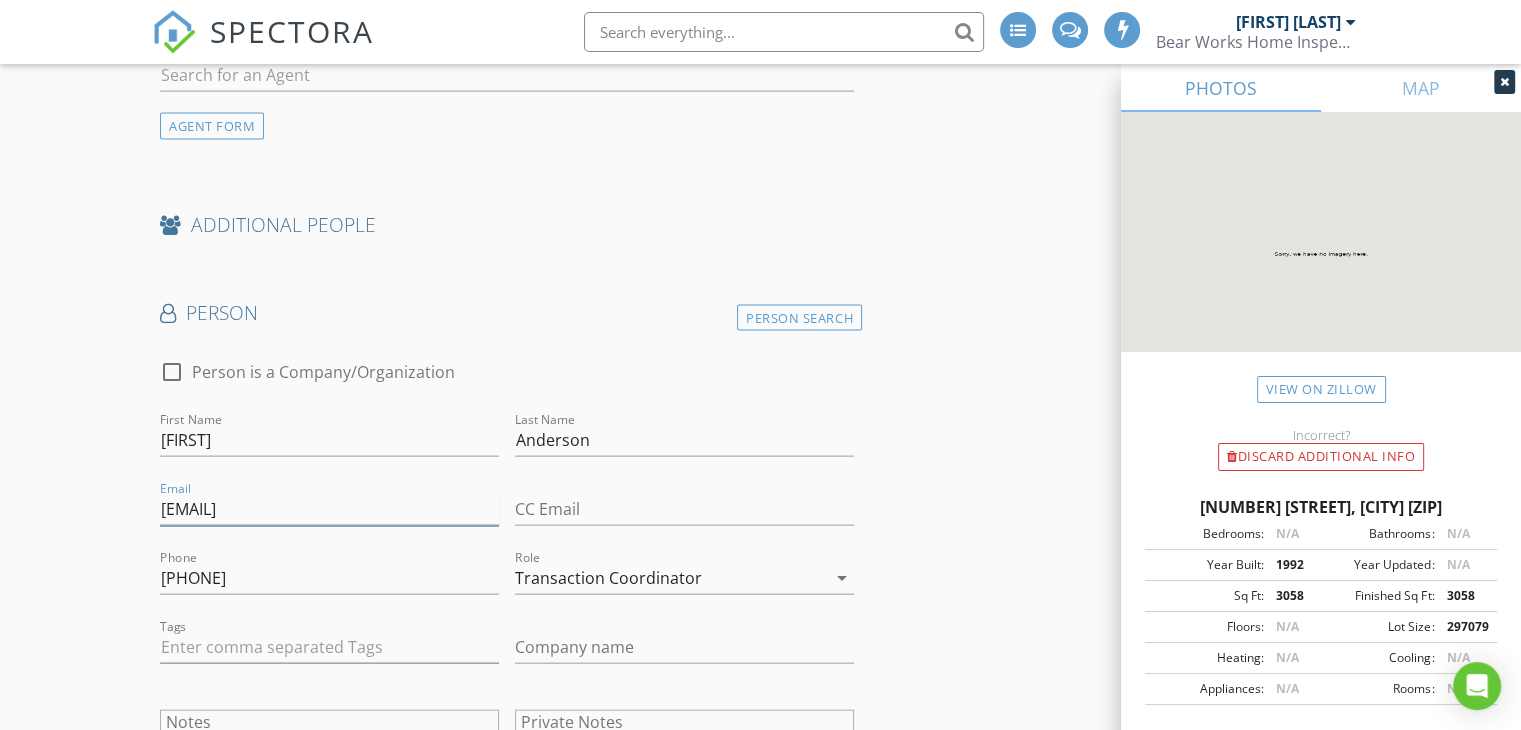 drag, startPoint x: 396, startPoint y: 504, endPoint x: 22, endPoint y: 490, distance: 374.26193 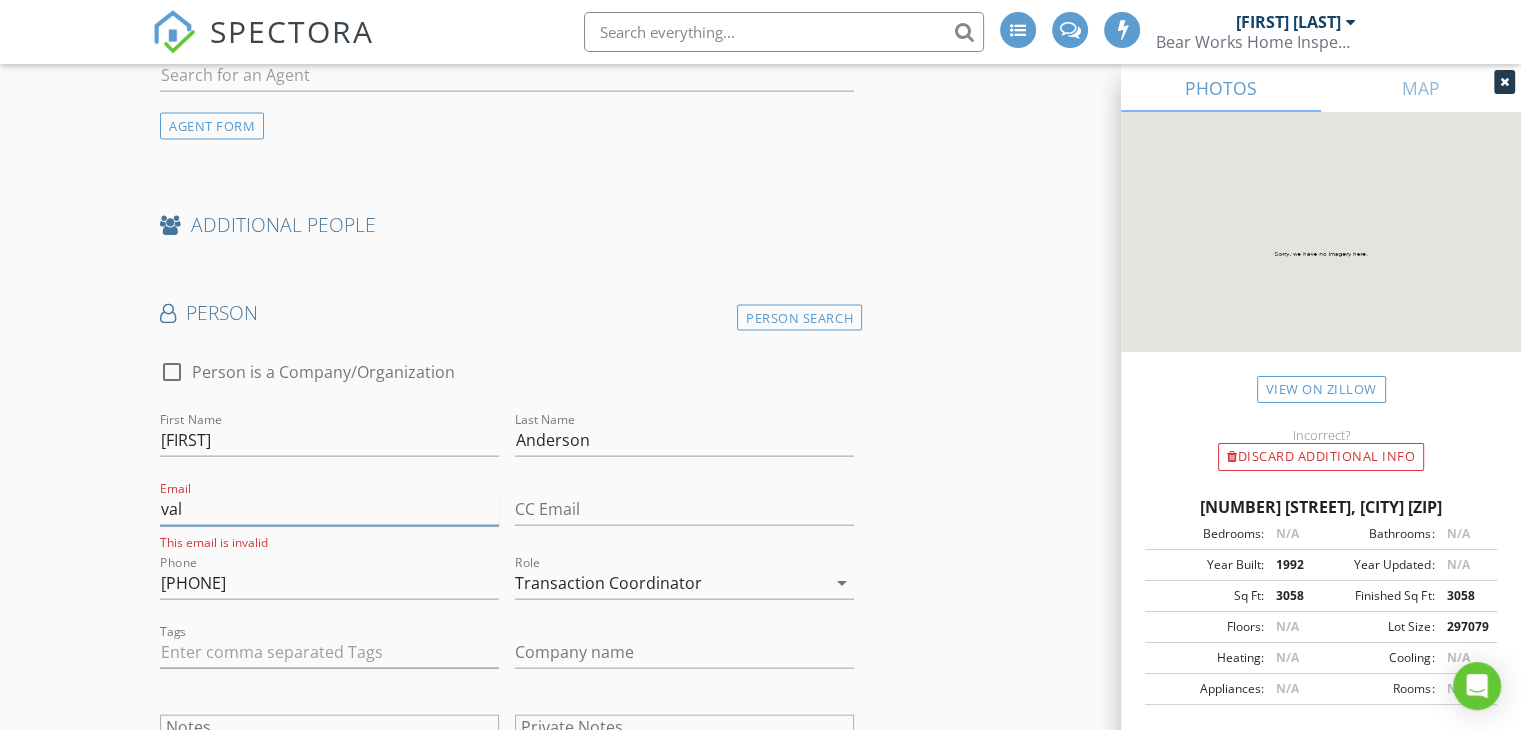 type on "[EMAIL]" 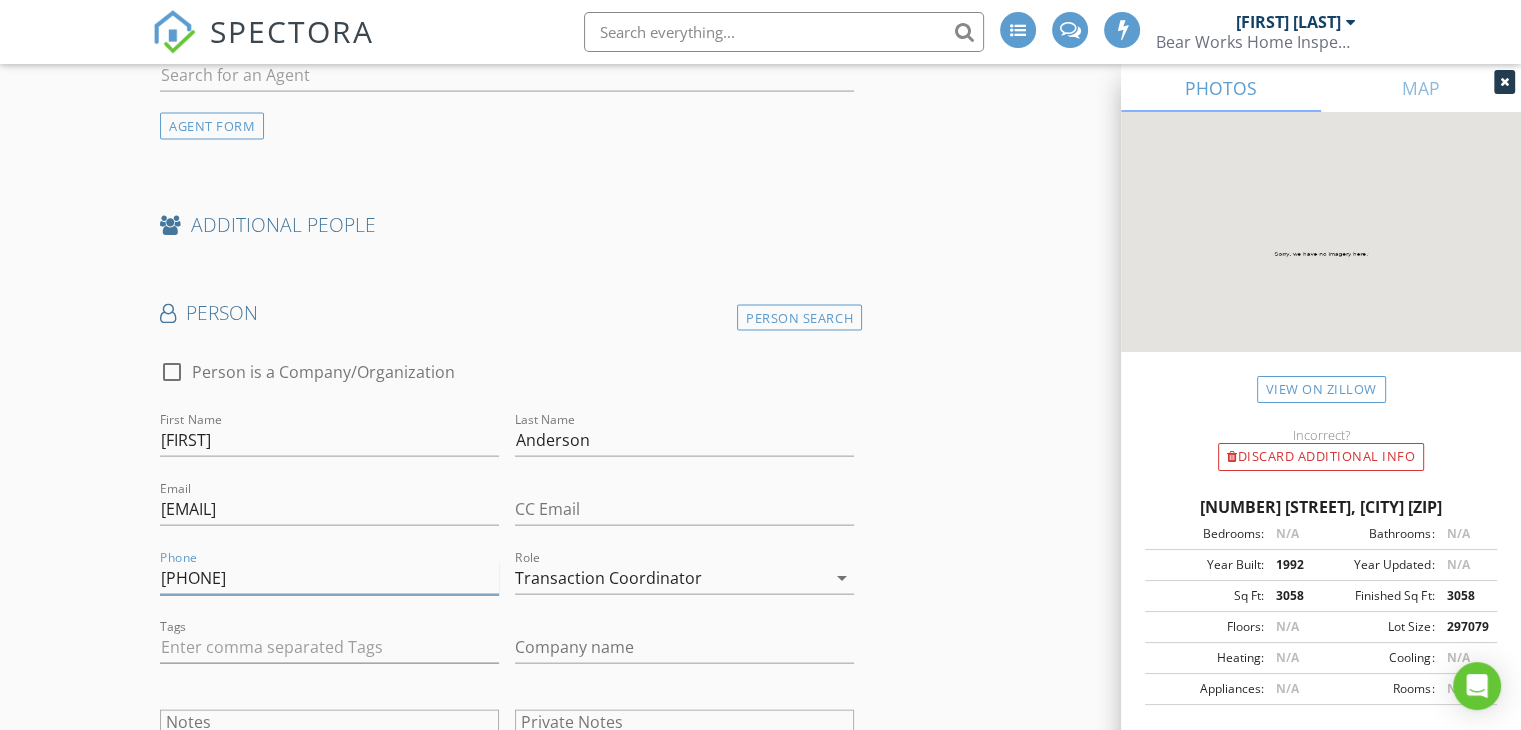 drag, startPoint x: 276, startPoint y: 583, endPoint x: 0, endPoint y: 549, distance: 278.0863 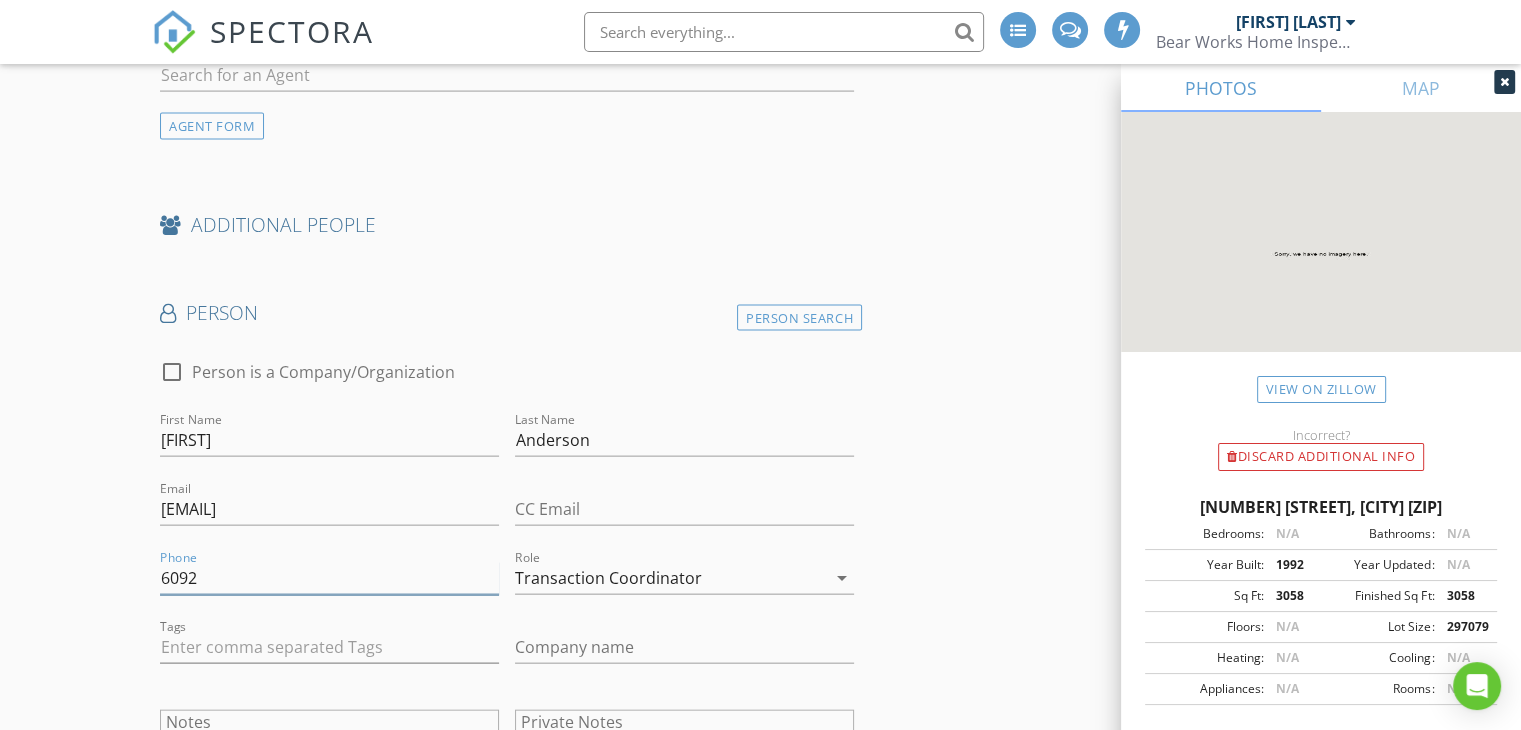 type on "[PHONE]" 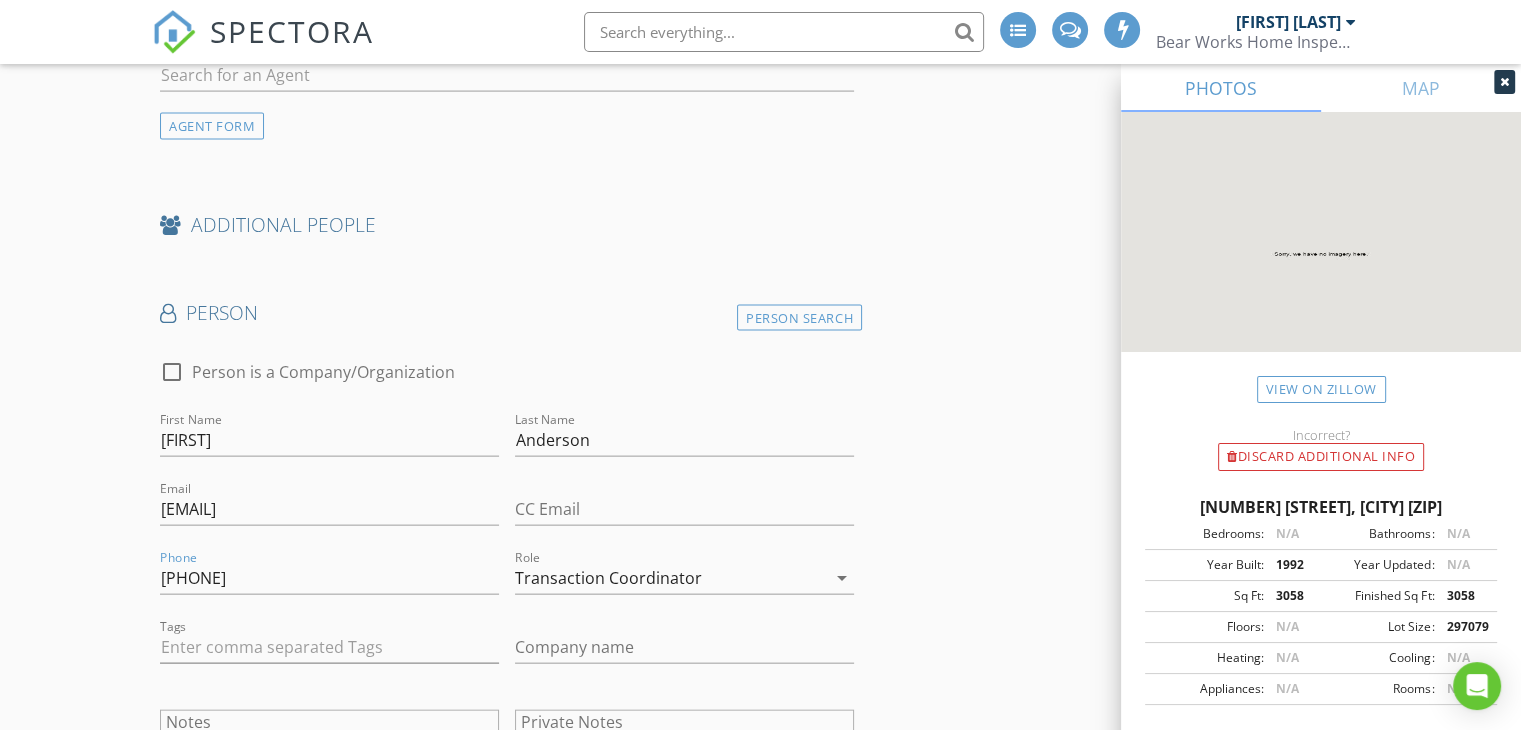 click on "Transaction Coordinator" at bounding box center (670, 578) 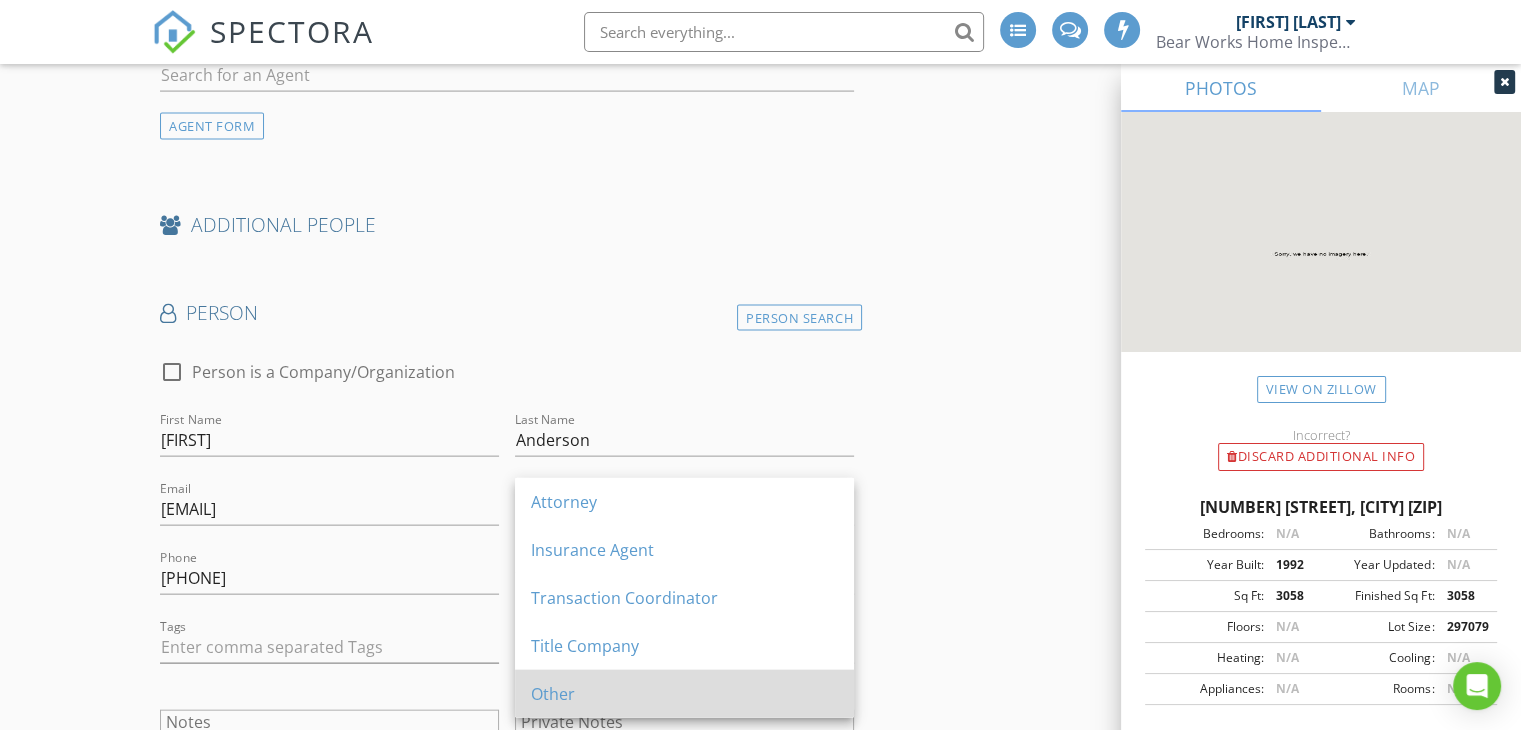 click on "Other" at bounding box center [684, 694] 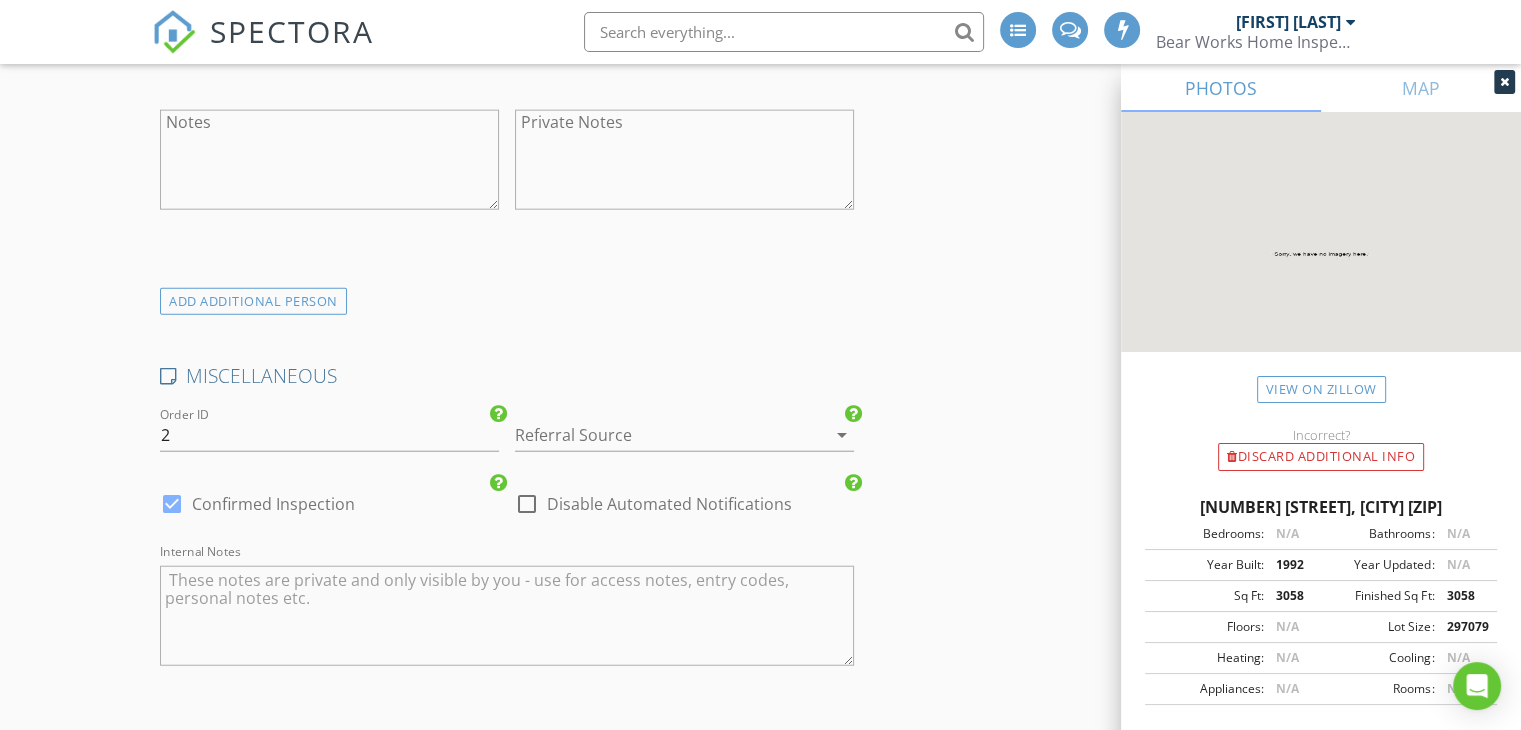 scroll, scrollTop: 5000, scrollLeft: 0, axis: vertical 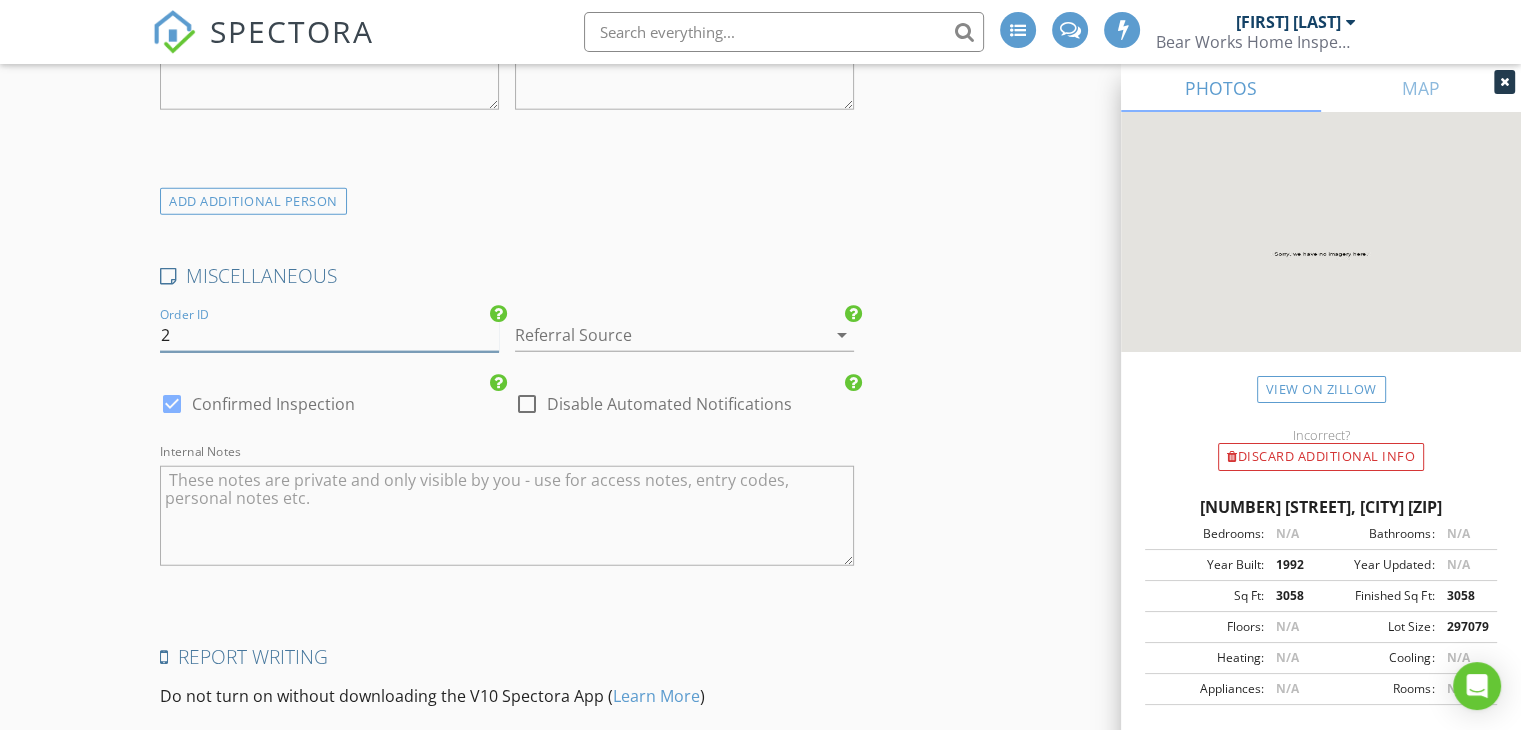 drag, startPoint x: 275, startPoint y: 313, endPoint x: 32, endPoint y: 293, distance: 243.82166 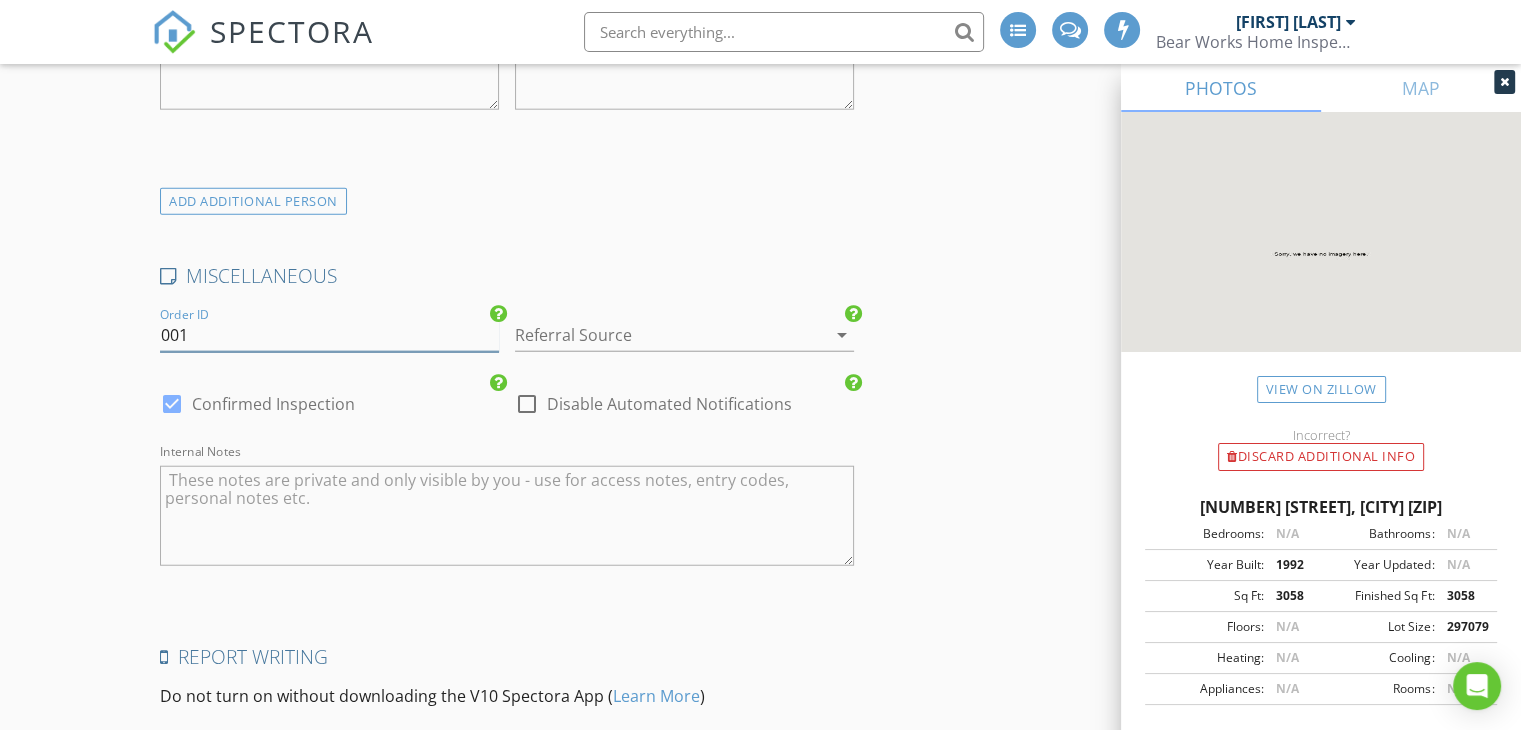 type on "001" 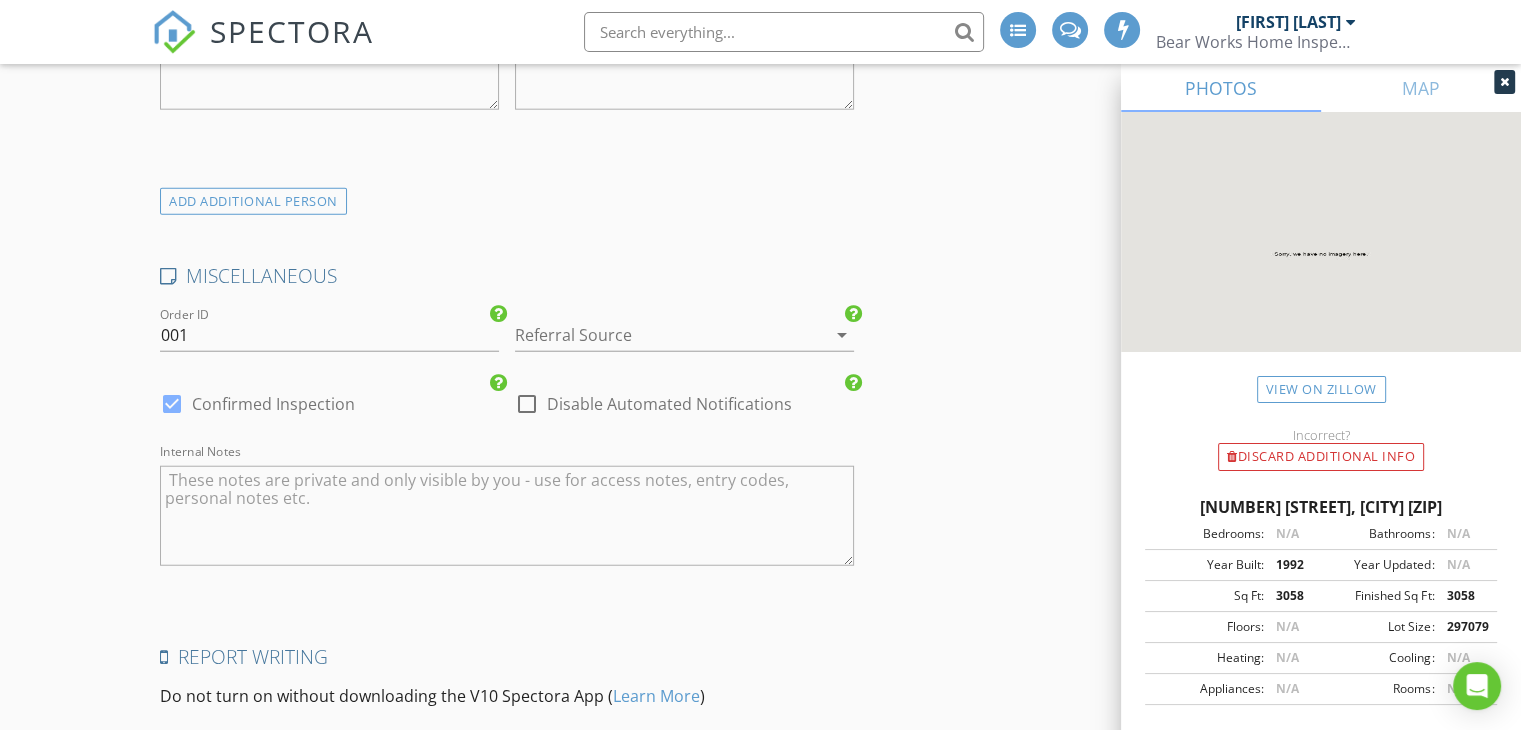 click on "INSPECTOR(S)
check_box   Sean Anderson   PRIMARY   Sean Anderson arrow_drop_down   check_box Sean Anderson specifically requested
Date/Time
08/05/2025 10:00 AM
Location
Address Search       Address 27 Stevens Ln   Unit   City Tabernacle   State NJ   Zip 08088   County Burlington     Square Feet 3058   Year Built 1992   Foundation Basement arrow_drop_down     Sean Anderson     22.4 miles     (37 minutes)
client
check_box Enable Client CC email for this inspection   Client Search     check_box_outline_blank Client is a Company/Organization     First Name Dorice   Last Name Anderson   Email daadodger1@aol.com   CC Email   Phone 856-745-3590         Tags         Notes   Private Notes
client
Client Search     check_box_outline_blank Client is a Company/Organization     First Name Gary   Last Name Grabert   Email   CC Email" at bounding box center [760, -1833] 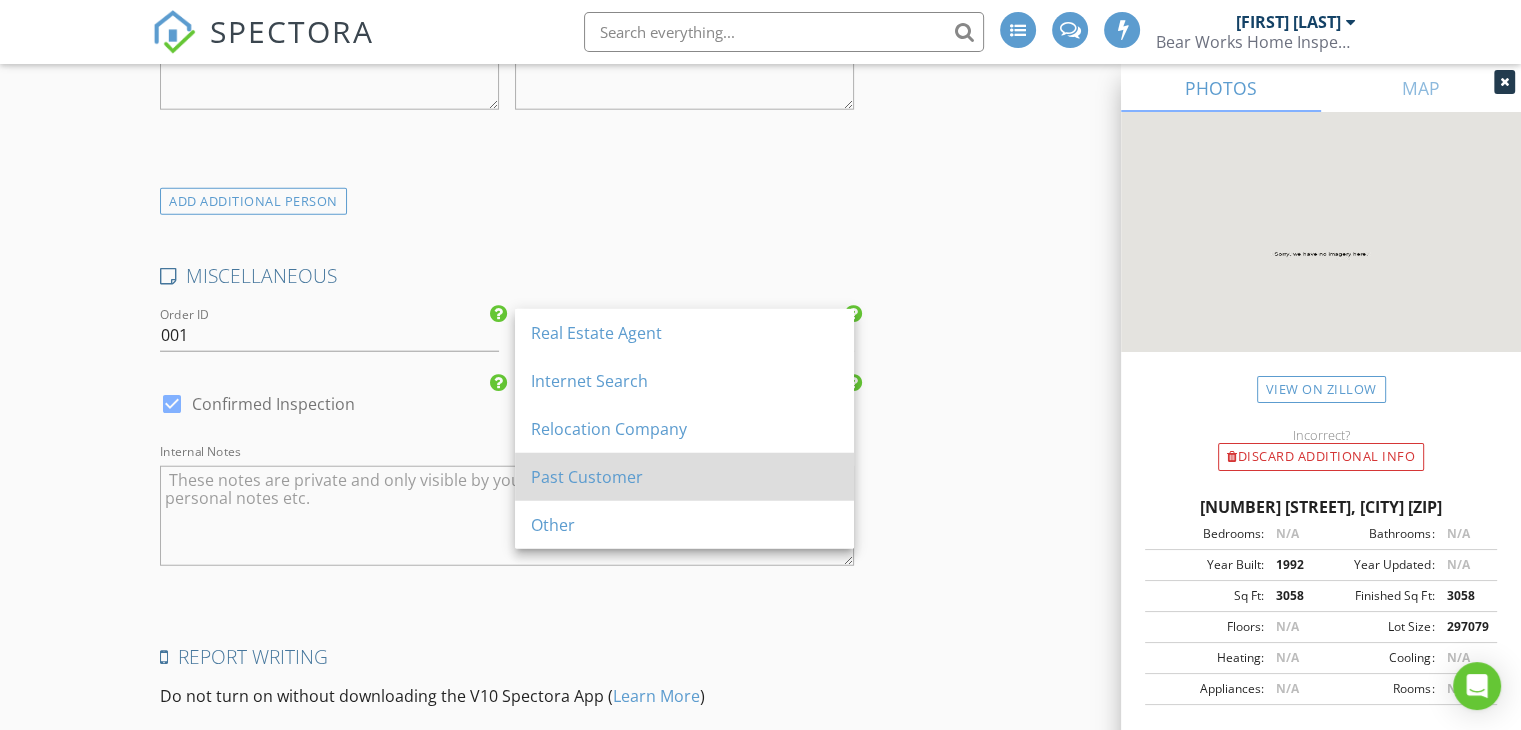 click on "Past Customer" at bounding box center [684, 477] 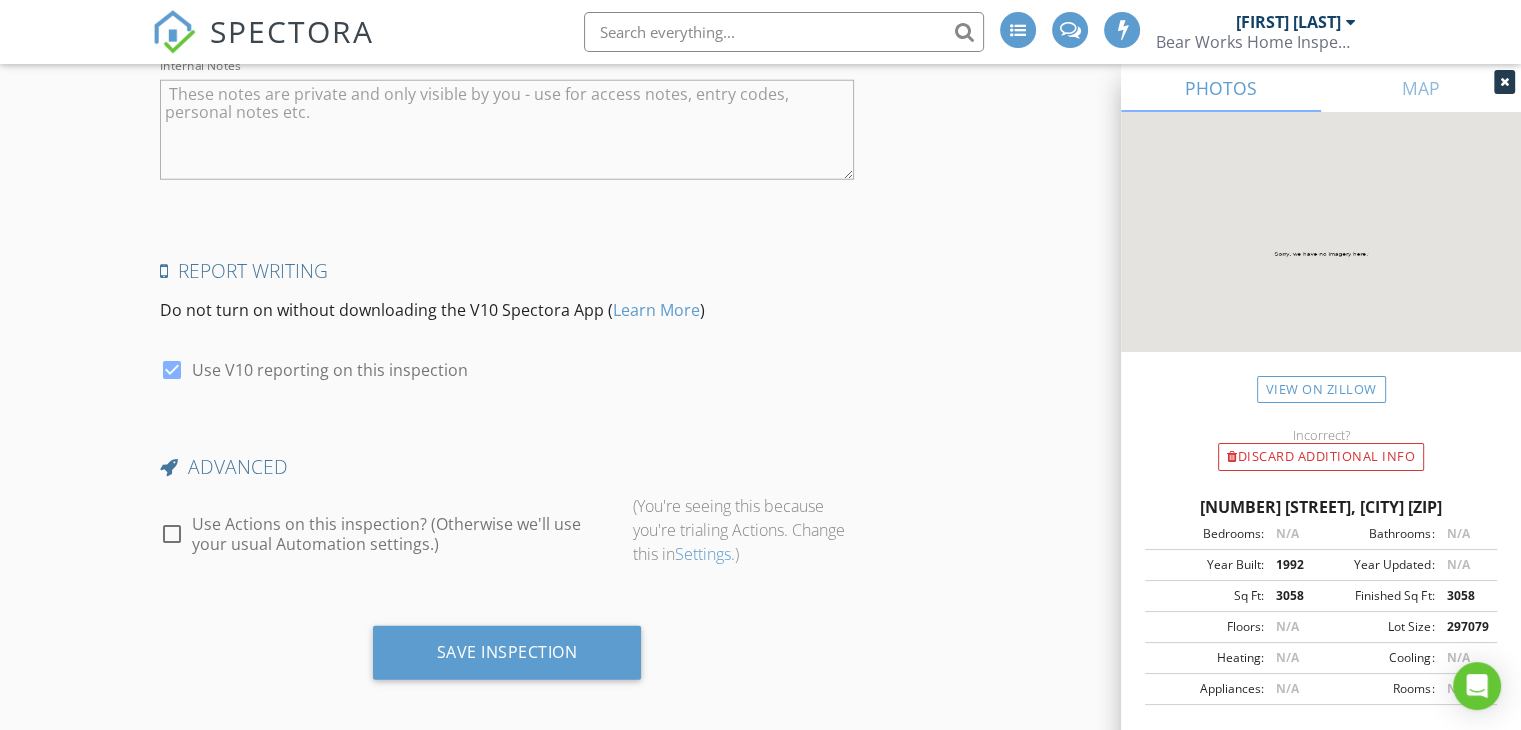 scroll, scrollTop: 5389, scrollLeft: 0, axis: vertical 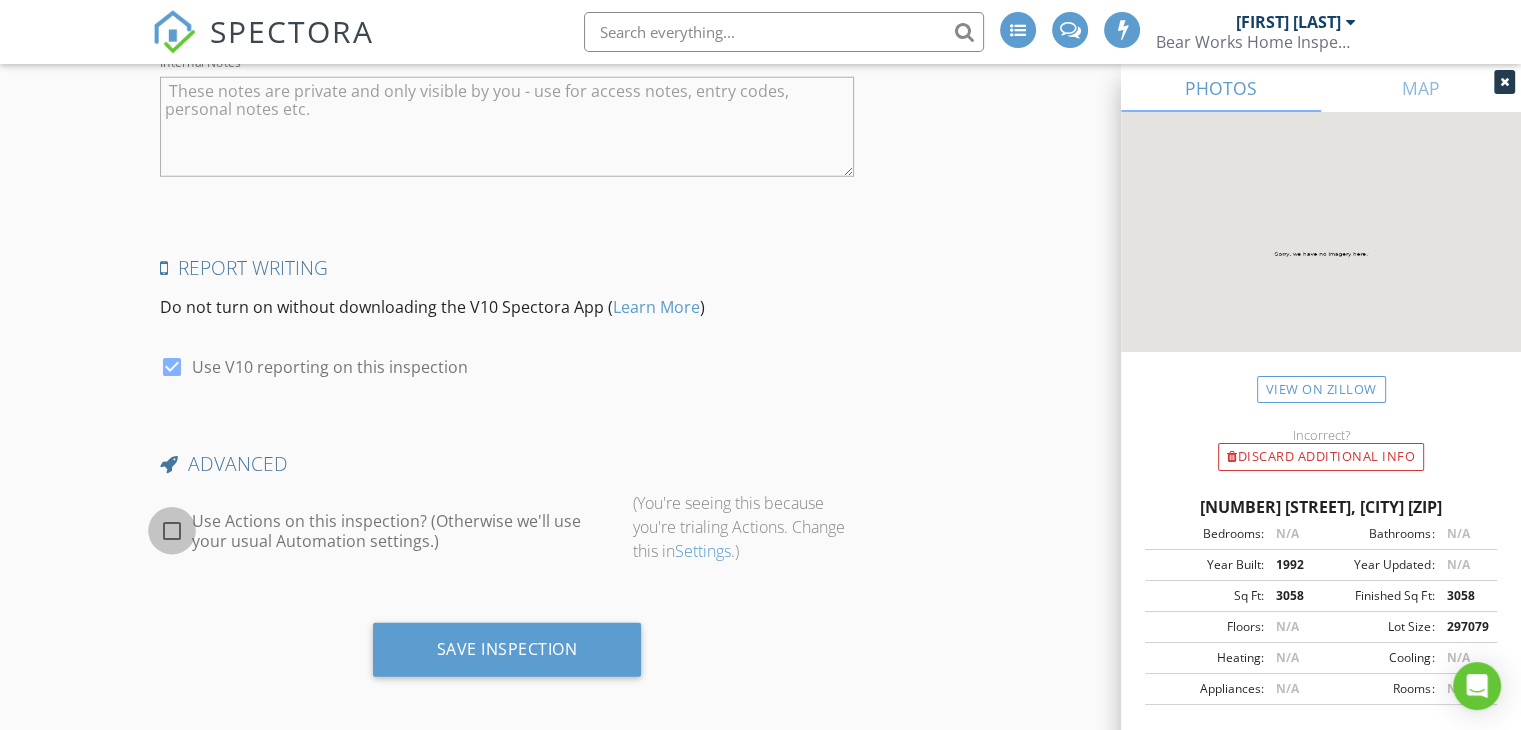 click at bounding box center [172, 531] 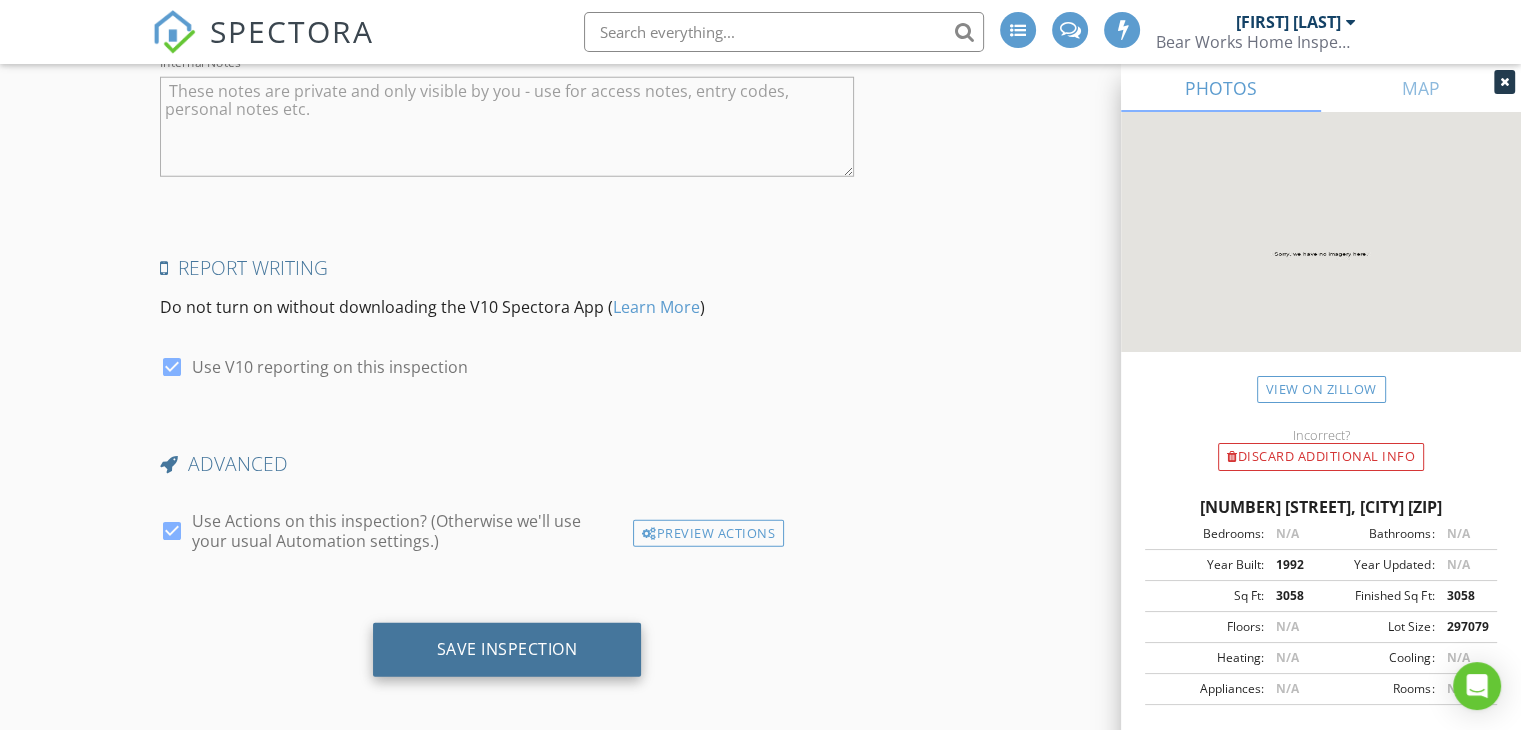 click on "Save Inspection" at bounding box center (507, 649) 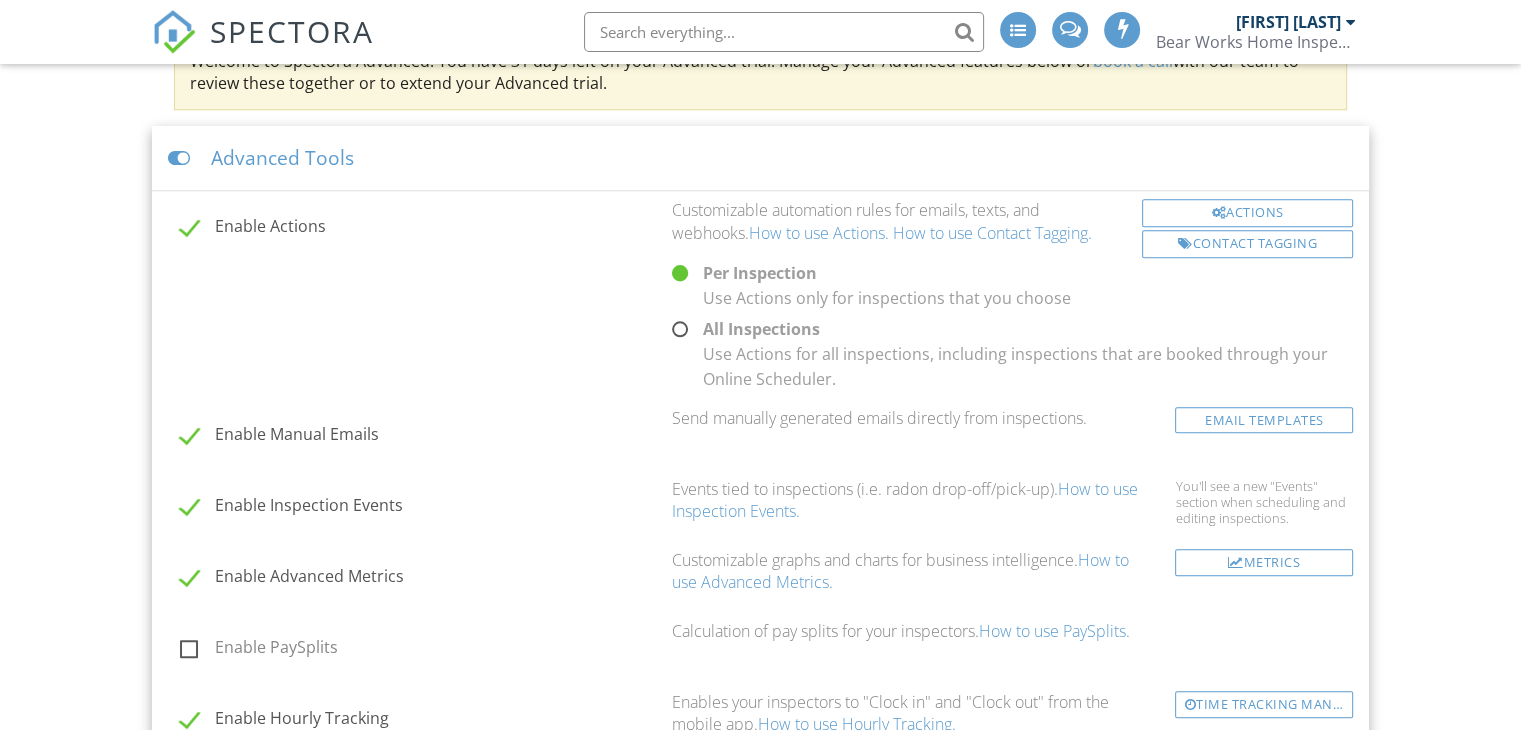 scroll, scrollTop: 1904, scrollLeft: 0, axis: vertical 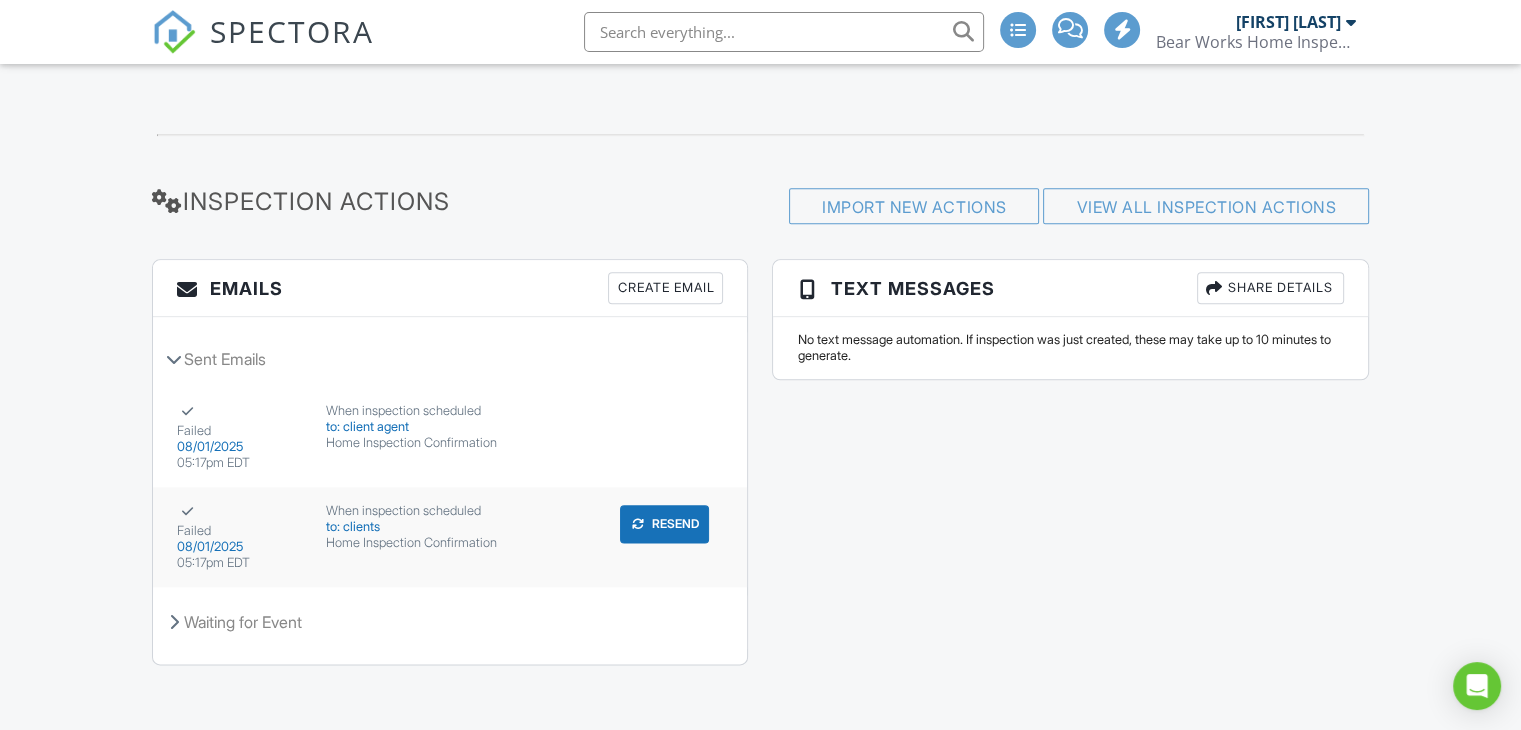 click on "Resend" at bounding box center (664, 524) 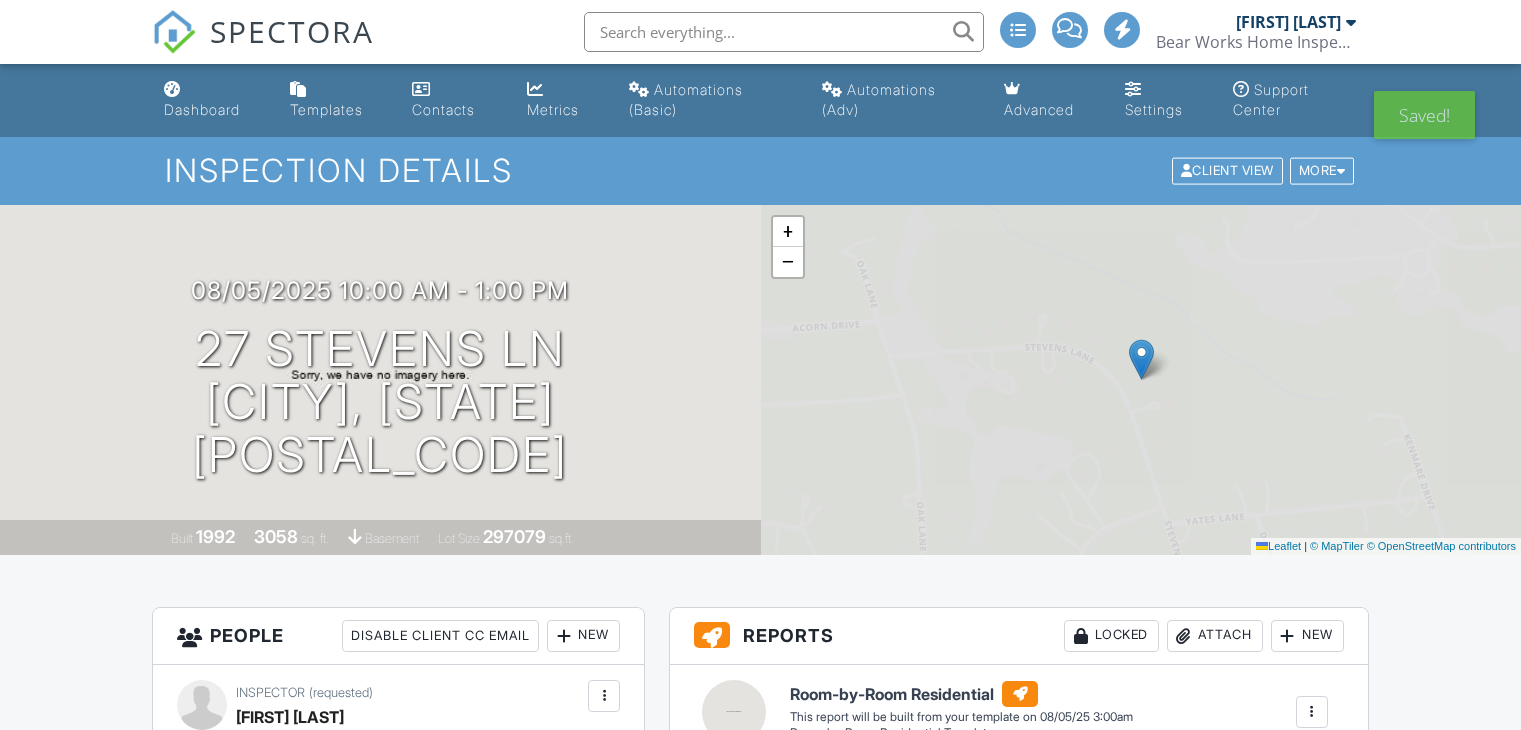 scroll, scrollTop: 400, scrollLeft: 0, axis: vertical 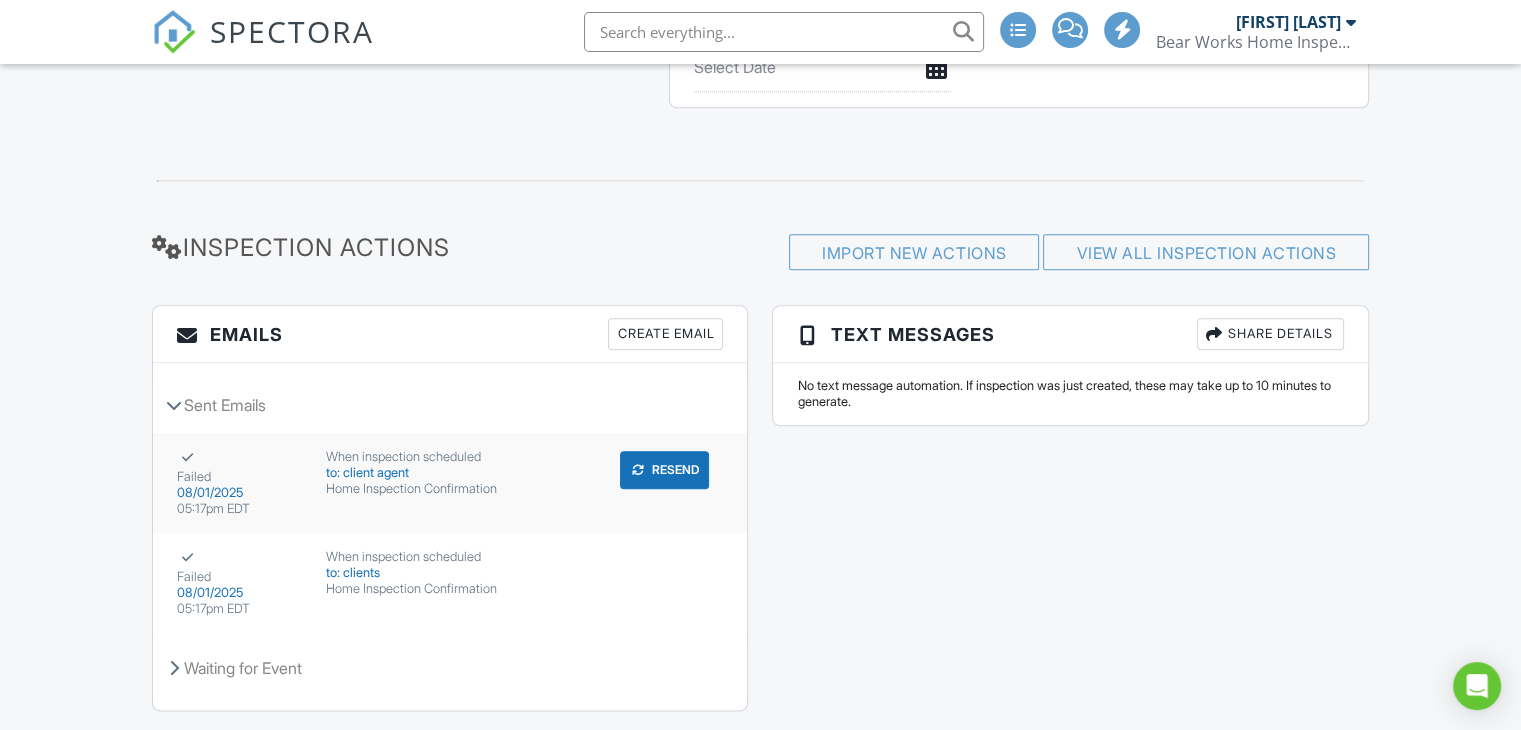 click on "Resend" at bounding box center (664, 470) 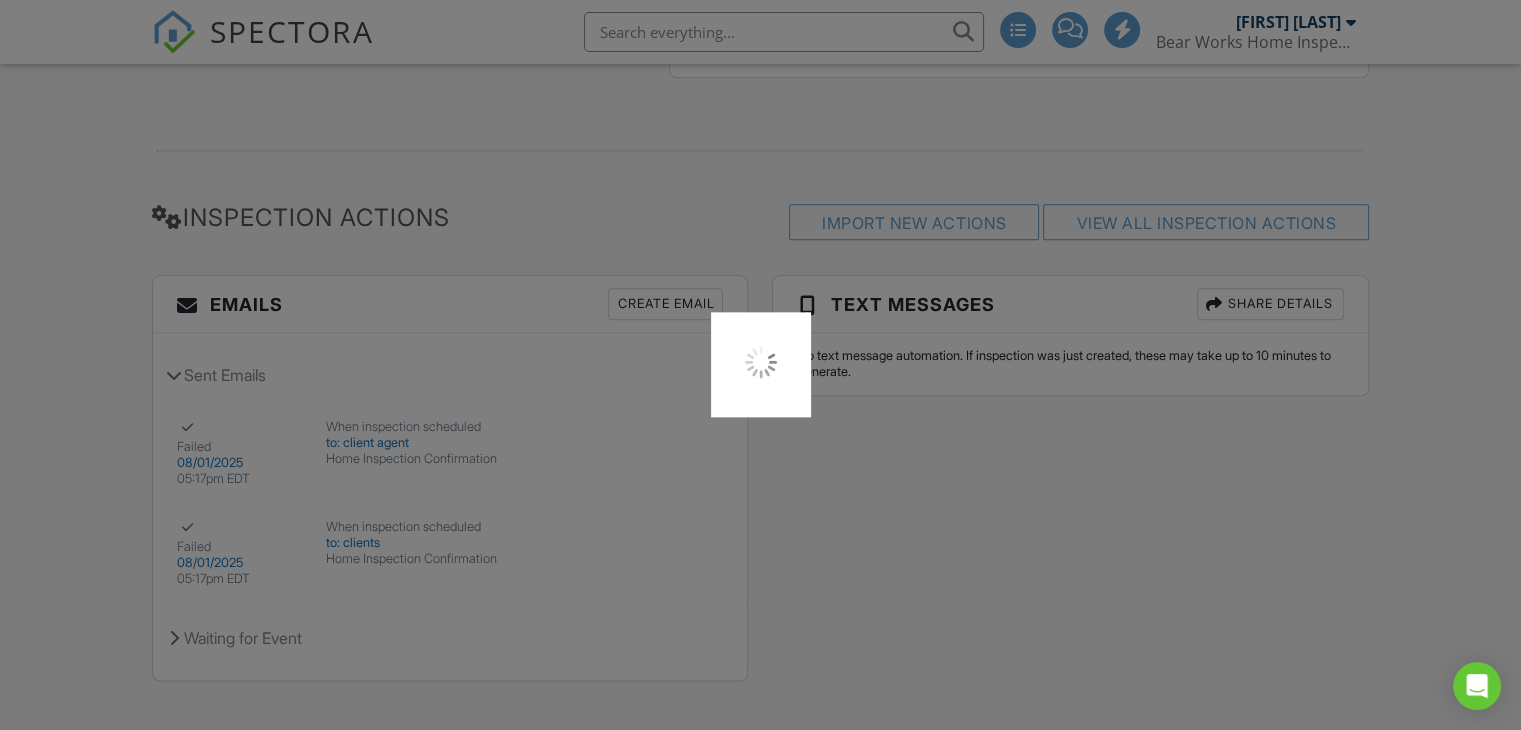 scroll, scrollTop: 2346, scrollLeft: 0, axis: vertical 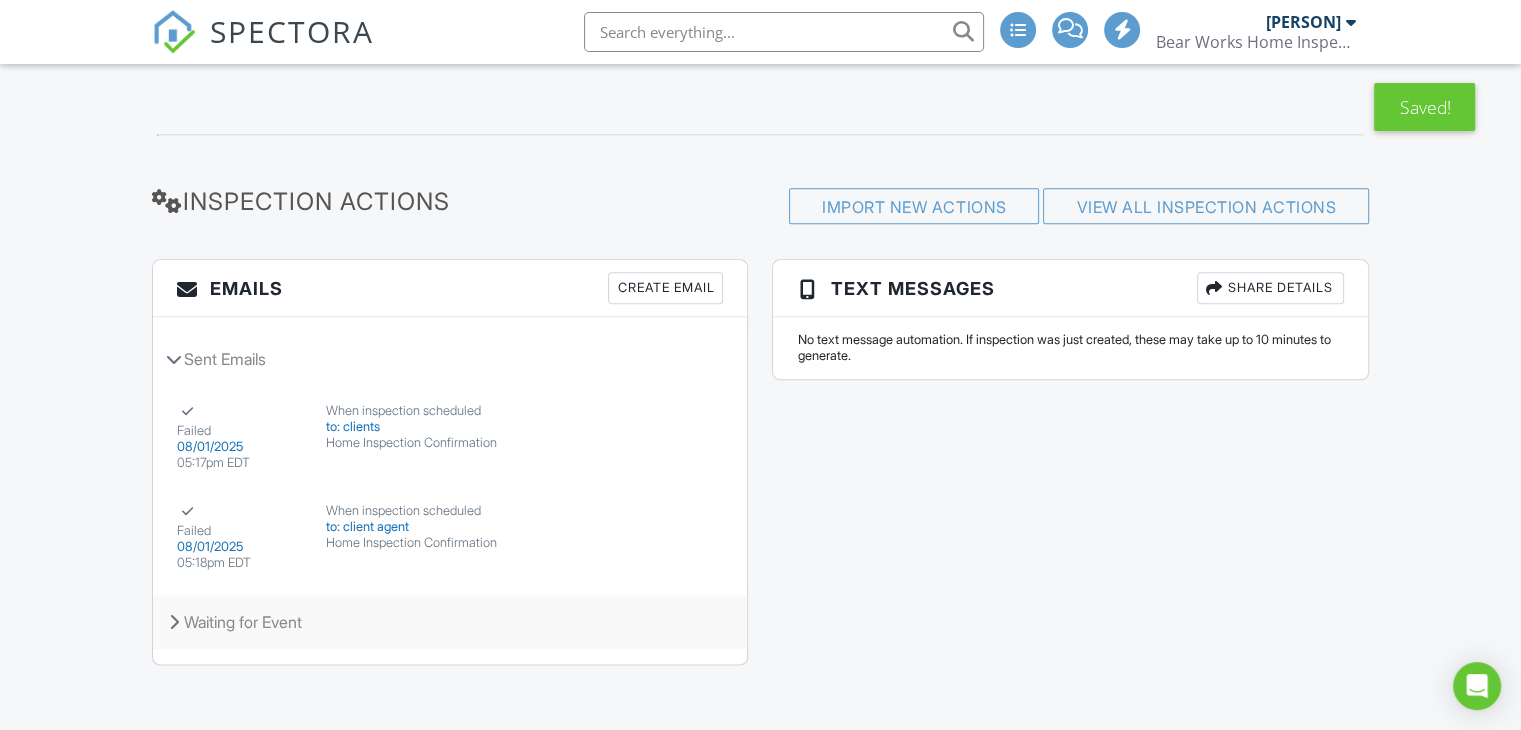 click at bounding box center [174, 622] 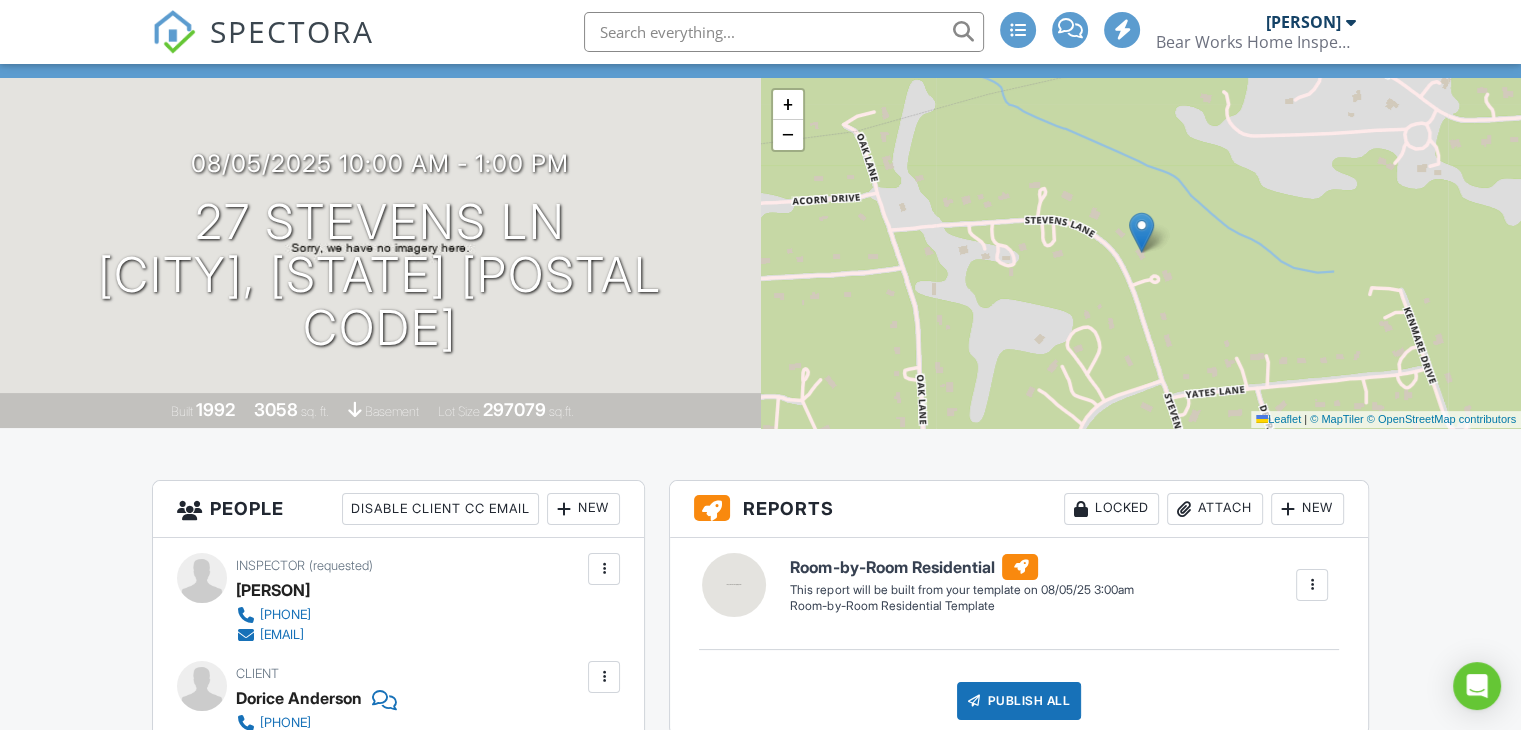 scroll, scrollTop: 0, scrollLeft: 0, axis: both 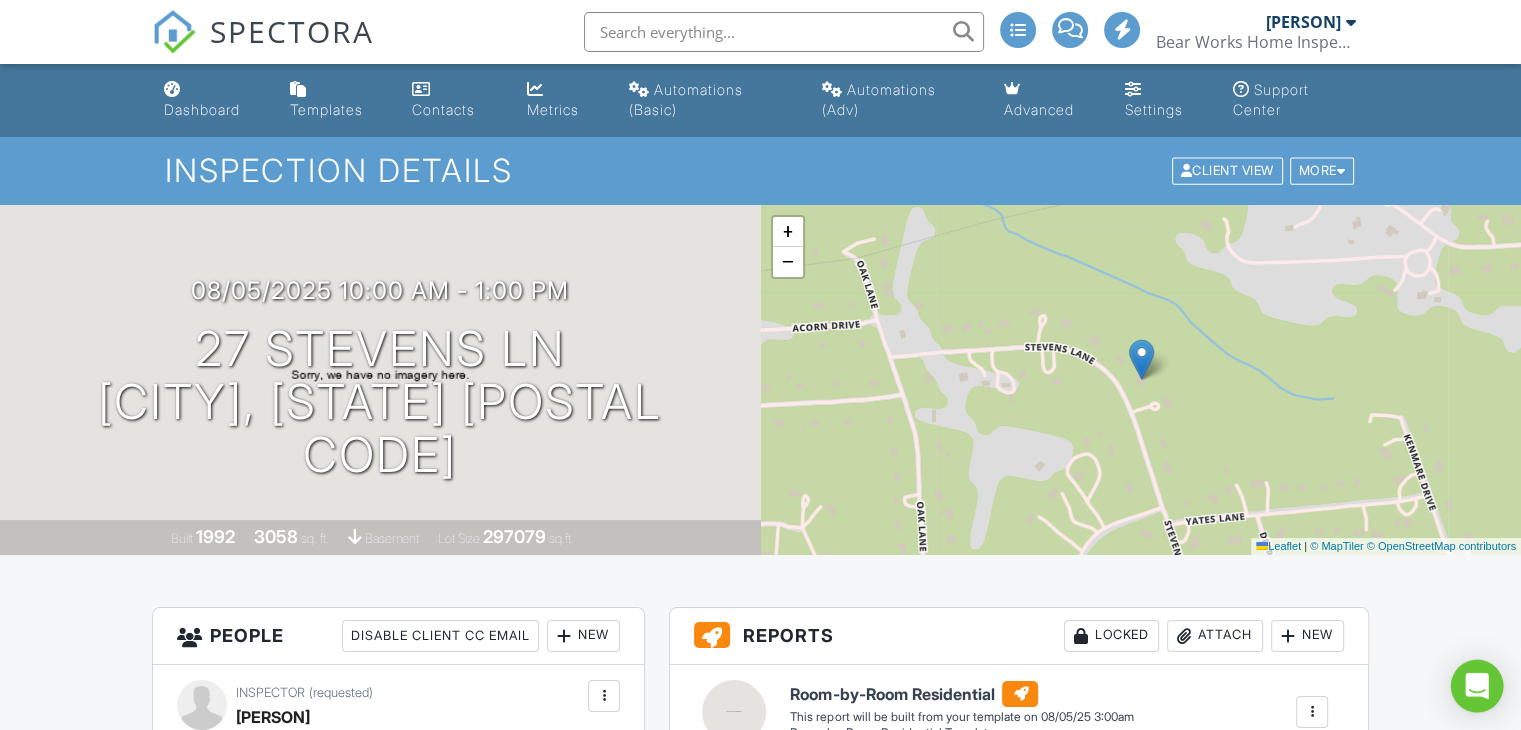 click 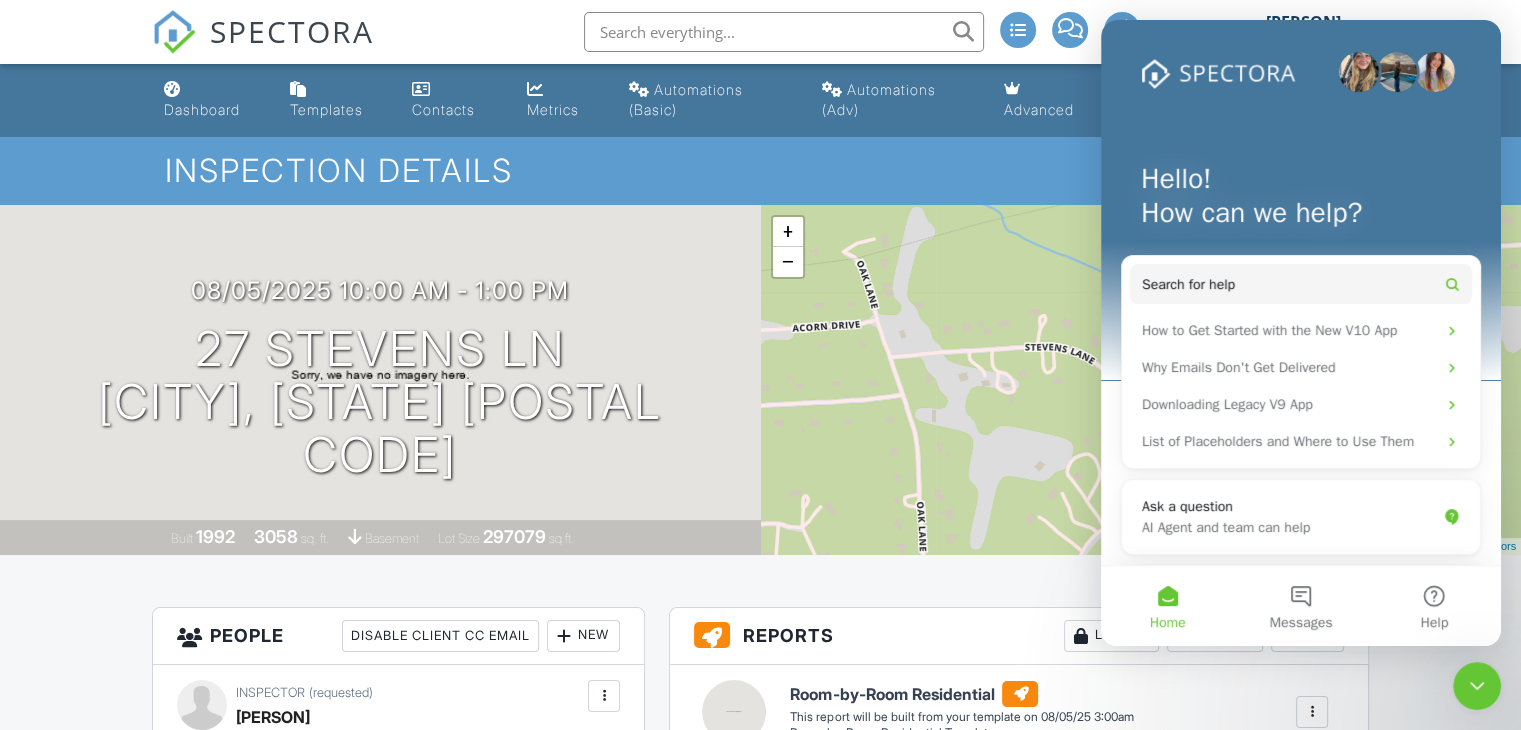 scroll, scrollTop: 0, scrollLeft: 0, axis: both 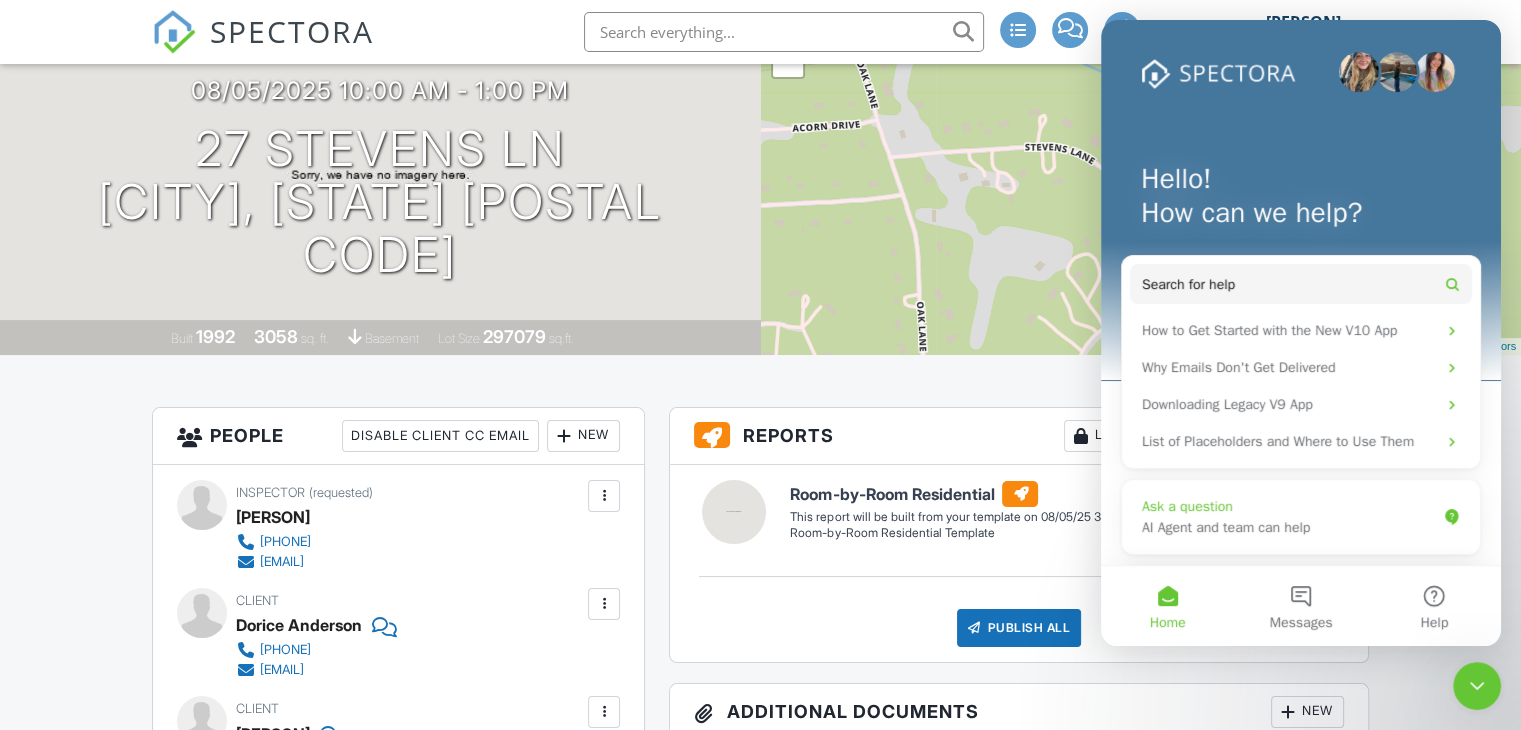 click on "AI Agent and team can help" at bounding box center (1289, 527) 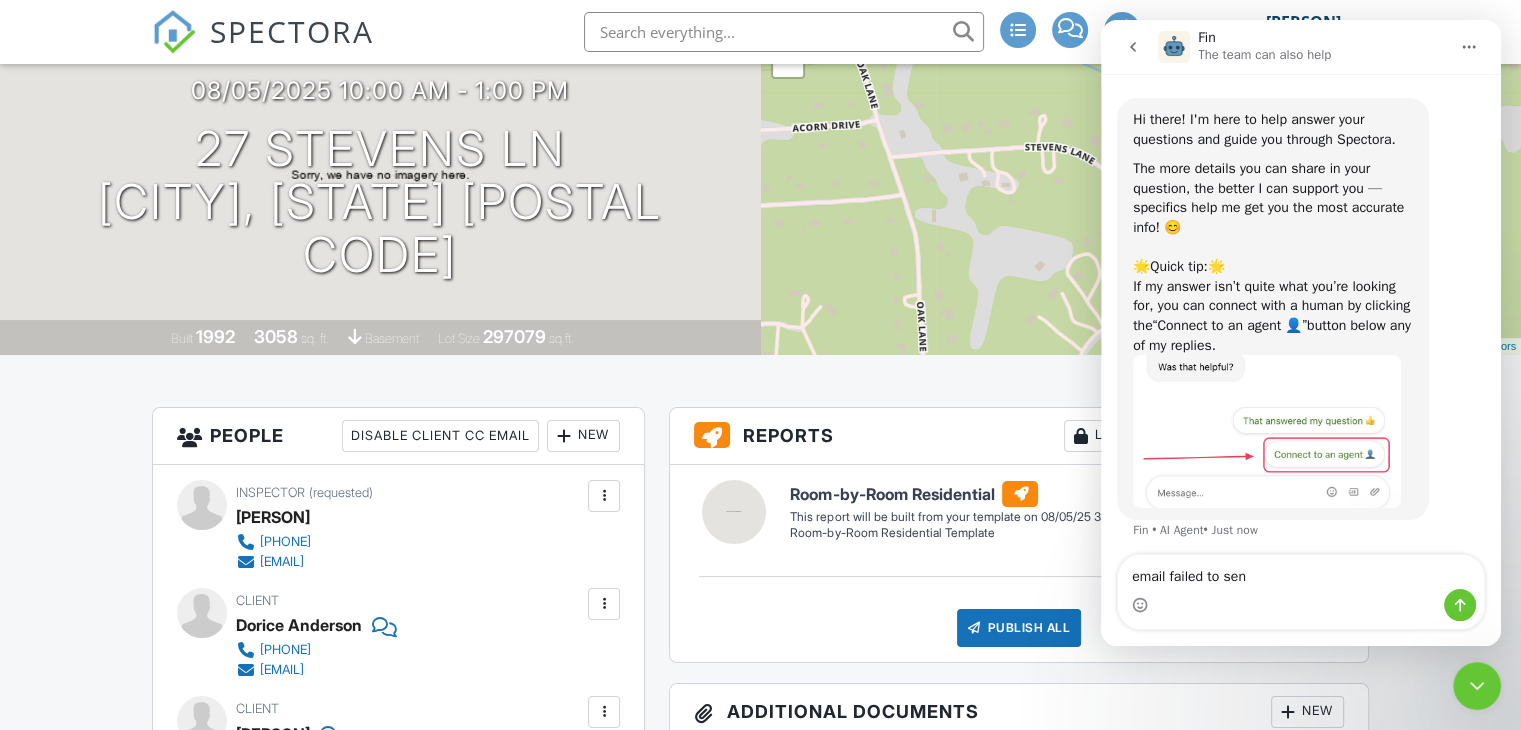 type on "email failed to sent" 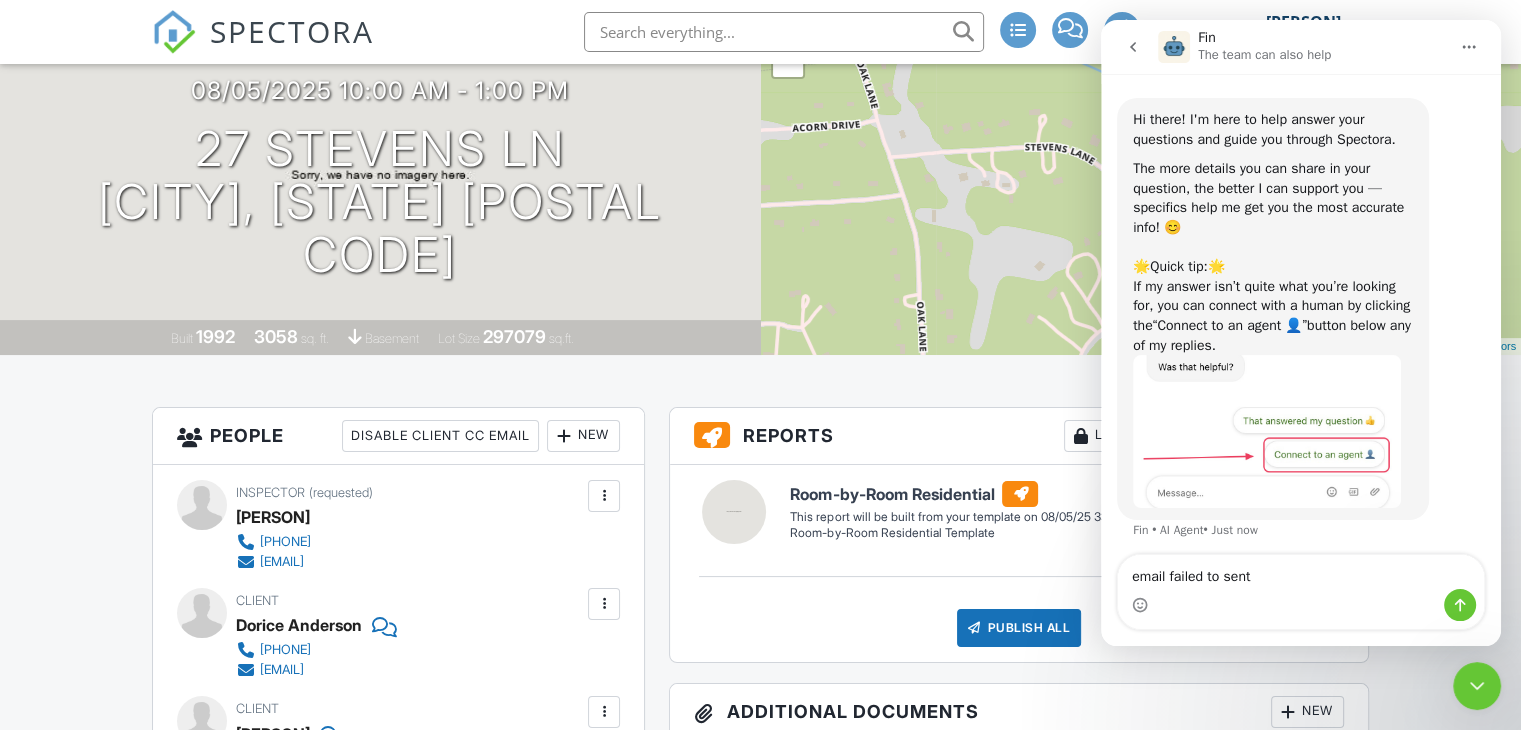 type 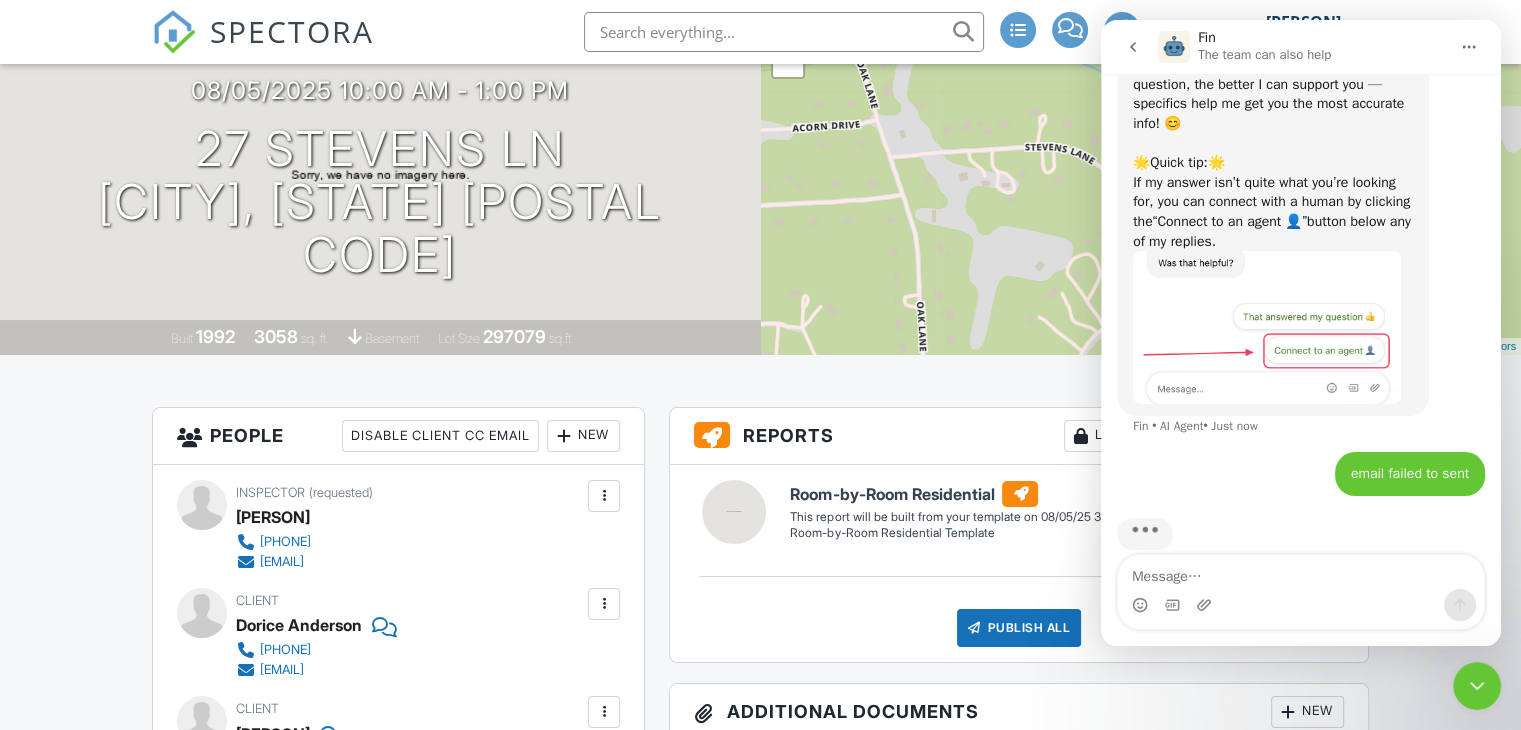scroll, scrollTop: 132, scrollLeft: 0, axis: vertical 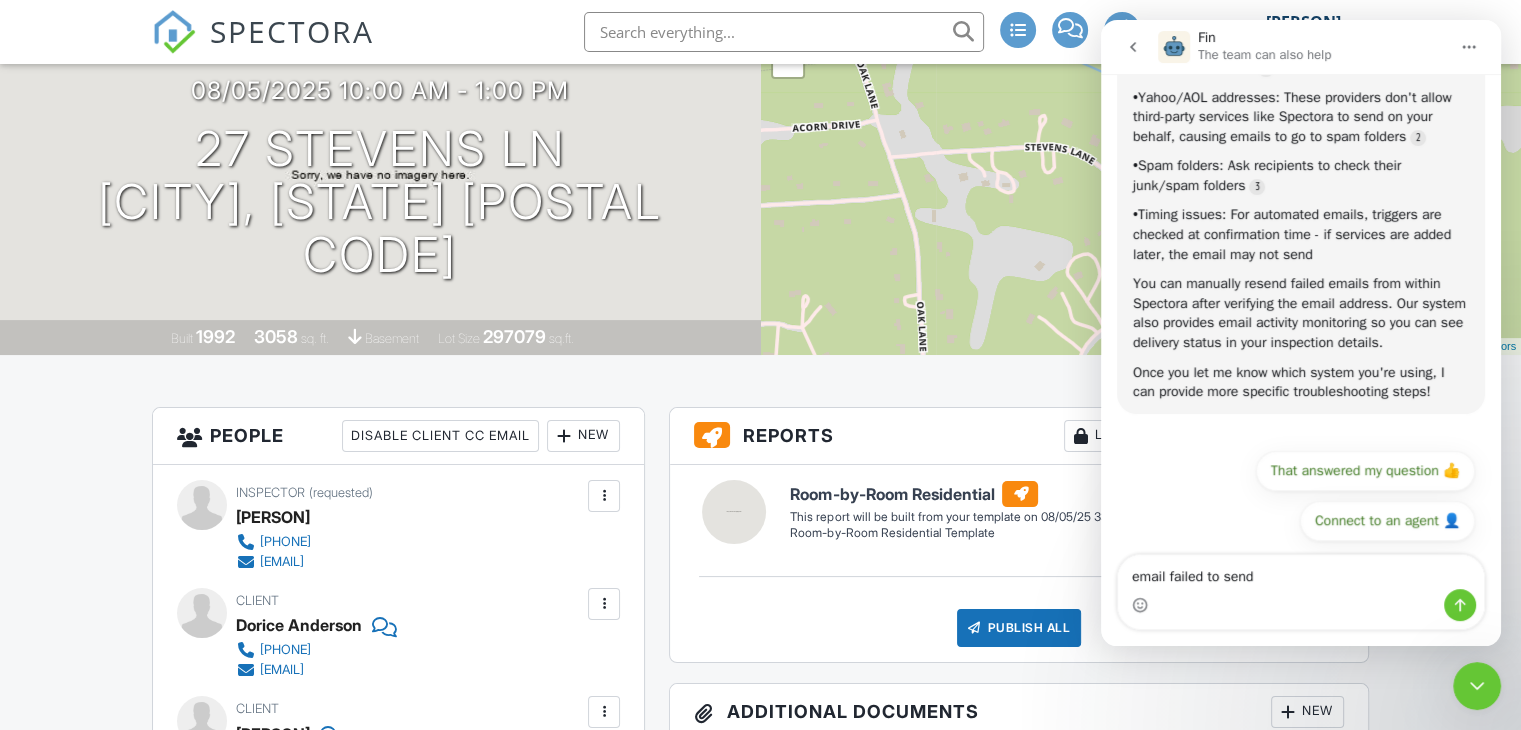 drag, startPoint x: 1246, startPoint y: 592, endPoint x: 1169, endPoint y: 574, distance: 79.07591 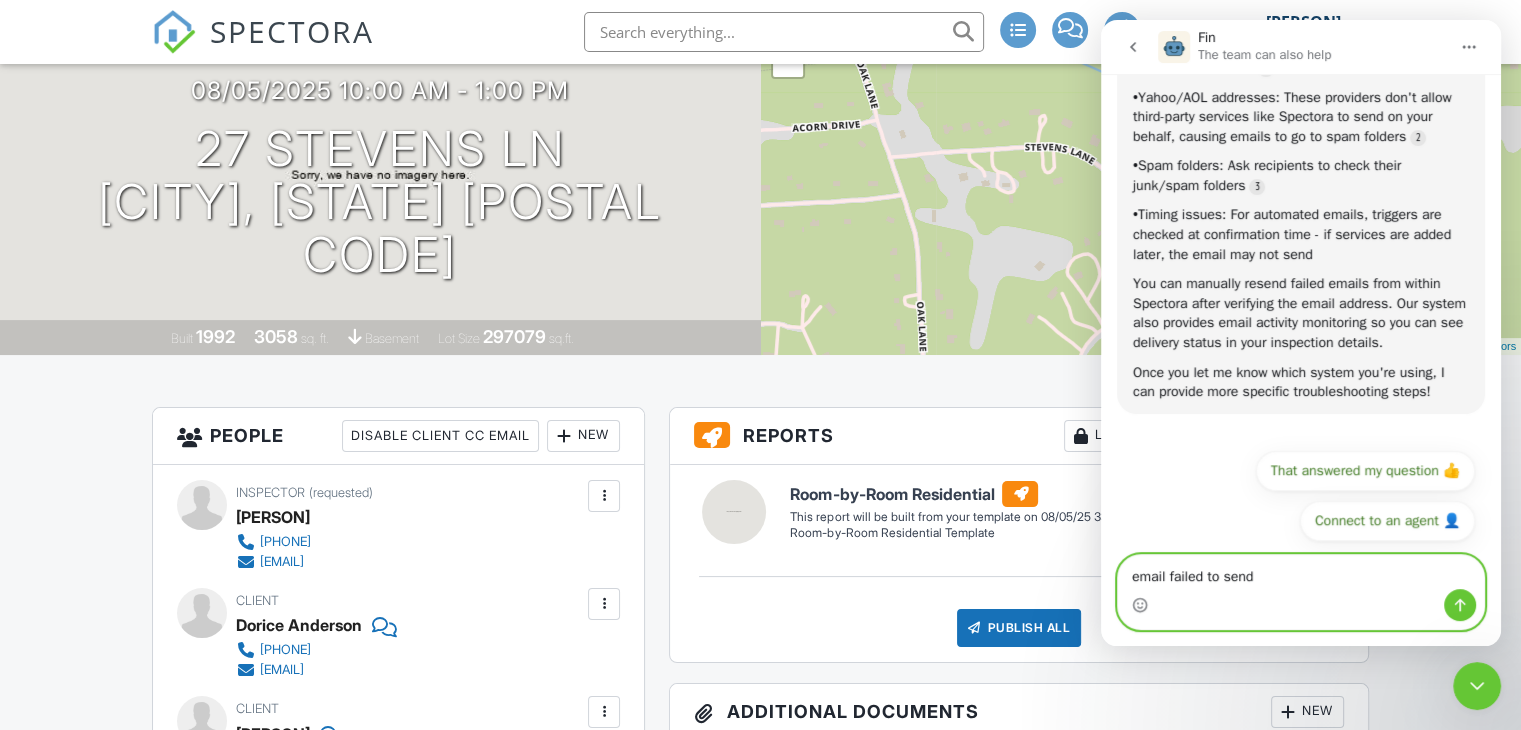 drag, startPoint x: 1246, startPoint y: 578, endPoint x: 1049, endPoint y: 587, distance: 197.20547 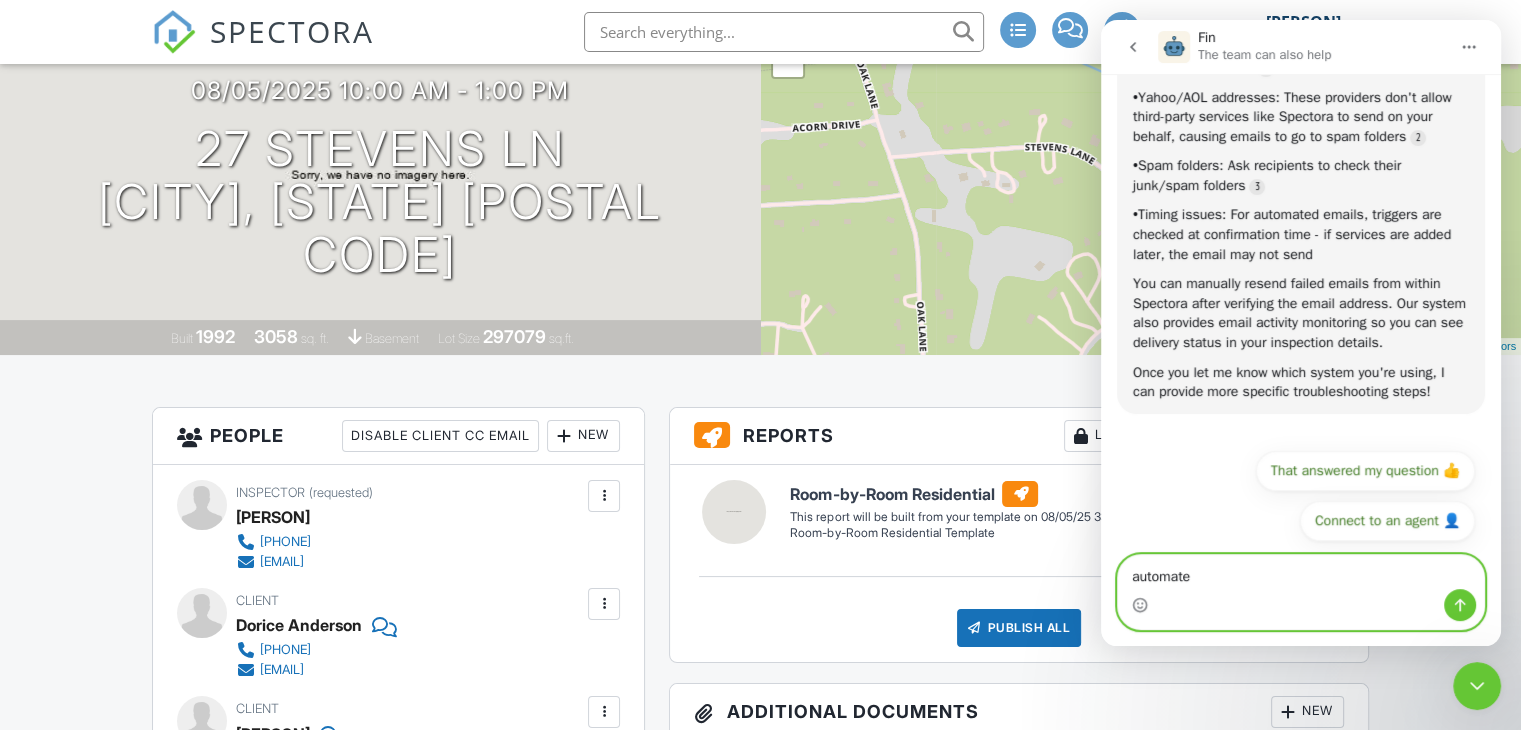 type on "automated" 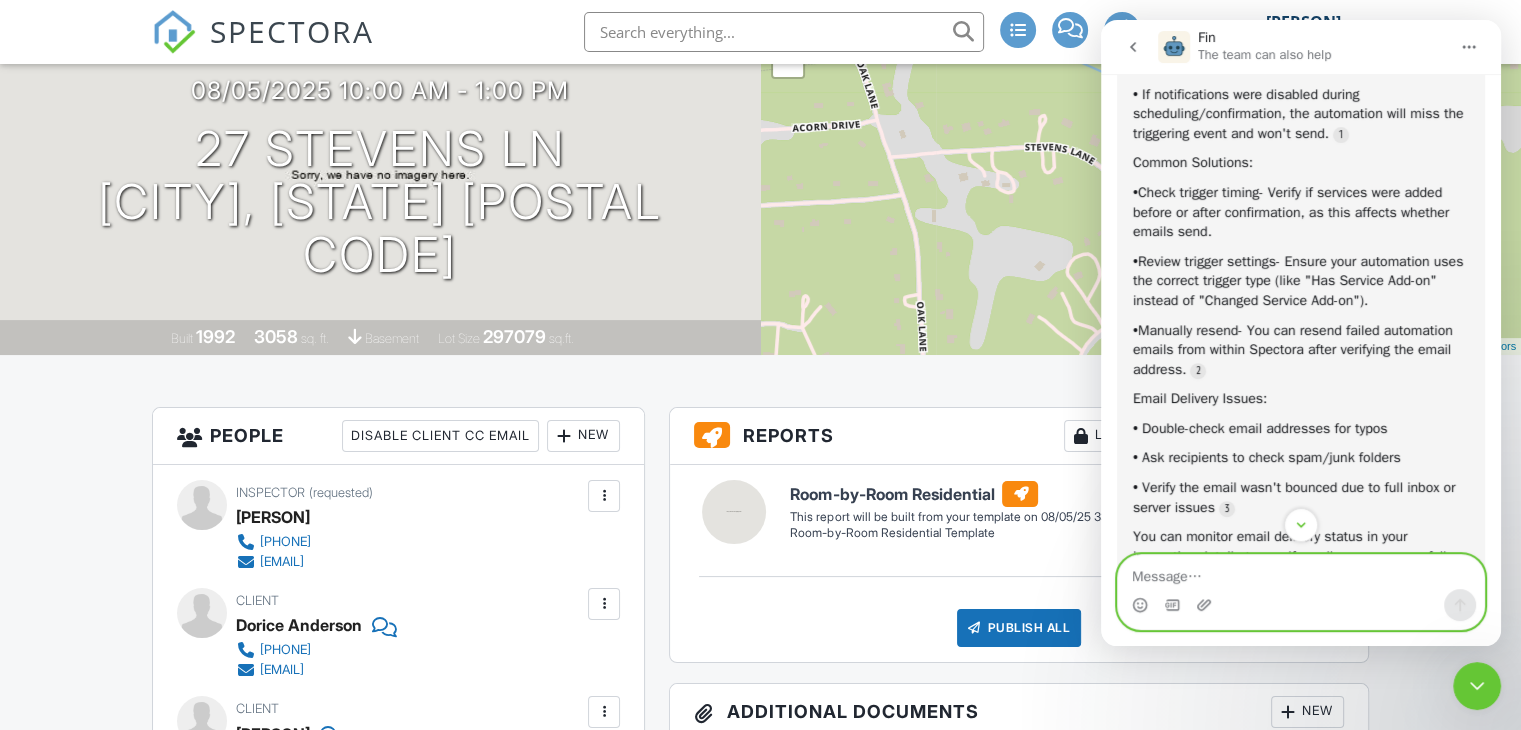 scroll, scrollTop: 1312, scrollLeft: 0, axis: vertical 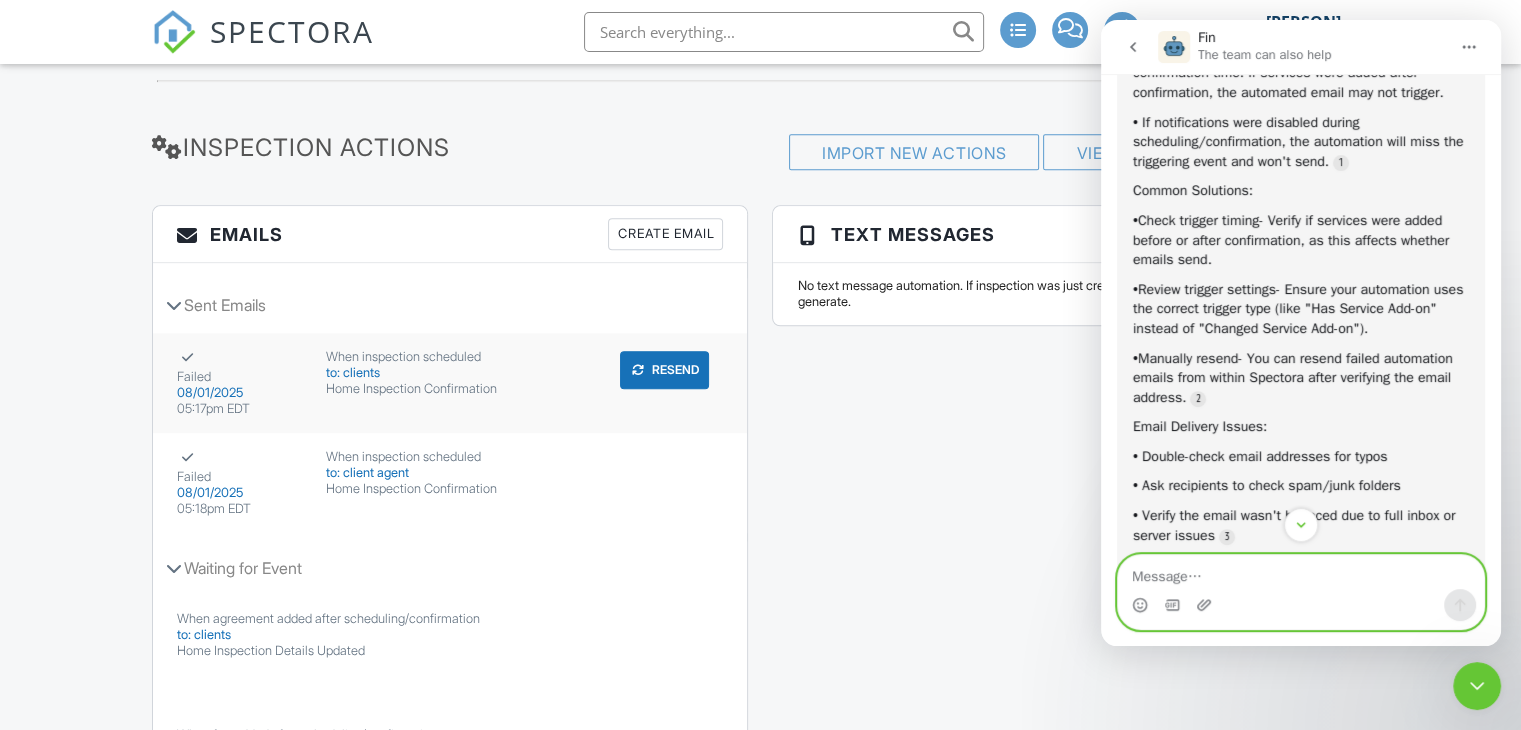type 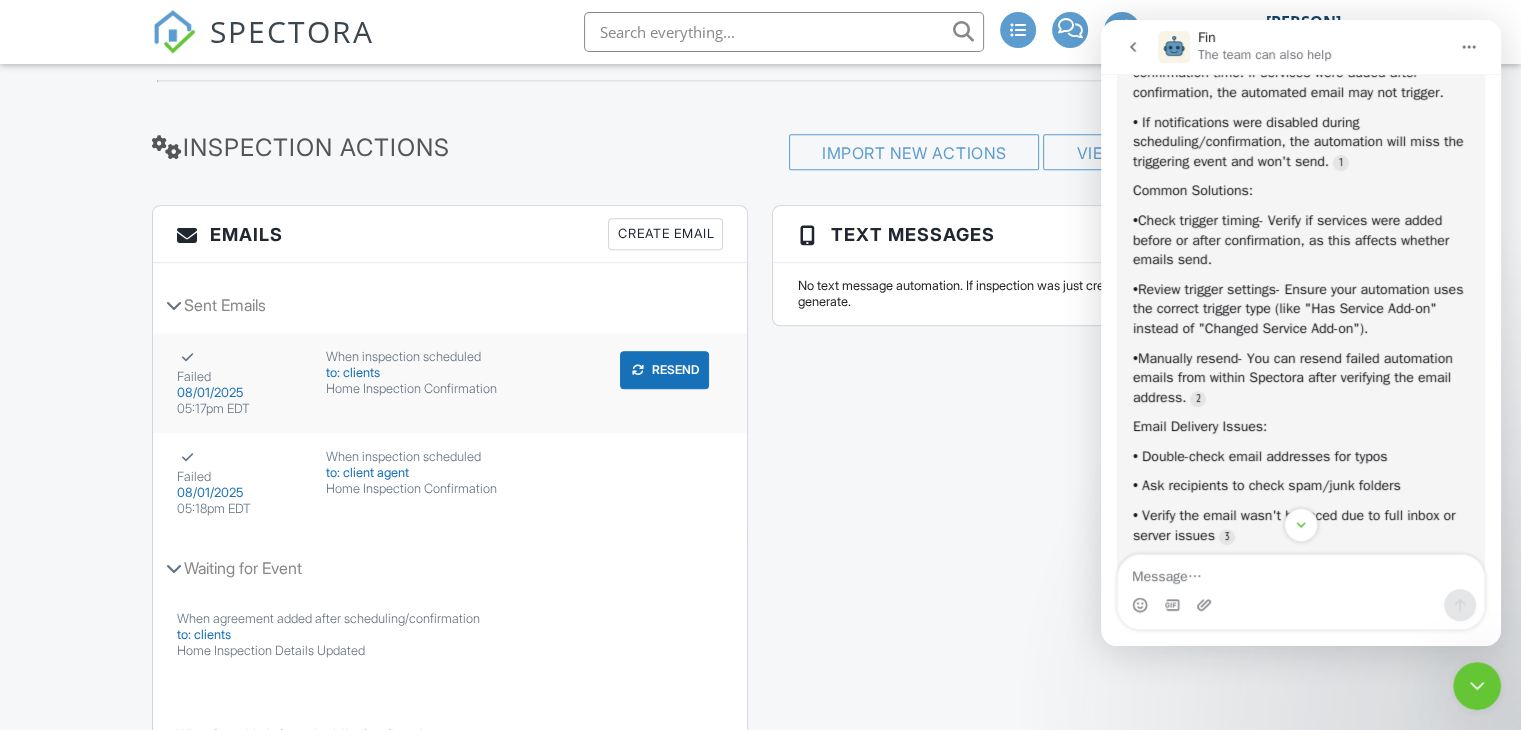 click on "Failed
08/01/2025
05:17pm EDT
When inspection scheduled
to:
clients
Home Inspection Confirmation
Resend" at bounding box center (450, 383) 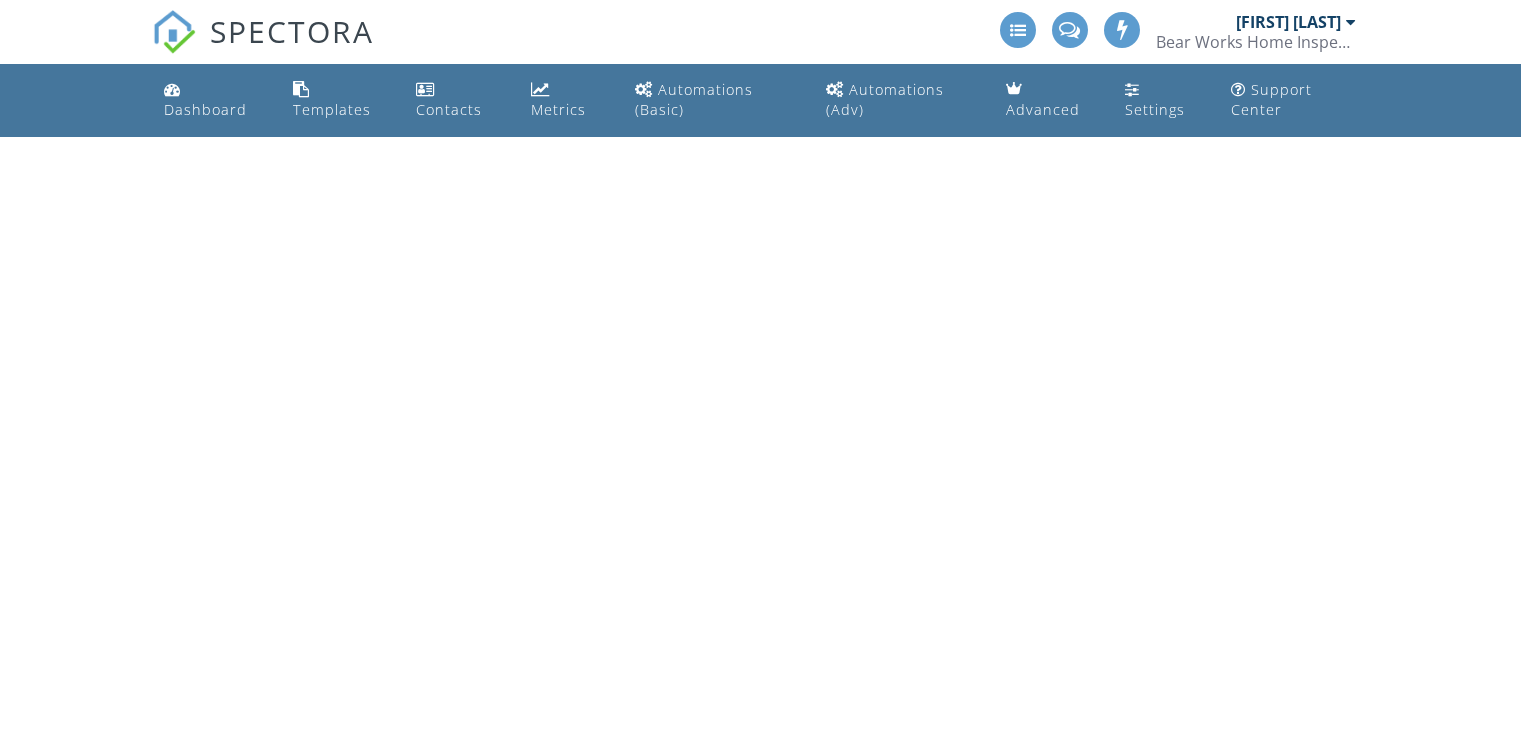 scroll, scrollTop: 0, scrollLeft: 0, axis: both 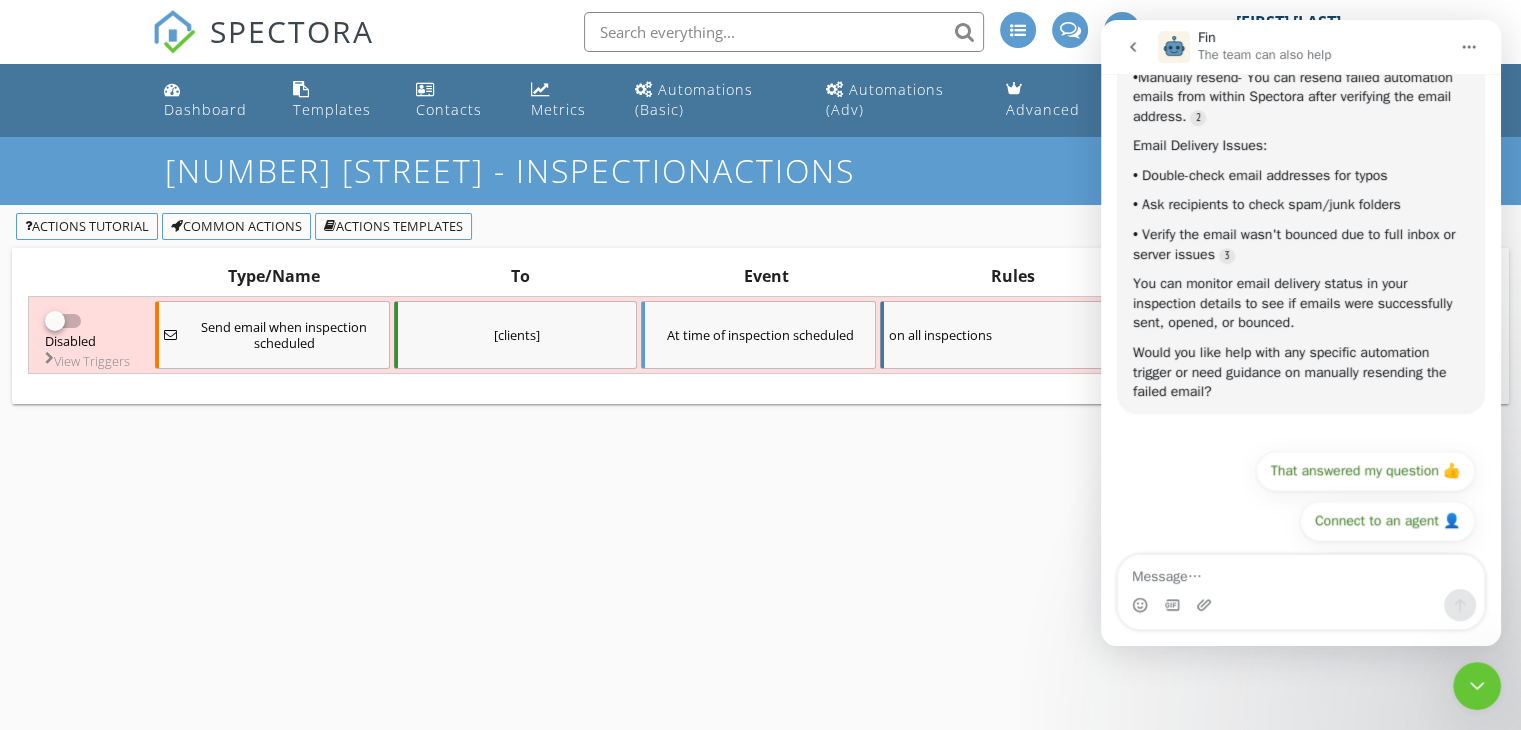 click 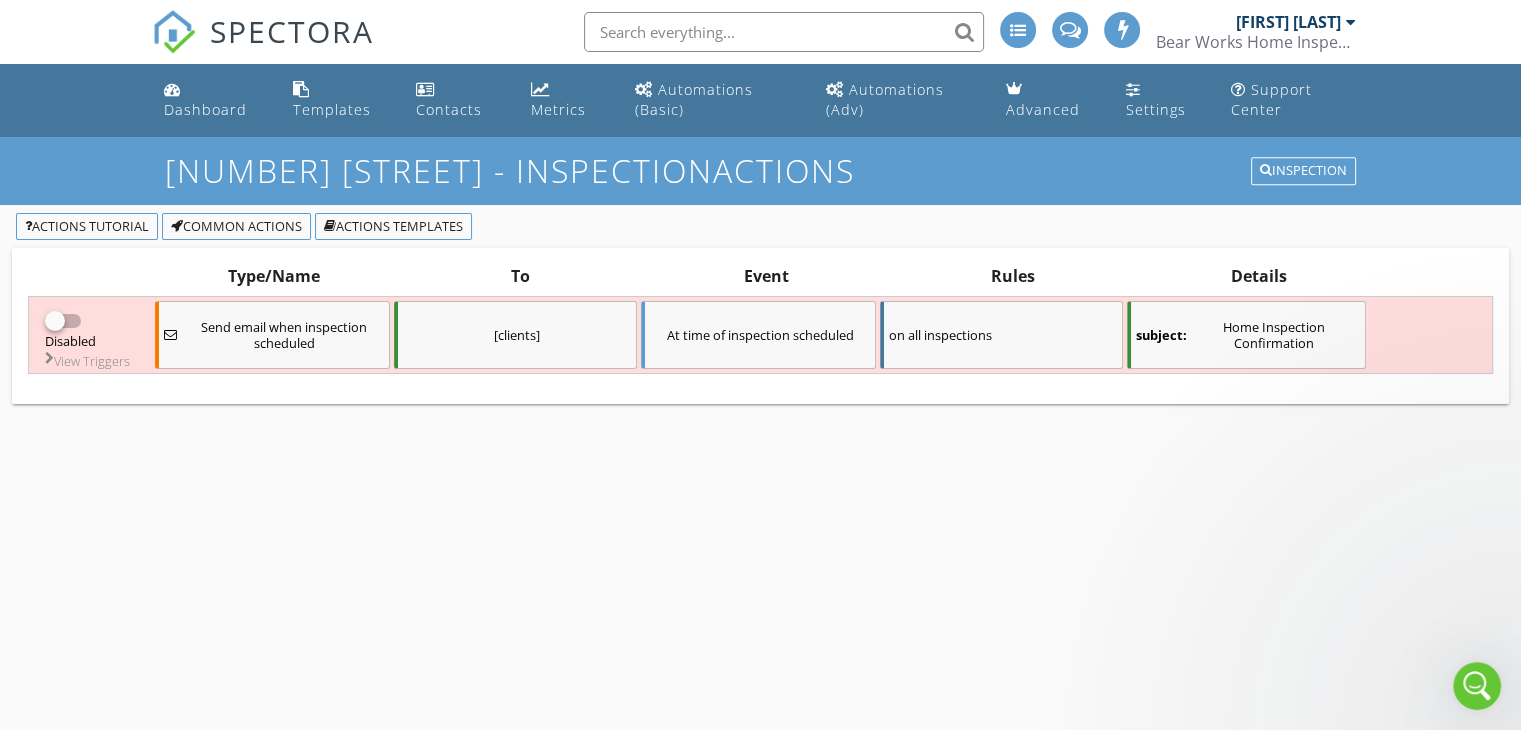 scroll, scrollTop: 0, scrollLeft: 0, axis: both 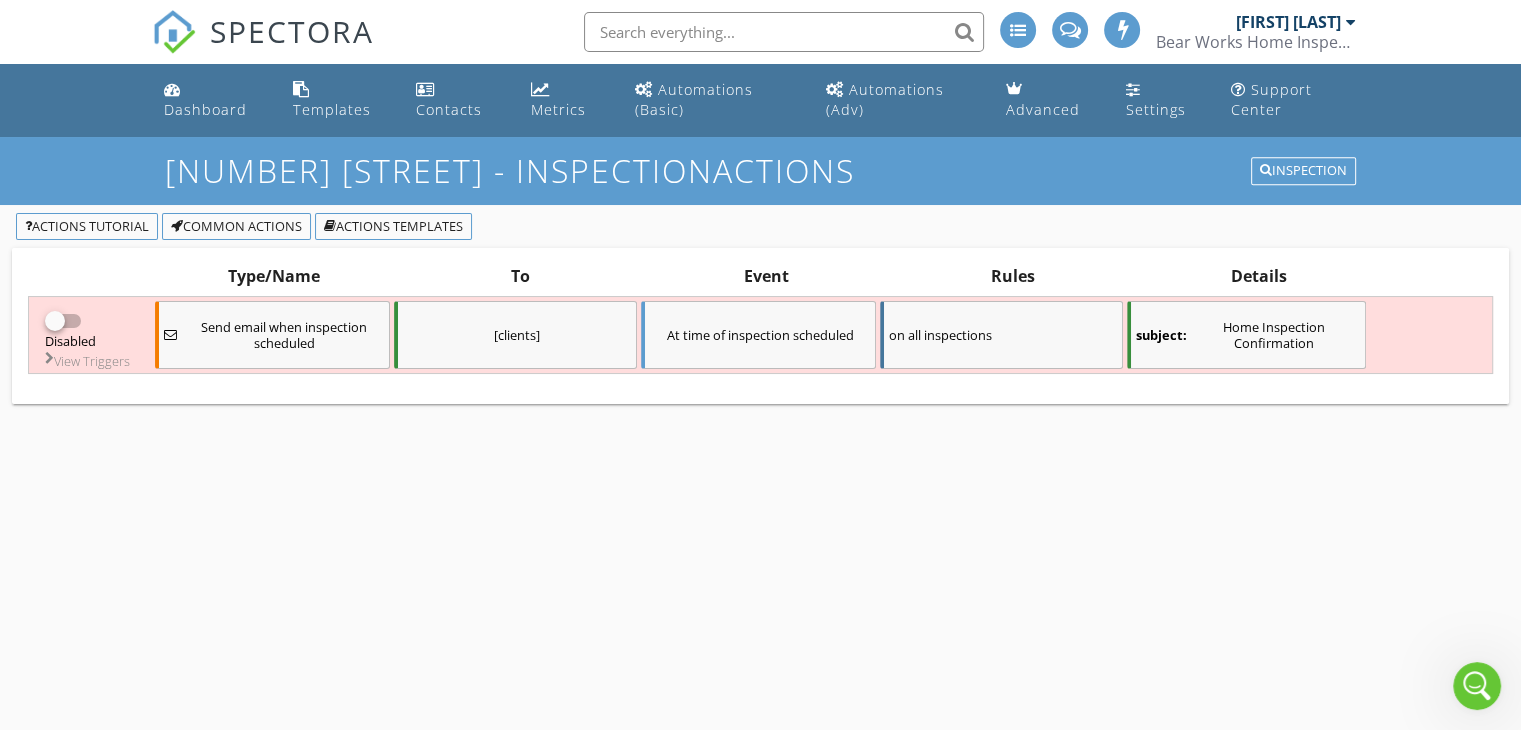 click at bounding box center [55, 321] 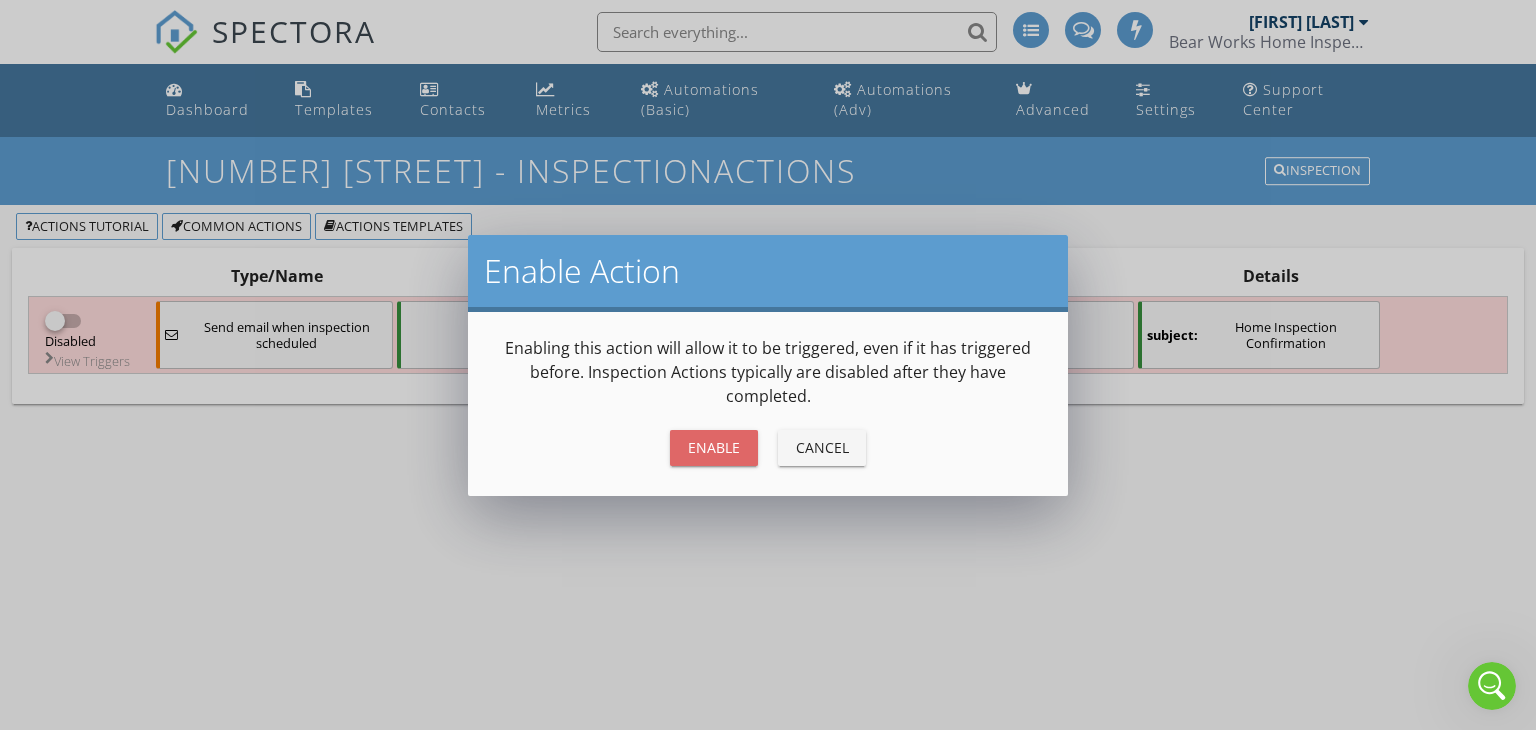click on "Enable" at bounding box center [714, 447] 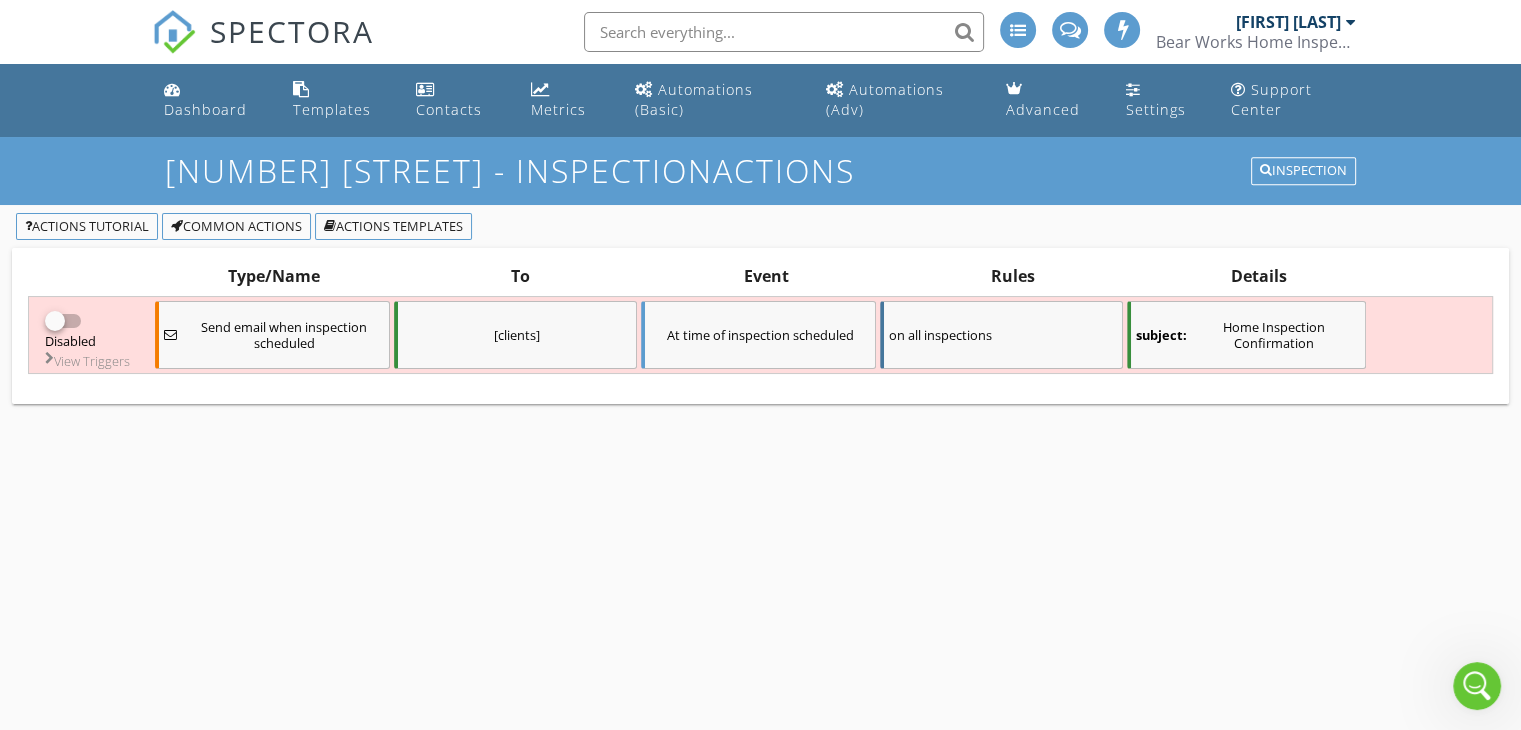 checkbox on "true" 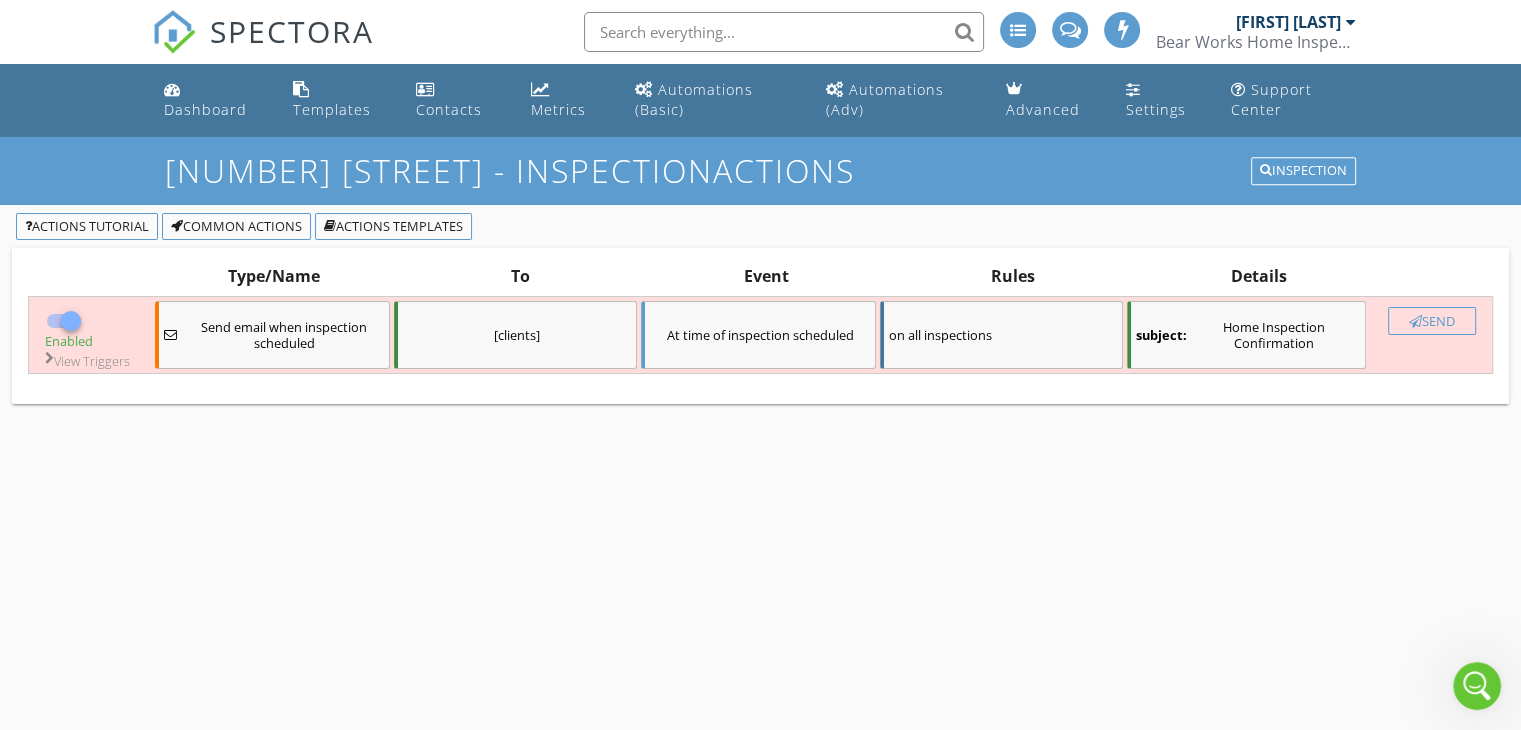 click on "Send email when inspection scheduled" at bounding box center (284, 335) 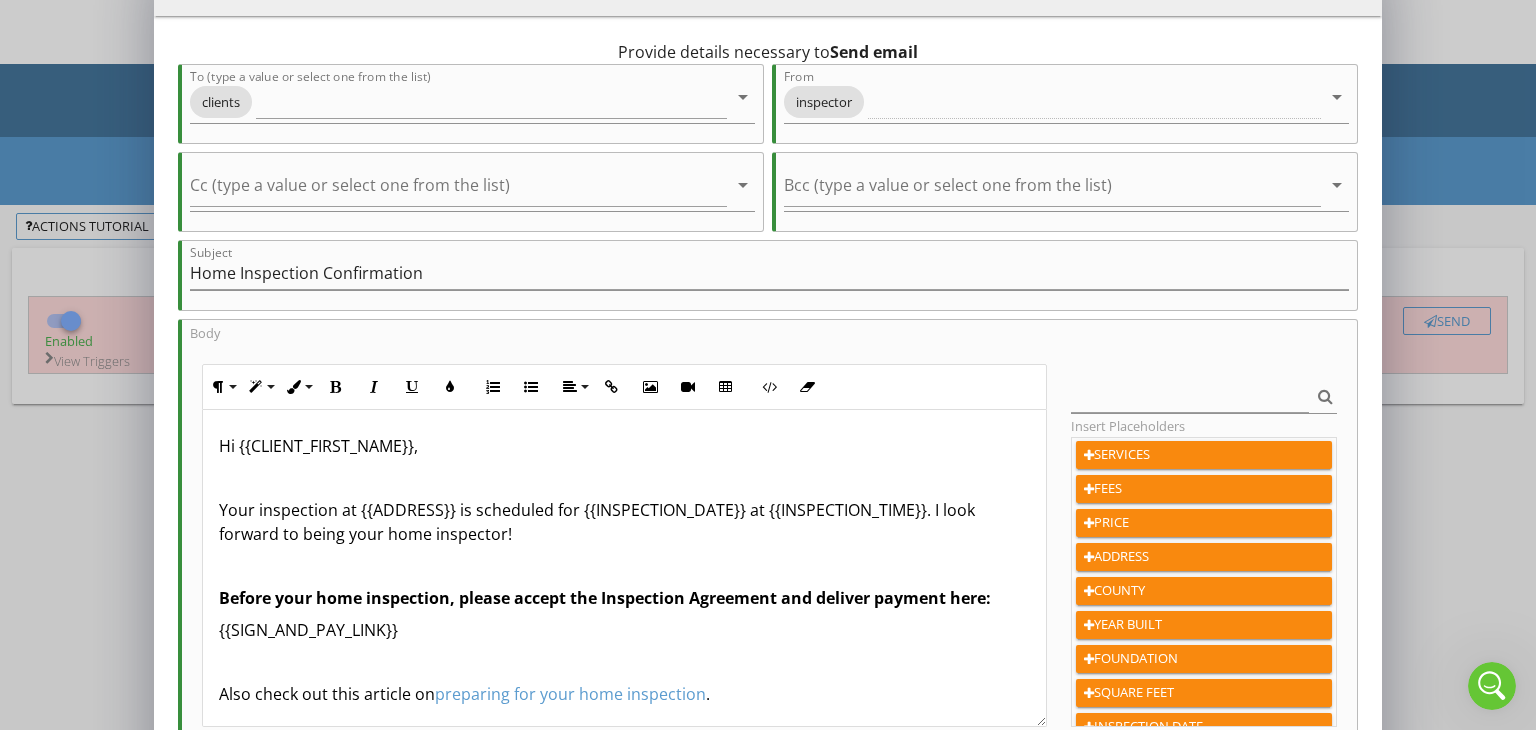 scroll, scrollTop: 100, scrollLeft: 0, axis: vertical 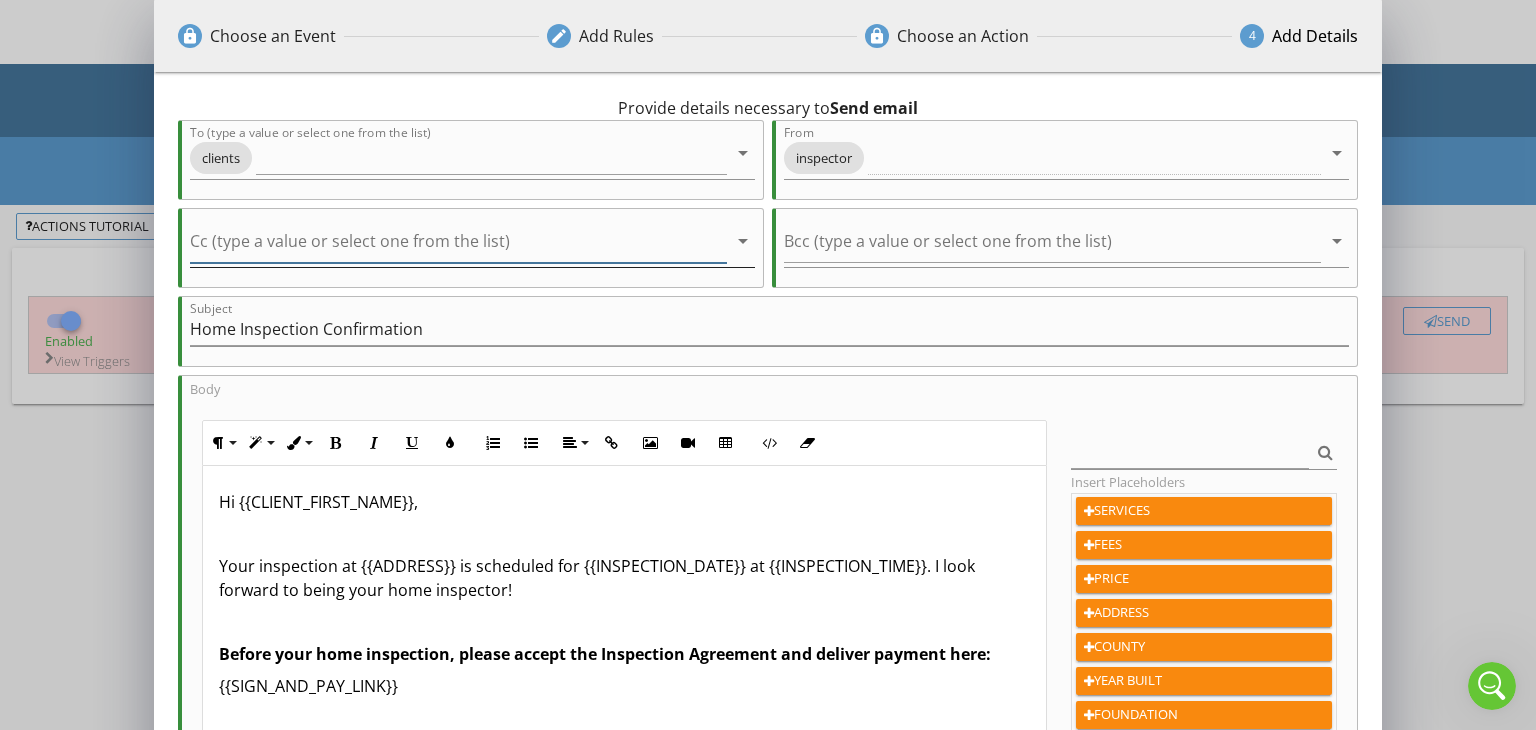 click at bounding box center [458, 246] 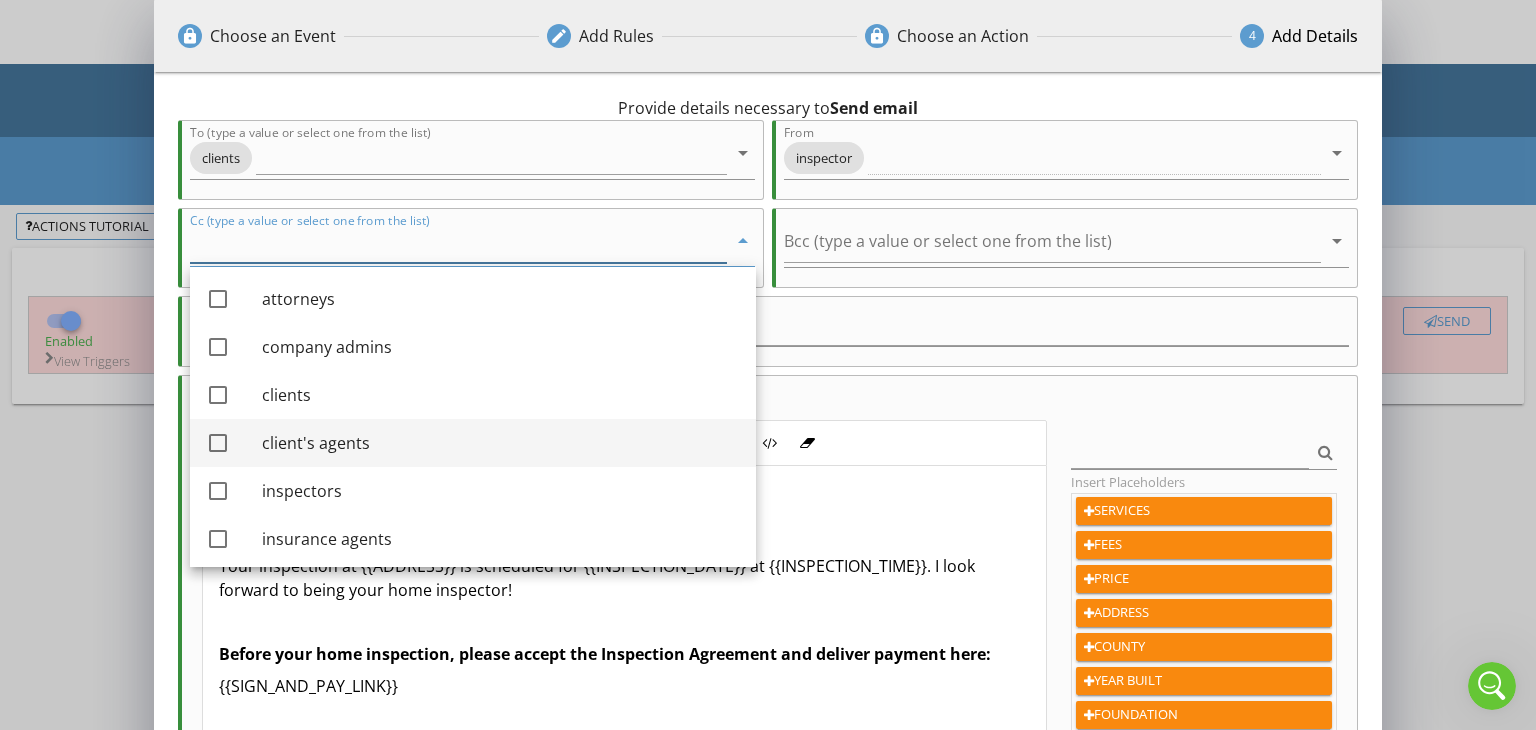 click at bounding box center (218, 443) 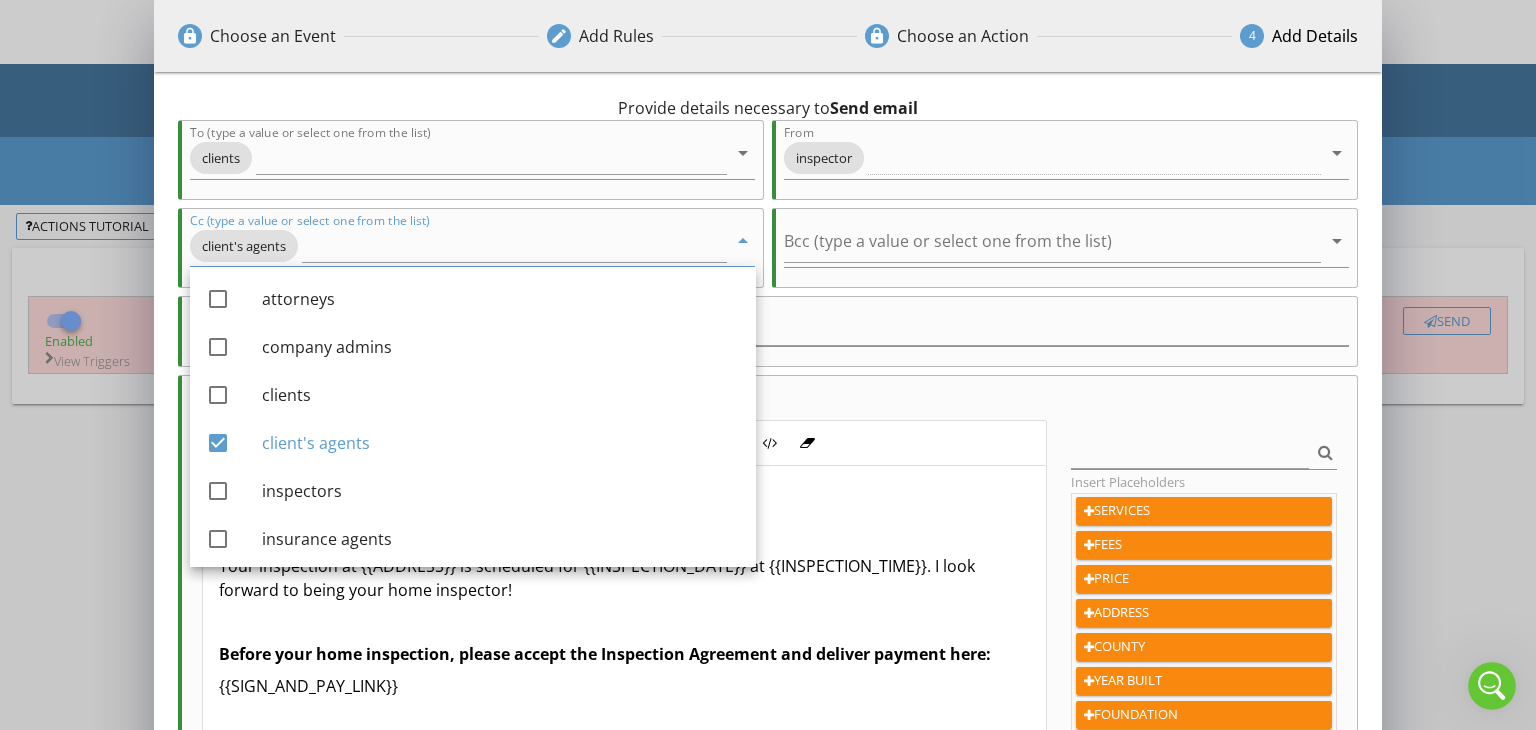click on "Body   Paragraph Format Normal Heading 1 Heading 2 Heading 3 Heading 4 Code Paragraph Style Gray Bordered Spaced Uppercase Inline Style XLarge Large Normal Small Light Small/Light Bold Italic Underline Colors Ordered List Unordered List Align Align Left Align Center Align Right Align Justify Insert Link Insert Image Insert Video Insert Table Code View Clear Formatting Hi {{CLIENT_FIRST_NAME}}, Your inspection at {{ADDRESS}} is scheduled for {{INSPECTION_DATE}} at {{INSPECTION_TIME}}. I look forward to being your home inspector! Before your home inspection, please accept the Inspection Agreement and deliver payment here: {{SIGN_AND_PAY_LINK}} Also check out this article on  preparing for your home inspection . Let me know if you have any questions! Thank you! Enter text here       Insert Placeholders
SERVICES
FEES
PRICE
ADDRESS" at bounding box center (768, 597) 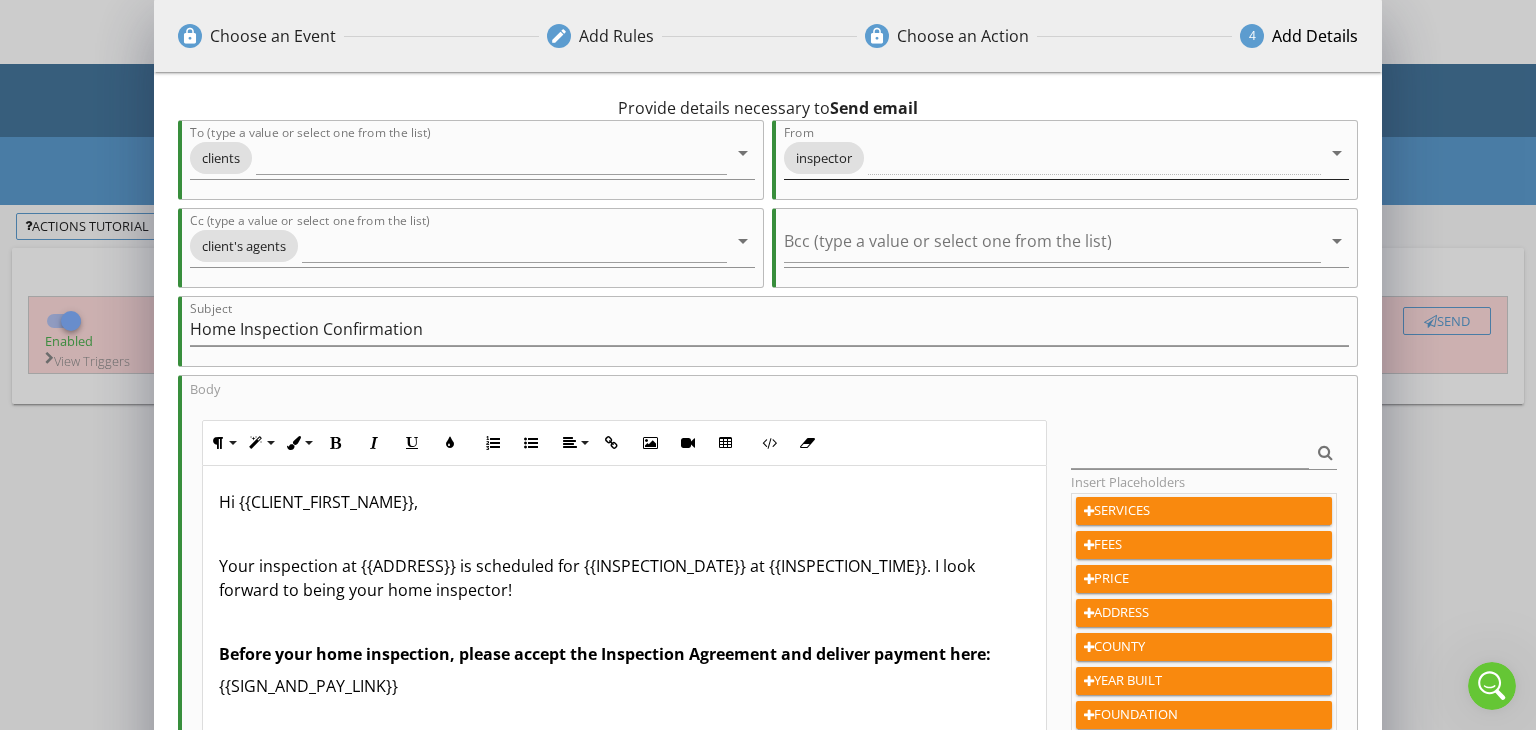click on "inspector" at bounding box center (824, 158) 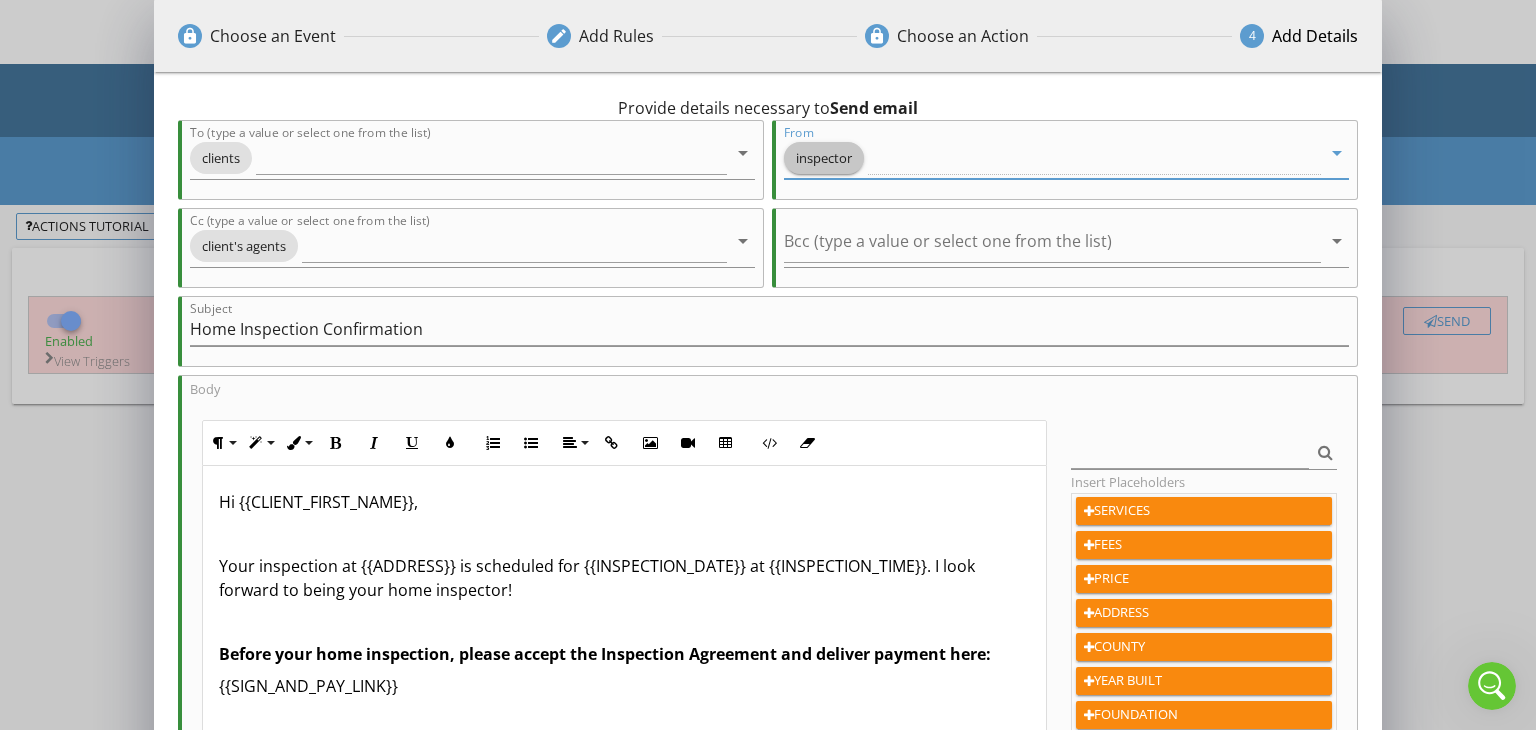 click on "inspector" at bounding box center [1052, 158] 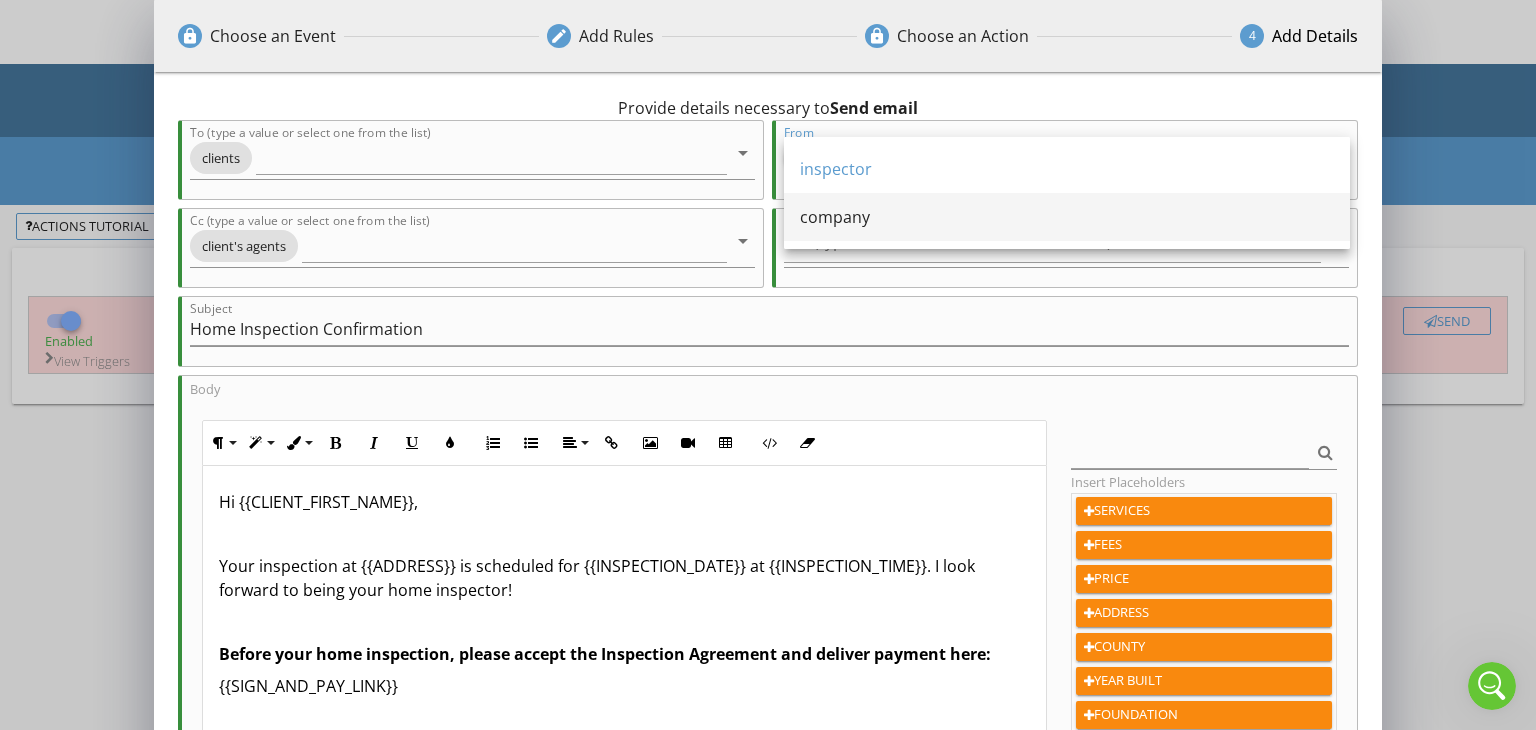 click on "company" at bounding box center (1067, 217) 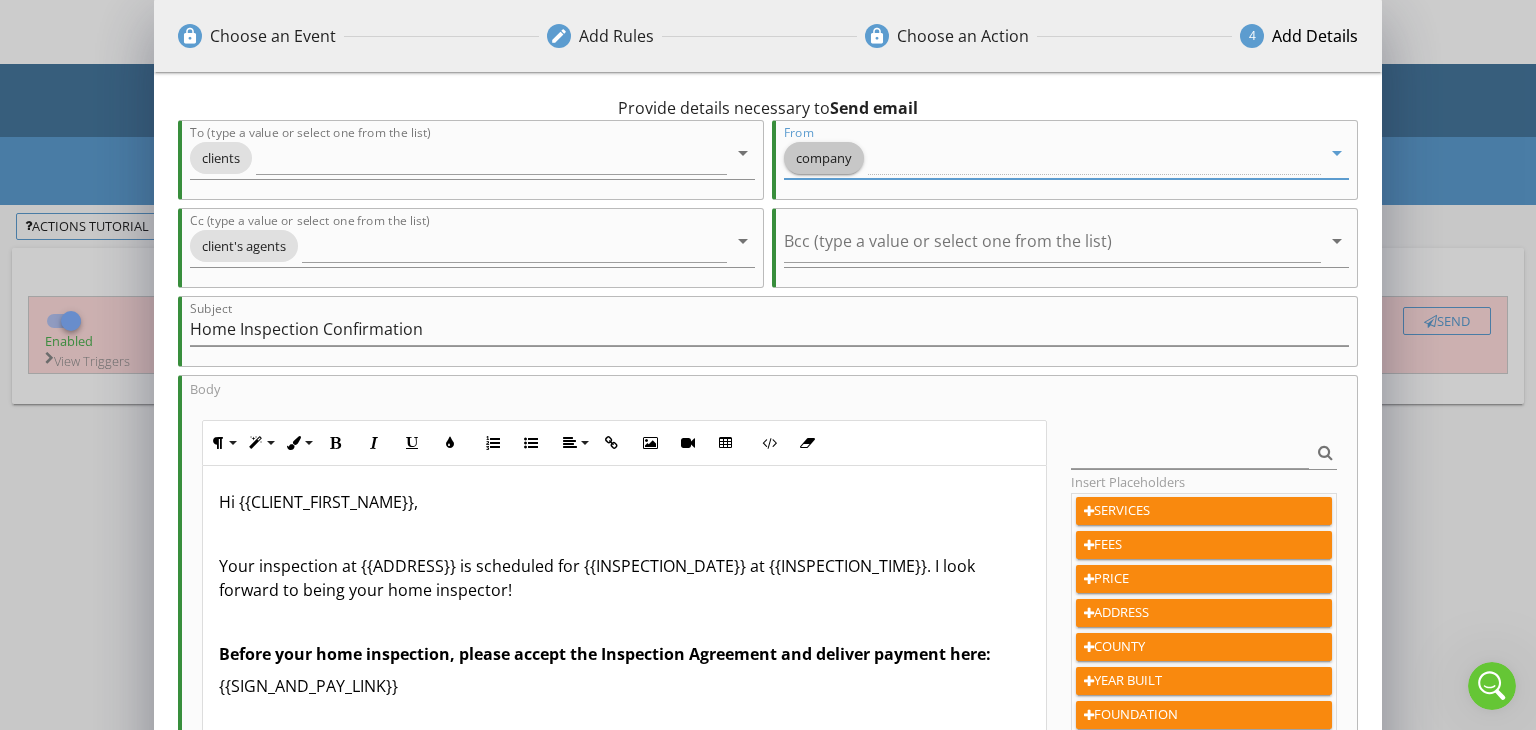 click on "company" at bounding box center (1052, 158) 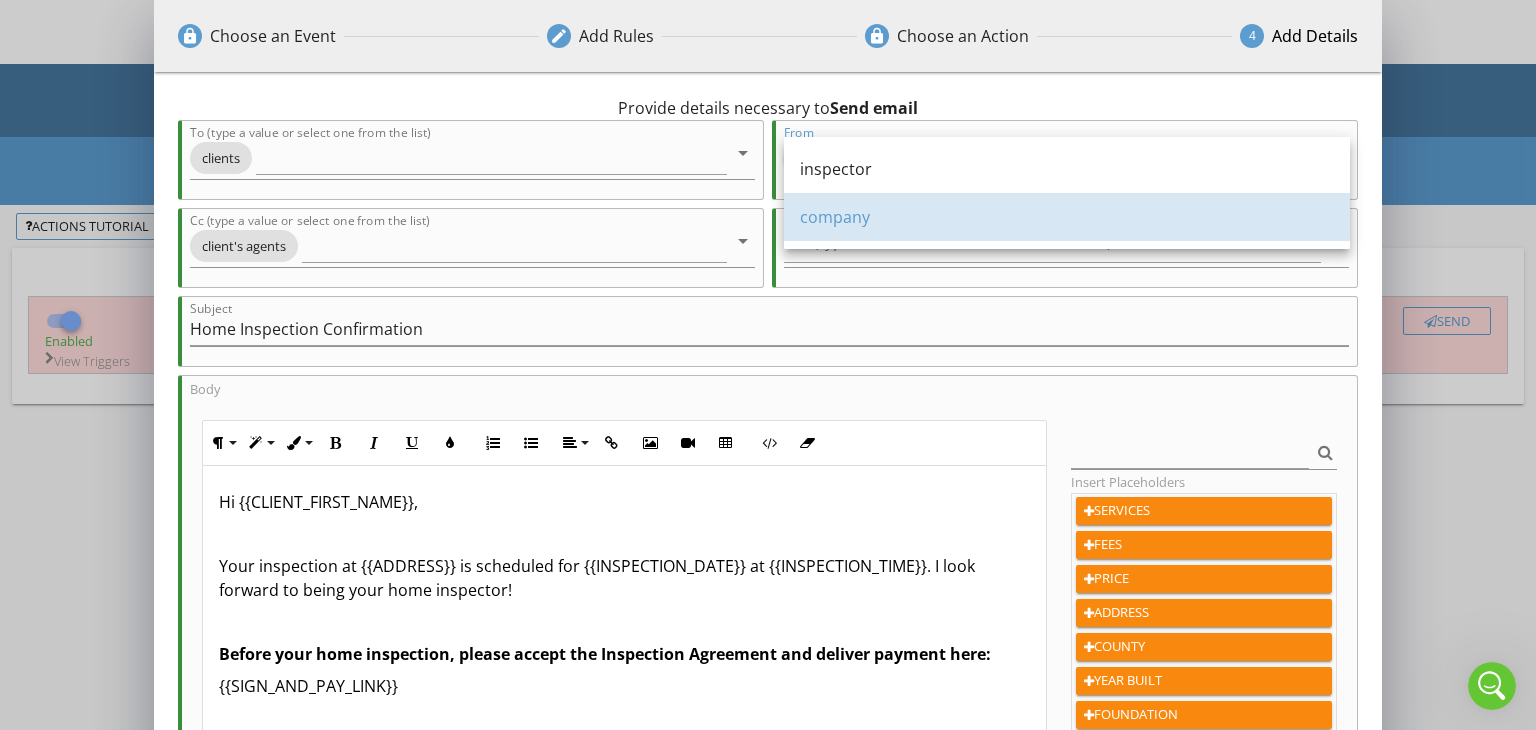 click on "company" at bounding box center [1067, 217] 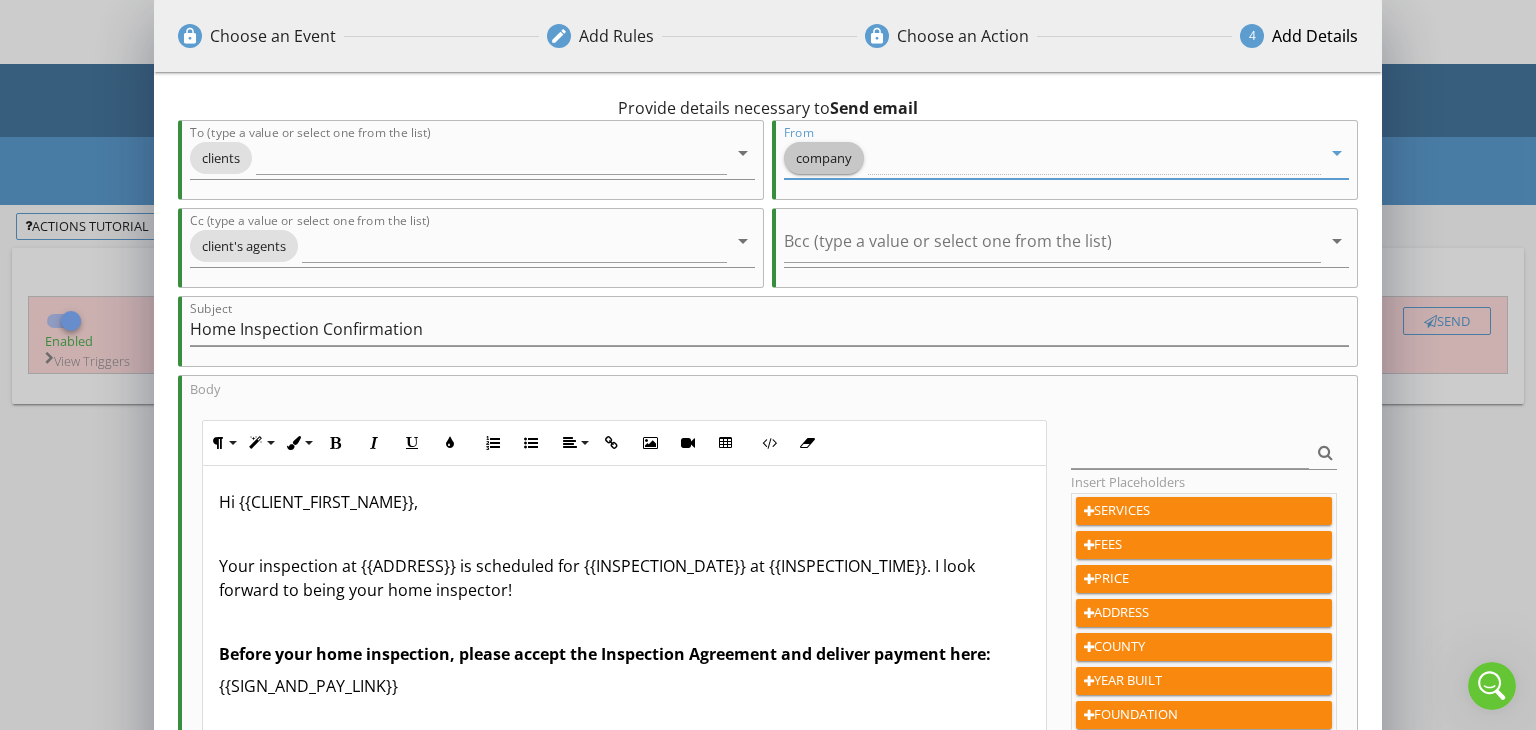 scroll, scrollTop: 0, scrollLeft: 0, axis: both 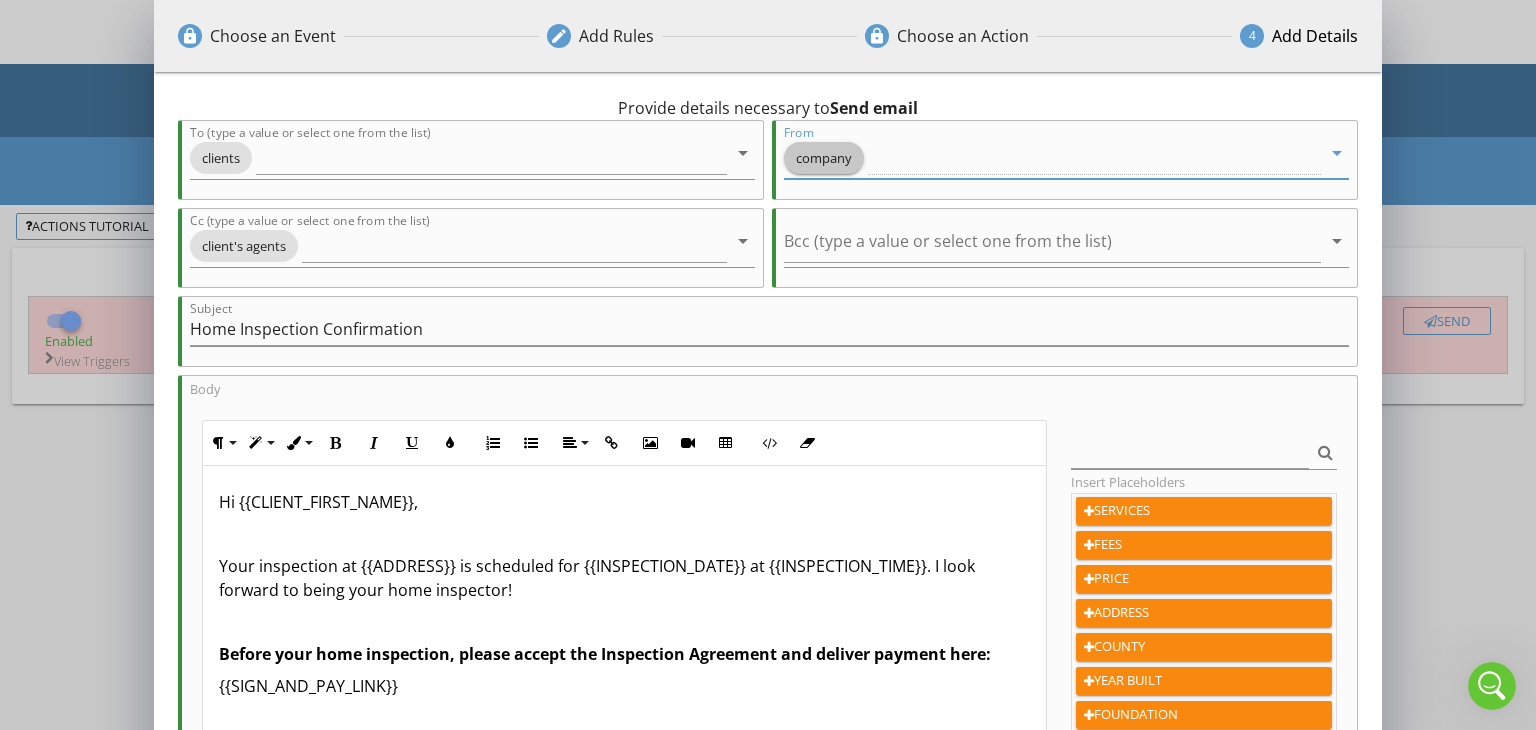 click on "From company arrow_drop_down" at bounding box center [1066, 162] 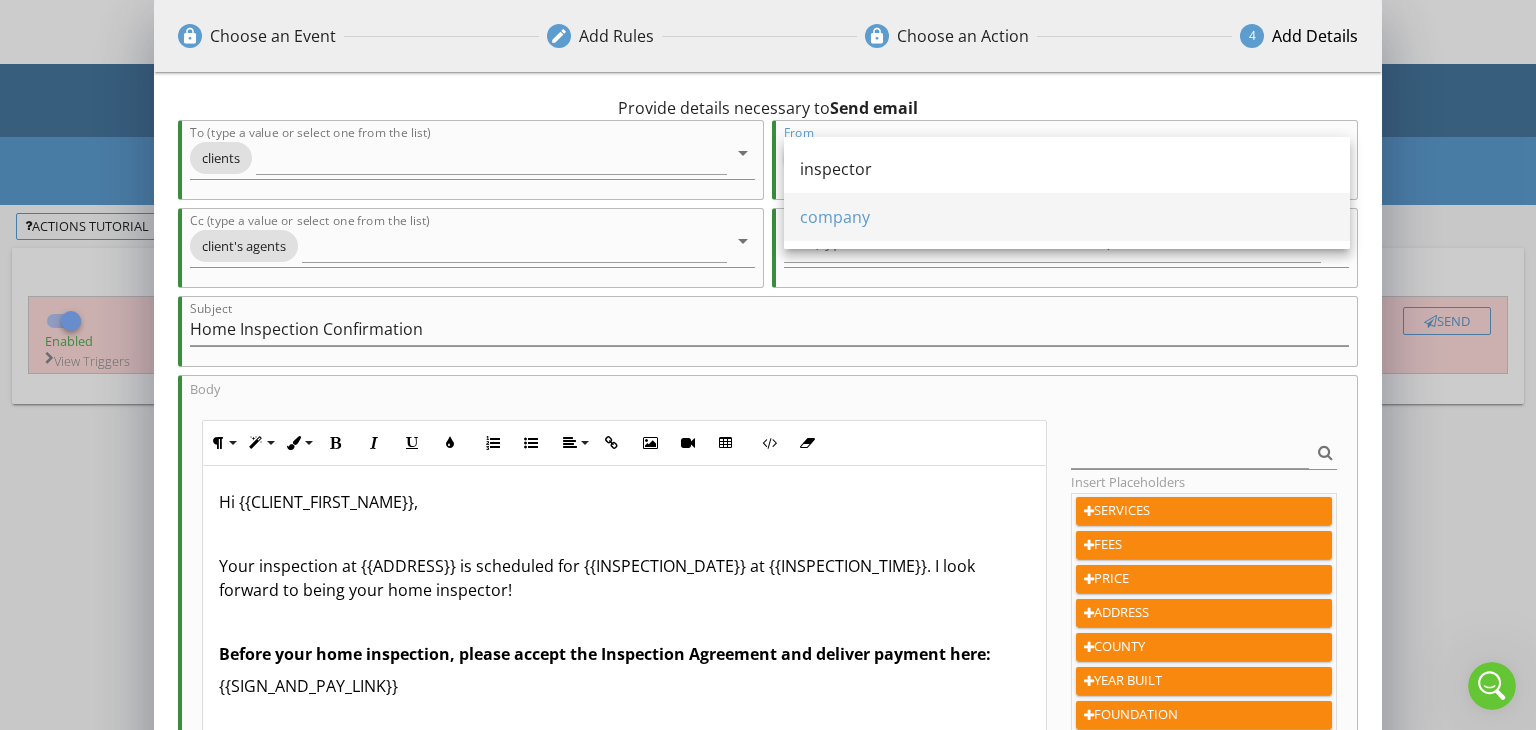 click on "company" at bounding box center [1067, 217] 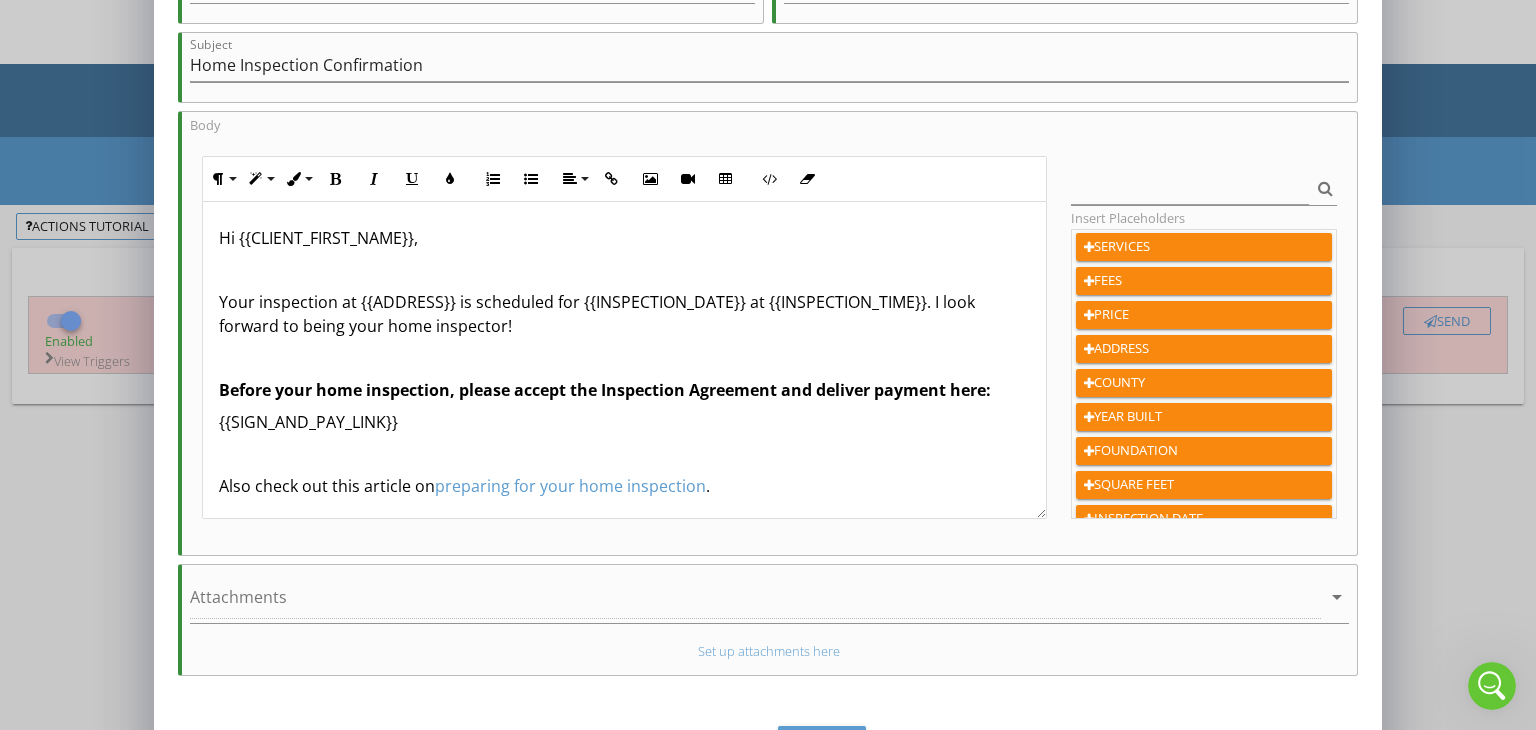 scroll, scrollTop: 320, scrollLeft: 0, axis: vertical 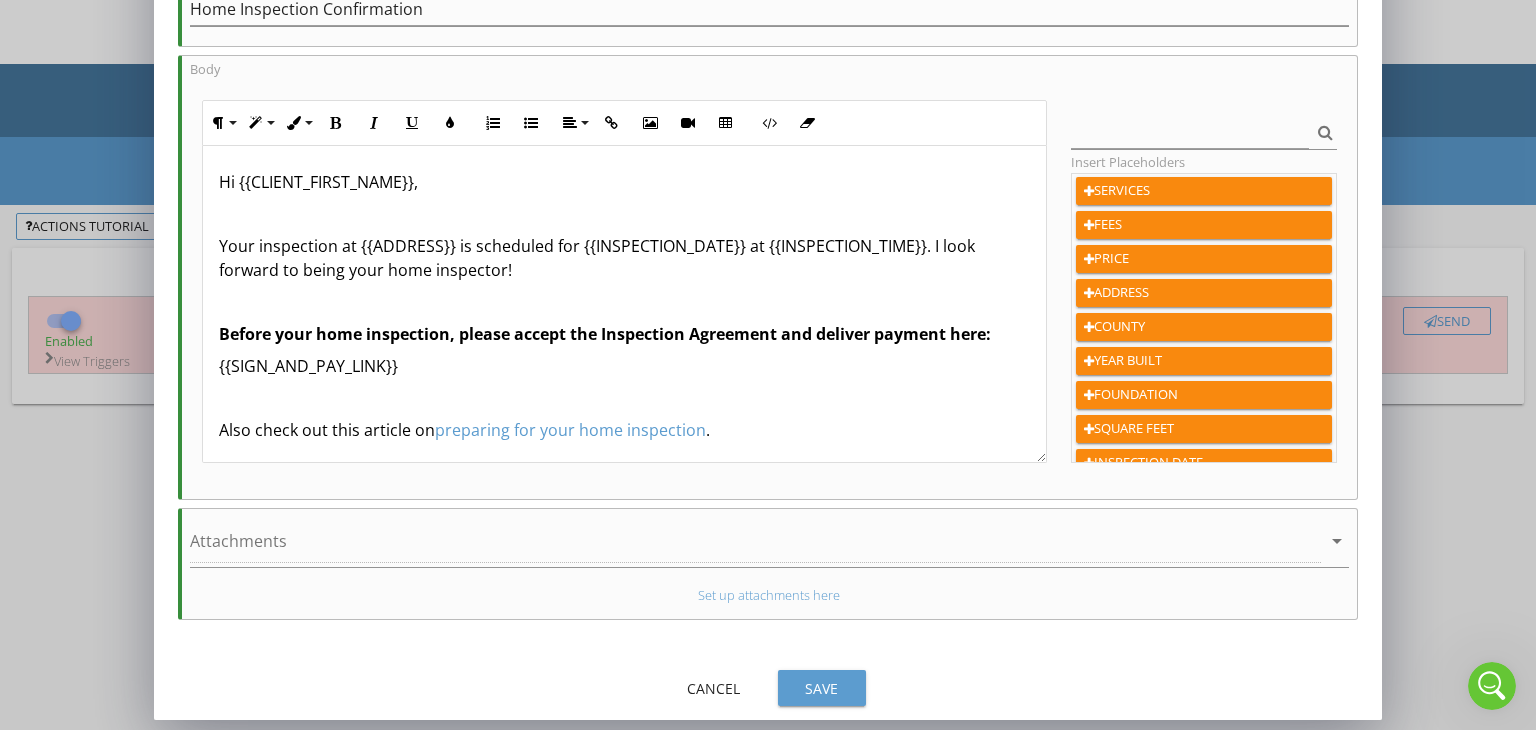 click on "Save" at bounding box center (822, 688) 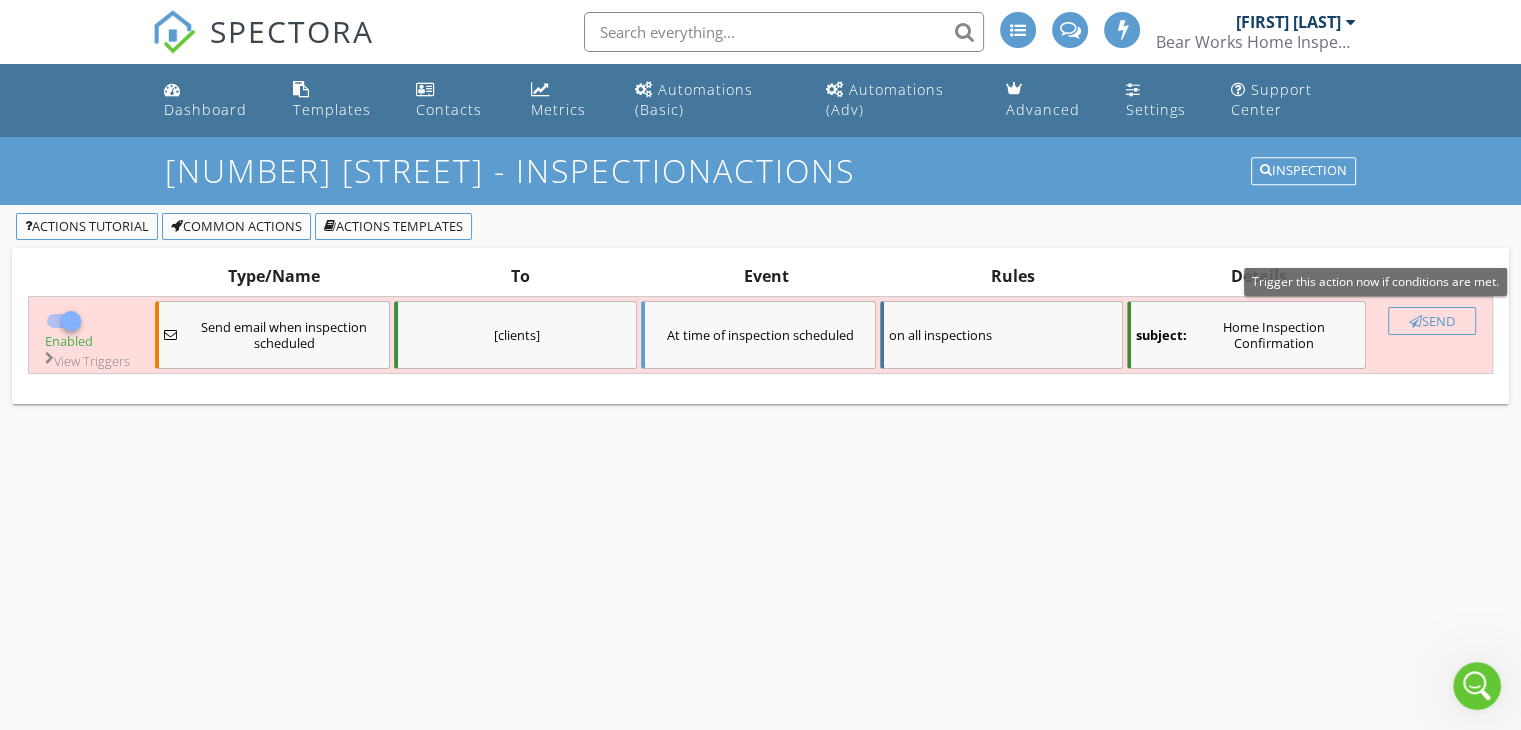 click on "Send" at bounding box center [1432, 321] 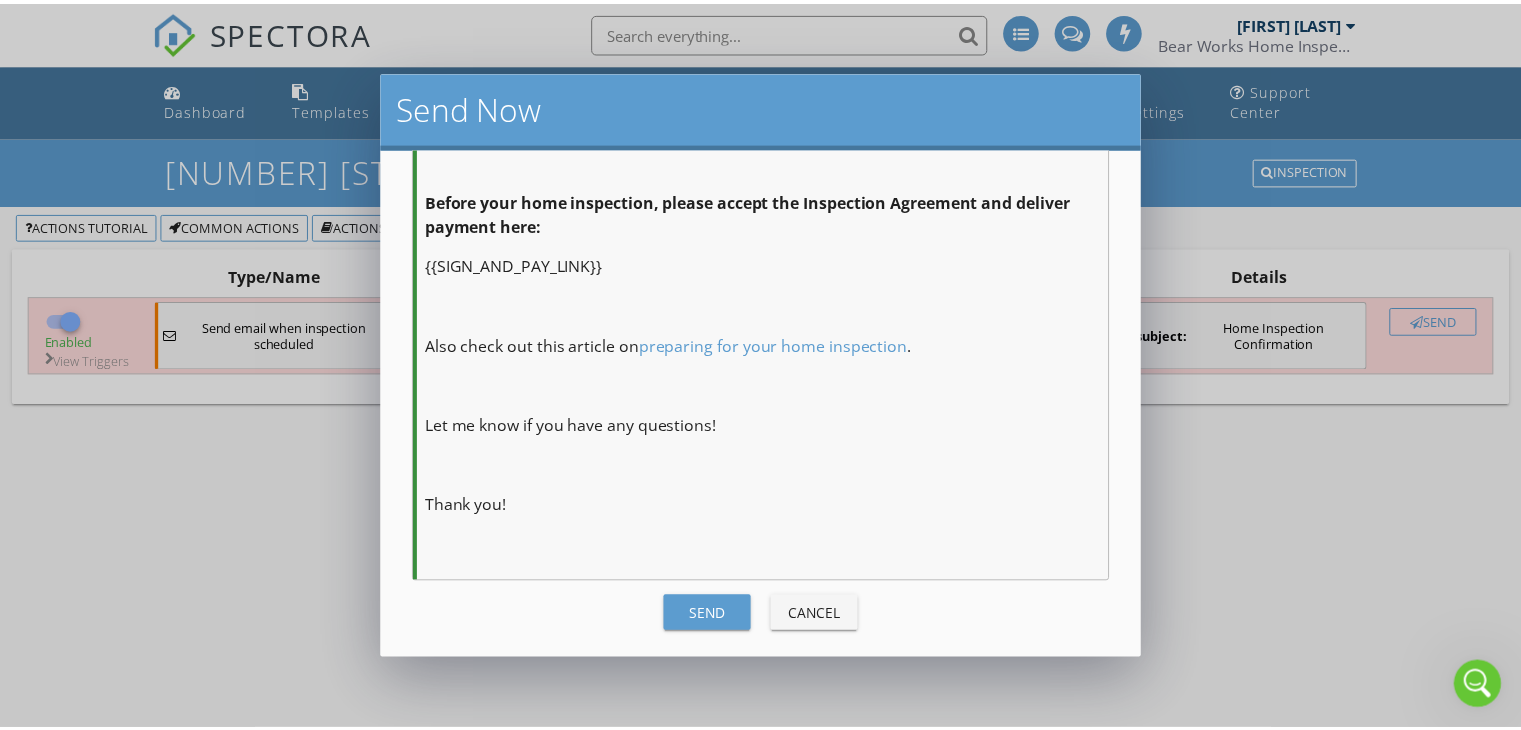 scroll, scrollTop: 456, scrollLeft: 0, axis: vertical 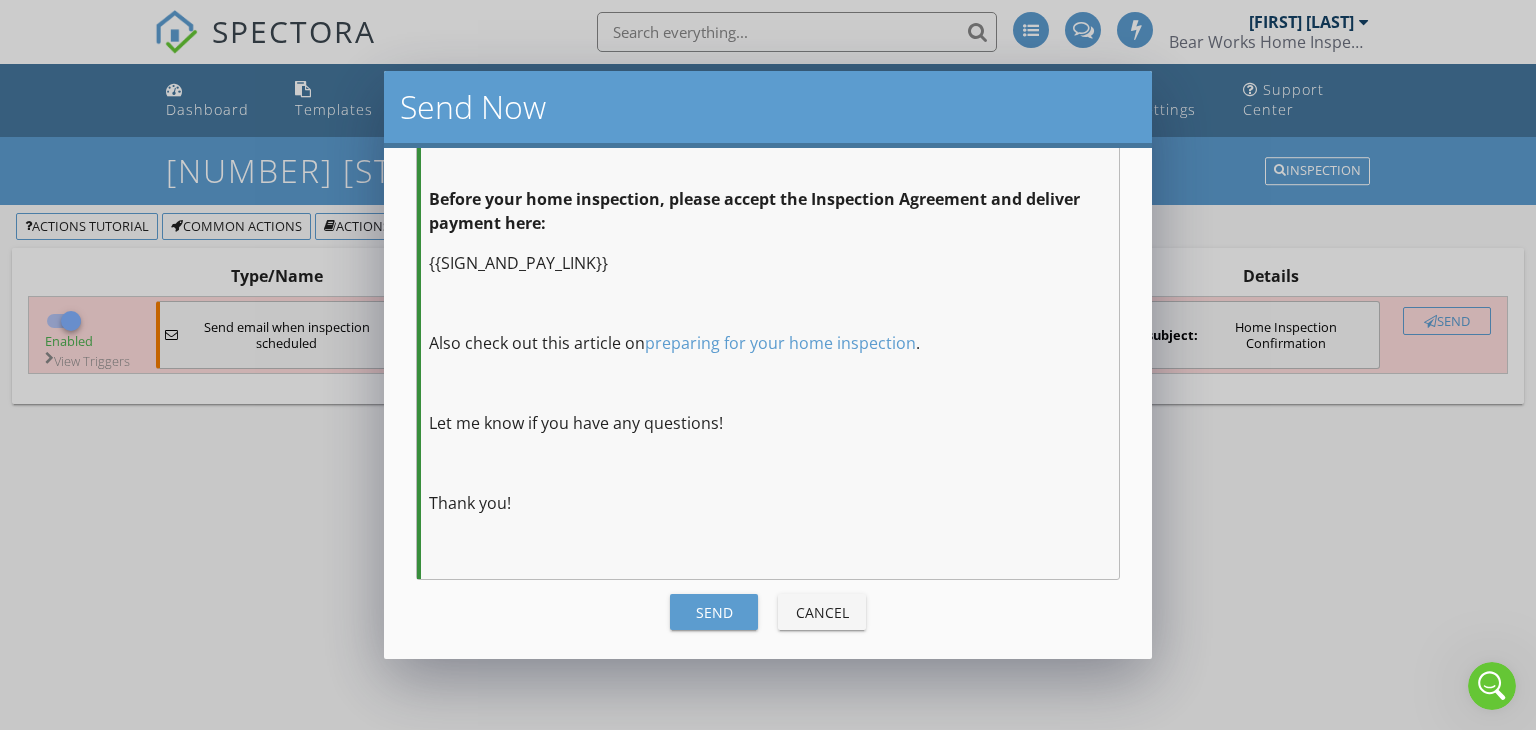 click on "Send" at bounding box center [714, 612] 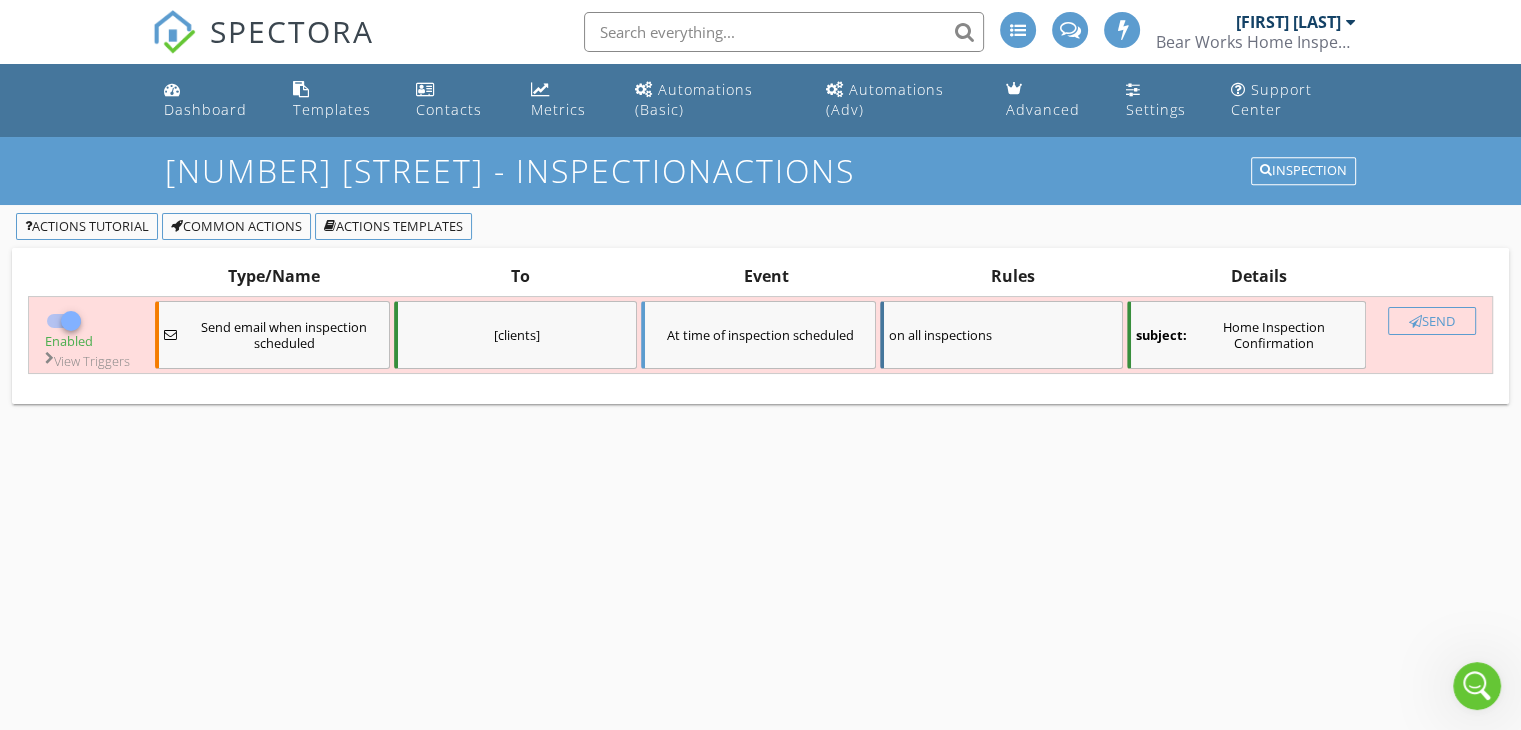 checkbox on "false" 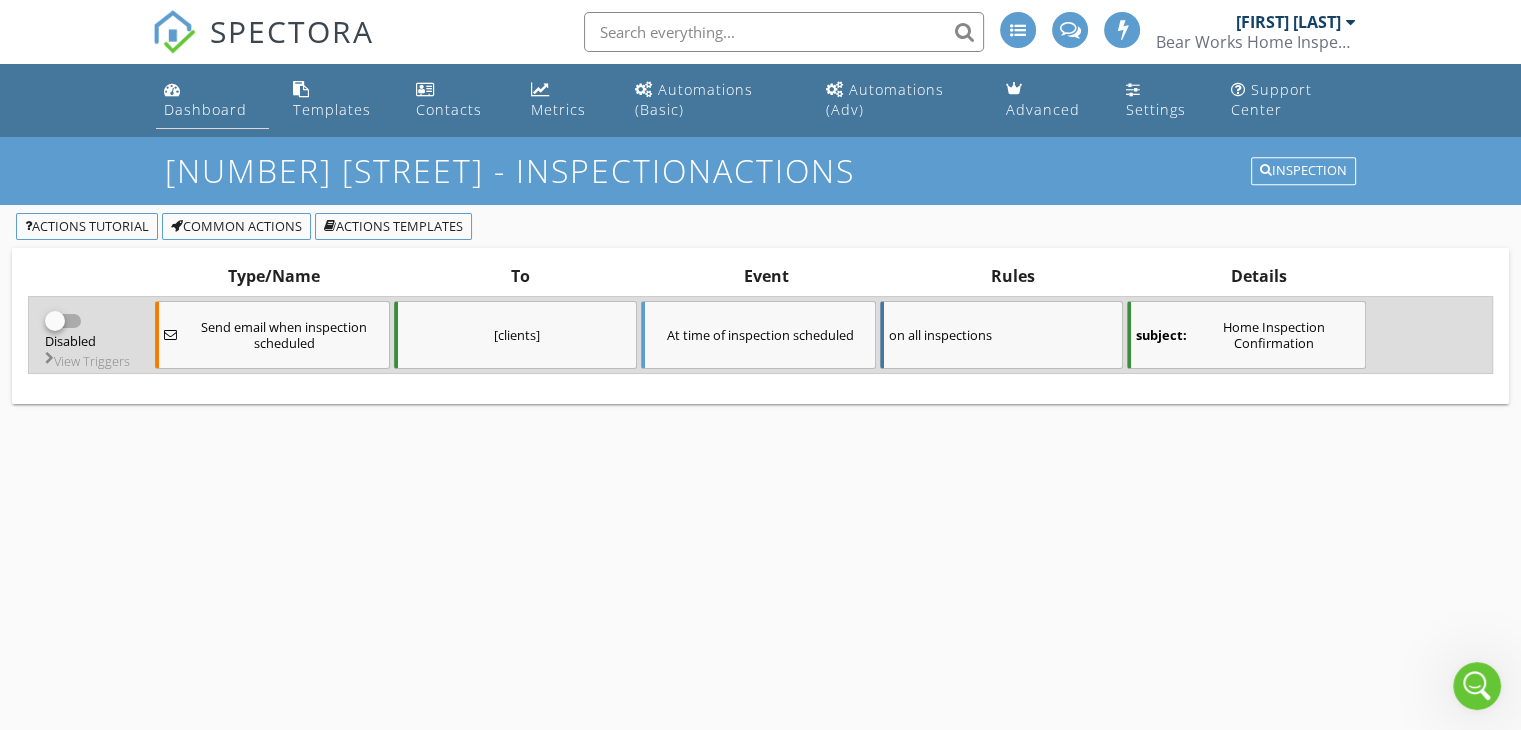 click on "Dashboard" at bounding box center (205, 109) 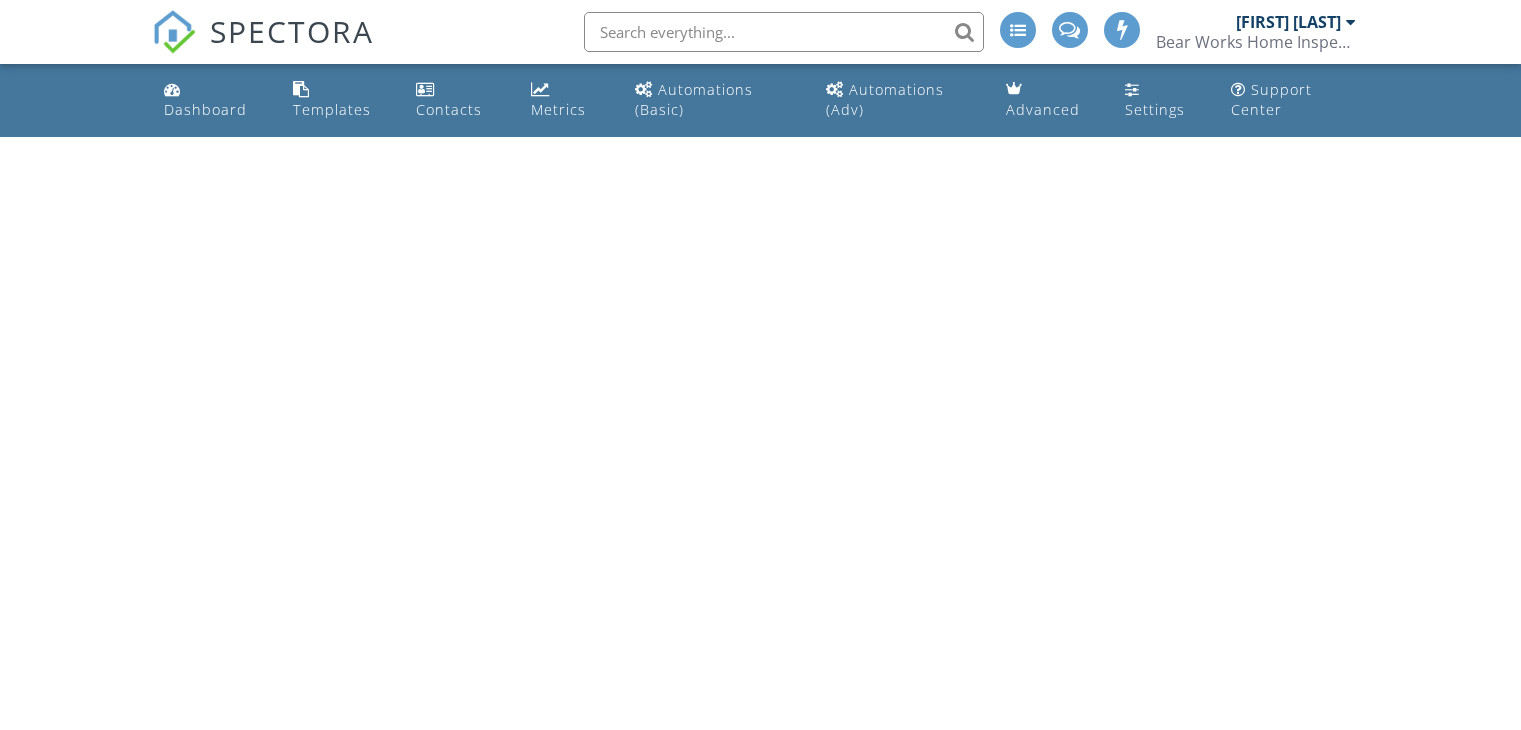 scroll, scrollTop: 0, scrollLeft: 0, axis: both 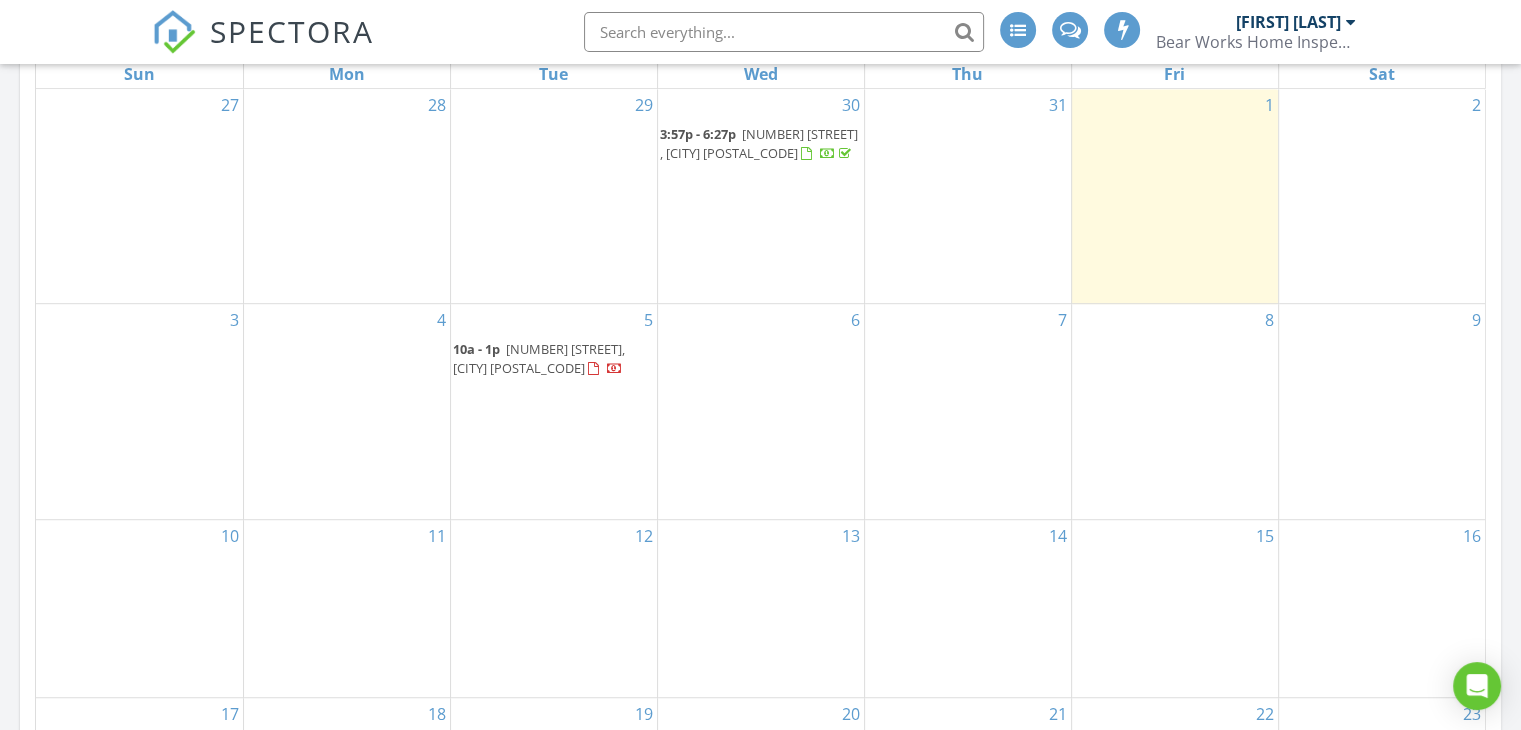 click at bounding box center (596, 371) 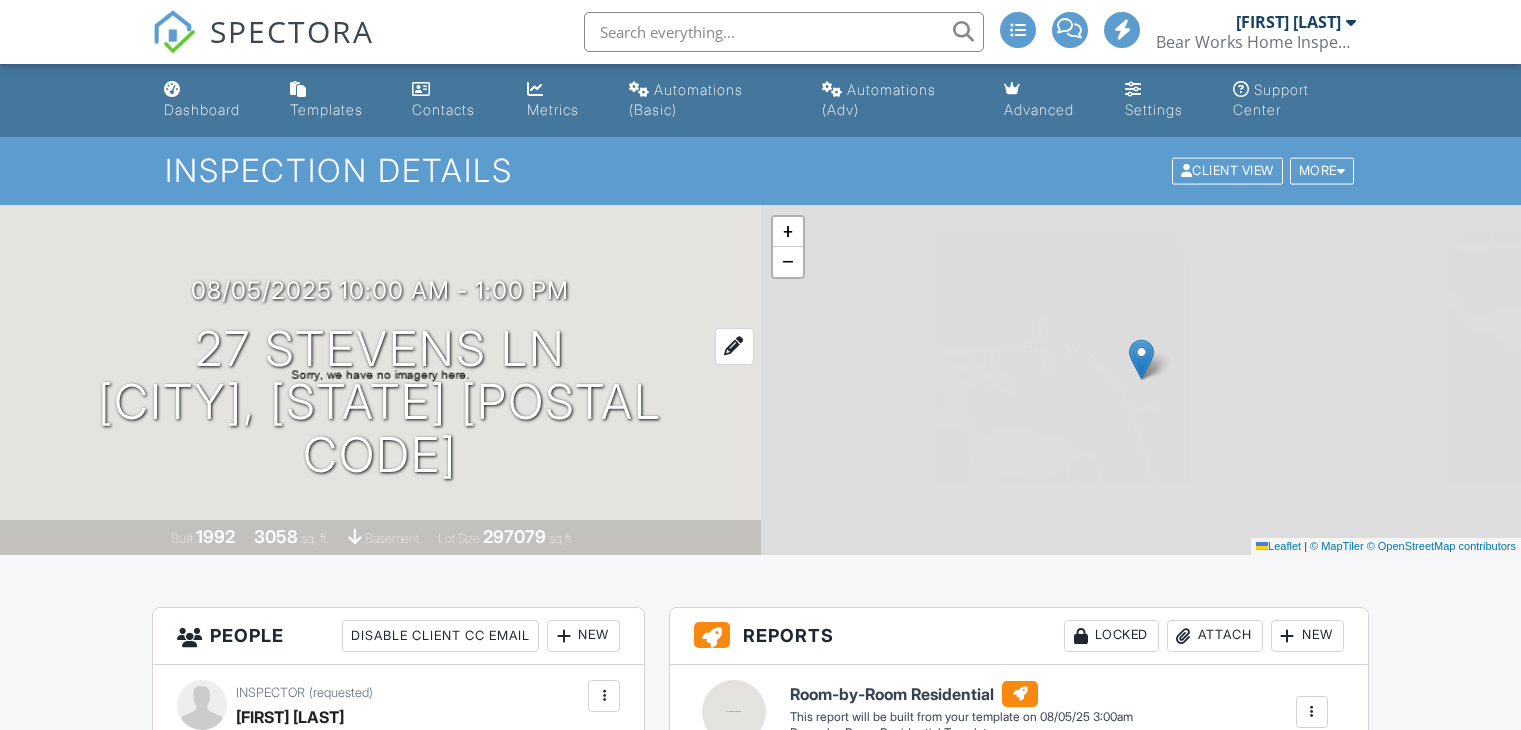 scroll, scrollTop: 0, scrollLeft: 0, axis: both 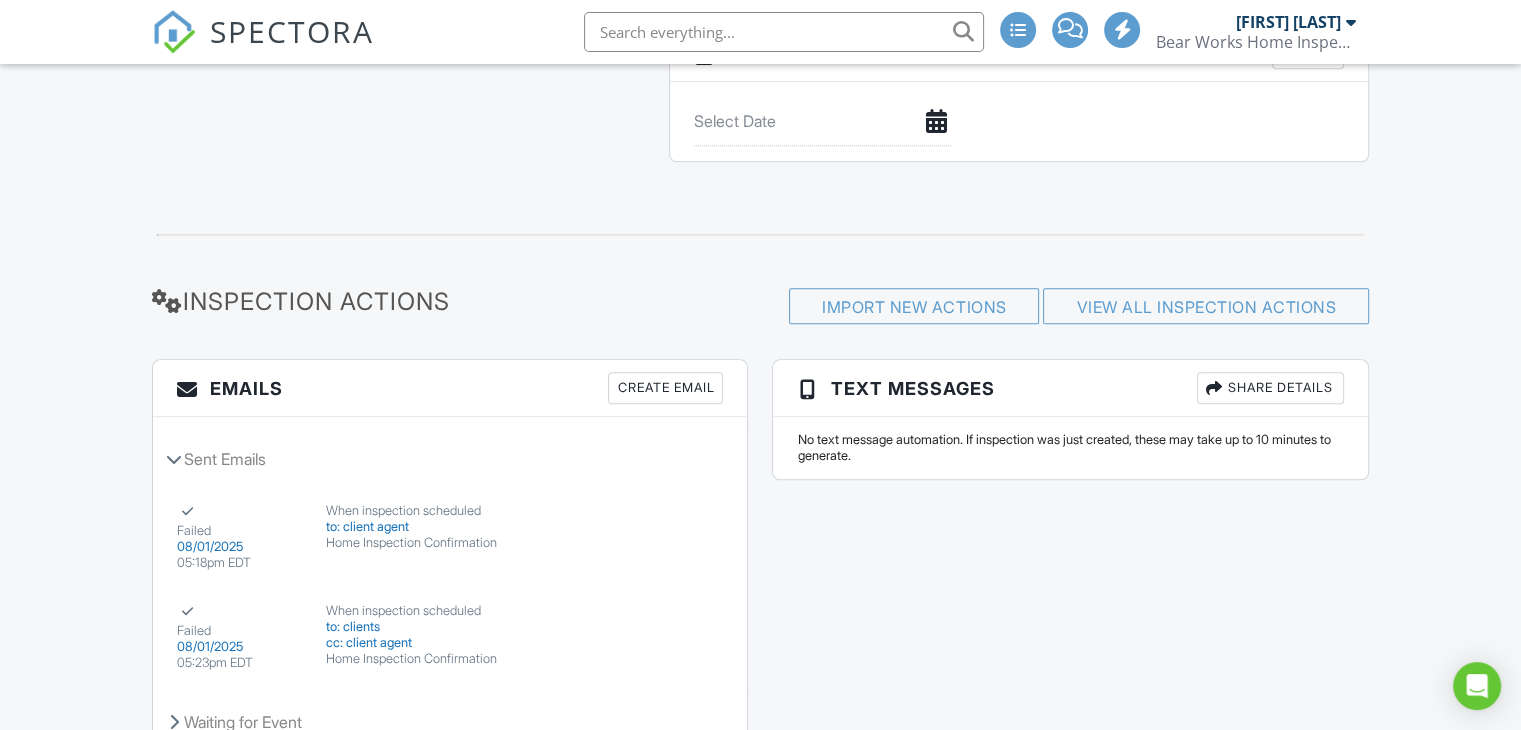 click on "[FIRST] [LAST]" at bounding box center (1288, 22) 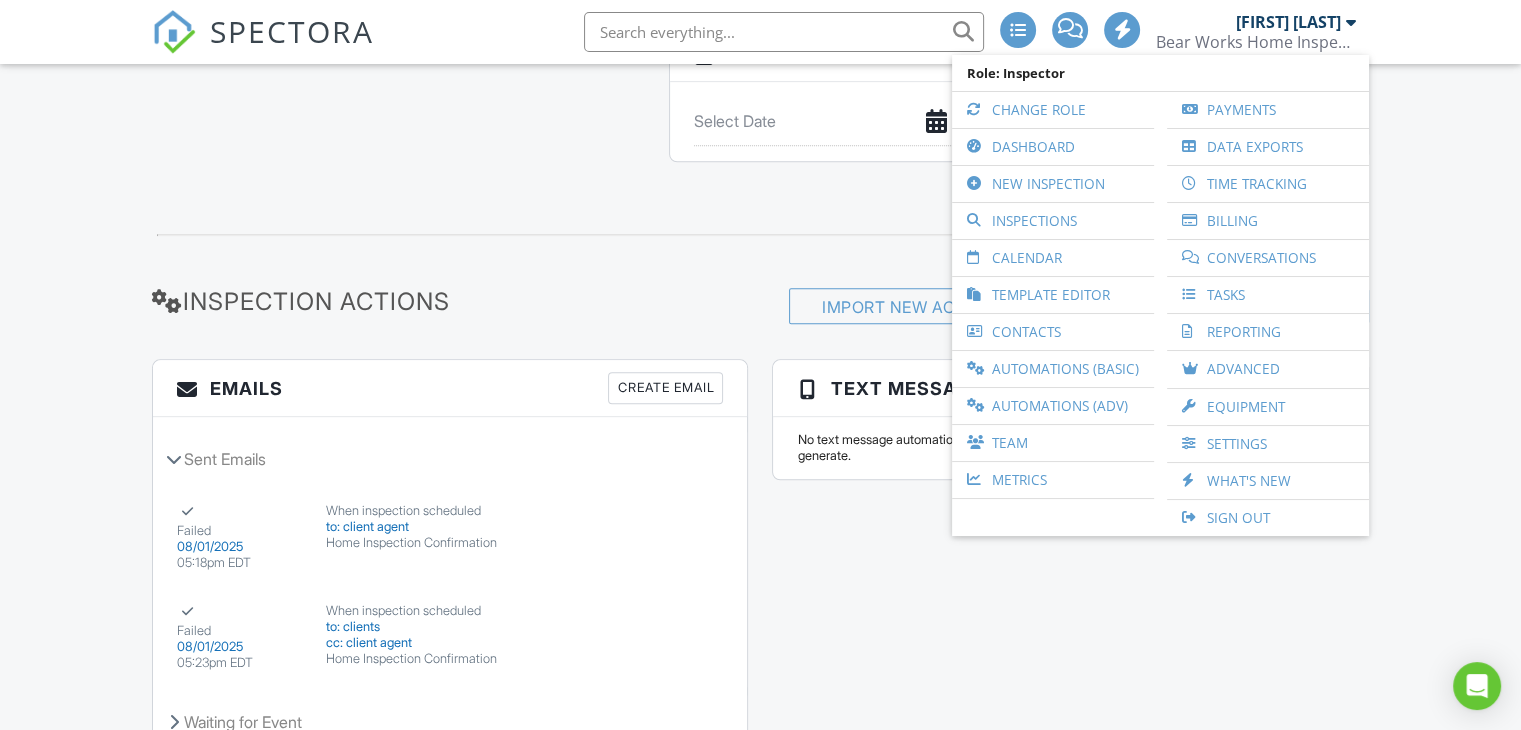 click on "Dashboard
Templates
Contacts
Metrics
Automations (Basic)
Automations (Adv)
Advanced
Settings
Support Center
Inspection Details
Client View
More
Property Details
Reschedule
Reorder / Copy
Share
Cancel
Delete
Print Order
Convert to V9
View Change Log
[DATE] [TIME]
- [TIME]
[NUMBER] [STREET]
[CITY], [STATE] [POSTAL CODE]
Built
[YEAR]
[NUMBER]
sq. ft.
basement
Lot Size
[NUMBER]
sq.ft.
+ −  Leaflet   |   © MapTiler   © OpenStreetMap contributors
All emails and texts are disabled for this inspection!
Turn on emails and texts
Reports
Locked
Attach
New
Room-by-Room Residential
Room-by-Room Residential Template
Edit
View" at bounding box center (760, -673) 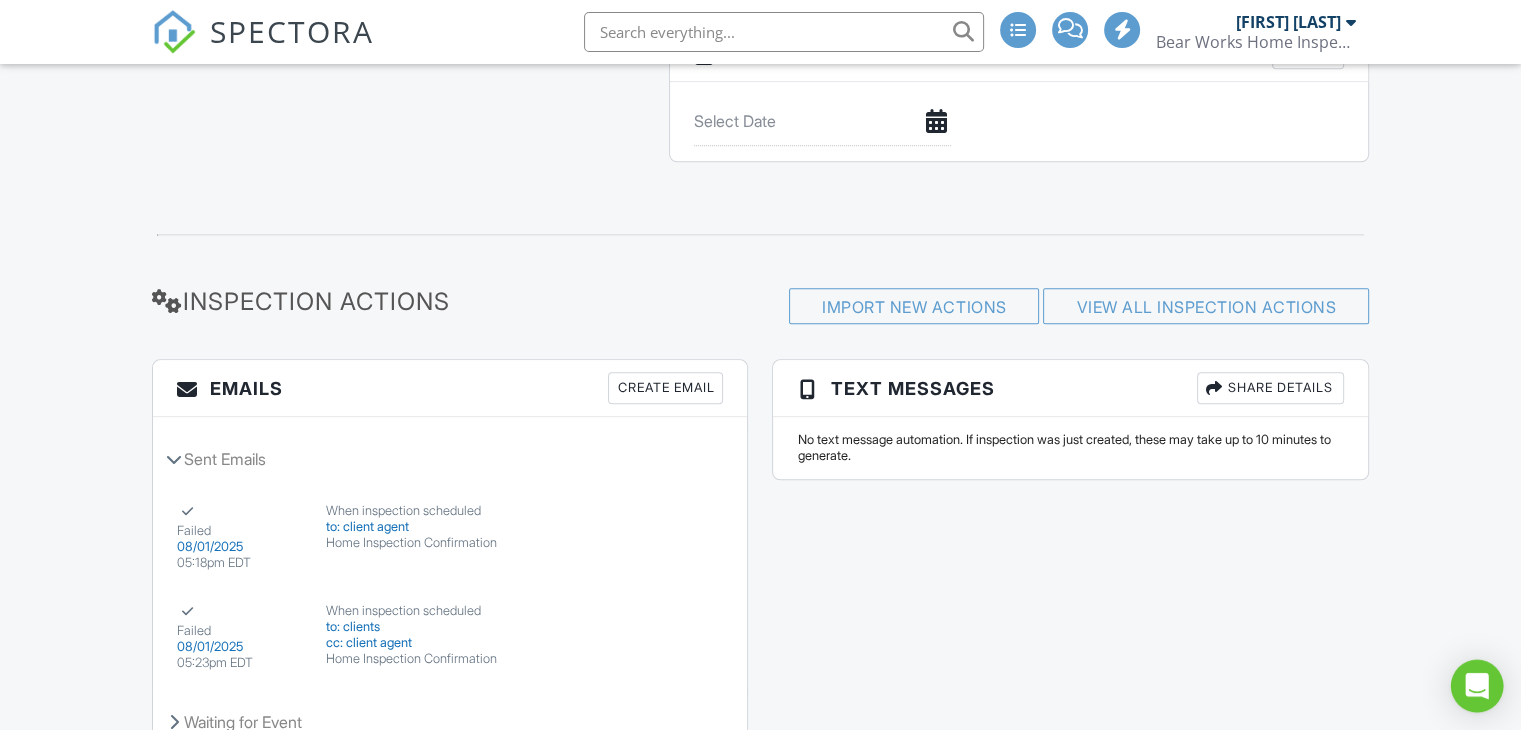 click at bounding box center (1477, 686) 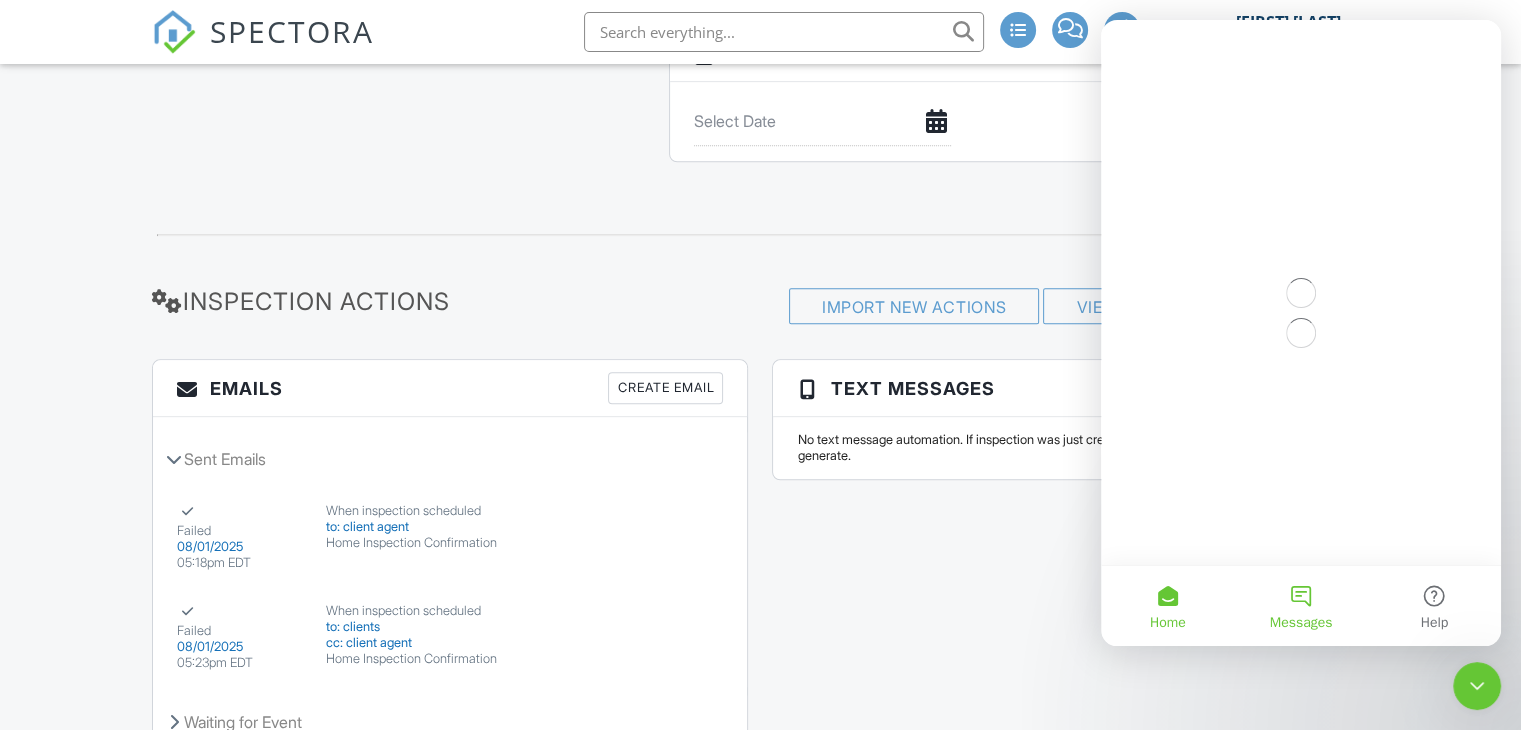 scroll, scrollTop: 0, scrollLeft: 0, axis: both 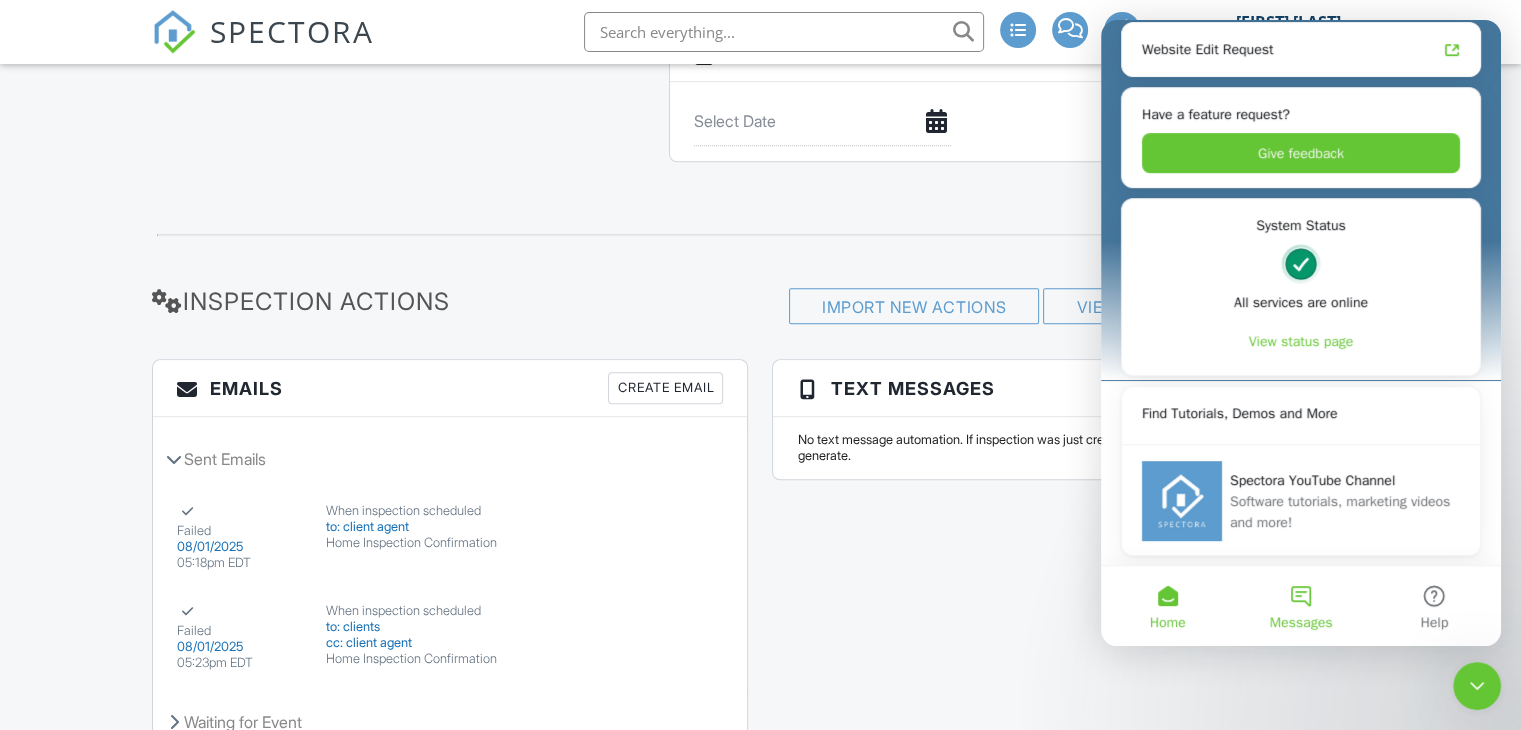 click on "Messages" at bounding box center [1300, 606] 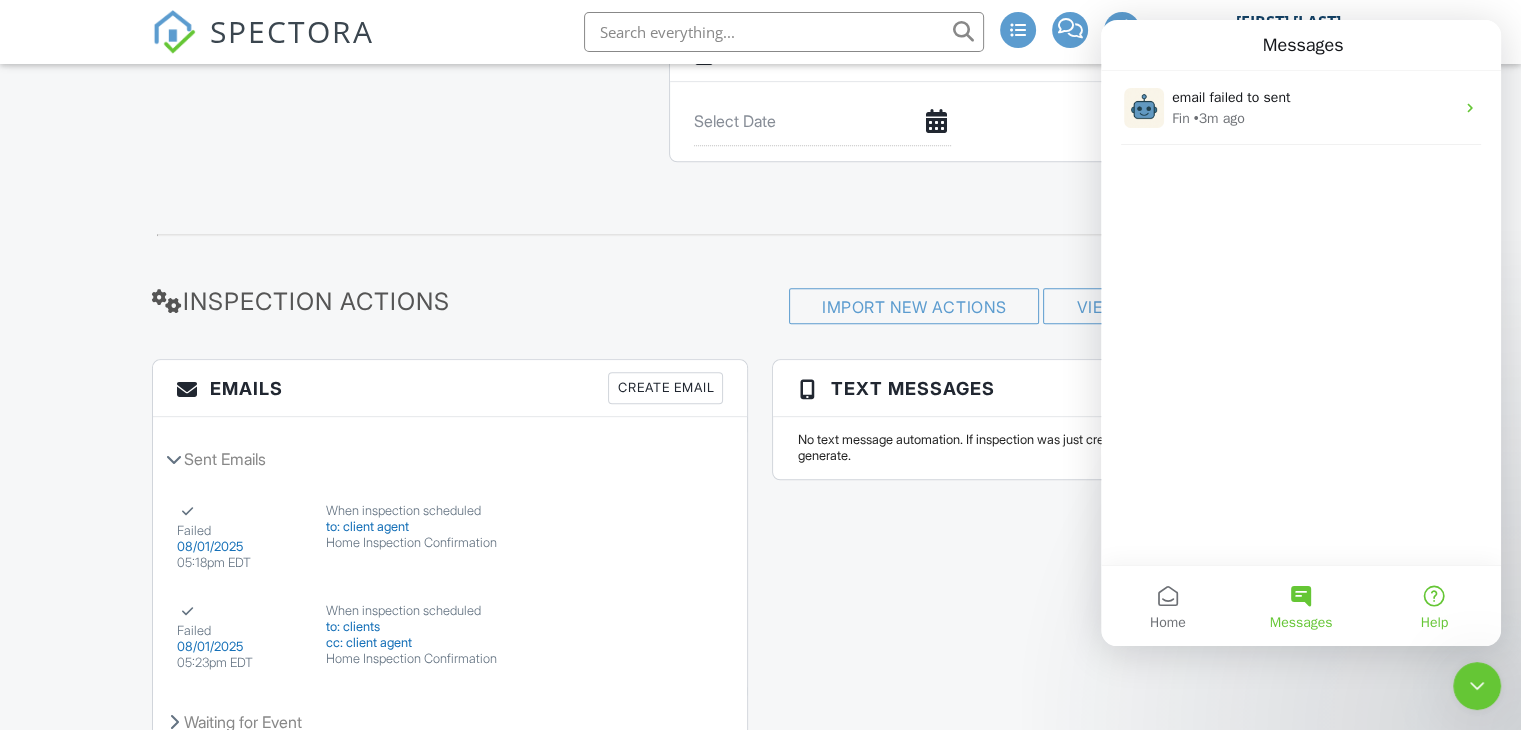 click on "Help" at bounding box center (1434, 606) 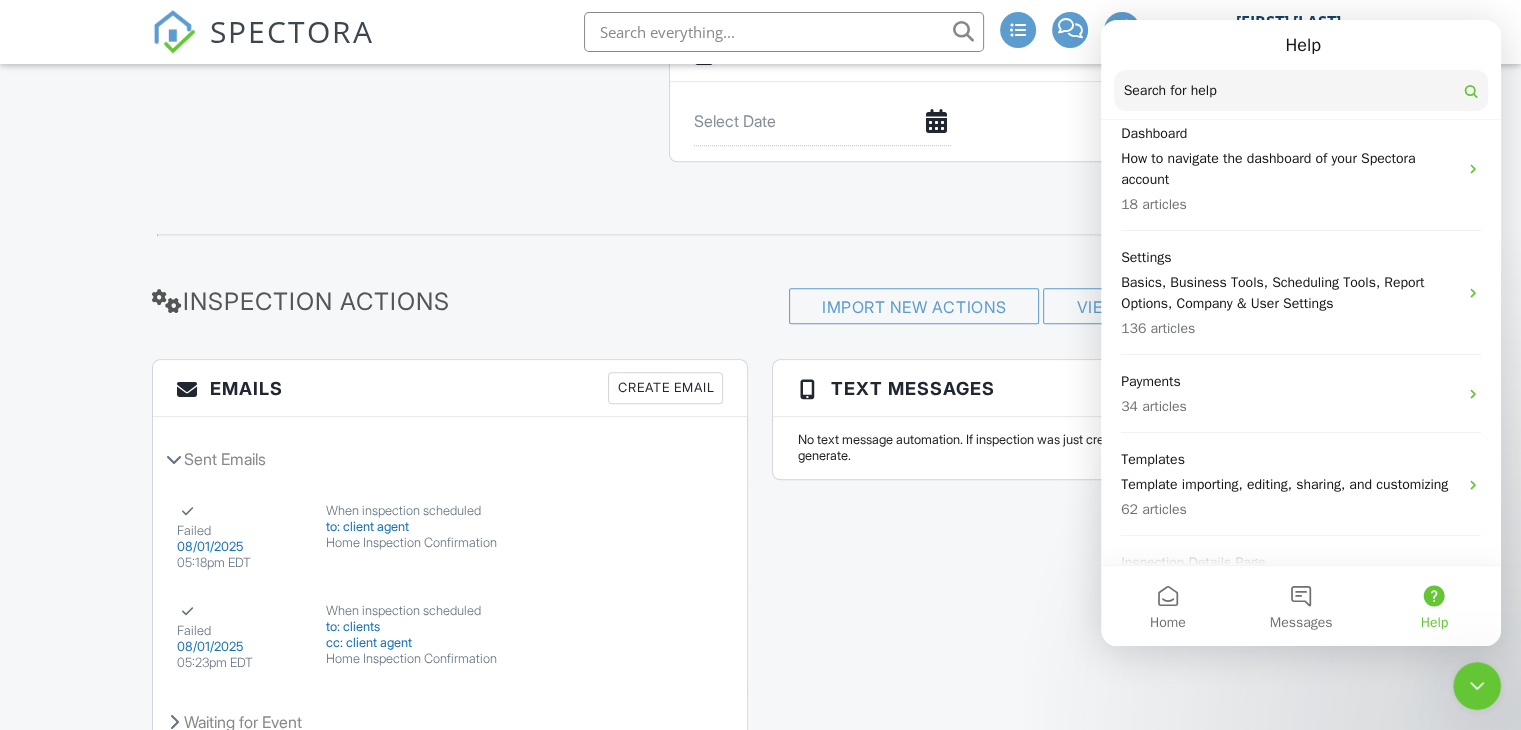 scroll, scrollTop: 0, scrollLeft: 0, axis: both 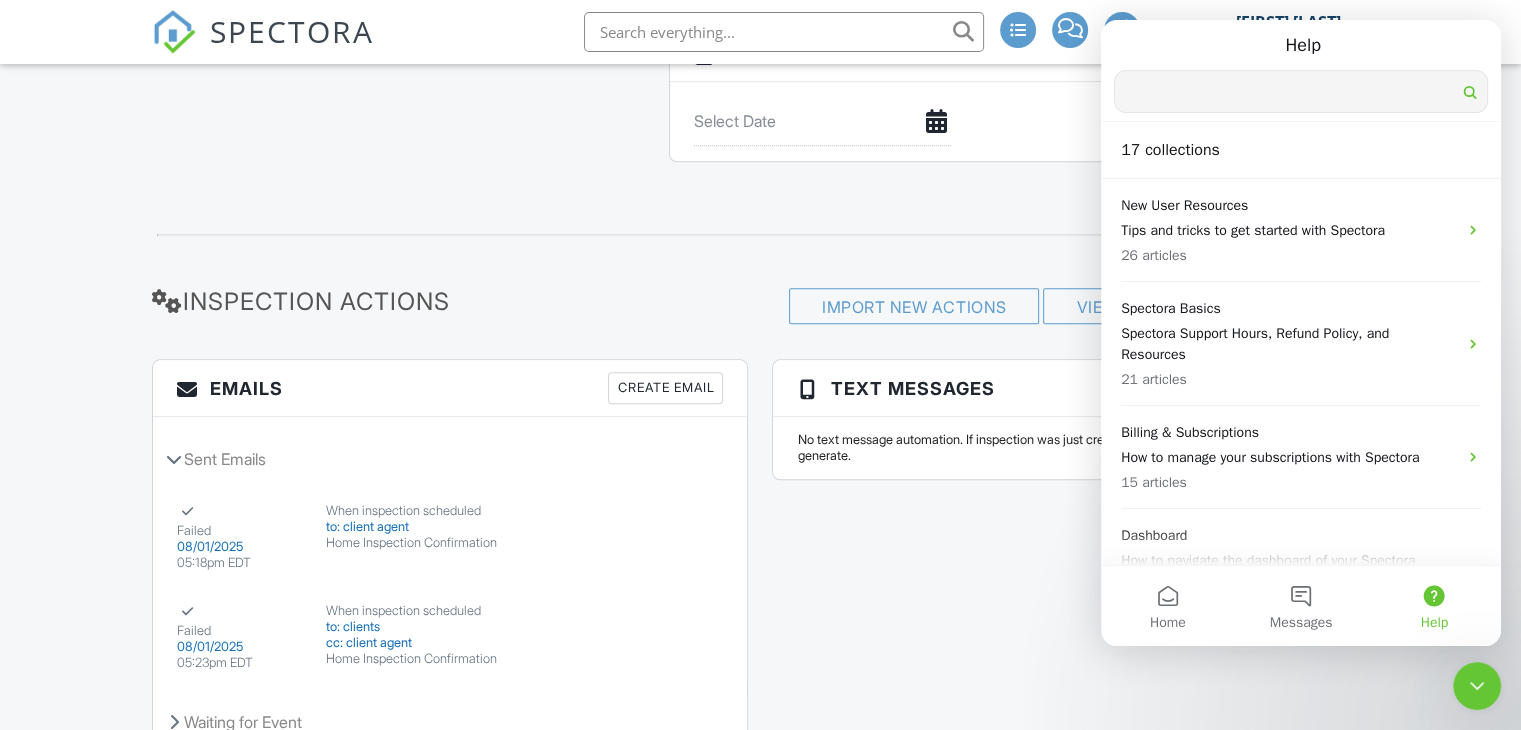 click at bounding box center (1301, 91) 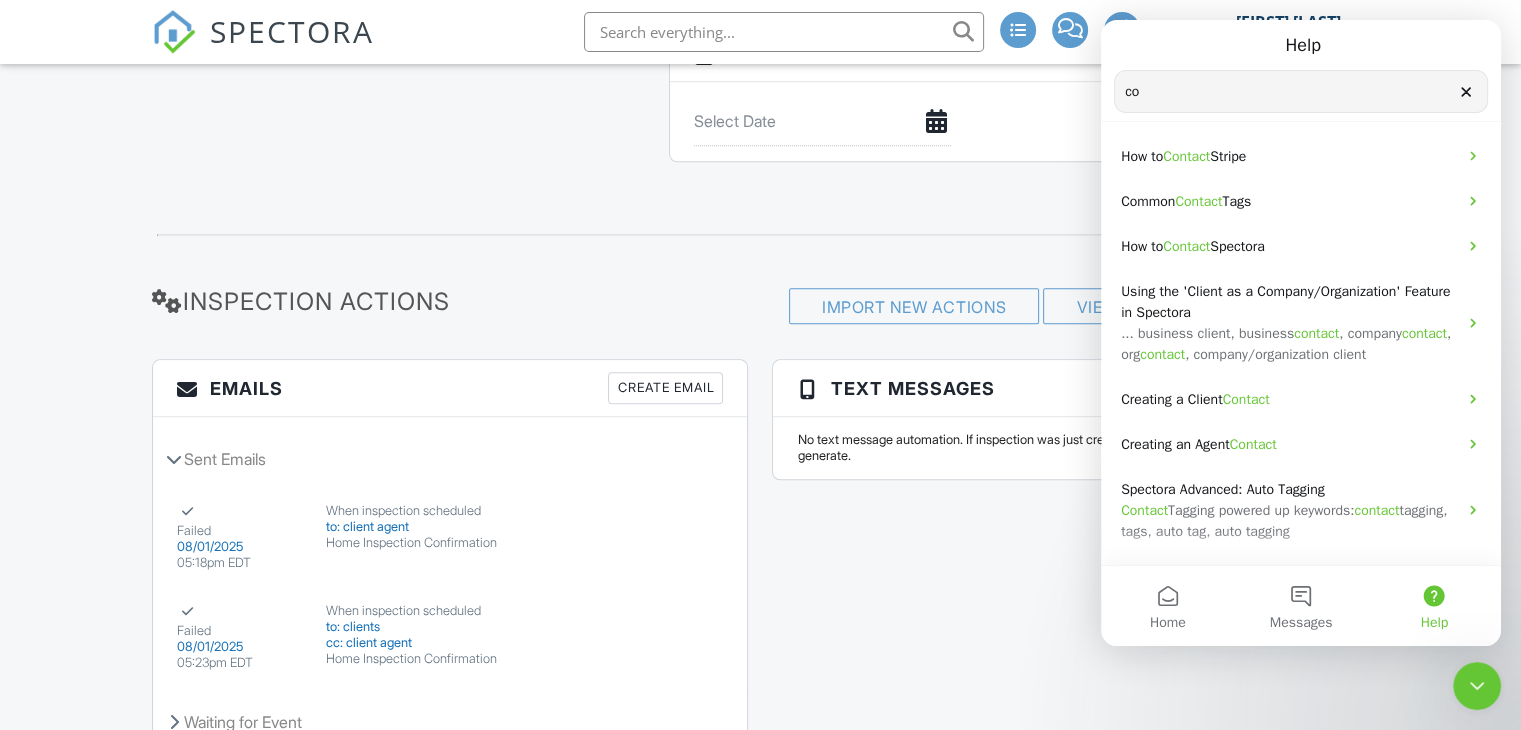 type on "c" 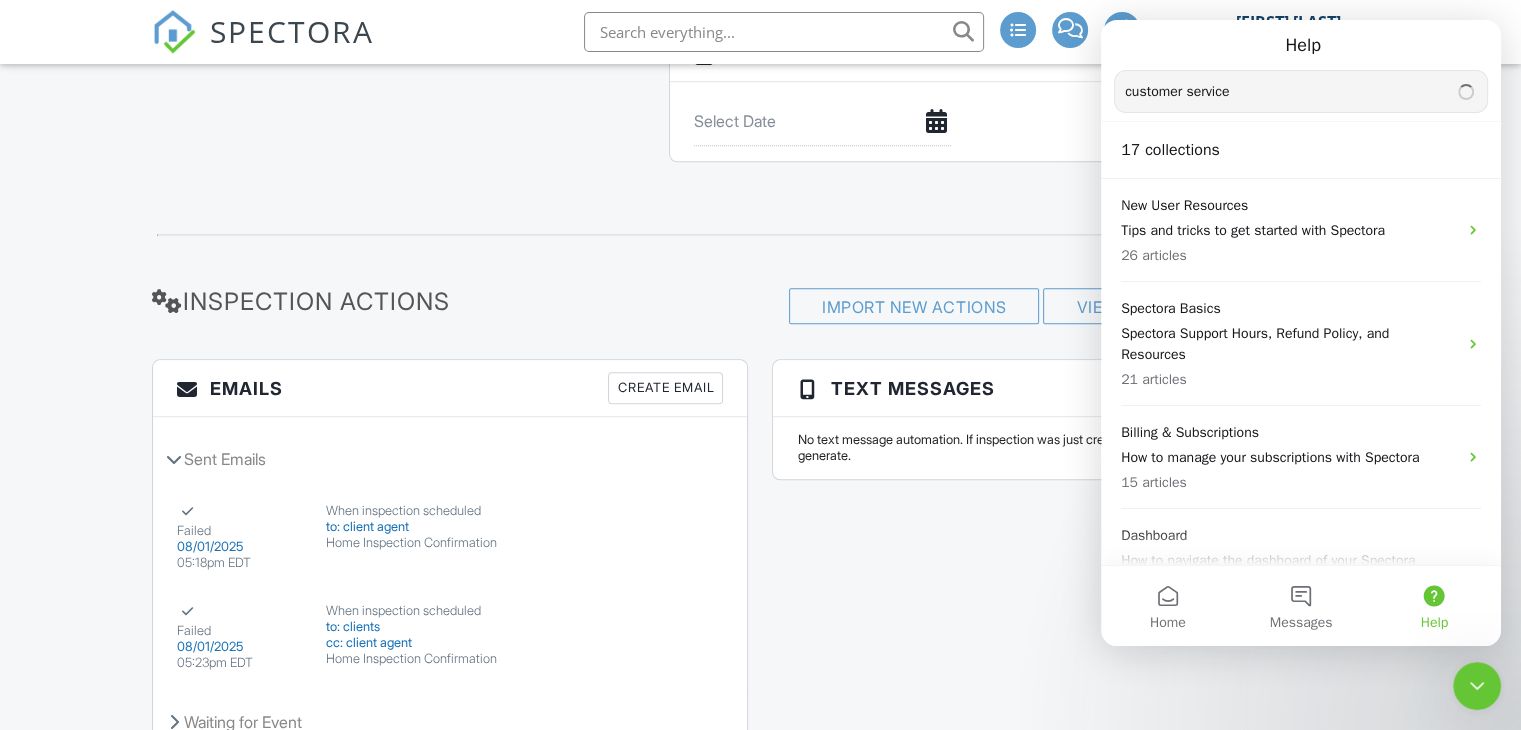 type on "customer service" 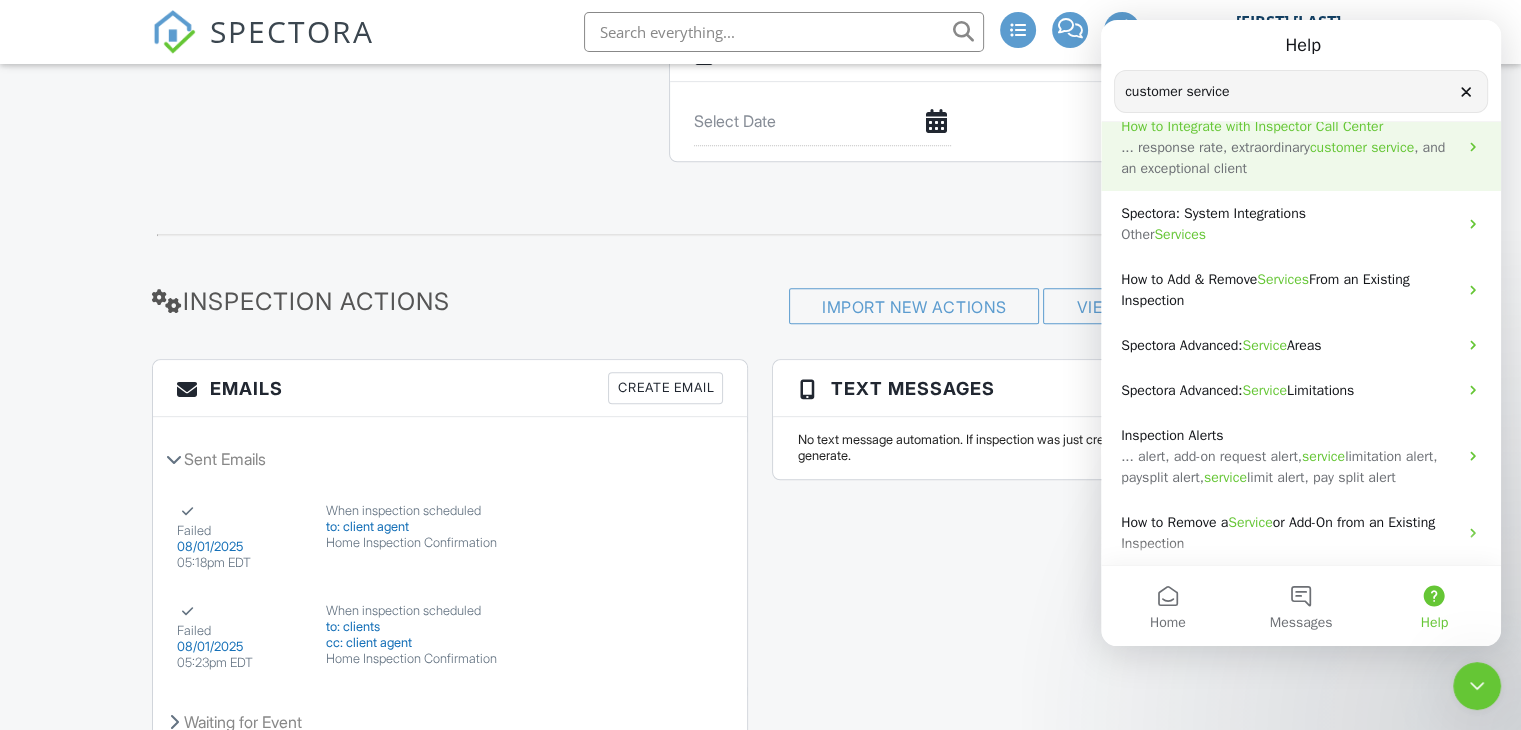 scroll, scrollTop: 0, scrollLeft: 0, axis: both 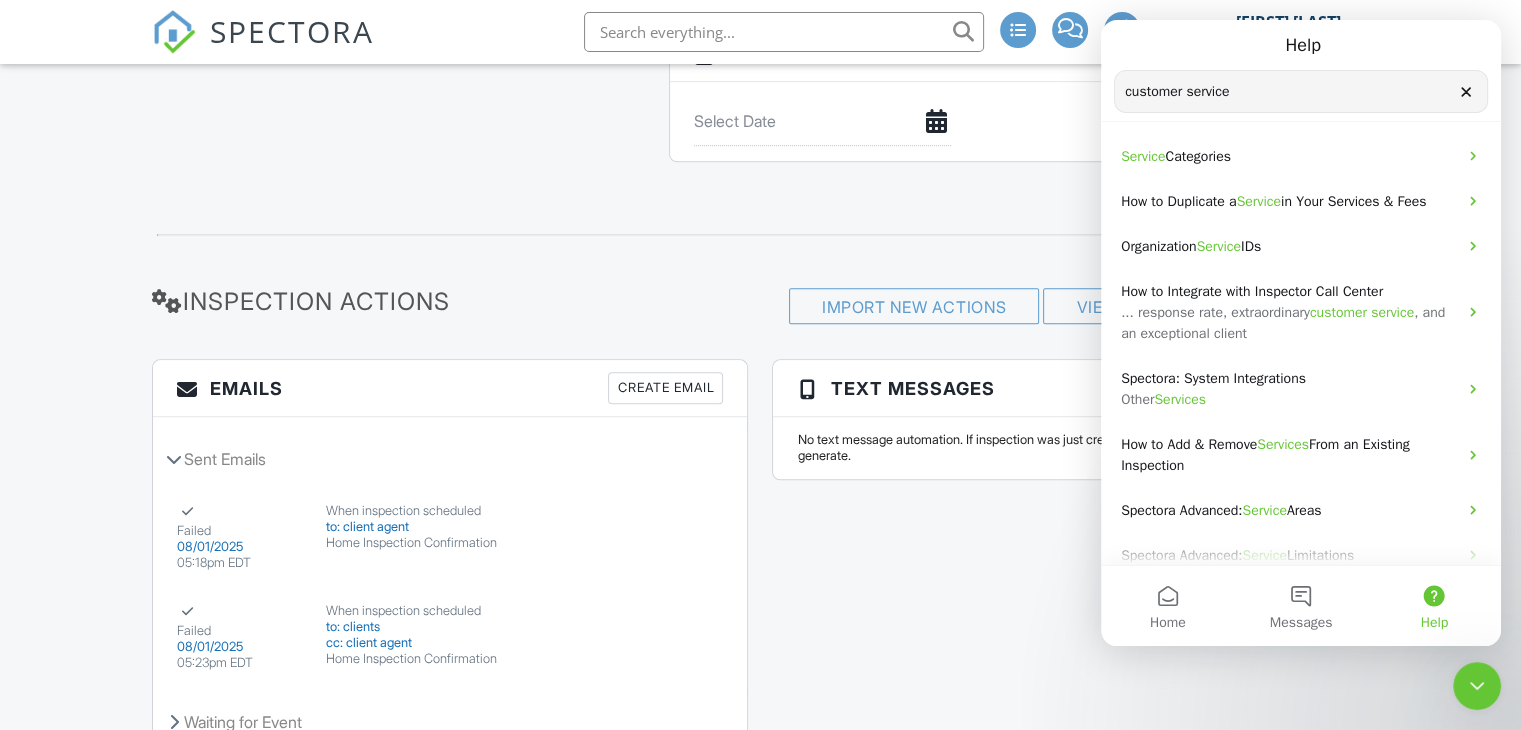 click at bounding box center [1477, 686] 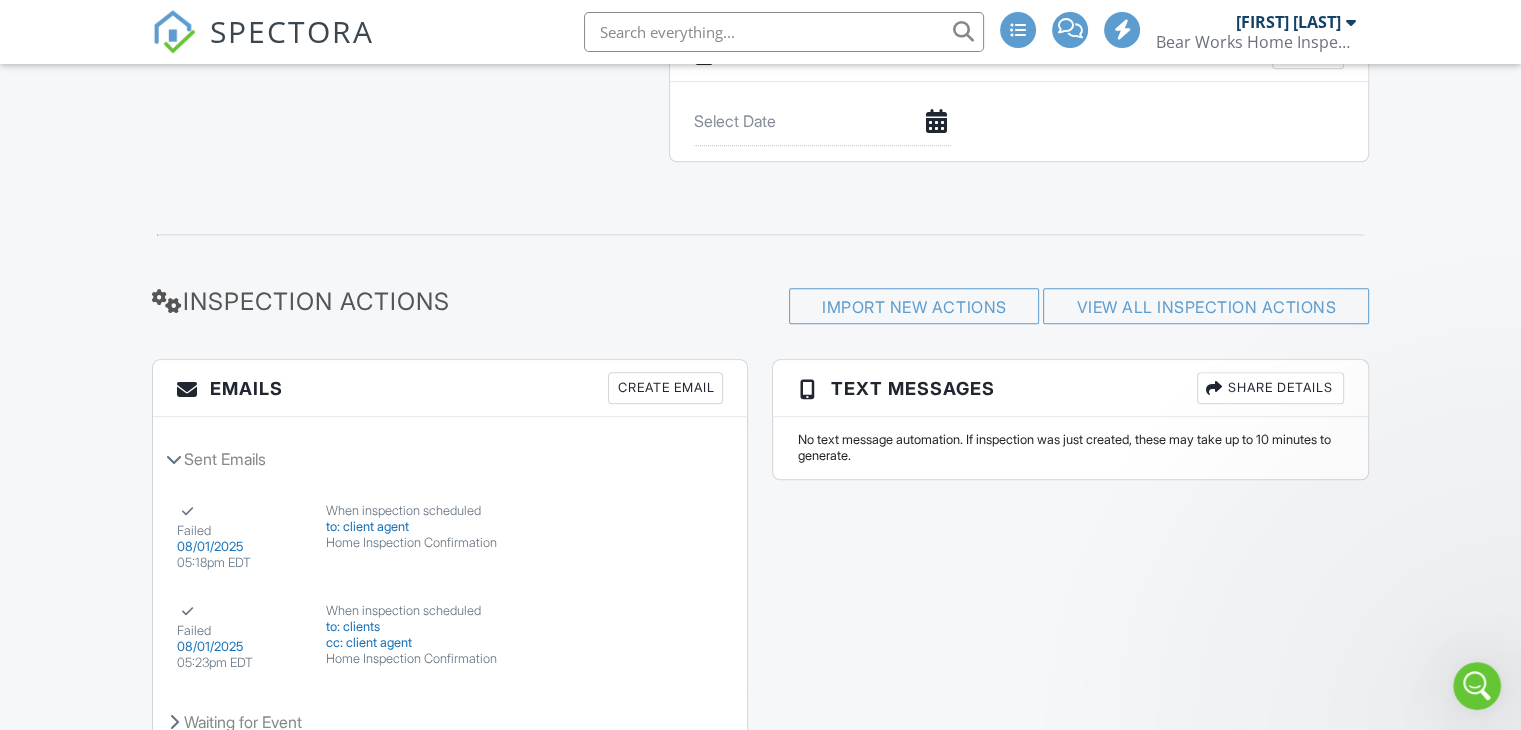 scroll, scrollTop: 0, scrollLeft: 0, axis: both 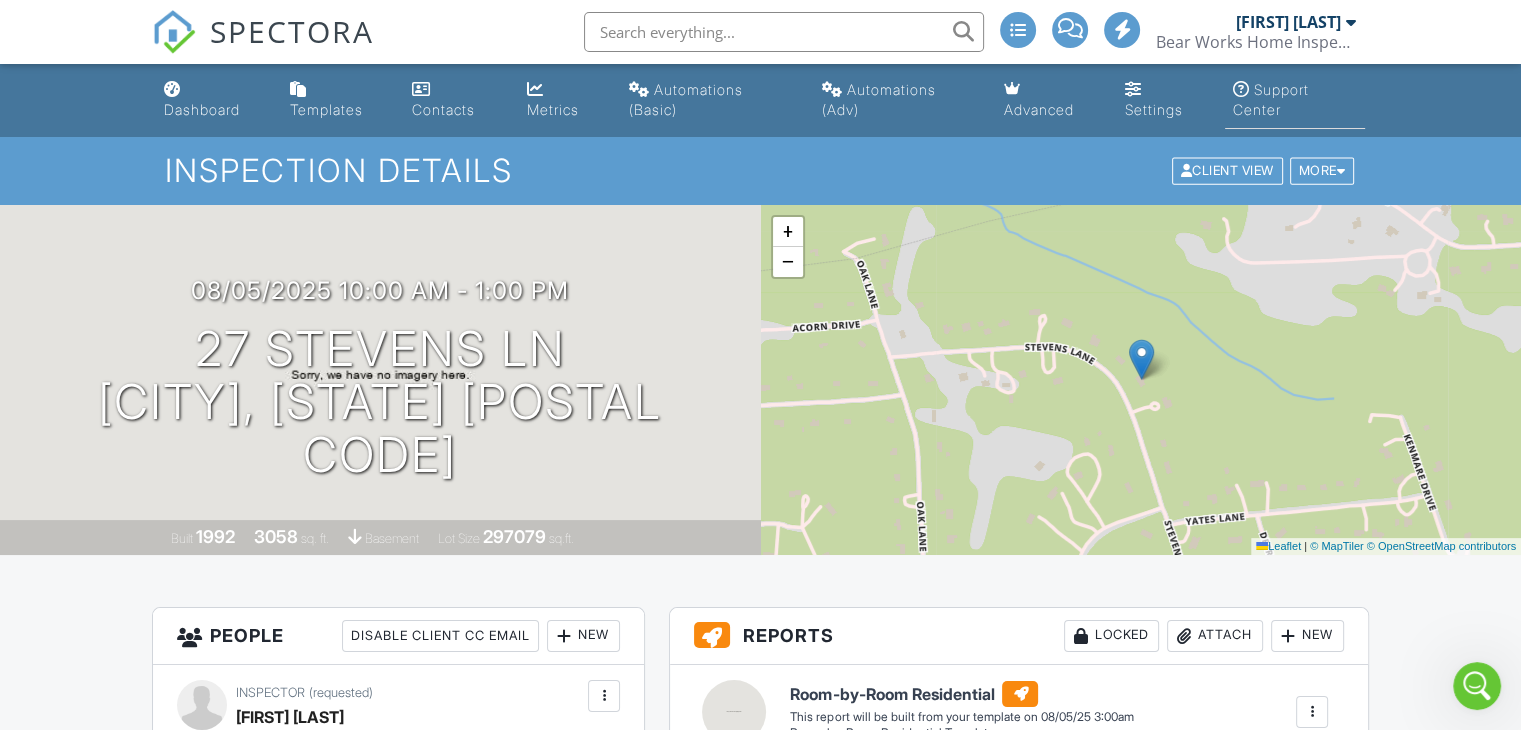 click on "Support Center" at bounding box center [1271, 99] 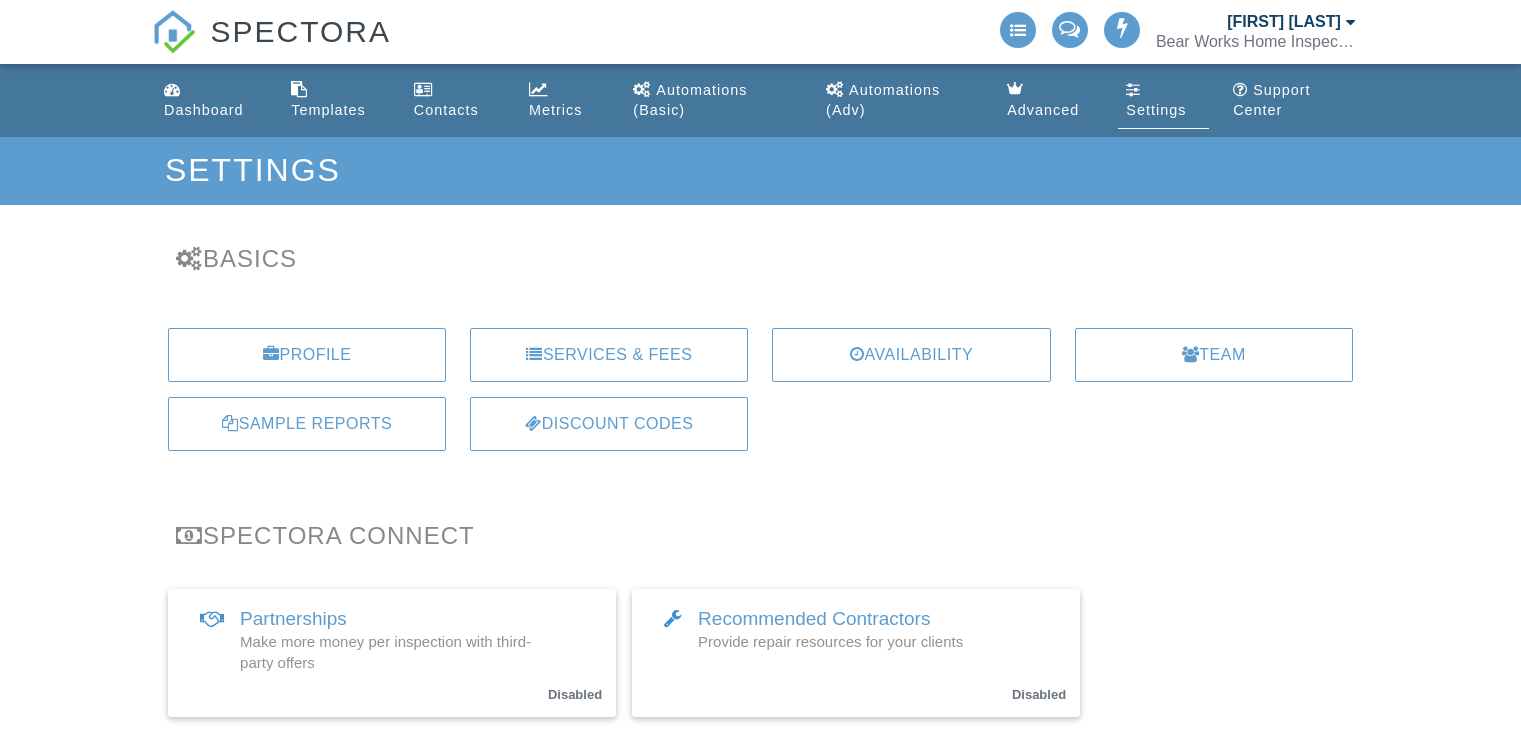 scroll, scrollTop: 0, scrollLeft: 0, axis: both 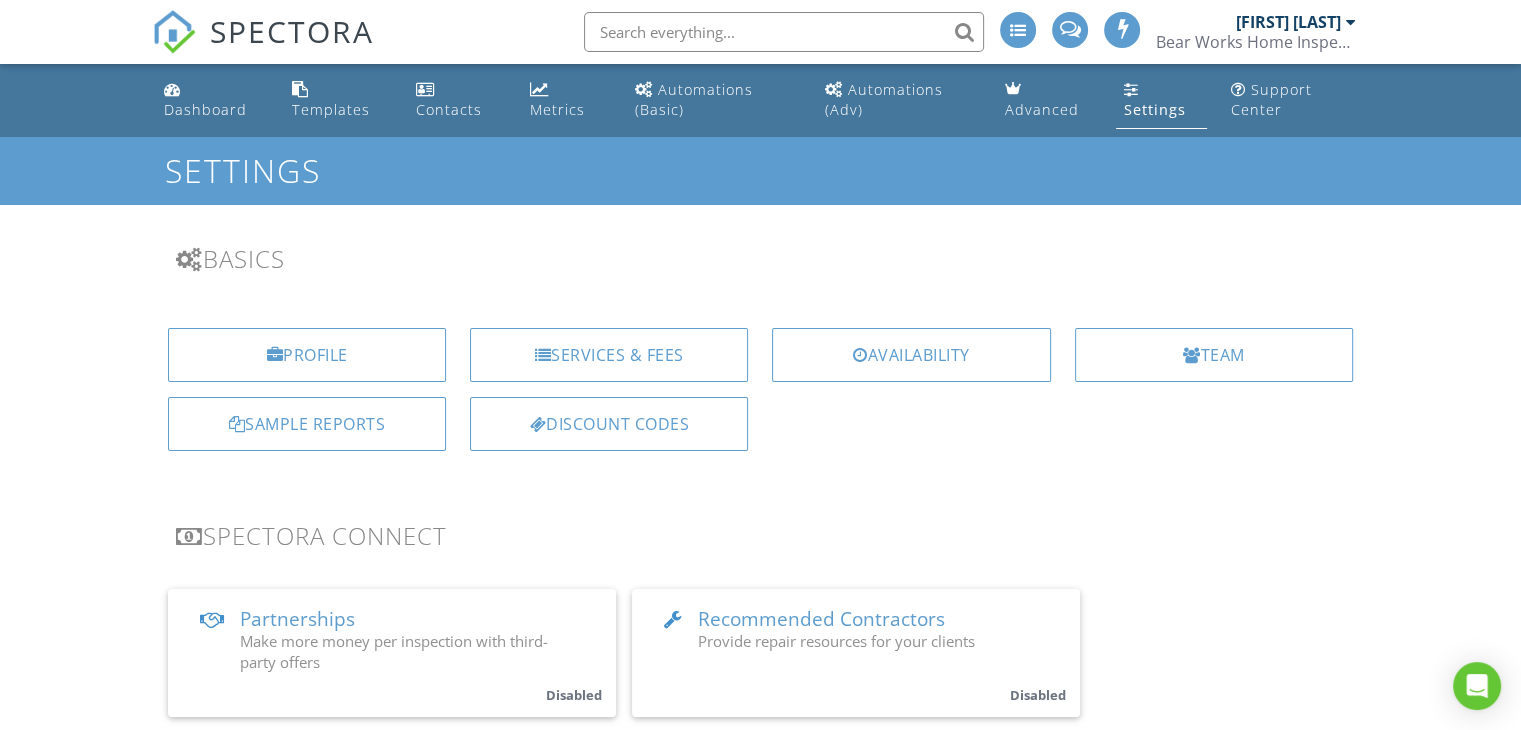 click on "Bear Works Home Inspections" at bounding box center (1256, 42) 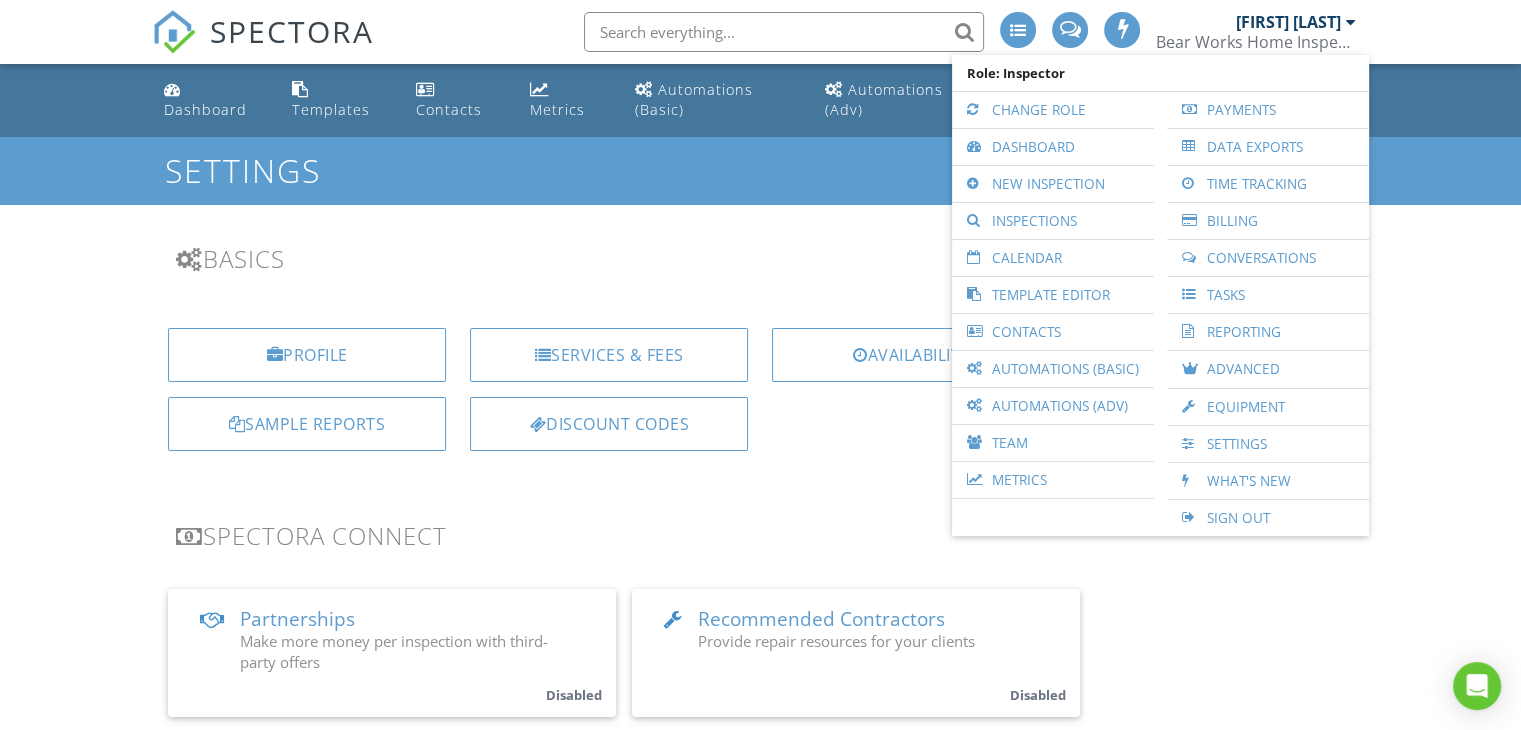 click on "SPECTORA
[FIRST] [LAST]
Bear Works Home Inspections
Role:
Inspector
Change Role
Dashboard
New Inspection
Inspections
Calendar
Template Editor
Contacts
Automations (Basic)
Automations (Adv)
Team
Metrics
Payments
Data Exports
Time Tracking
Billing
Conversations
Tasks
Reporting
Advanced
Equipment
Settings
What's New
Sign Out" at bounding box center (760, 32) 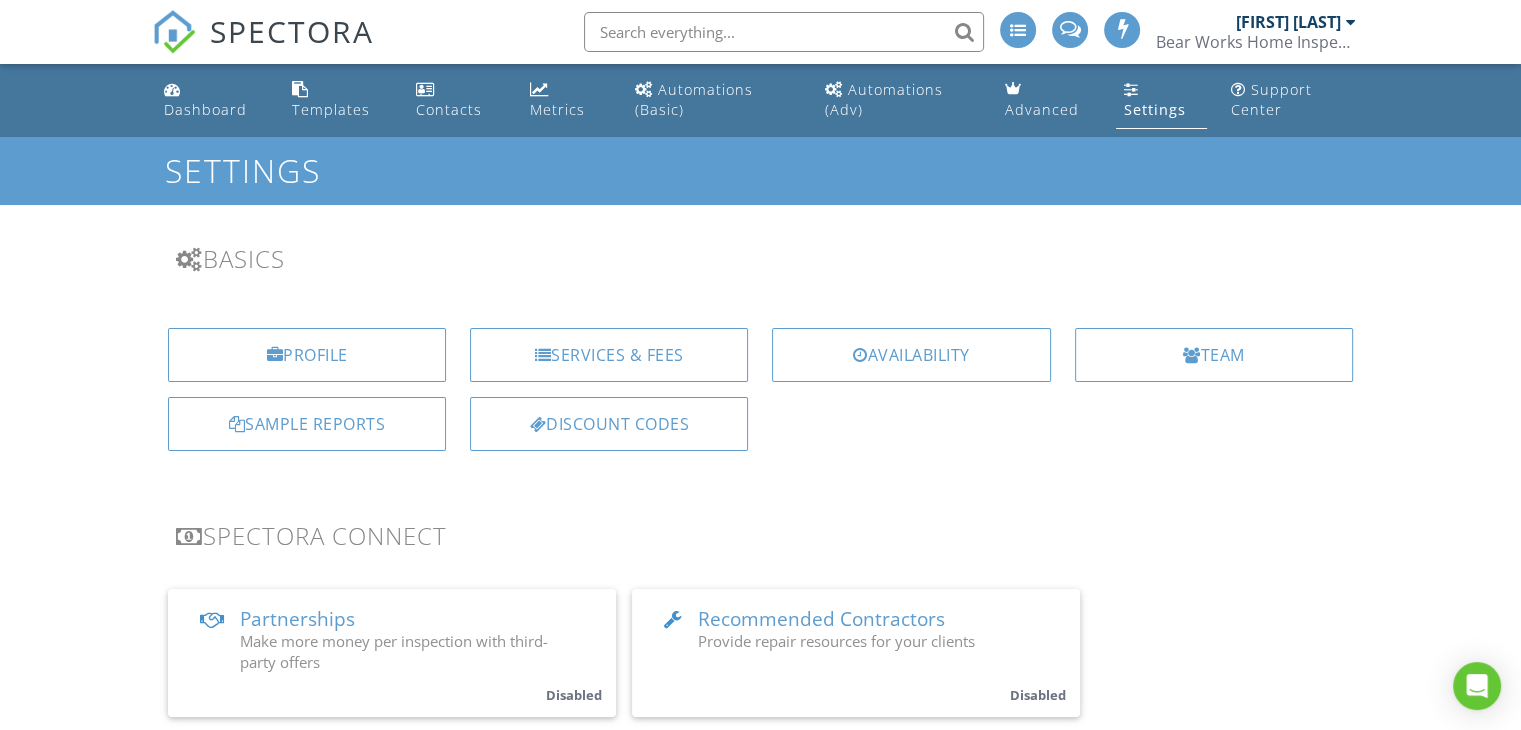 click on "[FIRST] [LAST]" at bounding box center (1288, 22) 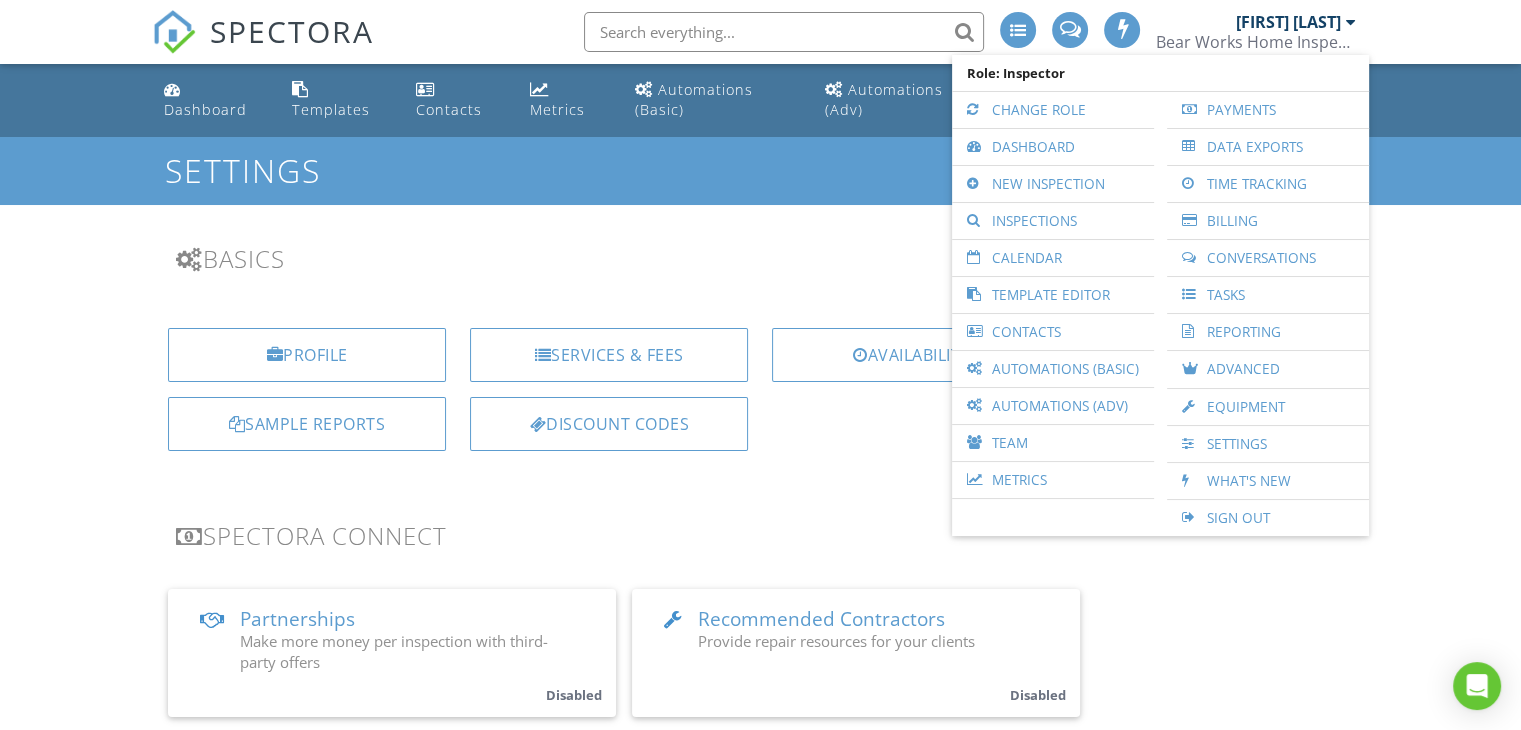 click on "[FIRST] [LAST]" at bounding box center (1288, 22) 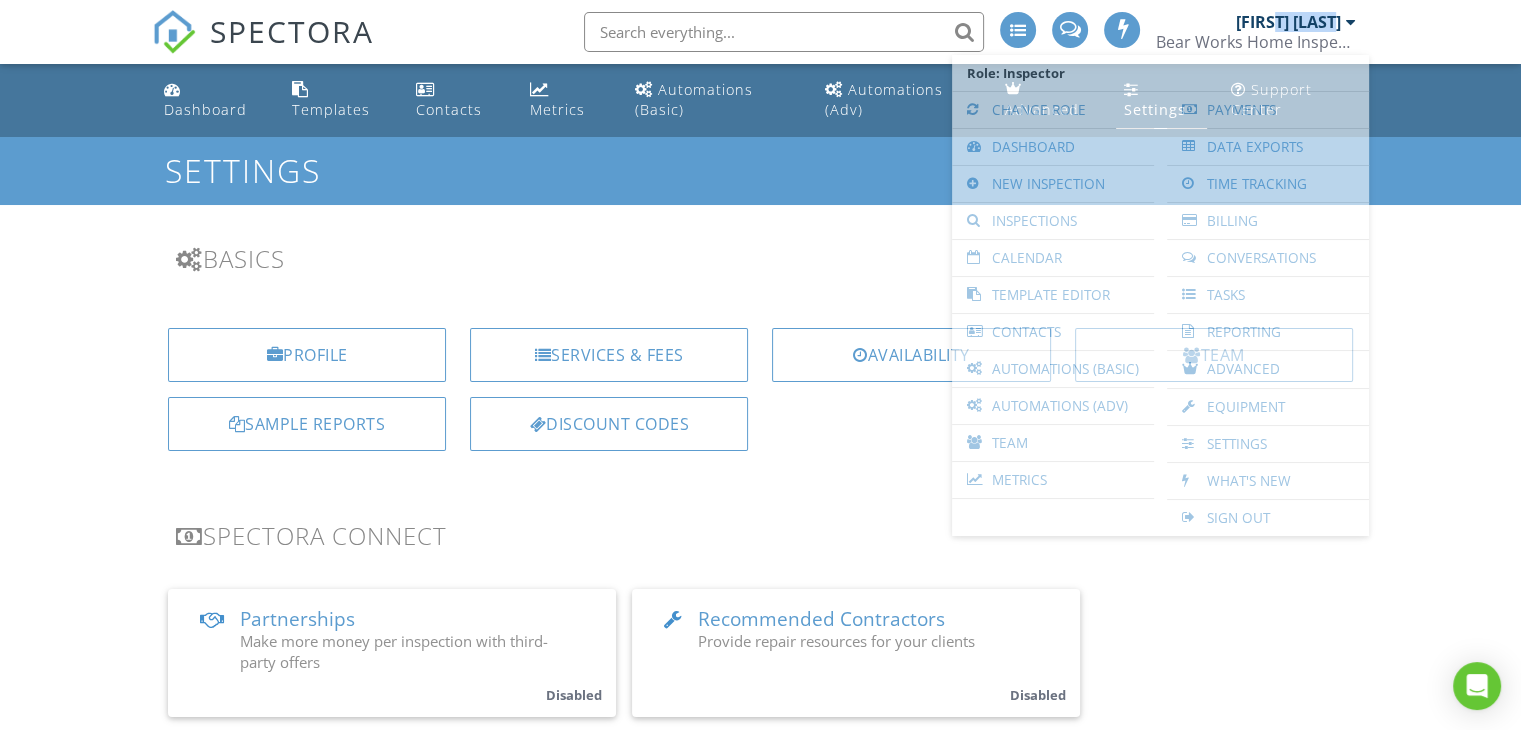 click on "[FIRST] [LAST]" at bounding box center (1288, 22) 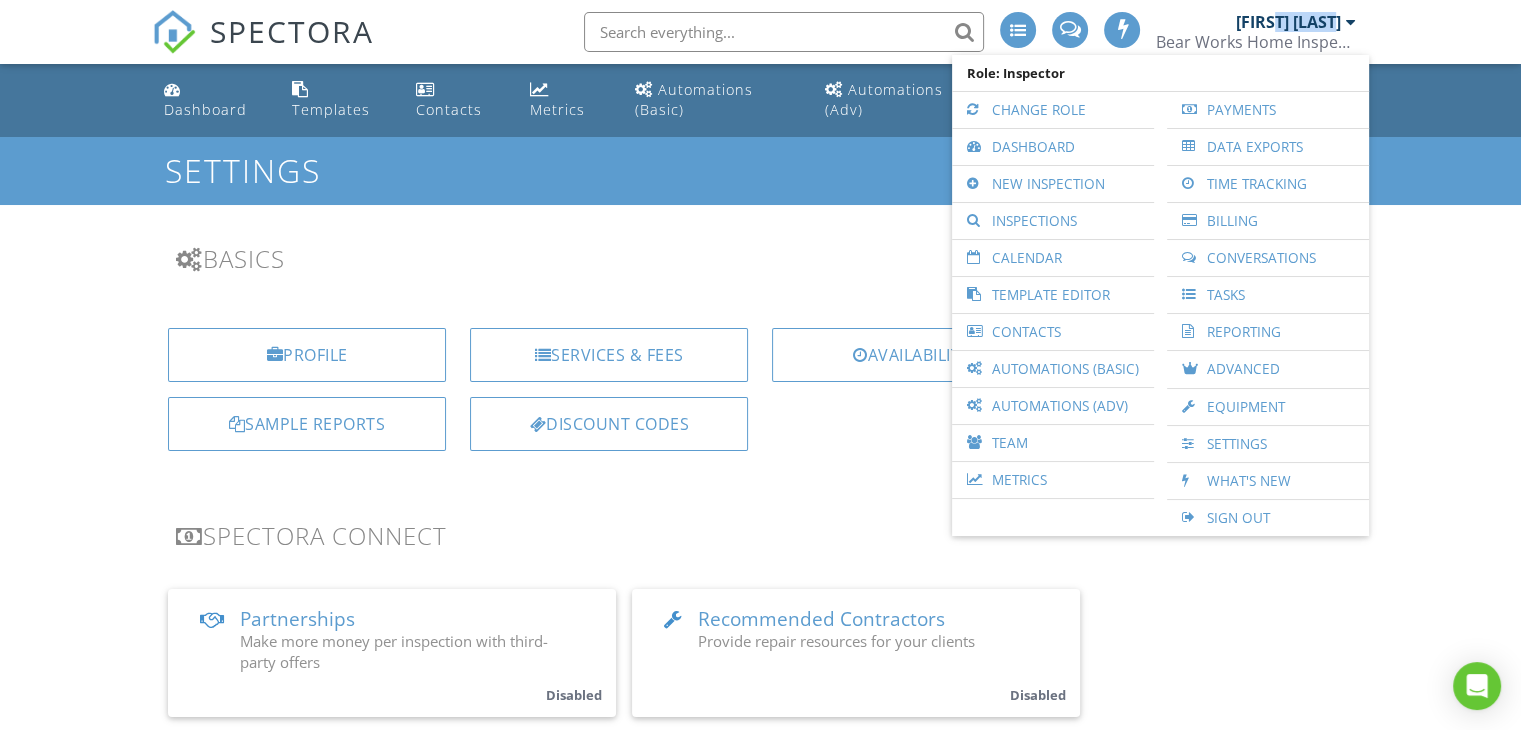 click on "[FIRST] [LAST]" at bounding box center [1288, 22] 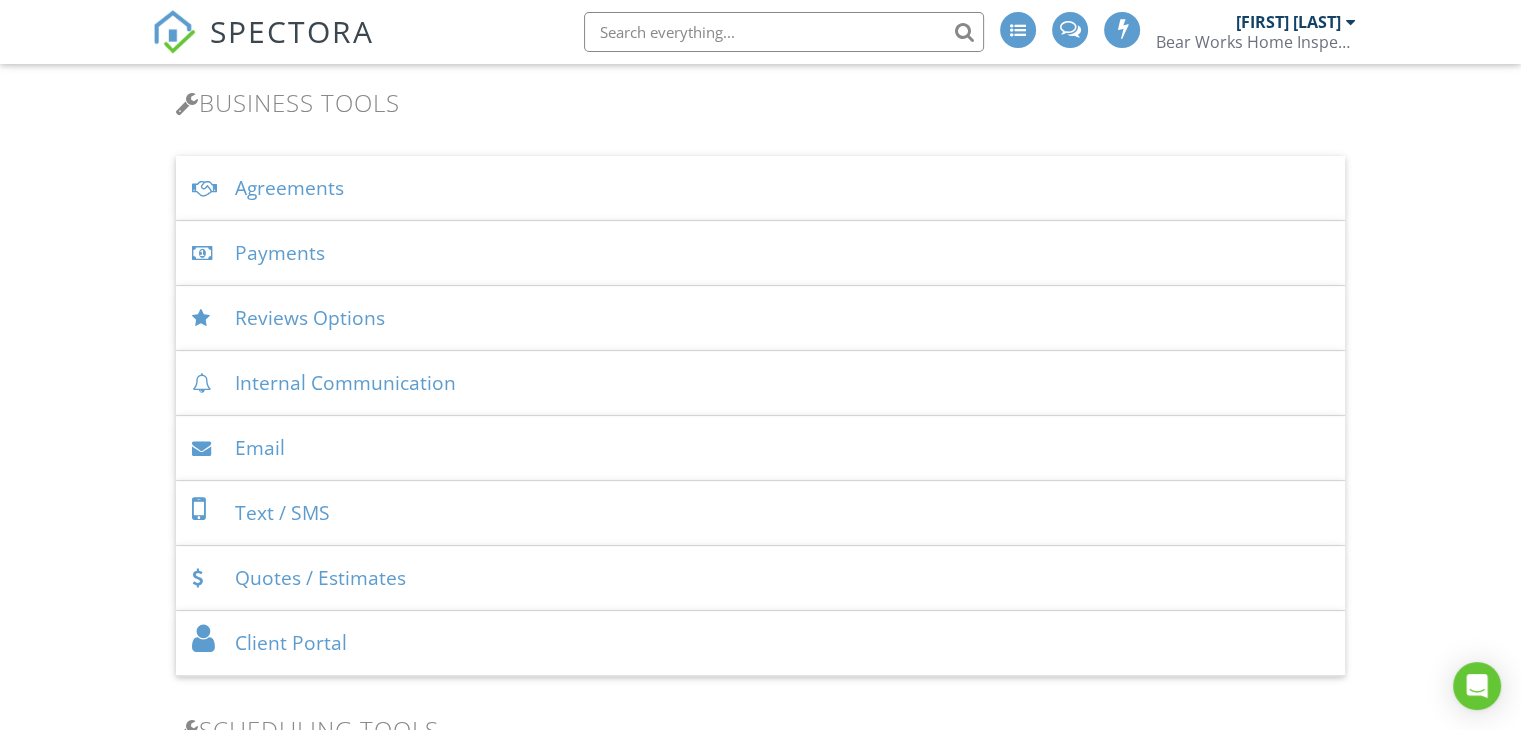 scroll, scrollTop: 700, scrollLeft: 0, axis: vertical 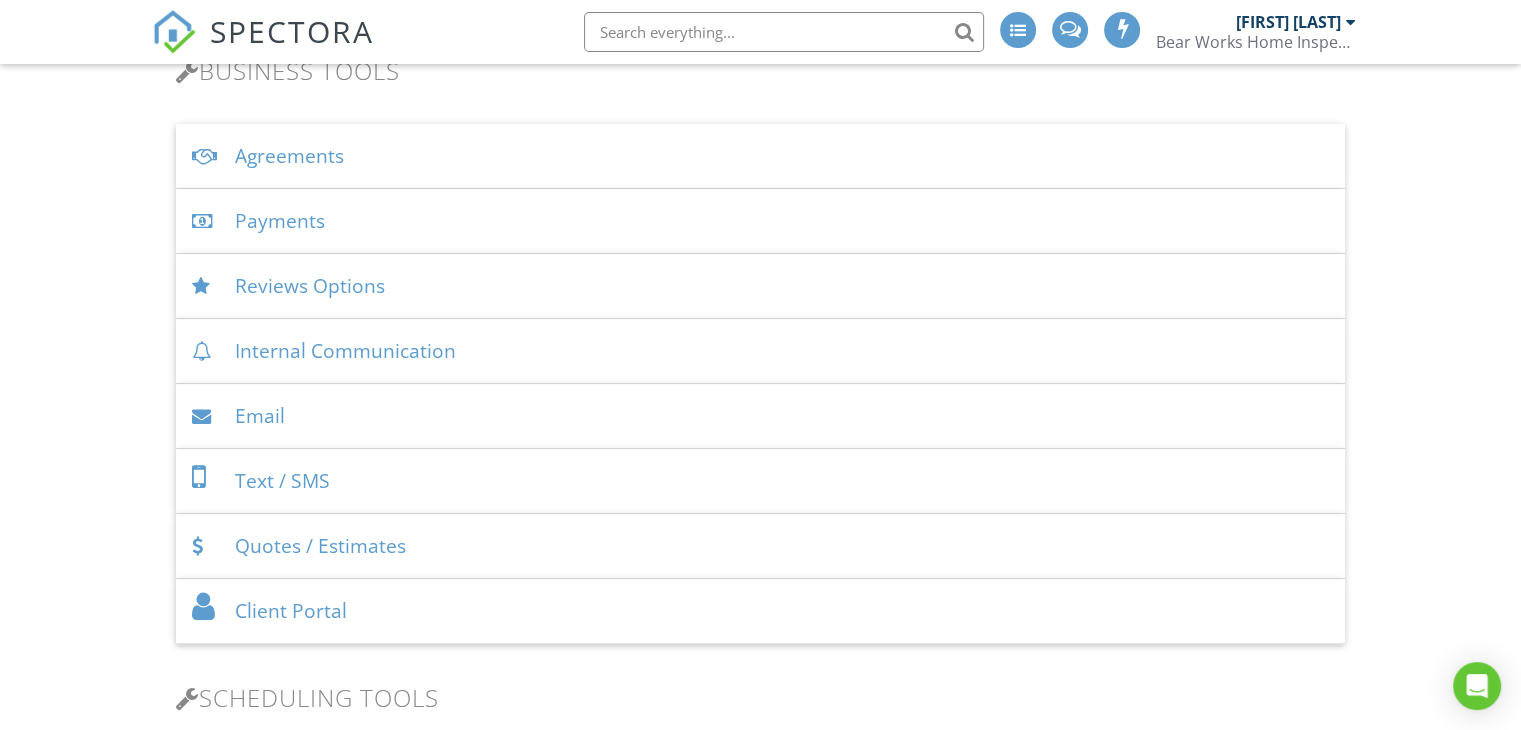 click on "Email" at bounding box center [760, 416] 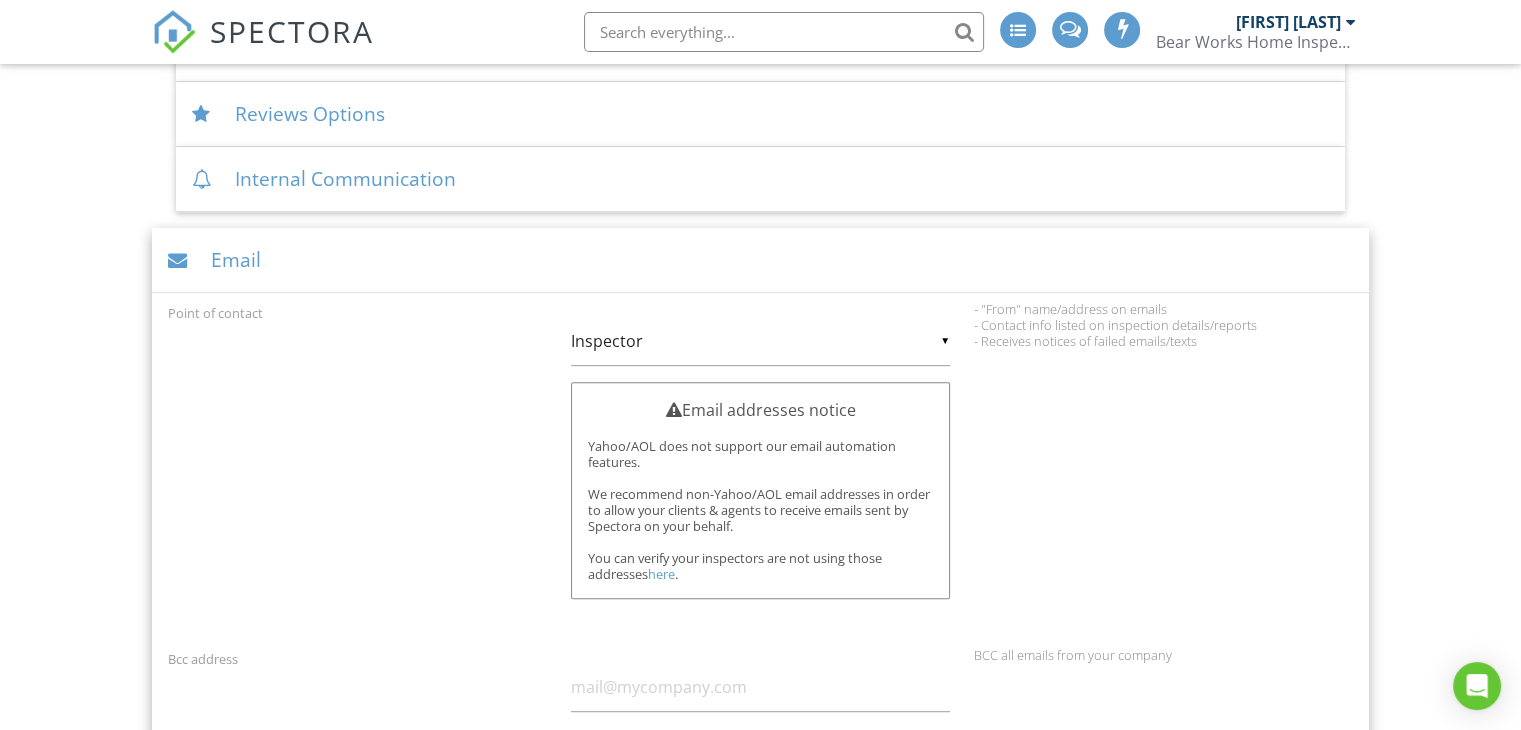 scroll, scrollTop: 800, scrollLeft: 0, axis: vertical 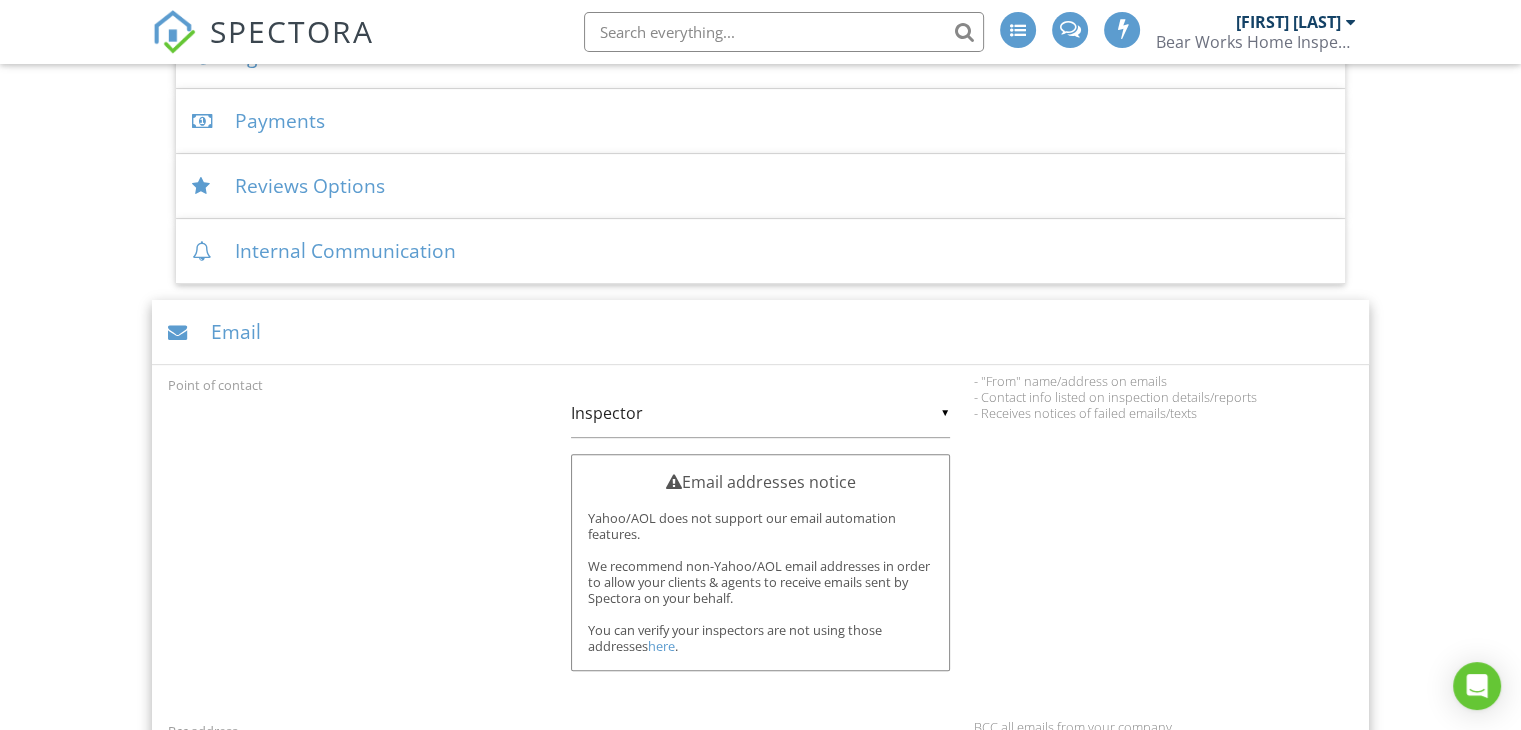 click on "▼ Inspector Inspector Company Inspector
Company
Email addresses notice
Yahoo/AOL does not support our email automation features.
We recommend non-Yahoo/AOL email addresses in order to allow your clients & agents to receive emails sent by Spectora on your behalf.
You can verify your inspectors are not using those addresses  here .
Warning!
This point of contact selection has a Yahoo/AOL email address.  Yahoo/AOL does not support our email automation features.
We recommend non-Yahoo/AOL email addresses in order to allow your clients & agents to receive emails sent by Spectora on your behalf.
You can change the company email address  here ." at bounding box center [760, 539] 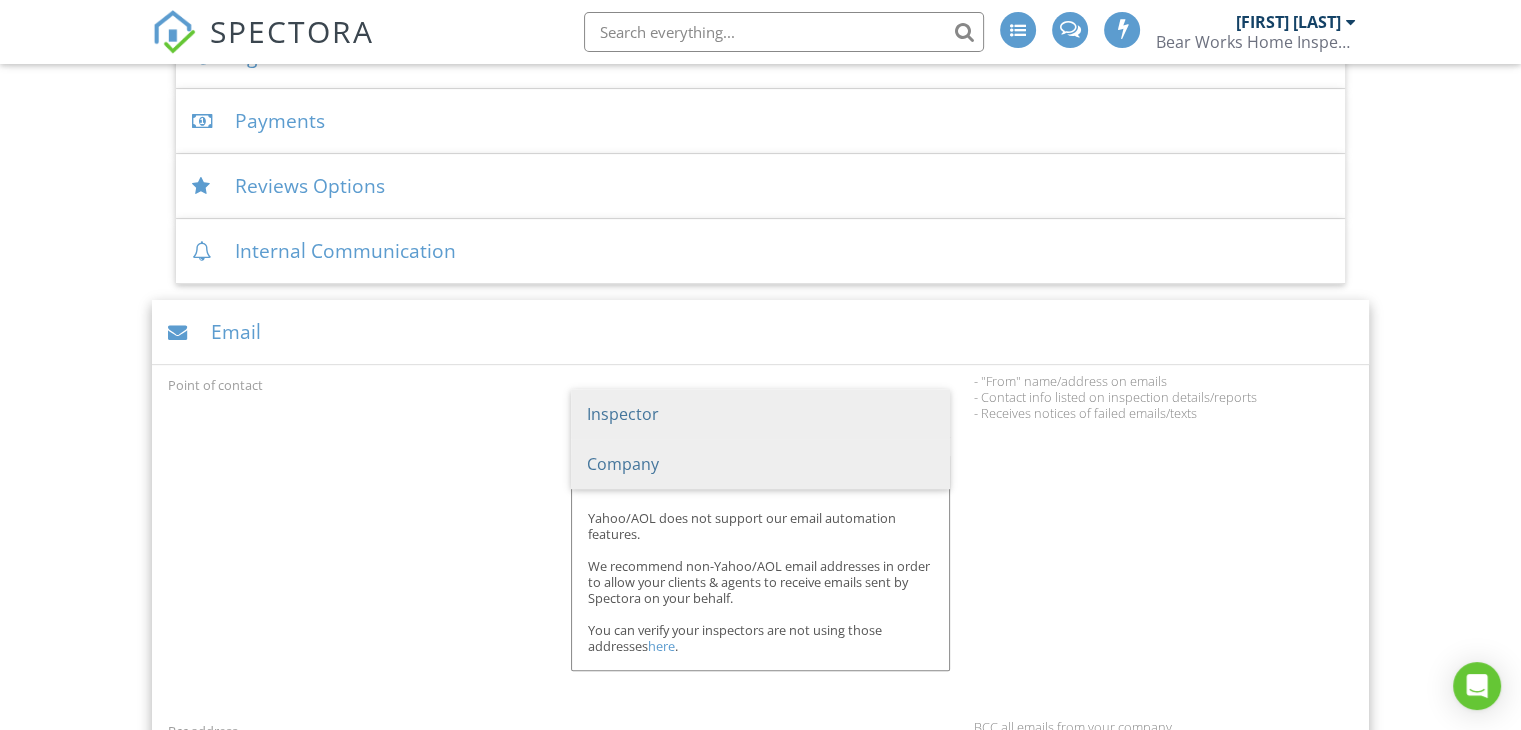 click on "Company" at bounding box center (760, 464) 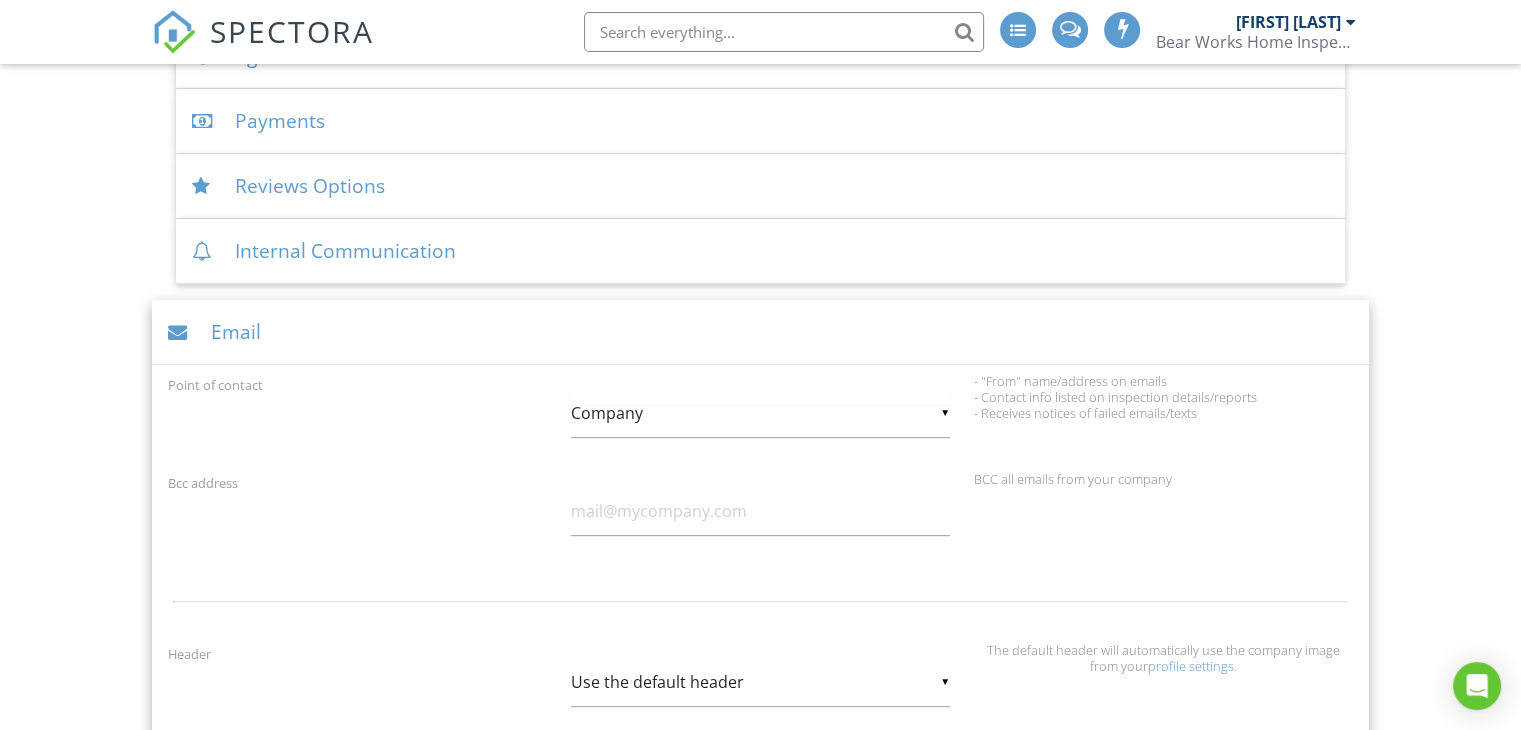 scroll, scrollTop: 1, scrollLeft: 0, axis: vertical 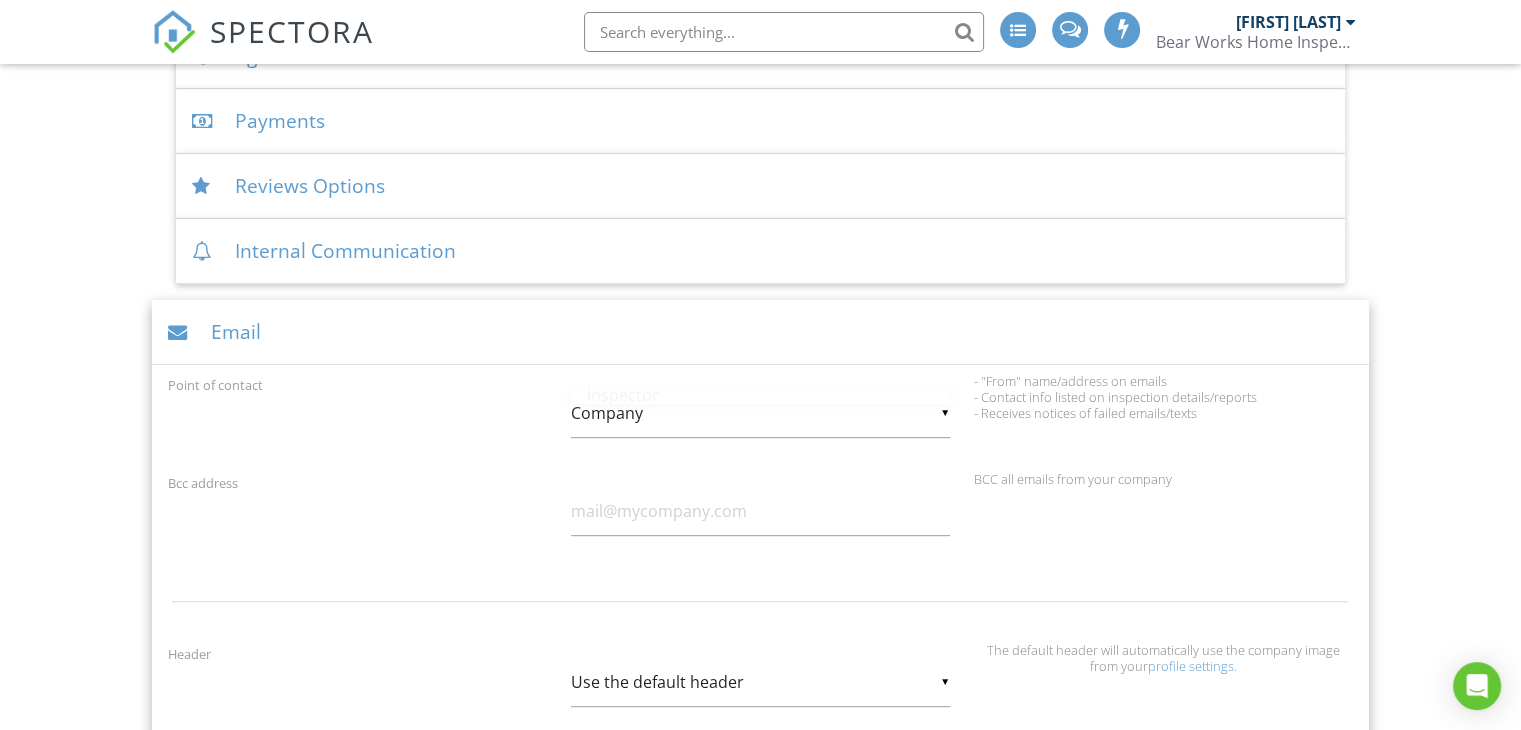 click on "▼ Company Inspector Company Inspector
Company" at bounding box center (760, 413) 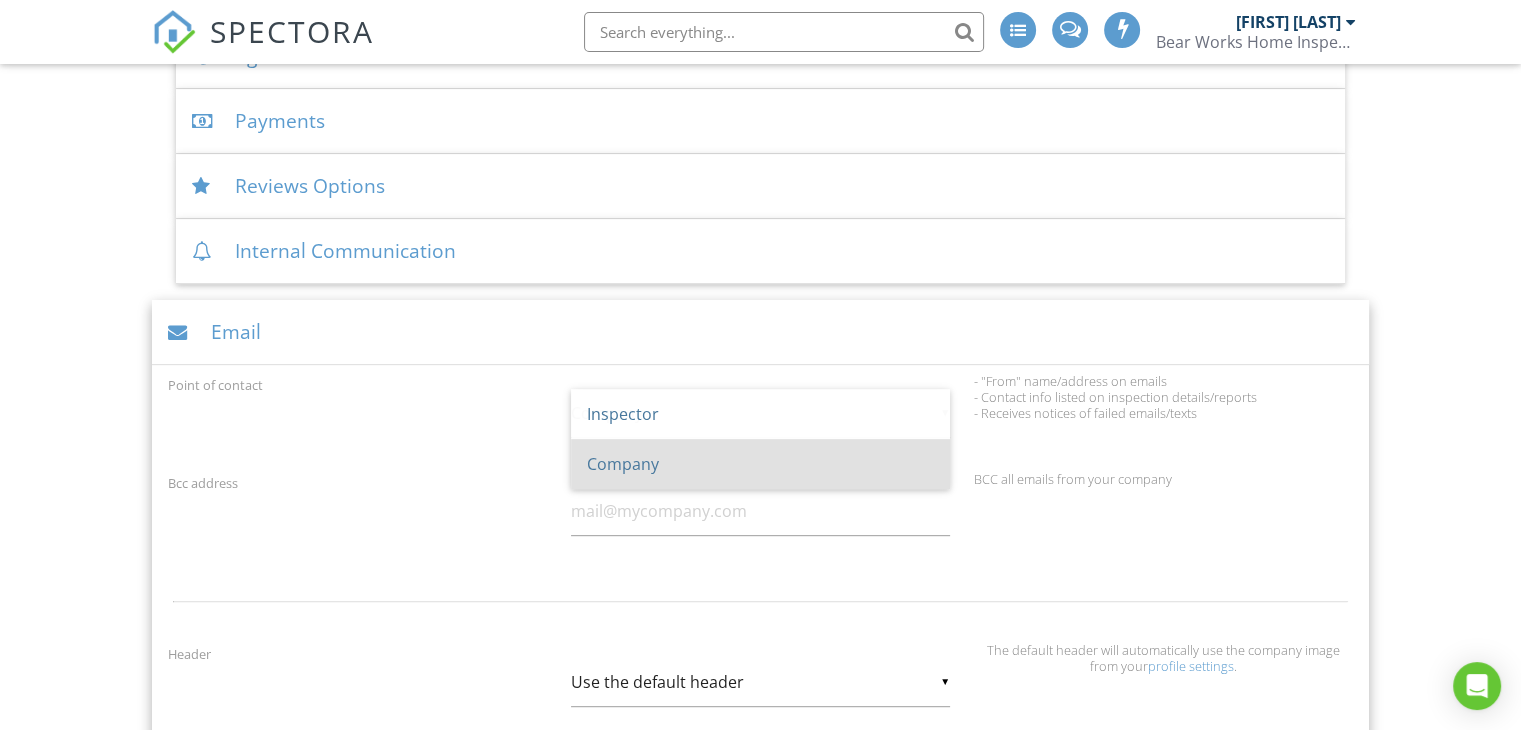 scroll, scrollTop: 0, scrollLeft: 0, axis: both 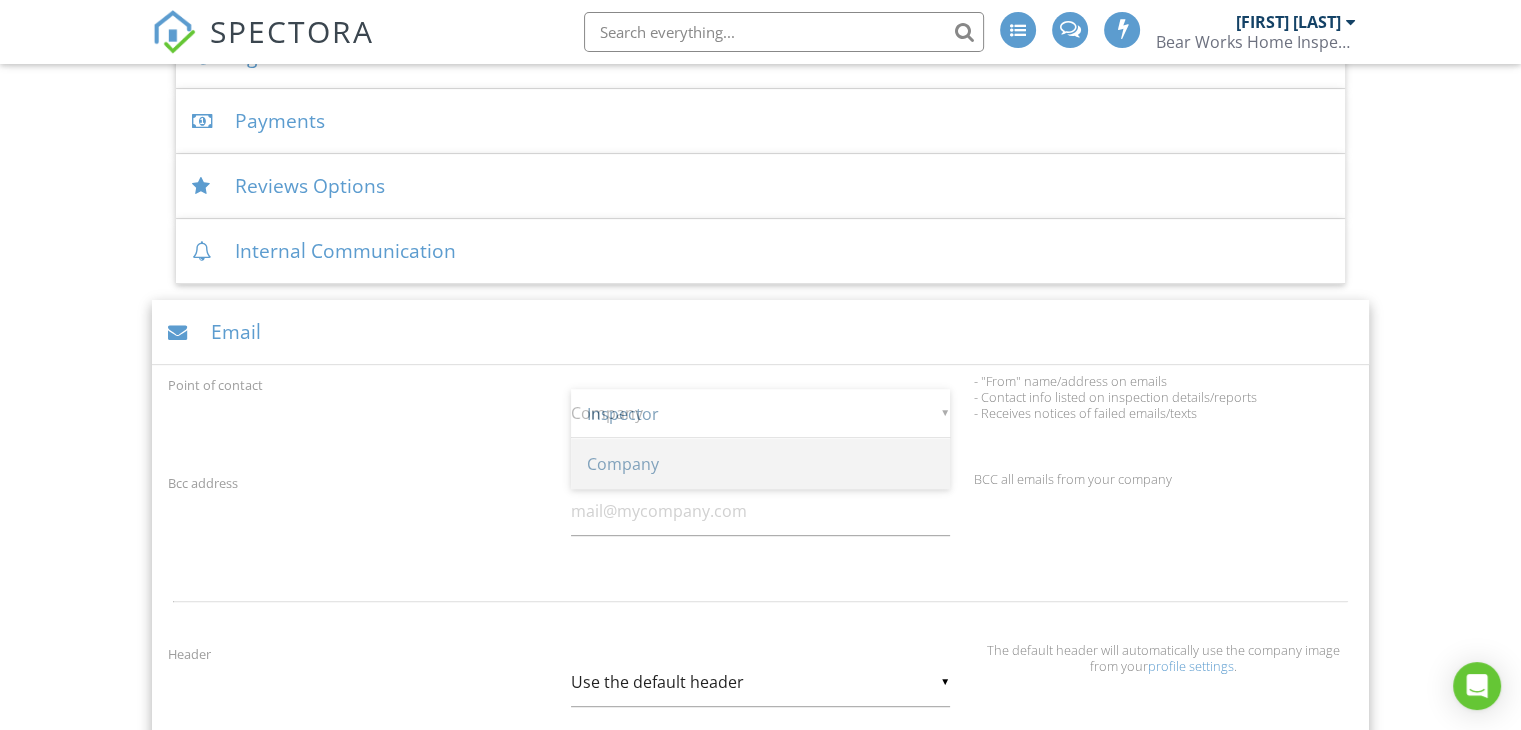 click on "Company" at bounding box center [760, 464] 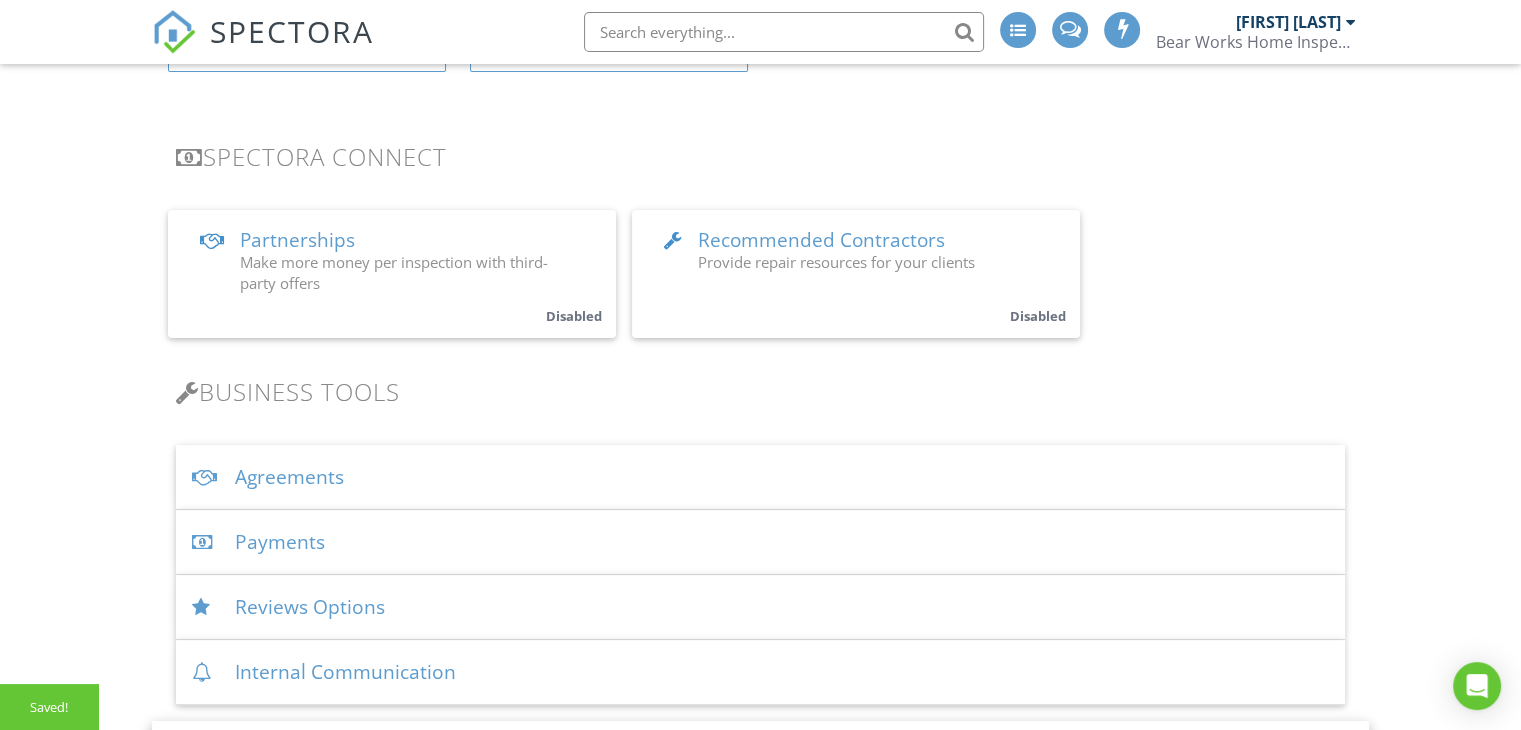 scroll, scrollTop: 200, scrollLeft: 0, axis: vertical 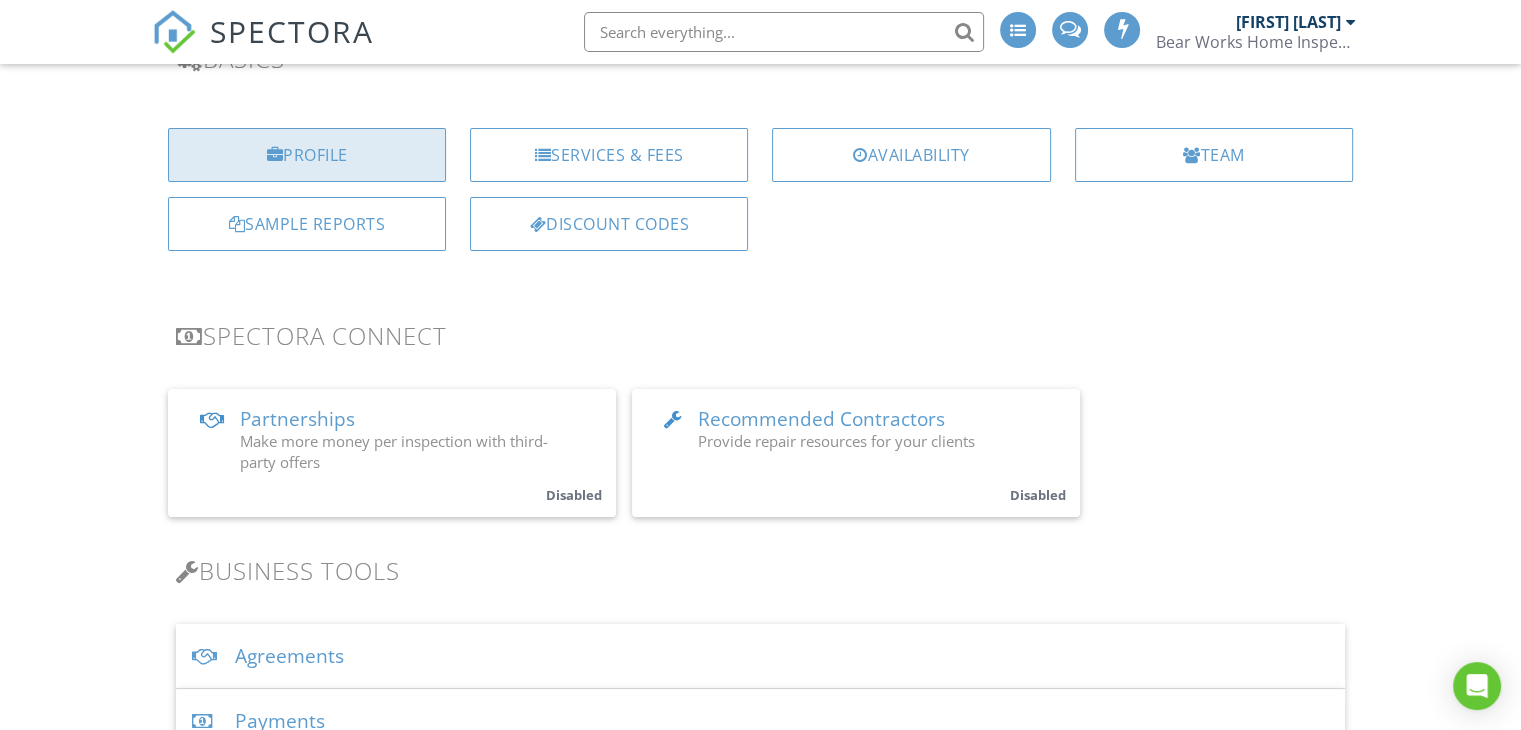 click on "Profile" at bounding box center (307, 155) 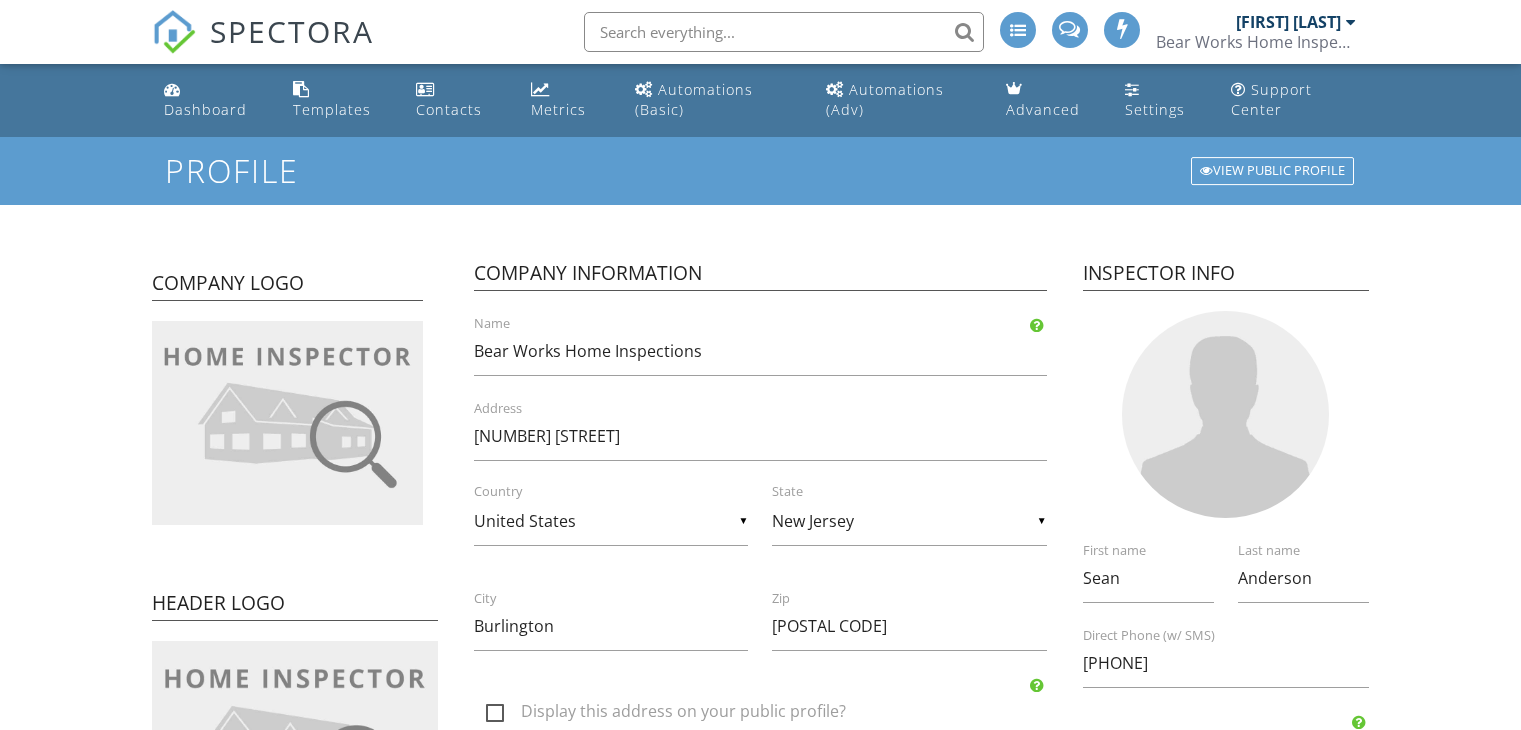 scroll, scrollTop: 0, scrollLeft: 0, axis: both 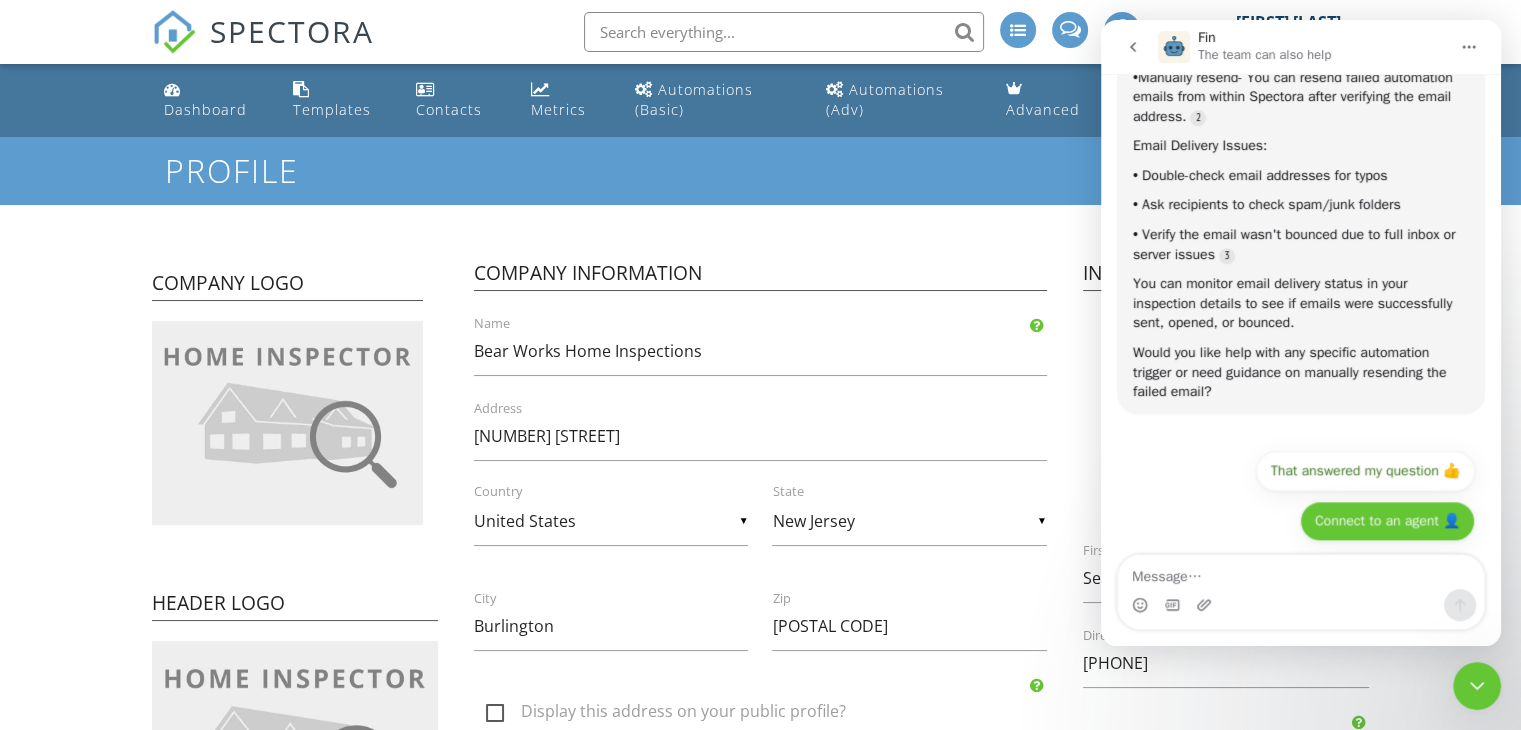 click on "Connect to an agent 👤" at bounding box center (1387, 521) 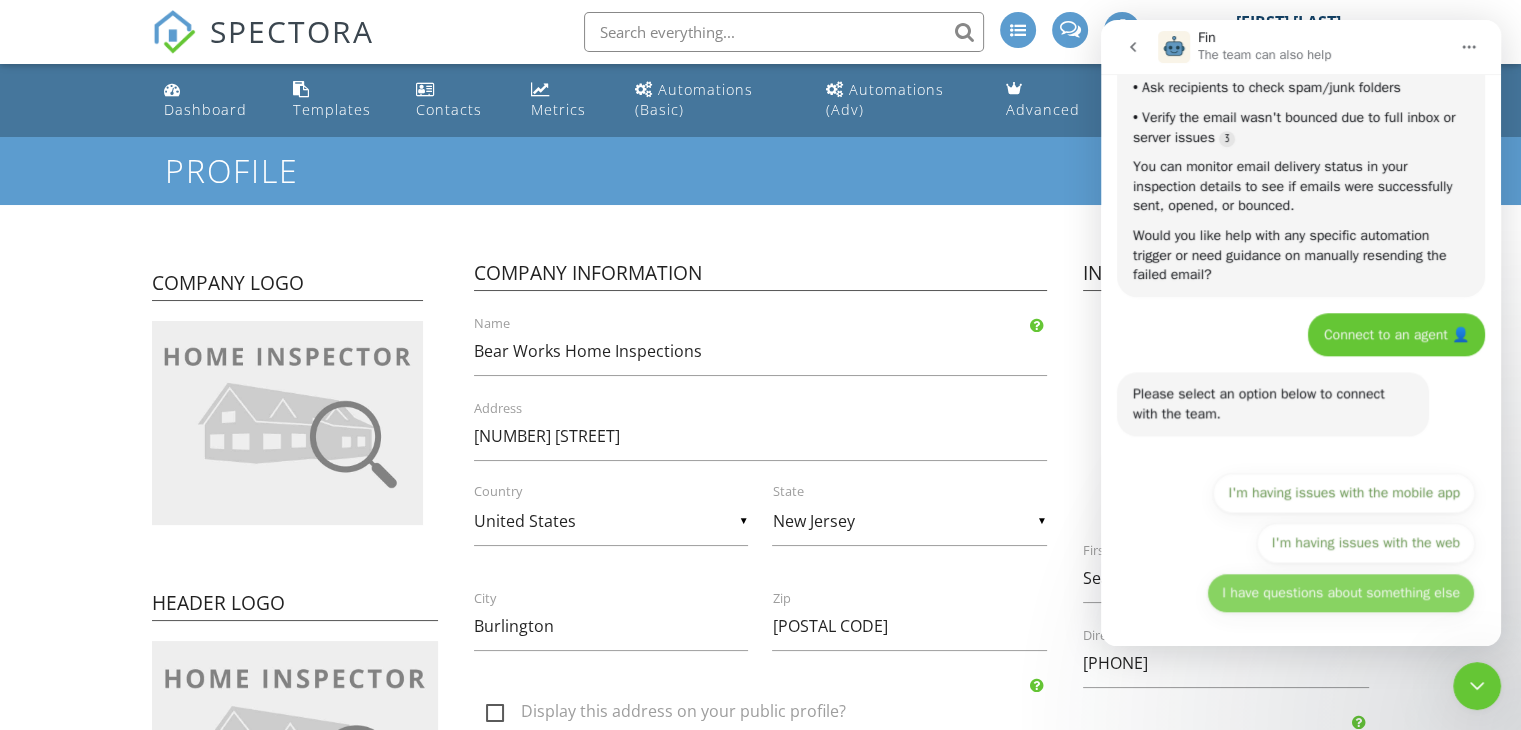 scroll, scrollTop: 1729, scrollLeft: 0, axis: vertical 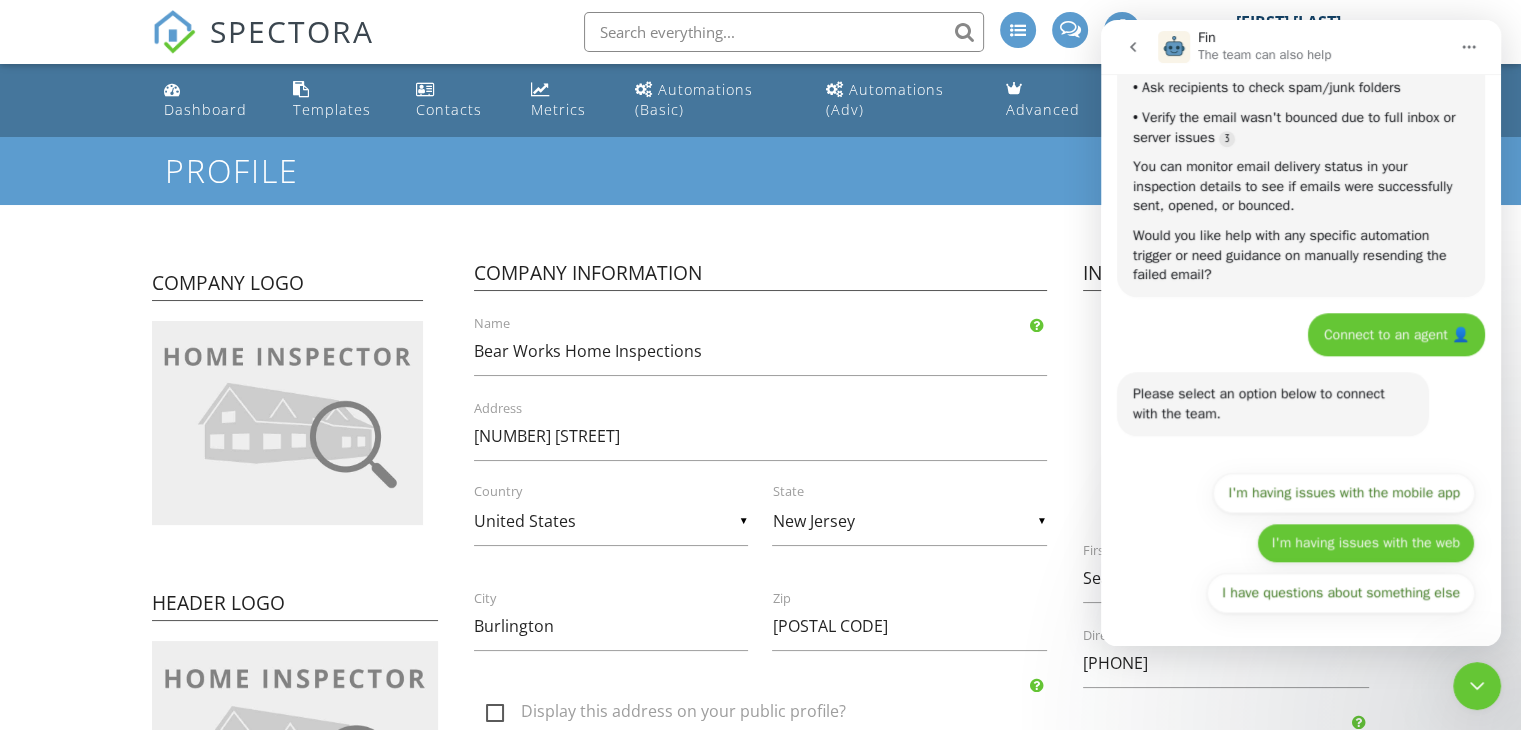 click on "I'm having issues with the web" at bounding box center (1366, 543) 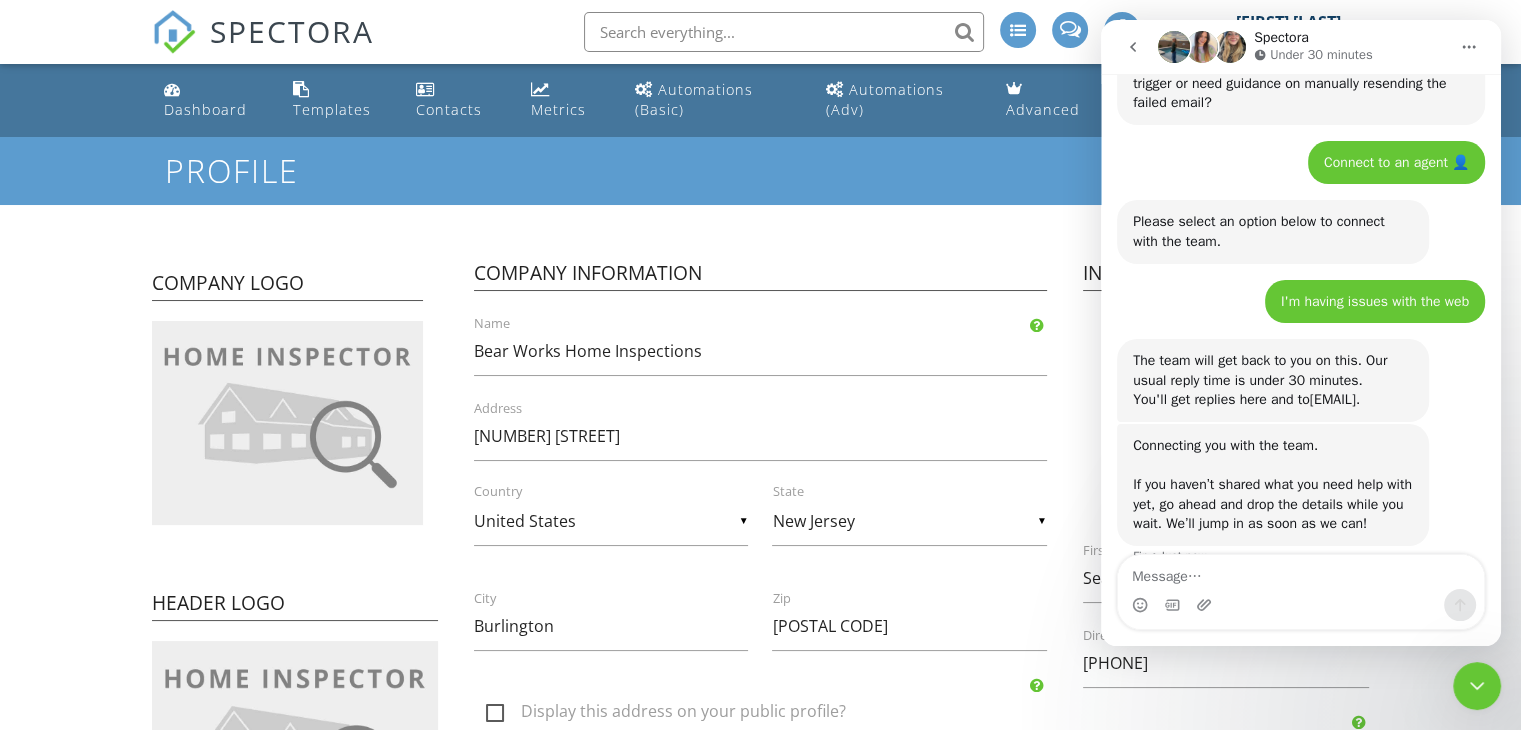 scroll, scrollTop: 2010, scrollLeft: 0, axis: vertical 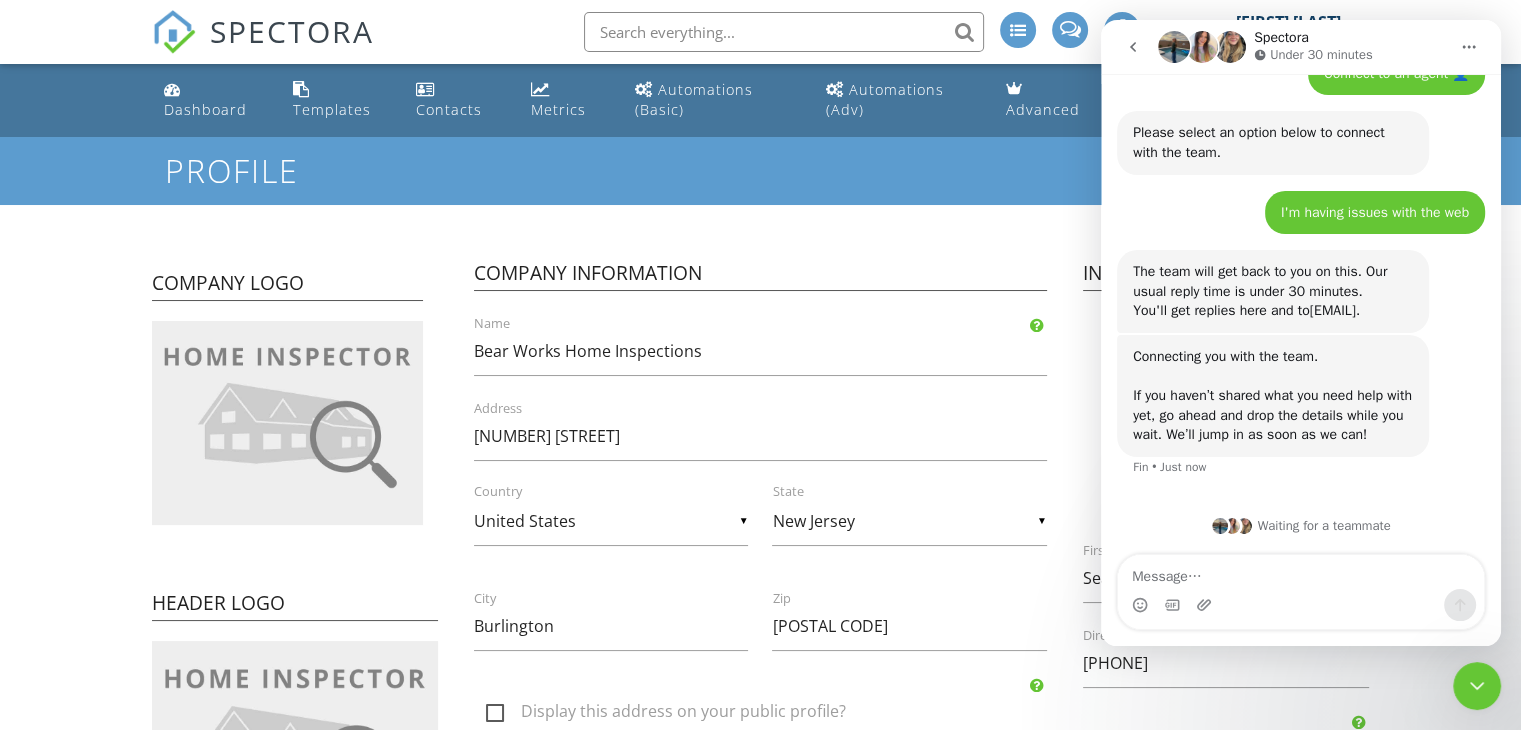 click at bounding box center [1301, 572] 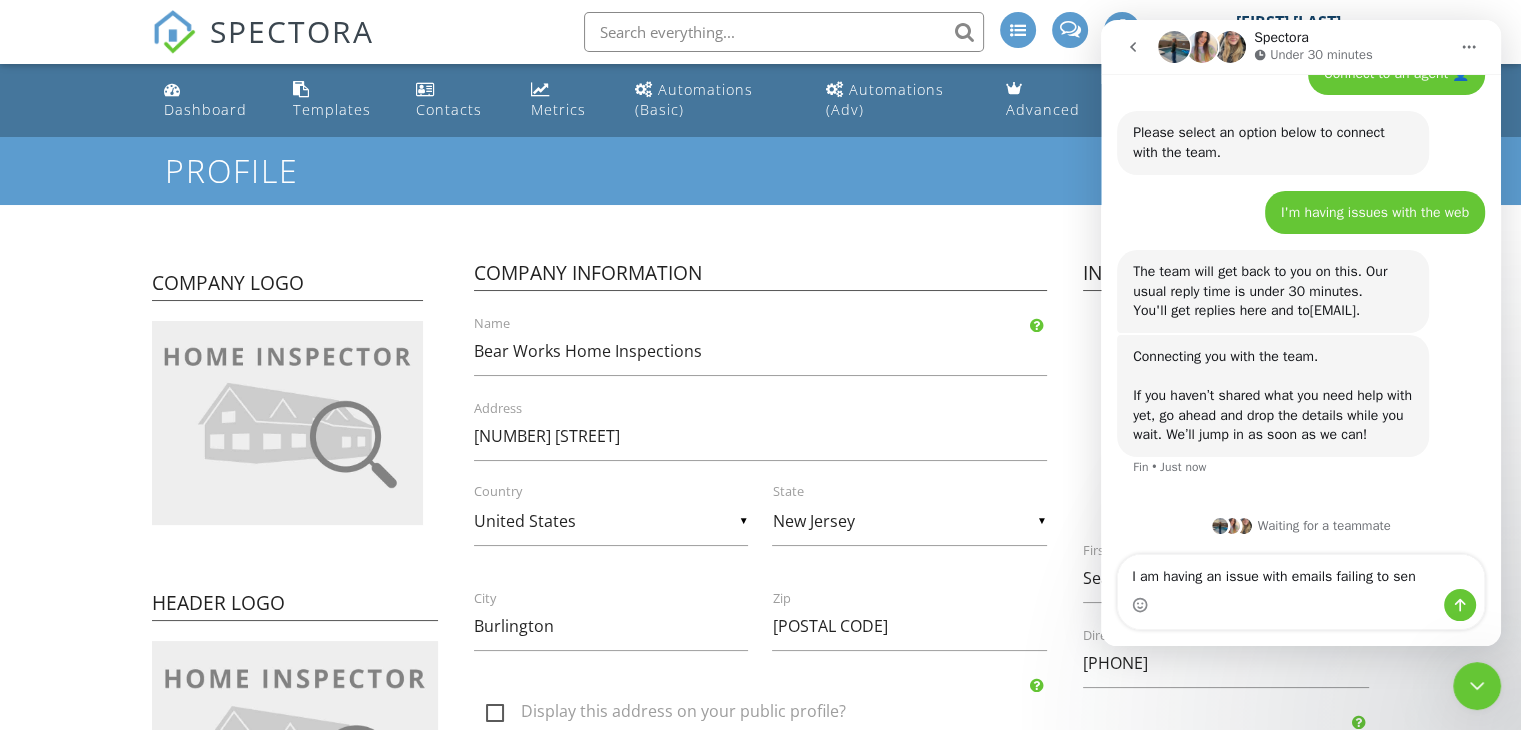 type on "I am having an issue with emails failing to send" 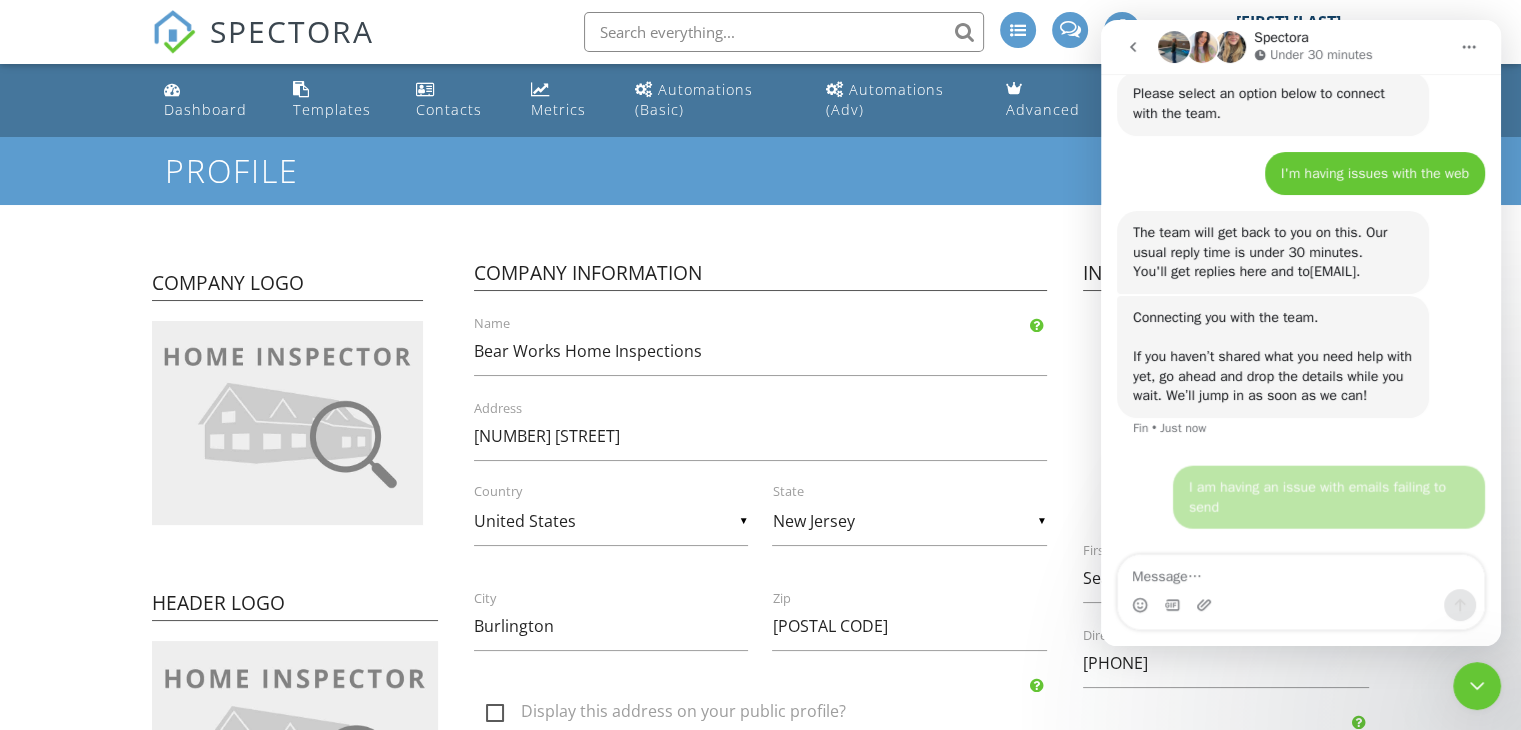 scroll, scrollTop: 2089, scrollLeft: 0, axis: vertical 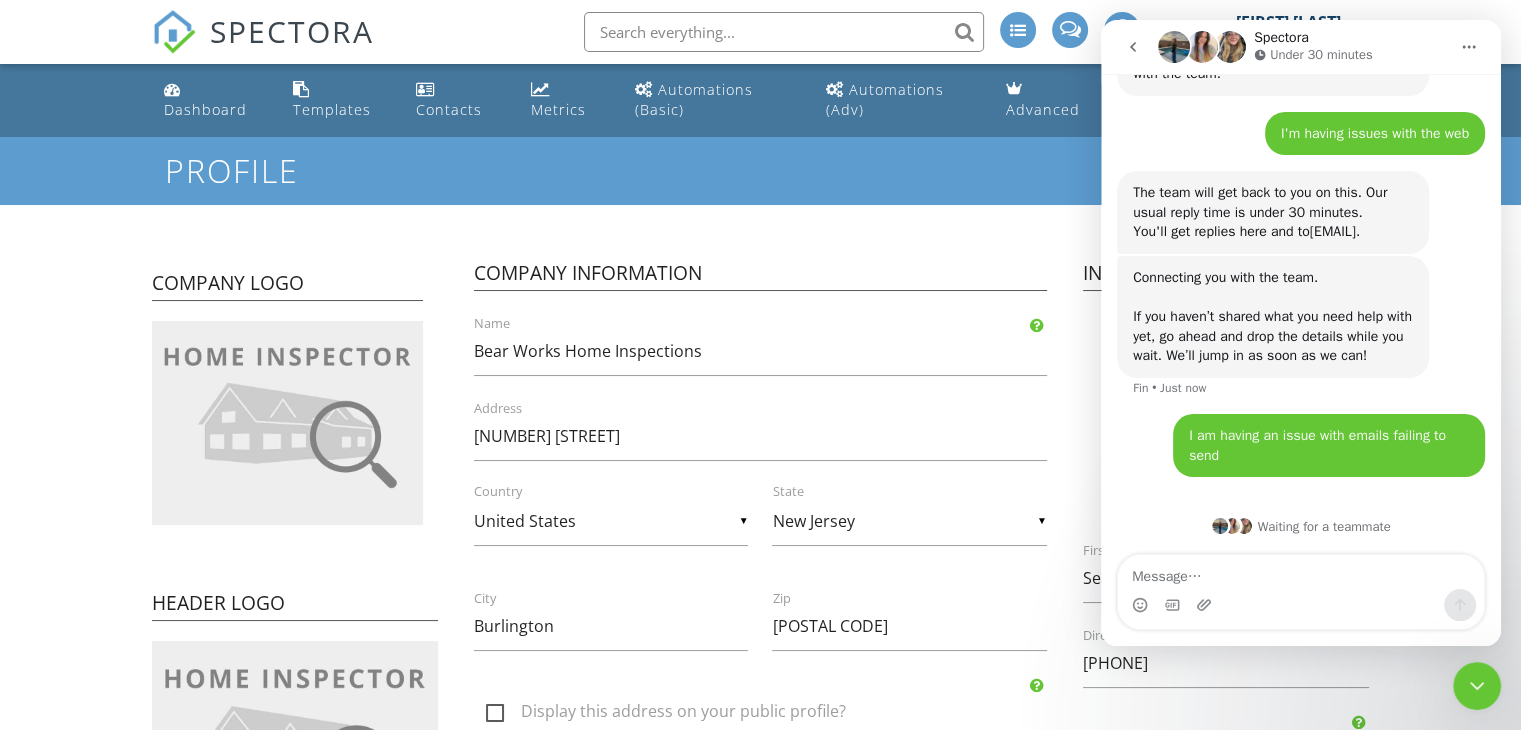 click on "Bear Works Home Inspections
Name
549 Fordham Ave
Address
▼ United States - Select a Country - United States Canada Australia United Kingdom New Zealand Afghanistan Albania Algeria American Samoa Andorra Angola Anguilla Antarctica Antigua and Barbuda Argentina Armenia Aruba Austria Azerbaijan Bahamas Bahrain Bangladesh Barbados Belarus Belgium Belize Benin Bermuda Bhutan Bolivia Bonaire Bosnia and Herzegovina Botswana Bouvet Island Brazil British Indian Ocean Territory British Virgin Islands Brunei Bulgaria Burkina Faso Burundi Cabo Verde Cambodia Cameroon Cayman Islands Central African Republic Chad Chile China Christmas Island Cocos [Keeling] Islands Colombia Comoros Congo Republic Cook Islands Costa Rica Croatia Cuba Curaçao Cyprus Czechia DR Congo Denmark Djibouti Dominica Dominican Republic East Timor Ecuador Egypt El Salvador Eritrea" at bounding box center (760, 812) 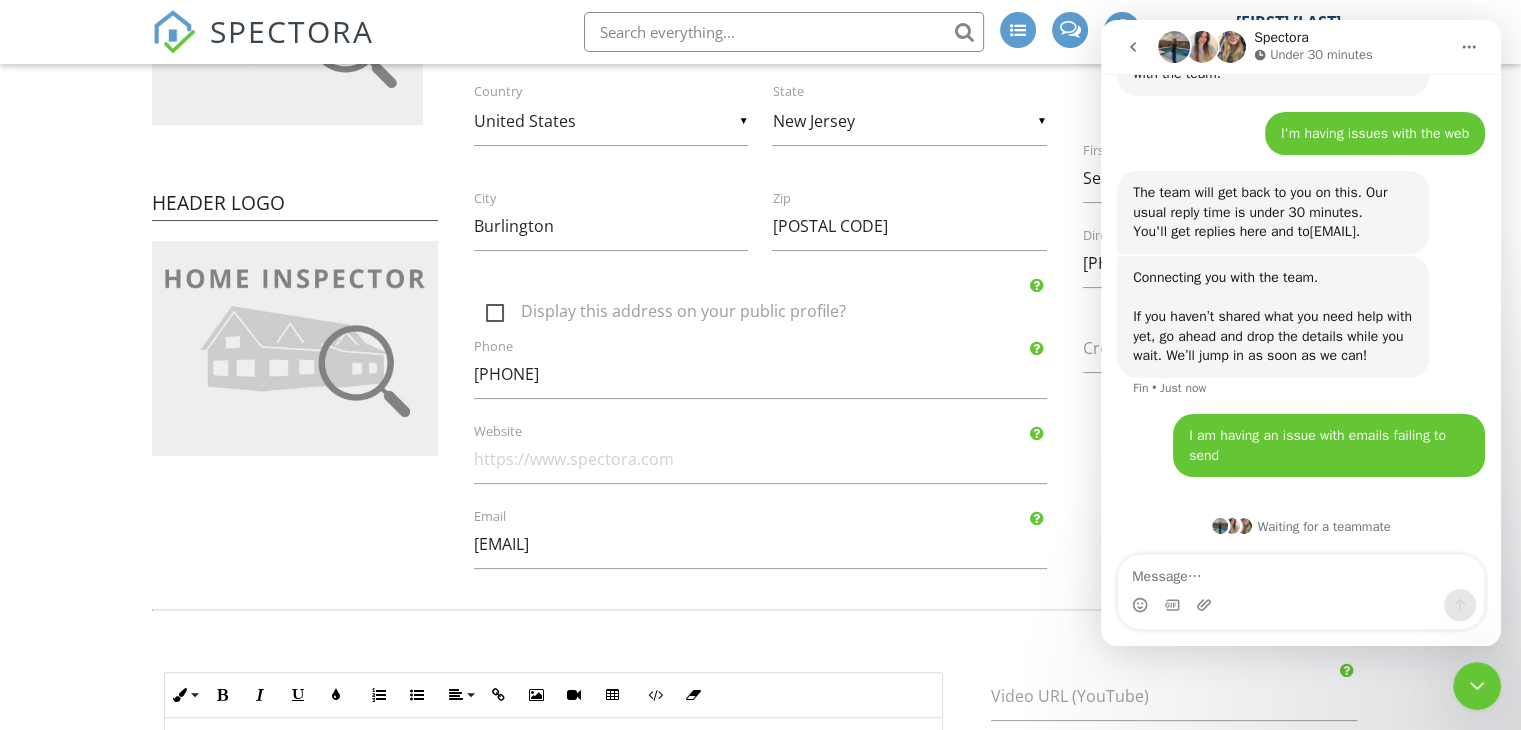 scroll, scrollTop: 500, scrollLeft: 0, axis: vertical 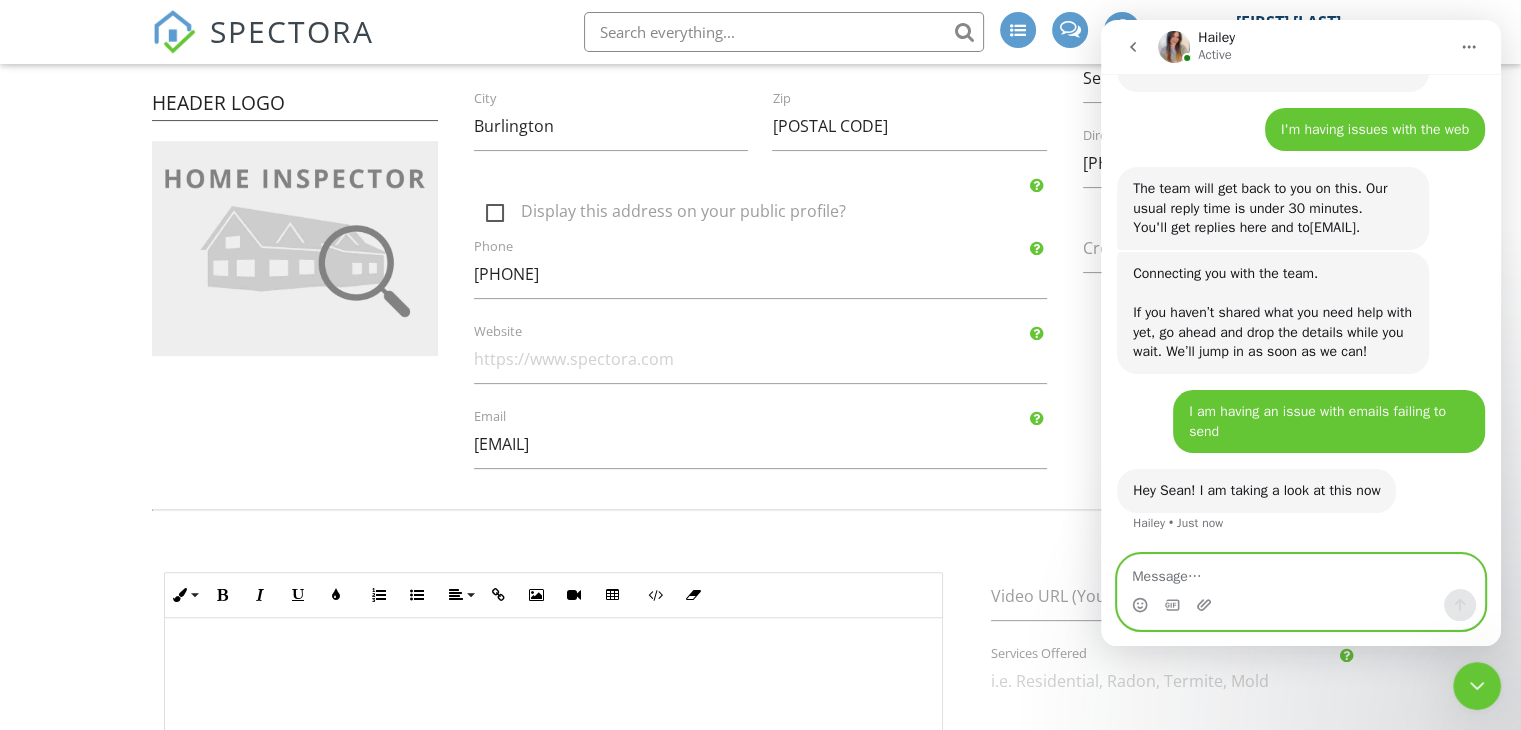 click at bounding box center (1301, 572) 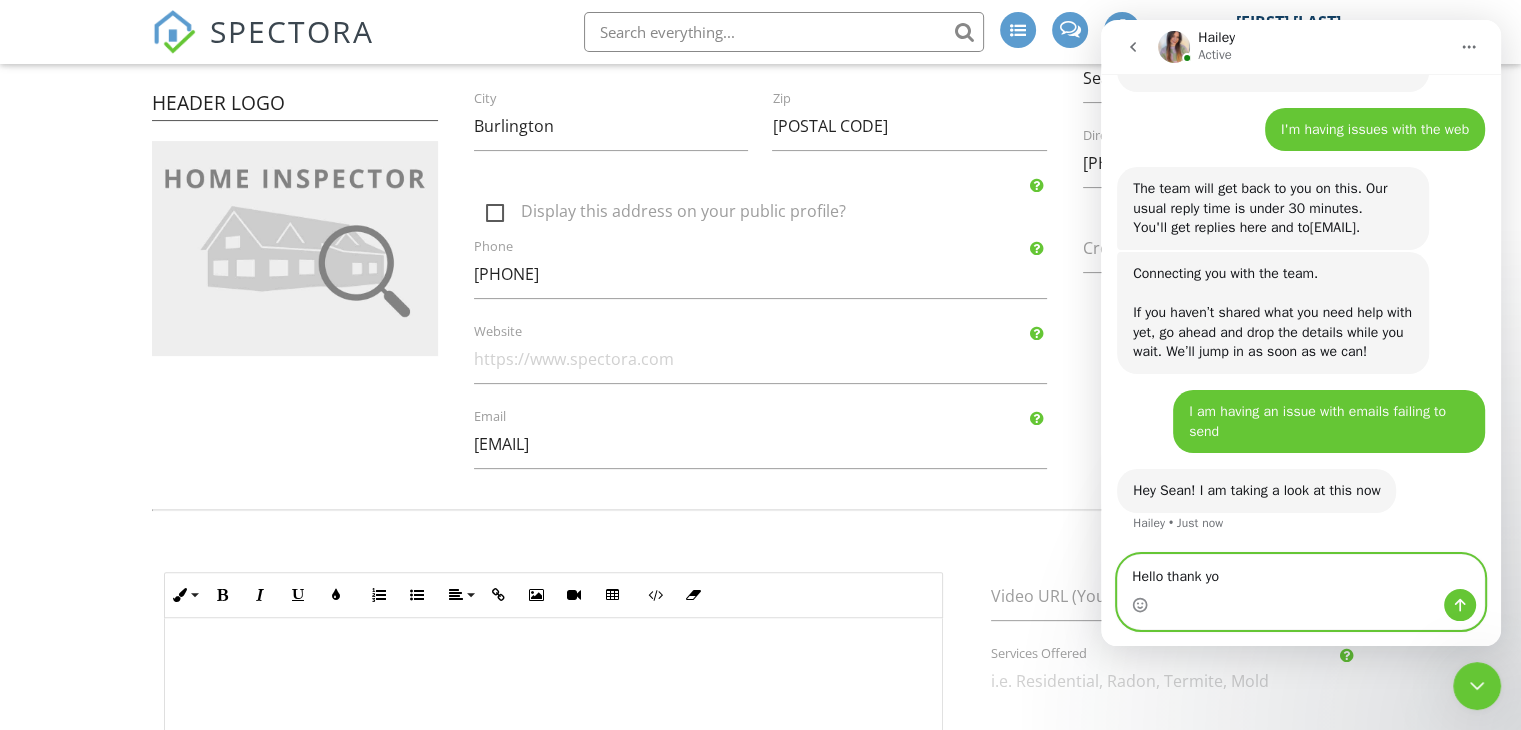 type on "Hello thank you" 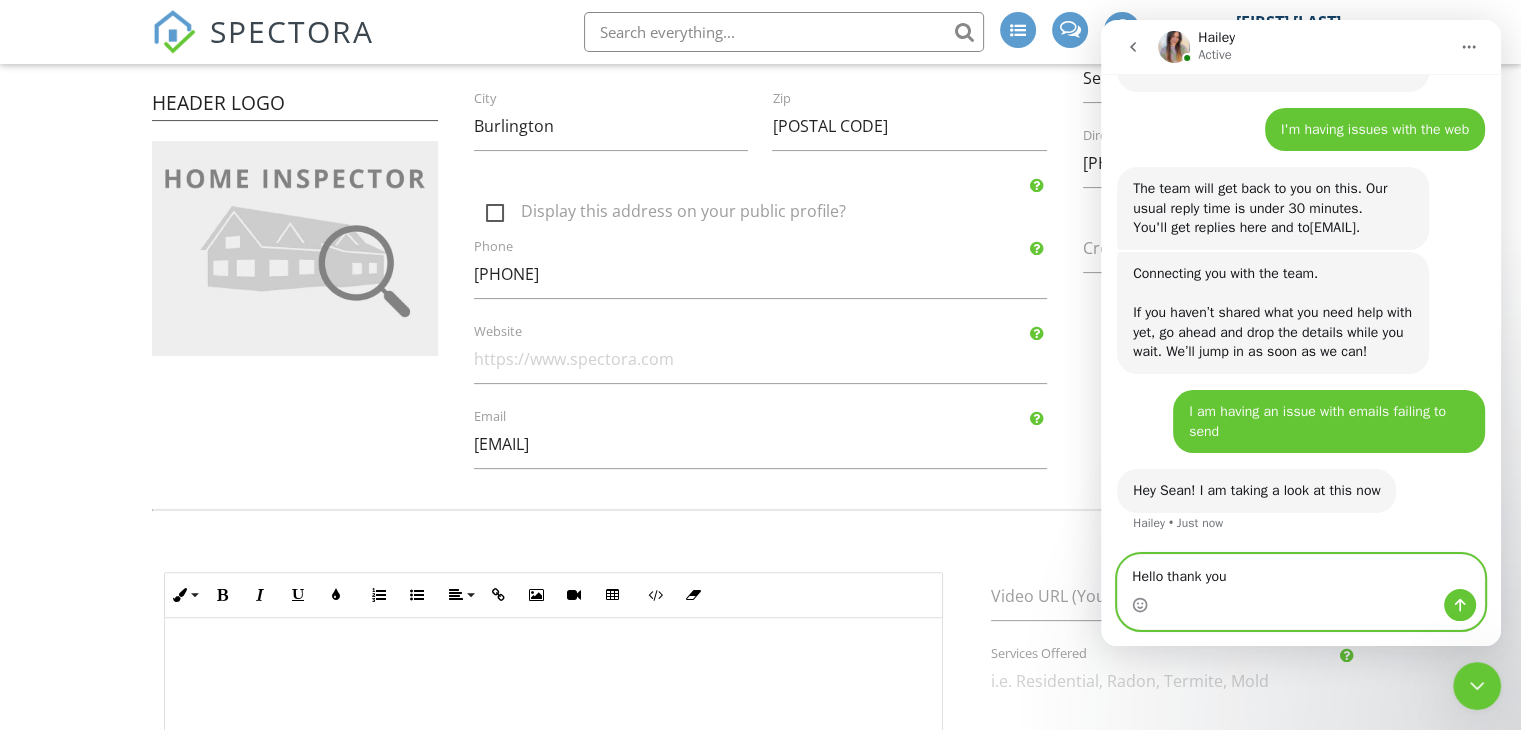 type 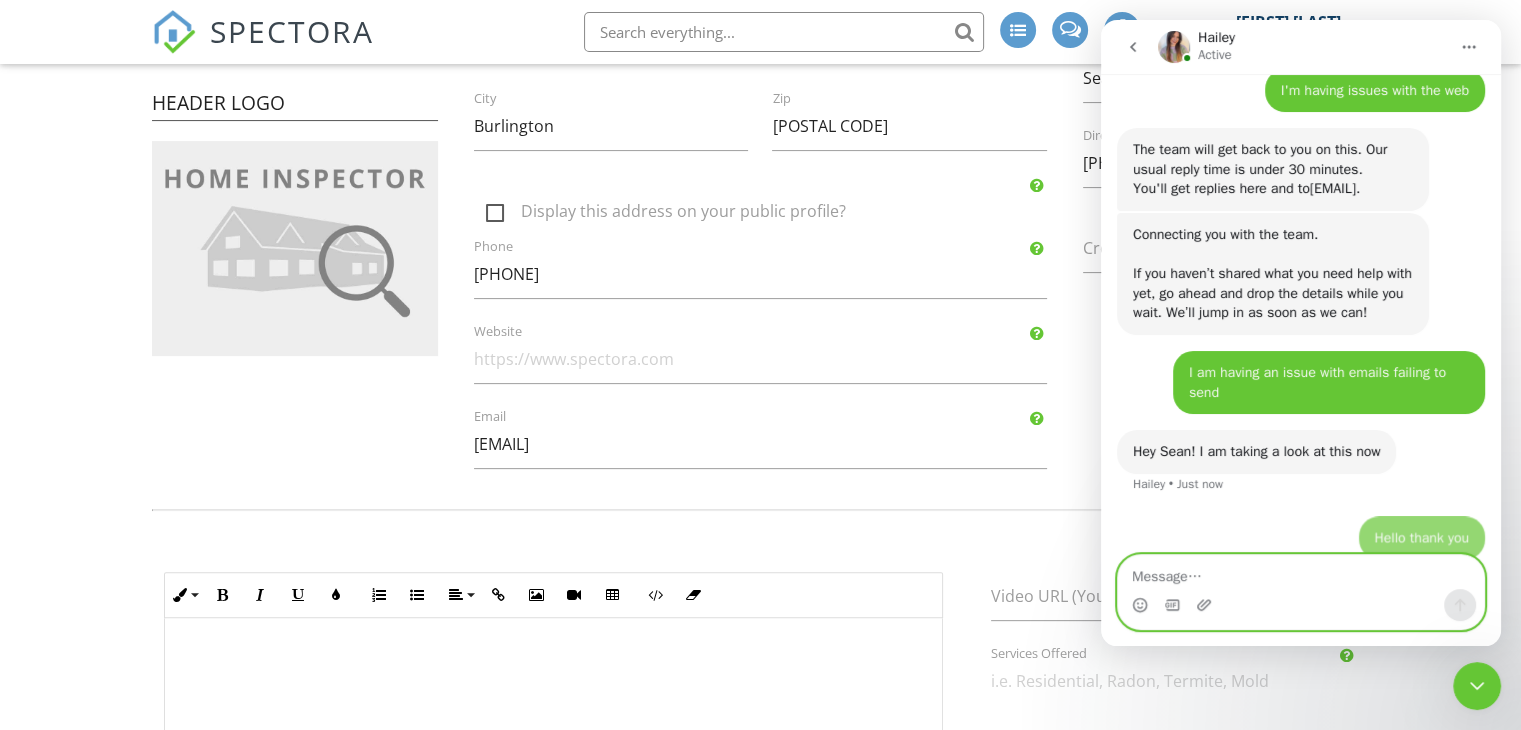 scroll, scrollTop: 2152, scrollLeft: 0, axis: vertical 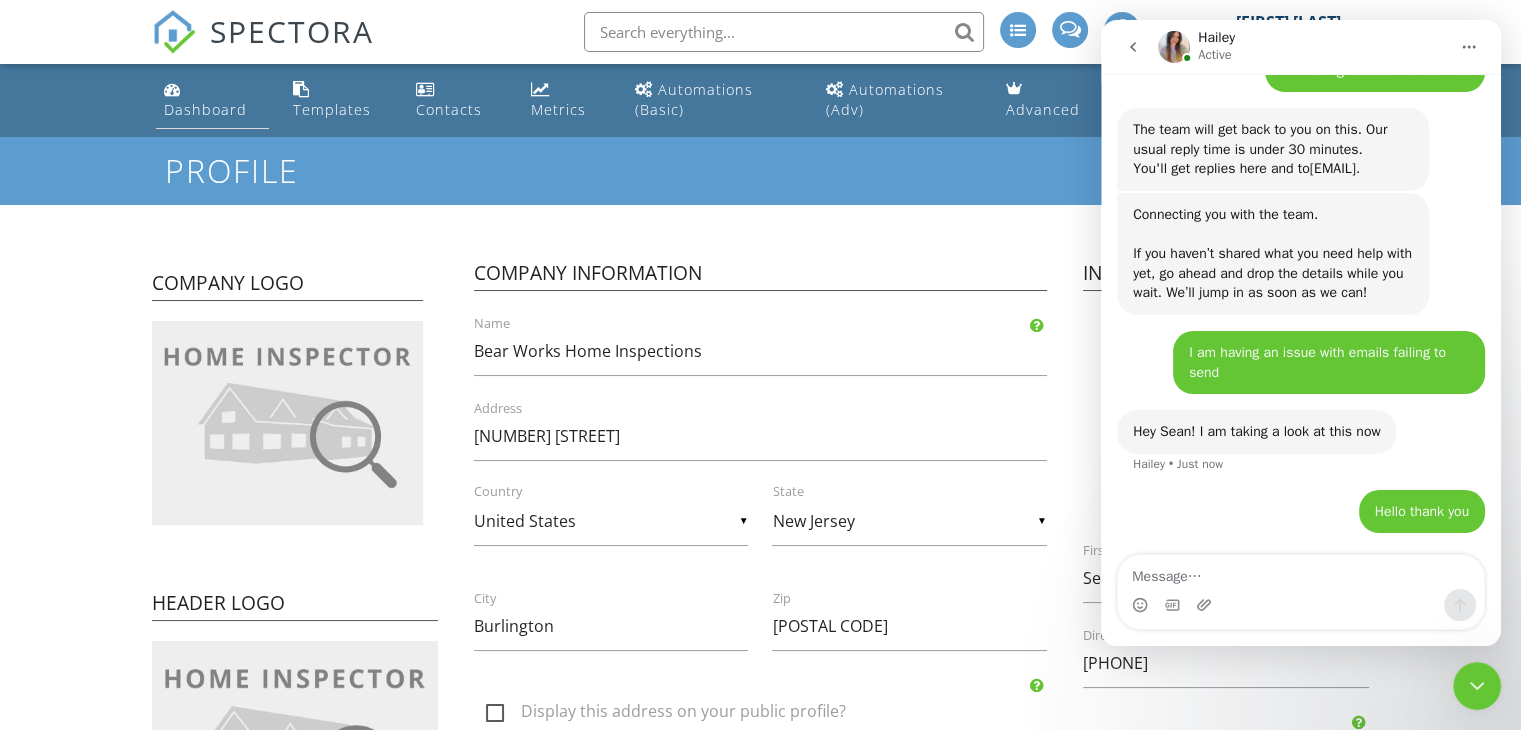 click on "Dashboard" at bounding box center (205, 109) 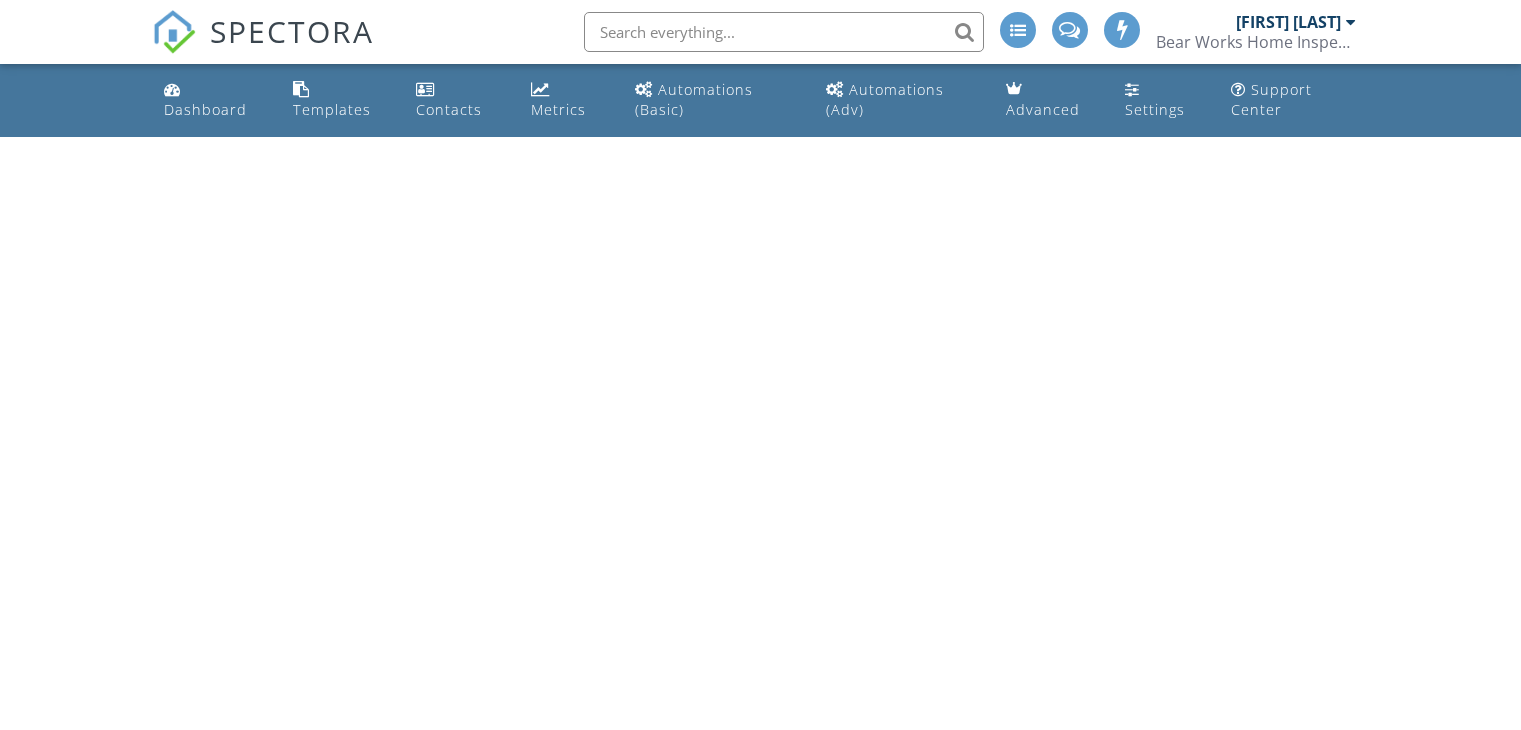 scroll, scrollTop: 0, scrollLeft: 0, axis: both 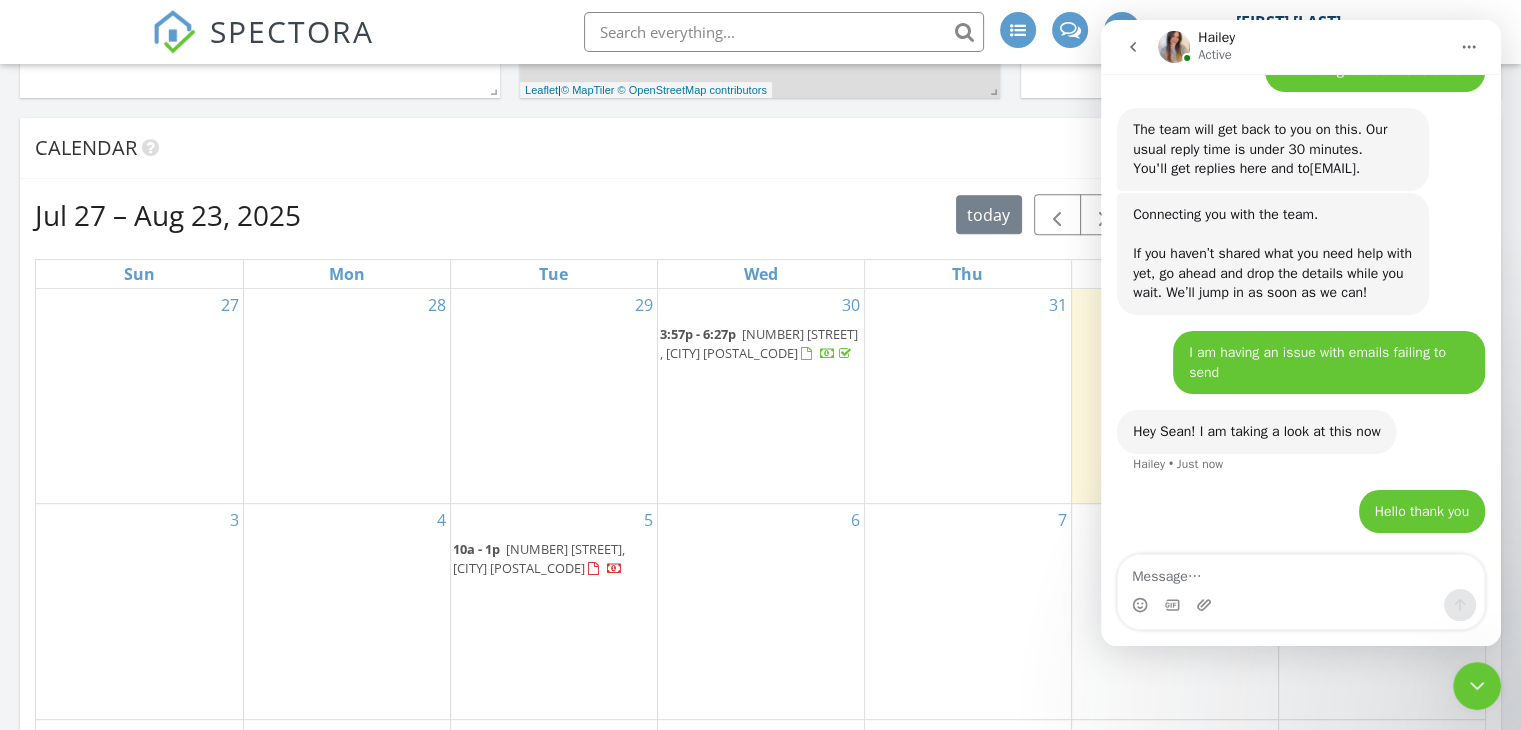 click on "27 Stevens Ln, Tabernacle 08088" at bounding box center [539, 558] 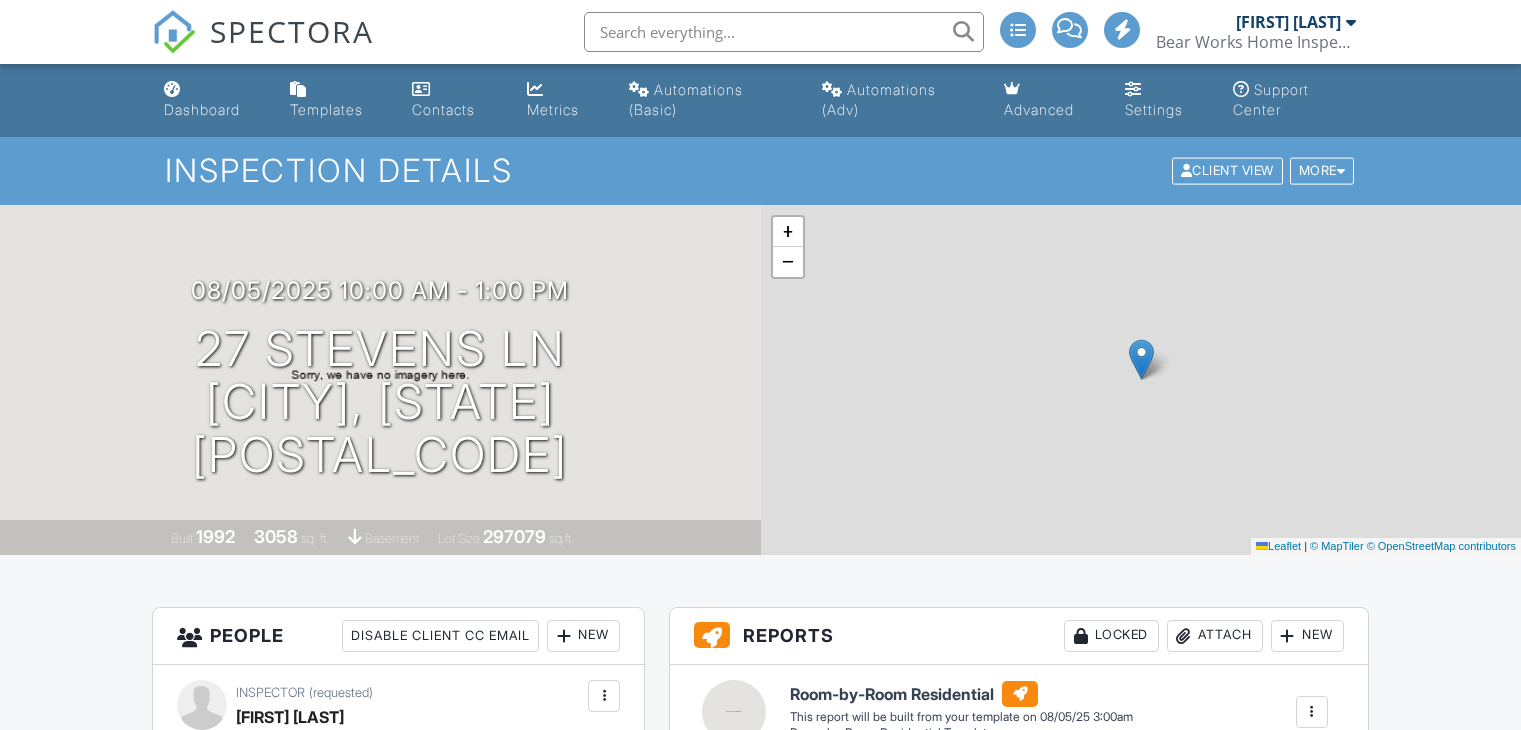 scroll, scrollTop: 300, scrollLeft: 0, axis: vertical 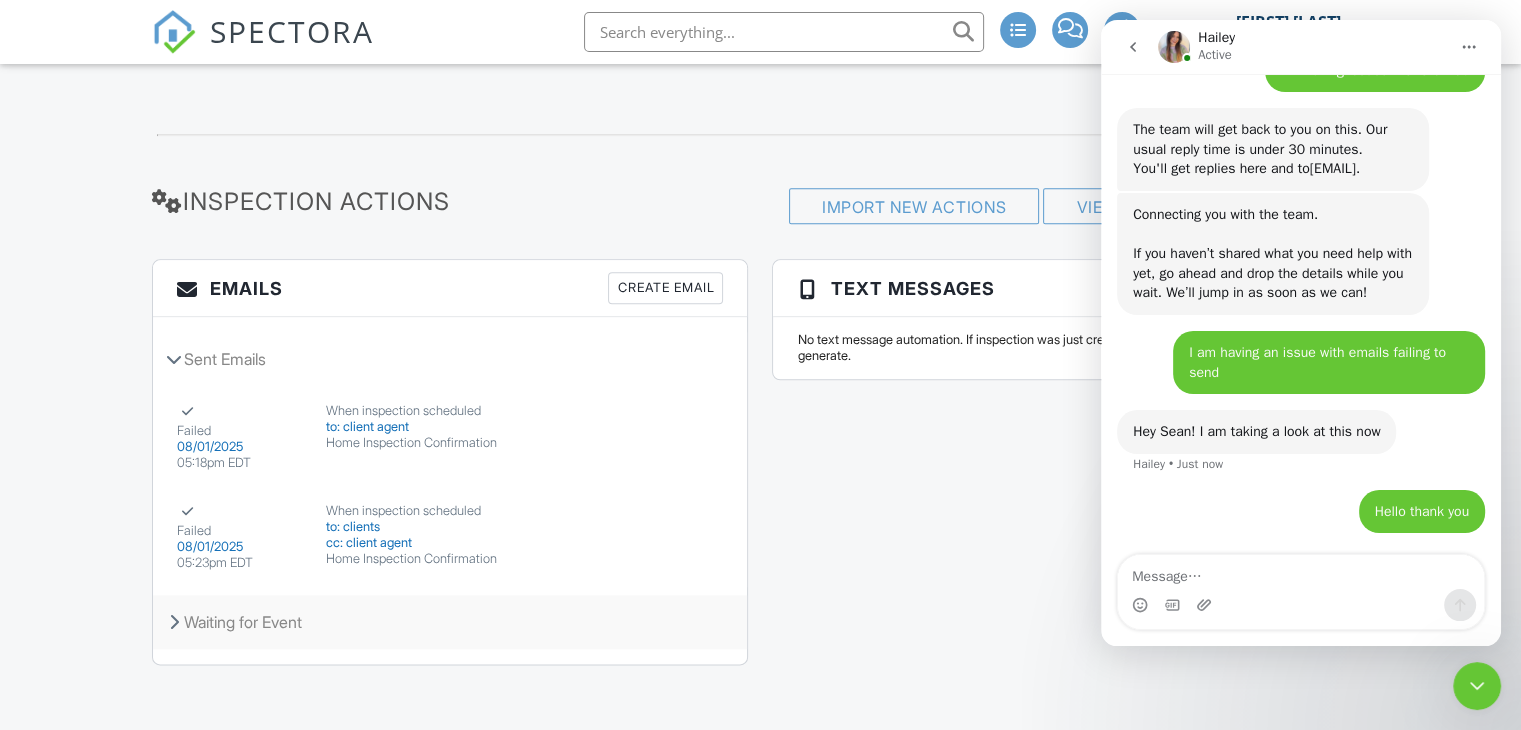 click on "Waiting for Event" at bounding box center [450, 622] 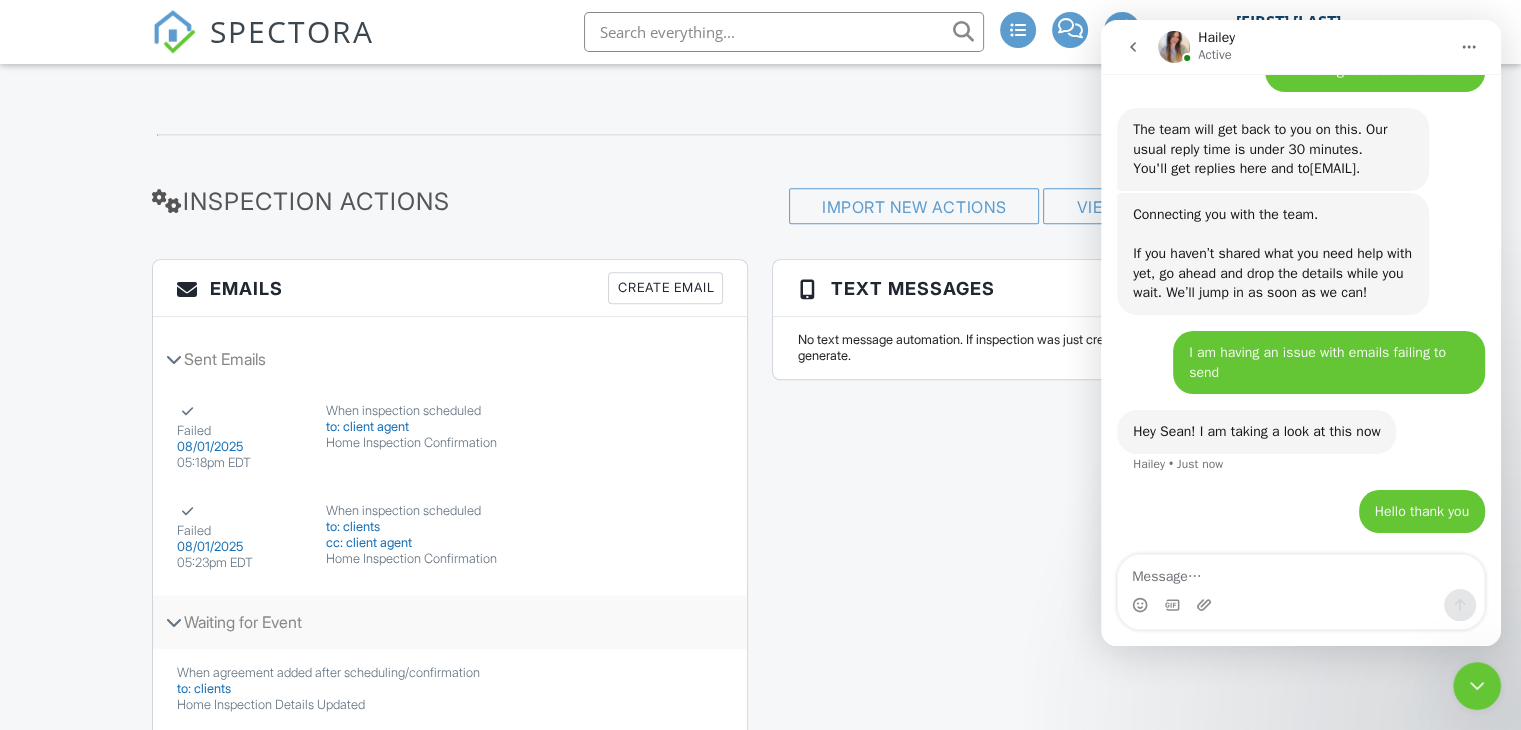click on "Waiting for Event" at bounding box center (450, 622) 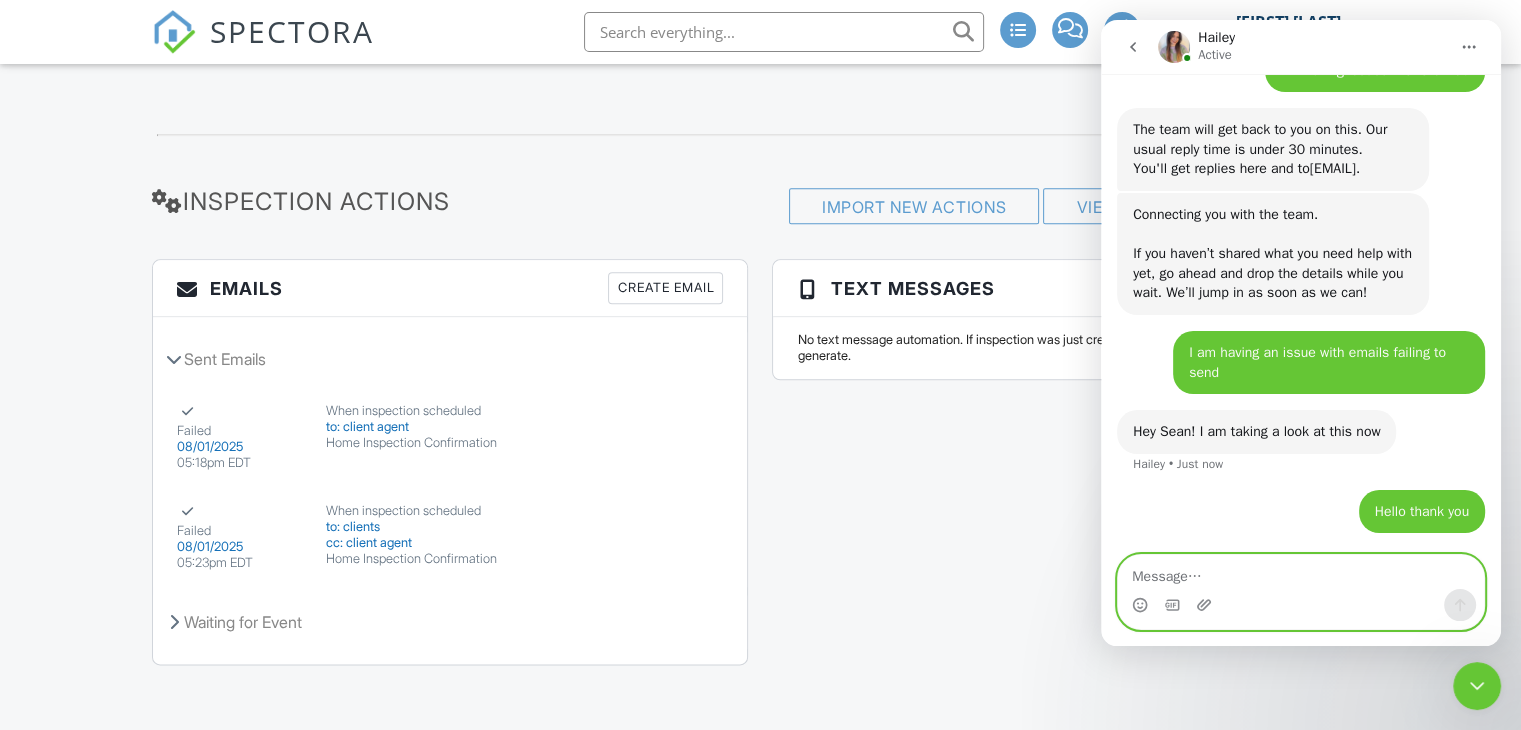 click at bounding box center (1301, 572) 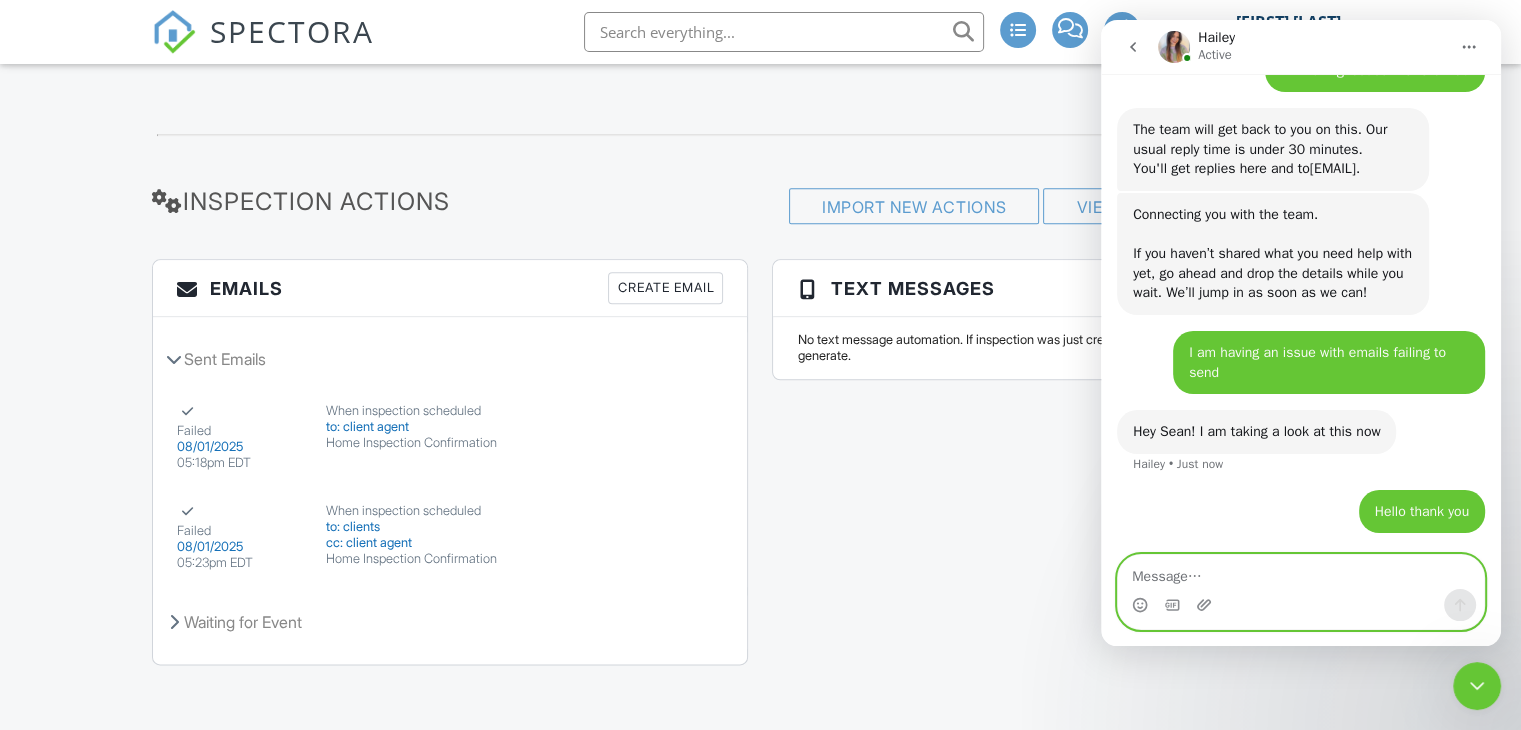 type on "i" 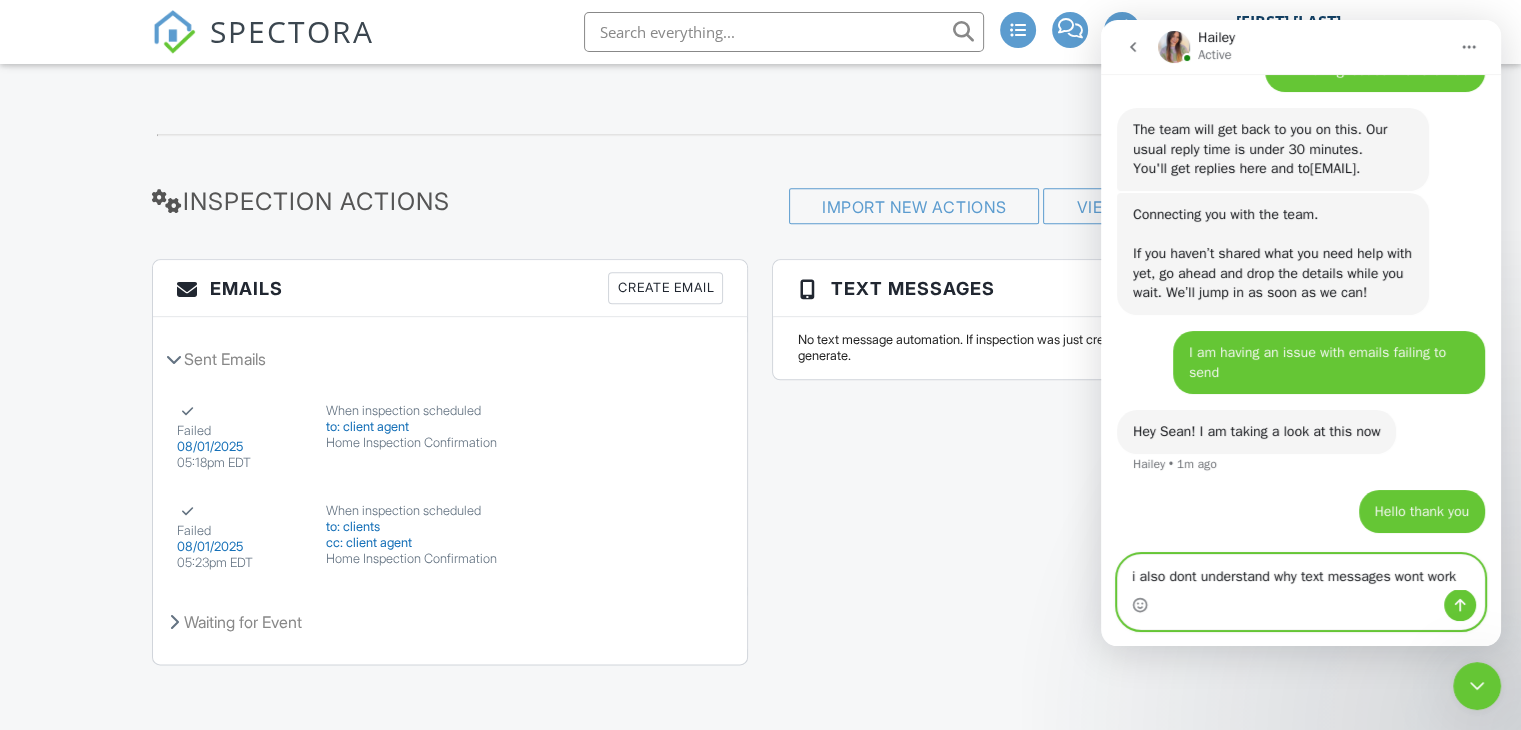 scroll, scrollTop: 2172, scrollLeft: 0, axis: vertical 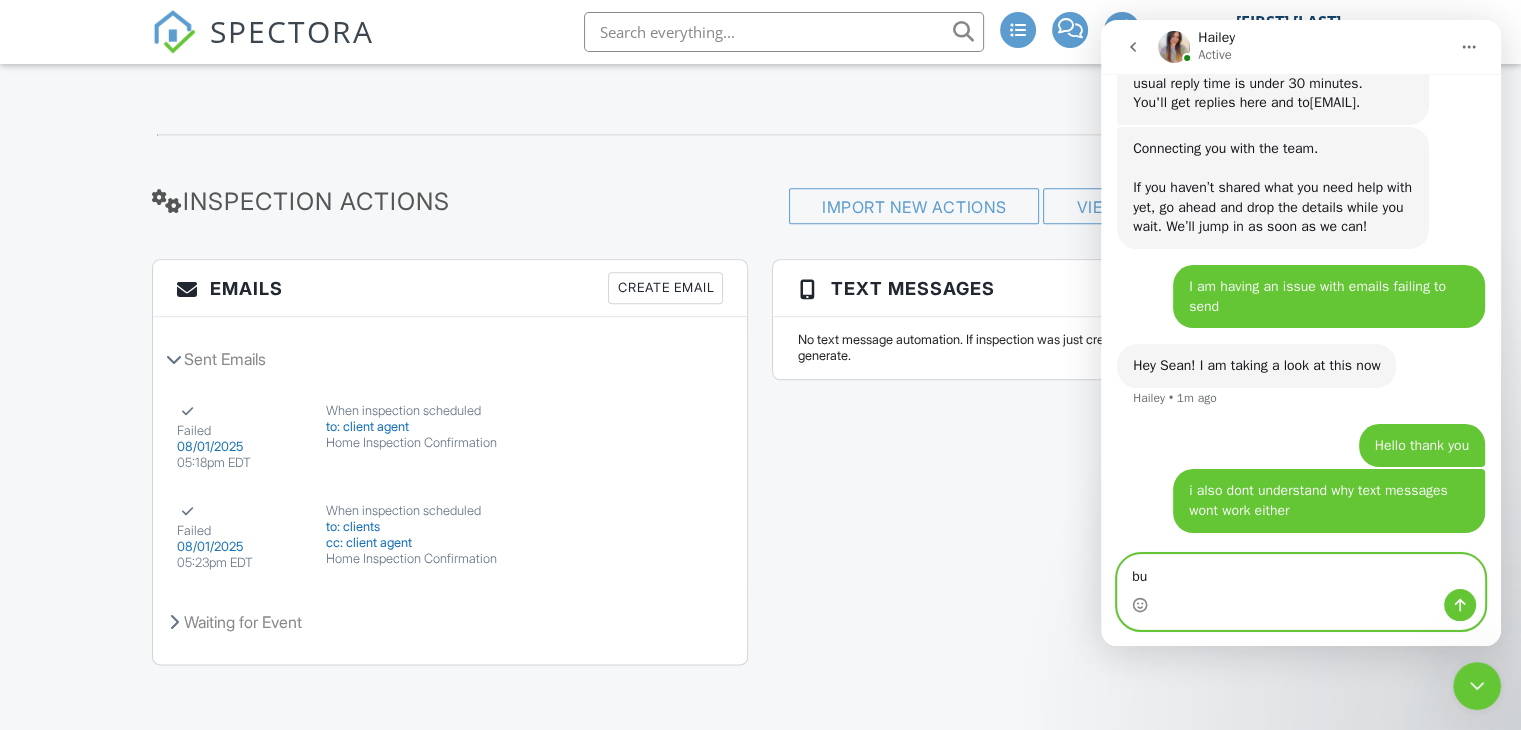 type on "b" 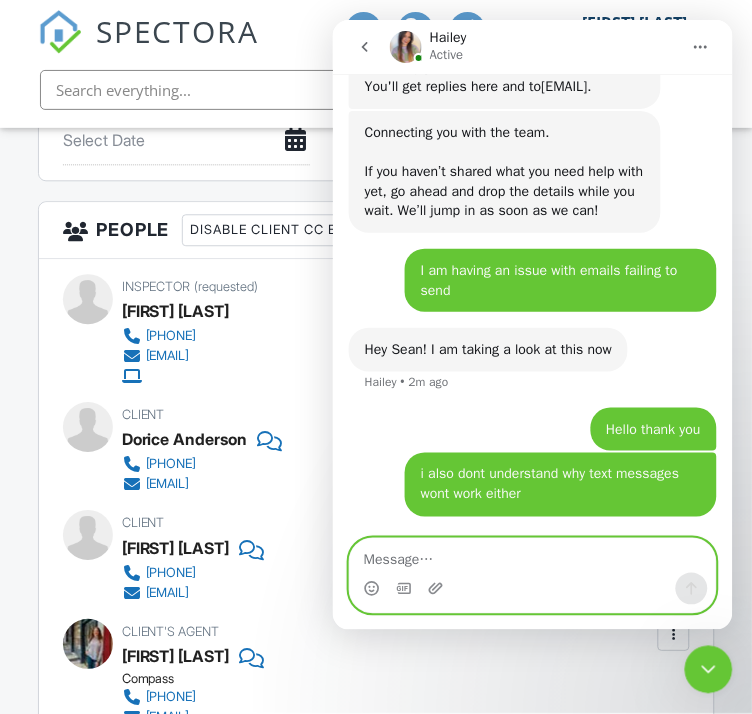 scroll, scrollTop: 2233, scrollLeft: 0, axis: vertical 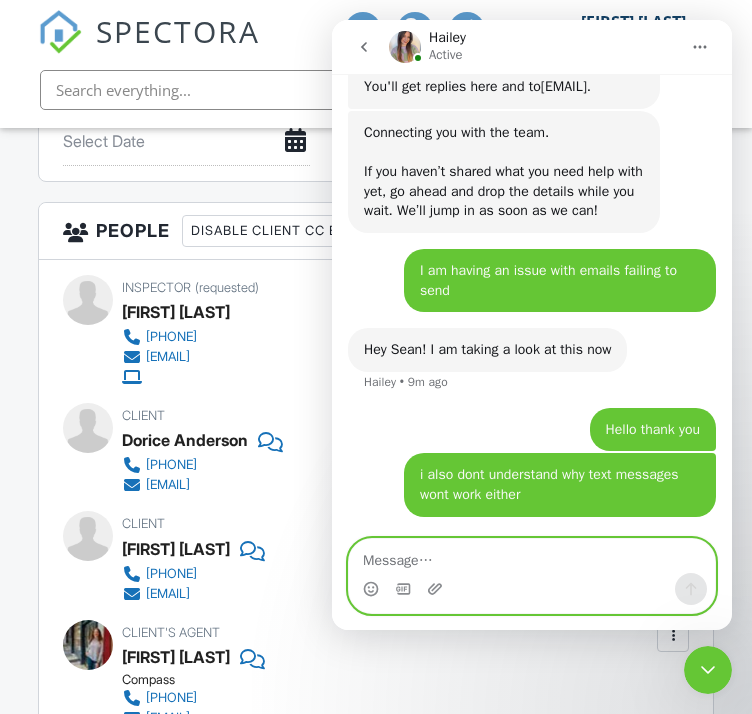 click at bounding box center (532, 556) 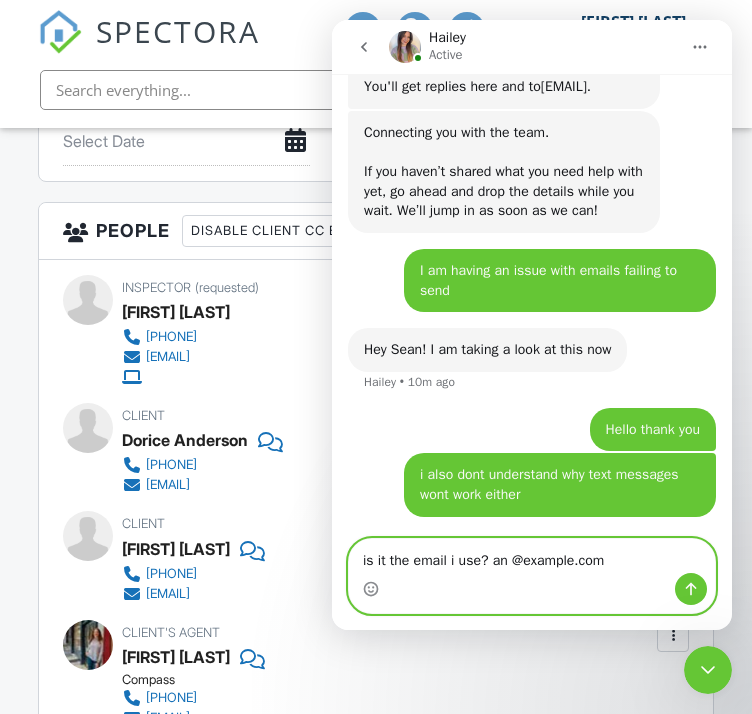 type on "is it the email i use? an @example.com" 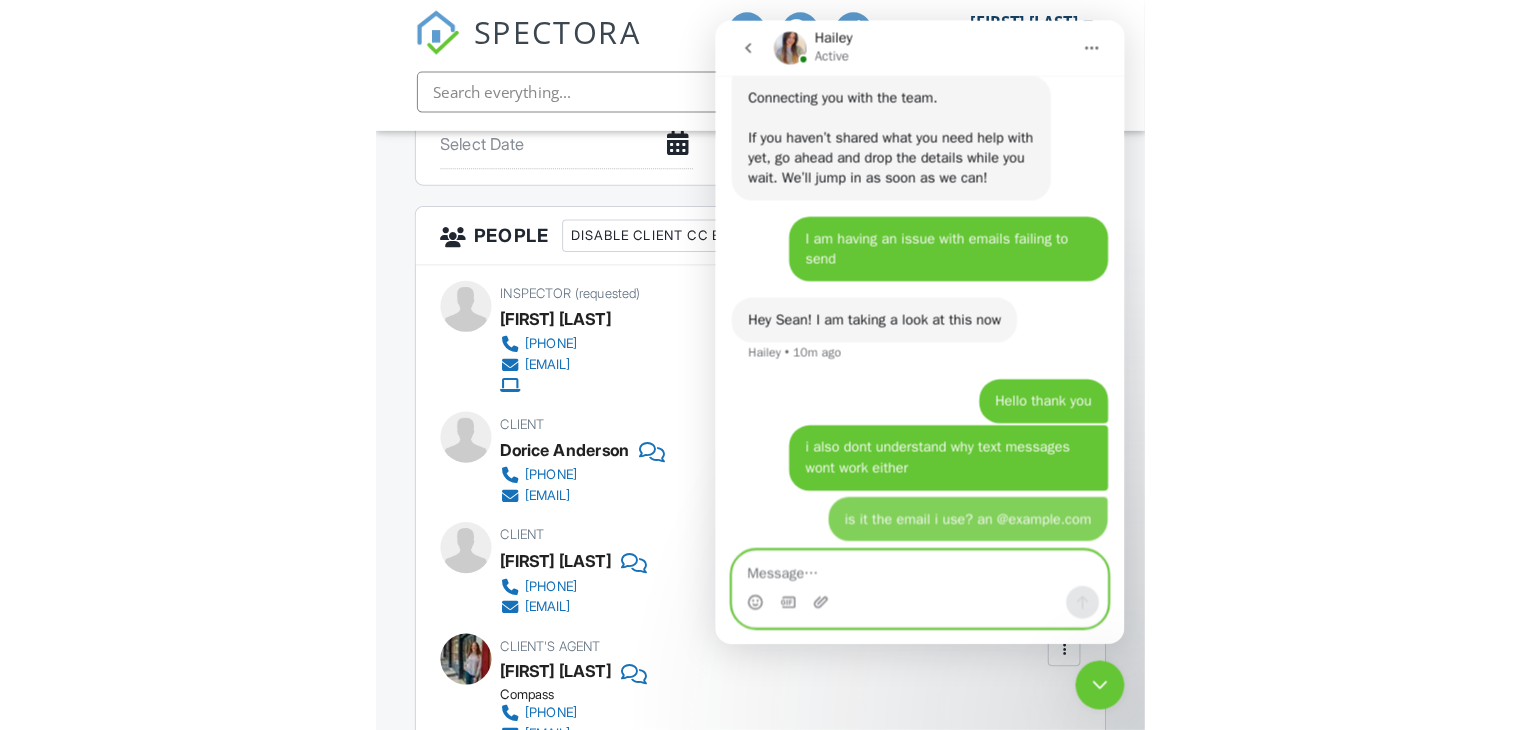 scroll, scrollTop: 2279, scrollLeft: 0, axis: vertical 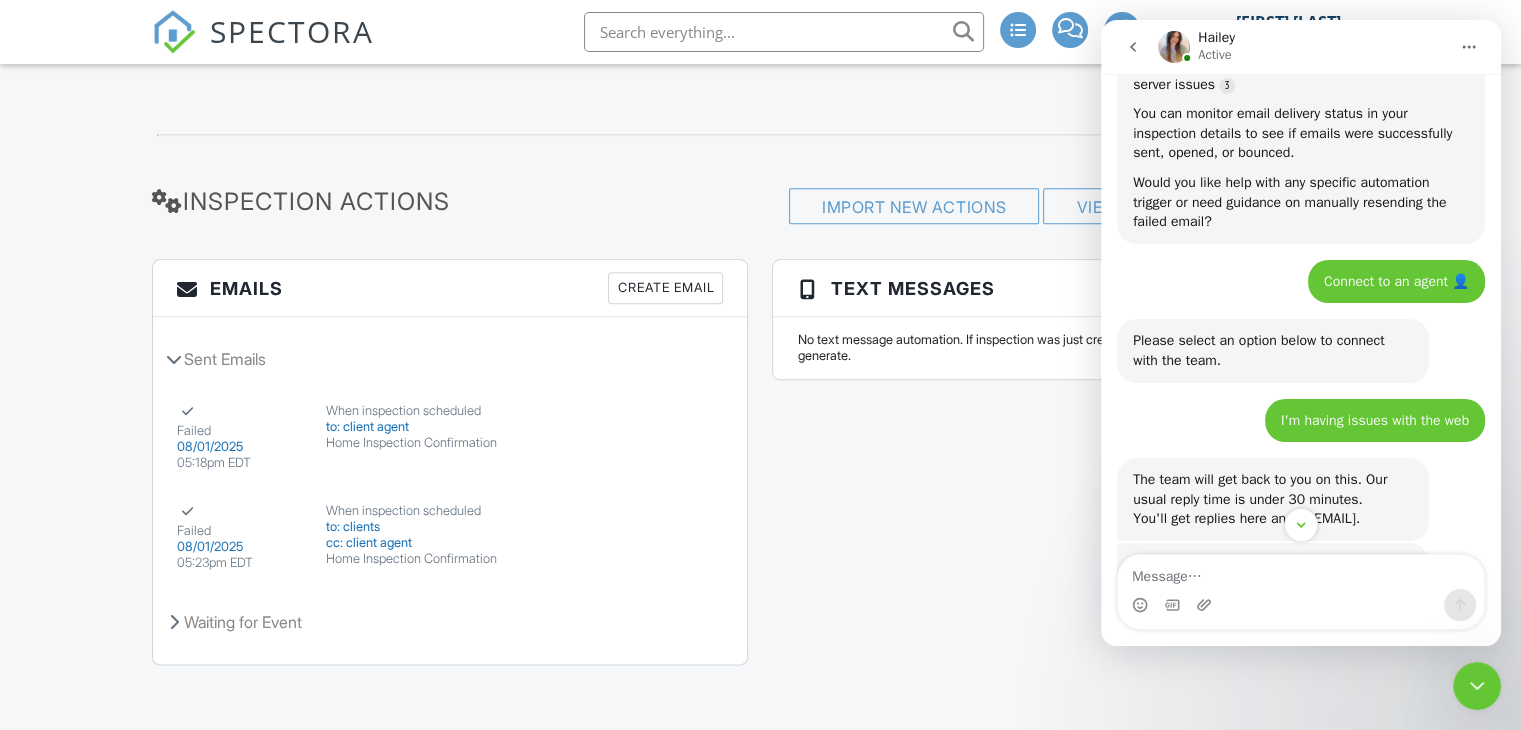 click on "Hailey Active" at bounding box center [1303, 47] 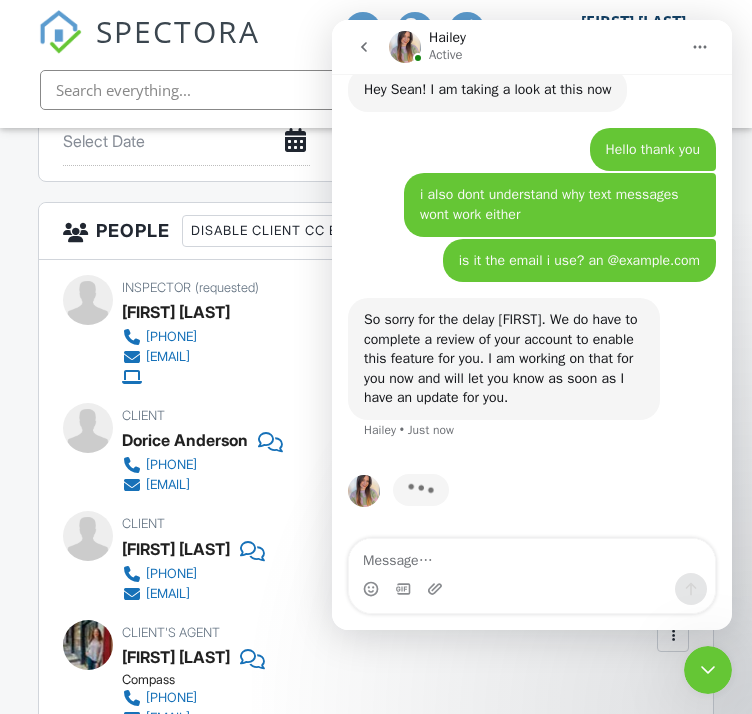 scroll, scrollTop: 2494, scrollLeft: 0, axis: vertical 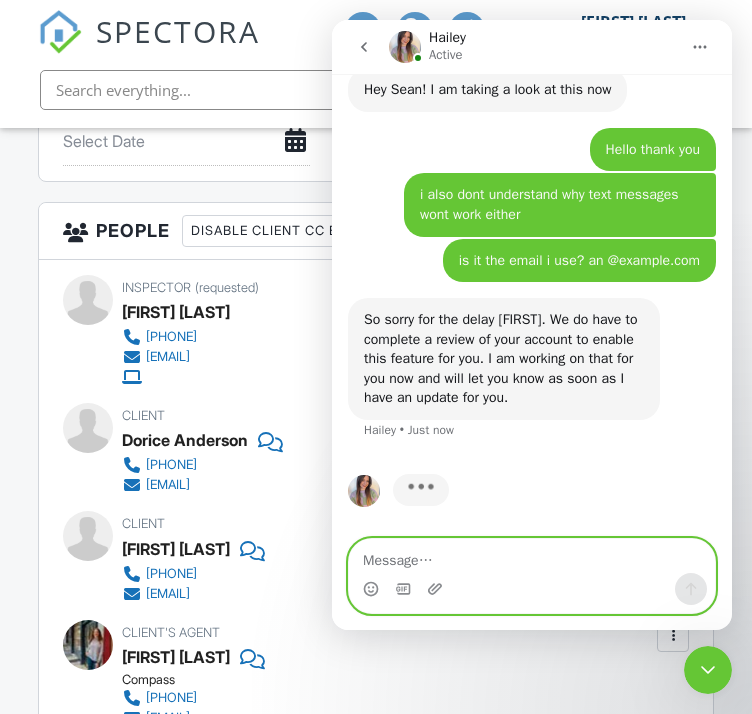 click at bounding box center (532, 556) 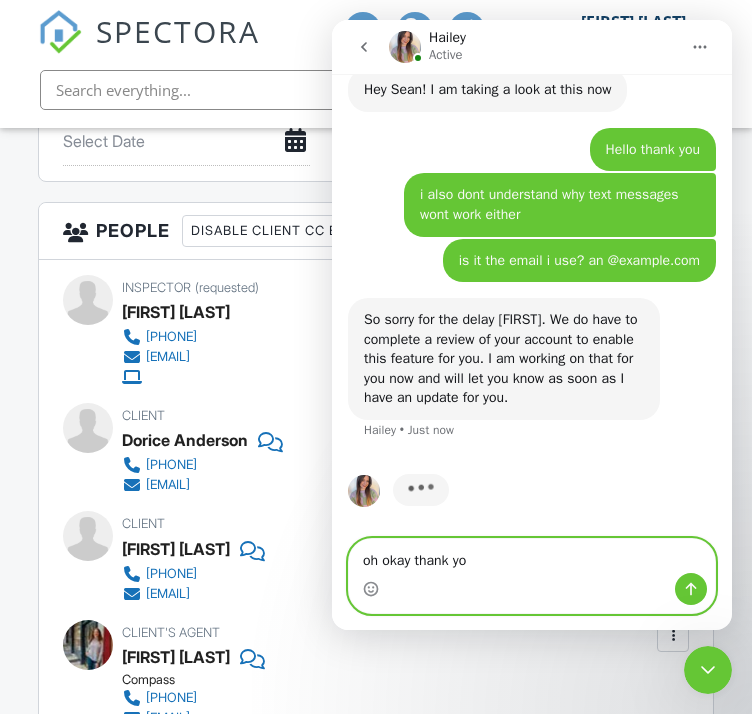 type on "oh okay thank you" 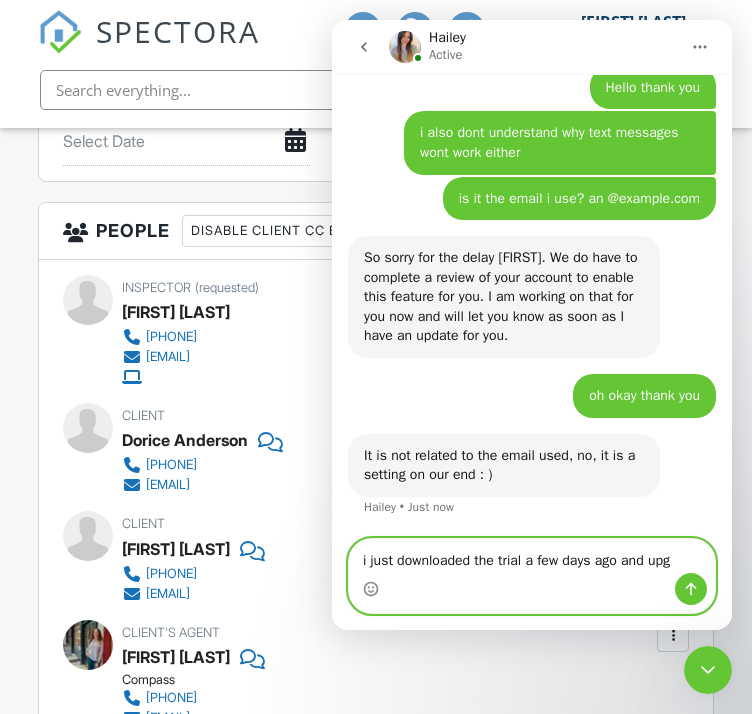 scroll, scrollTop: 2556, scrollLeft: 0, axis: vertical 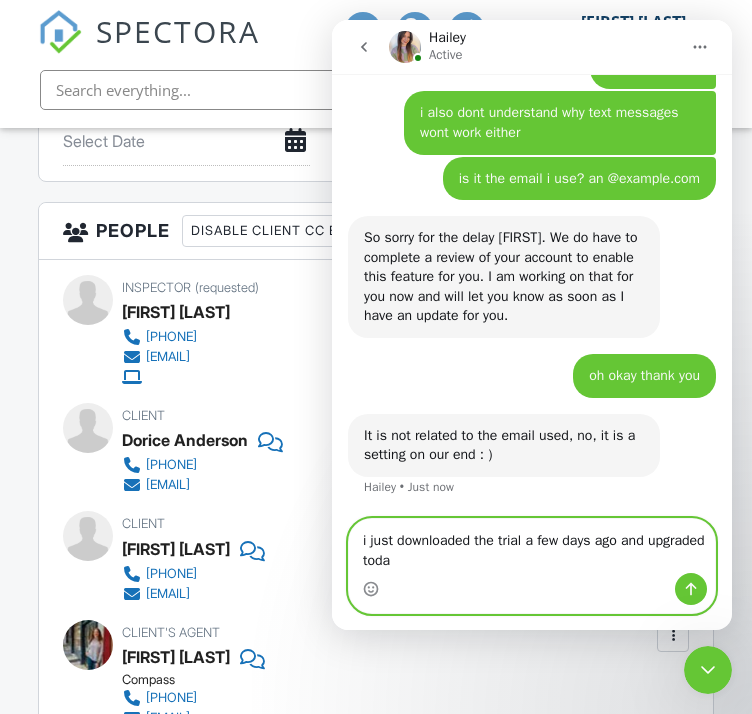 type on "i just downloaded the trial a few days ago and upgraded today" 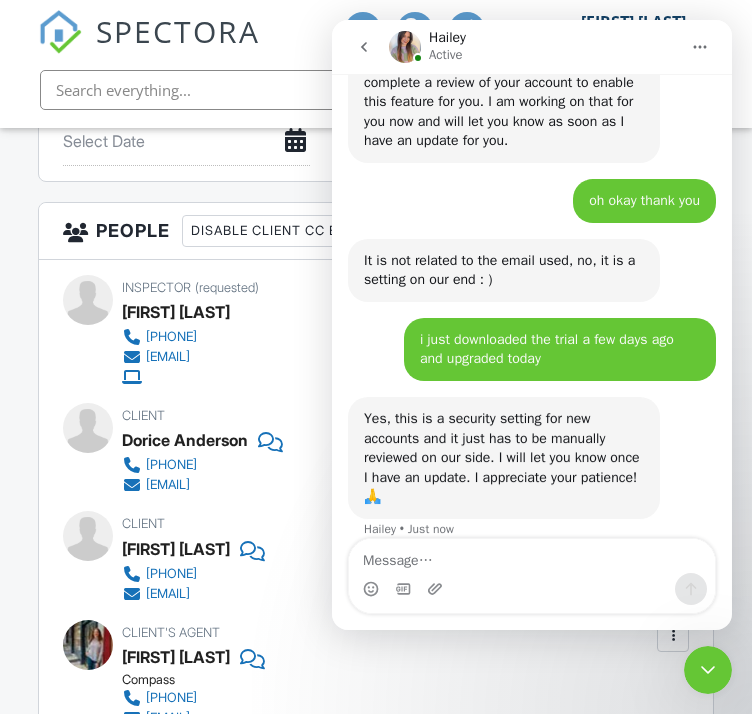 scroll, scrollTop: 2753, scrollLeft: 0, axis: vertical 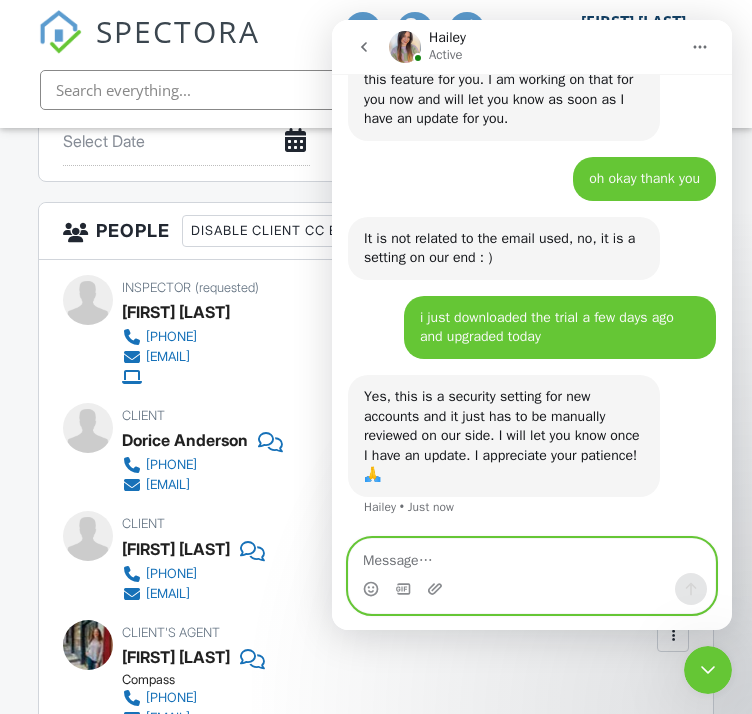 click at bounding box center (532, 556) 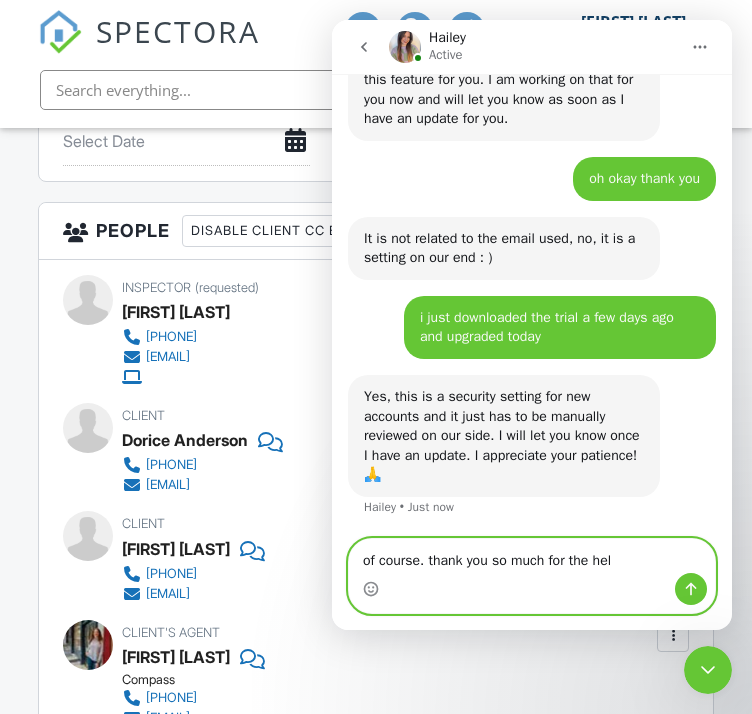 type on "of course. thank you so much for the help" 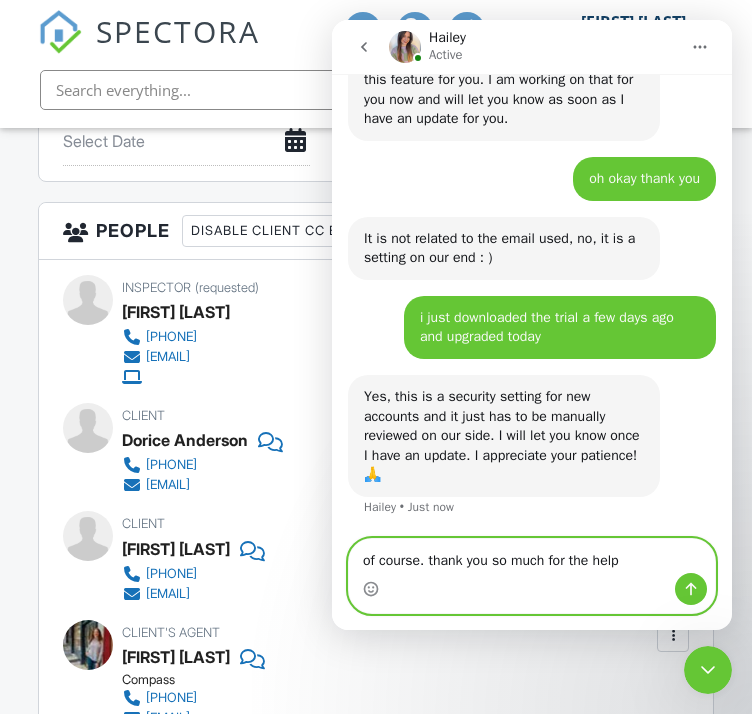 type 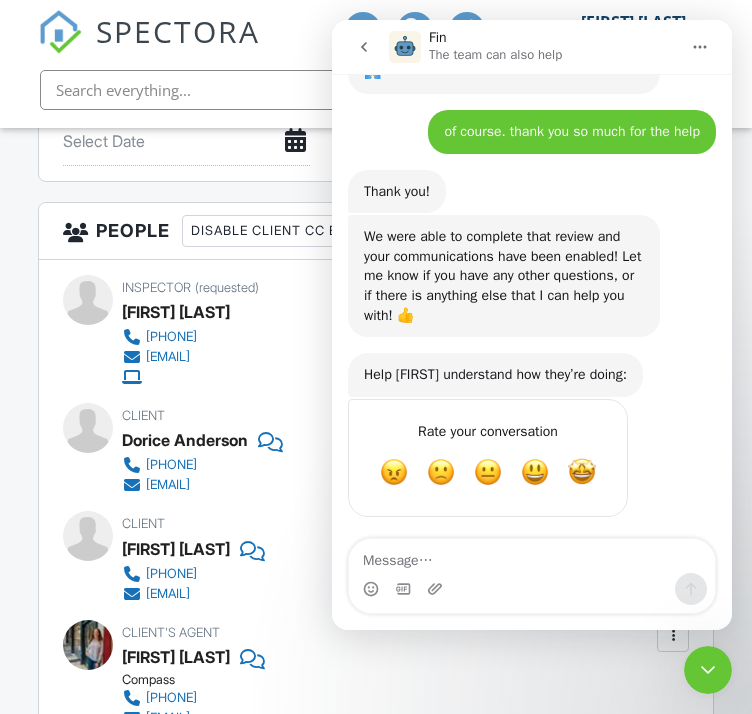 scroll, scrollTop: 3156, scrollLeft: 0, axis: vertical 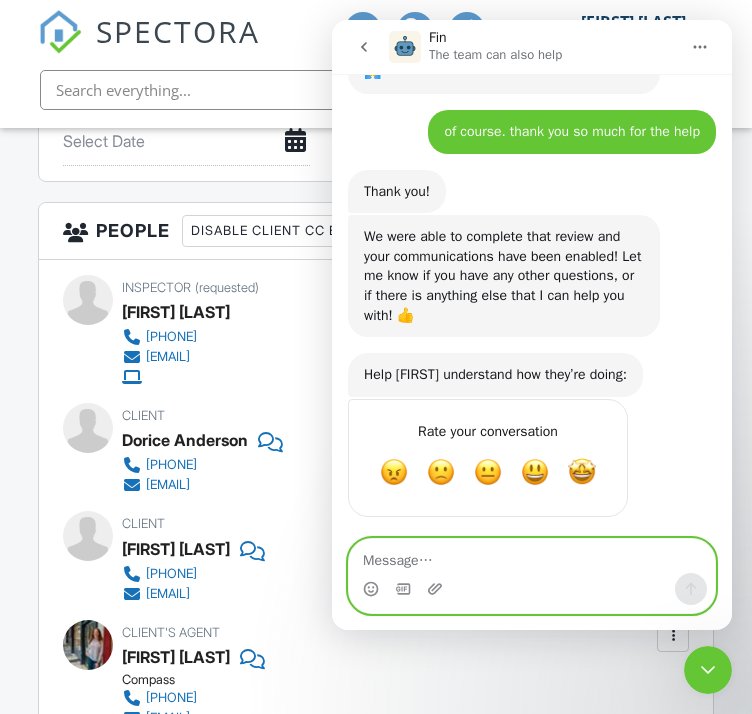 click at bounding box center (532, 556) 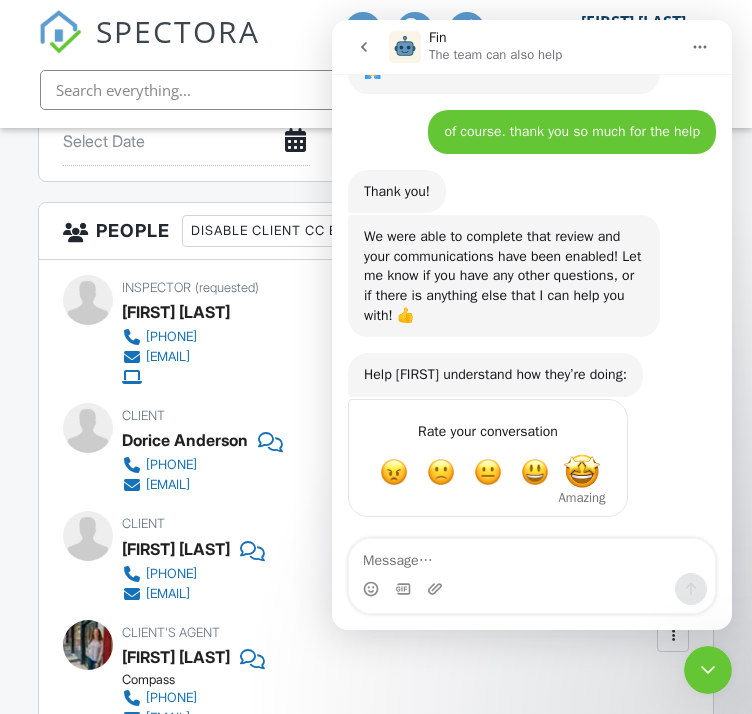 click at bounding box center (582, 472) 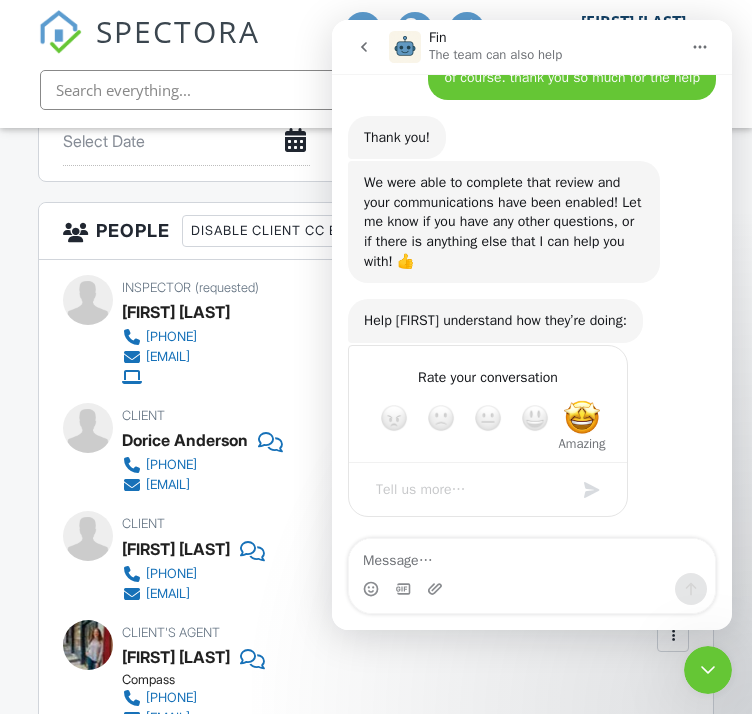 scroll, scrollTop: 3209, scrollLeft: 0, axis: vertical 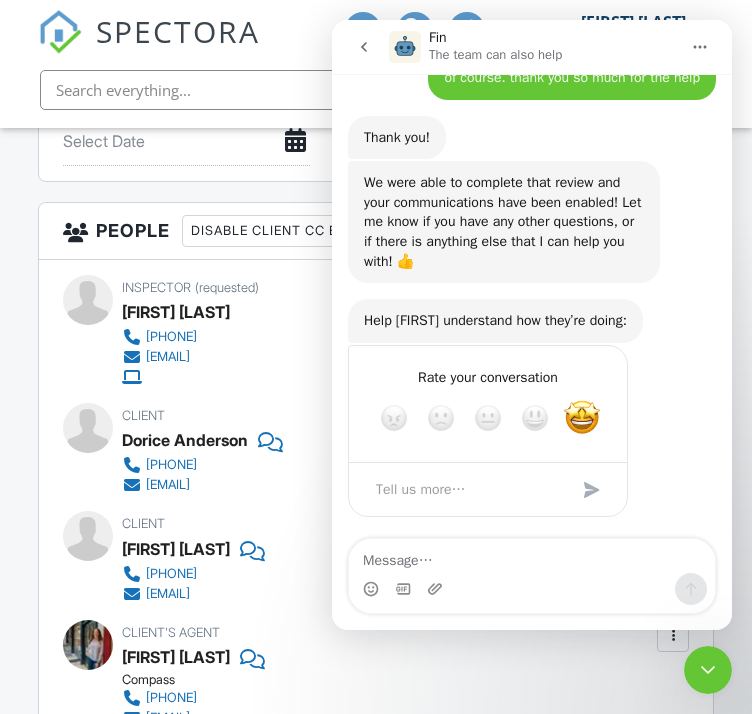 click at bounding box center (592, 490) 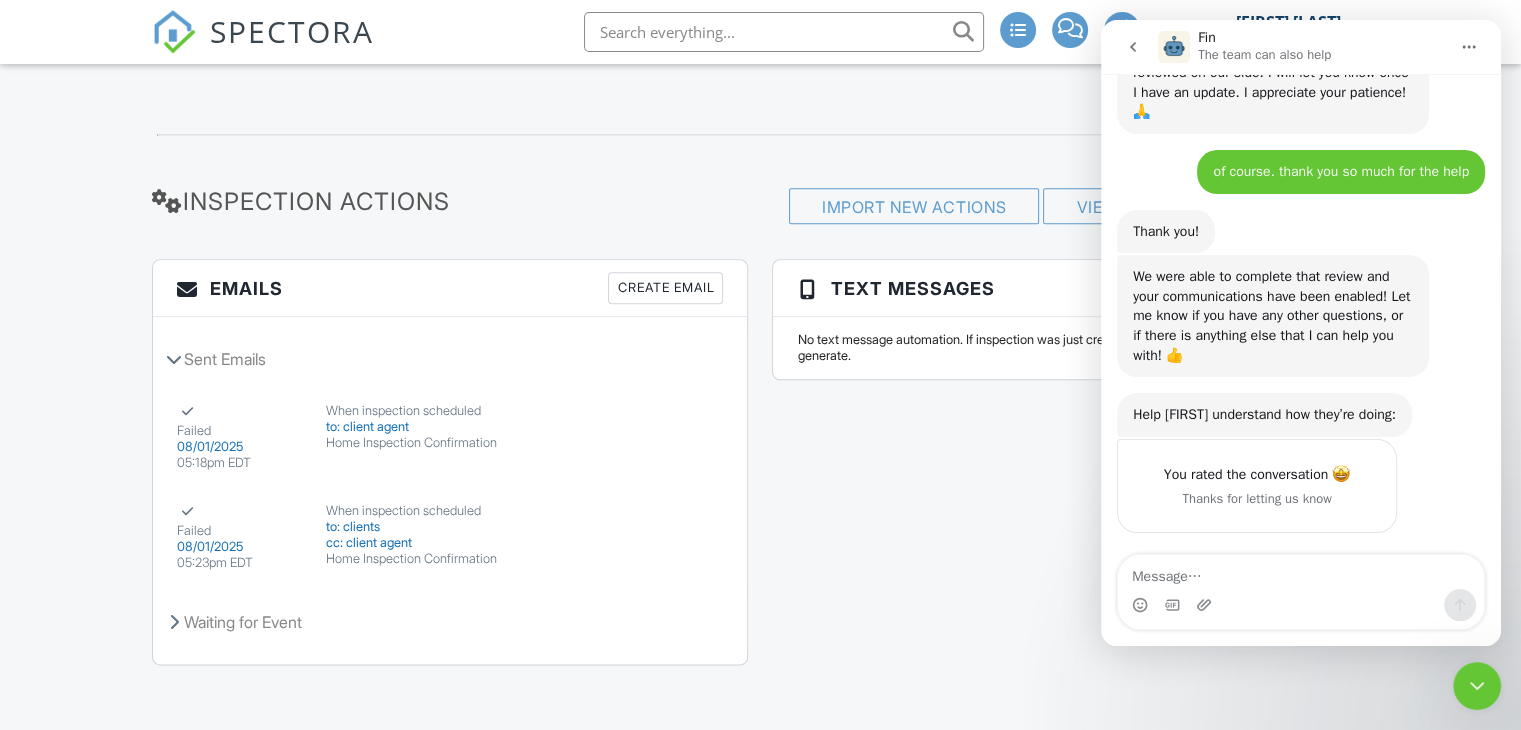 scroll, scrollTop: 3116, scrollLeft: 0, axis: vertical 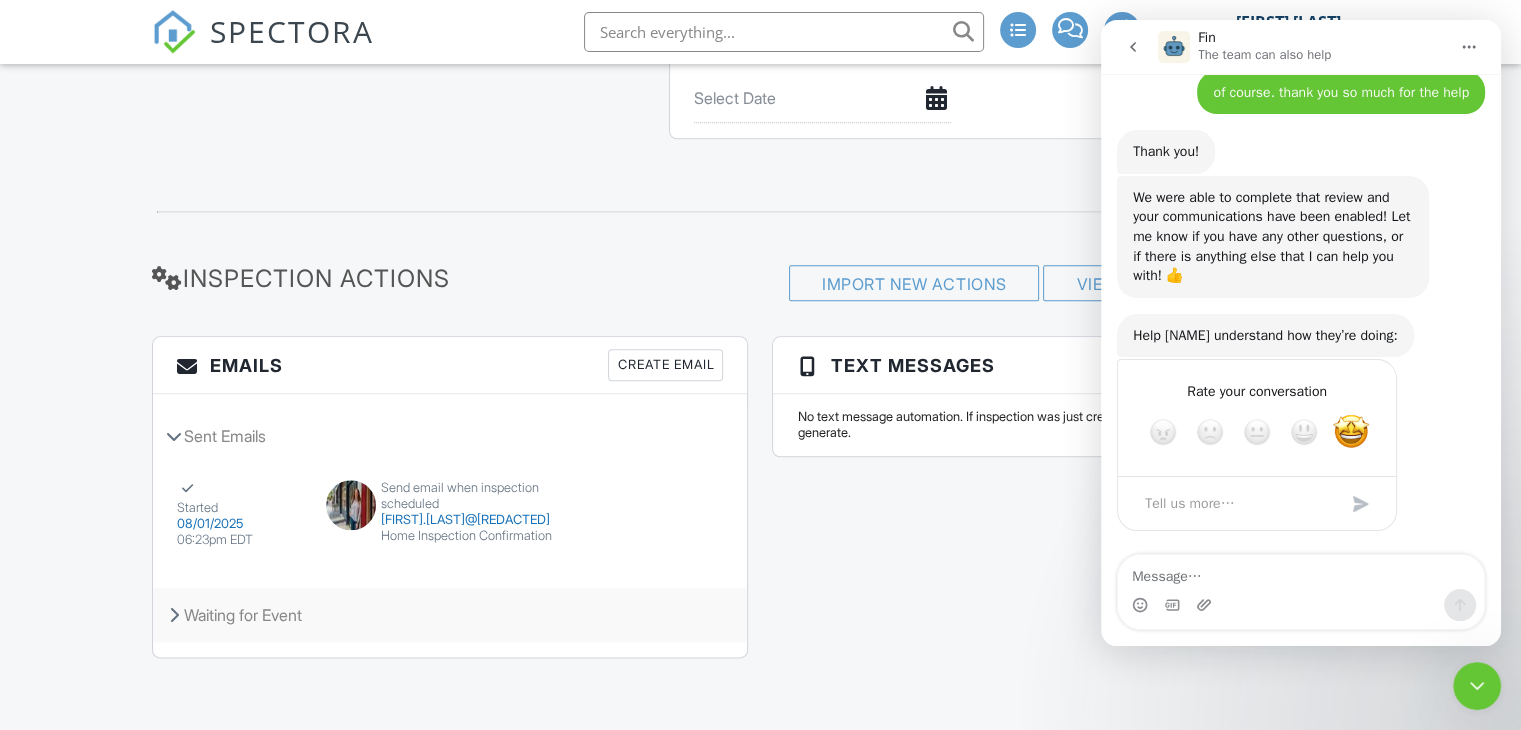 click on "Waiting for Event" at bounding box center (450, 615) 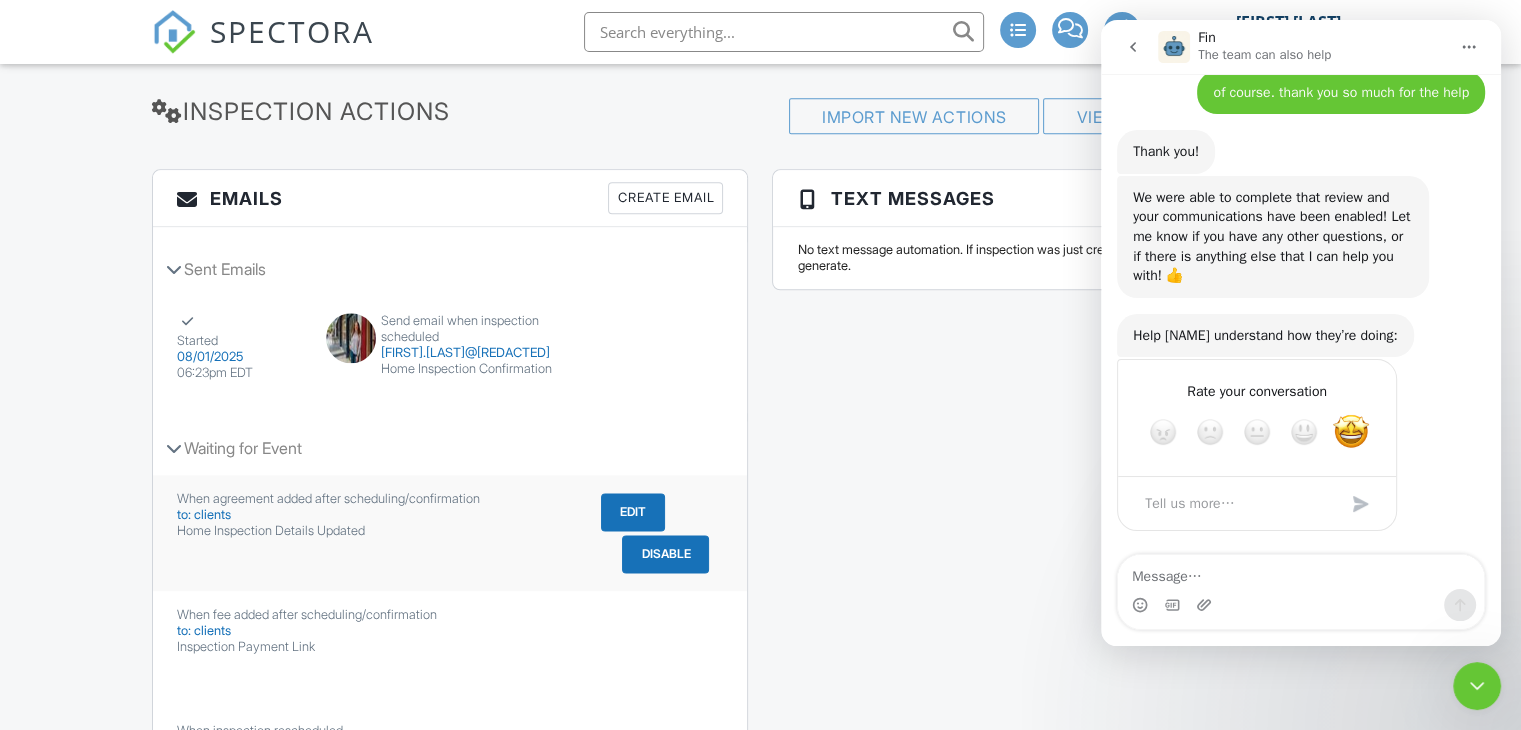 scroll, scrollTop: 2471, scrollLeft: 0, axis: vertical 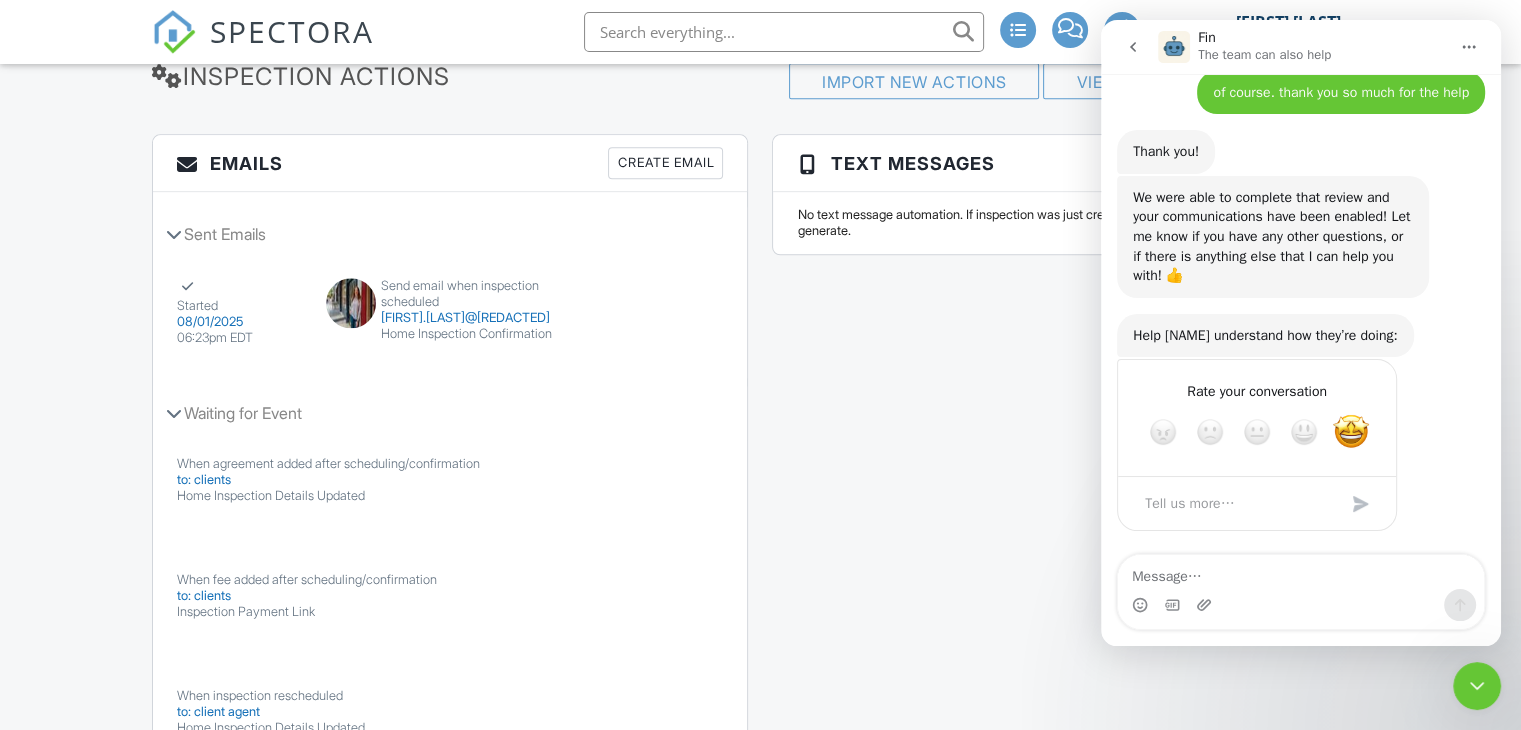 click 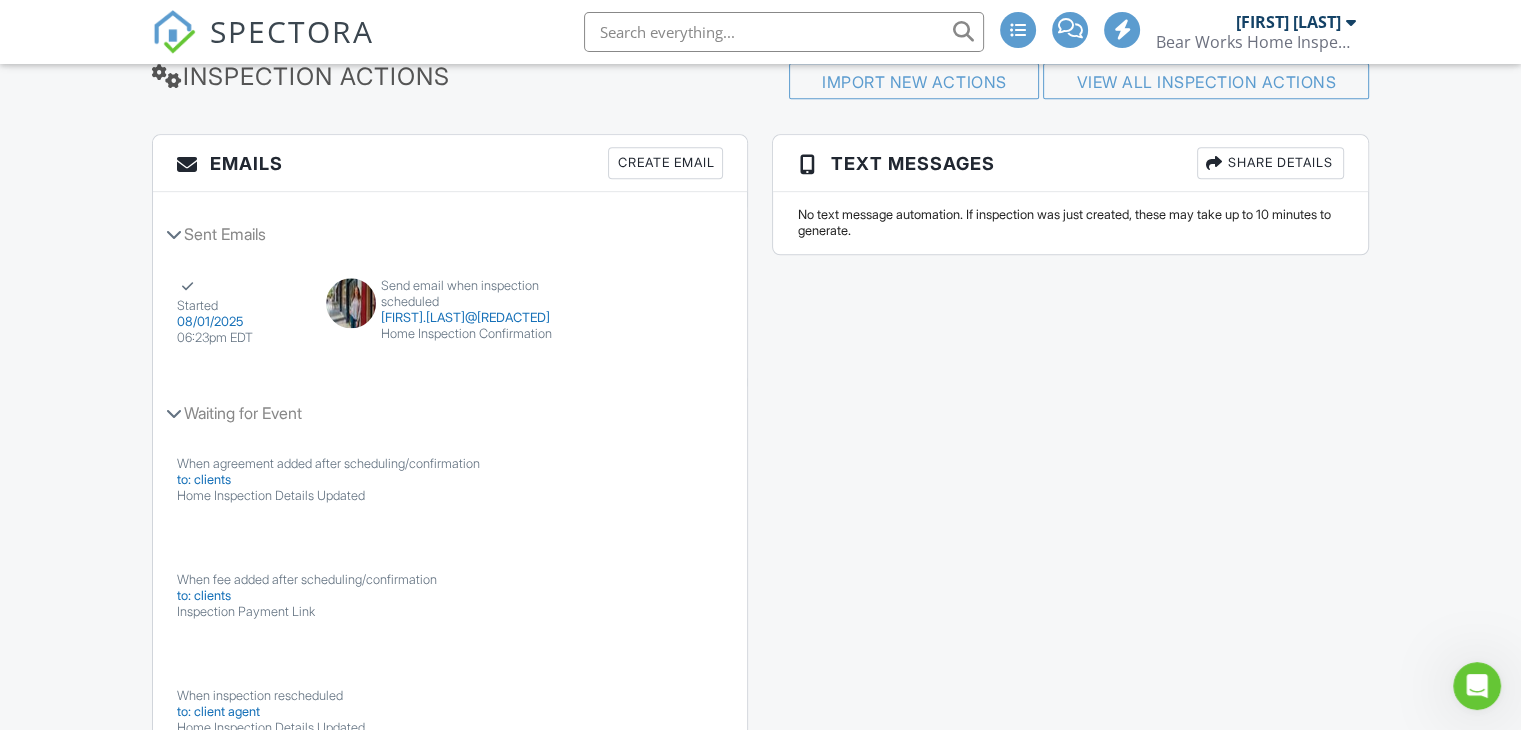 scroll, scrollTop: 0, scrollLeft: 0, axis: both 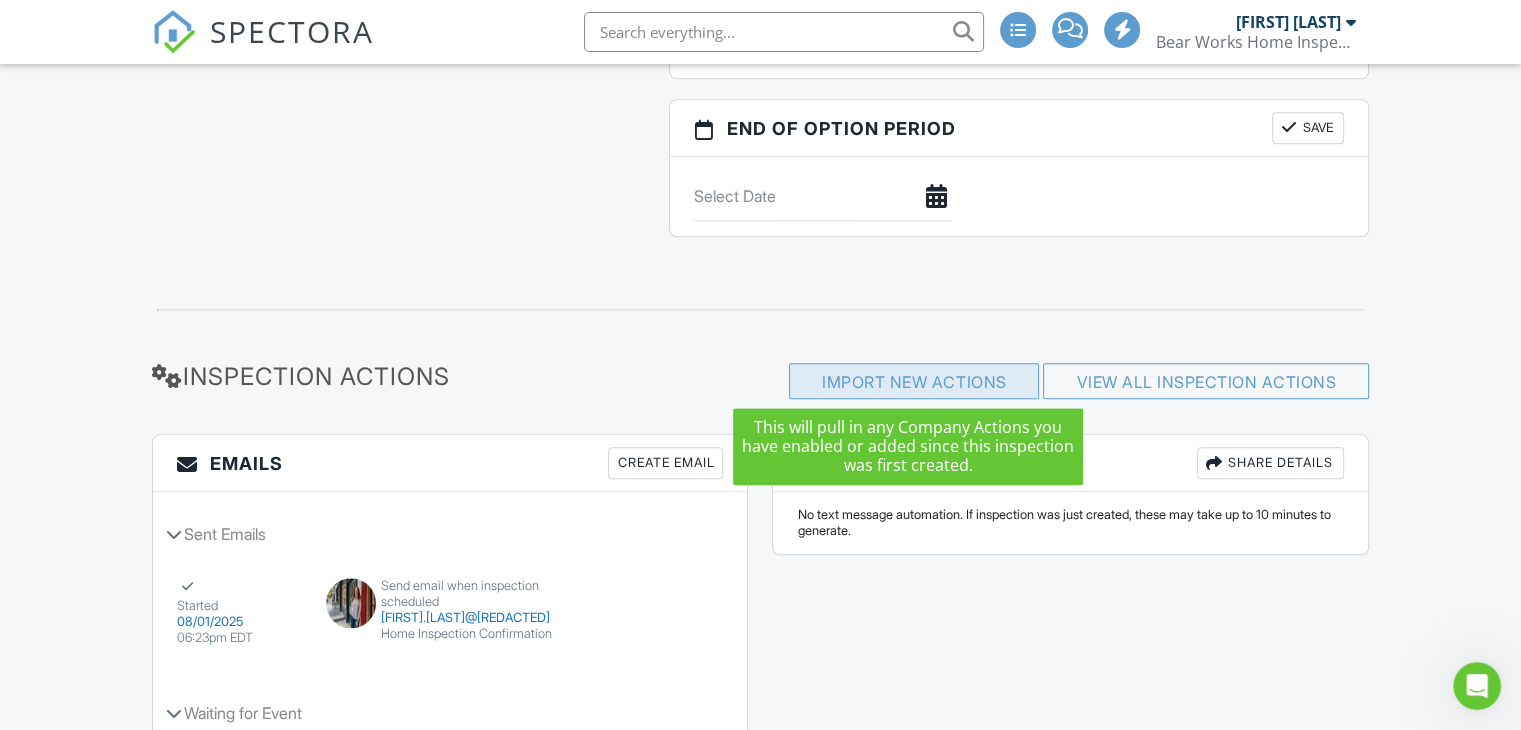 click on "Import New Actions" at bounding box center (914, 381) 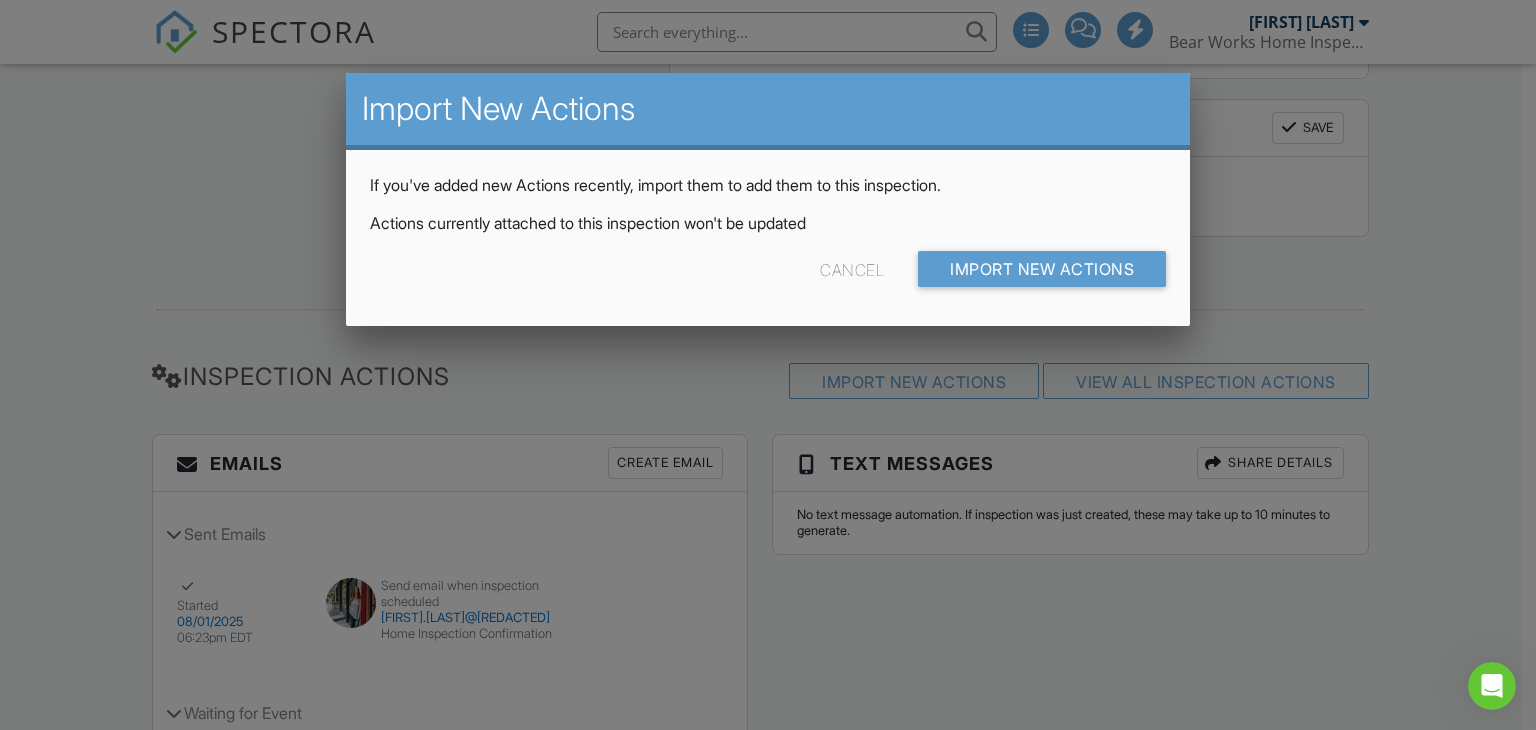 click on "Cancel
Import New Actions" at bounding box center (768, 276) 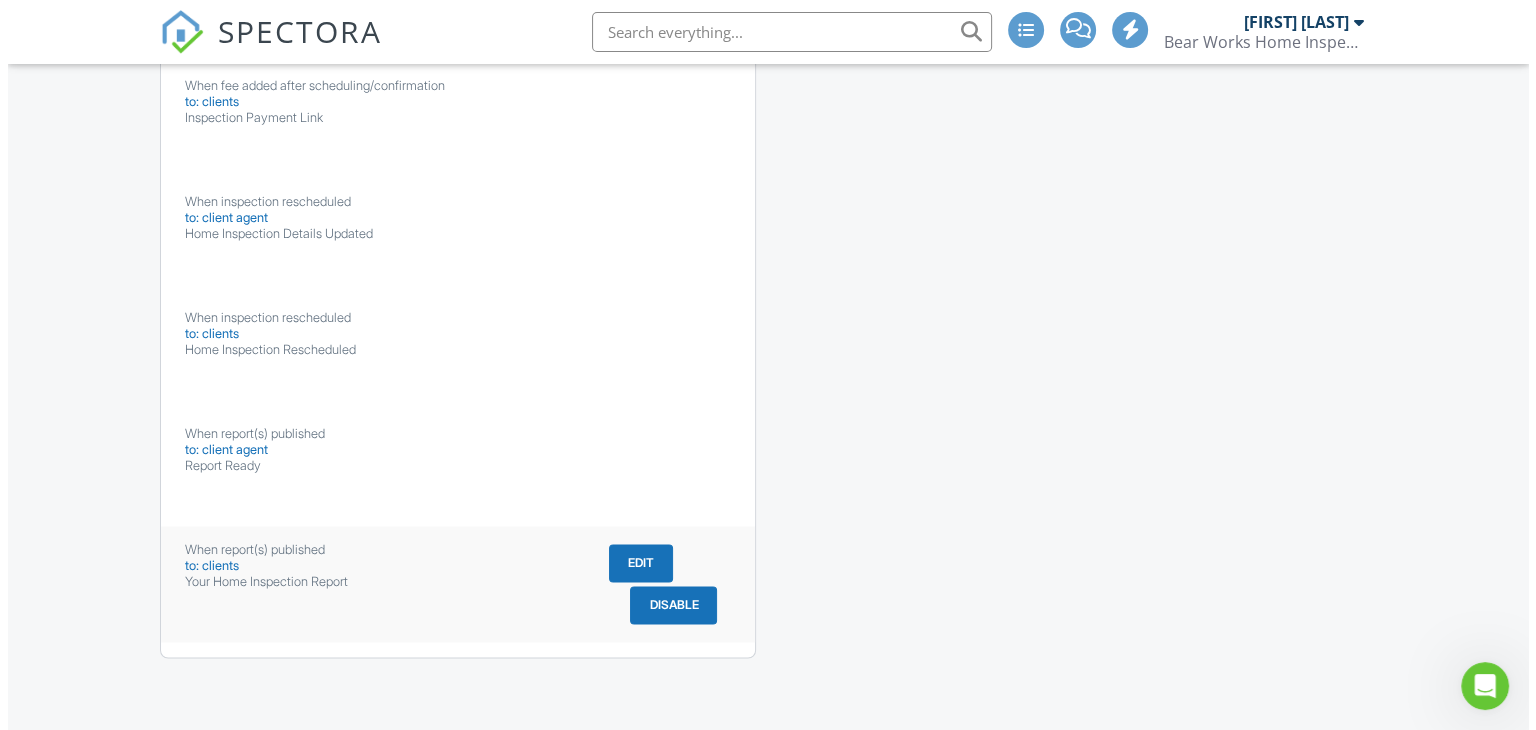 scroll, scrollTop: 2467, scrollLeft: 0, axis: vertical 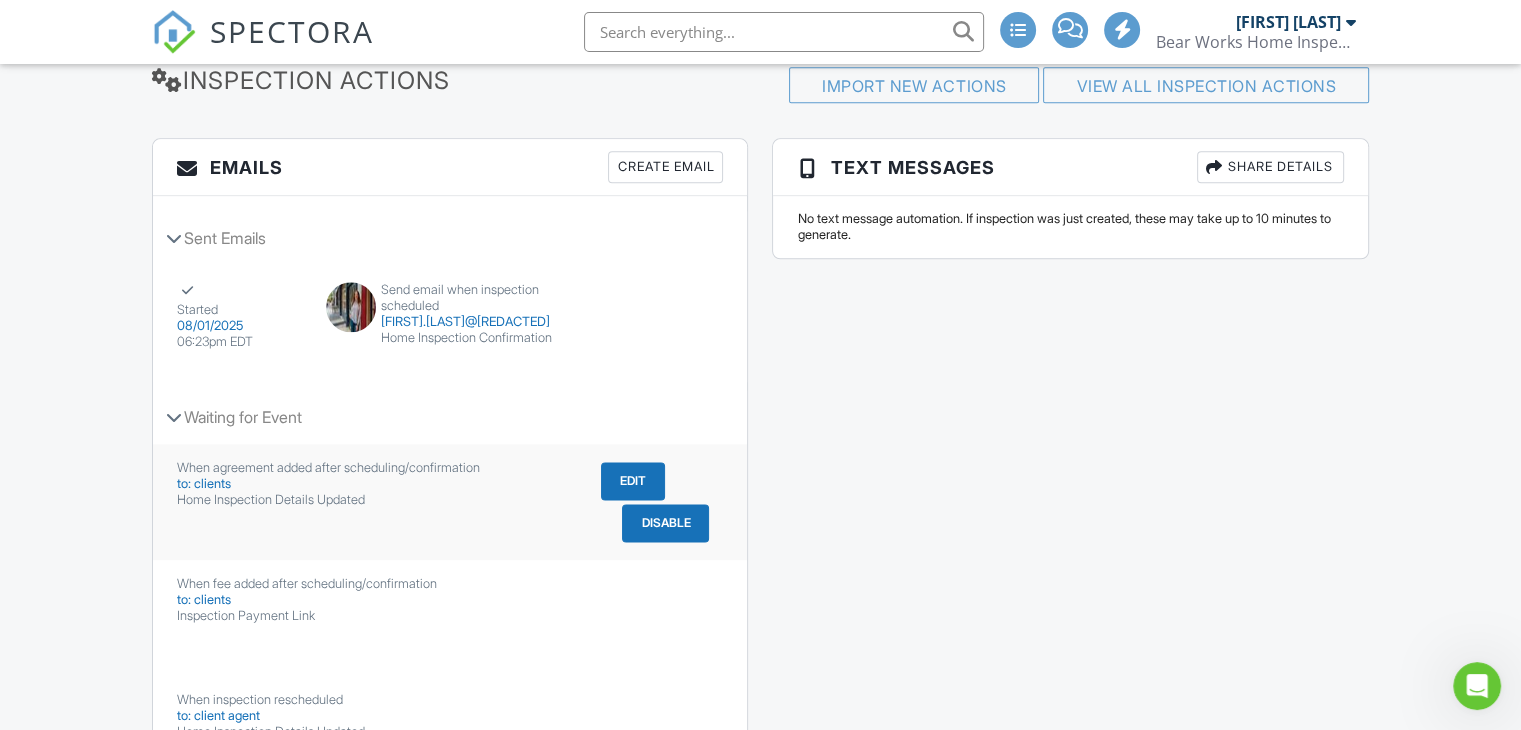 click on "Edit" at bounding box center [633, 481] 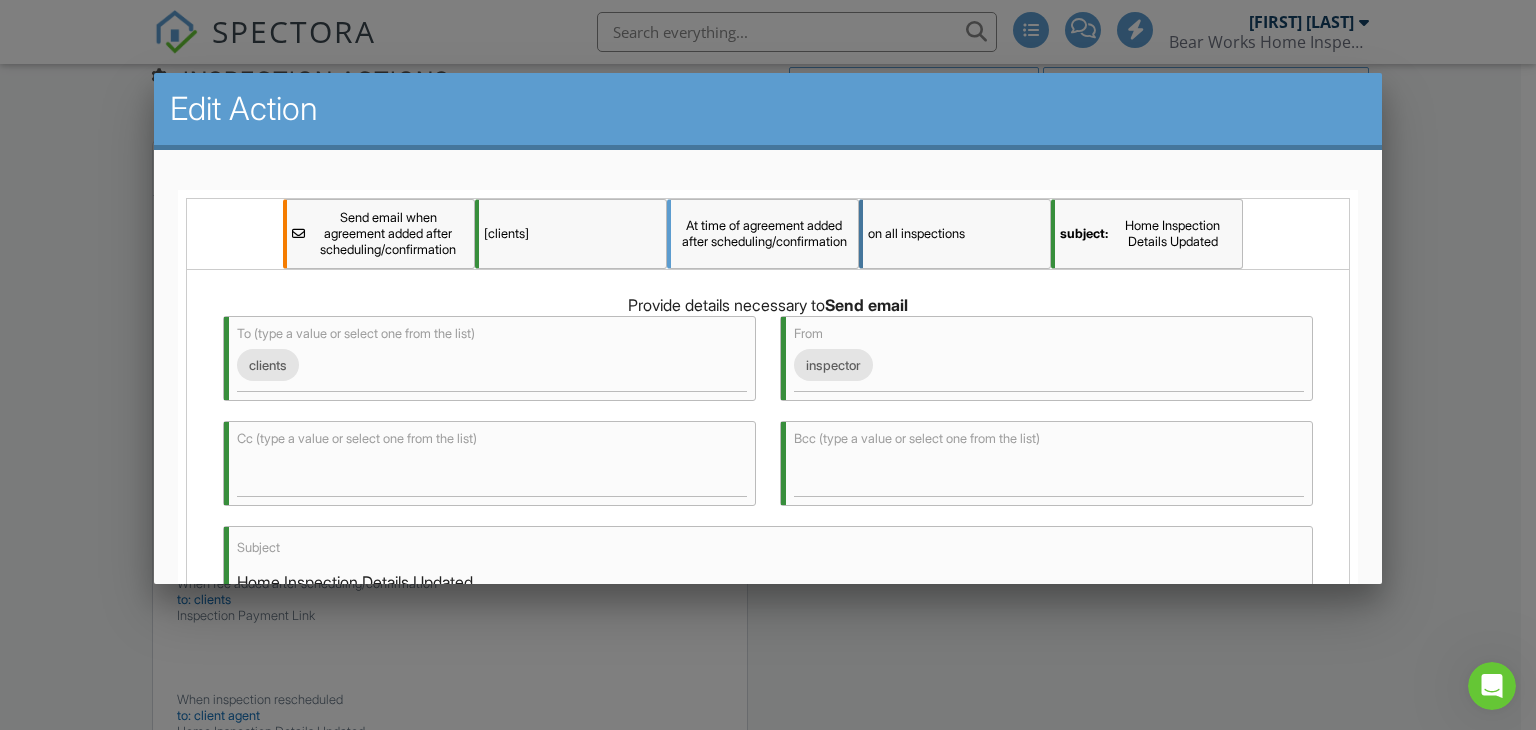 click at bounding box center [300, 234] 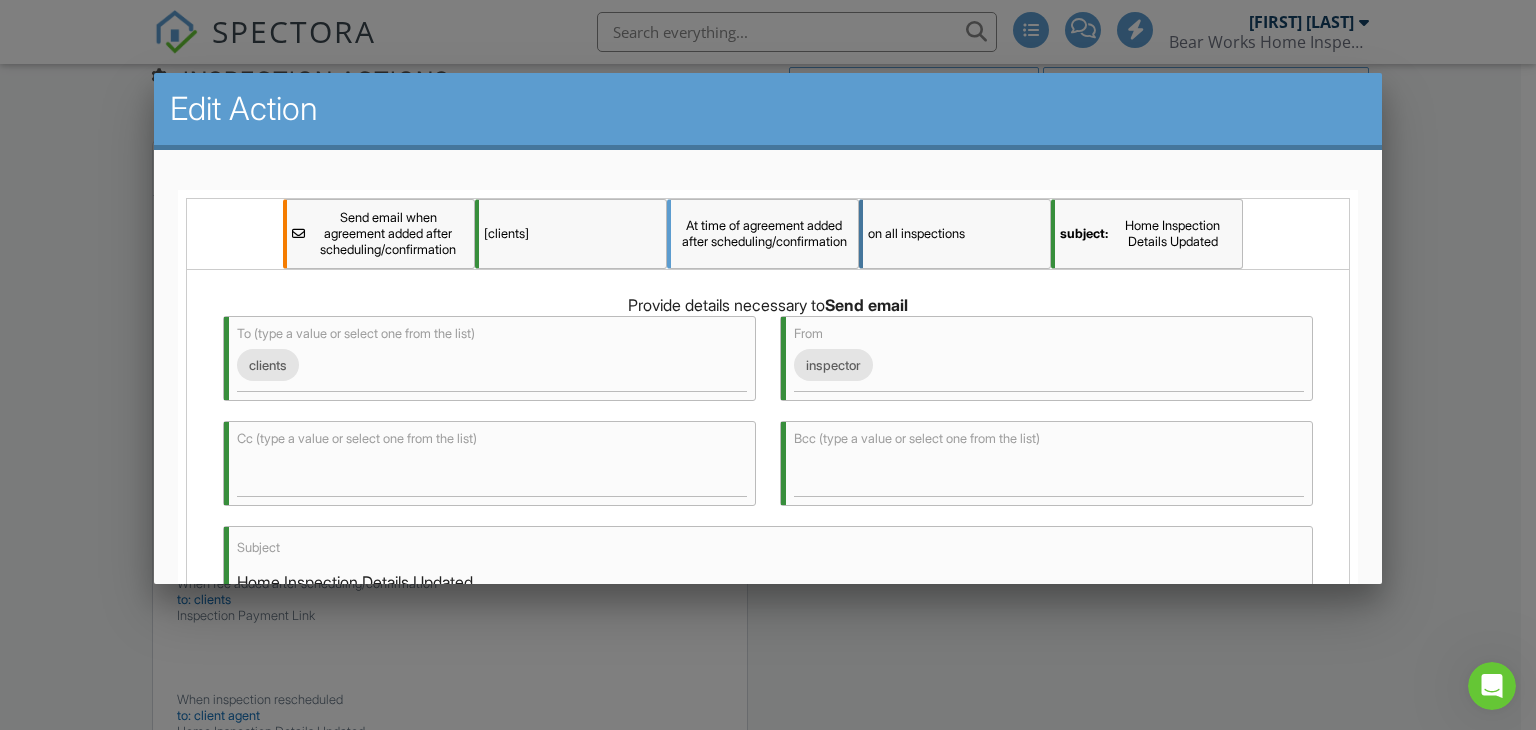 click on "Send email when agreement added after scheduling/confirmation" at bounding box center [388, 234] 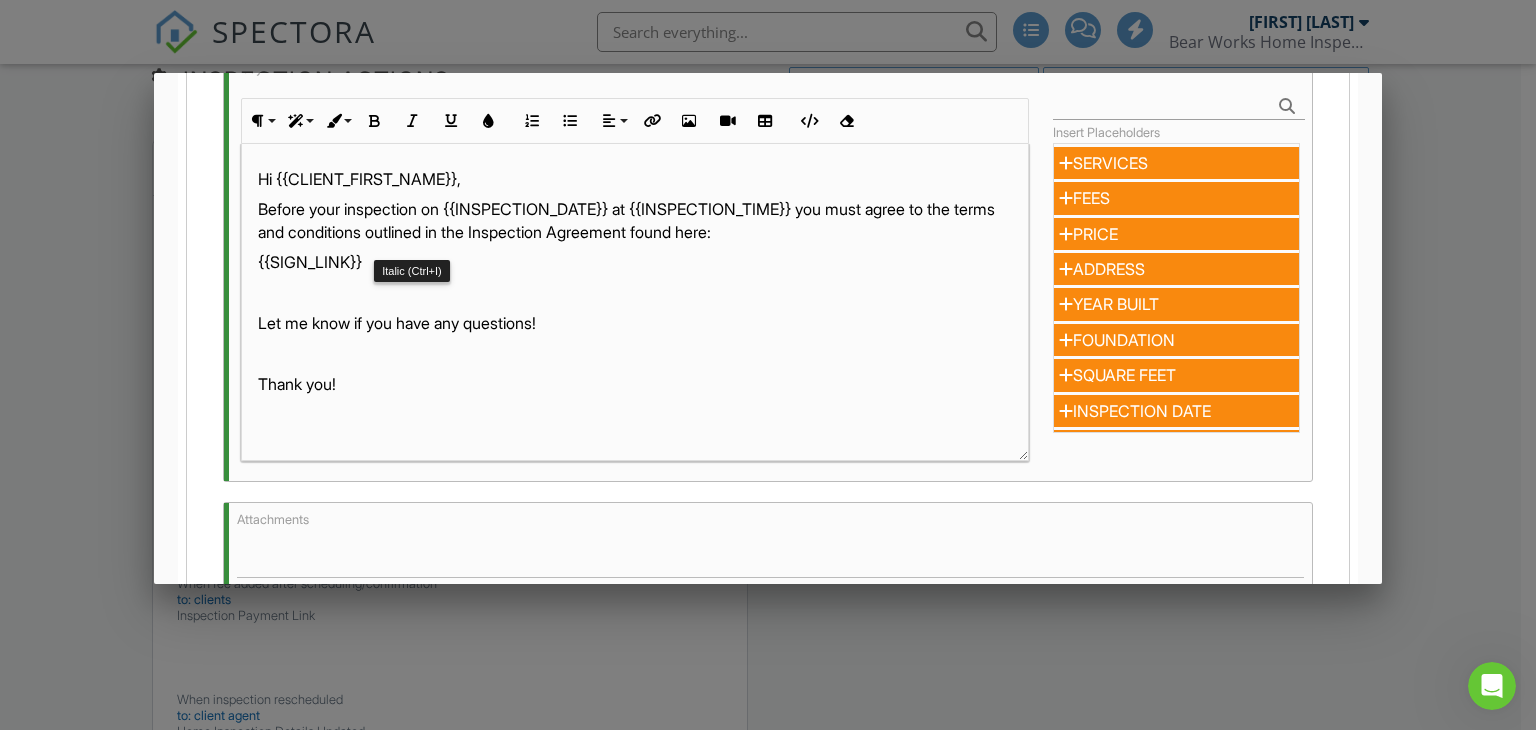 scroll, scrollTop: 600, scrollLeft: 0, axis: vertical 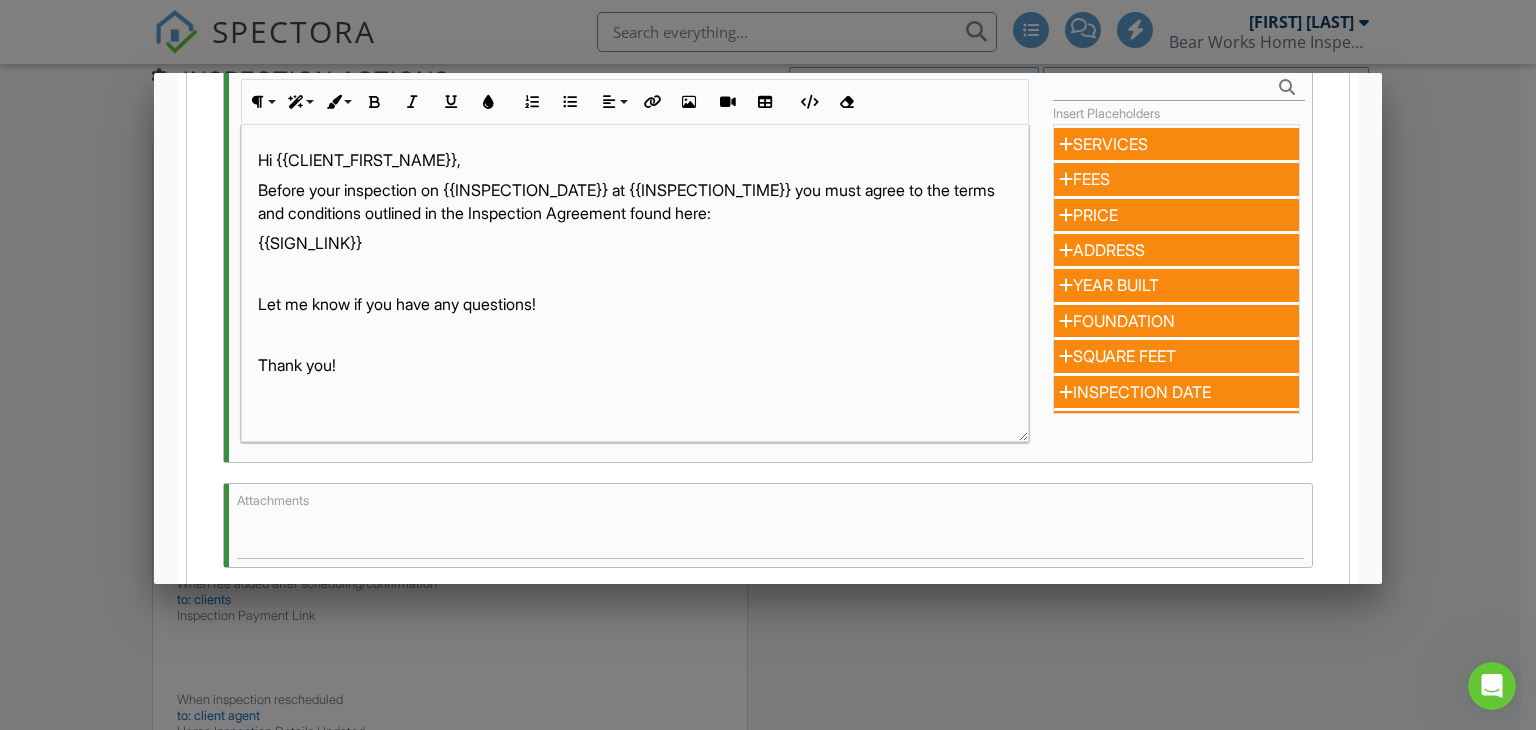 click at bounding box center [768, 356] 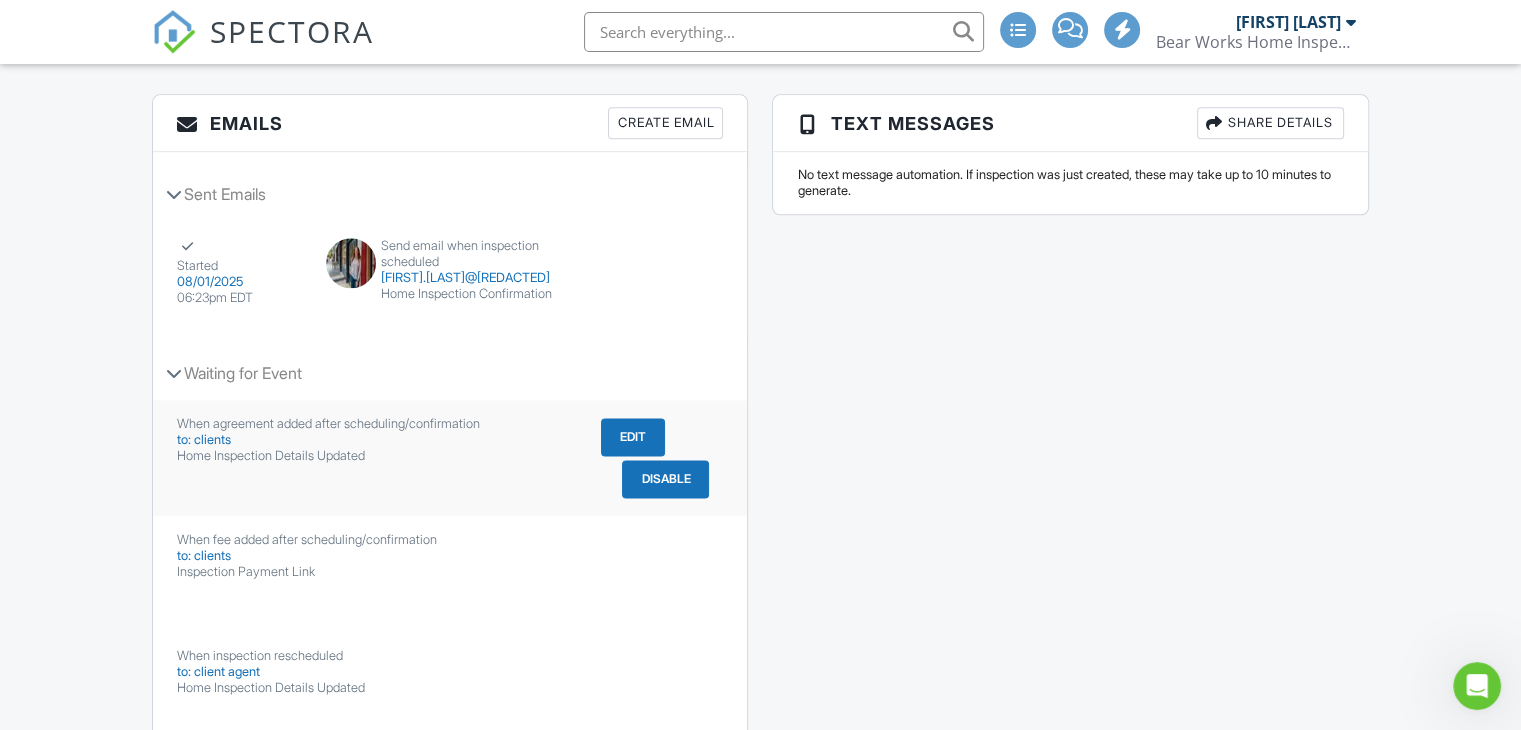 scroll, scrollTop: 2467, scrollLeft: 0, axis: vertical 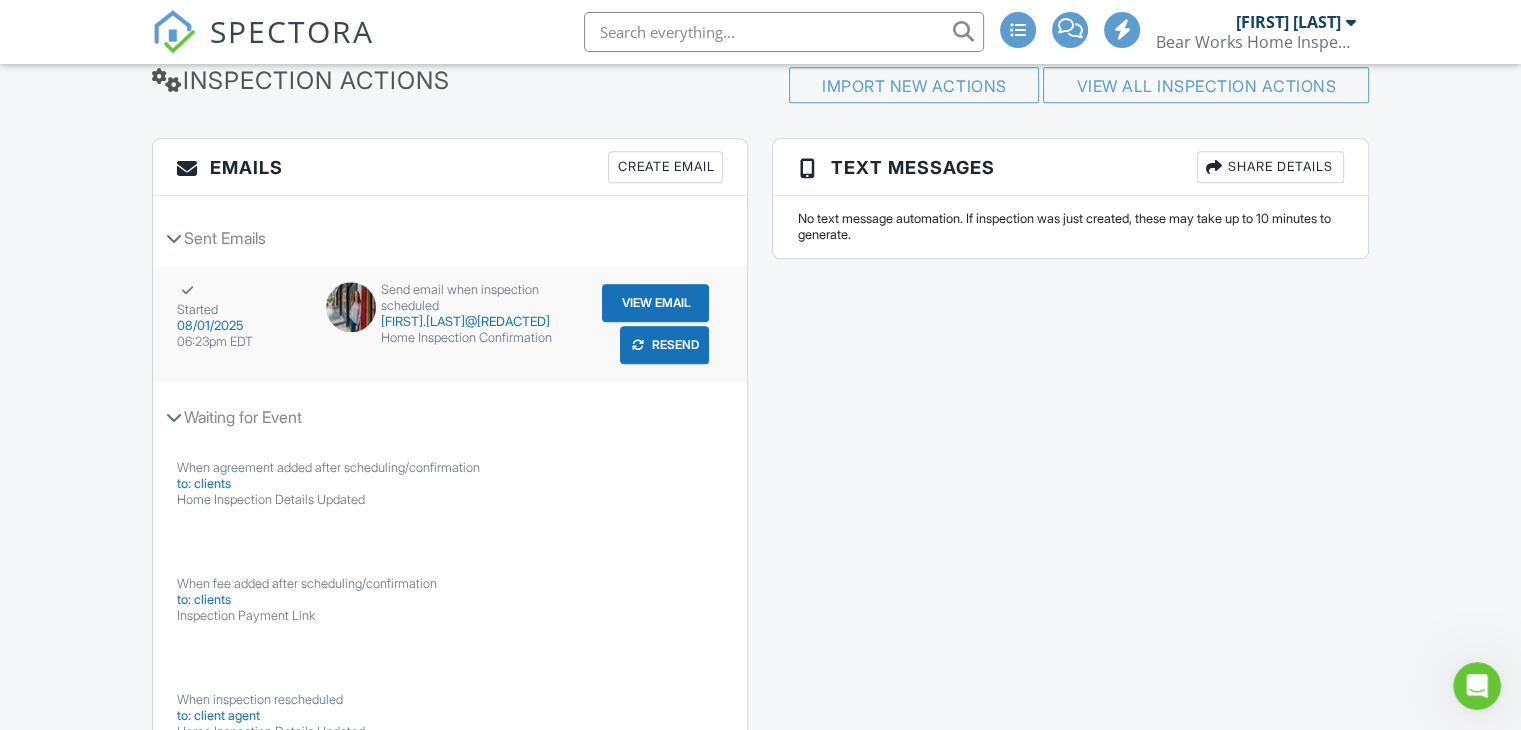 click on "View Email" at bounding box center [655, 303] 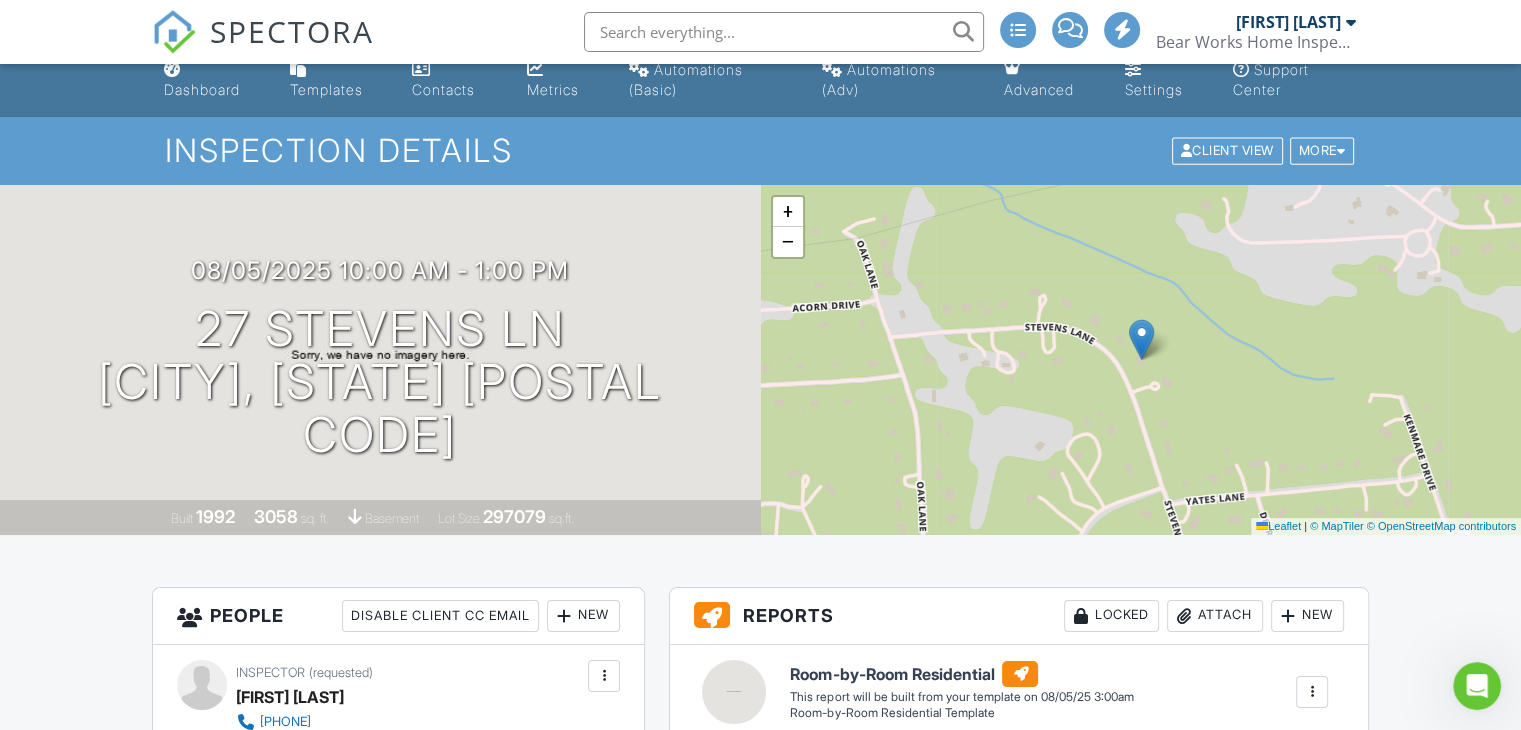scroll, scrollTop: 0, scrollLeft: 0, axis: both 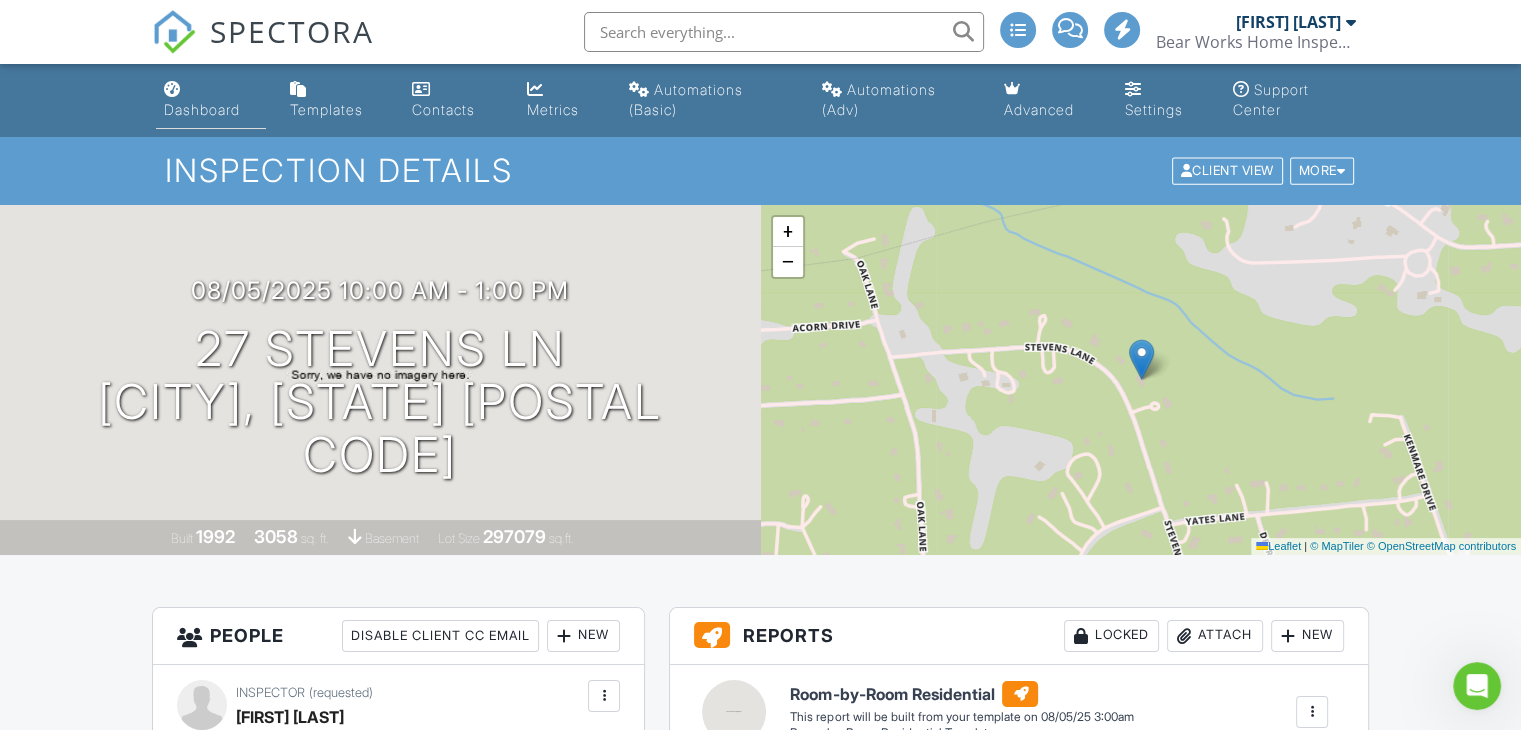 click on "Dashboard" at bounding box center [202, 109] 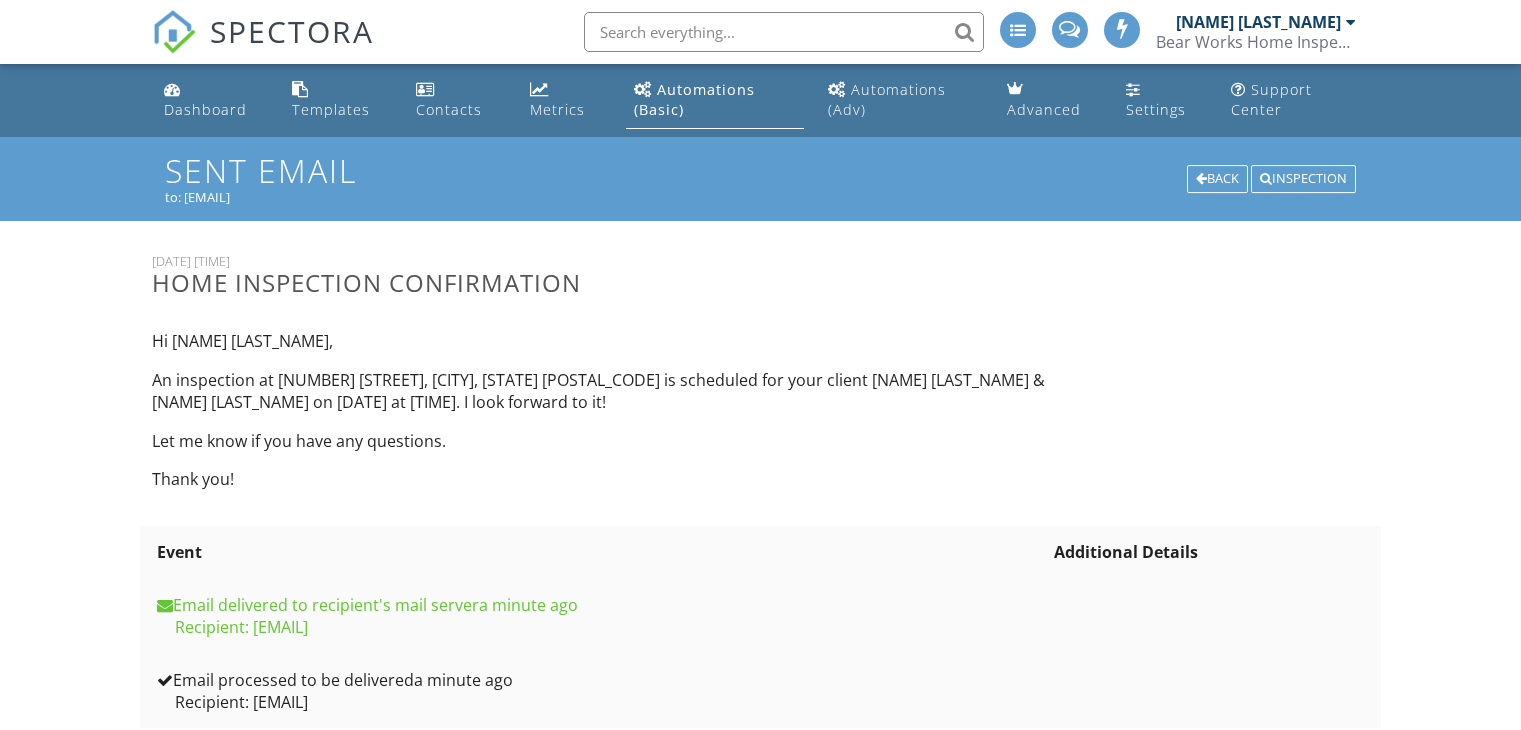 scroll, scrollTop: 0, scrollLeft: 0, axis: both 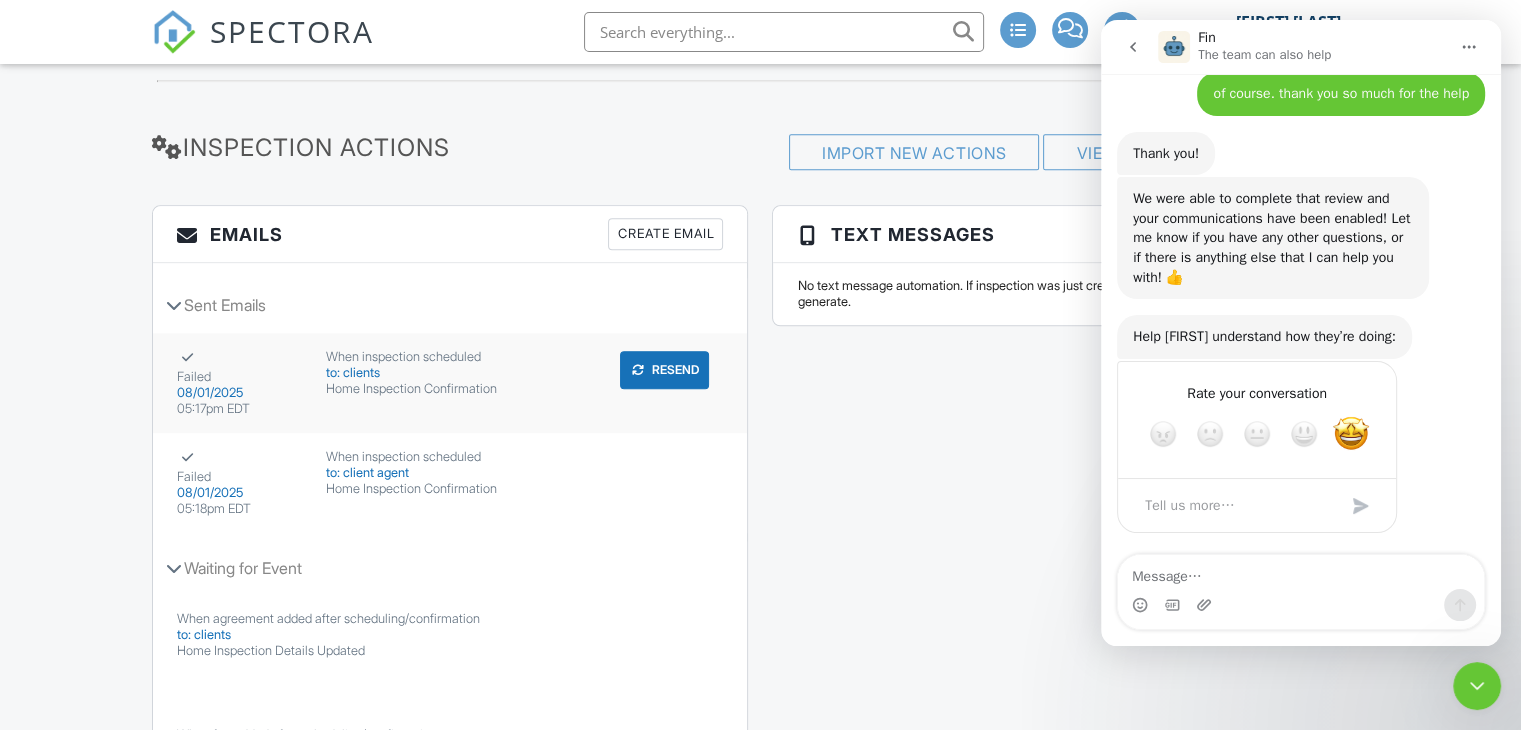 click on "Resend" at bounding box center [664, 370] 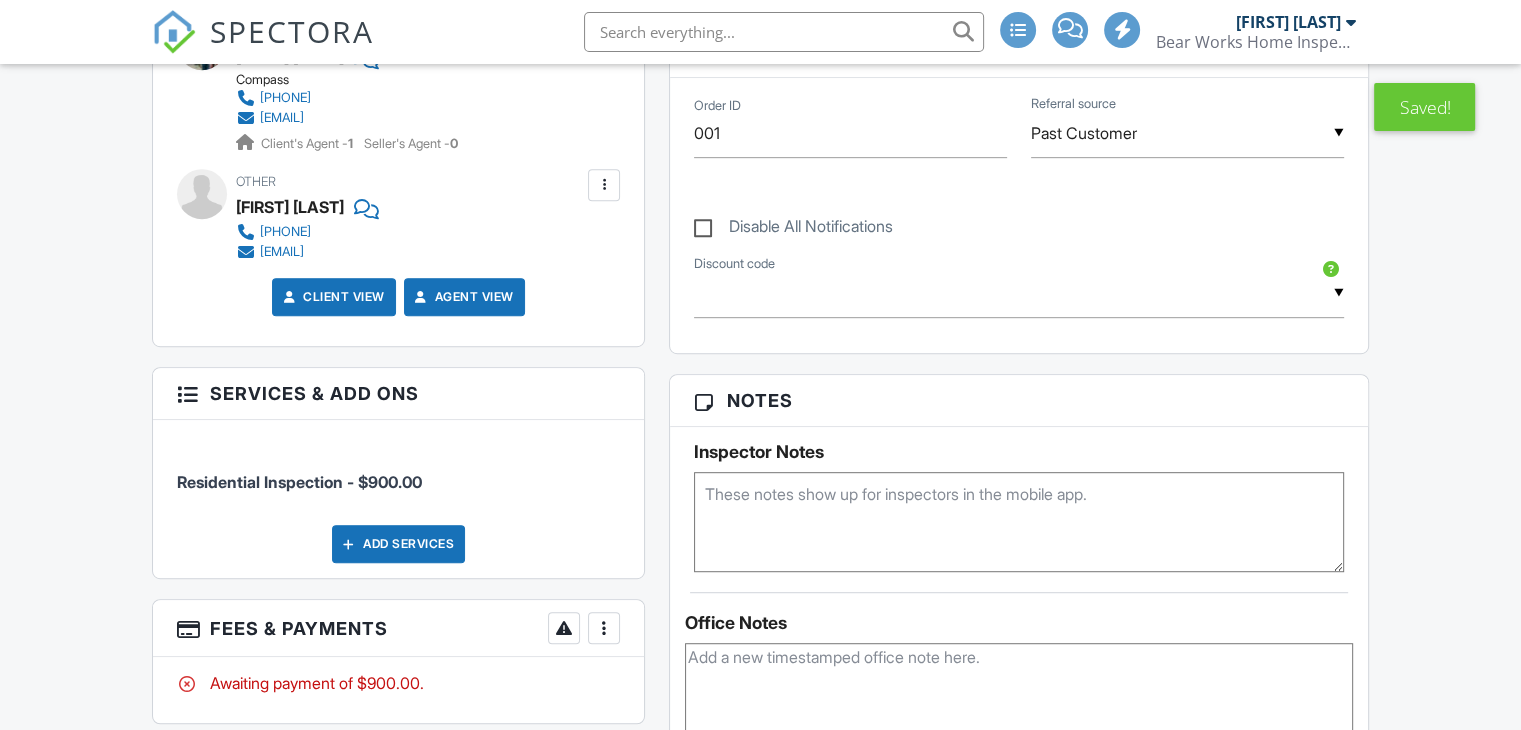 scroll, scrollTop: 1246, scrollLeft: 0, axis: vertical 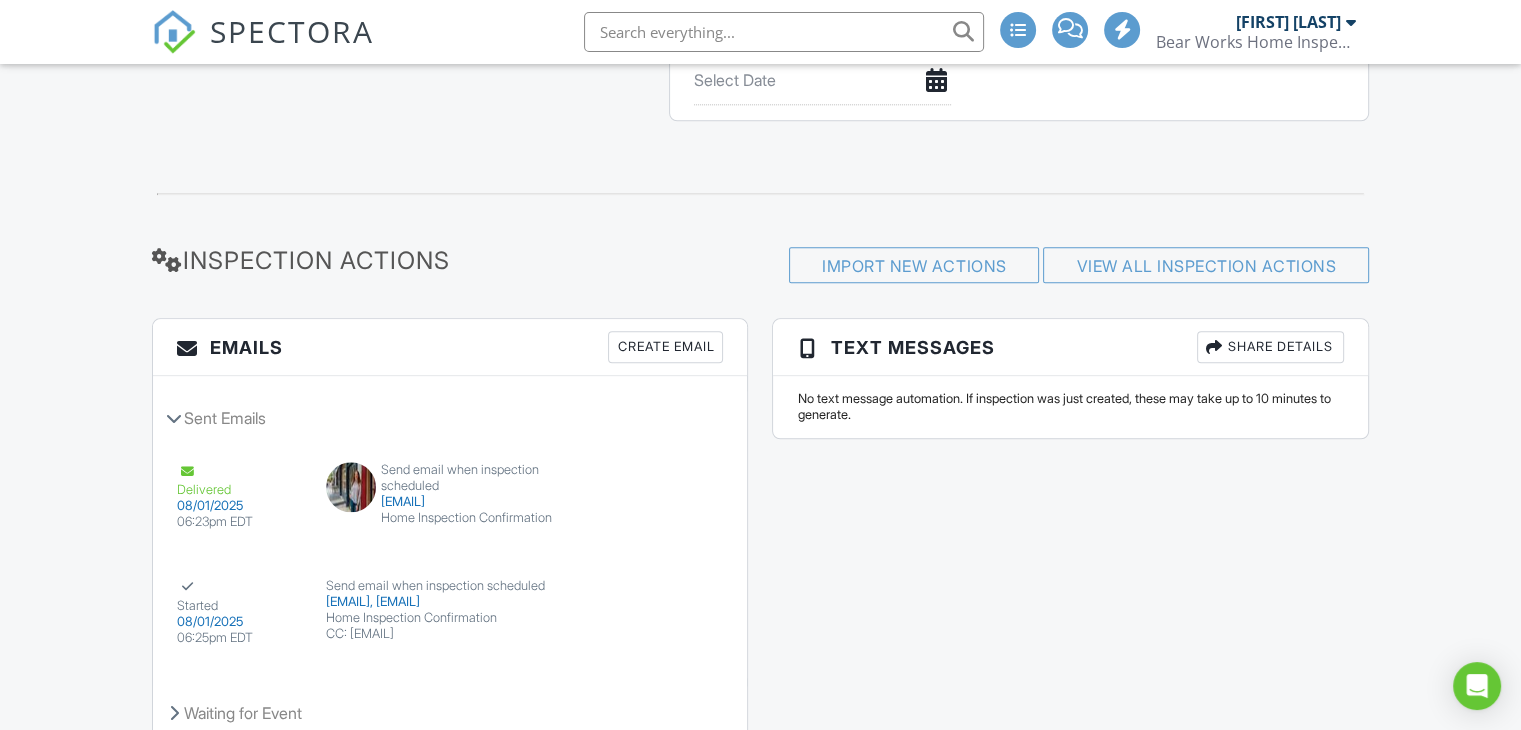click on "Share Details" at bounding box center (1270, 347) 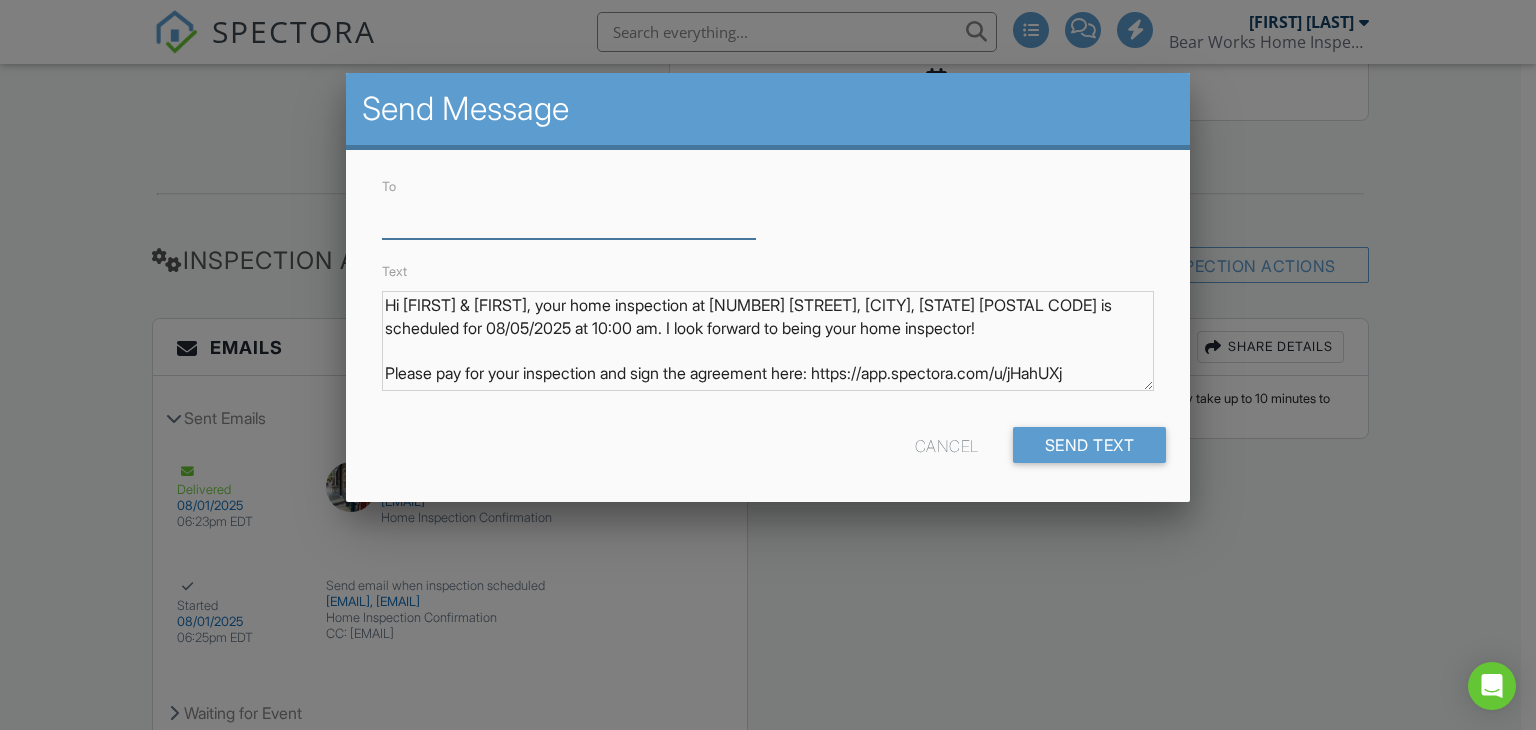 click on "To" at bounding box center [569, 214] 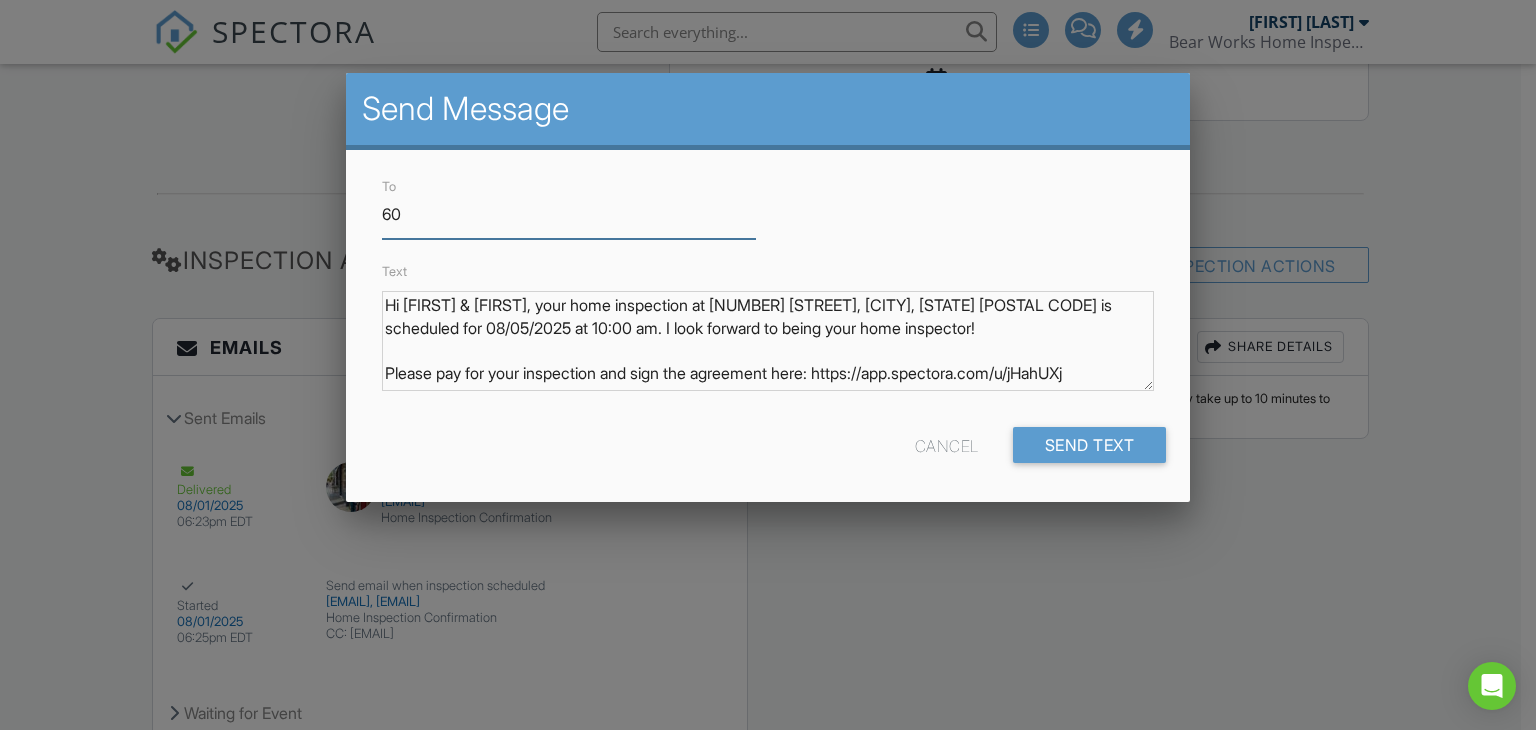 type on "6" 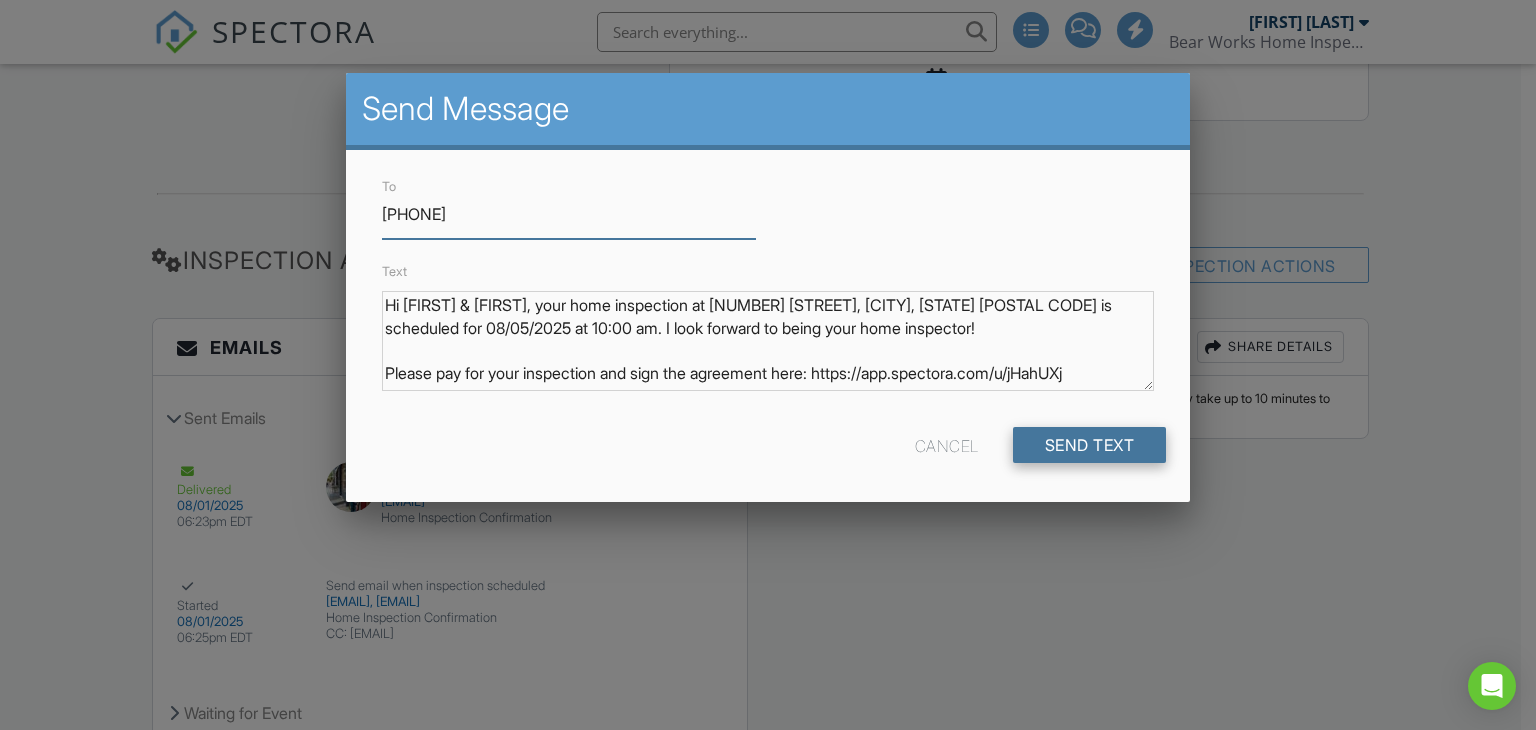 type on "[PHONE]" 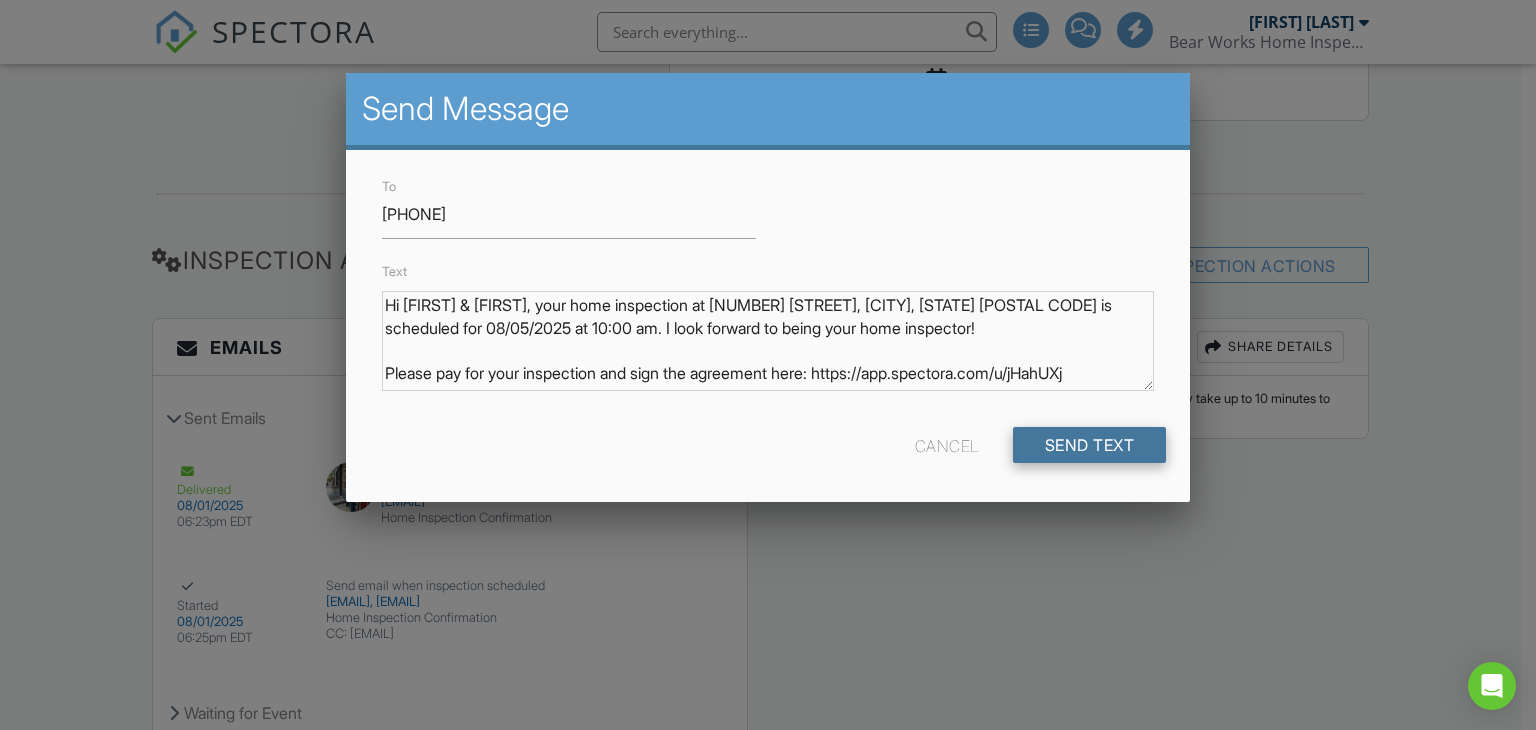click on "Send Text" at bounding box center (1090, 445) 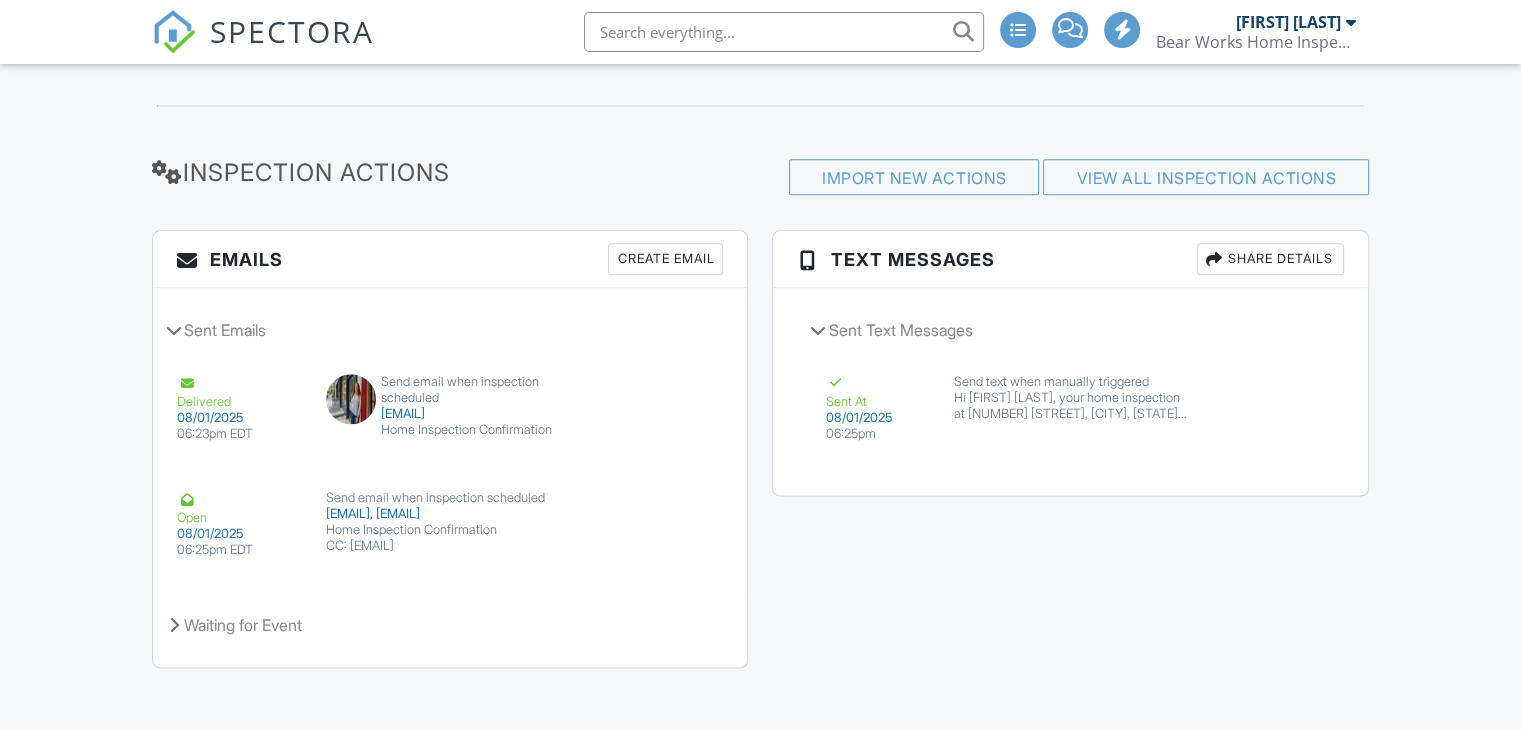 scroll, scrollTop: 2375, scrollLeft: 0, axis: vertical 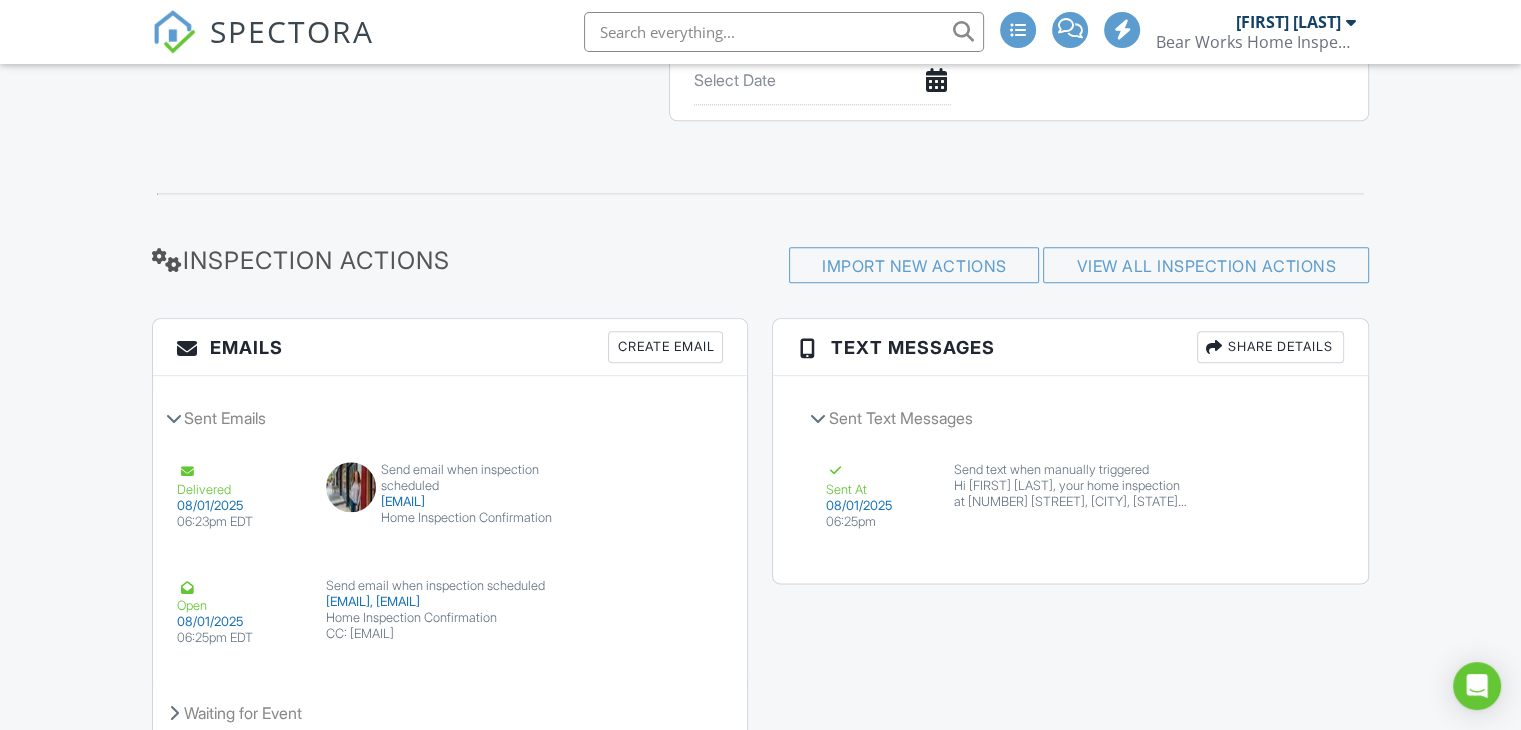 click on "Share Details" at bounding box center (1270, 347) 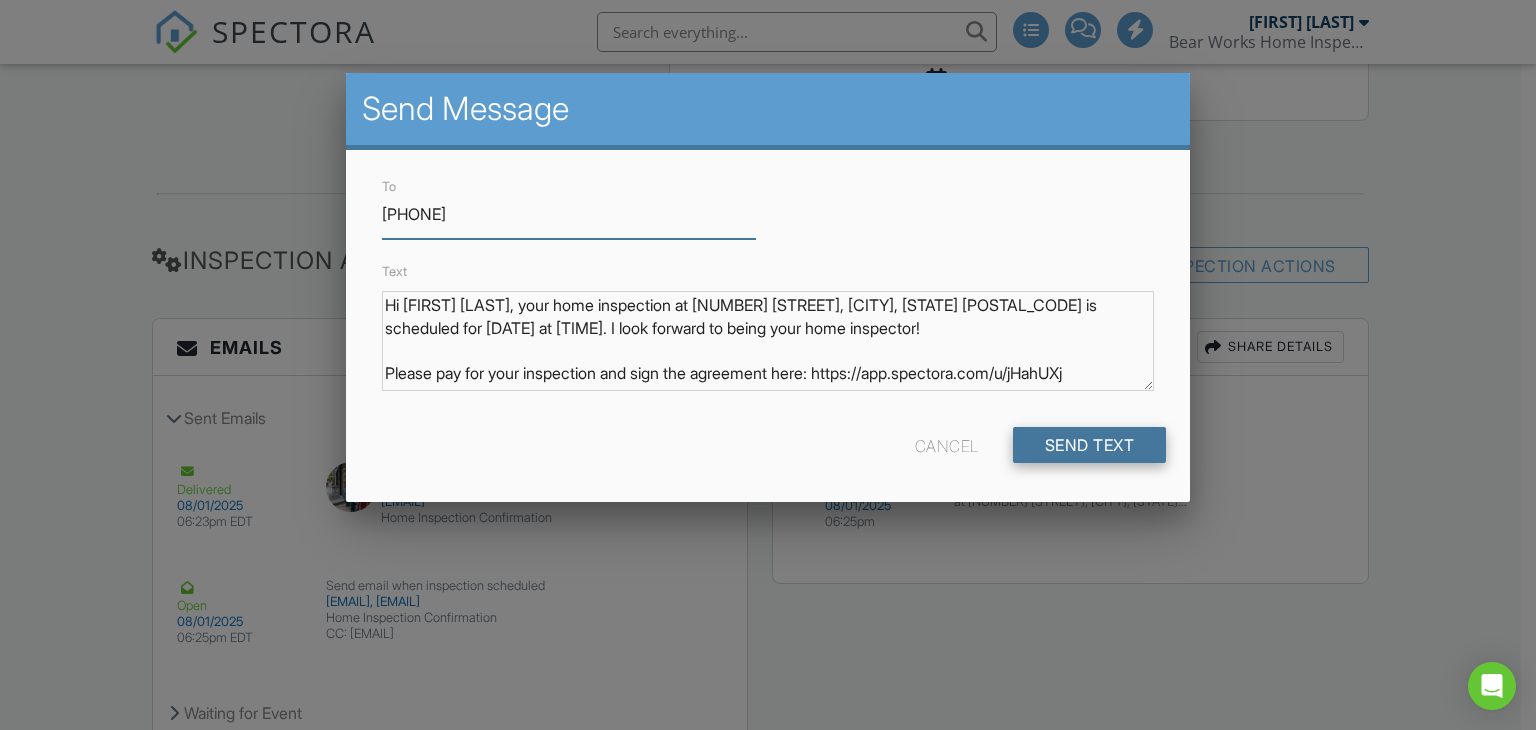 type on "[PHONE]" 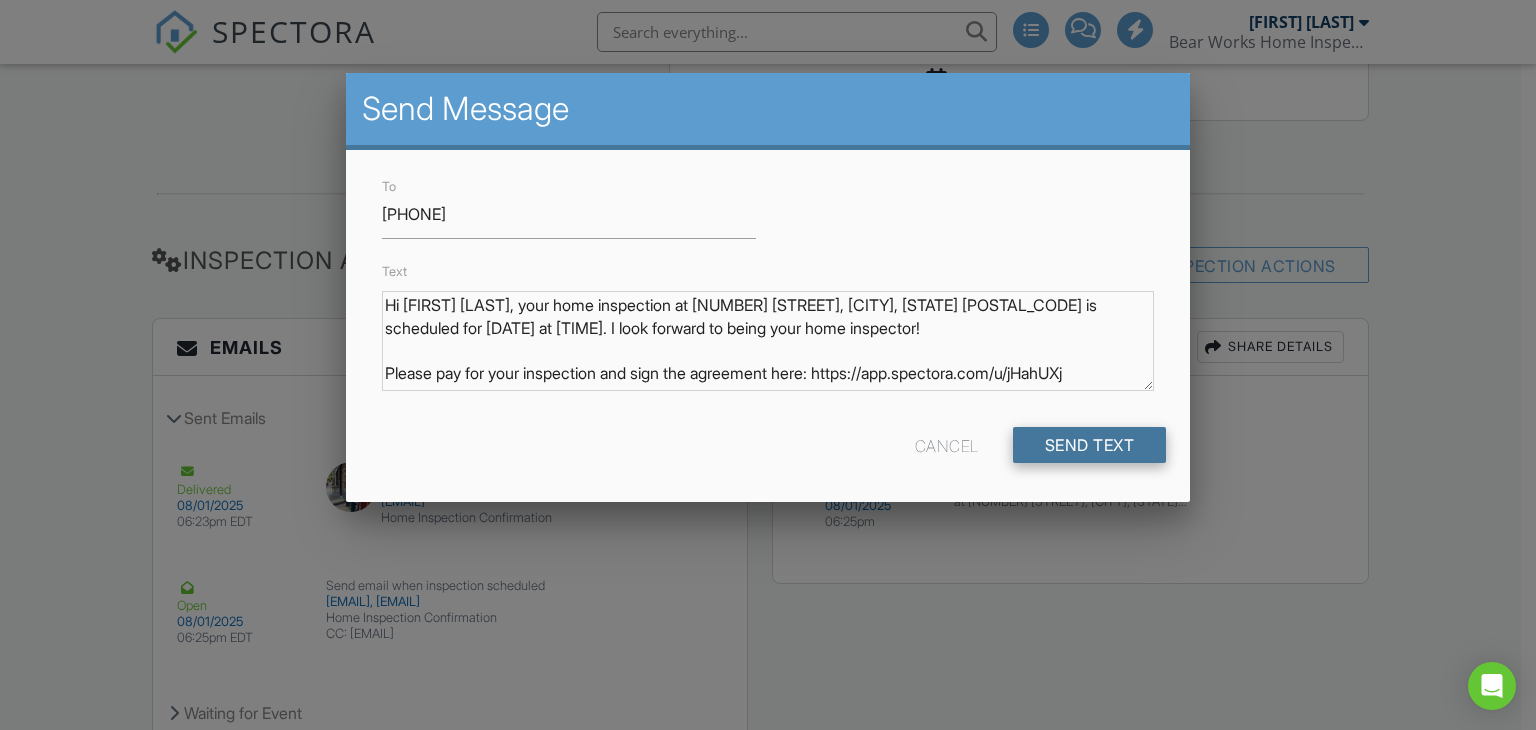 click on "Send Text" at bounding box center (1090, 445) 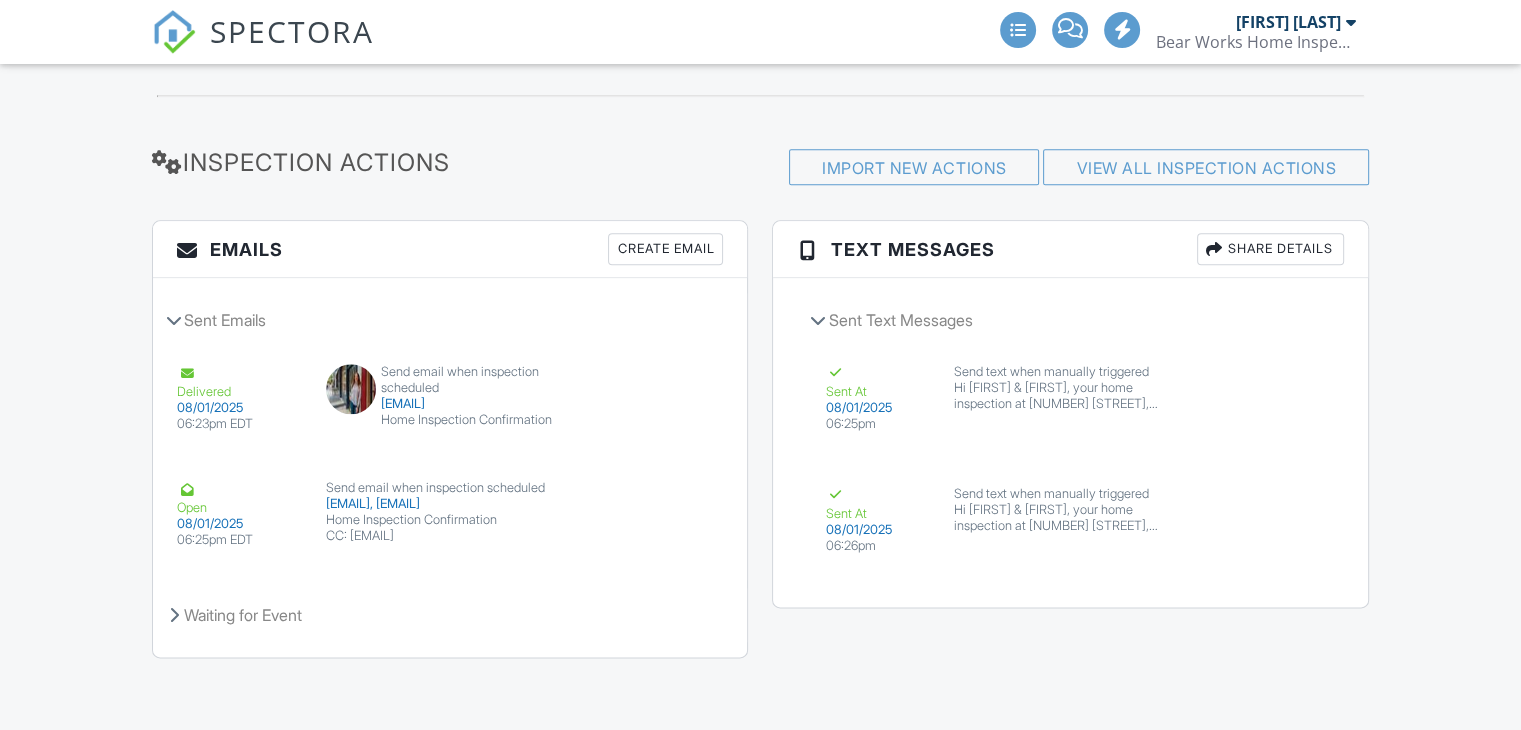 scroll, scrollTop: 2375, scrollLeft: 0, axis: vertical 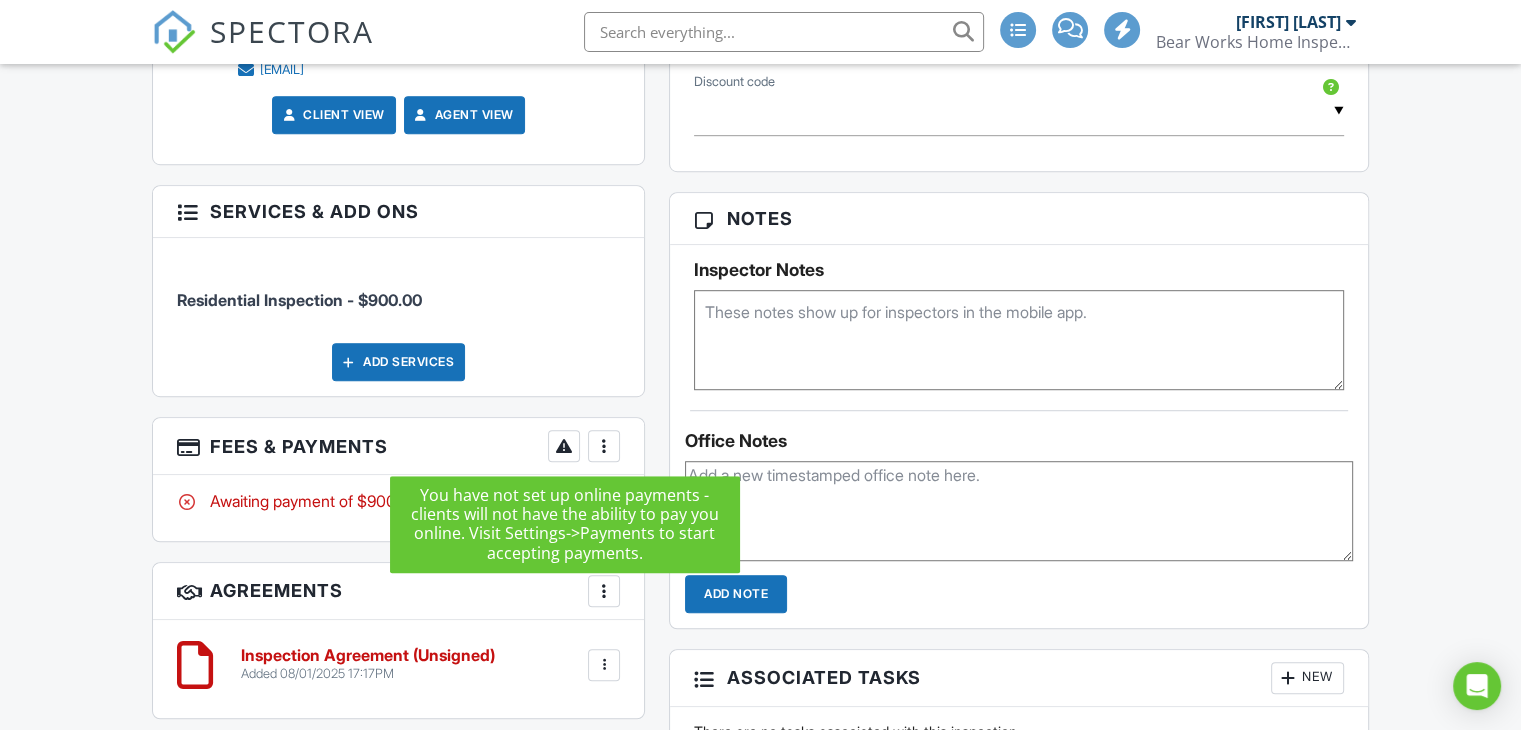 click at bounding box center [564, 446] 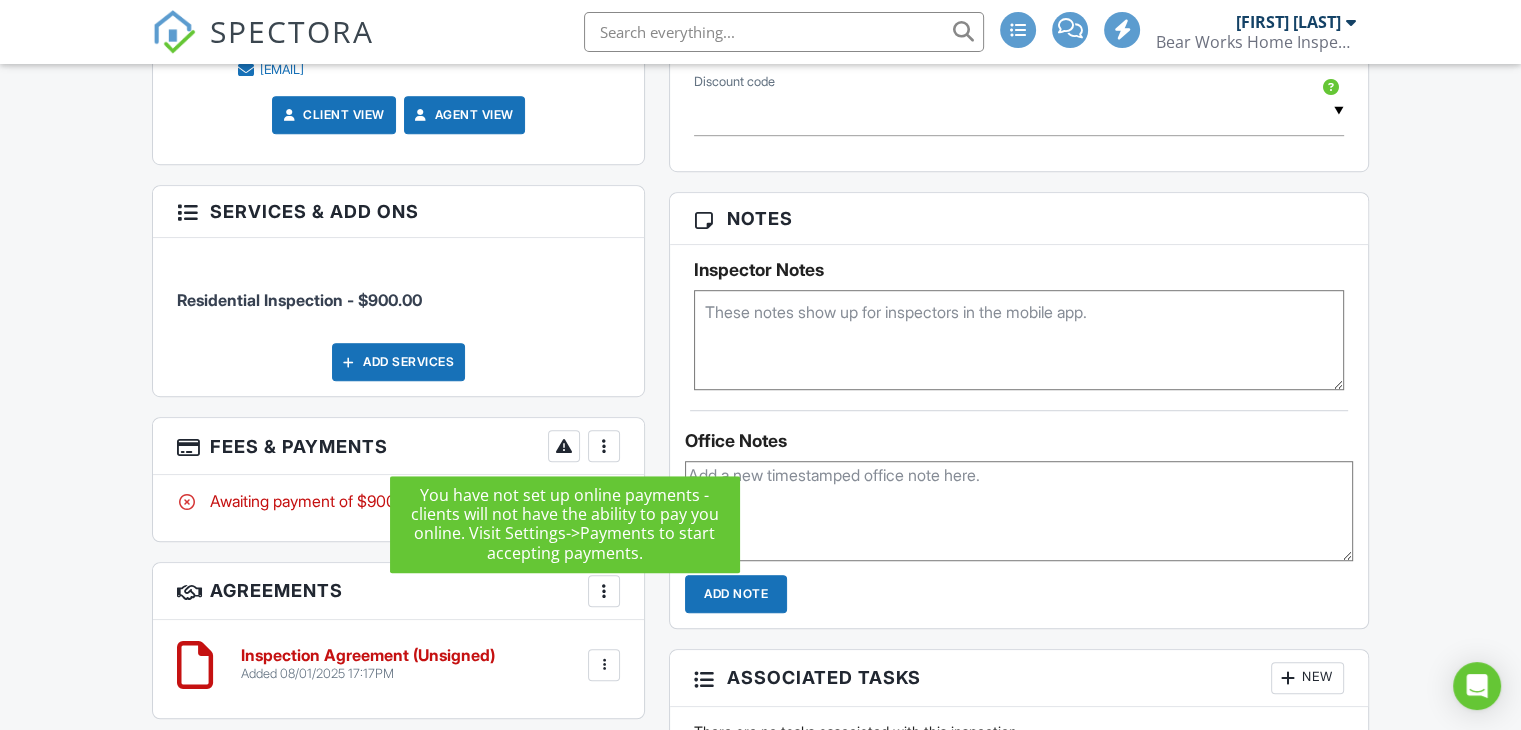 click at bounding box center (564, 446) 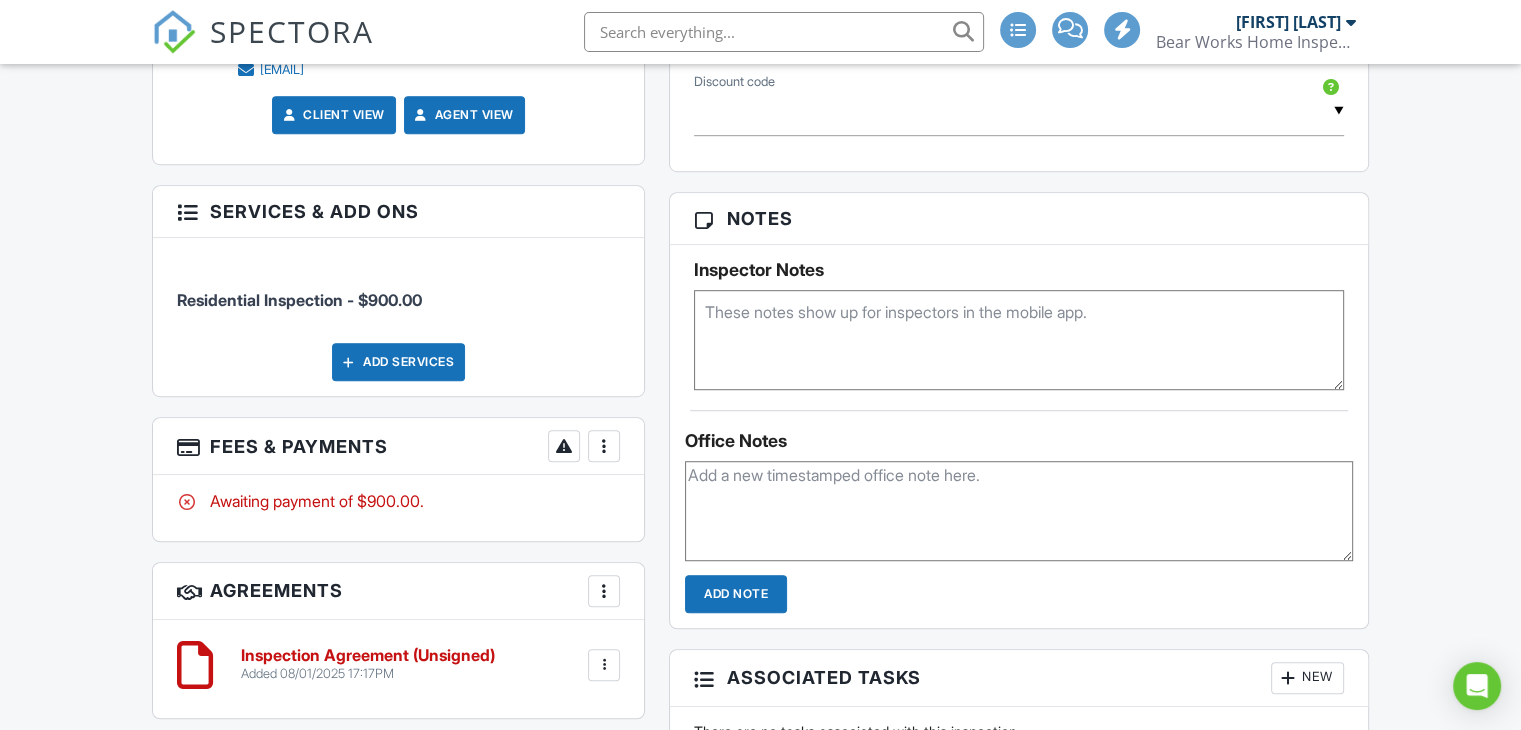 click at bounding box center (564, 446) 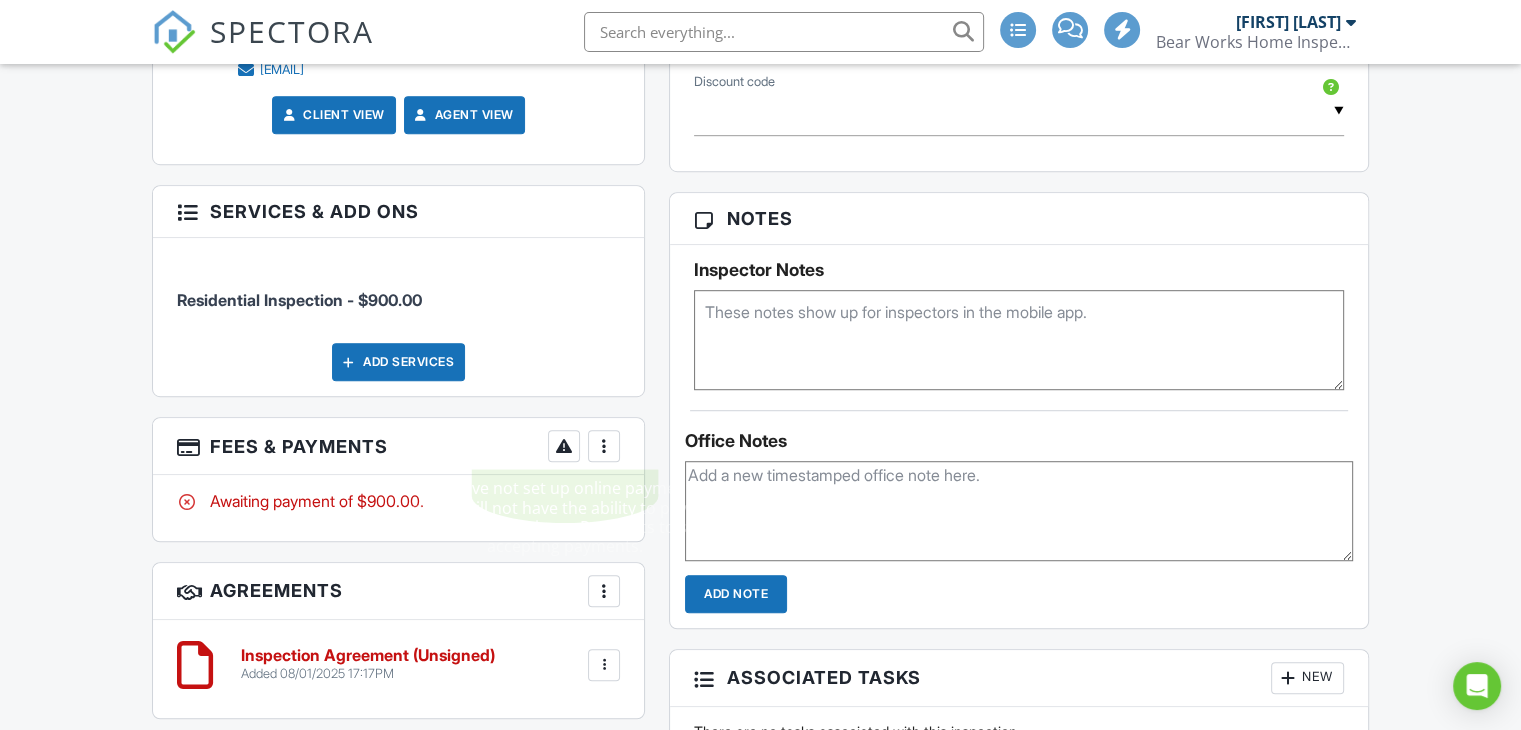 click at bounding box center (604, 446) 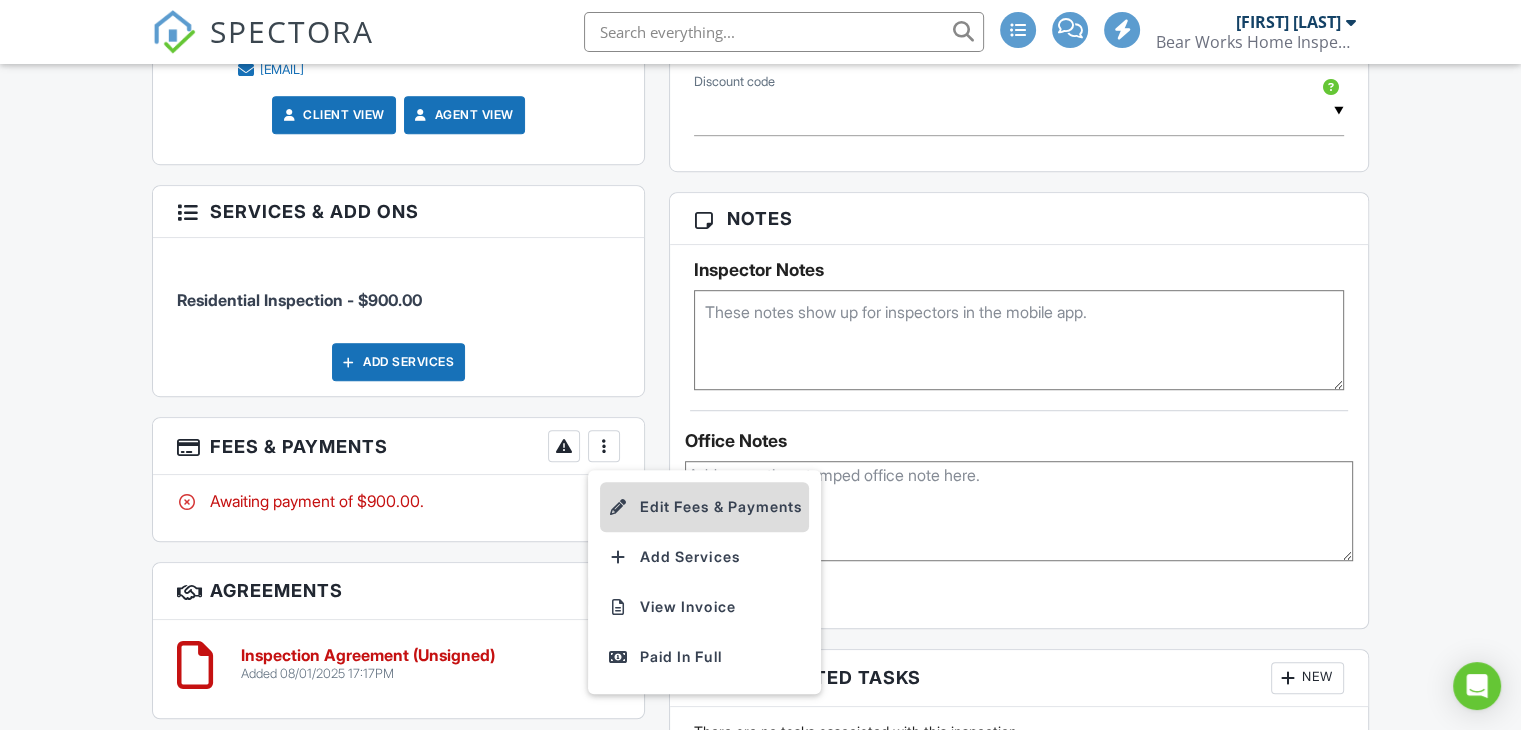 click on "Edit Fees & Payments" at bounding box center [704, 507] 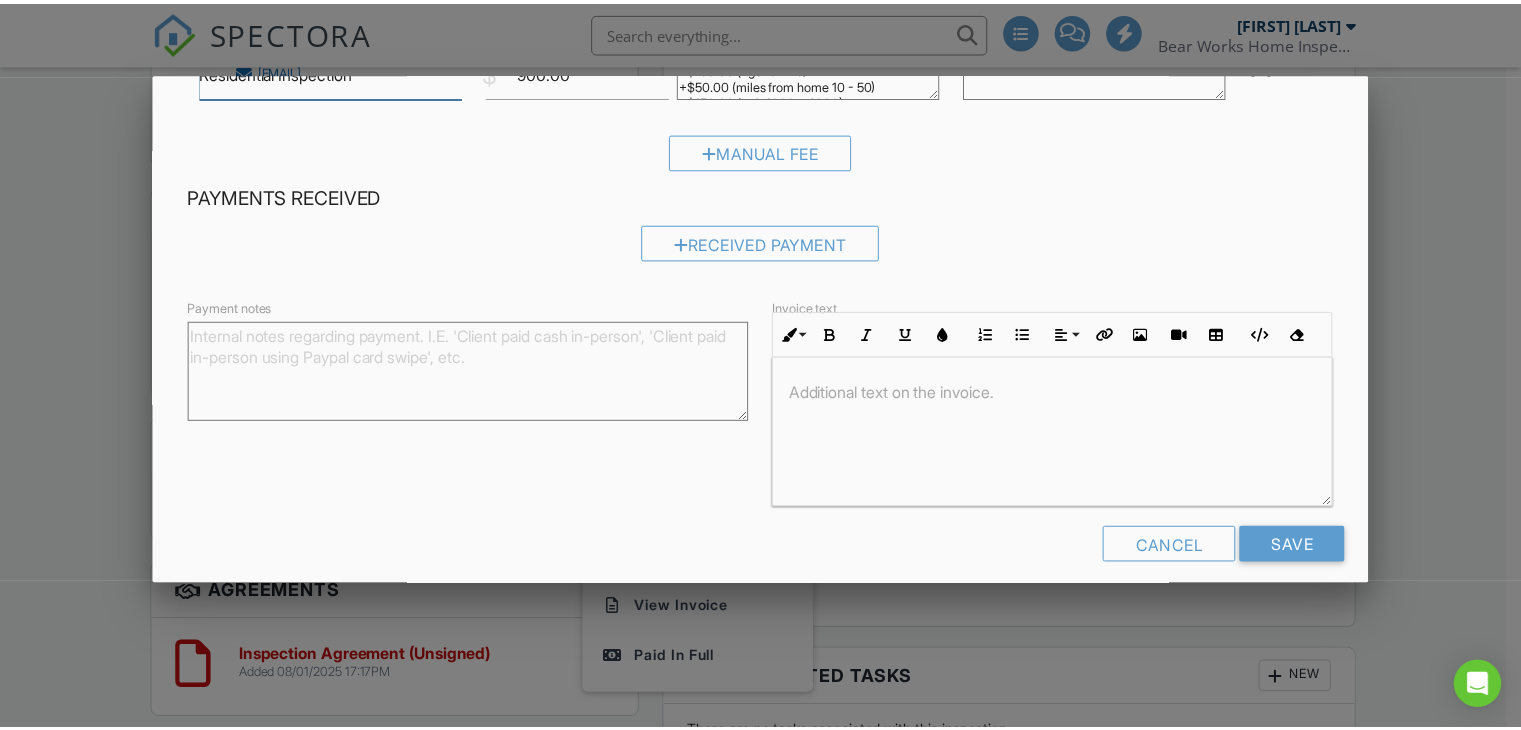 scroll, scrollTop: 199, scrollLeft: 0, axis: vertical 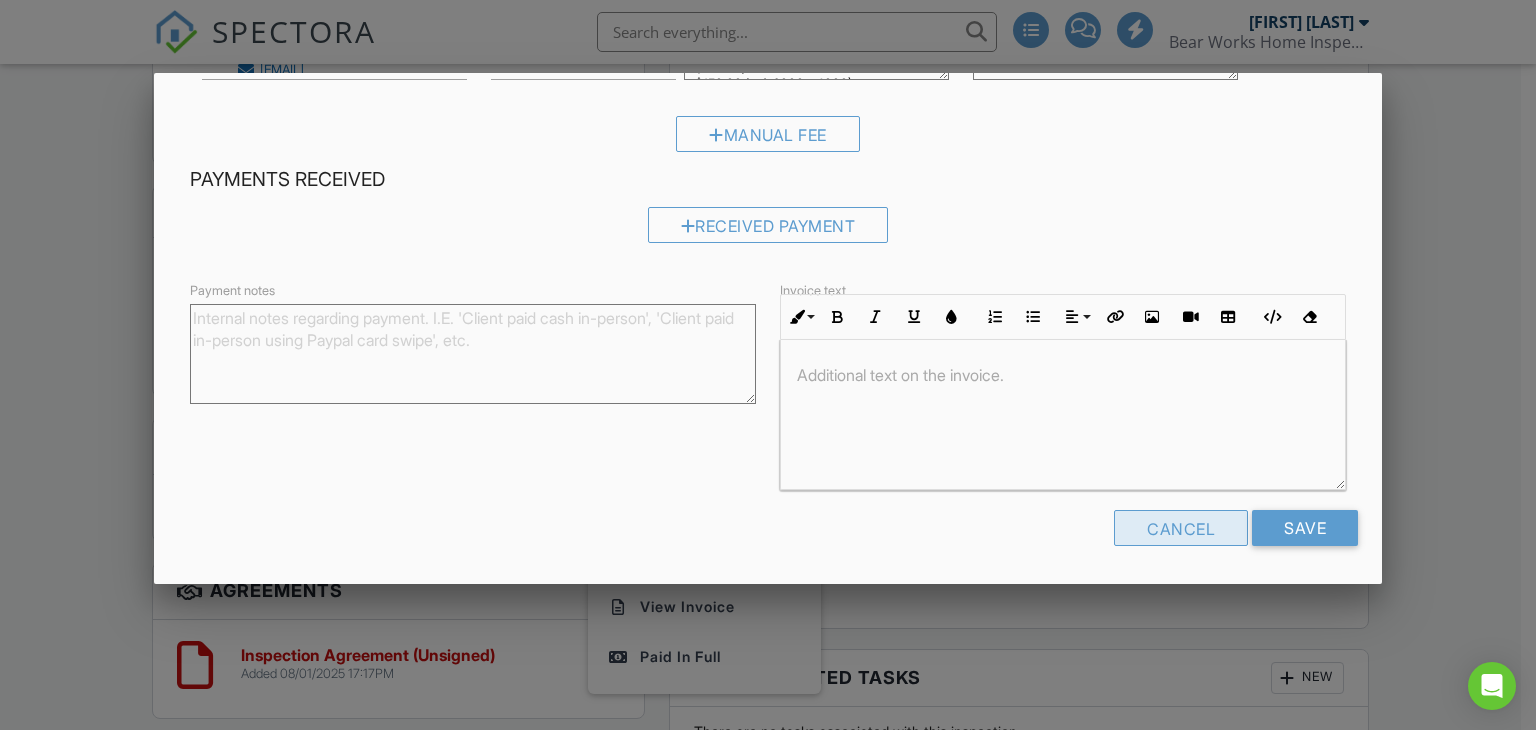 click on "Cancel" at bounding box center (1181, 528) 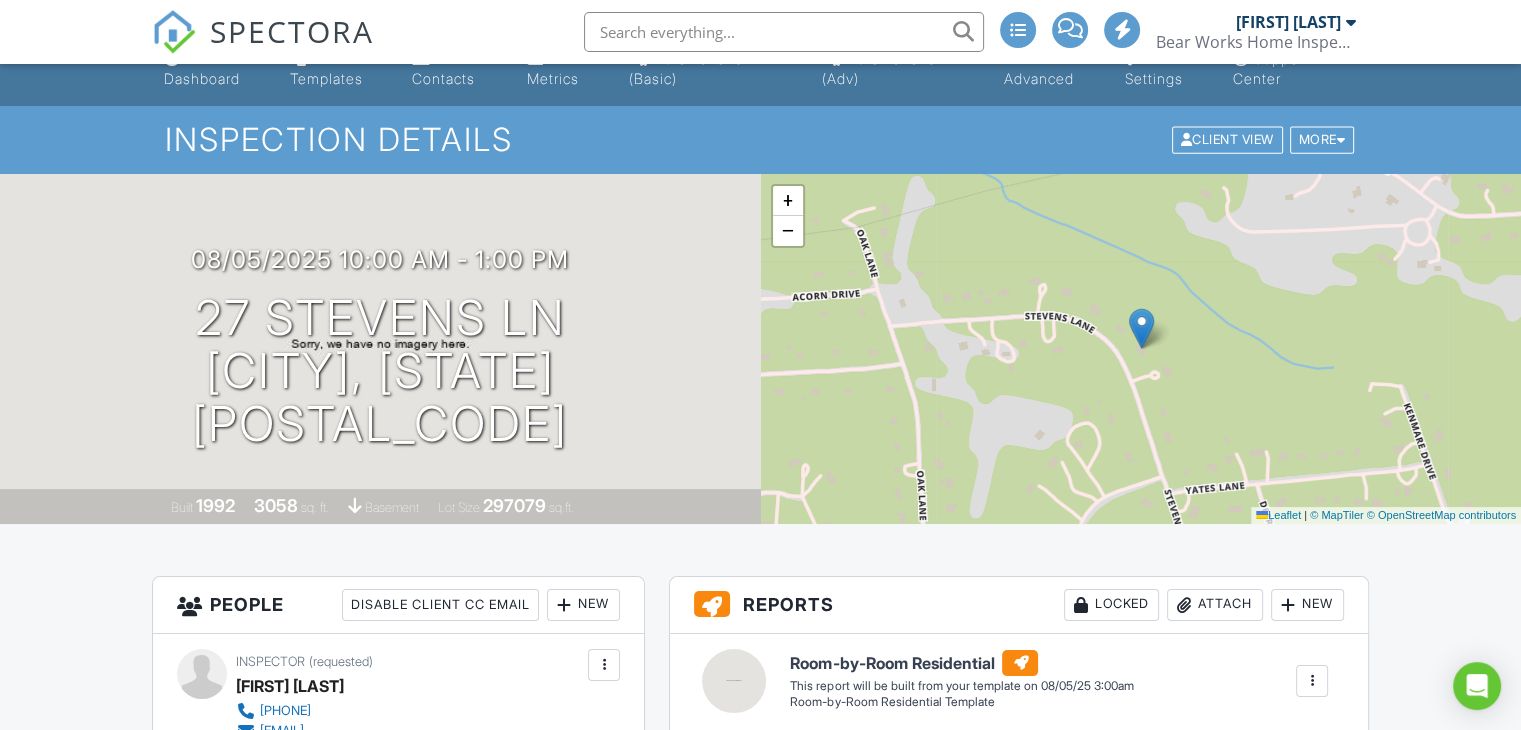 scroll, scrollTop: 0, scrollLeft: 0, axis: both 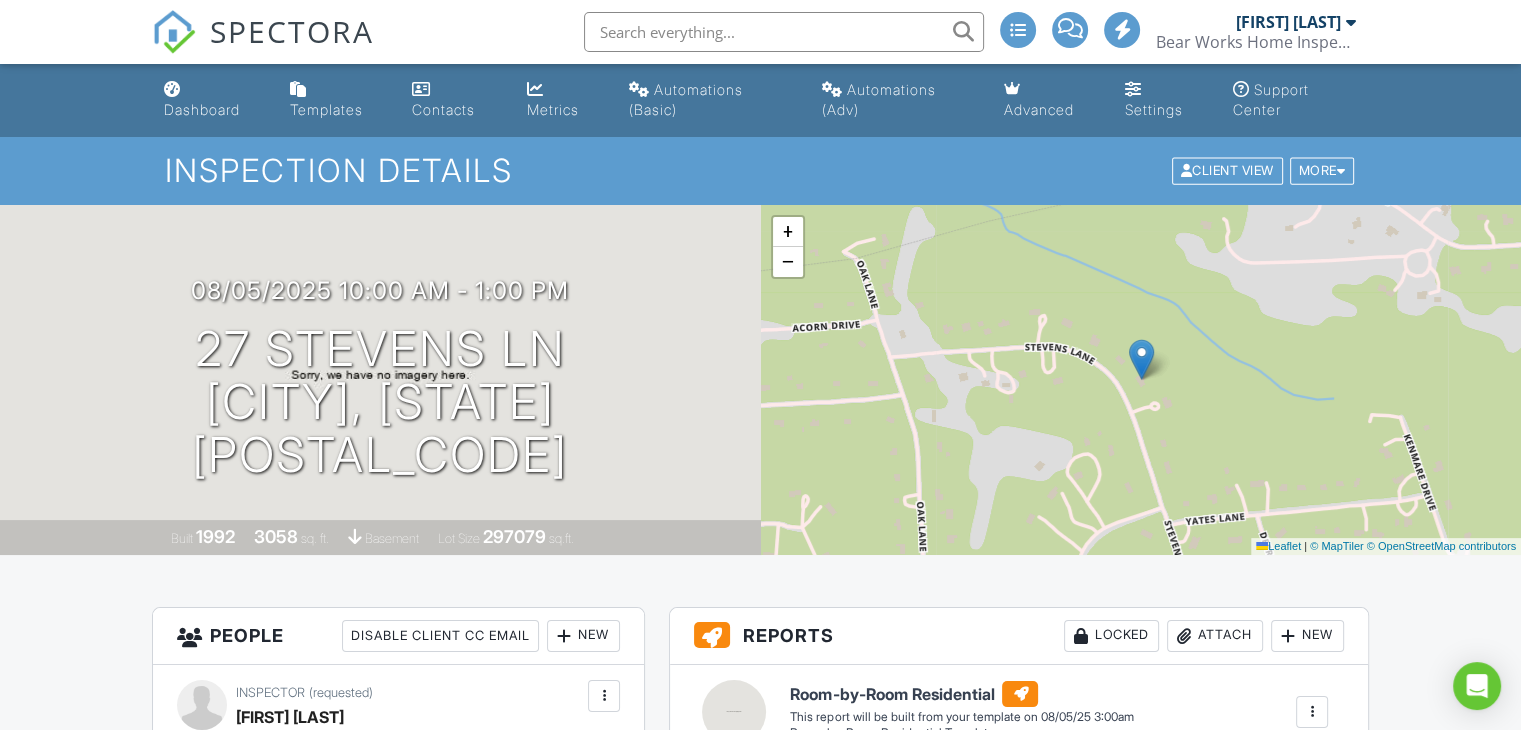 click on "Templates" at bounding box center [326, 109] 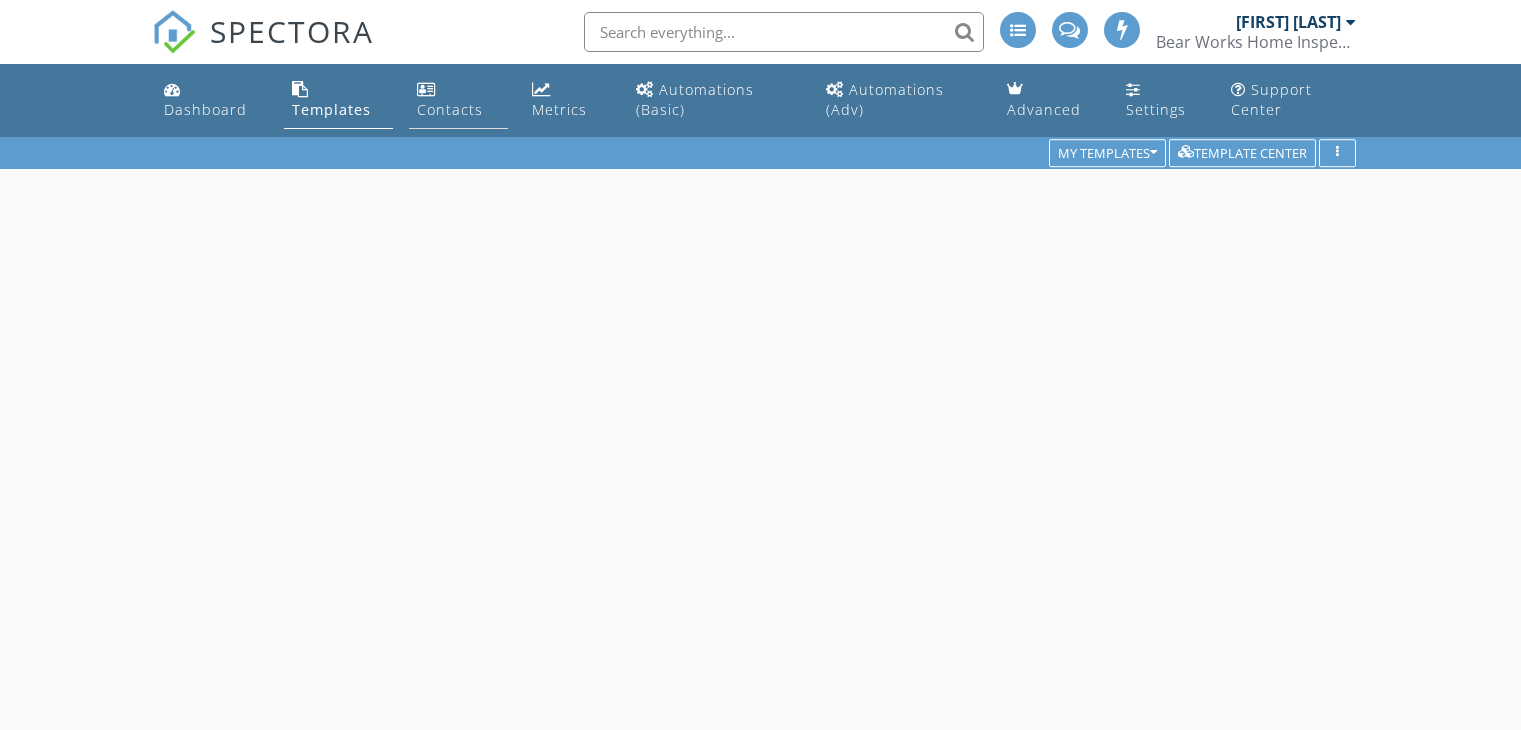 scroll, scrollTop: 0, scrollLeft: 0, axis: both 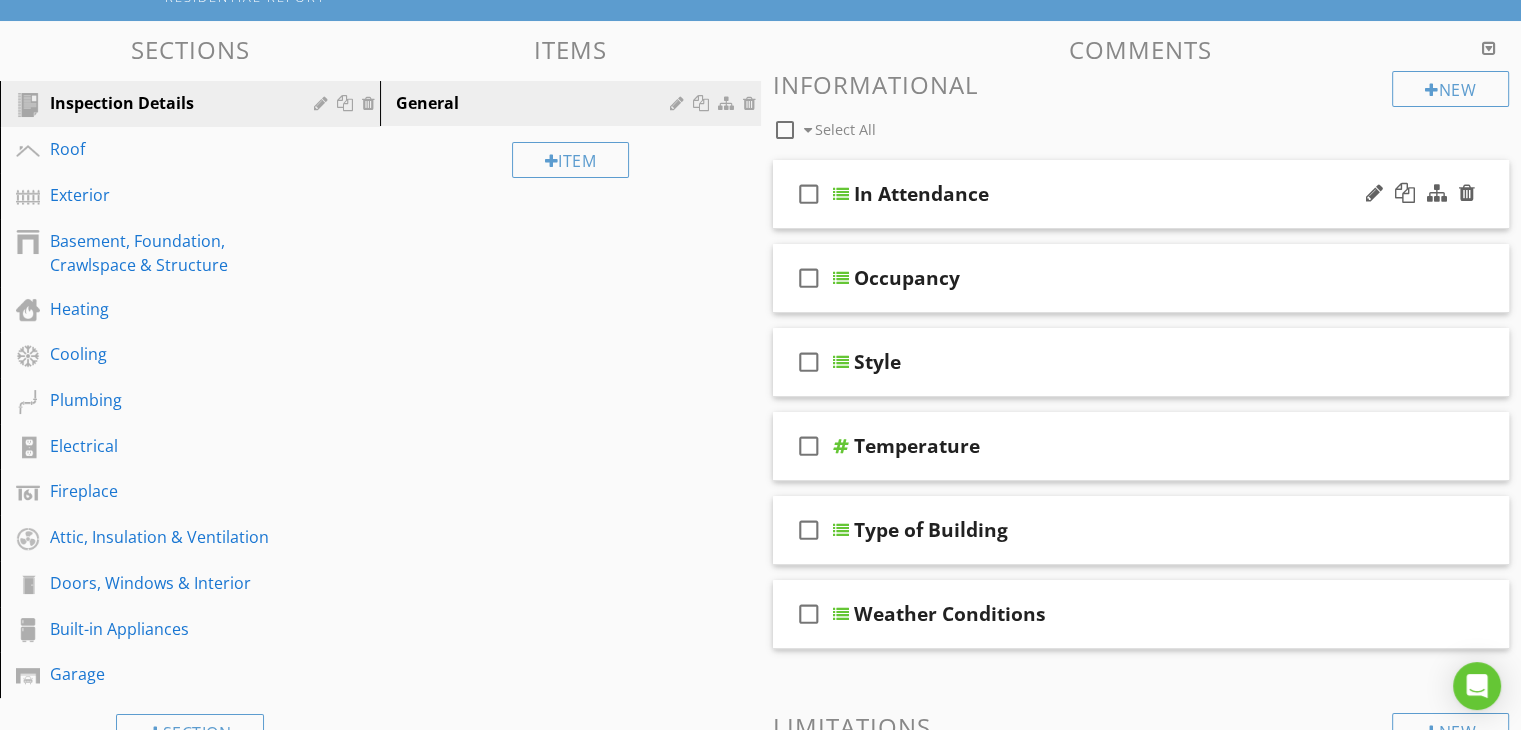 click on "In Attendance" at bounding box center [921, 194] 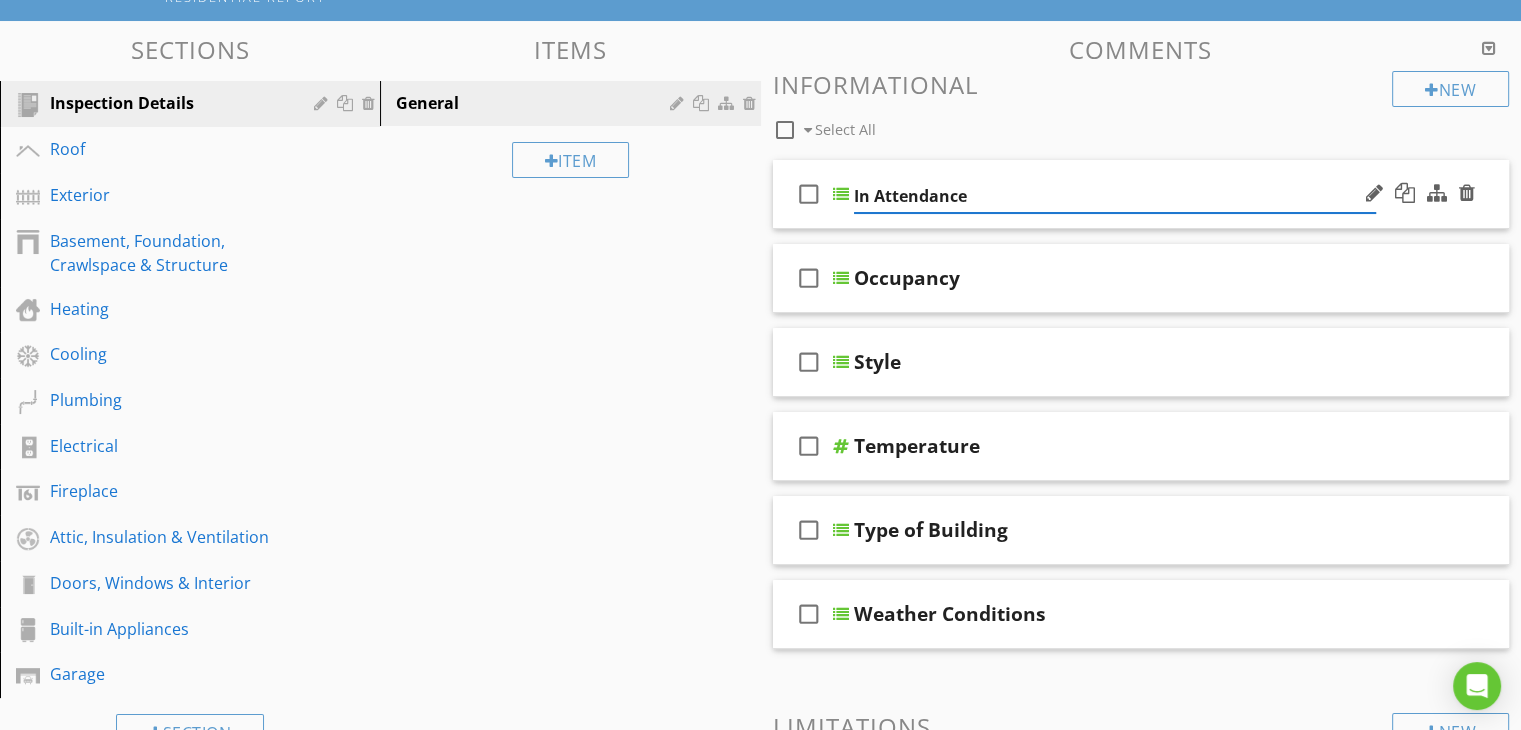 click at bounding box center [841, 194] 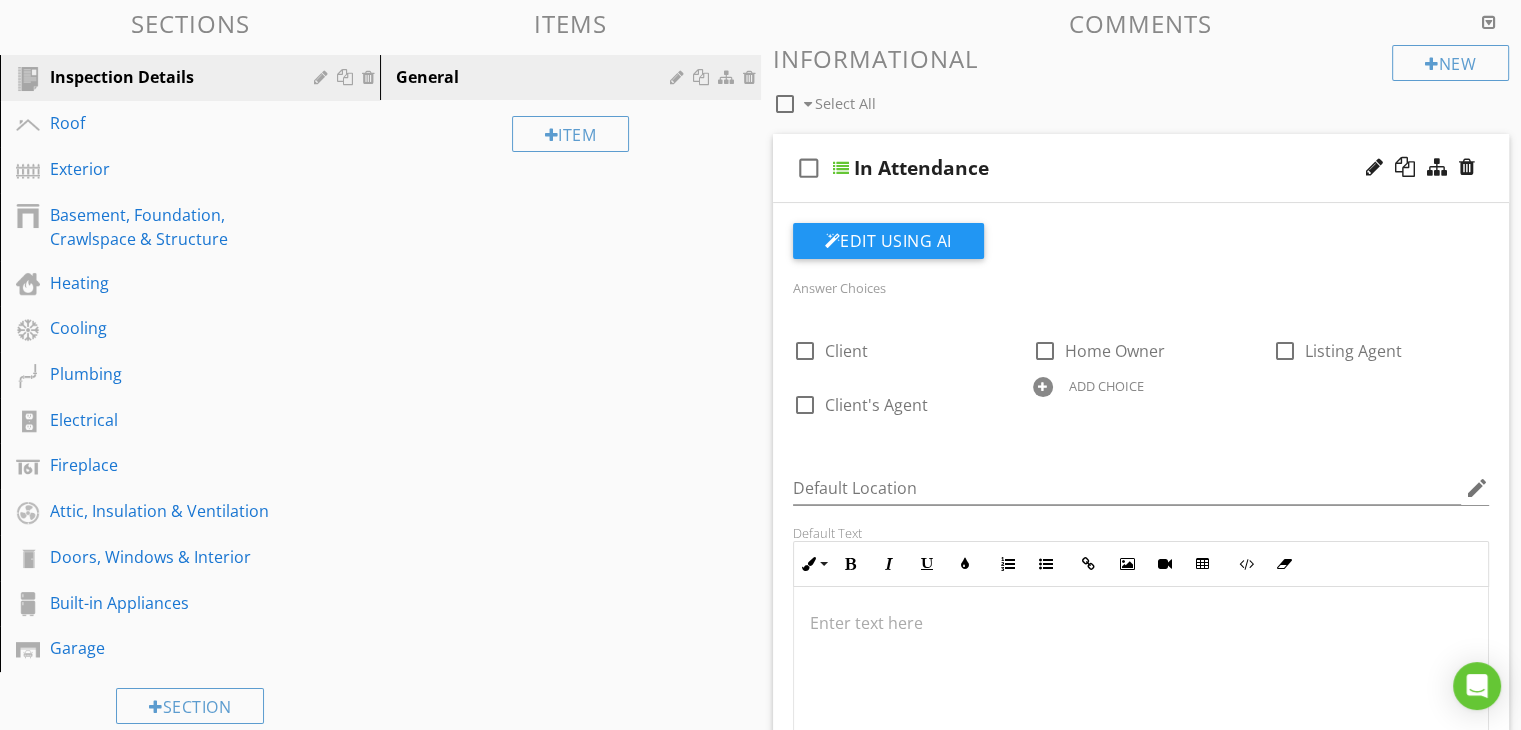 scroll, scrollTop: 300, scrollLeft: 0, axis: vertical 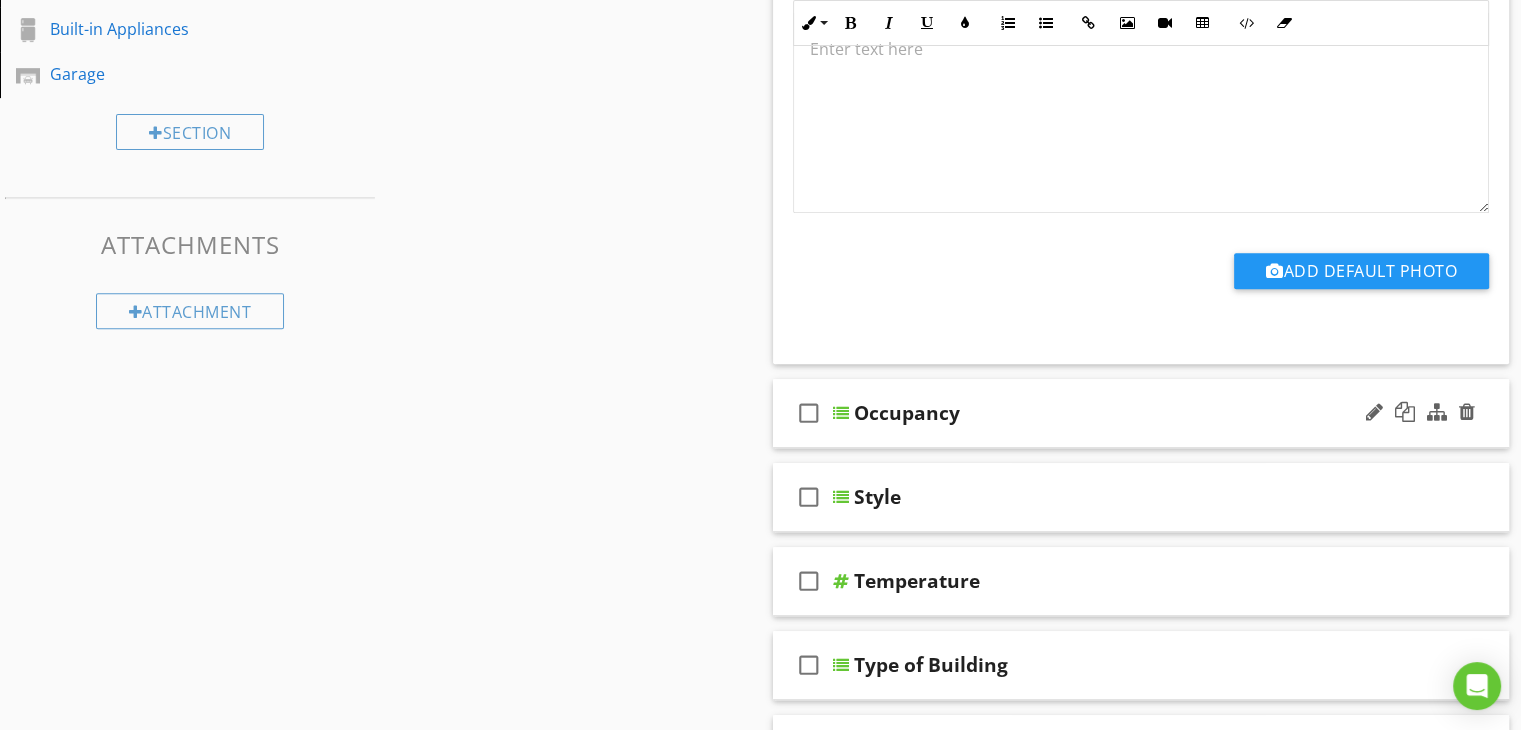 click at bounding box center (841, 413) 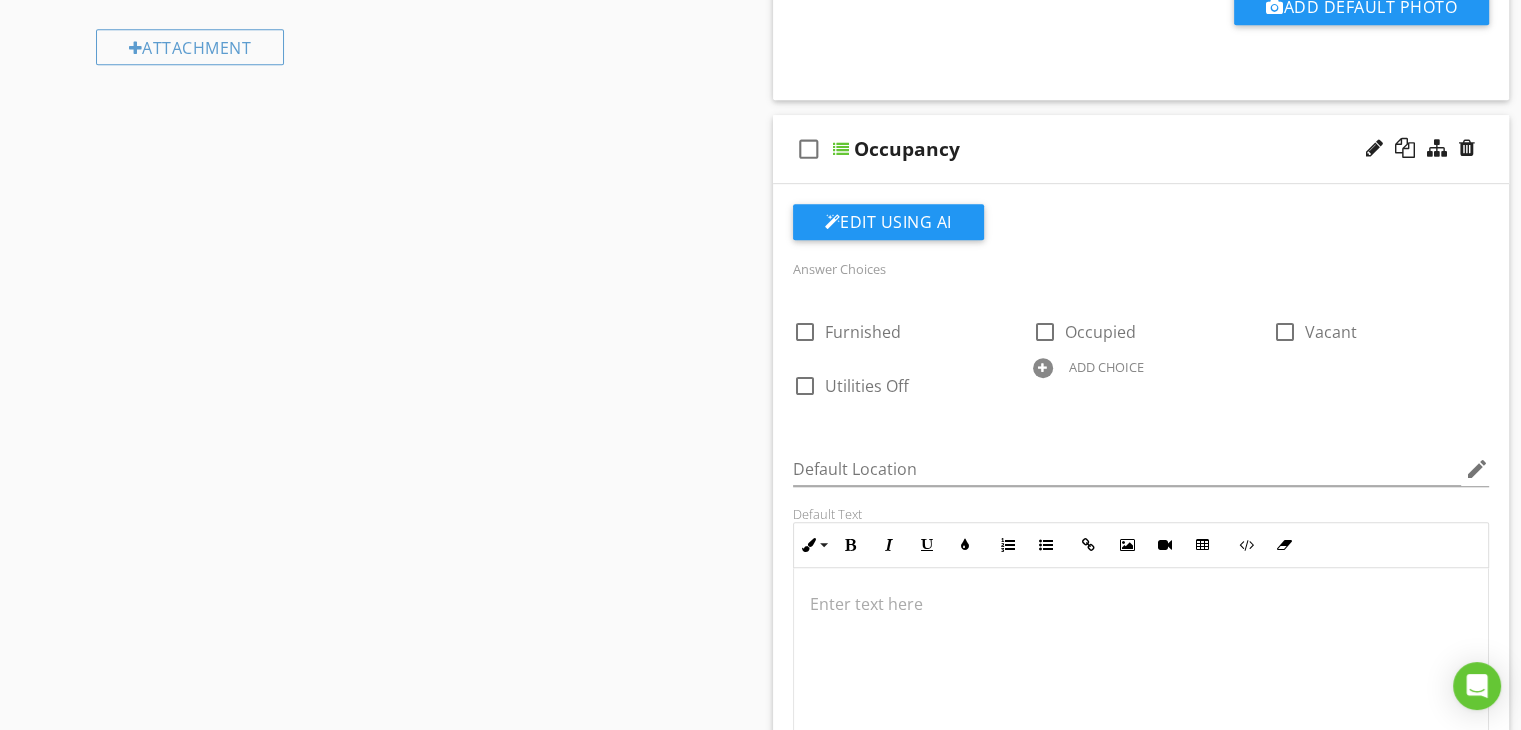 scroll, scrollTop: 1100, scrollLeft: 0, axis: vertical 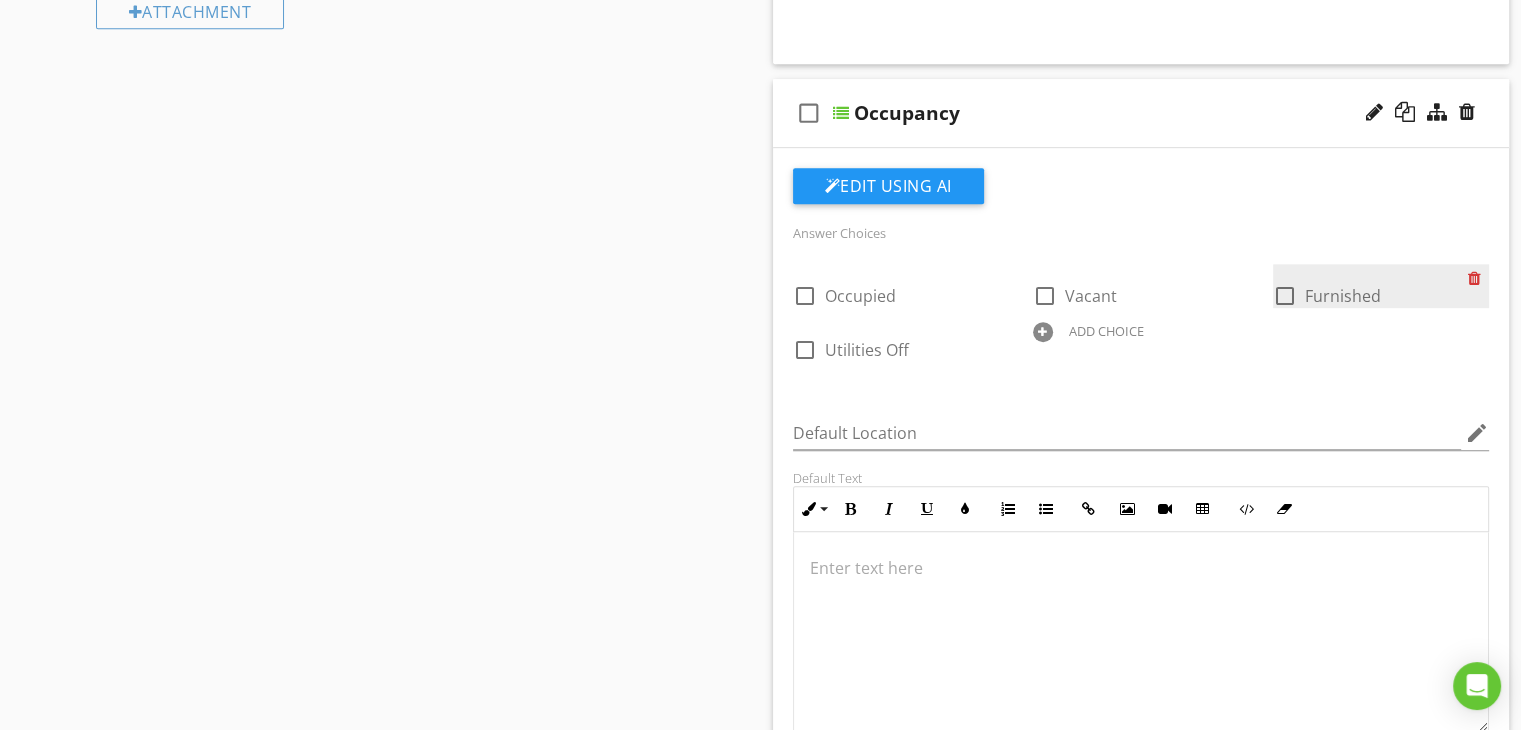 click at bounding box center (1478, 278) 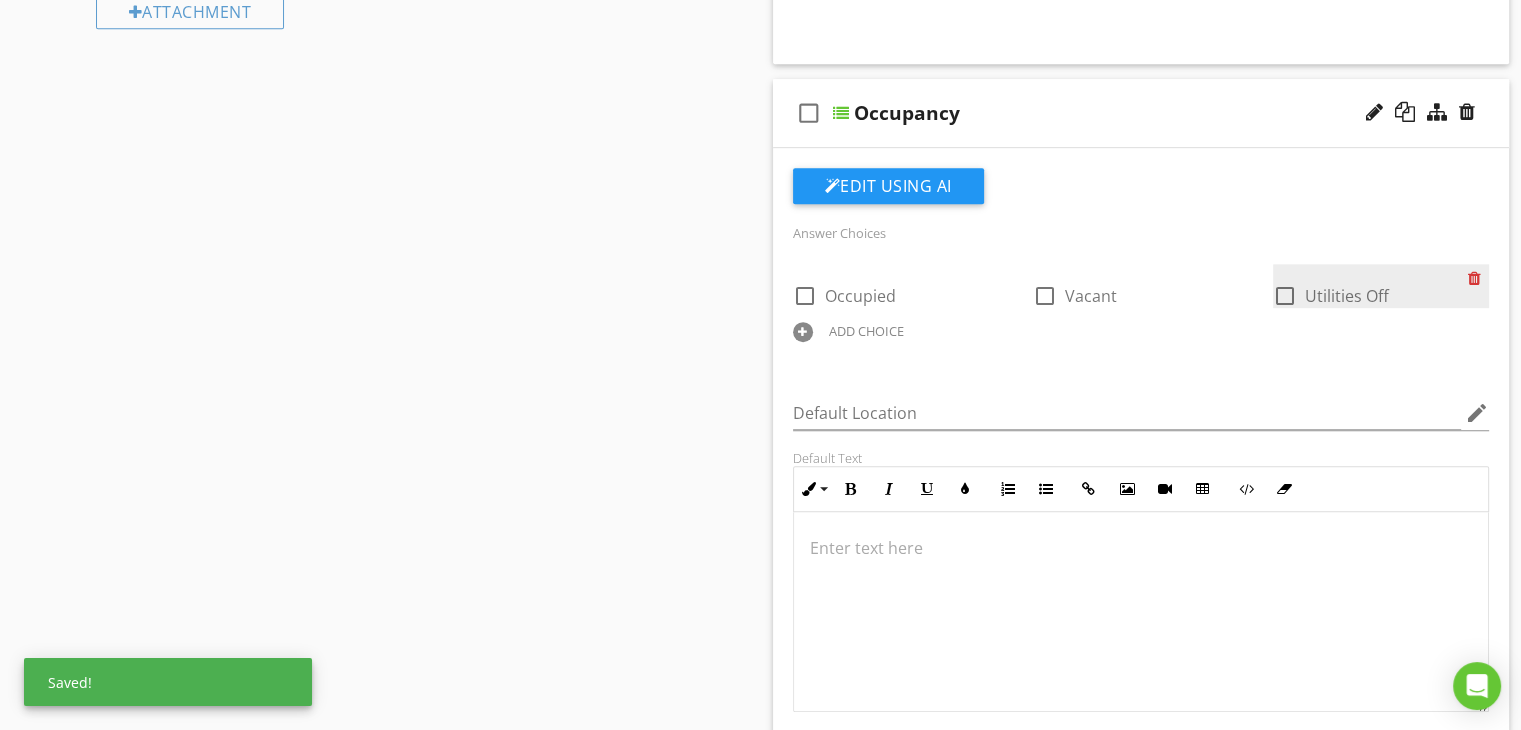 click at bounding box center (1478, 278) 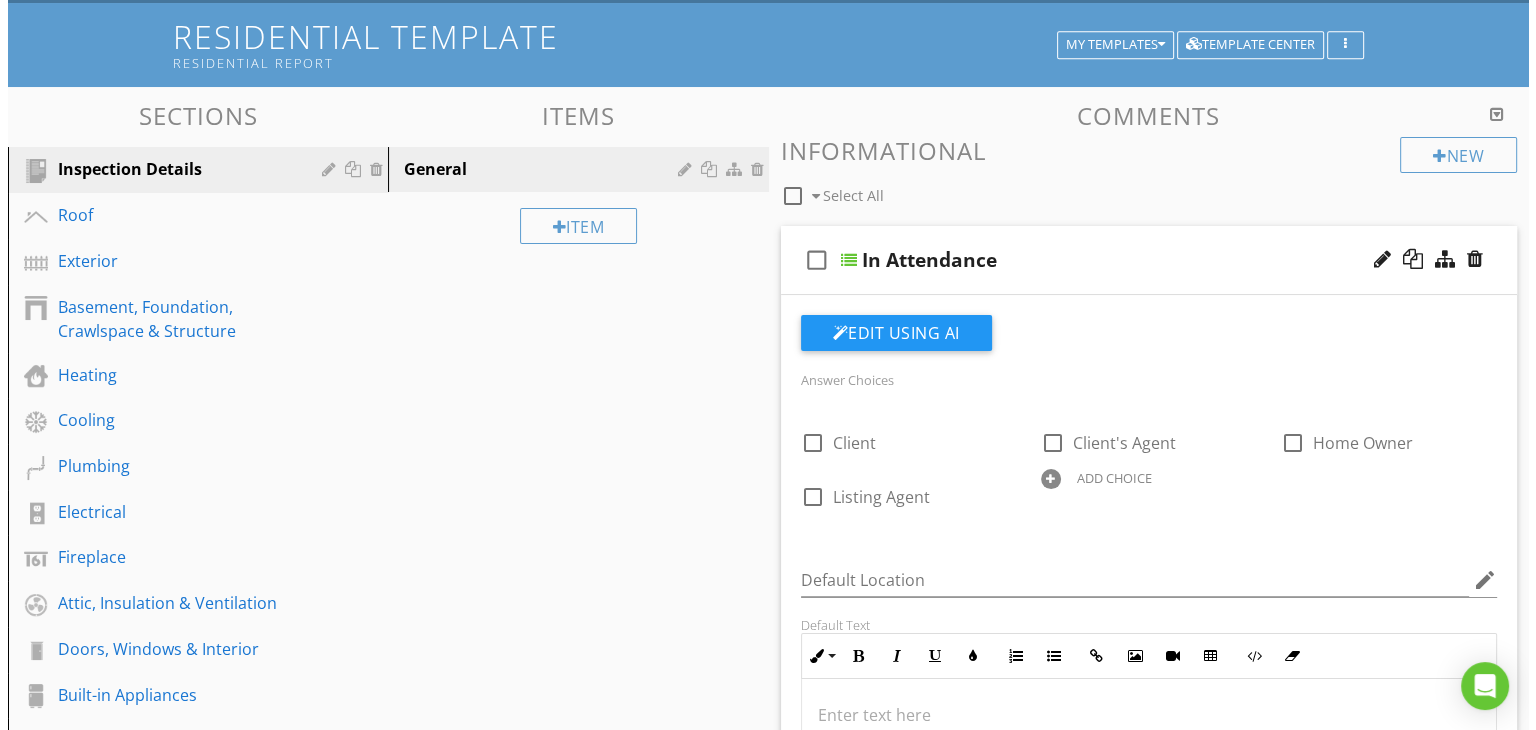 scroll, scrollTop: 100, scrollLeft: 0, axis: vertical 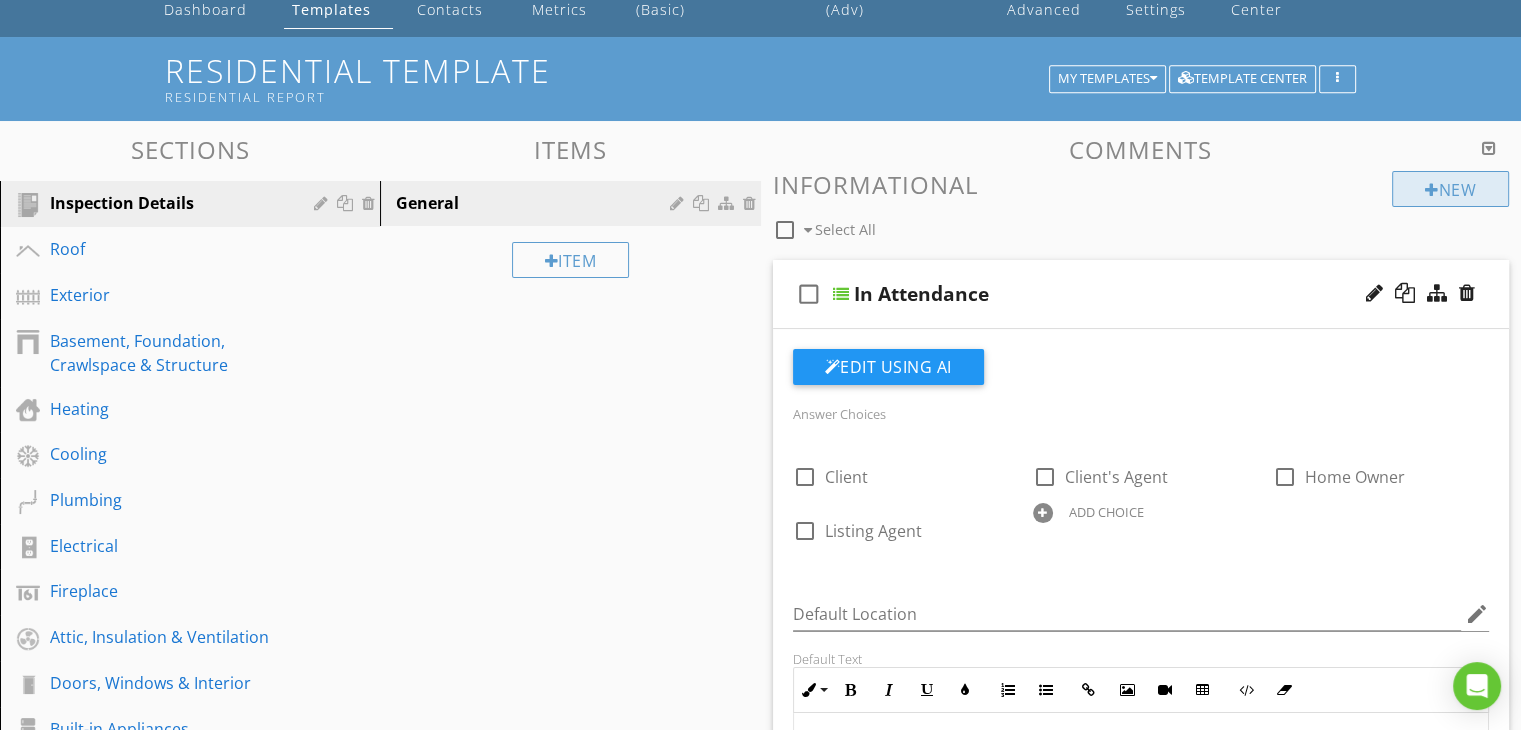 click on "New" at bounding box center [1450, 189] 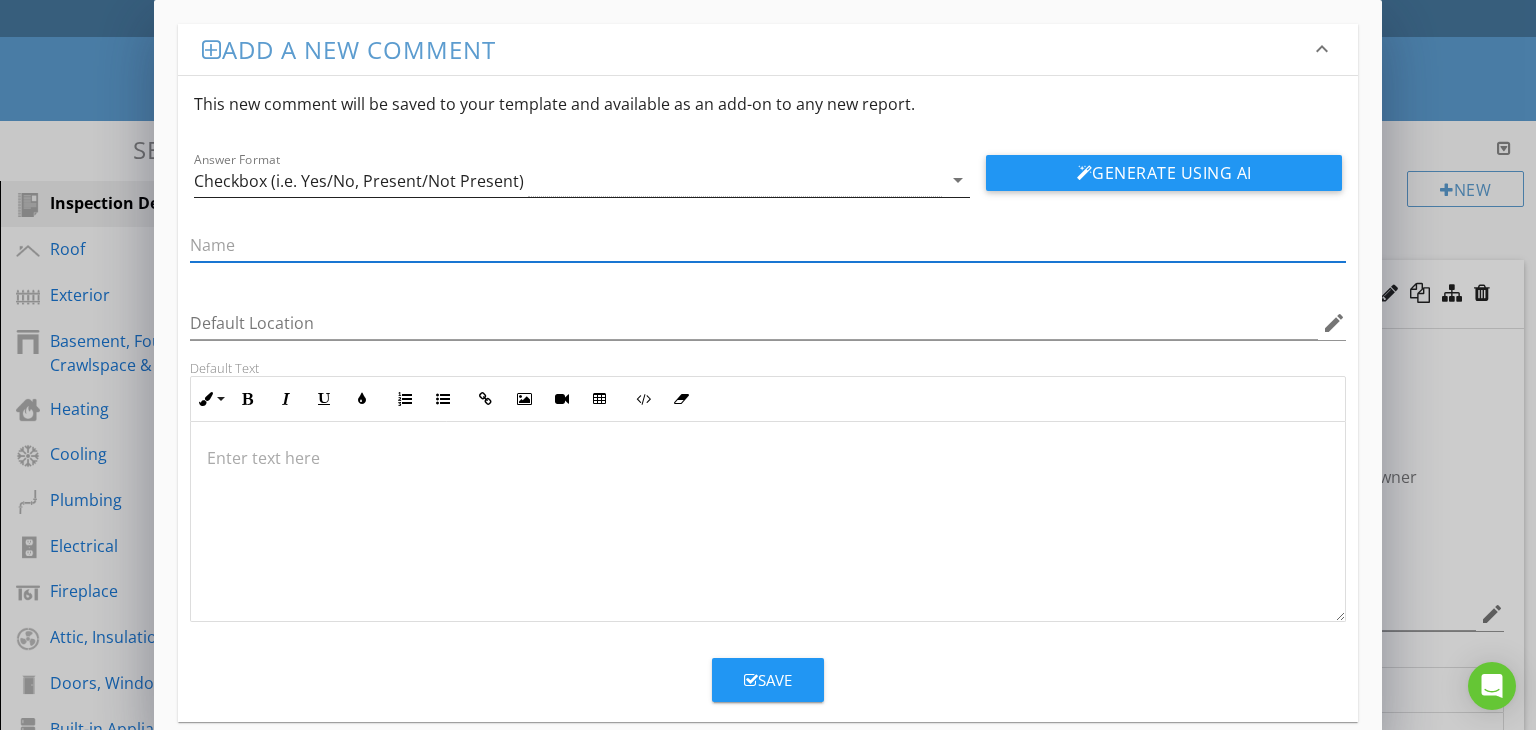 click on "arrow_drop_down" at bounding box center [958, 180] 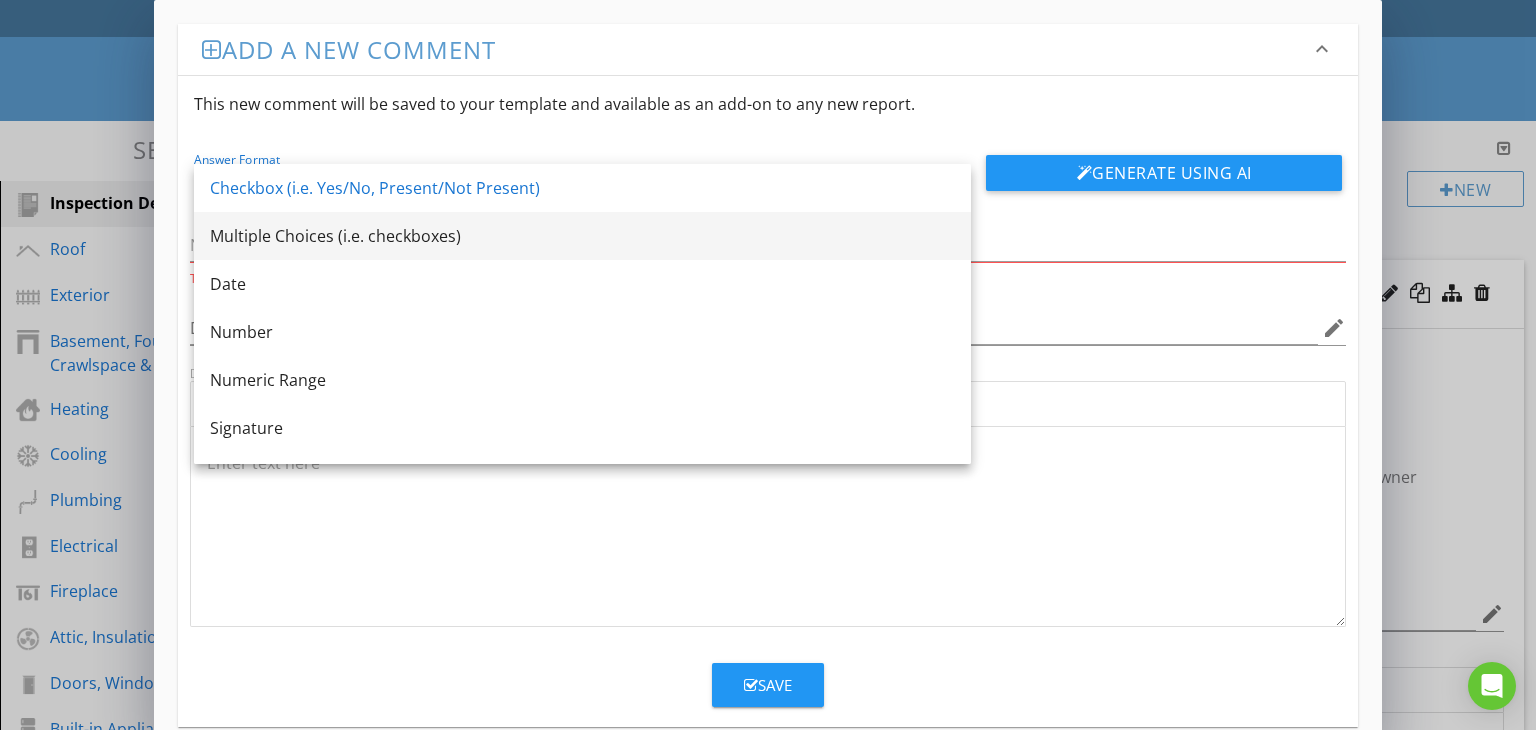 click on "Multiple Choices (i.e. checkboxes)" at bounding box center (582, 236) 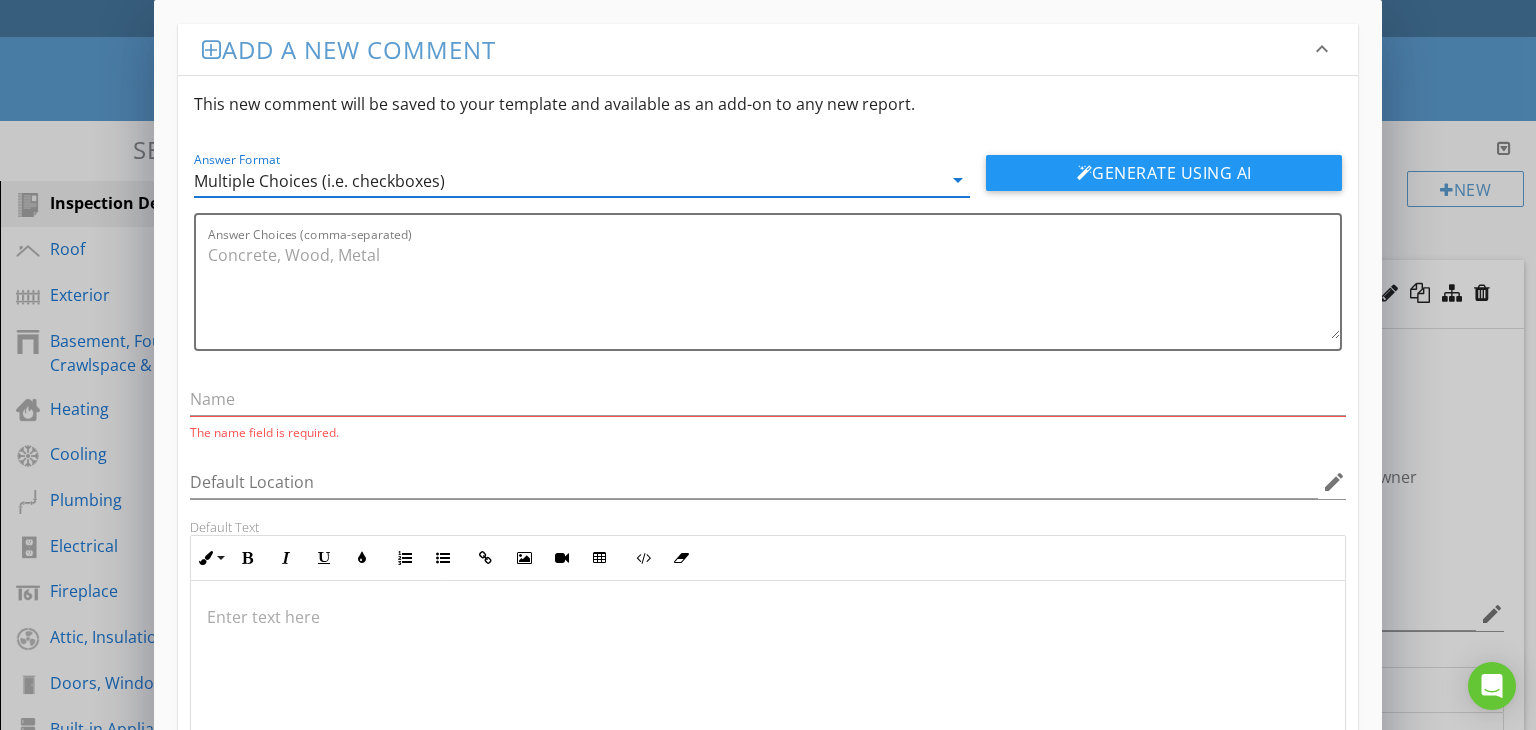 click on "Add a new comment" at bounding box center (756, 49) 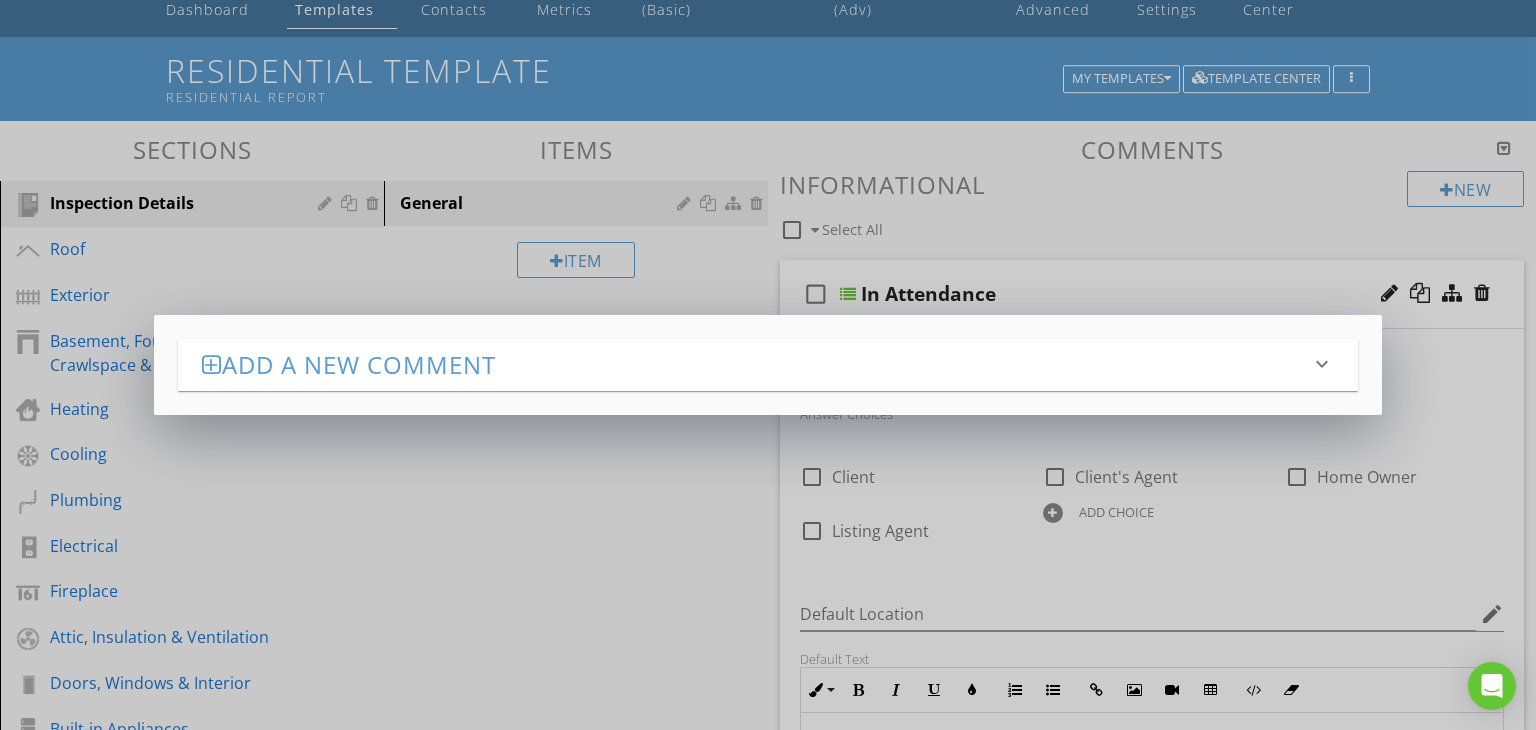 click on "Add a new comment
keyboard_arrow_down" at bounding box center [768, 364] 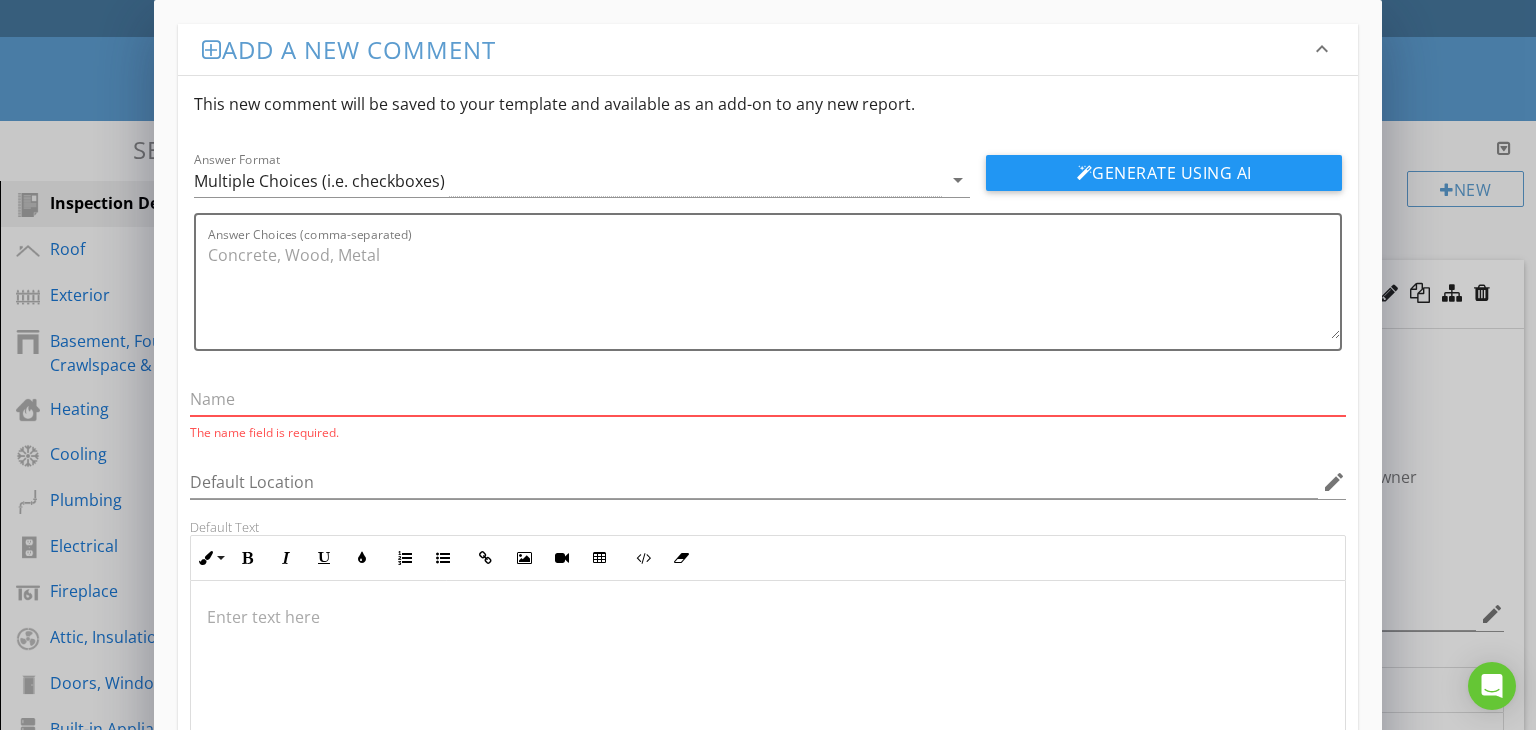 click at bounding box center (768, 399) 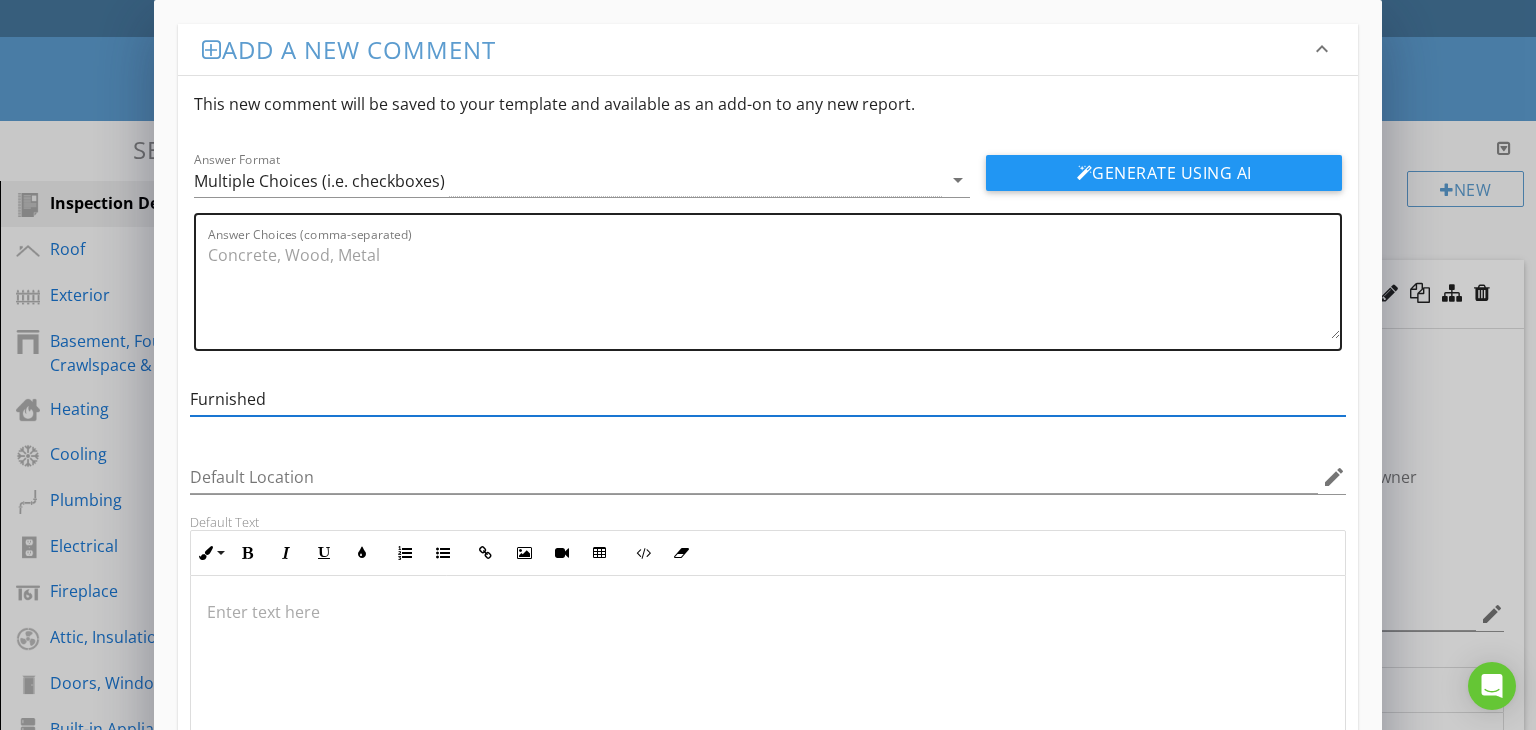type on "Furnished" 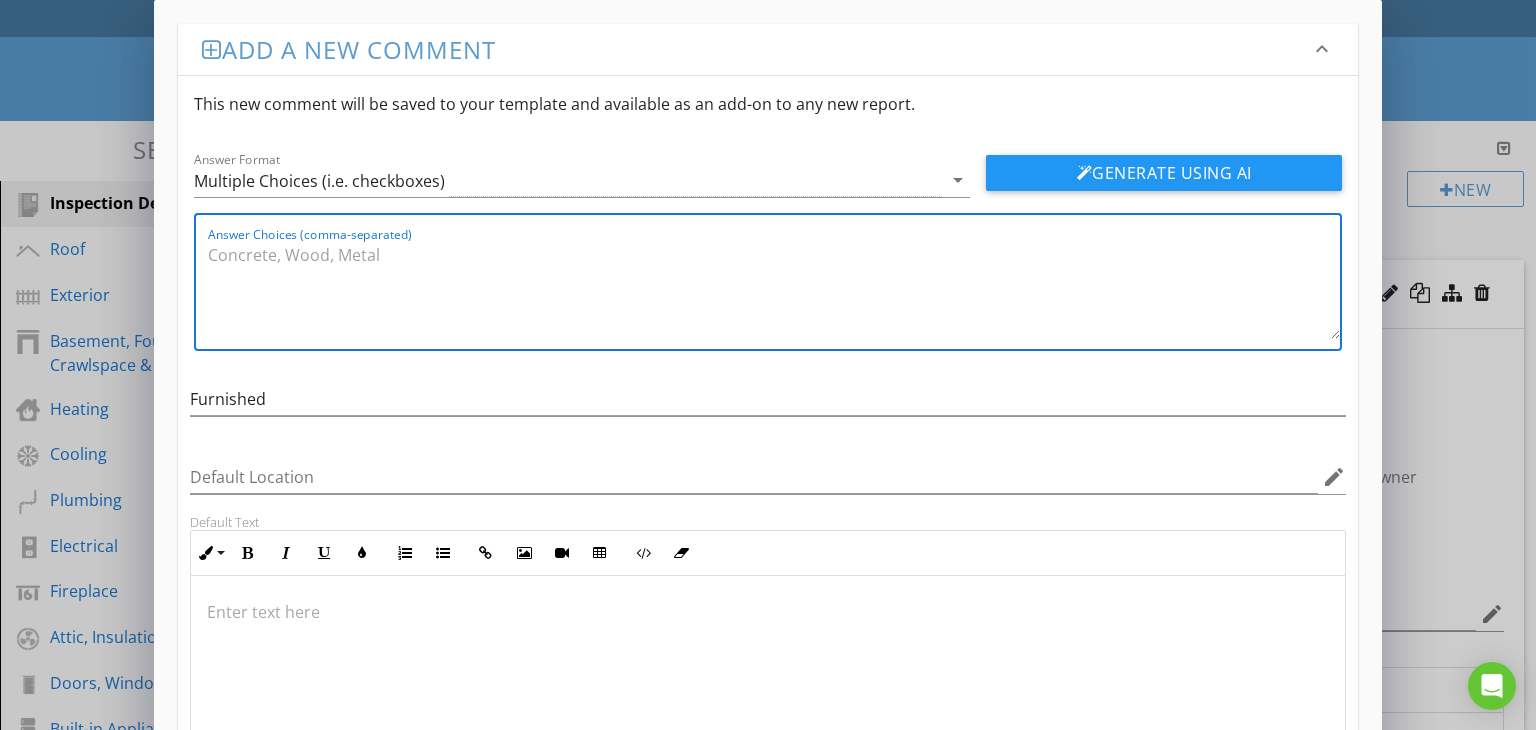 click on "Answer Choices (comma-separated)" at bounding box center [774, 289] 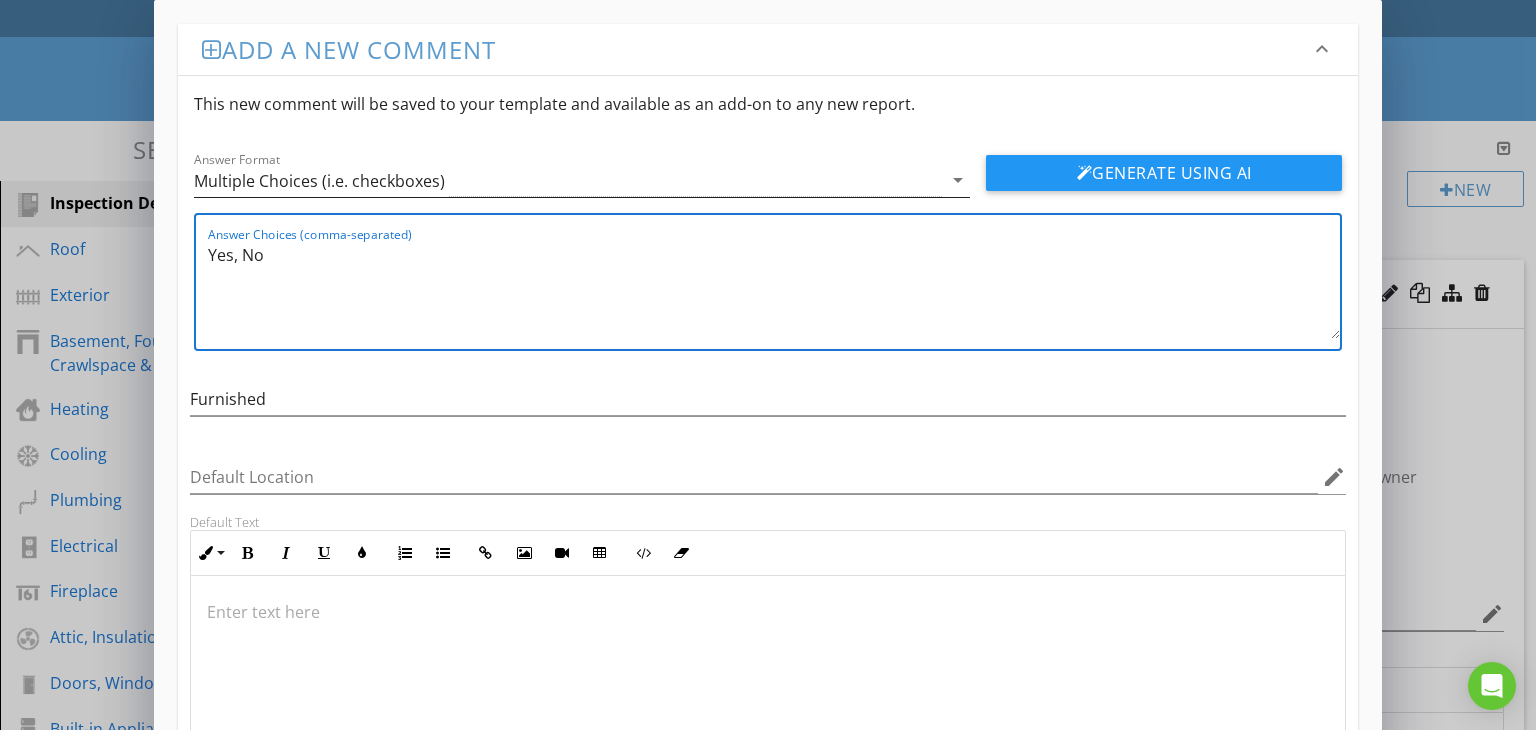 type on "Yes, No" 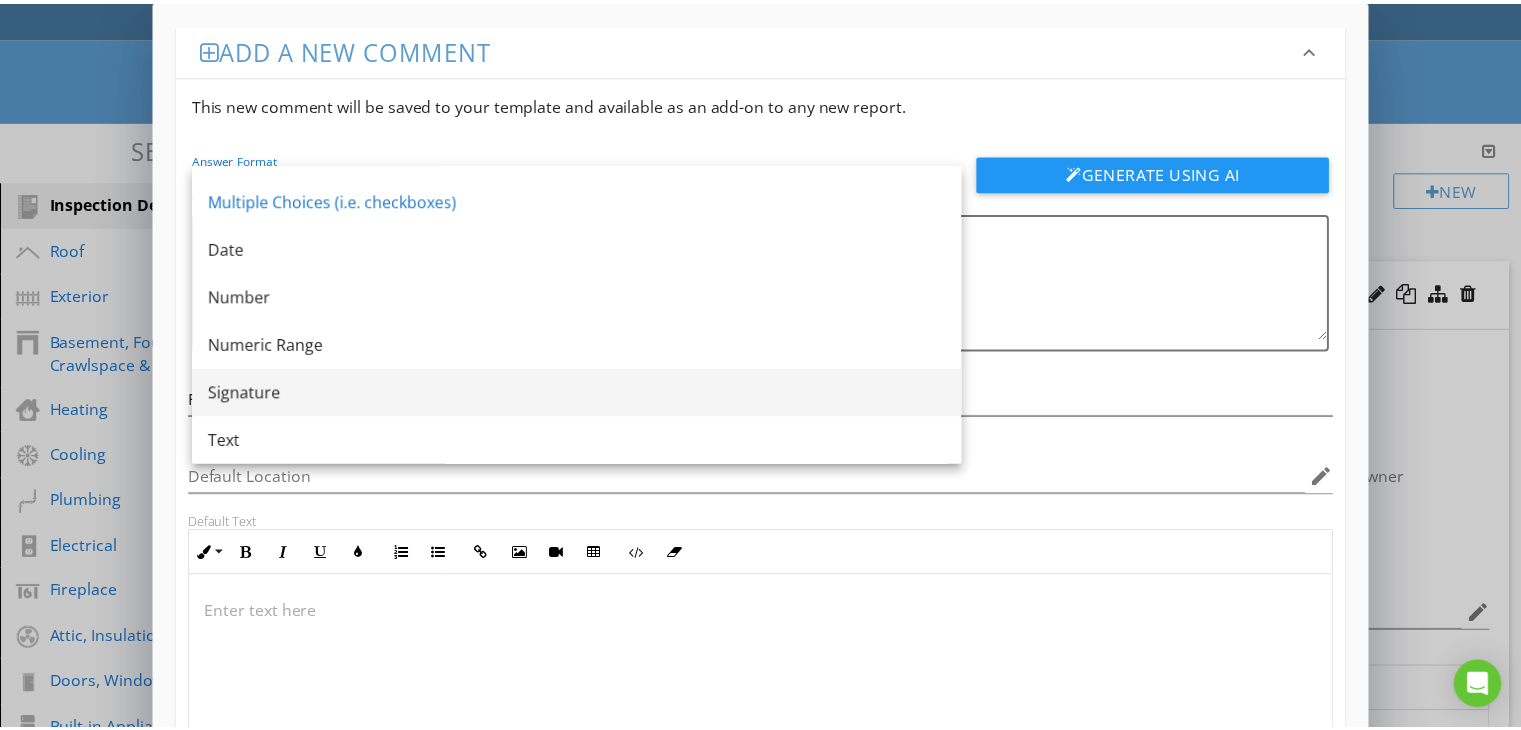 scroll, scrollTop: 0, scrollLeft: 0, axis: both 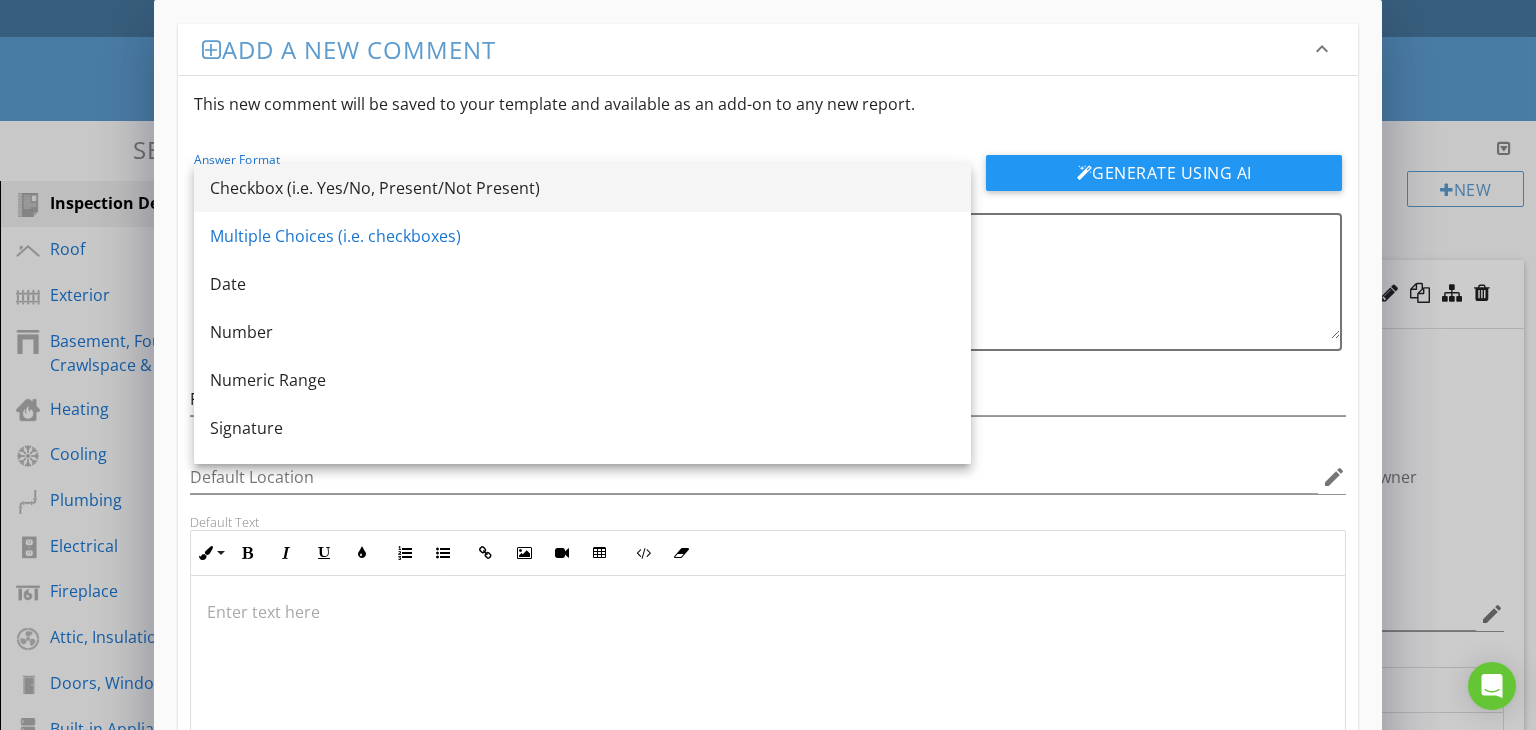 click on "Checkbox (i.e. Yes/No, Present/Not Present)" at bounding box center [582, 188] 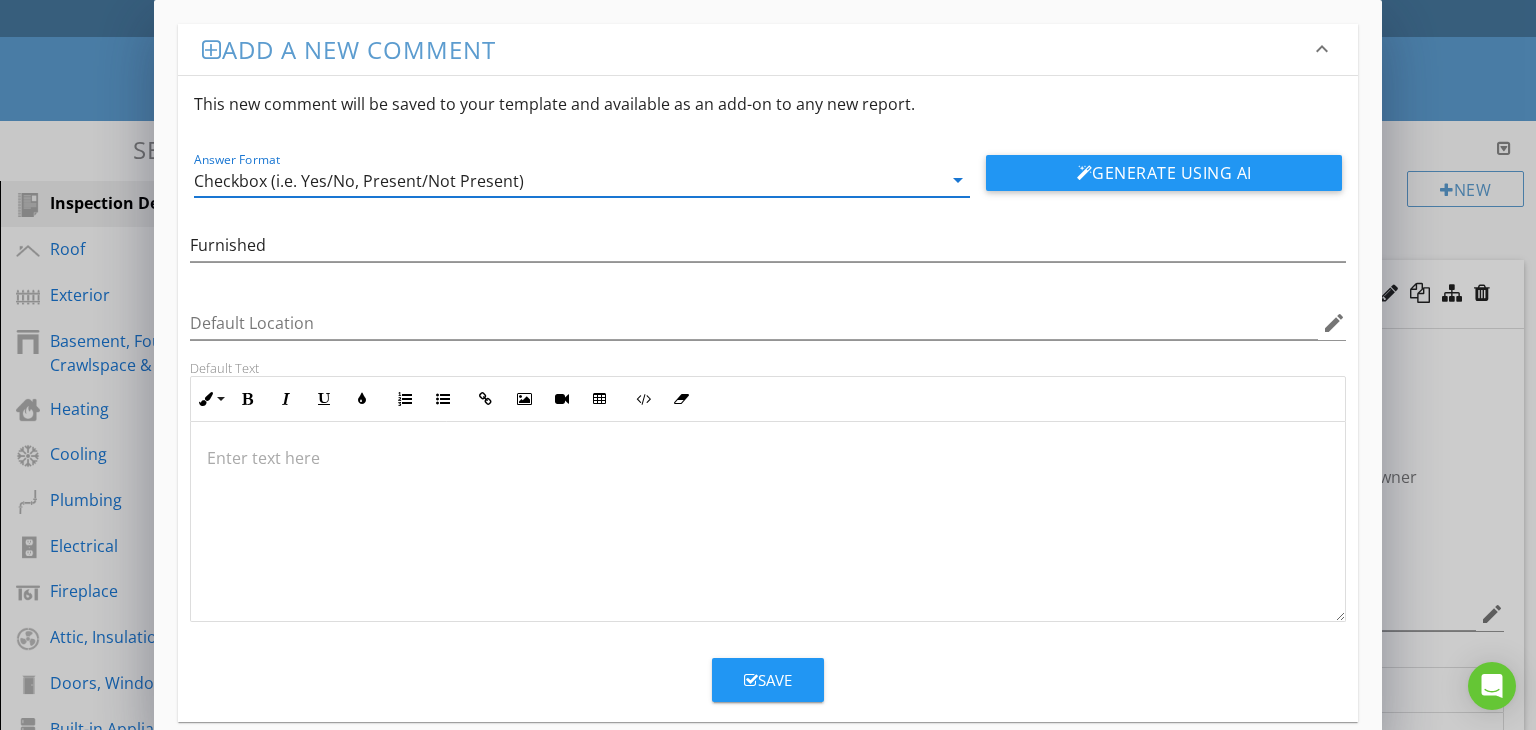 click on "Save" at bounding box center (768, 680) 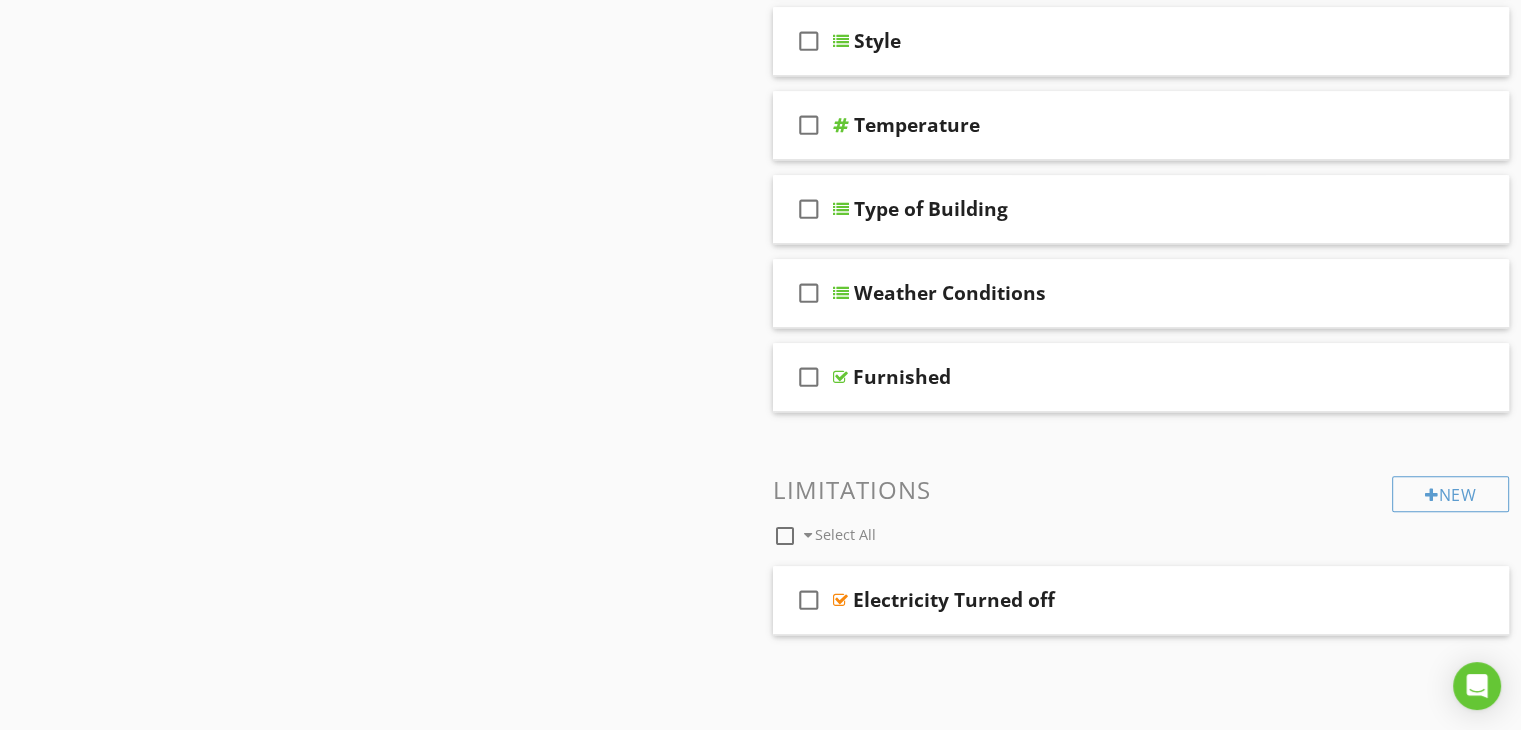 scroll, scrollTop: 1954, scrollLeft: 0, axis: vertical 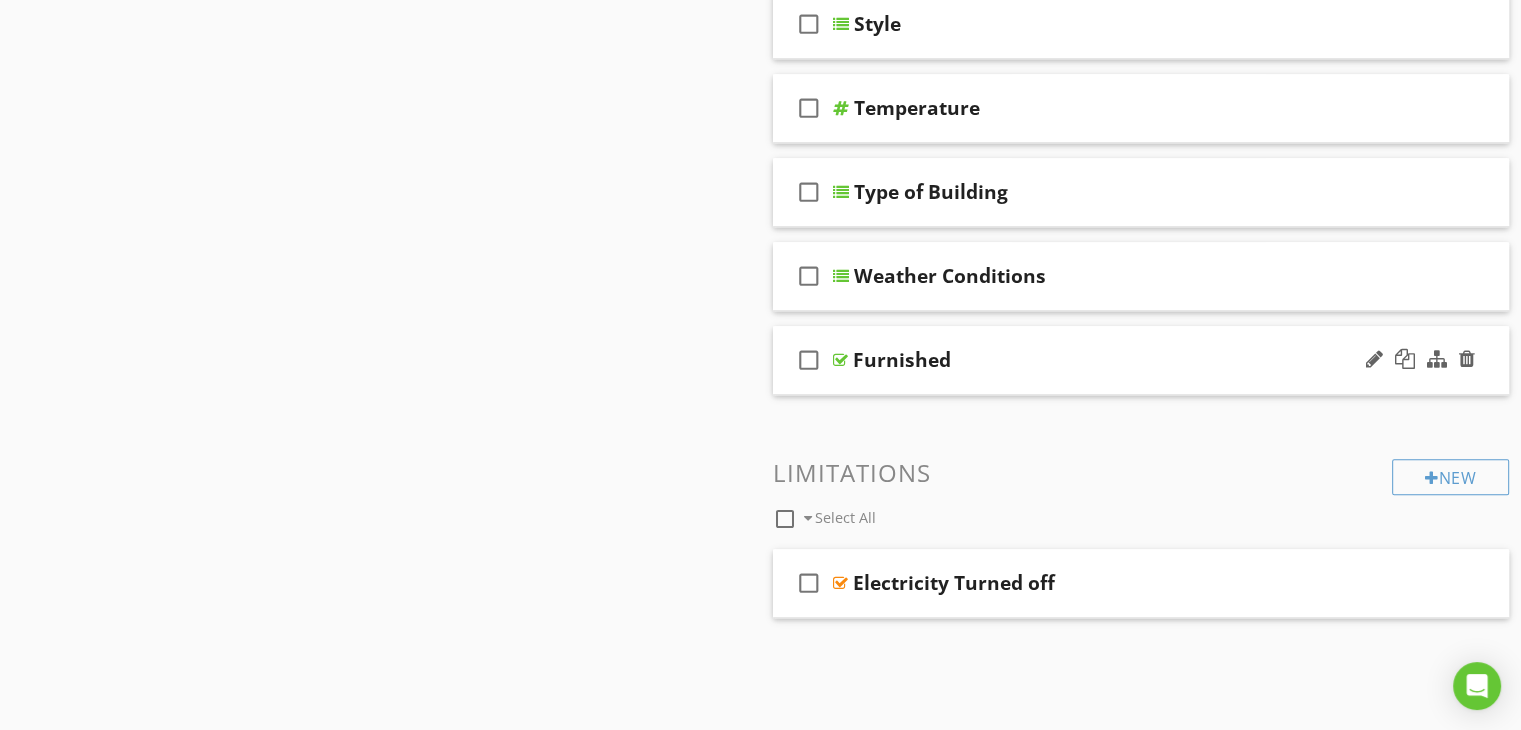 type 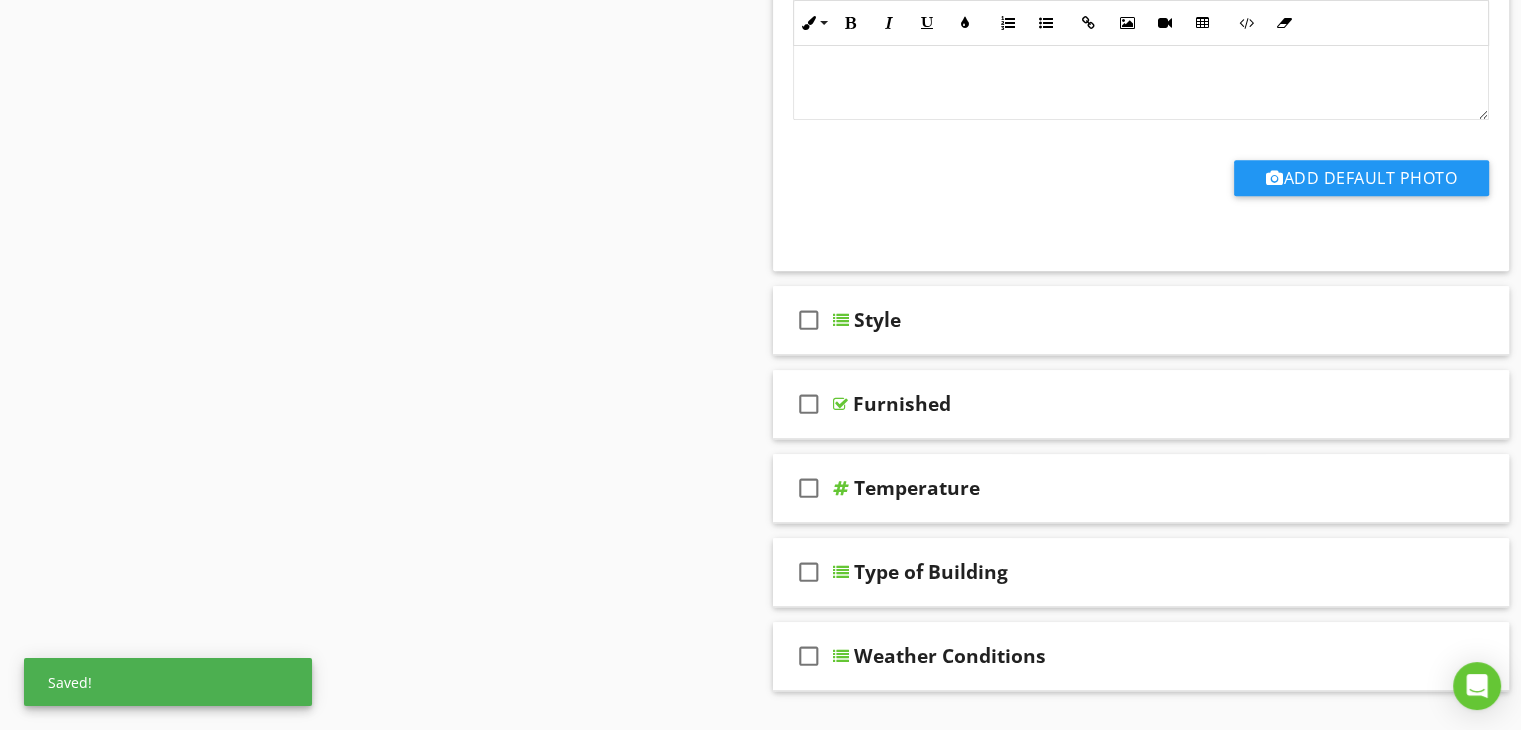 scroll, scrollTop: 1654, scrollLeft: 0, axis: vertical 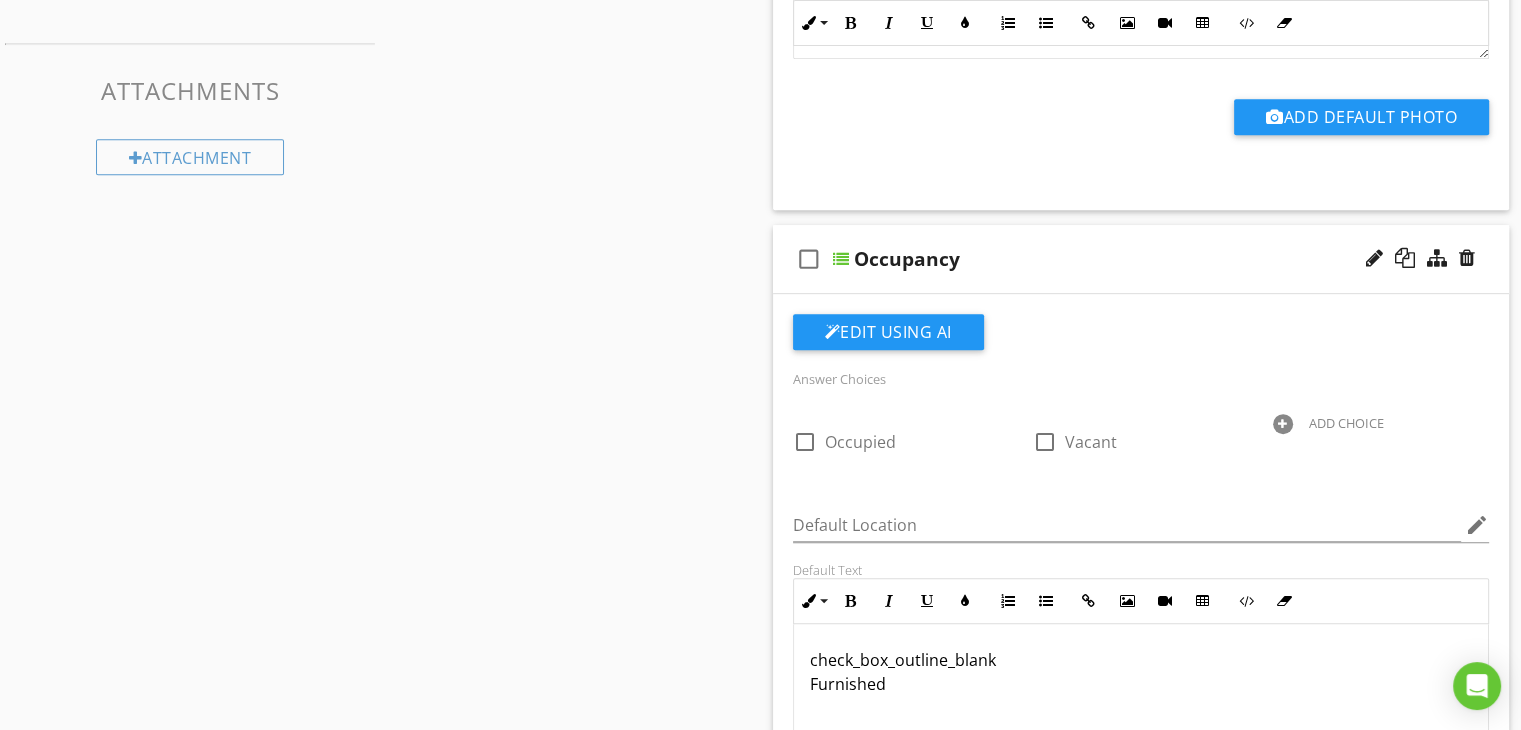 click at bounding box center [841, 259] 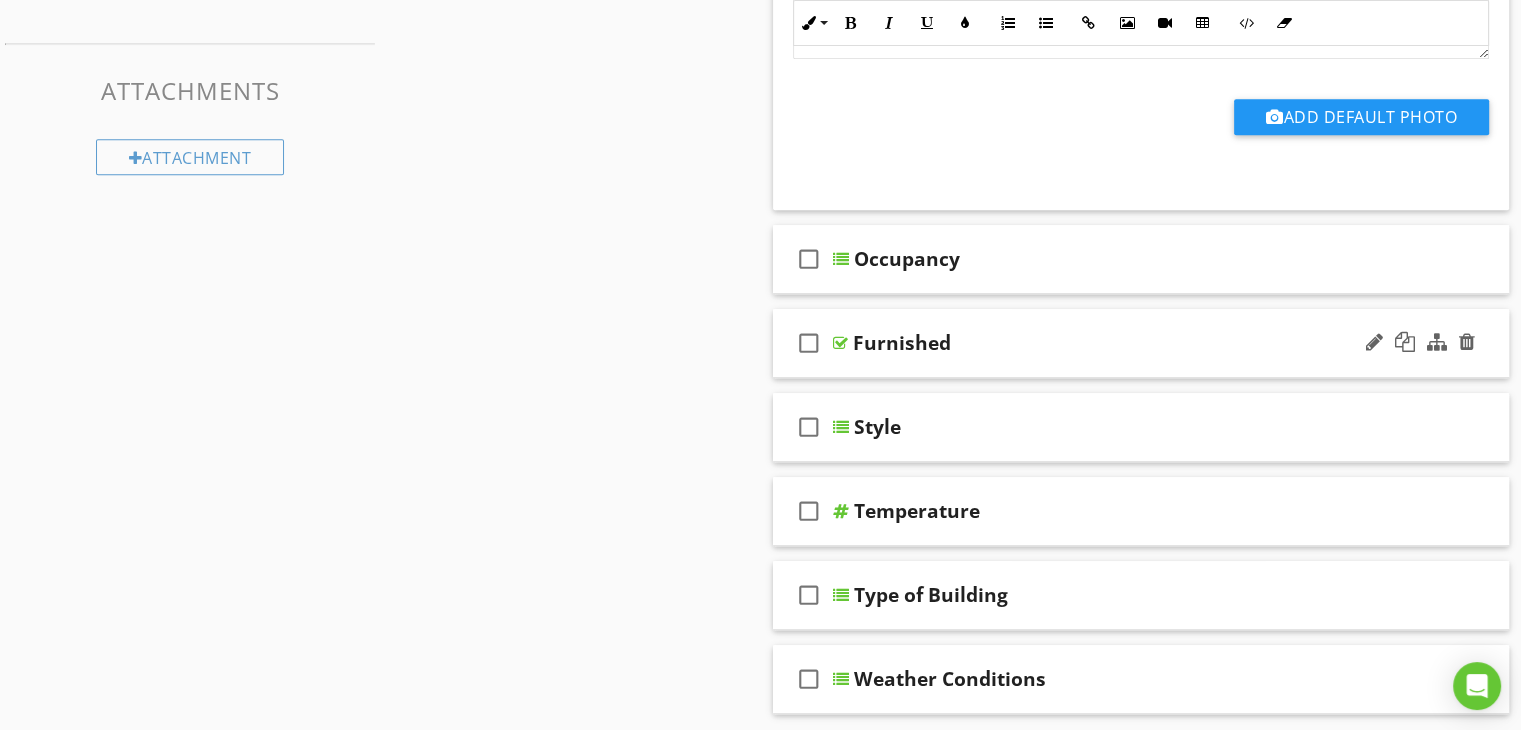 click at bounding box center (840, 343) 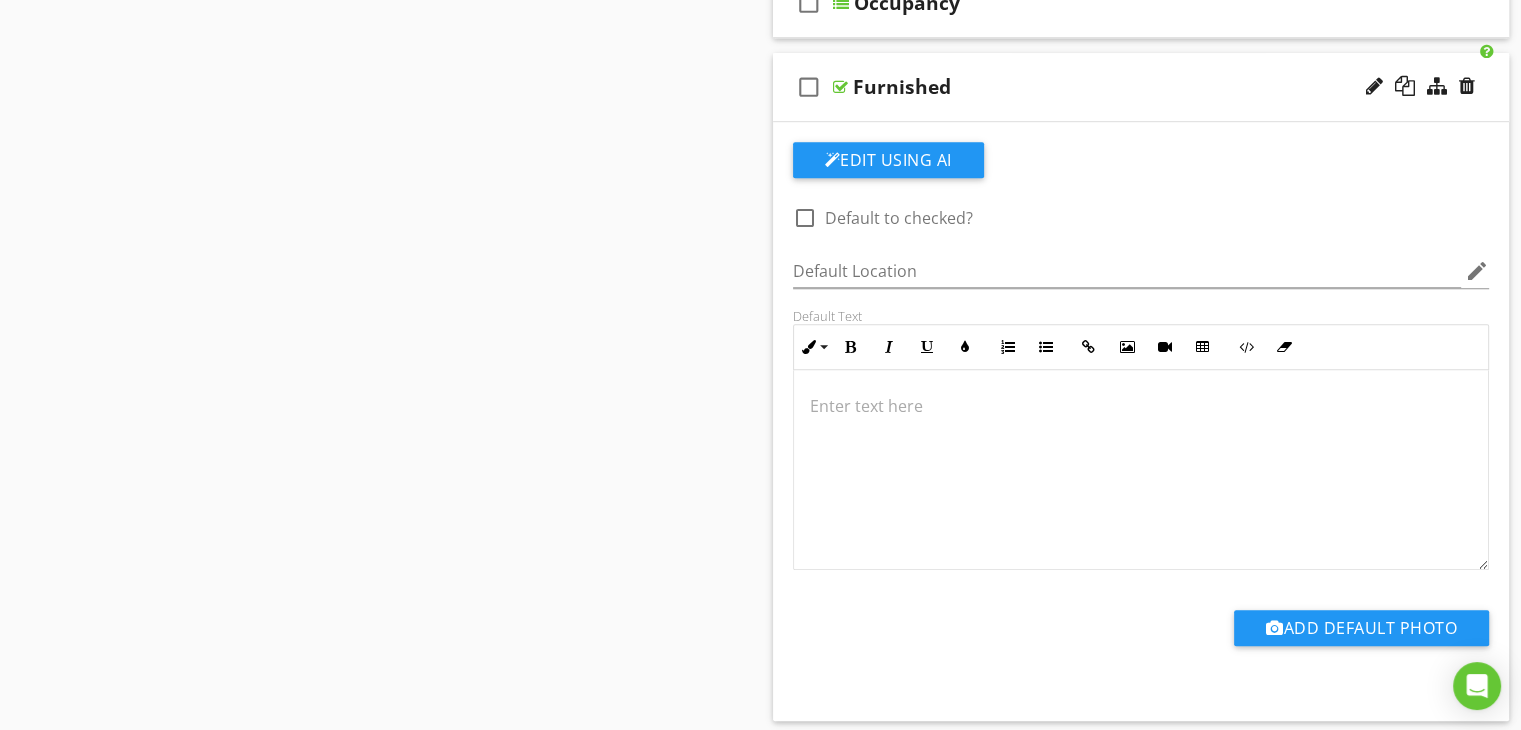 scroll, scrollTop: 1354, scrollLeft: 0, axis: vertical 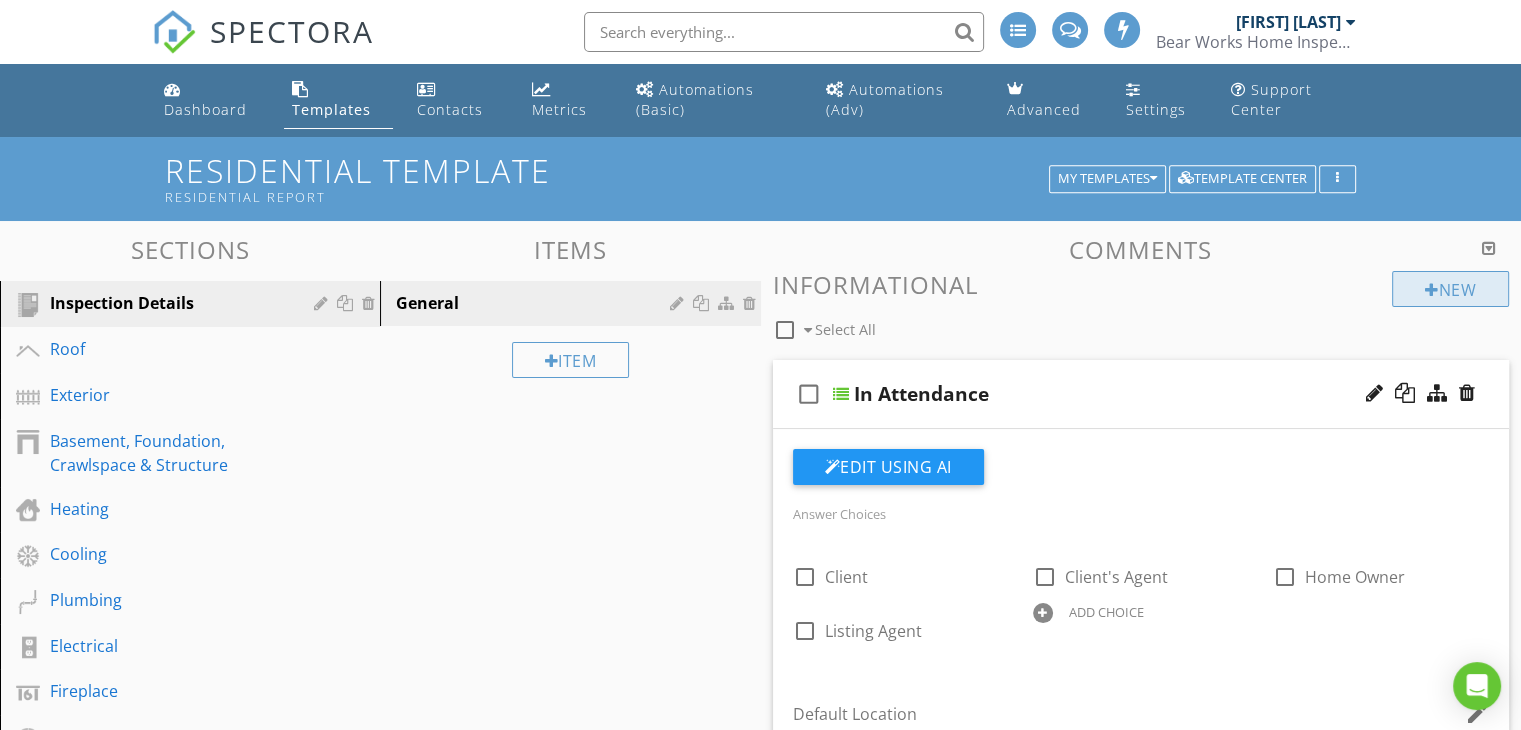 click on "New" at bounding box center [1450, 289] 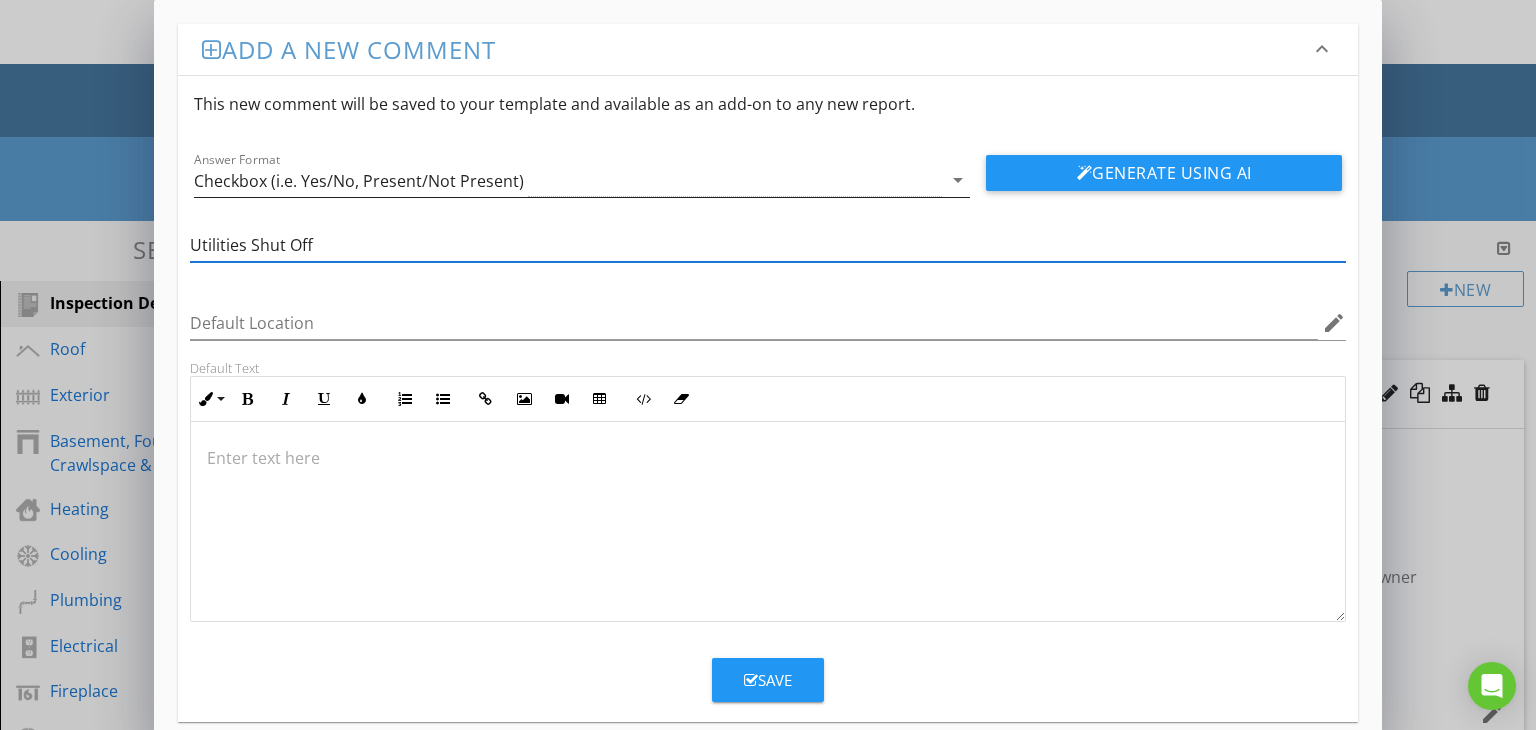type on "Utilities Shut Off" 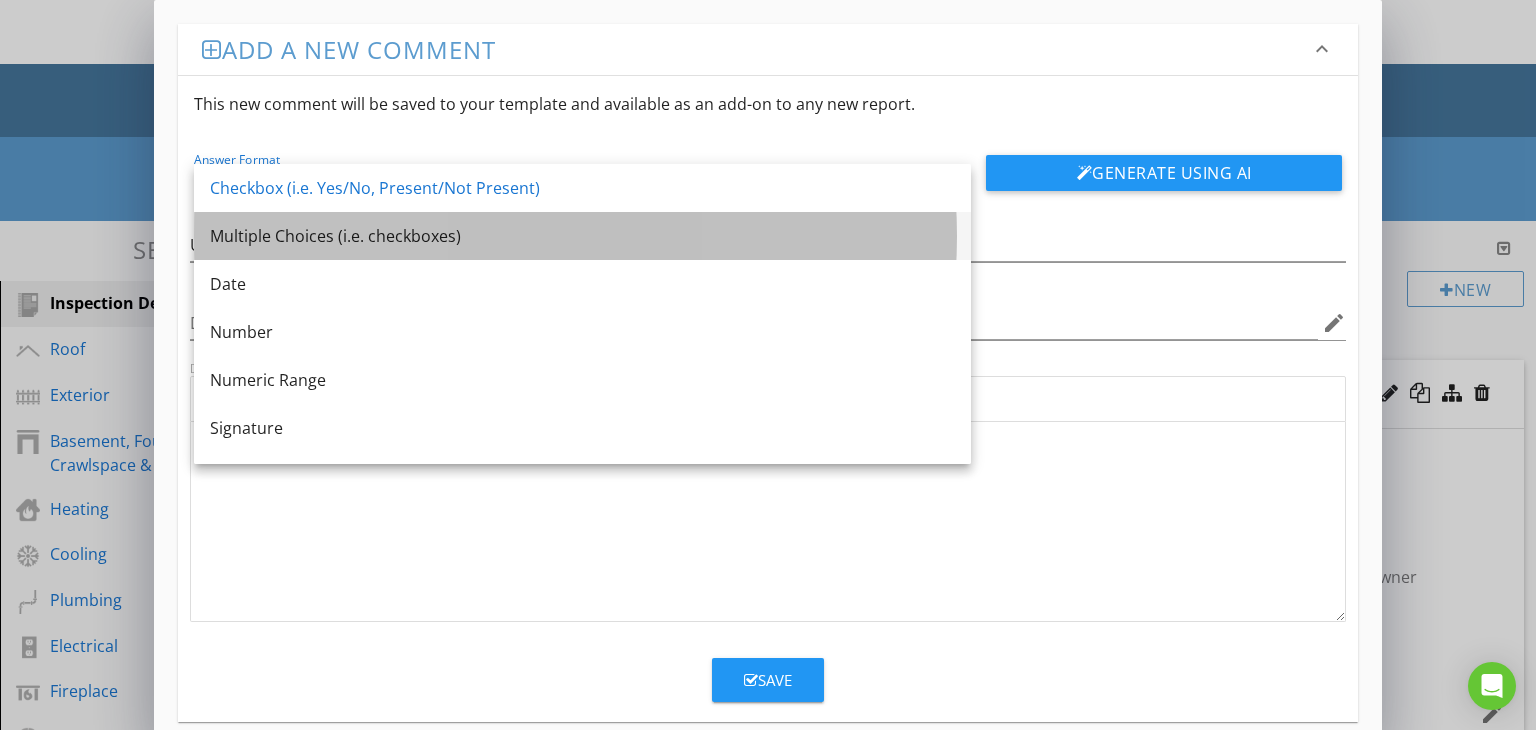 click on "Multiple Choices (i.e. checkboxes)" at bounding box center [582, 236] 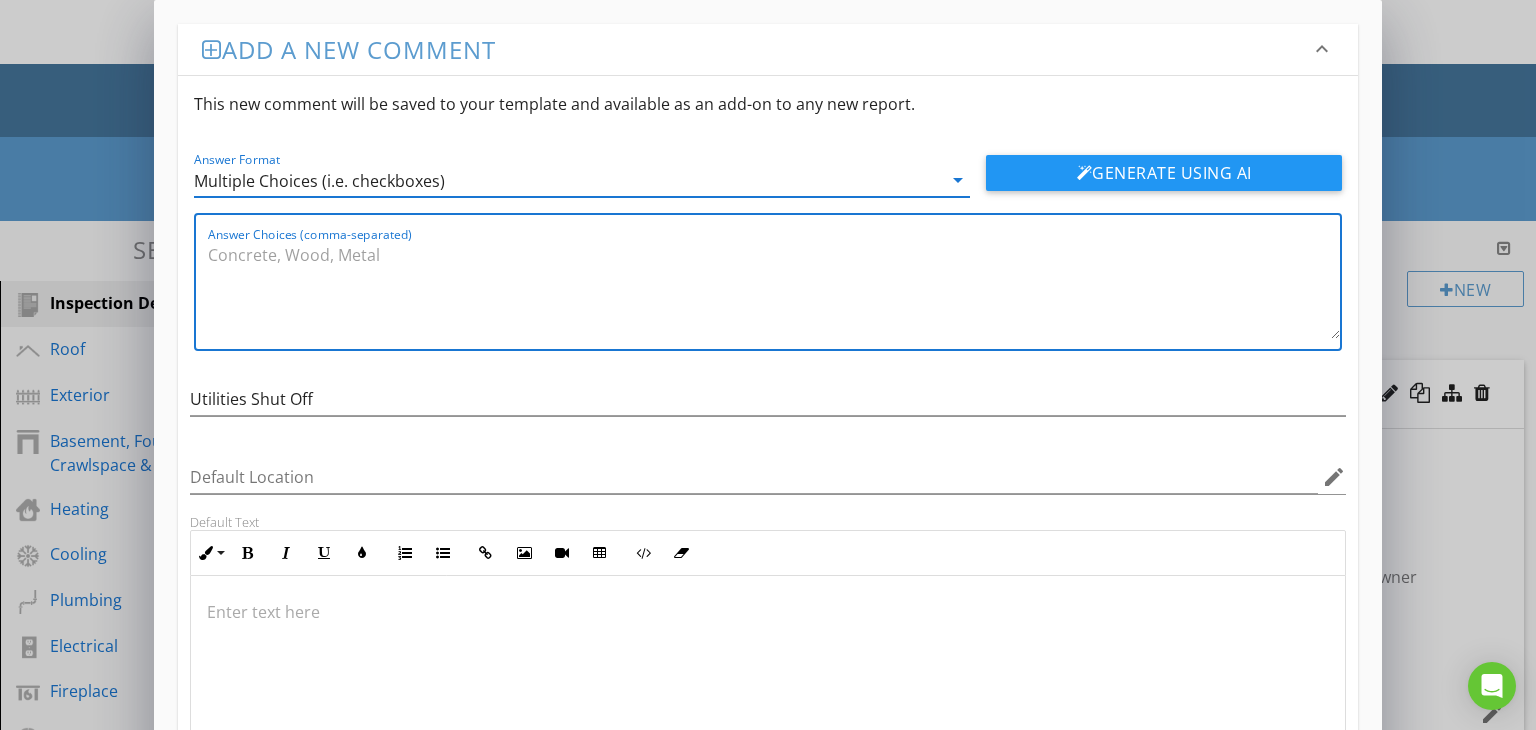 click on "Answer Choices (comma-separated)" at bounding box center [774, 289] 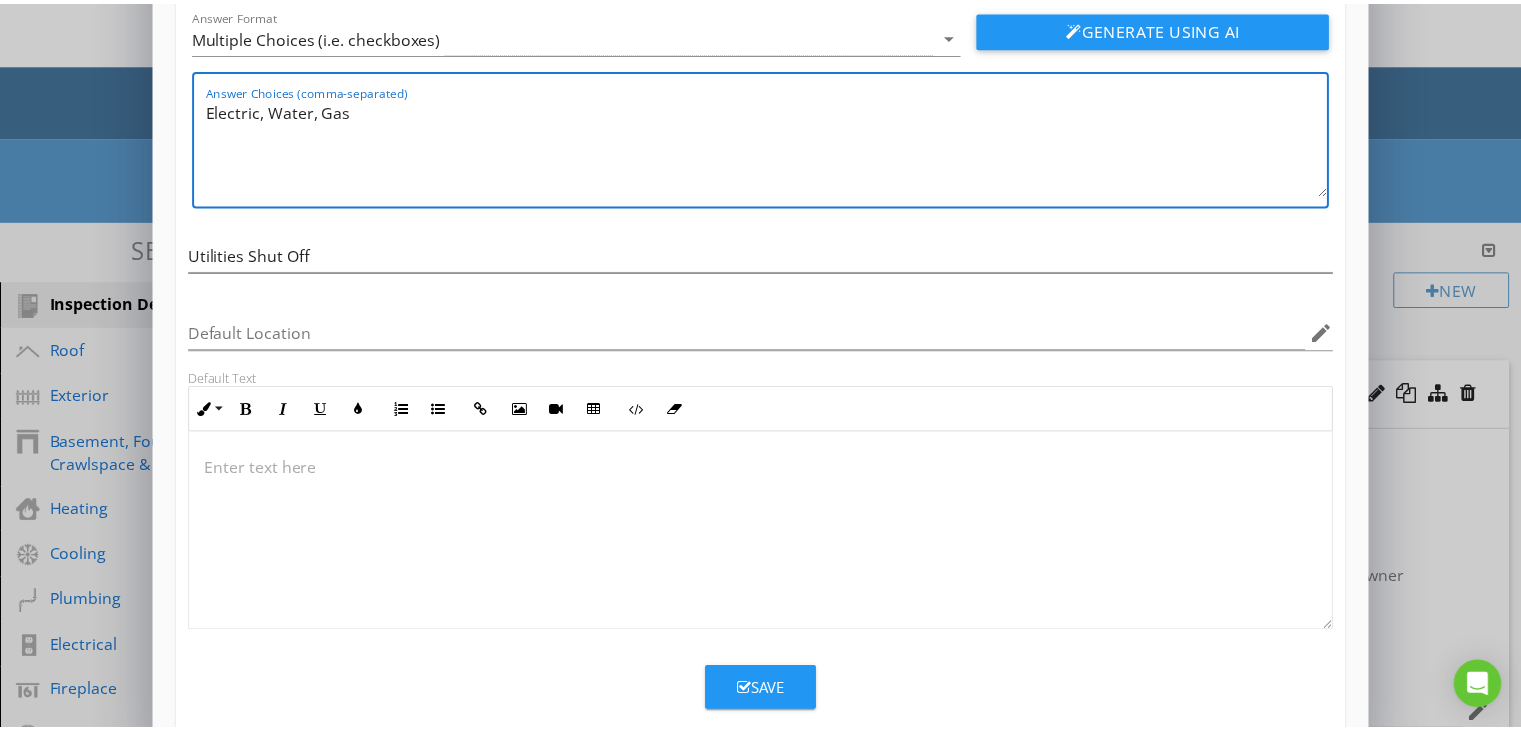 scroll, scrollTop: 180, scrollLeft: 0, axis: vertical 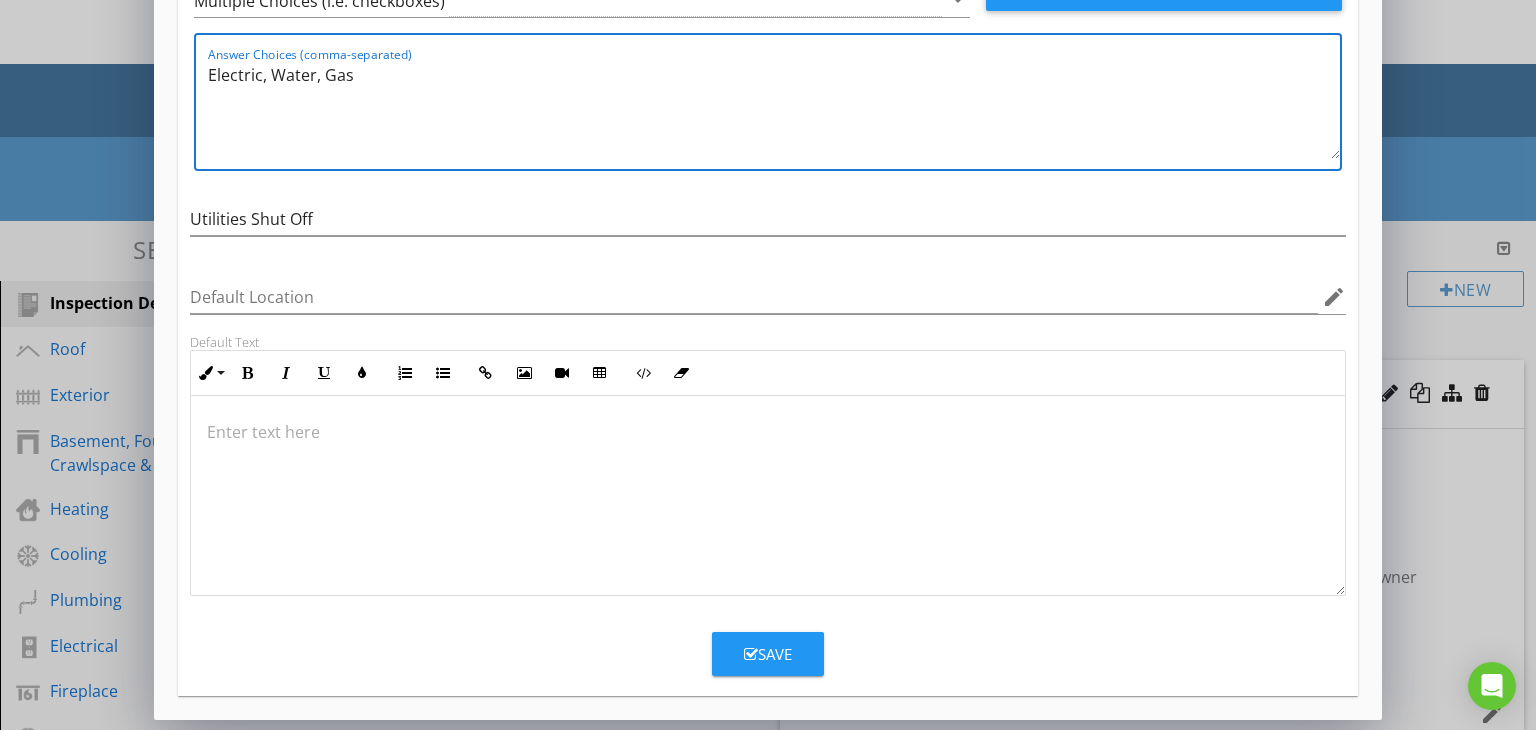 type on "Electric, Water, Gas" 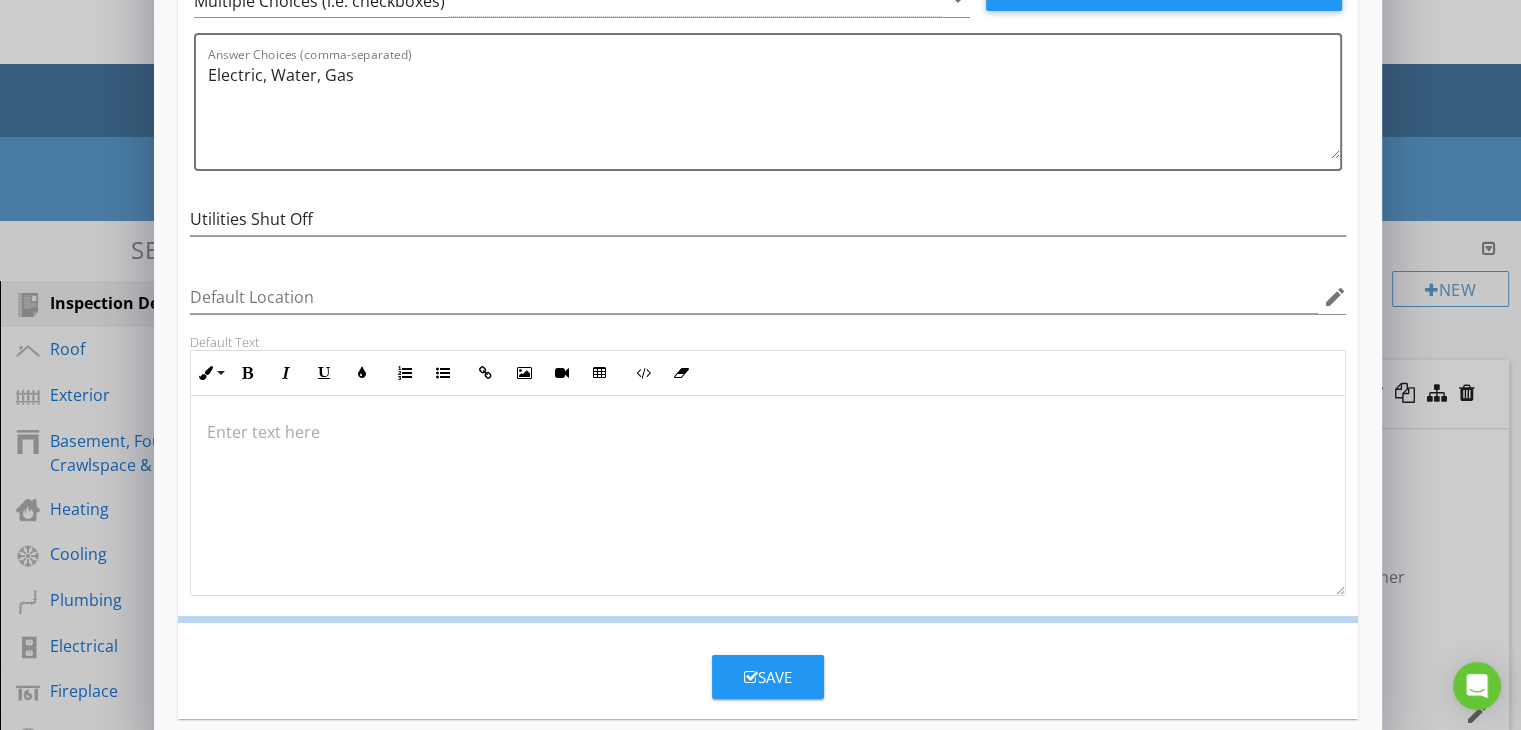 scroll, scrollTop: 84, scrollLeft: 0, axis: vertical 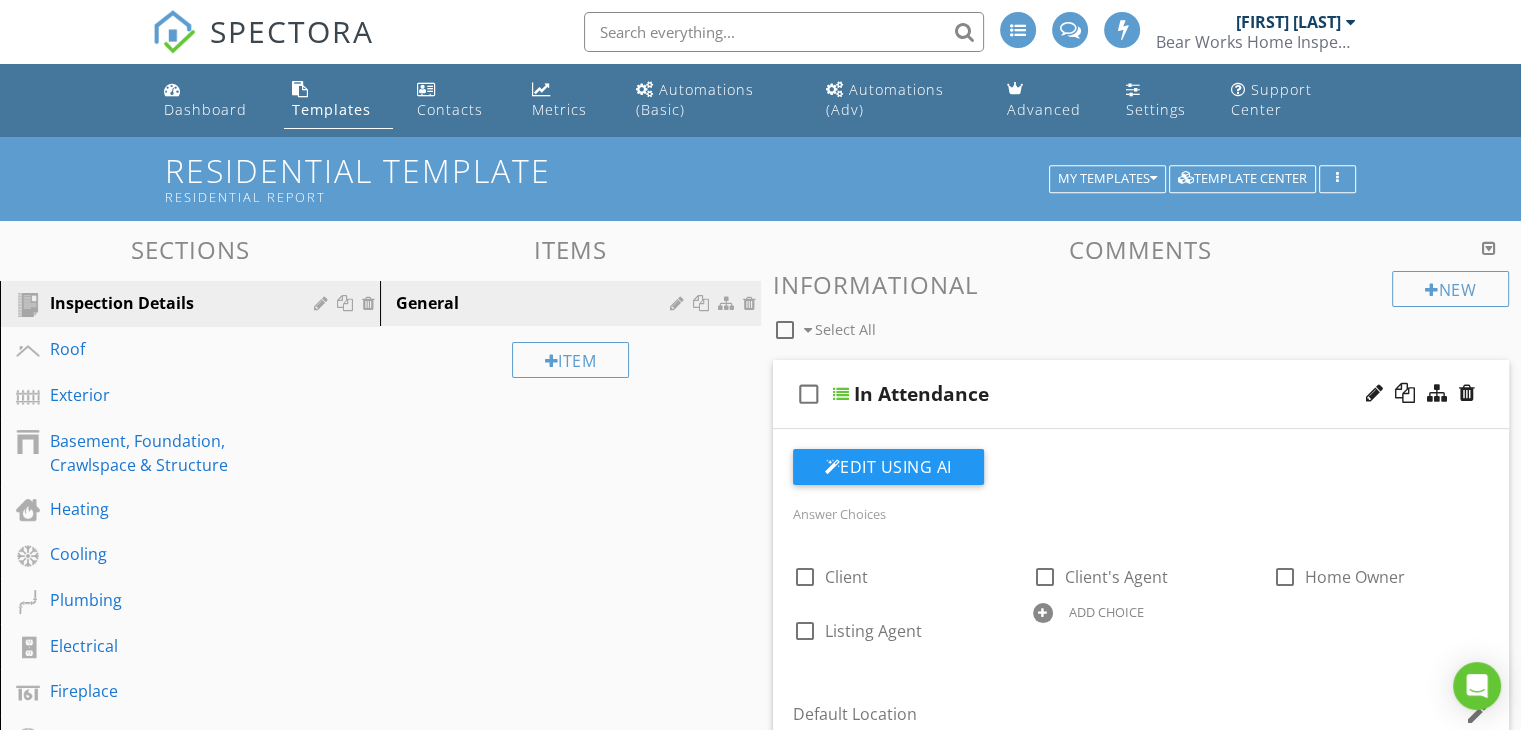click at bounding box center (841, 394) 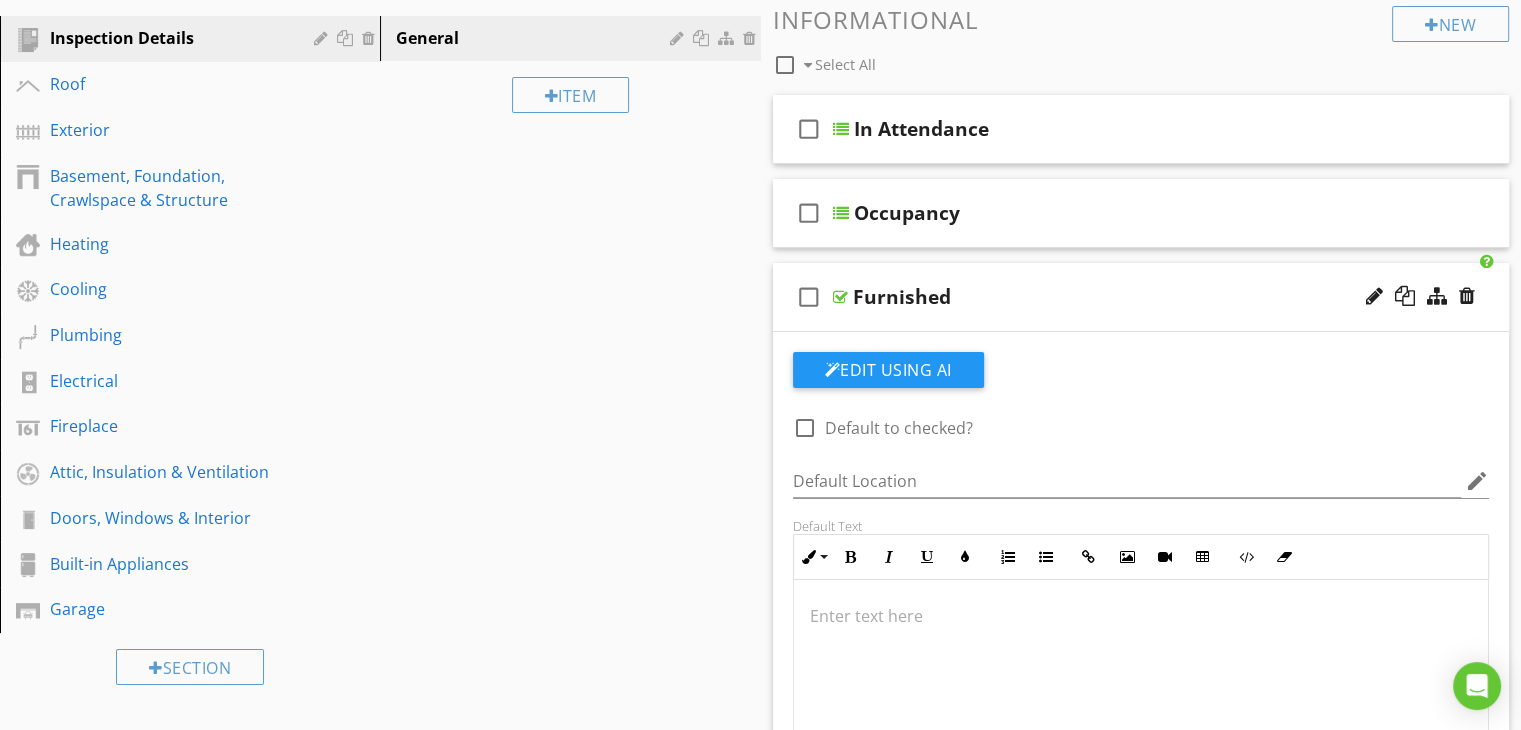 scroll, scrollTop: 300, scrollLeft: 0, axis: vertical 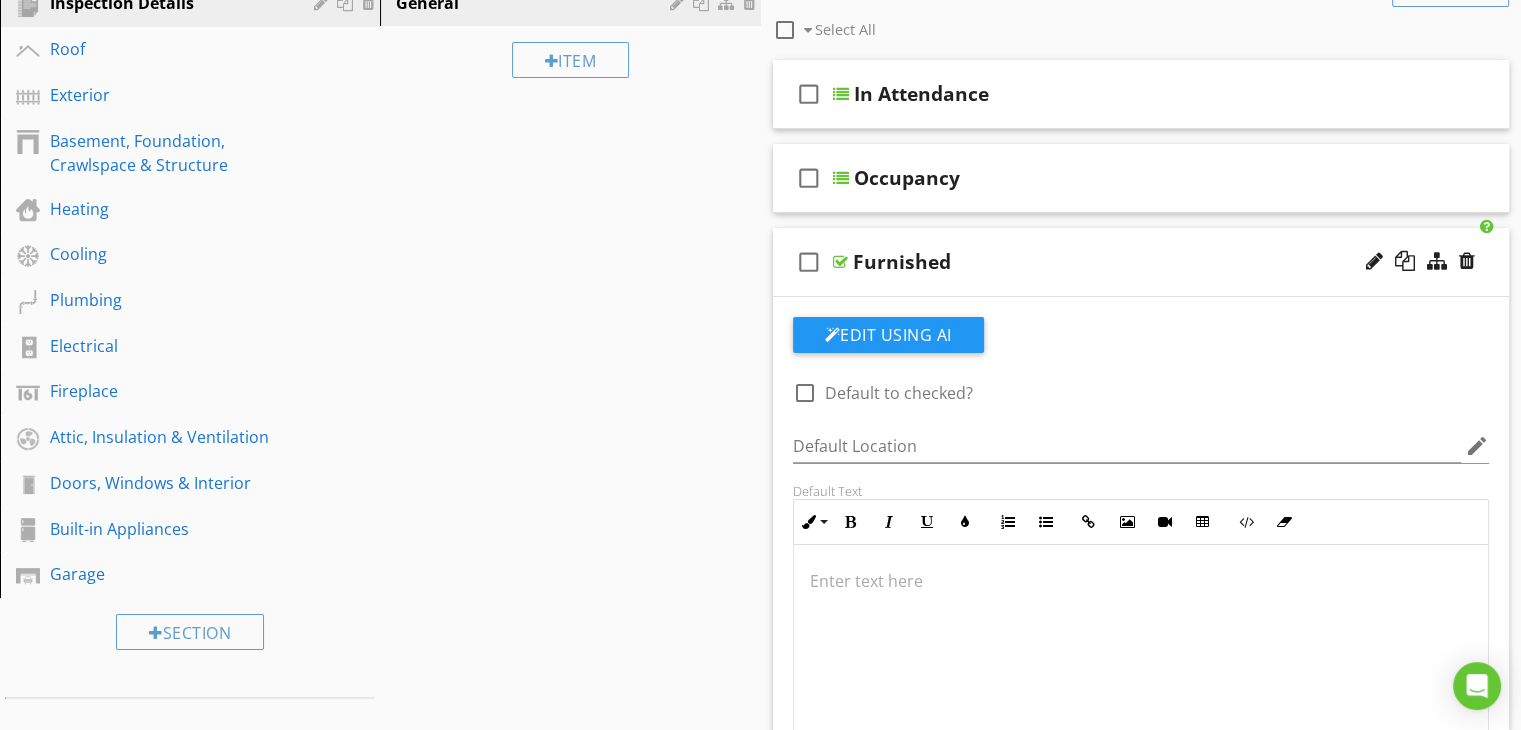 click at bounding box center (840, 262) 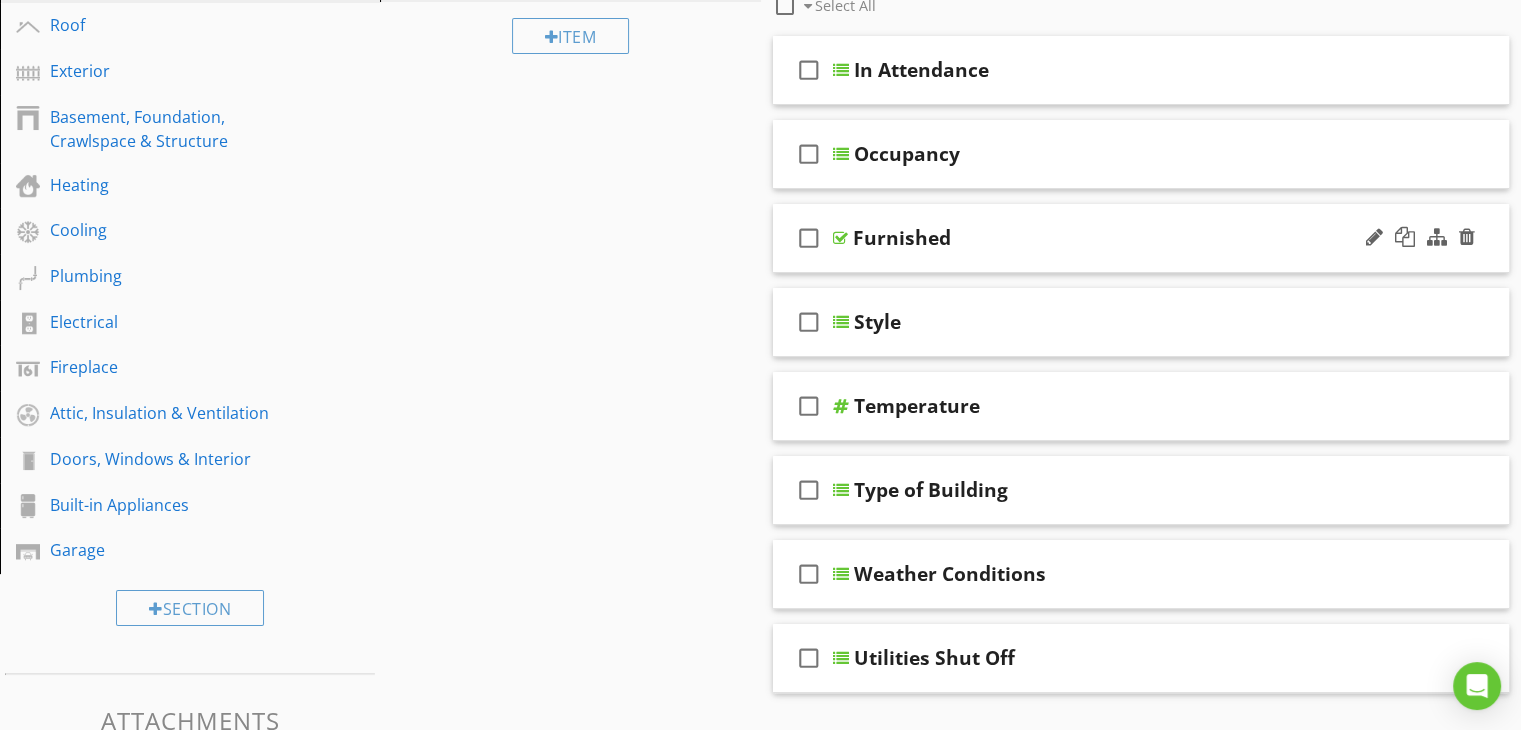 scroll, scrollTop: 400, scrollLeft: 0, axis: vertical 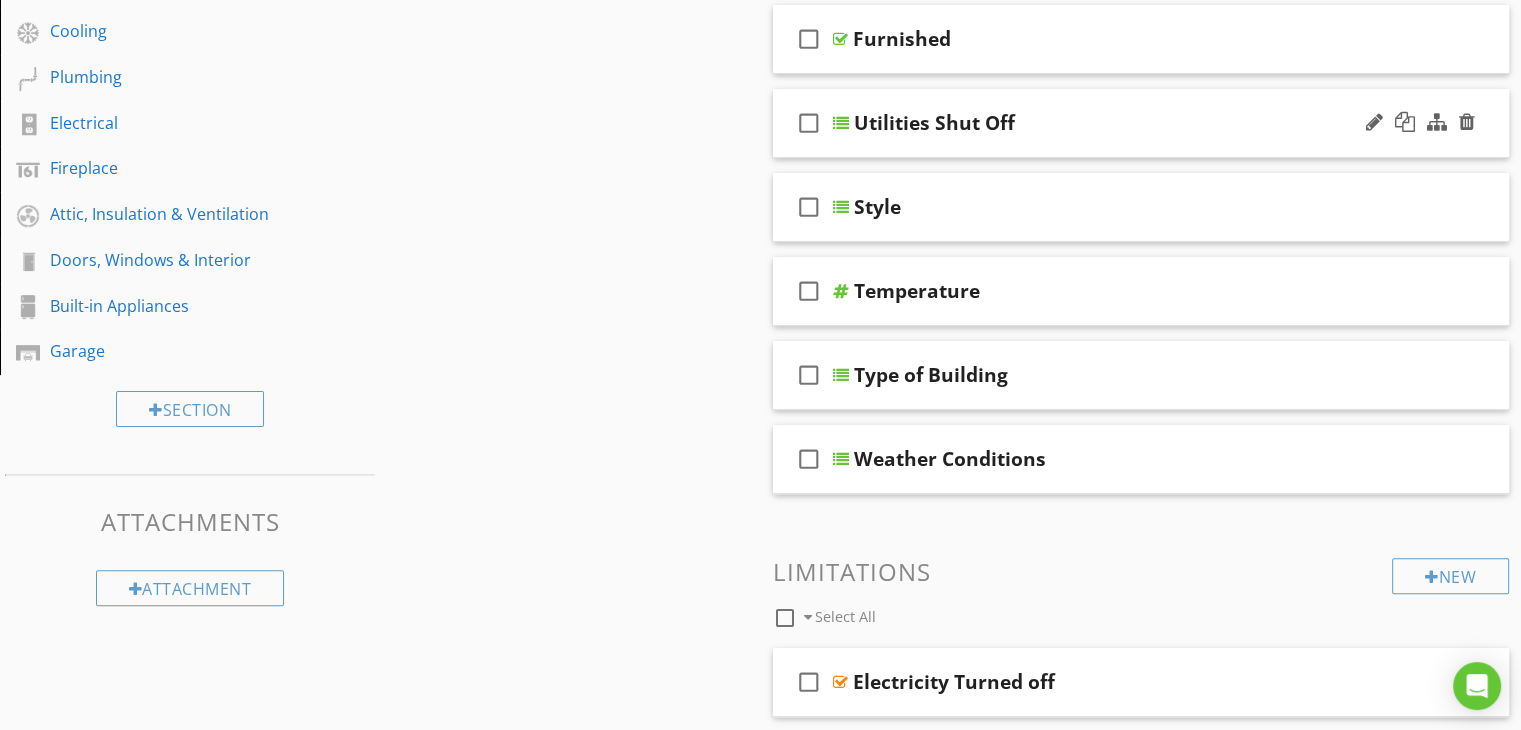 click on "check_box_outline_blank
Utilities Shut Off" at bounding box center [1141, 123] 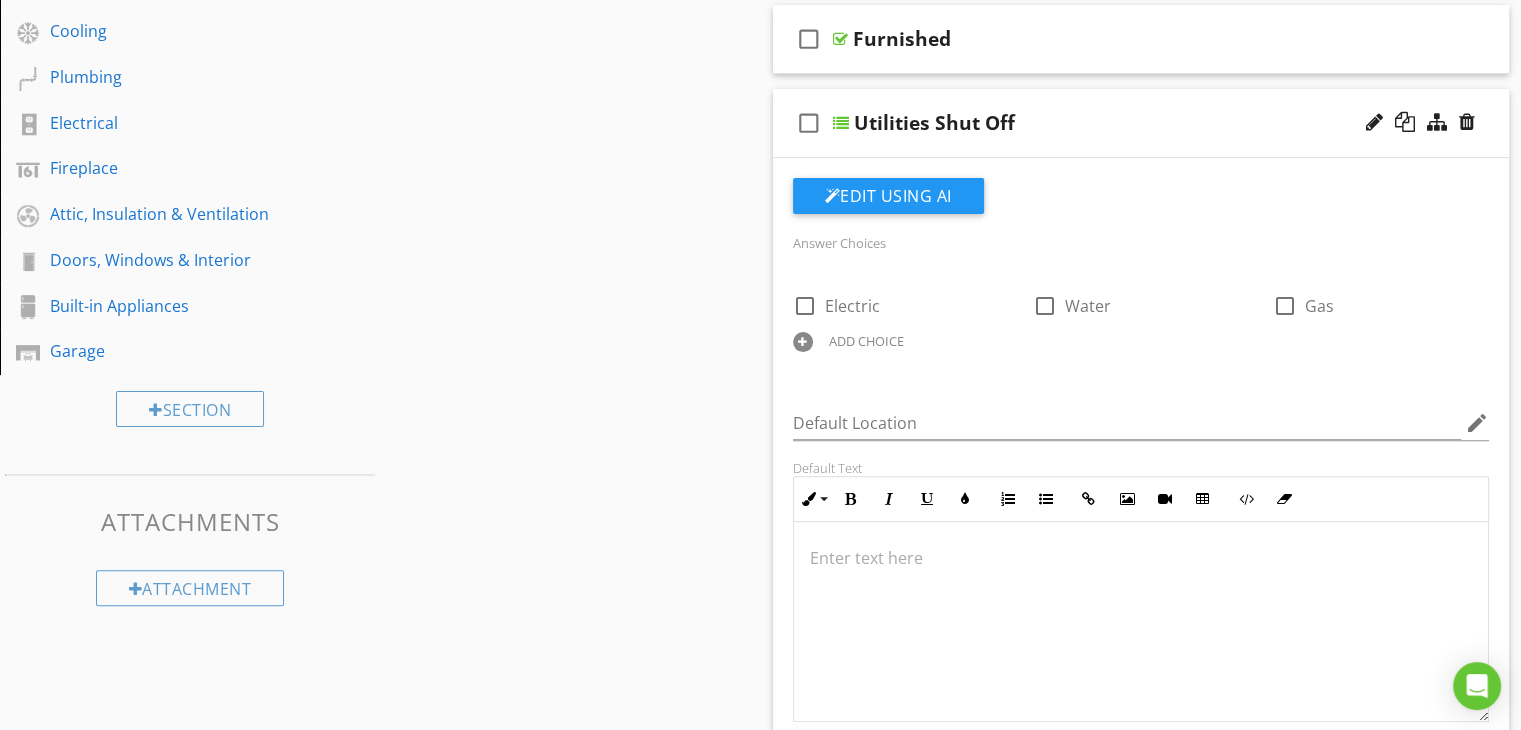 click on "Utilities Shut Off" at bounding box center (934, 123) 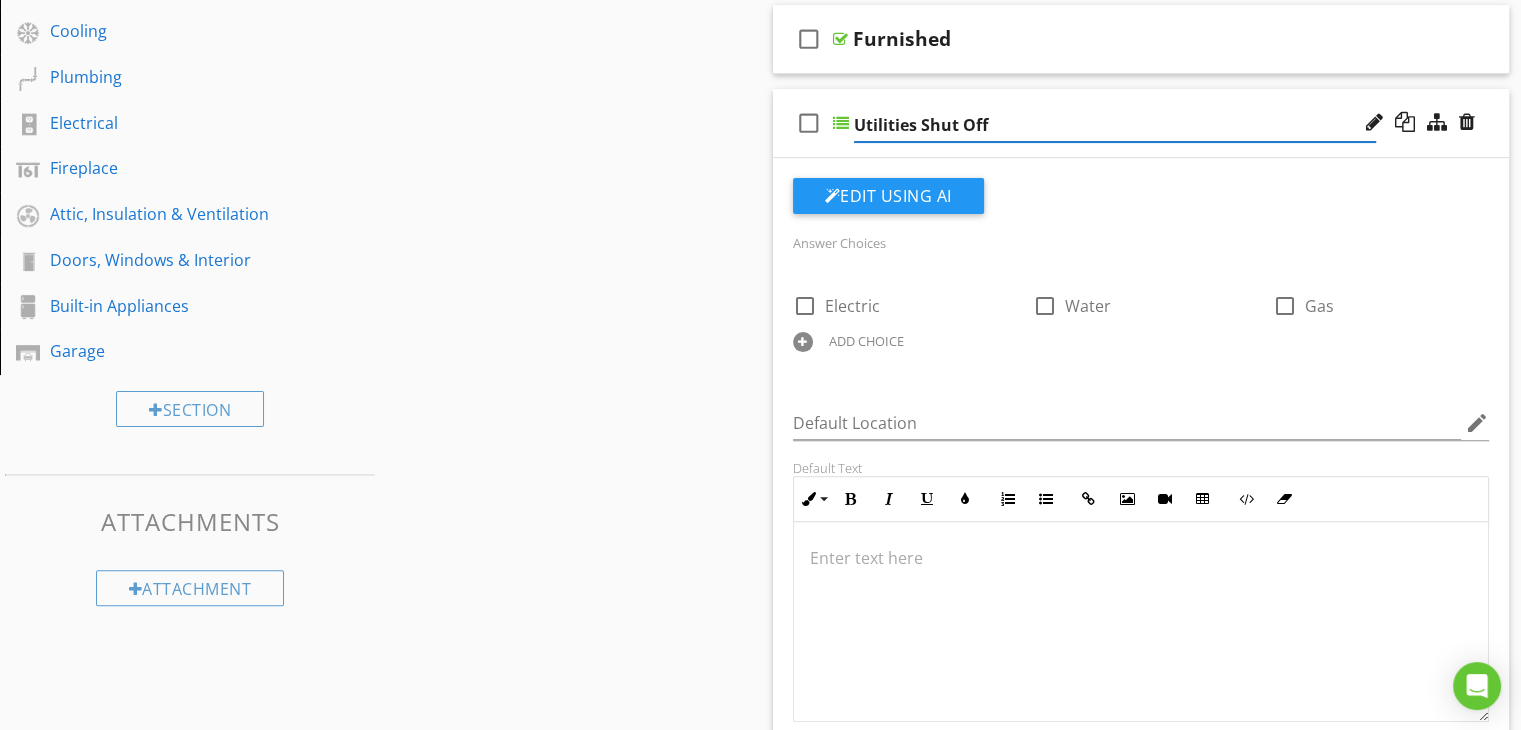 click on "Sections
Inspection Details           Roof           Exterior           Basement, Foundation, Crawlspace & Structure           Heating           Cooling           Plumbing           Electrical           Fireplace           Attic, Insulation & Ventilation           Doors, Windows & Interior           Built-in Appliances           Garage
Section
Attachments
Attachment
Items
General
Item
Comments
New
Informational   check_box_outline_blank     Select All       check_box_outline_blank
In Attendance
check_box_outline_blank
Occupancy
check_box_outline_blank
Furnished
check_box_outline_blank         Utilities Shut Off
Edit Using AI" at bounding box center (760, 612) 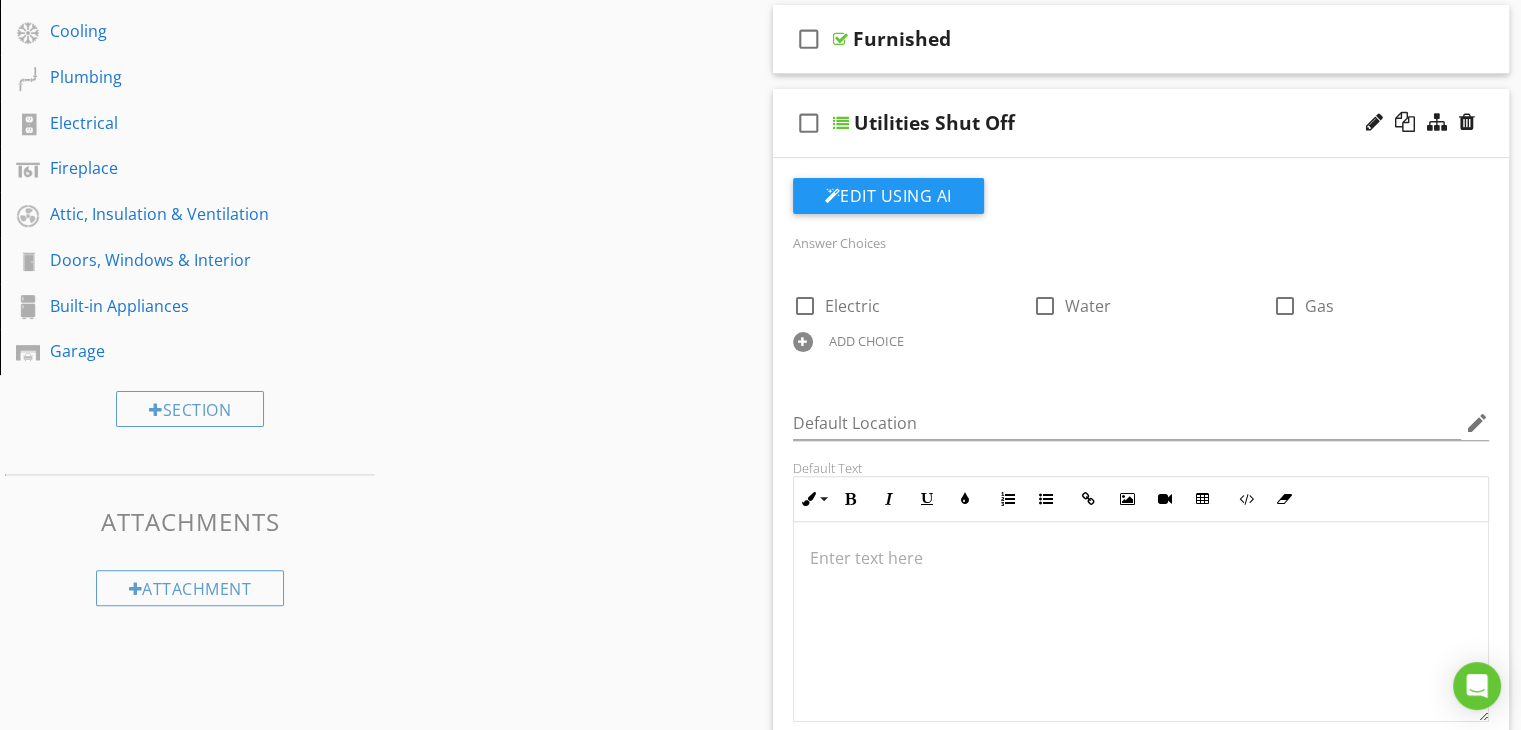 click at bounding box center [841, 123] 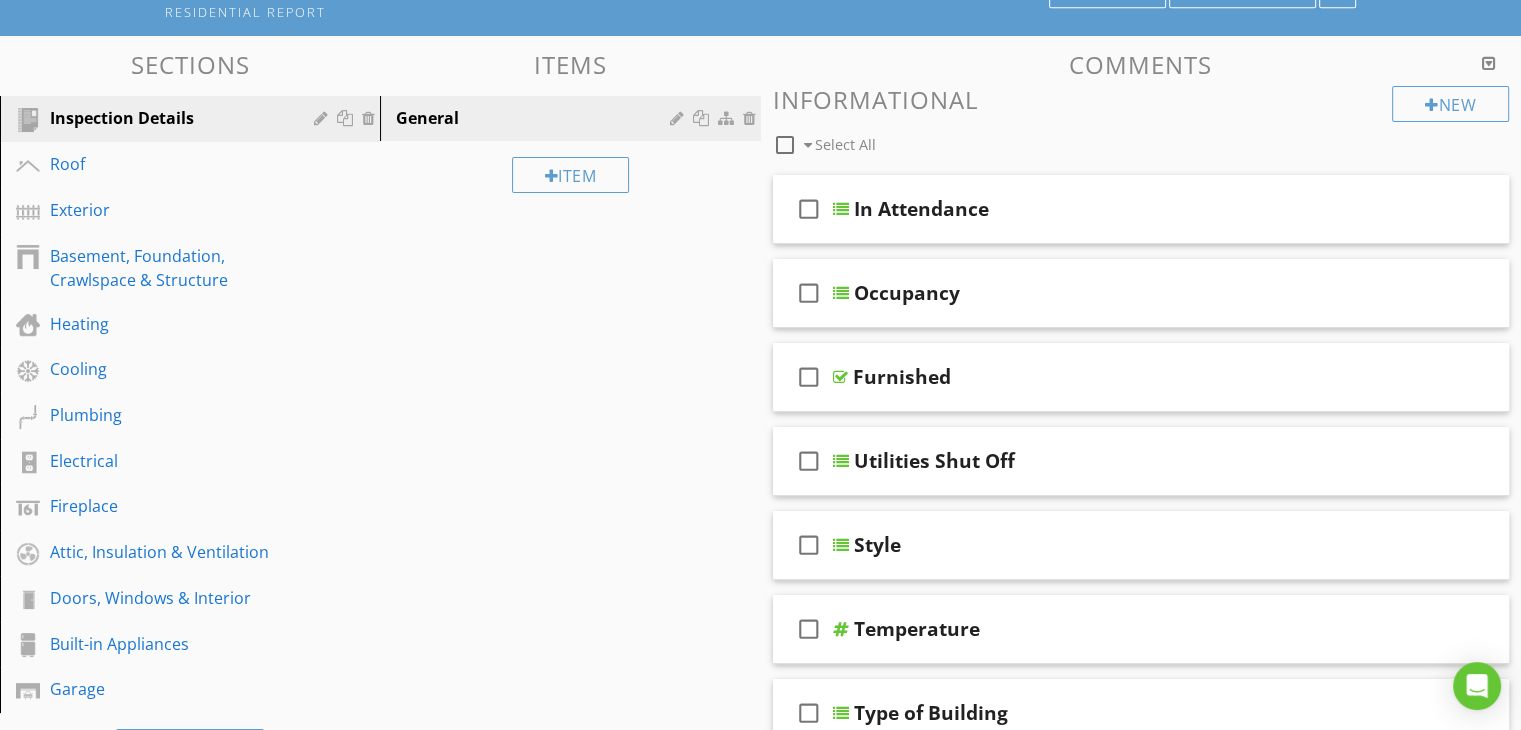 scroll, scrollTop: 123, scrollLeft: 0, axis: vertical 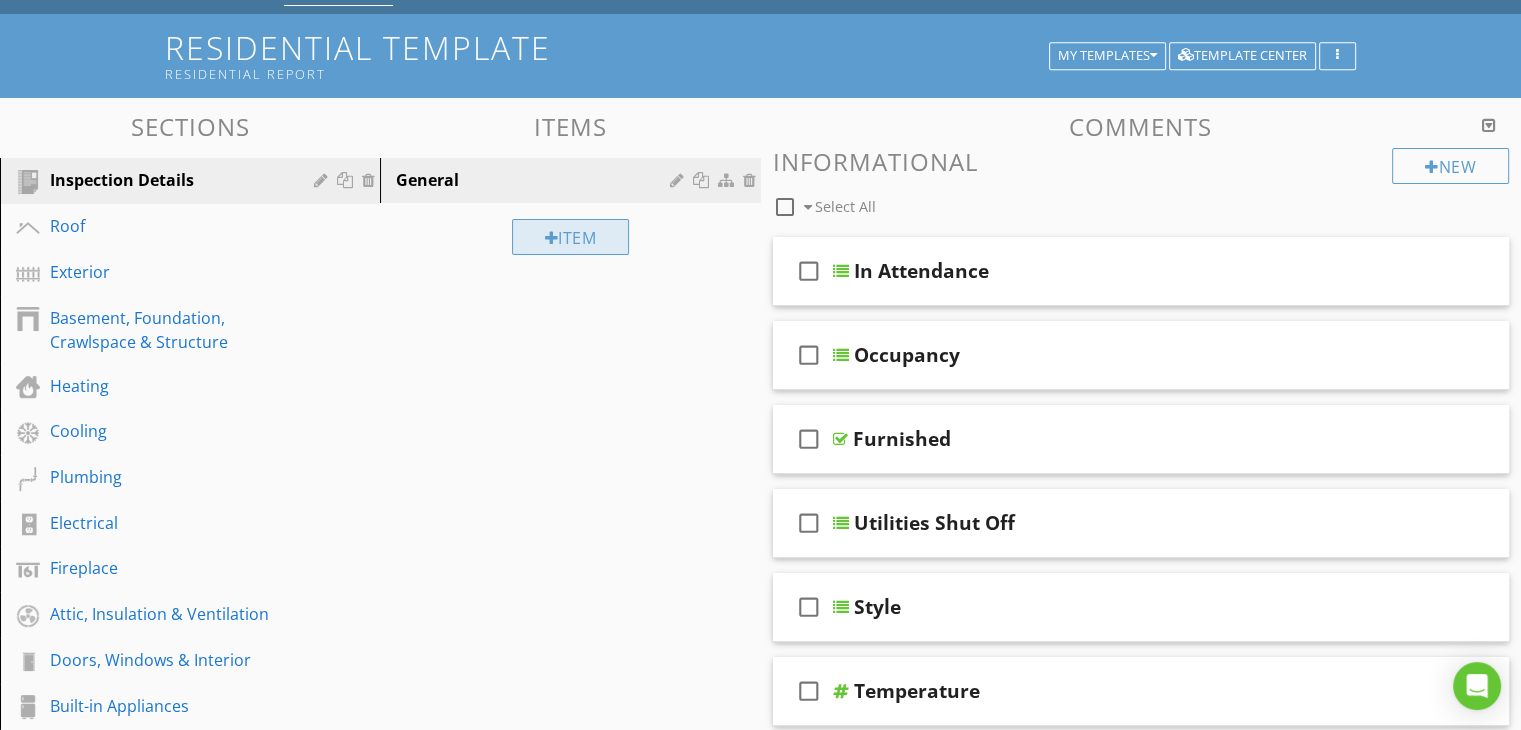click on "Item" at bounding box center [571, 237] 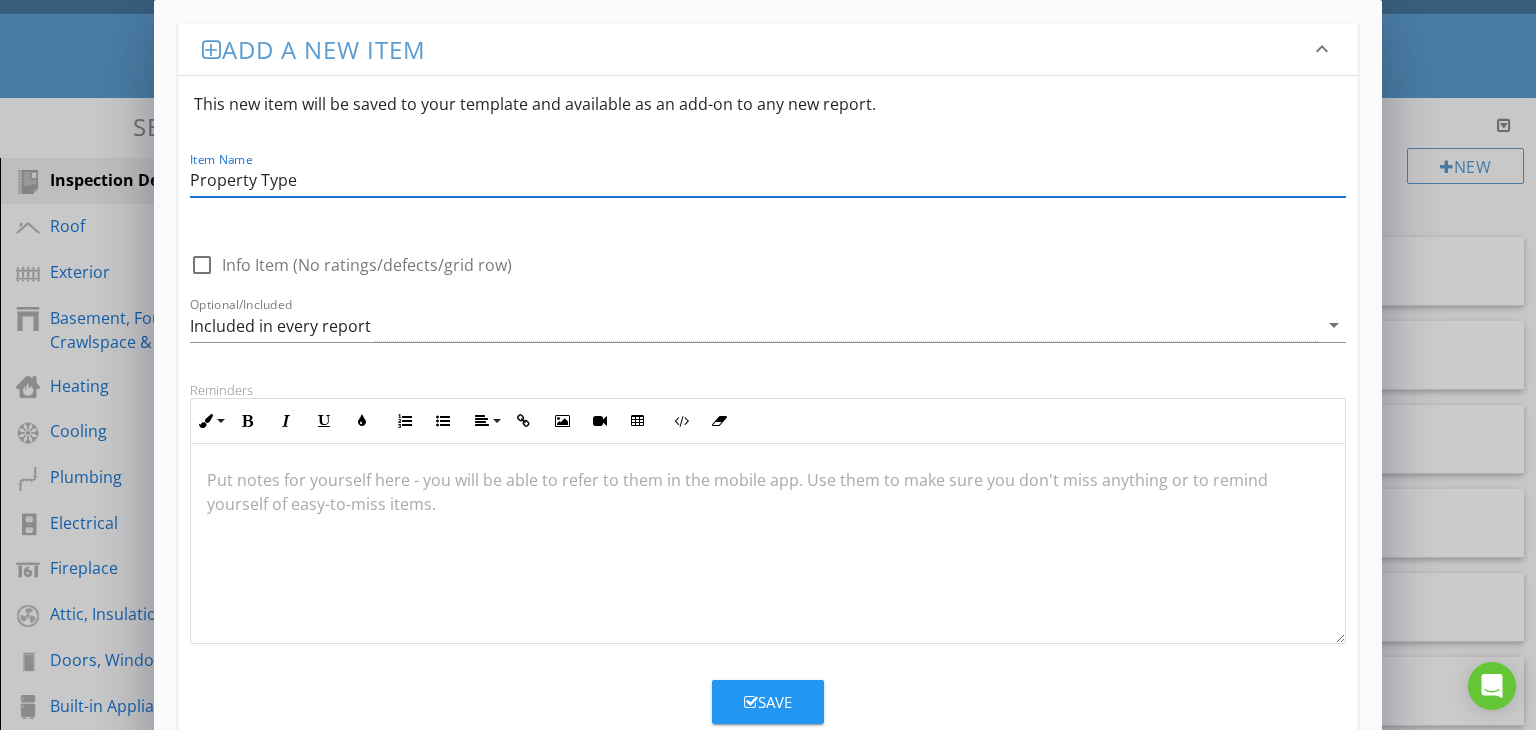 type on "Property Type" 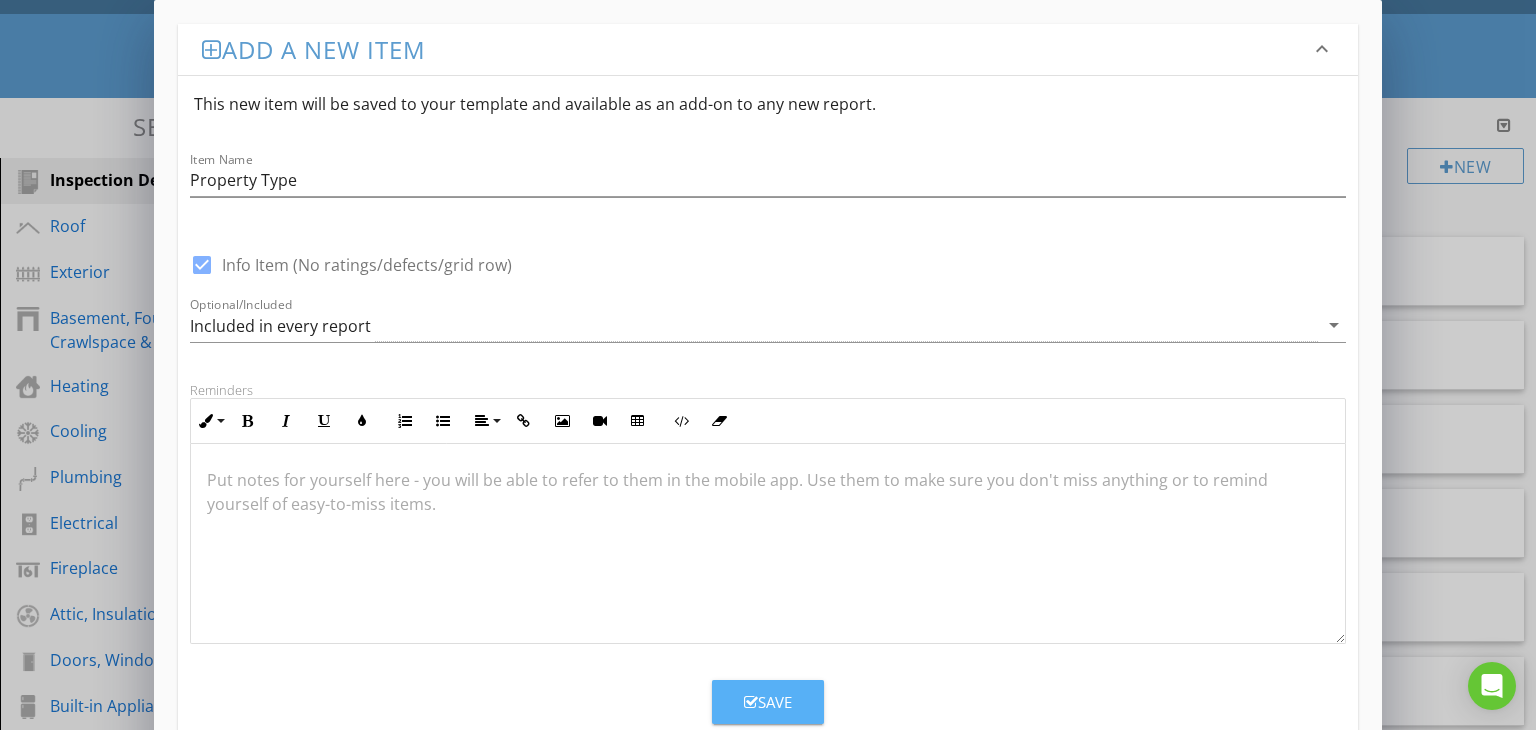 click at bounding box center (751, 702) 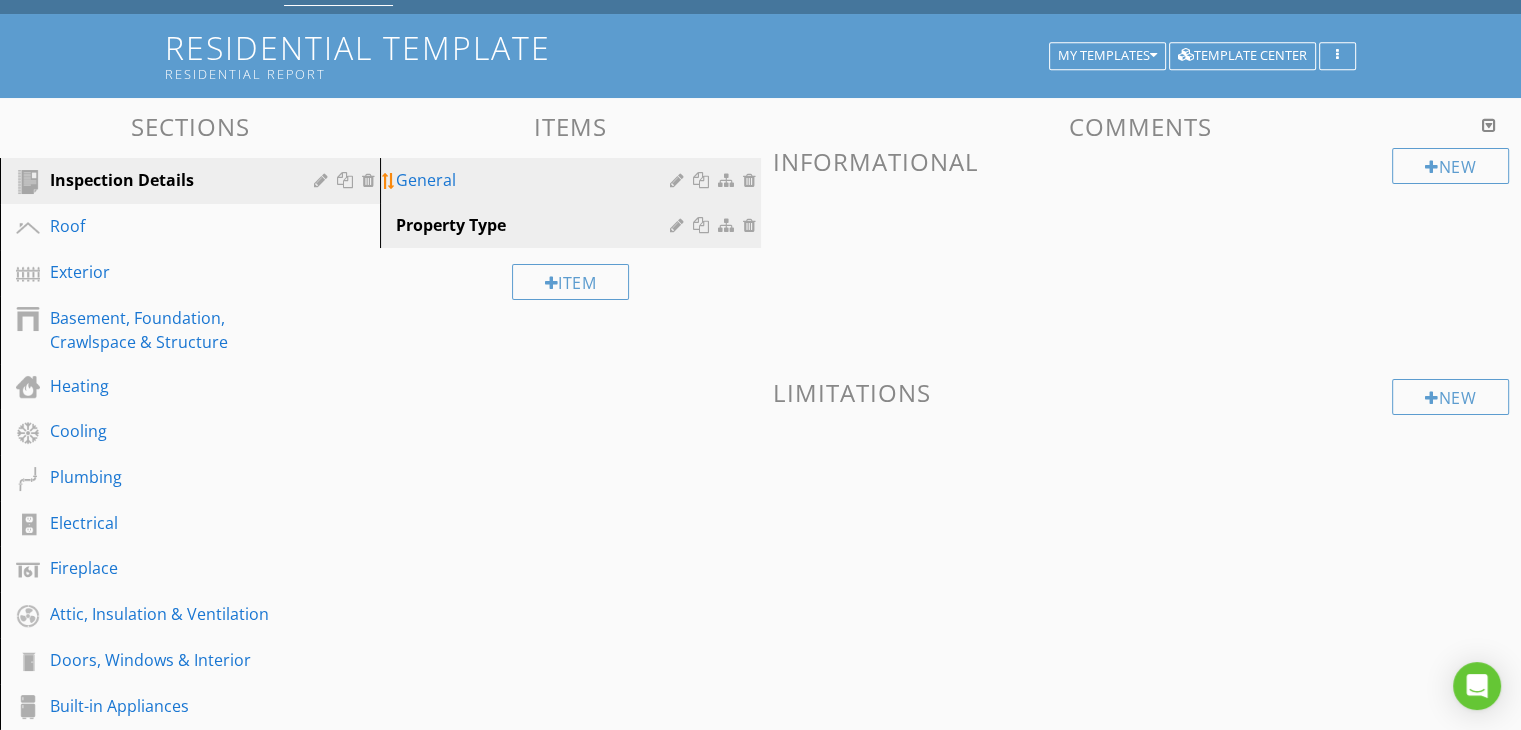 click on "General" at bounding box center (535, 180) 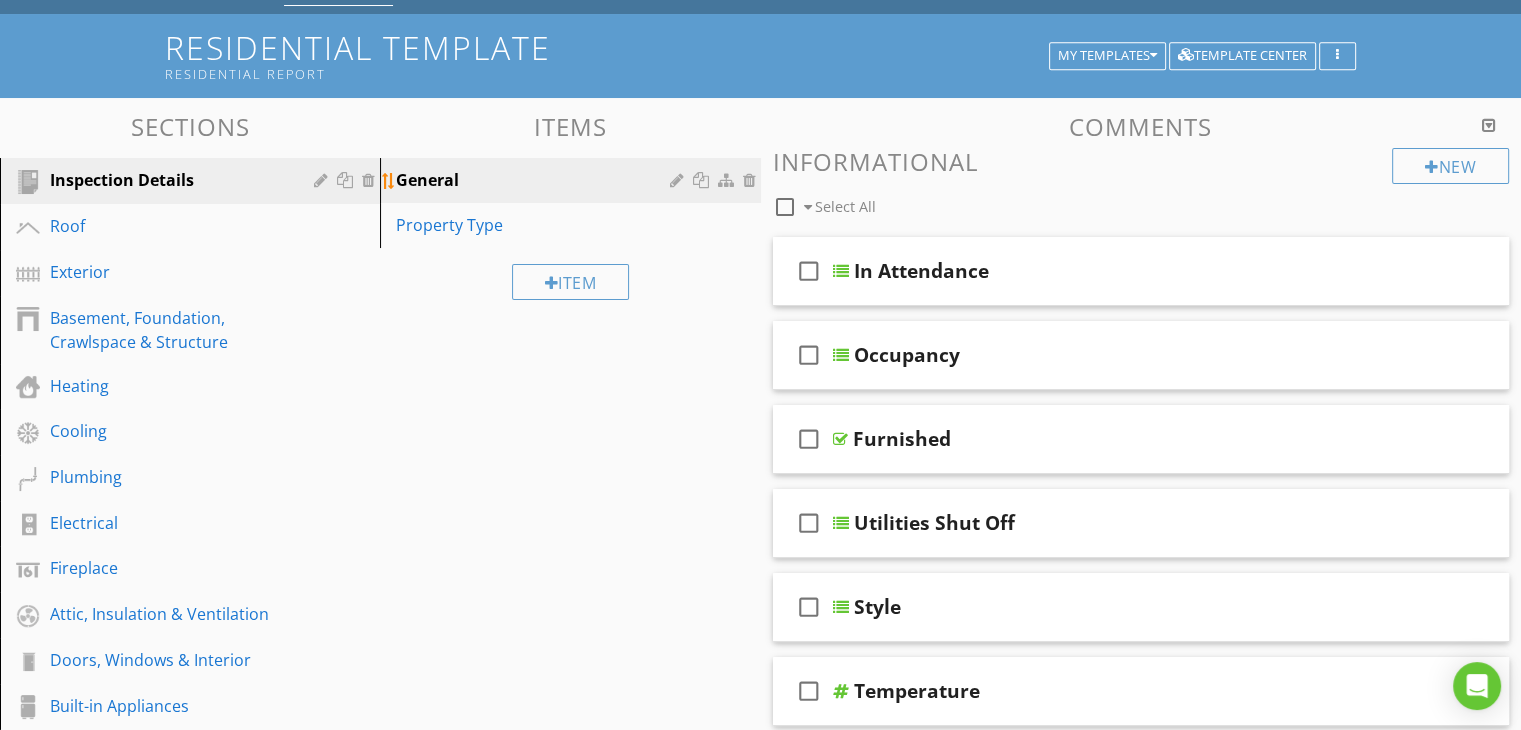 drag, startPoint x: 544, startPoint y: 192, endPoint x: 531, endPoint y: 186, distance: 14.3178215 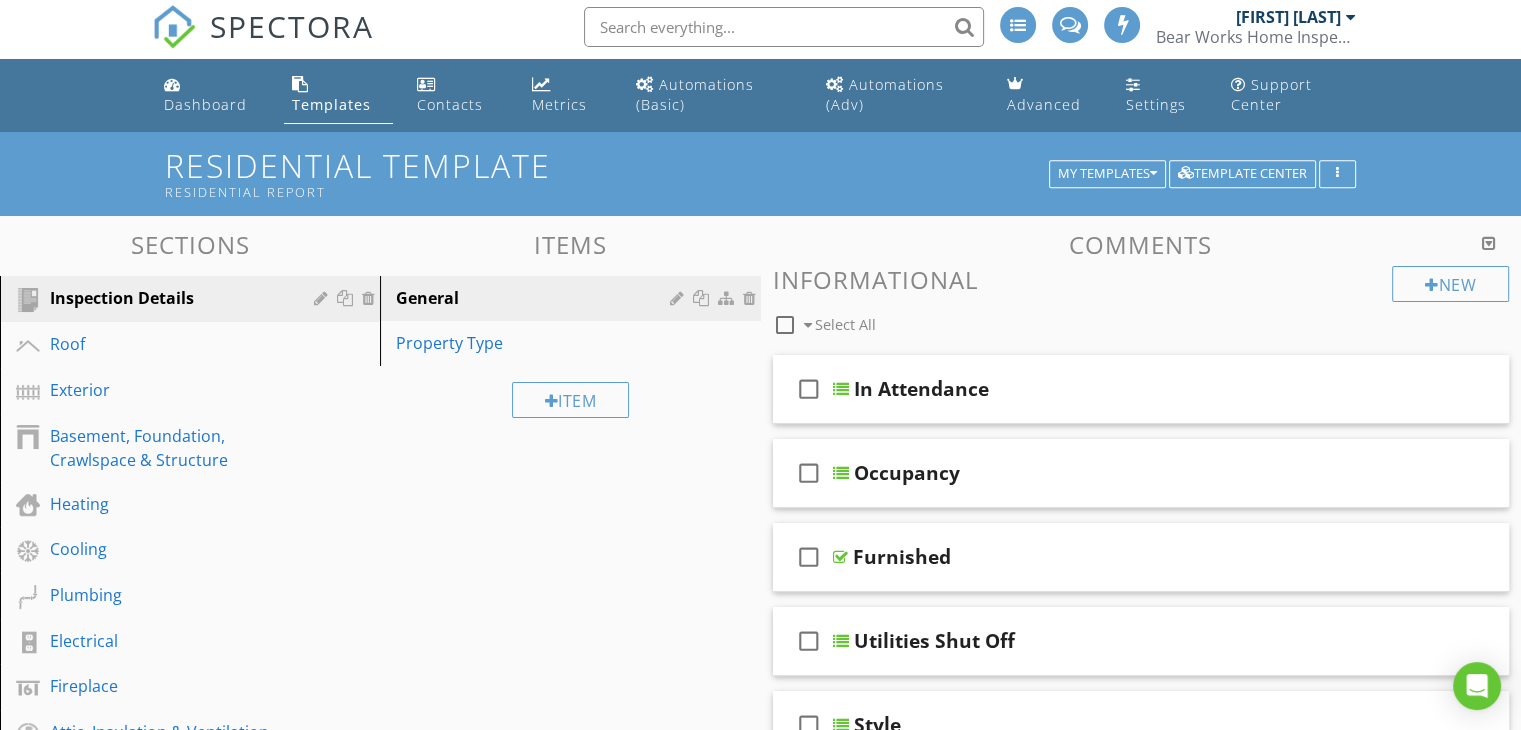scroll, scrollTop: 0, scrollLeft: 0, axis: both 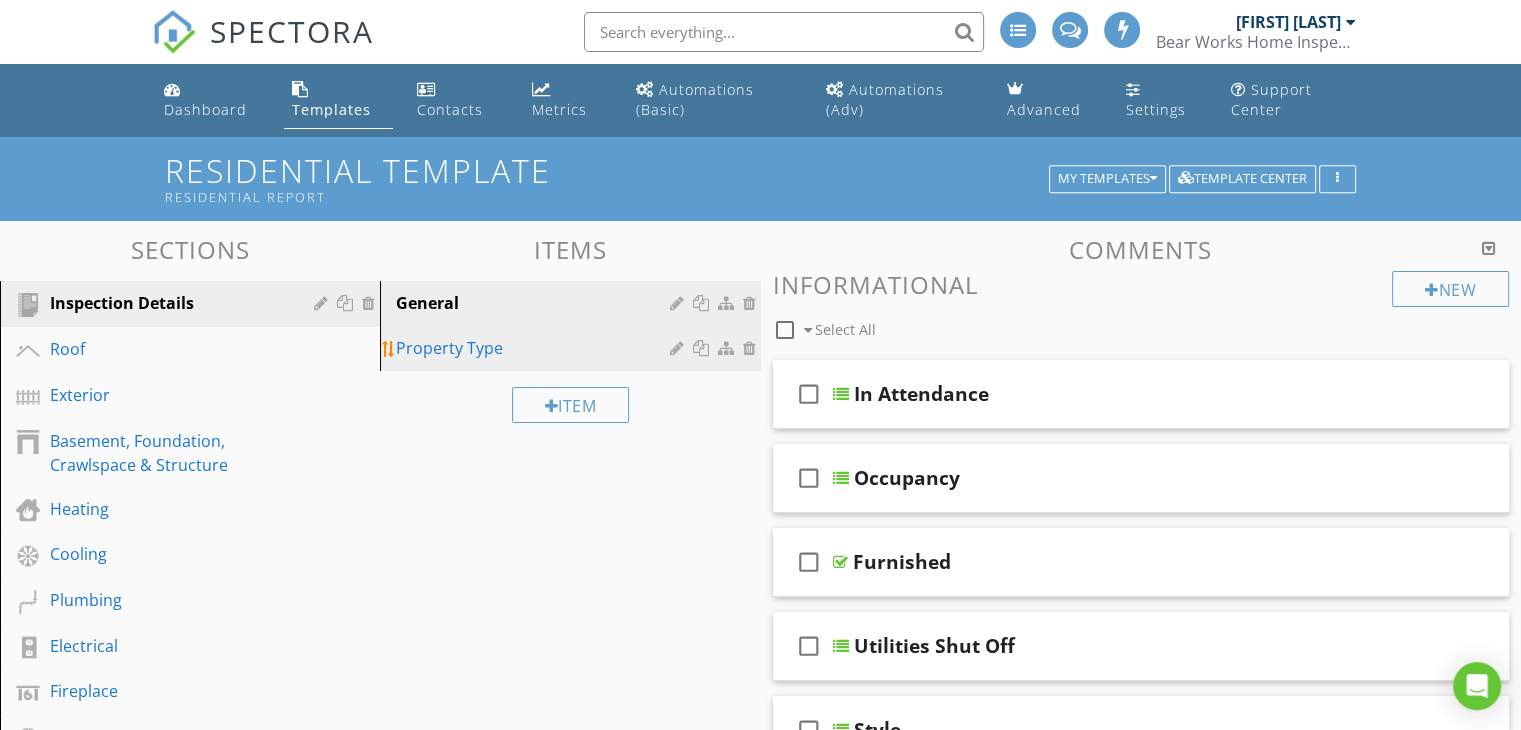 click on "Property Type" at bounding box center [573, 348] 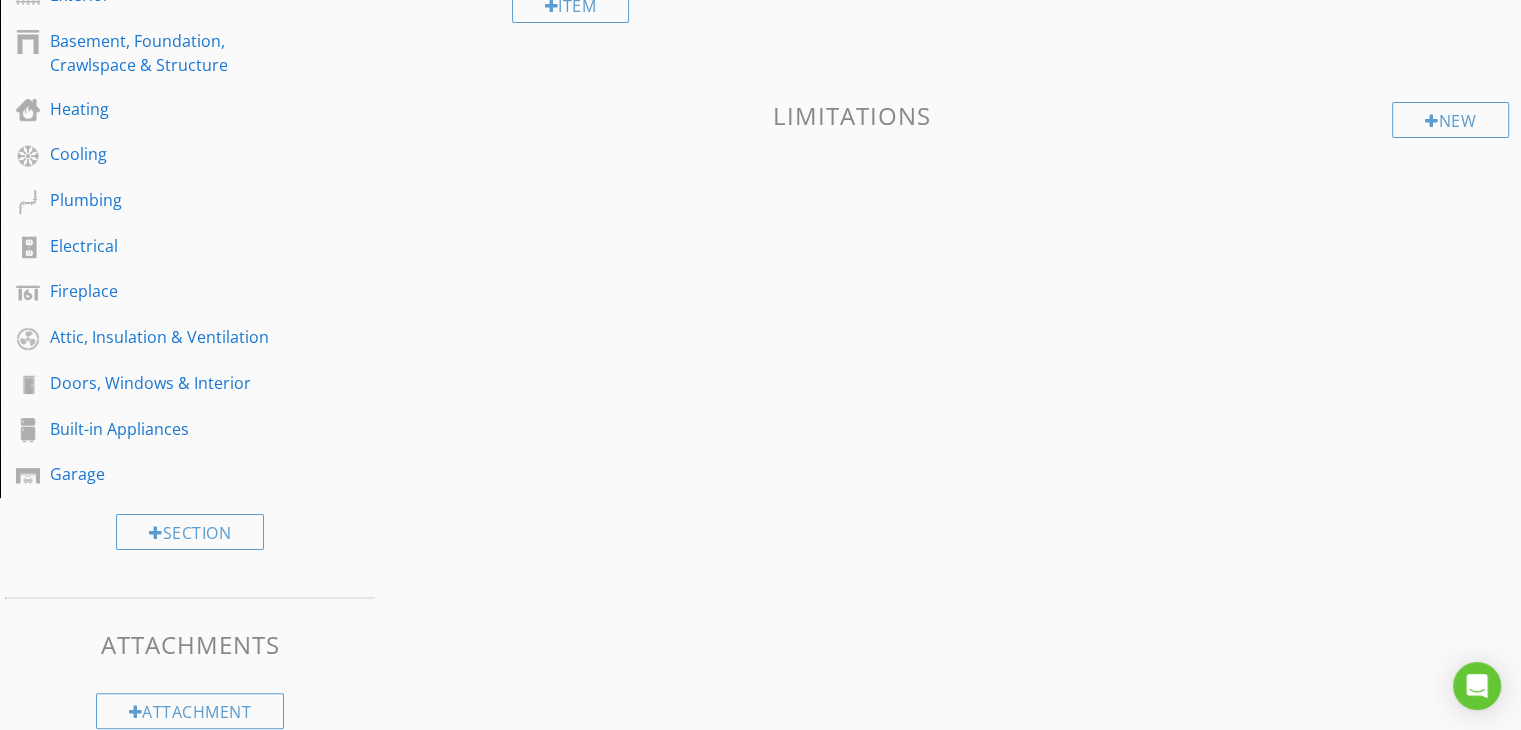 scroll, scrollTop: 0, scrollLeft: 0, axis: both 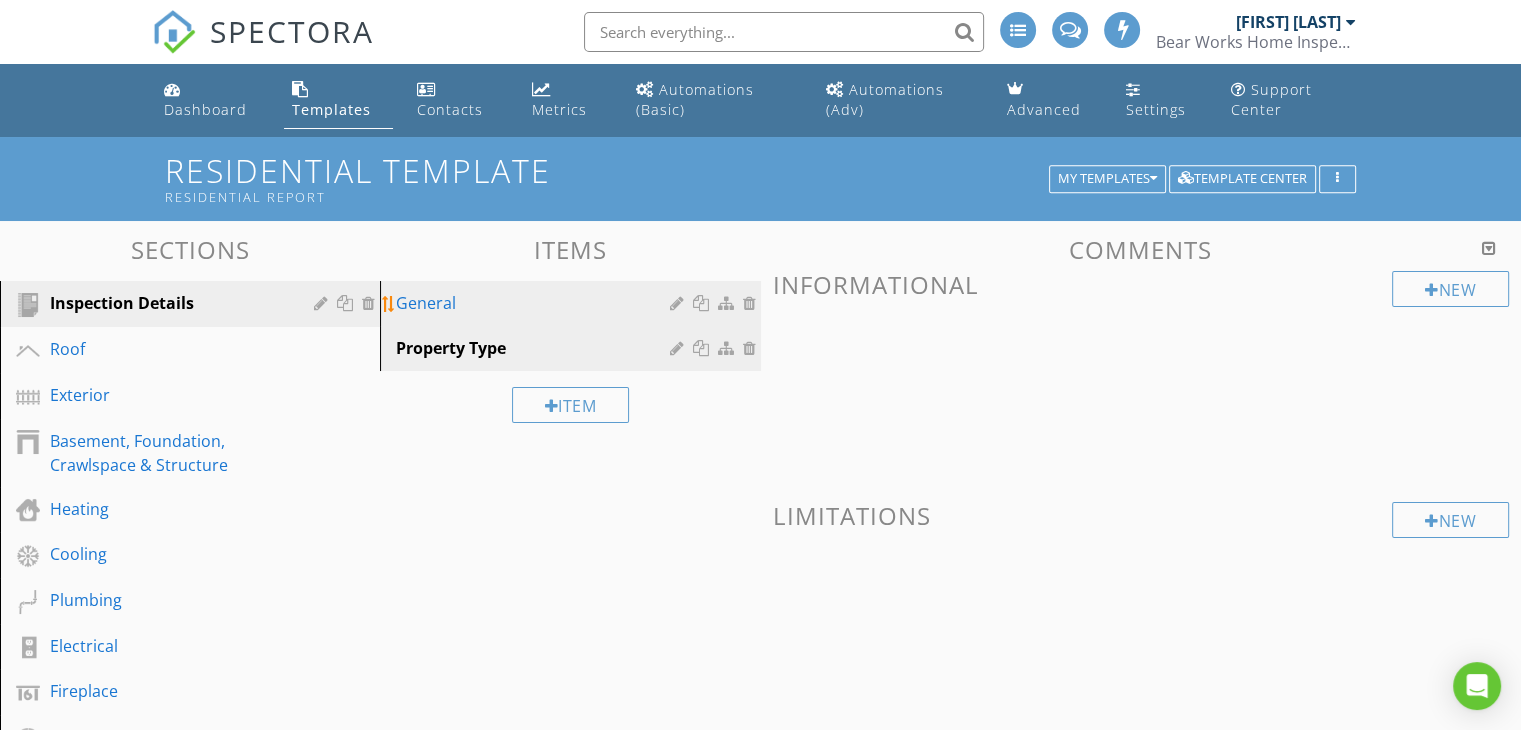 click on "General" at bounding box center (535, 303) 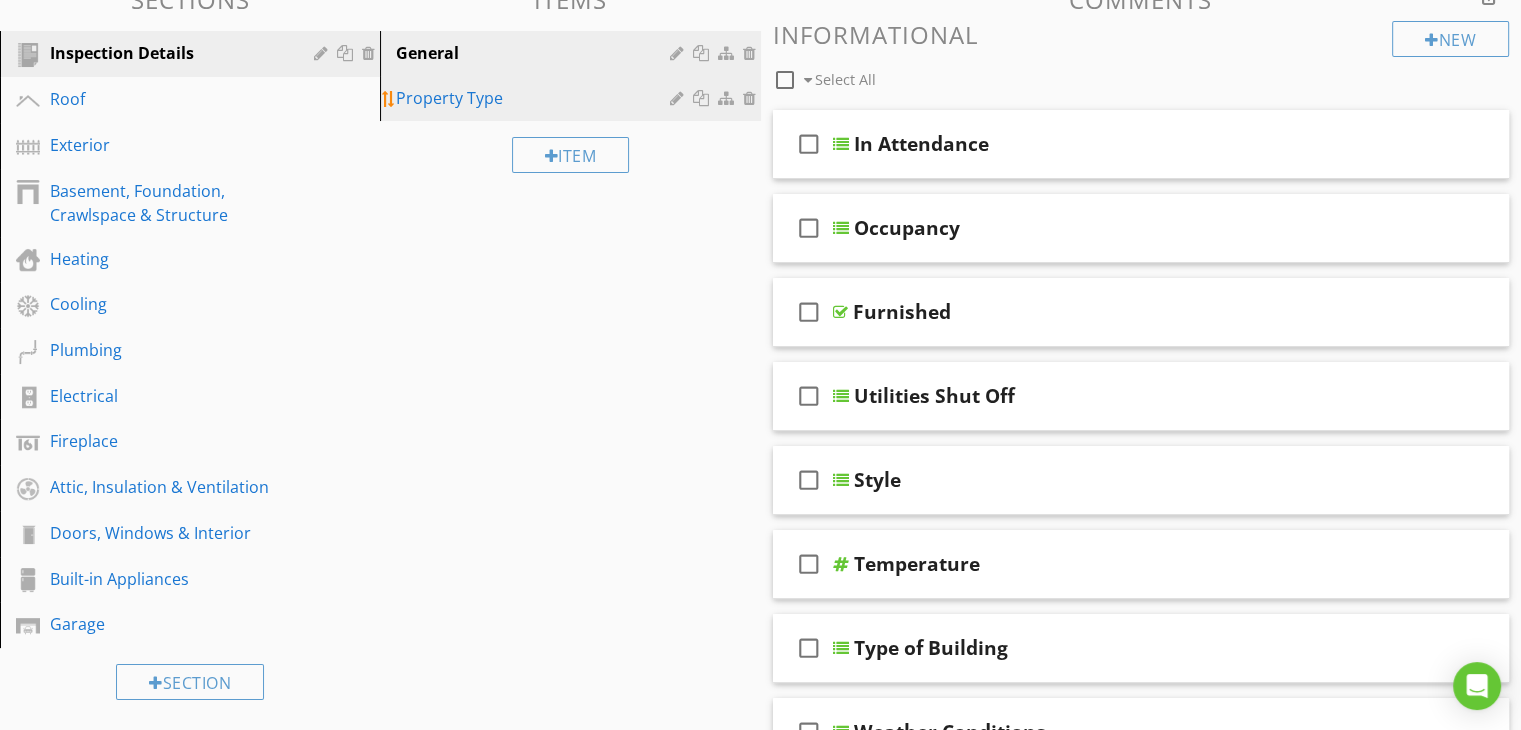 scroll, scrollTop: 0, scrollLeft: 0, axis: both 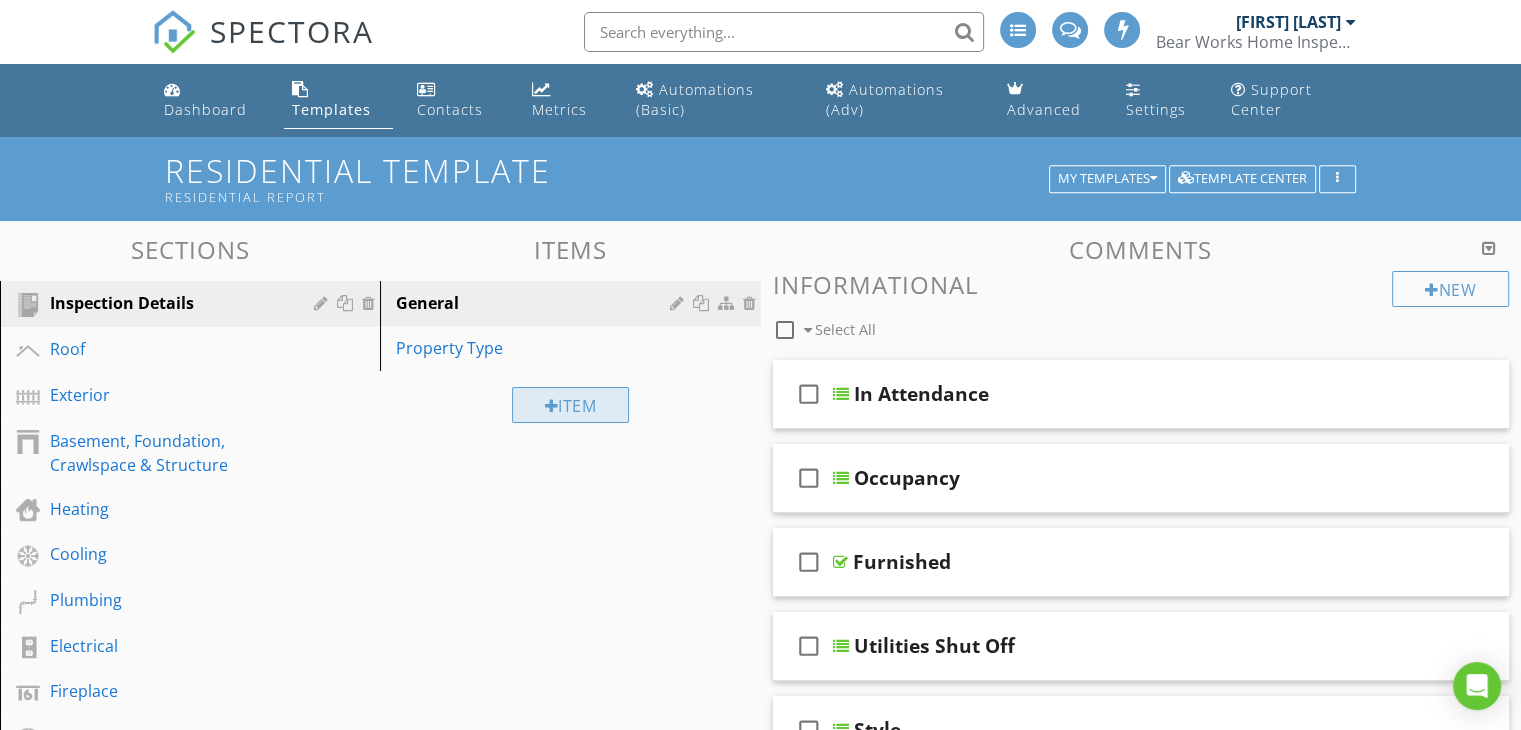 click on "Item" at bounding box center (571, 405) 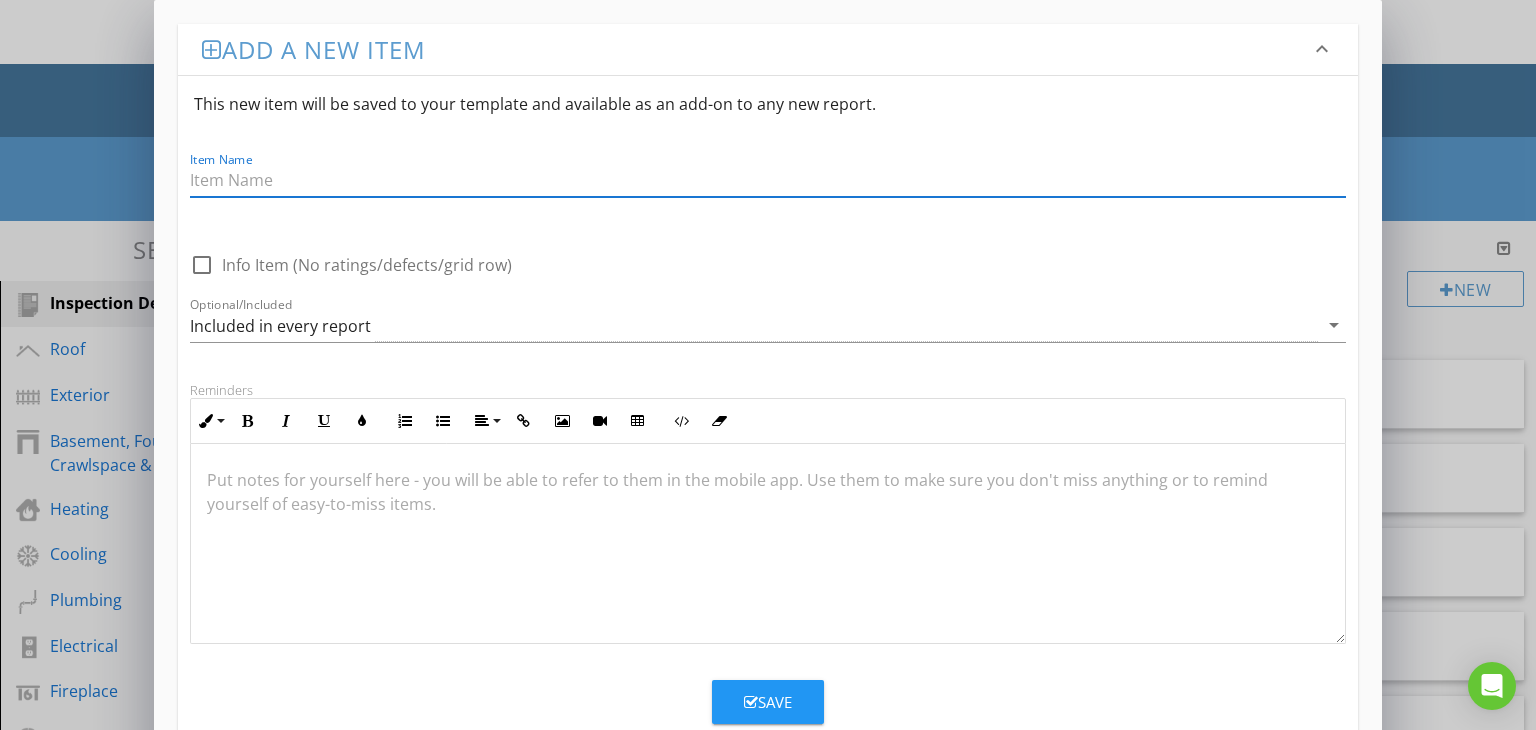 type on "P" 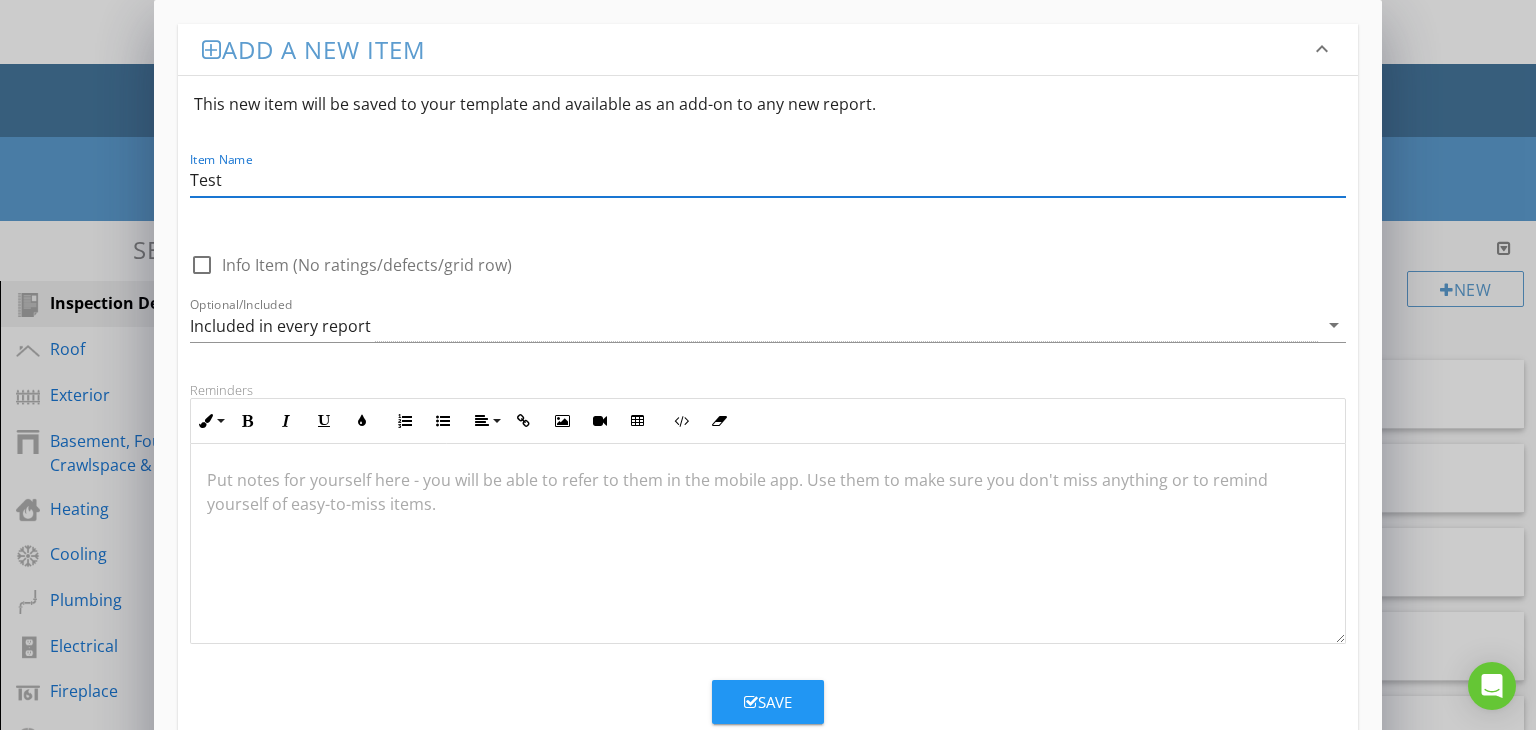 type on "Test" 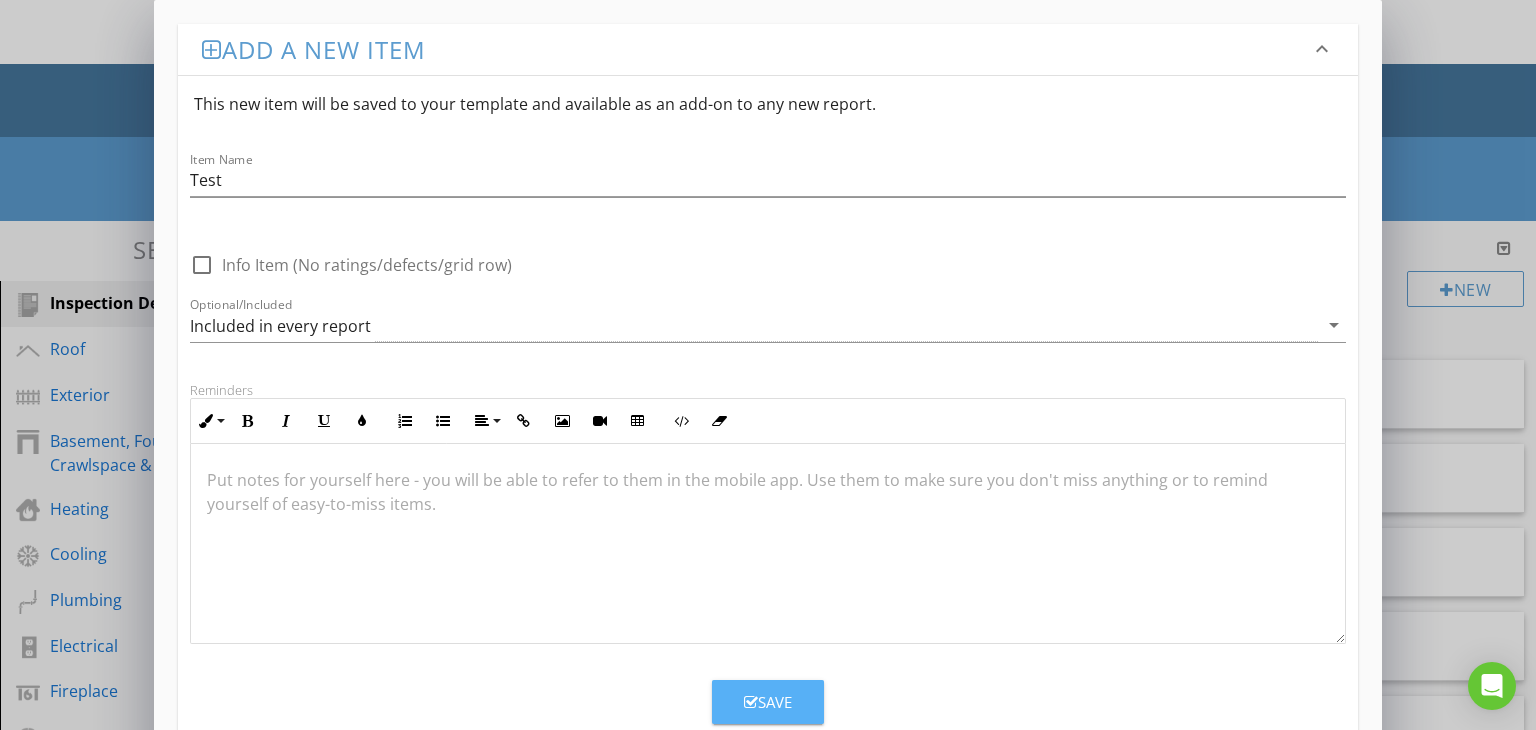 click on "Save" at bounding box center (768, 702) 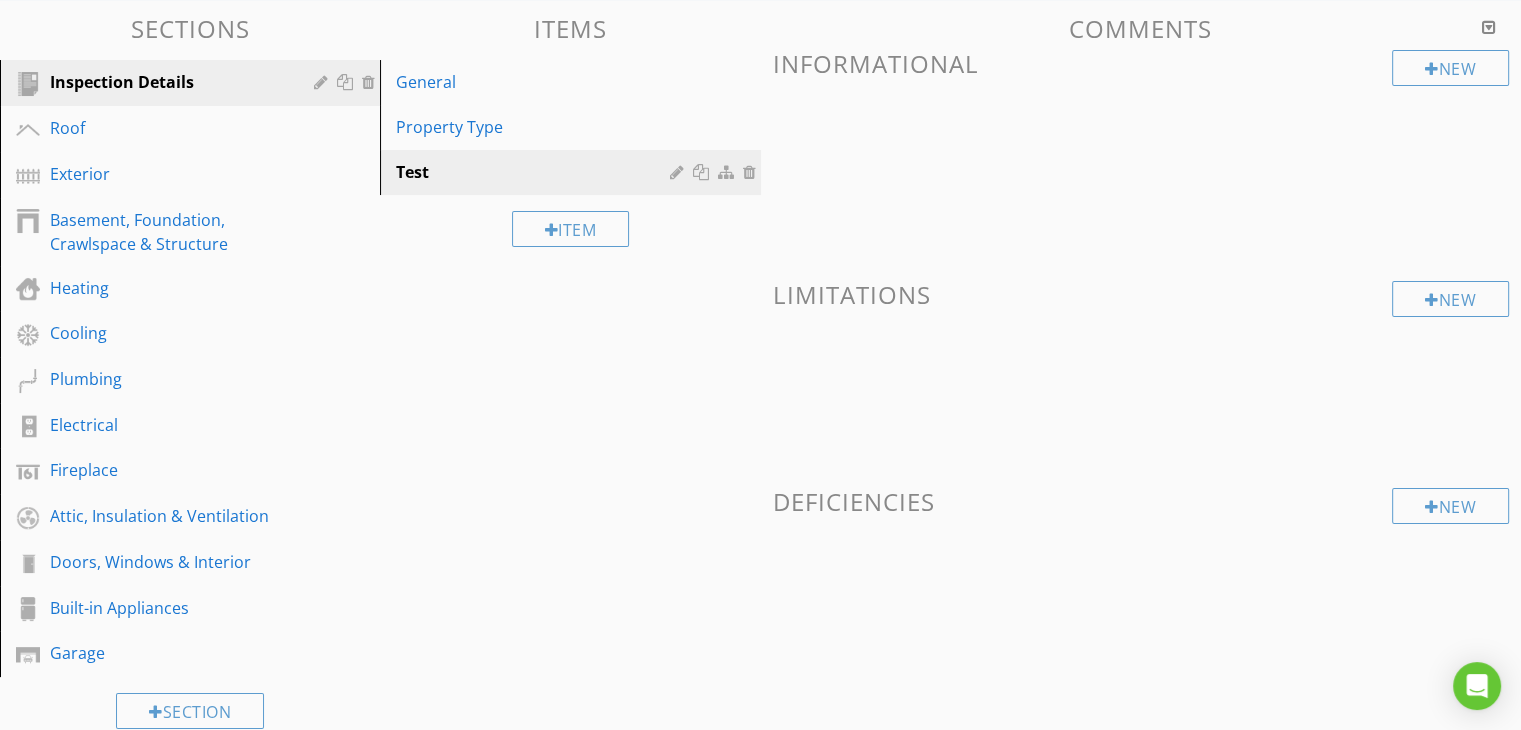 scroll, scrollTop: 0, scrollLeft: 0, axis: both 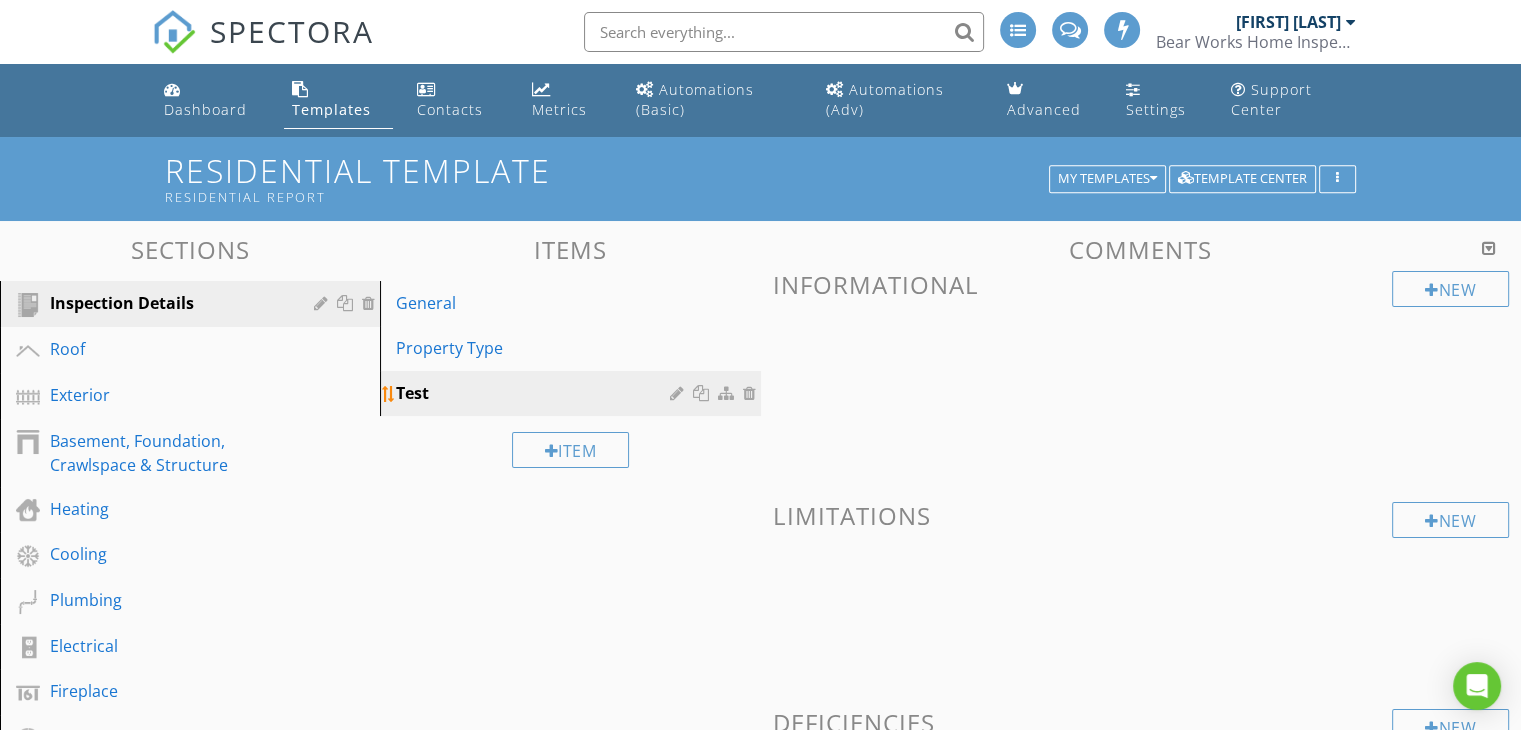 click at bounding box center (752, 393) 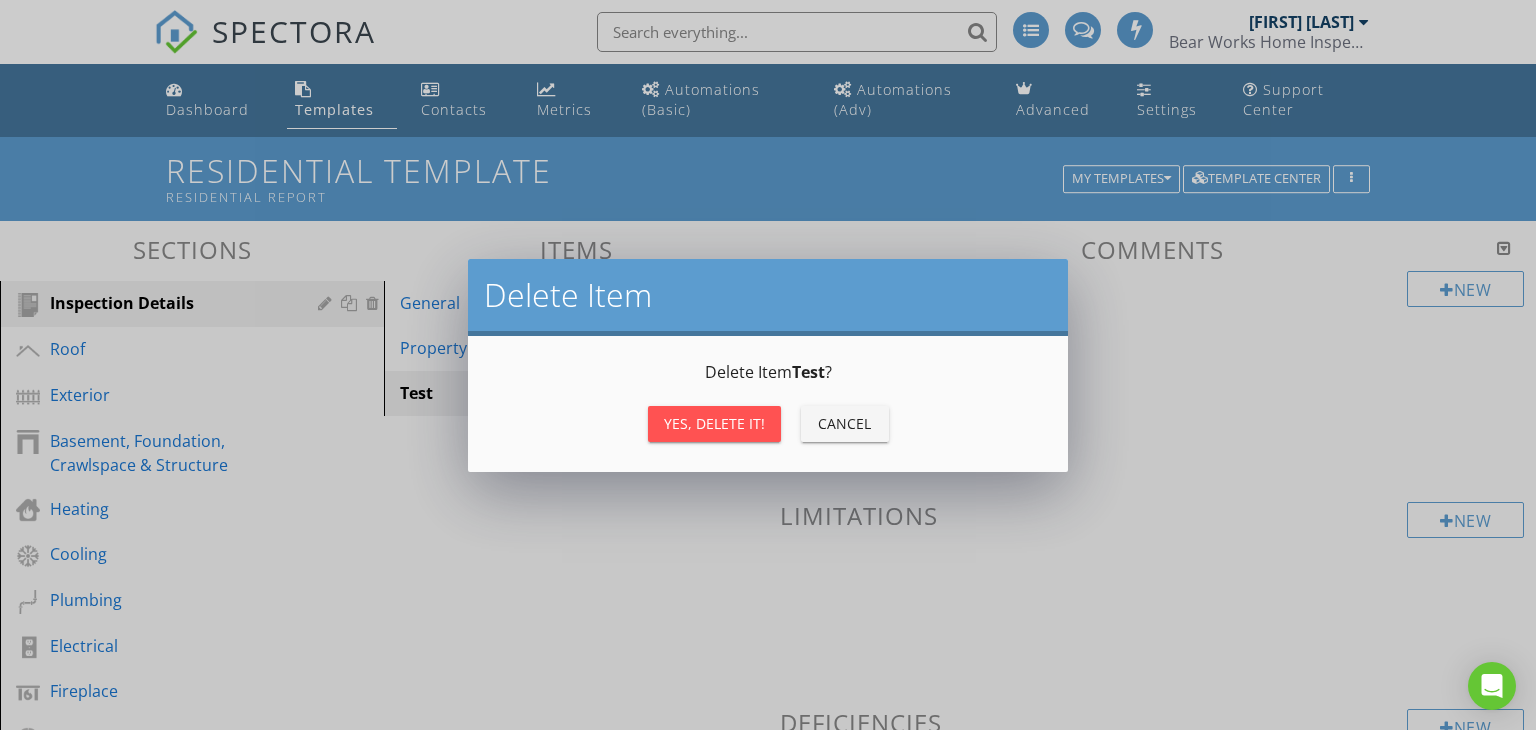 click on "Yes, Delete it!" at bounding box center (714, 423) 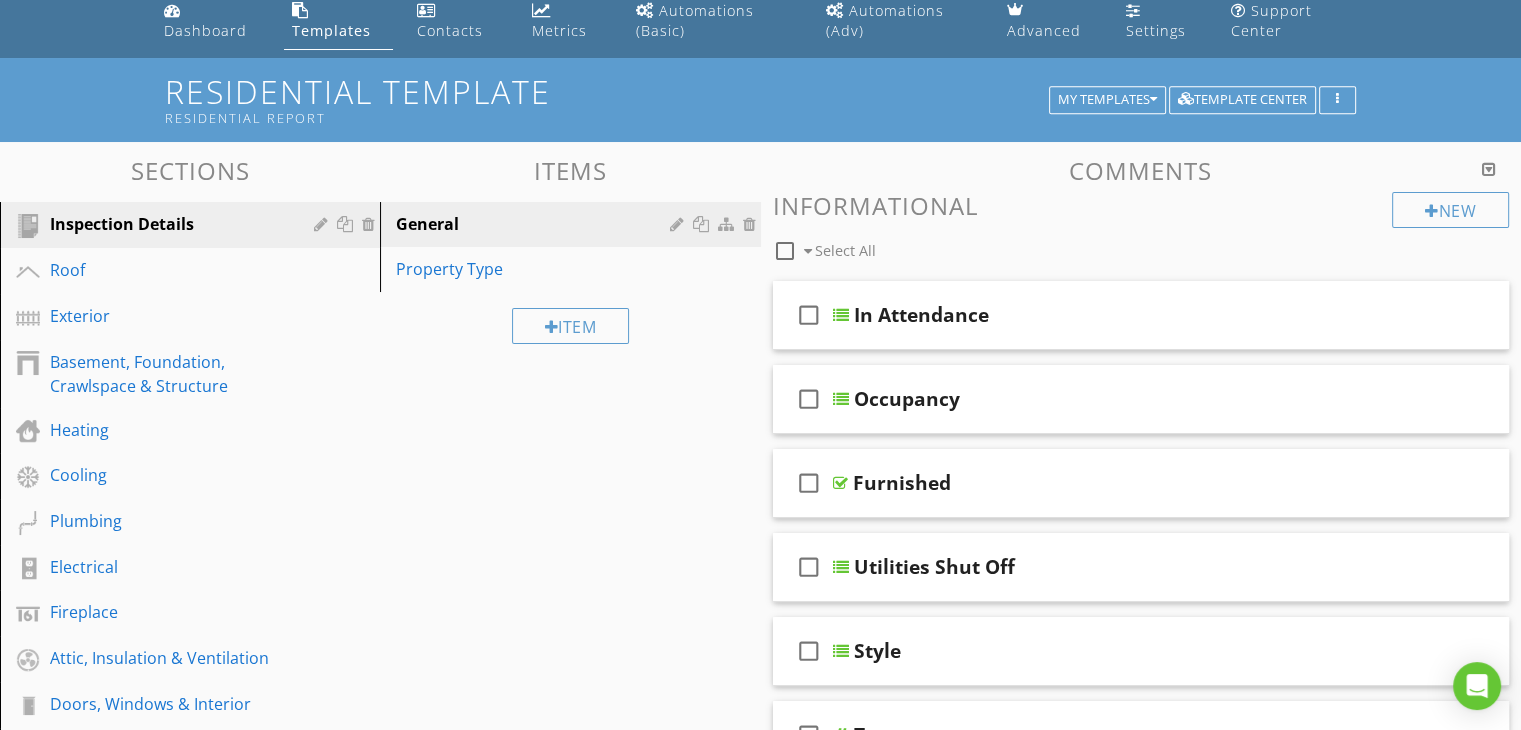 scroll, scrollTop: 200, scrollLeft: 0, axis: vertical 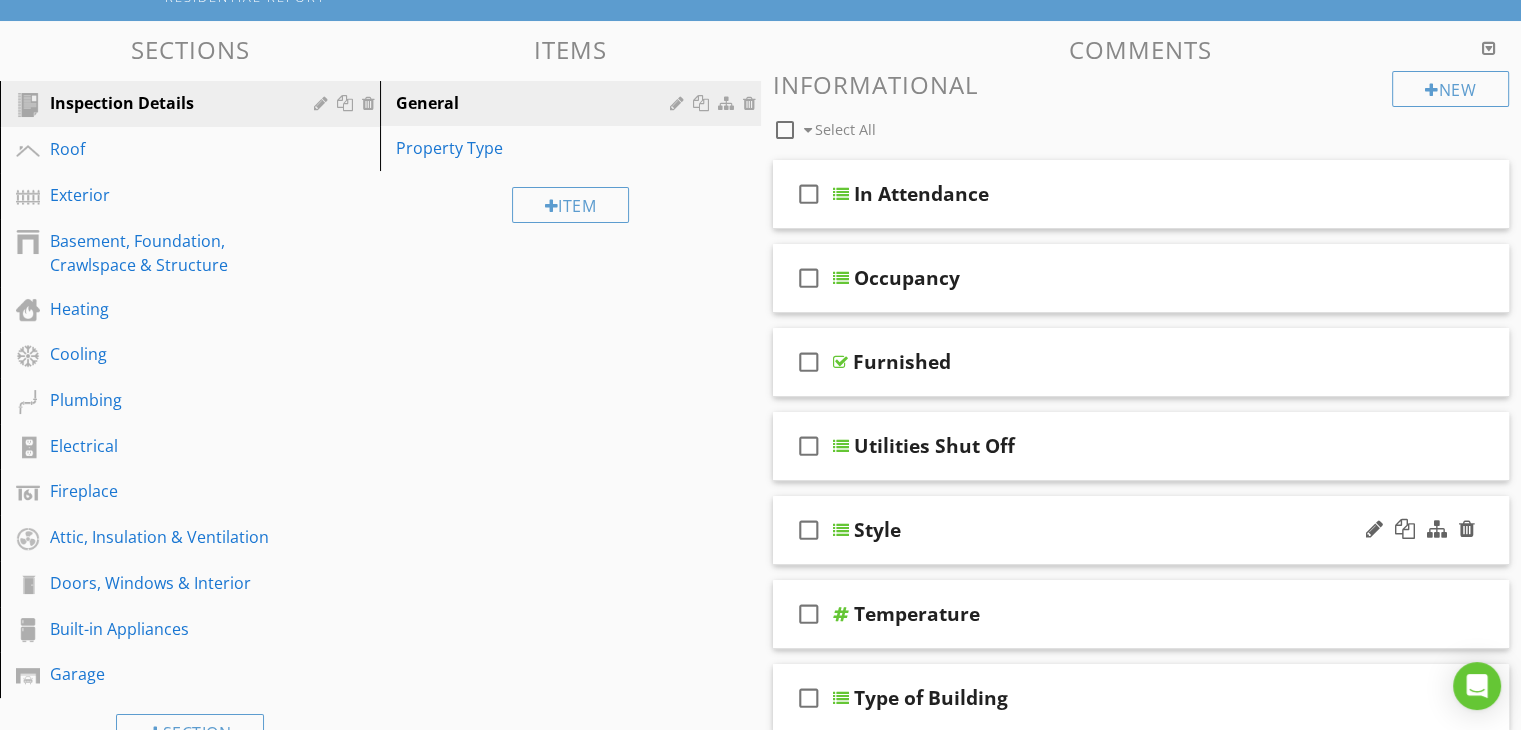 click on "Style" at bounding box center (877, 530) 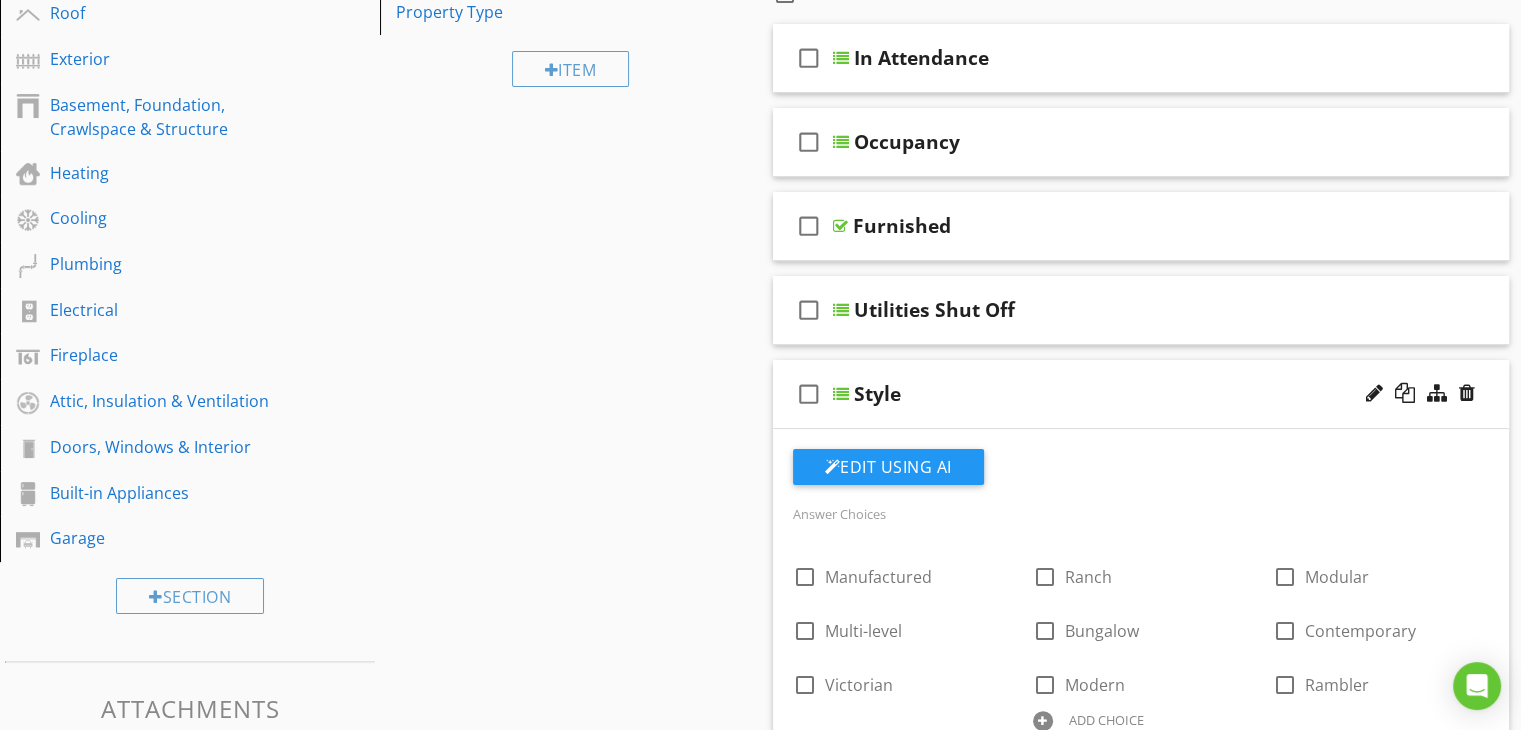 scroll, scrollTop: 400, scrollLeft: 0, axis: vertical 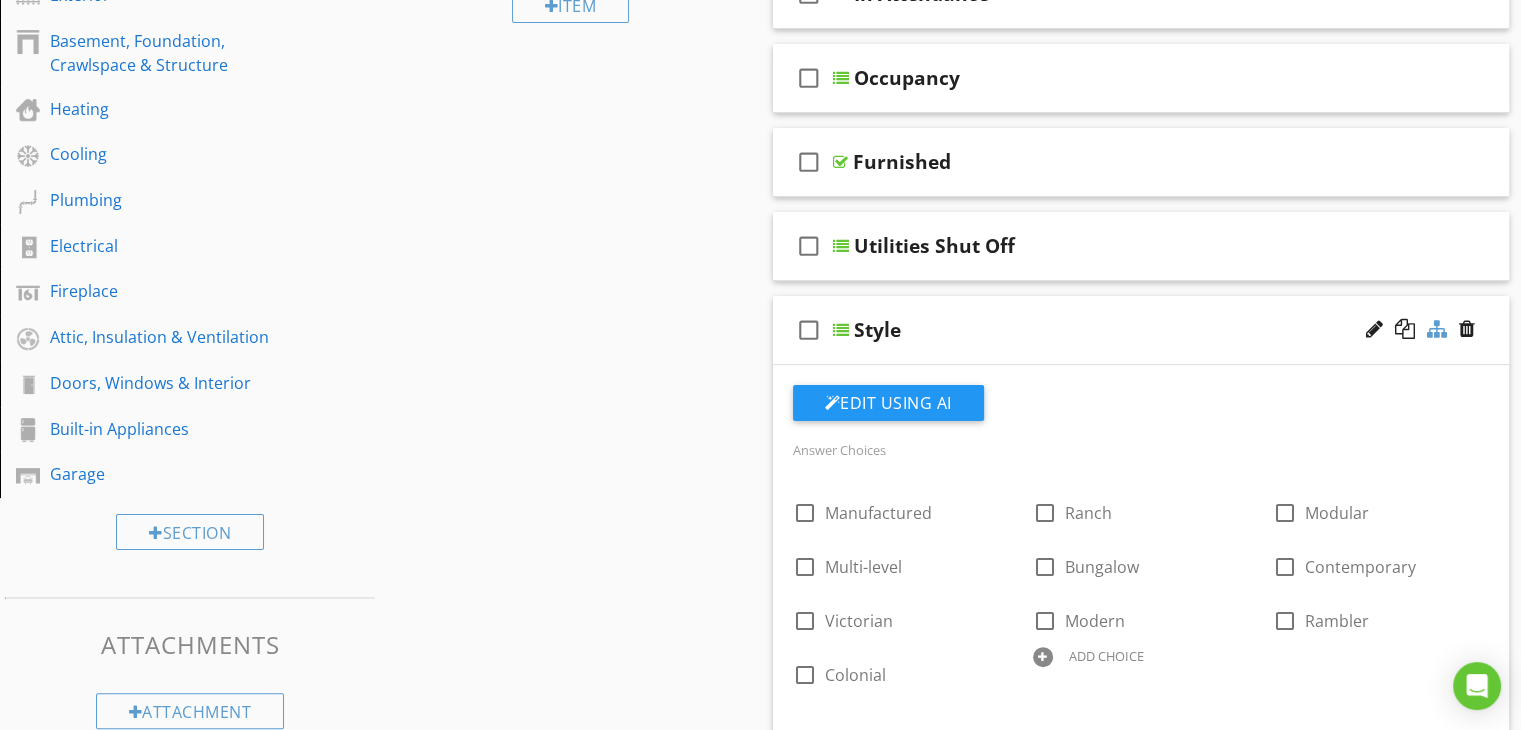 click at bounding box center (1437, 329) 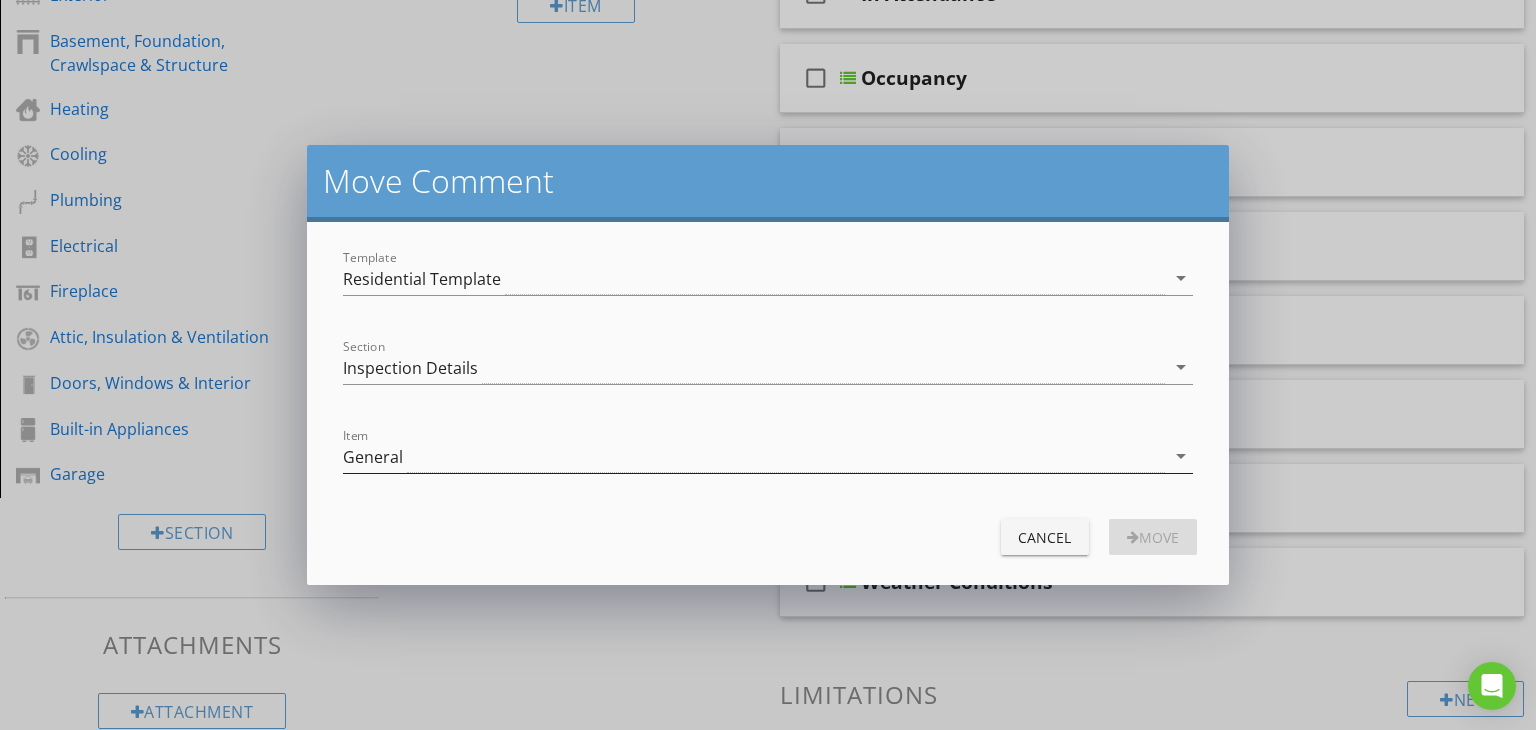 click on "General" at bounding box center [754, 456] 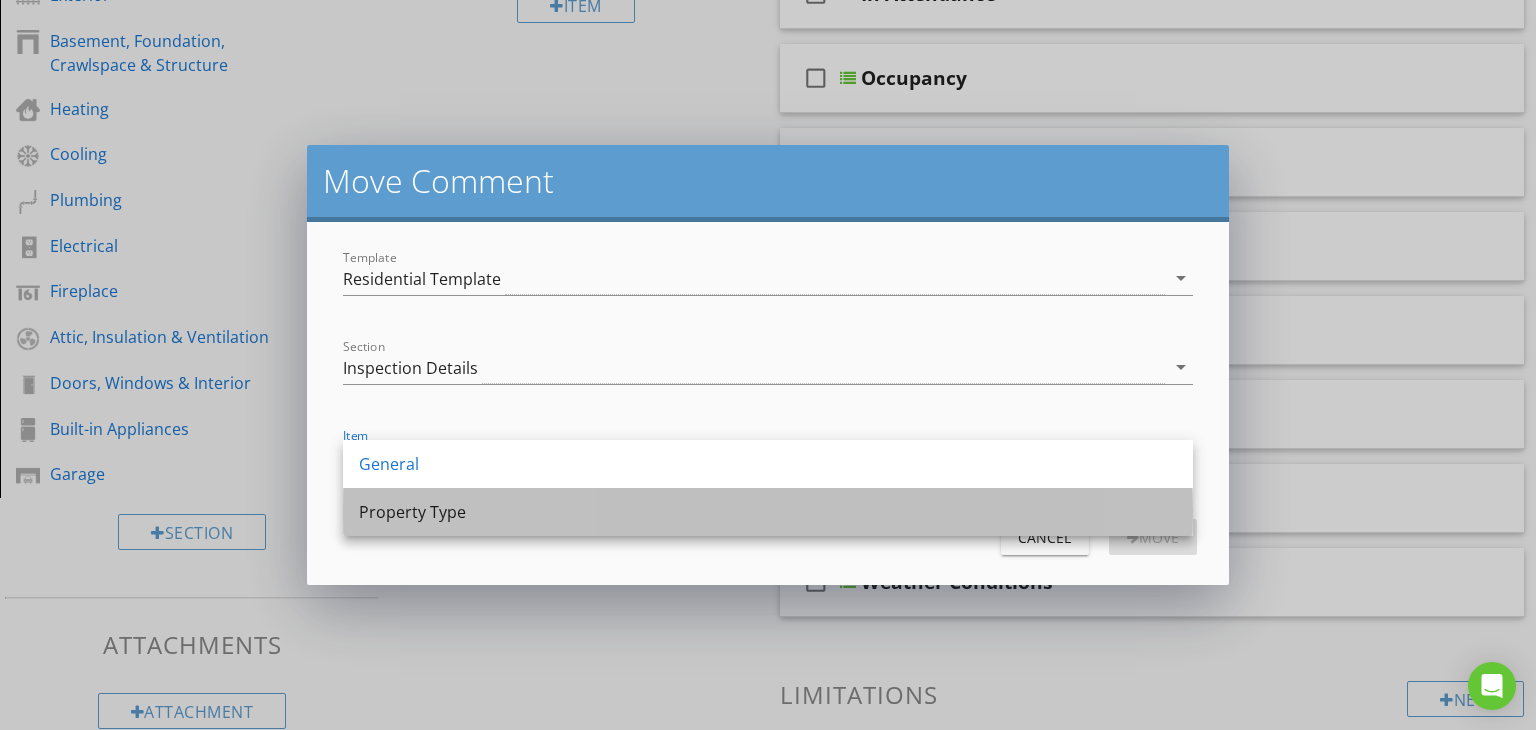 click on "Property Type" at bounding box center (768, 512) 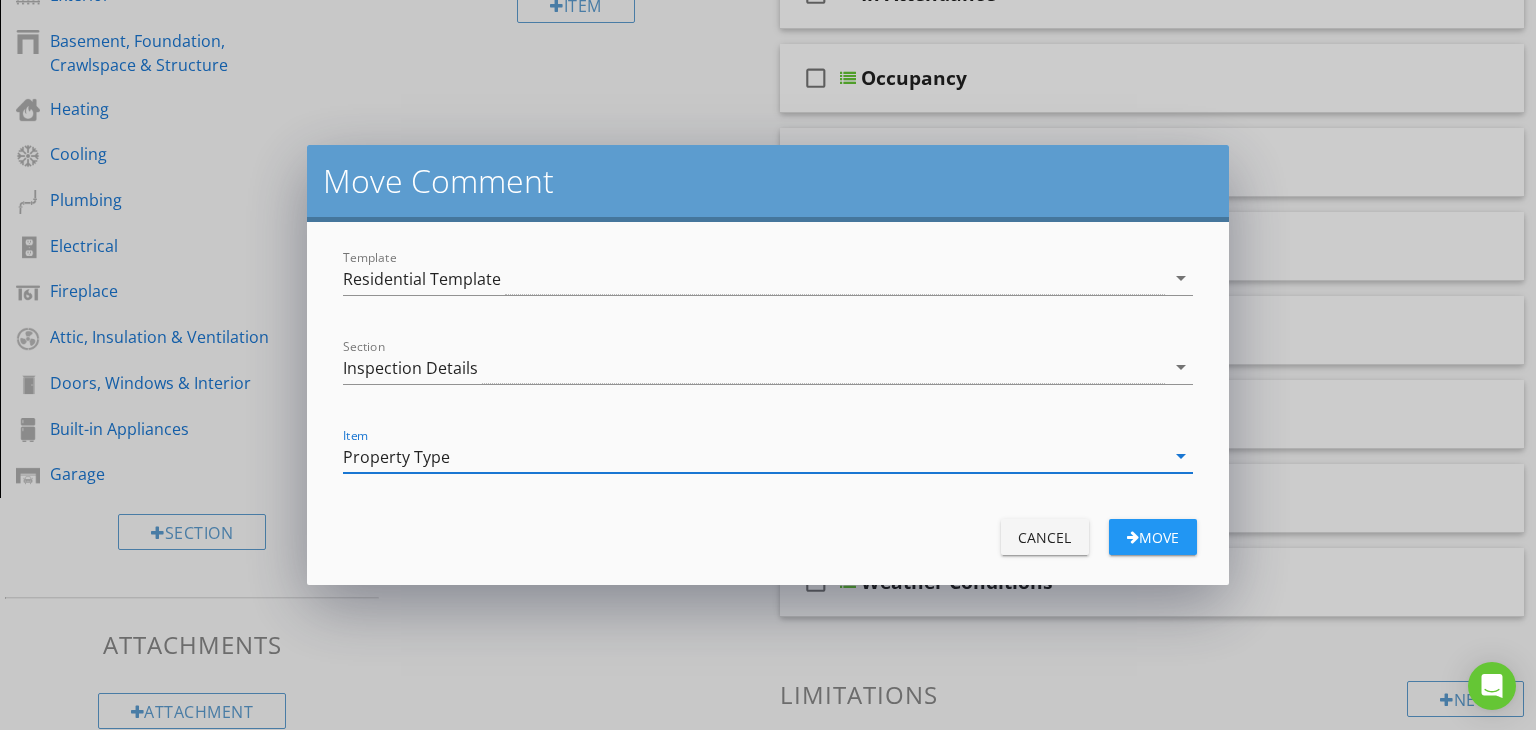 click on "Move" at bounding box center [1153, 537] 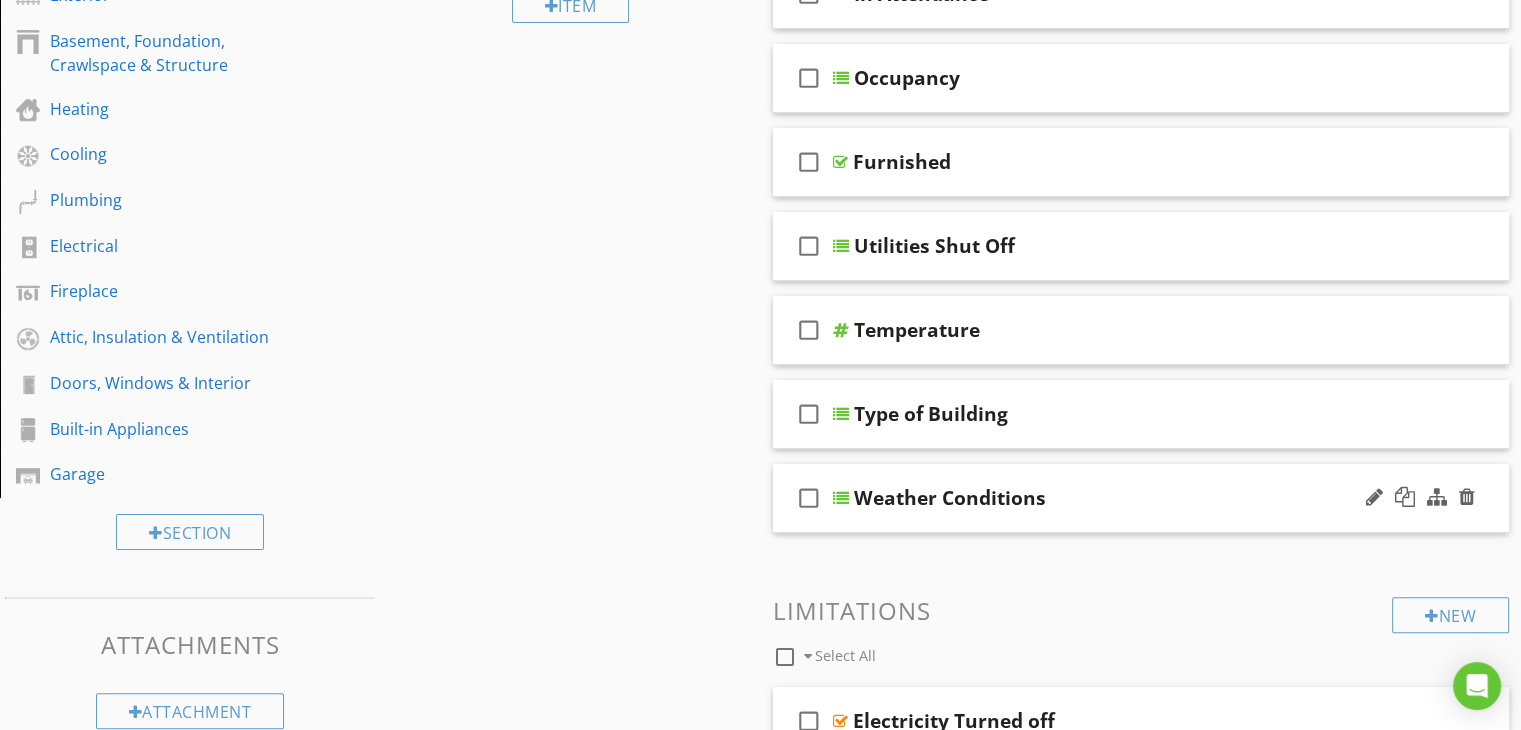 scroll, scrollTop: 400, scrollLeft: 0, axis: vertical 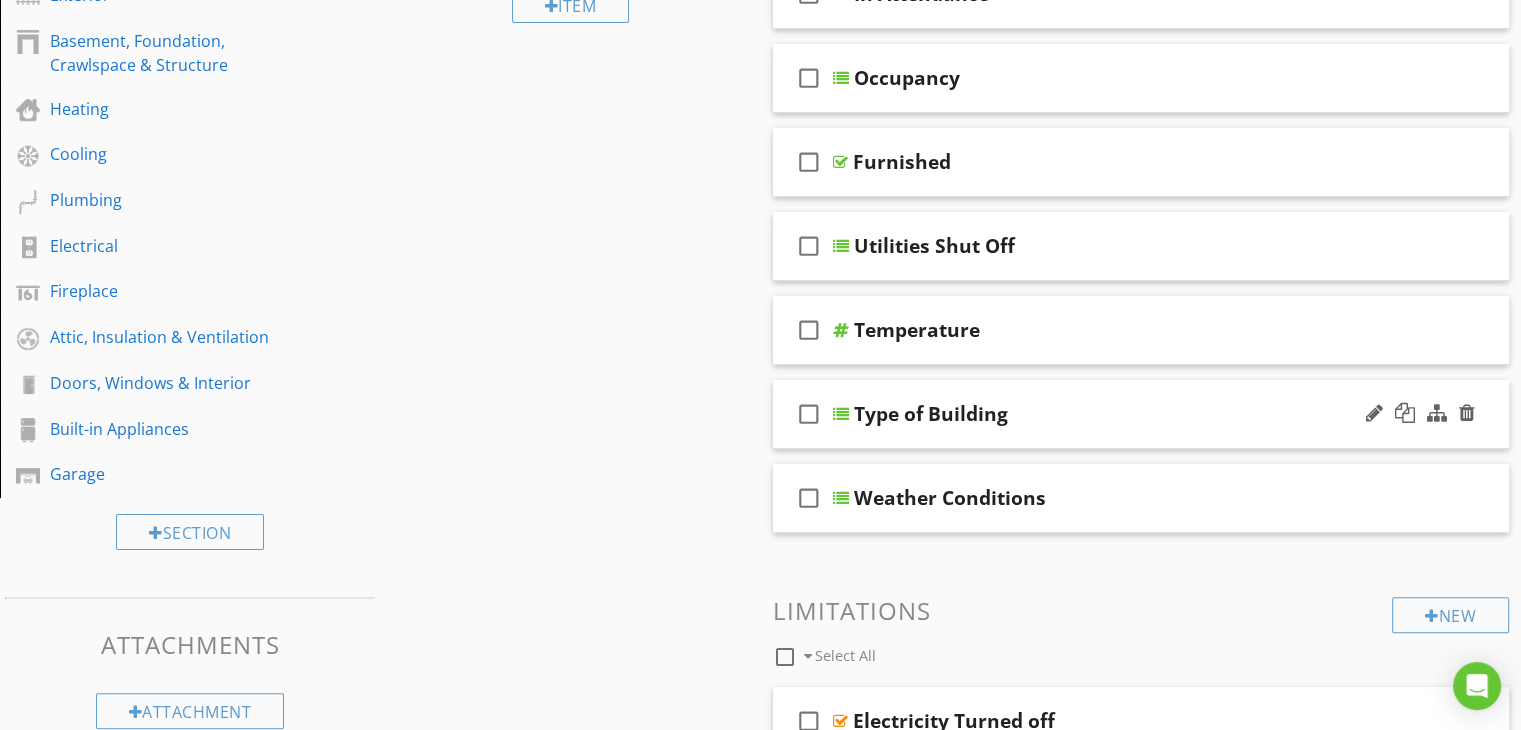 click on "check_box_outline_blank
Type of Building" at bounding box center (1141, 414) 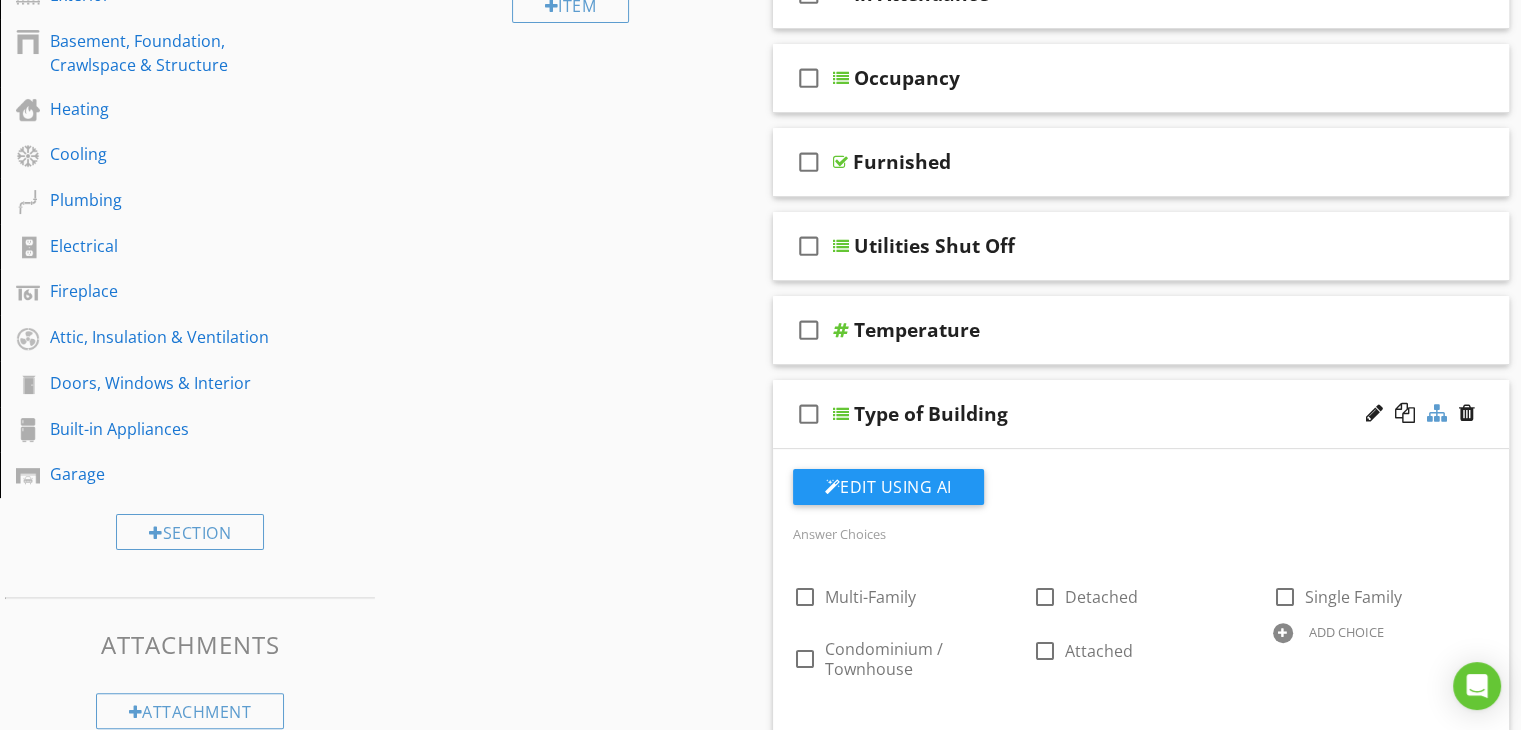 click at bounding box center [1437, 413] 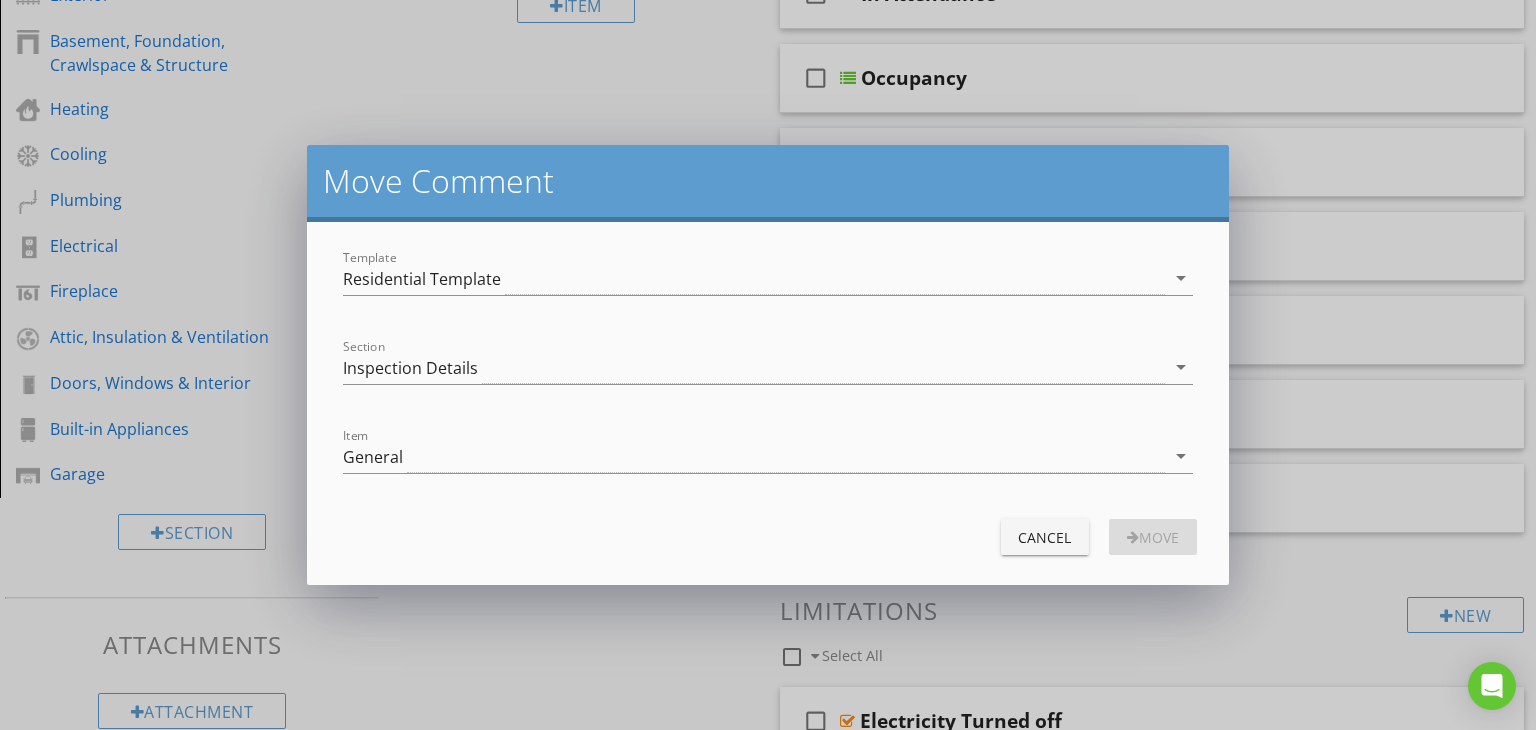 click on "Item General arrow_drop_down" at bounding box center (768, 460) 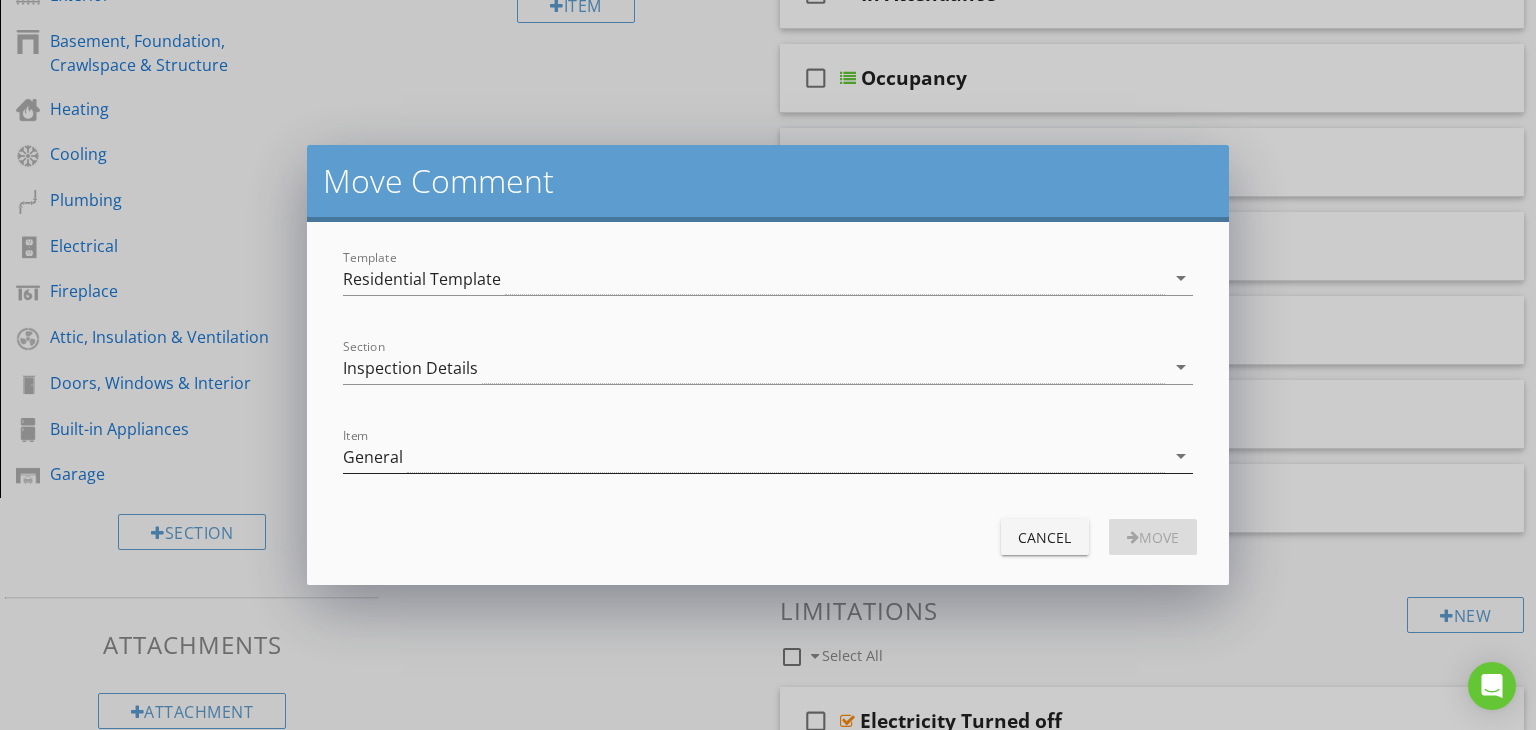 click on "General" at bounding box center (754, 456) 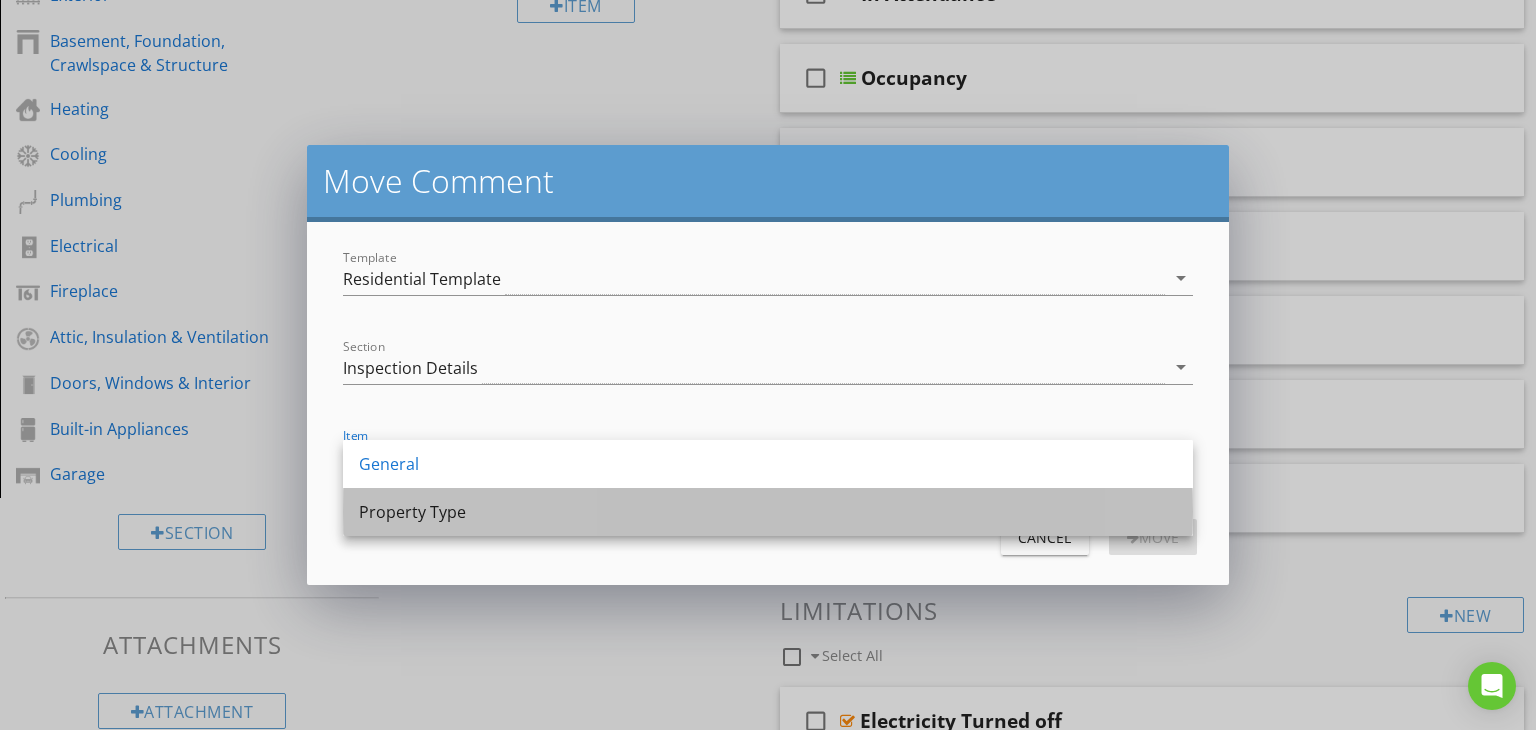 click on "Property Type" at bounding box center [768, 512] 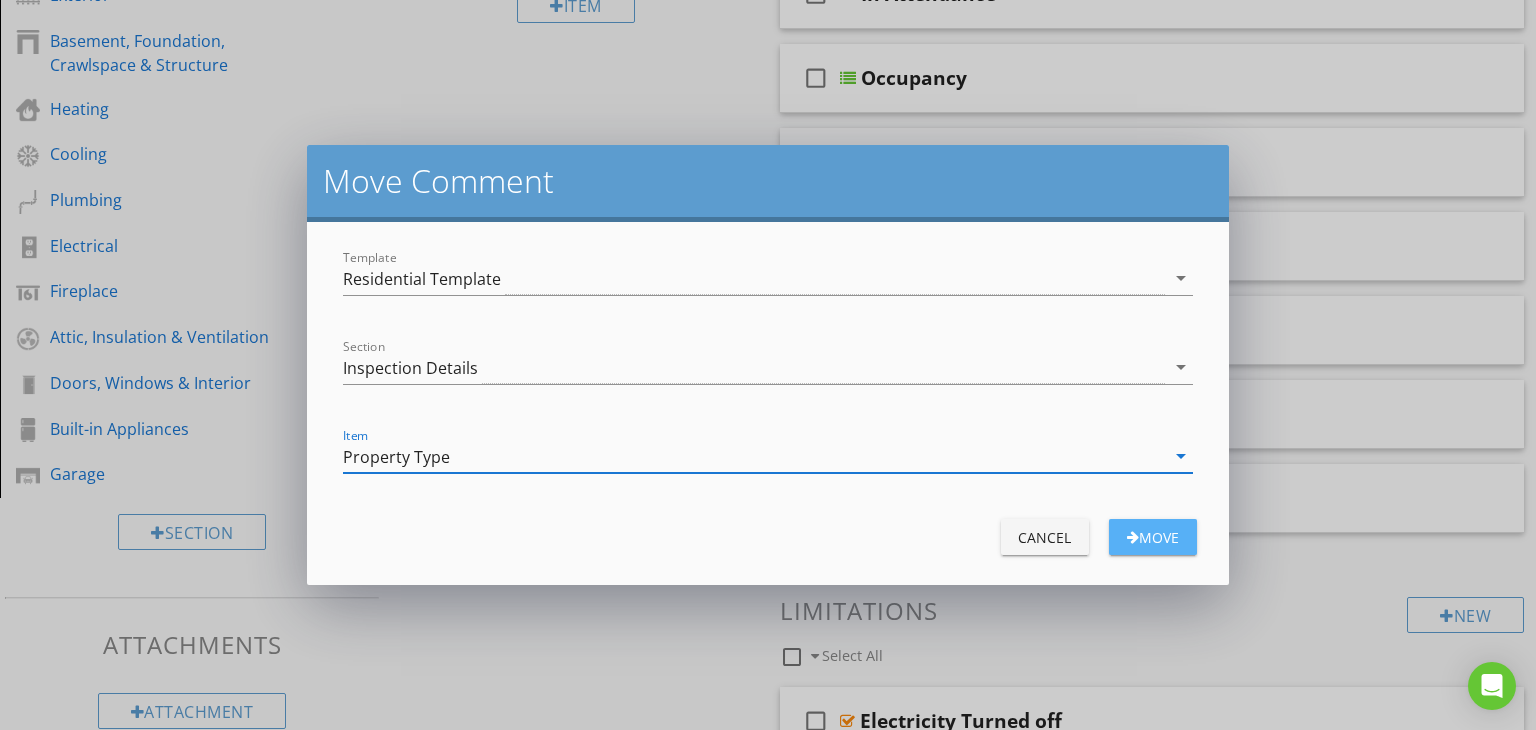 click on "Move" at bounding box center (1153, 537) 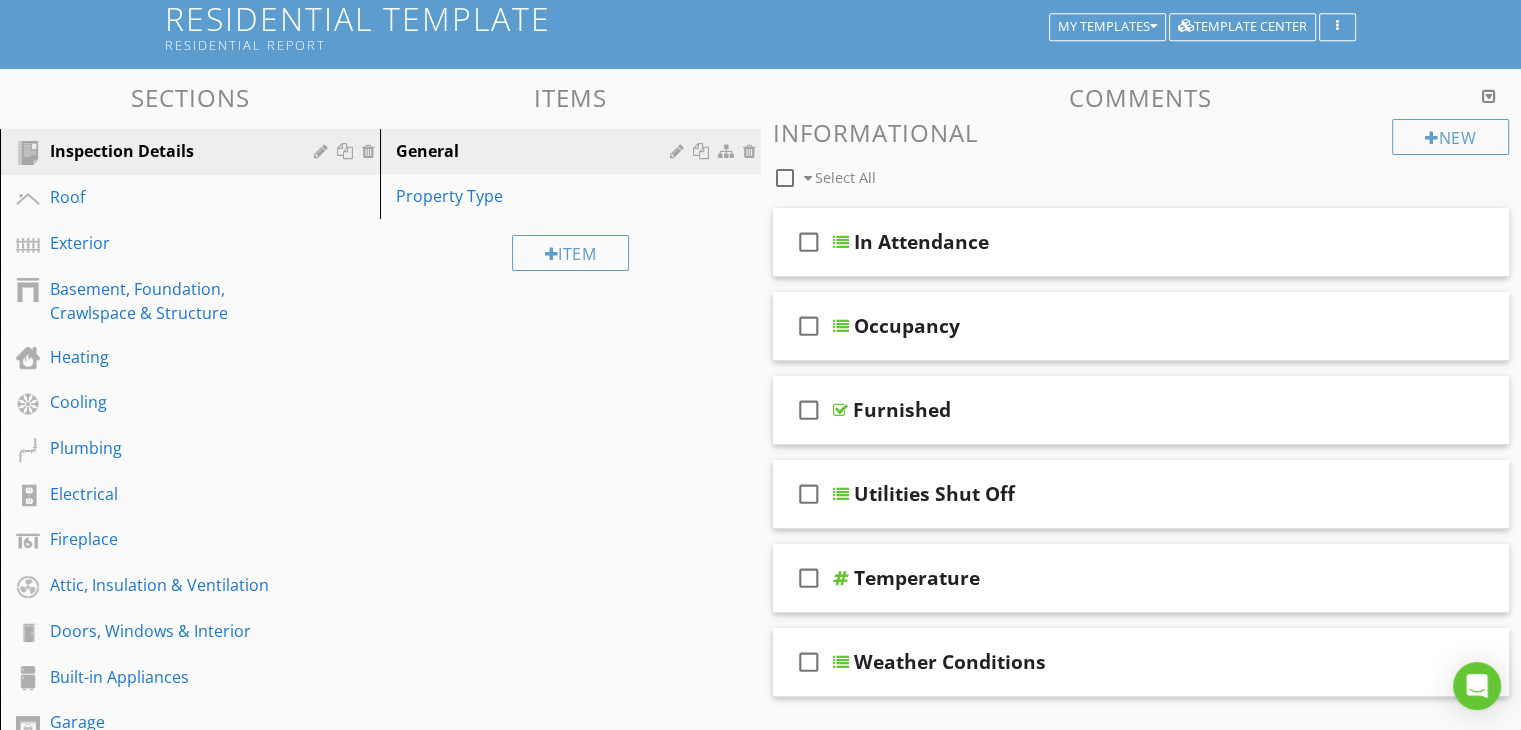 scroll, scrollTop: 200, scrollLeft: 0, axis: vertical 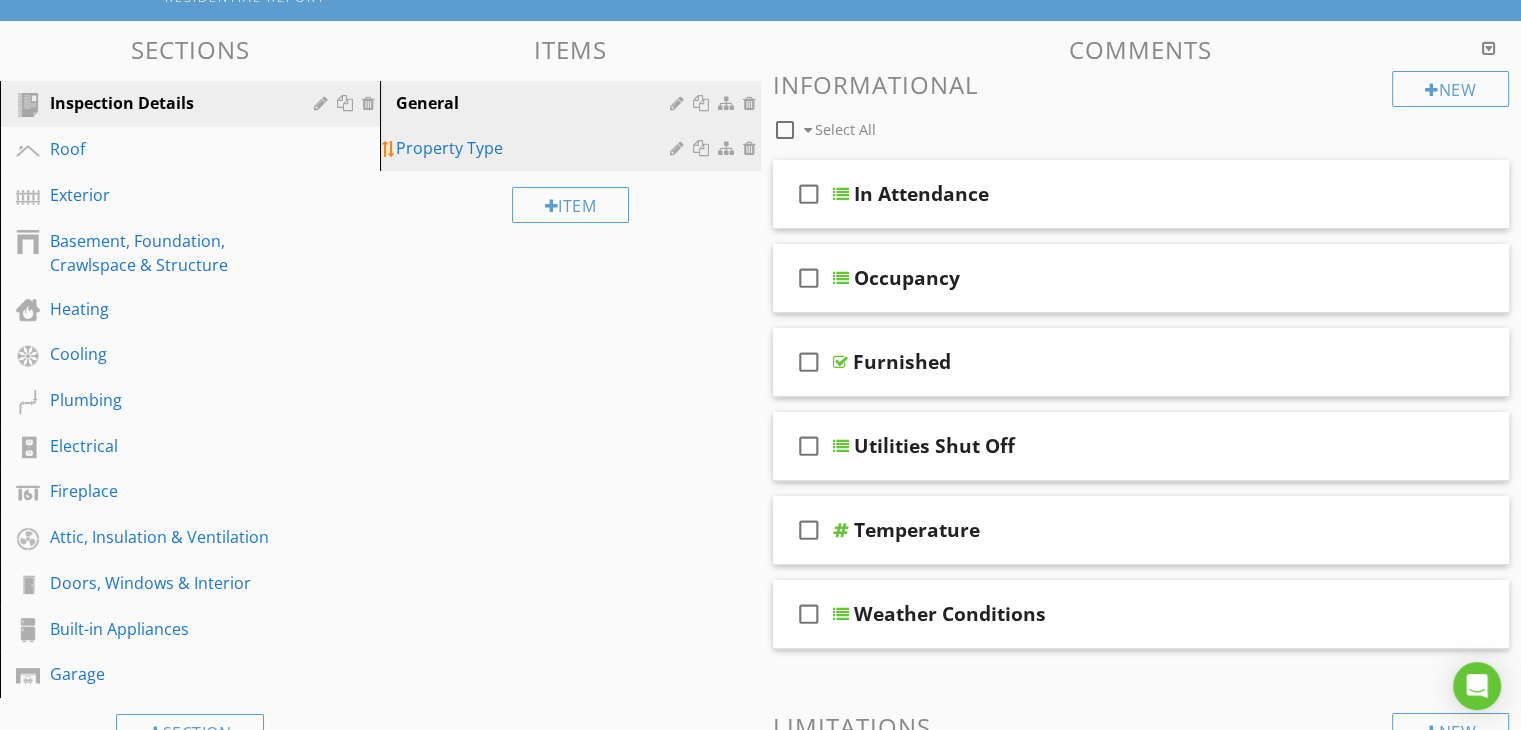 click on "Property Type" at bounding box center (535, 148) 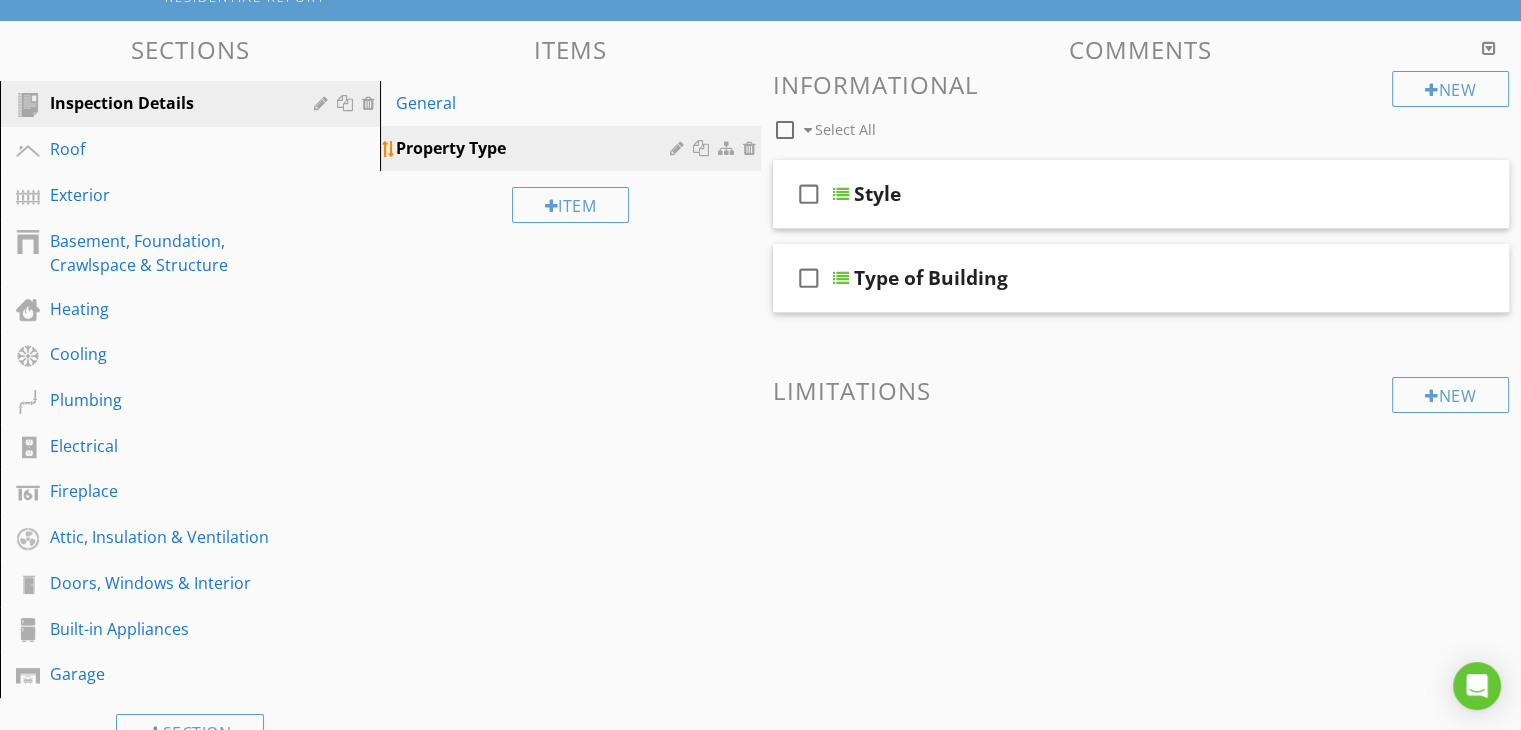 click at bounding box center [679, 148] 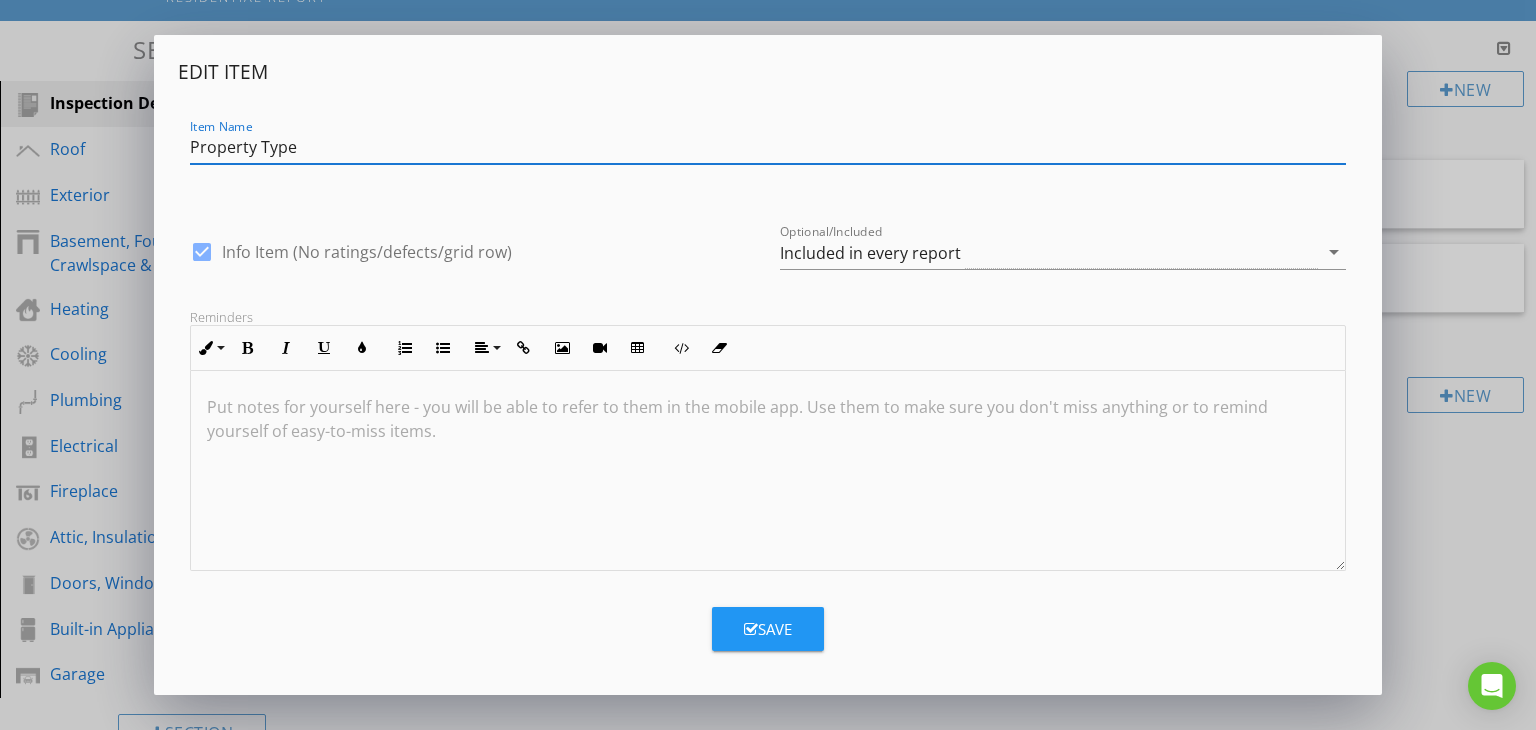 click on "Property Type" at bounding box center (768, 147) 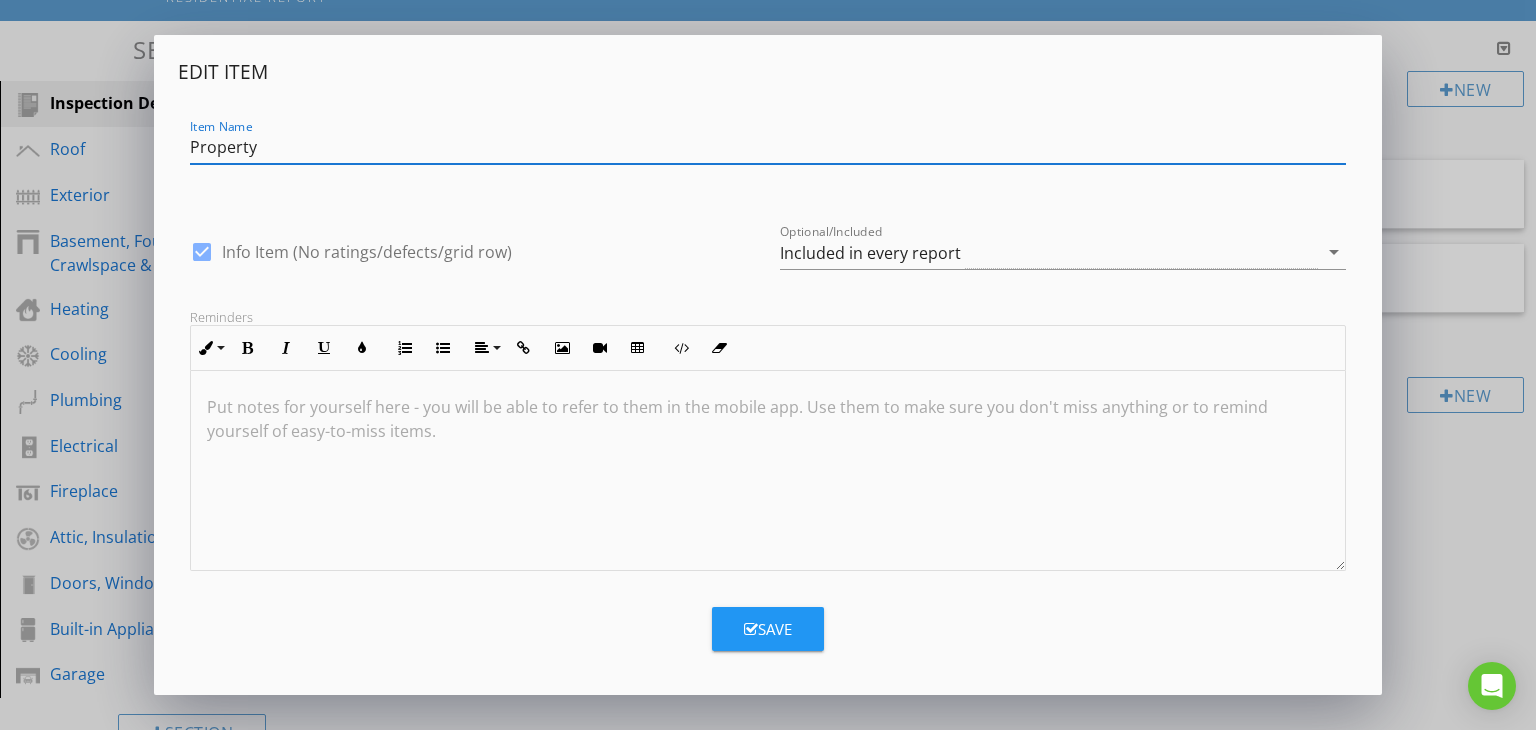 type on "Property" 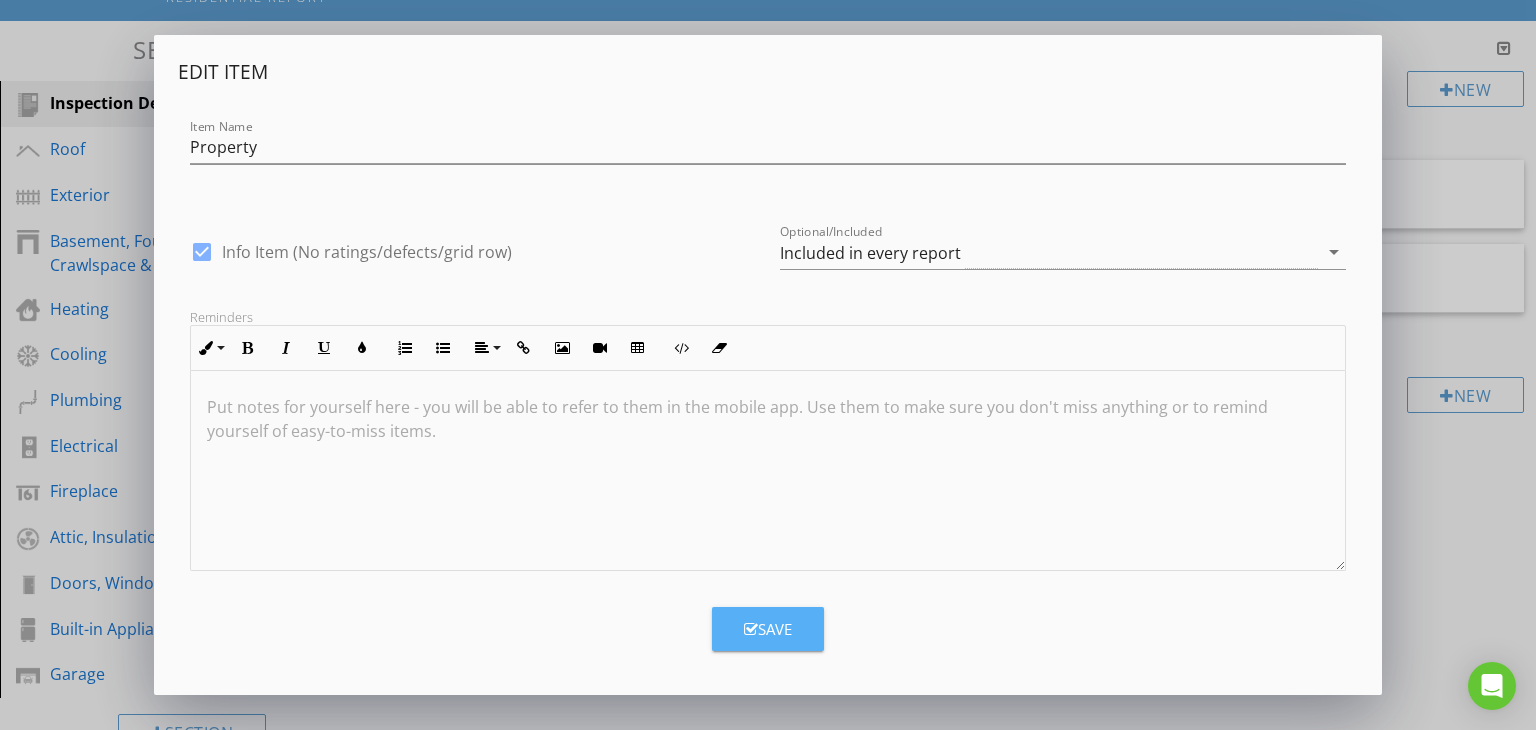 click on "Save" at bounding box center [768, 629] 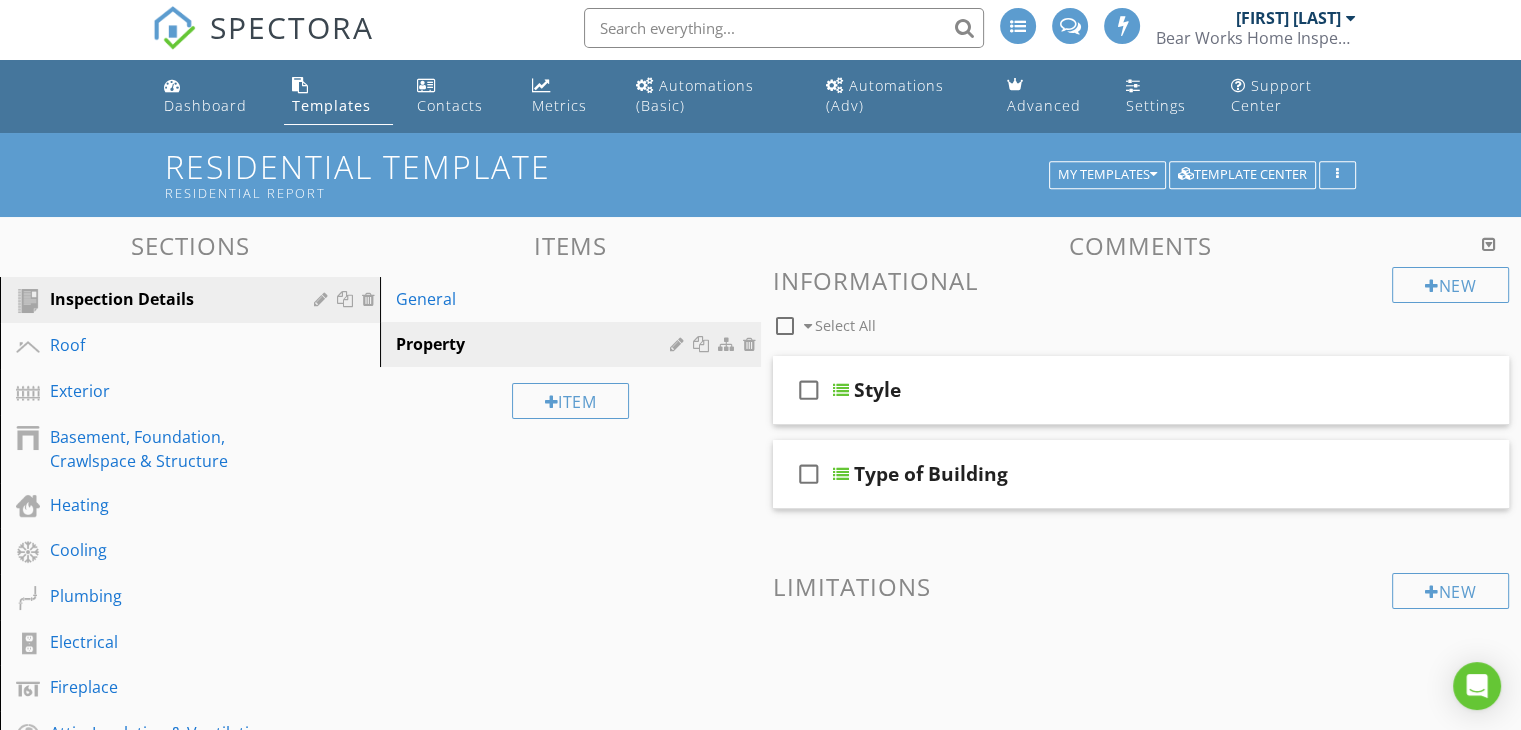 scroll, scrollTop: 0, scrollLeft: 0, axis: both 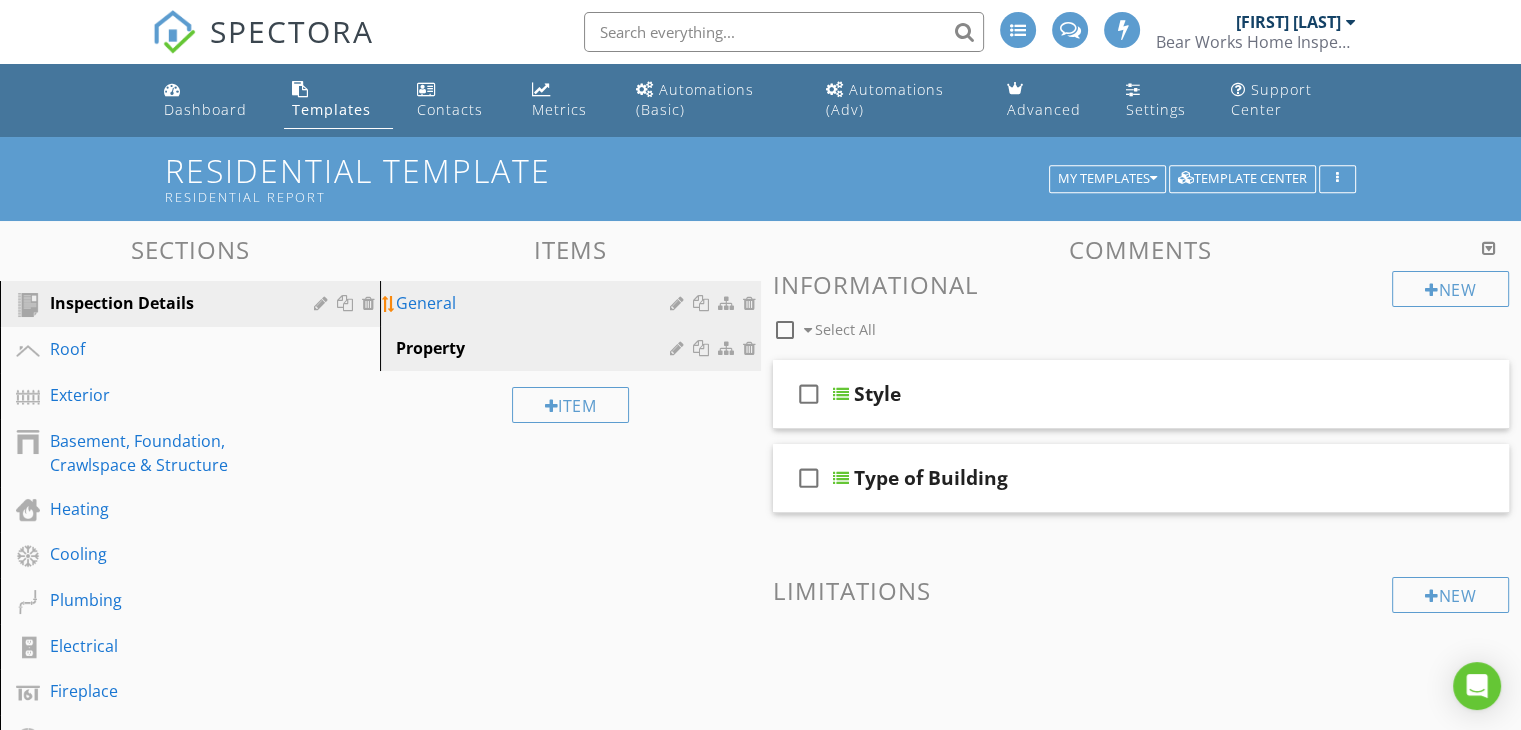 click on "General" at bounding box center (573, 303) 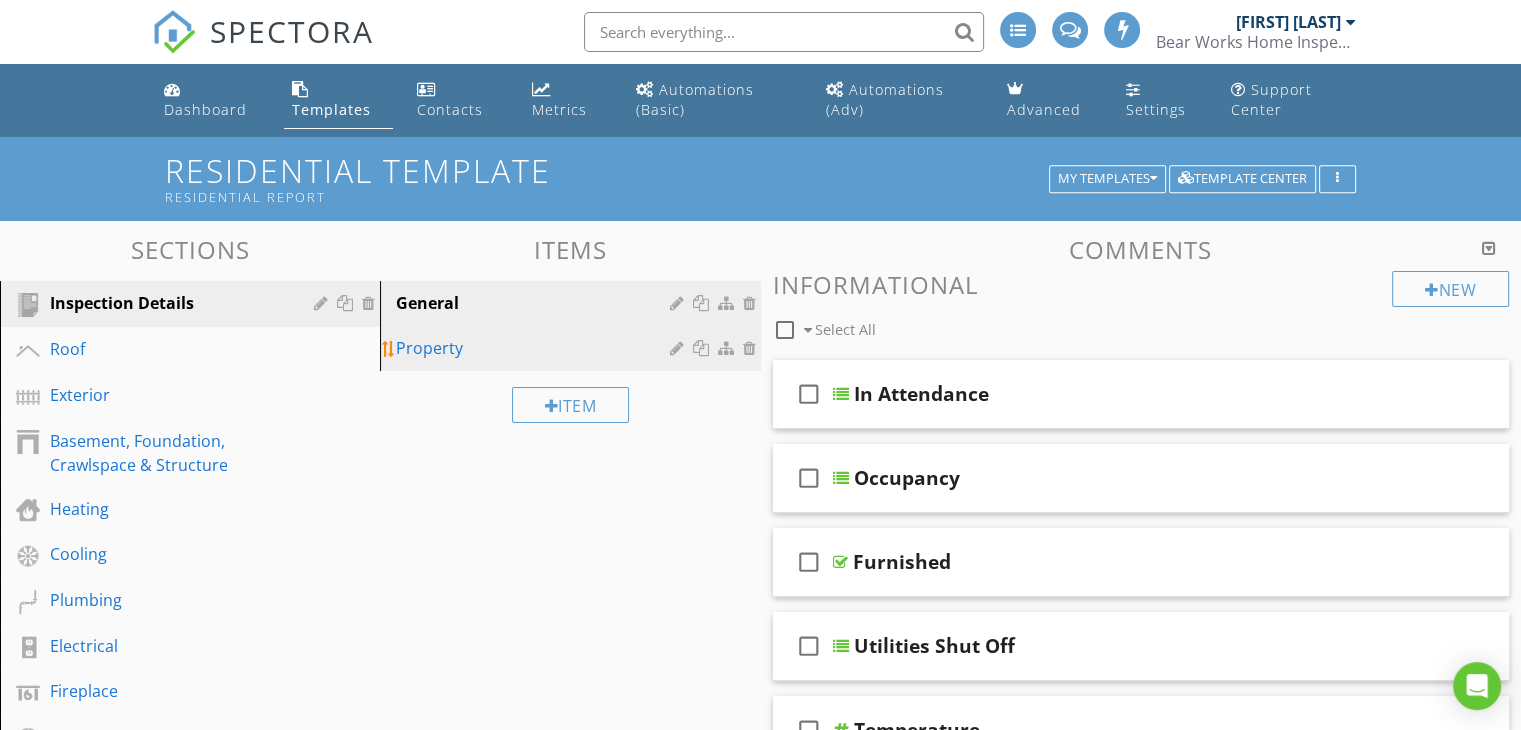 click on "Property" at bounding box center (535, 348) 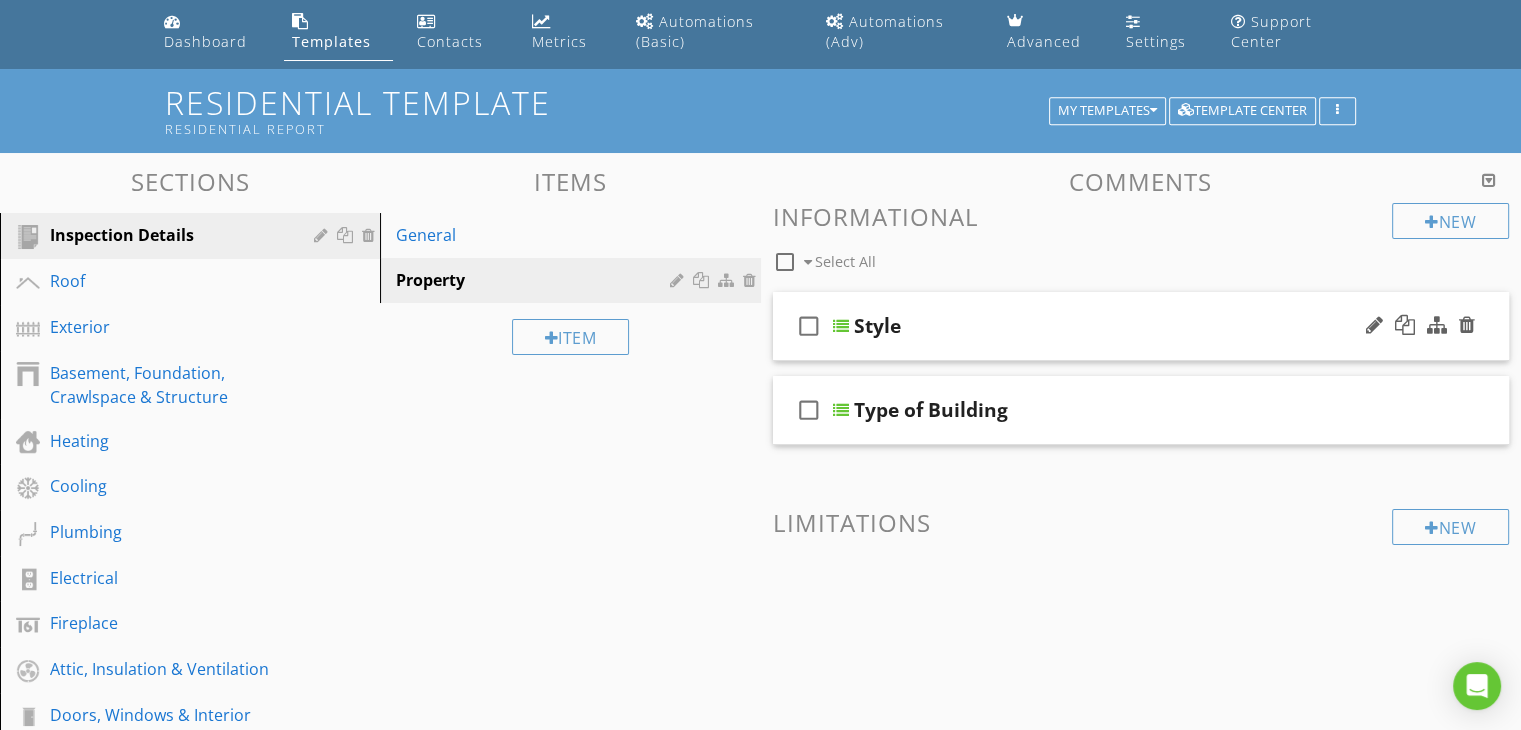 scroll, scrollTop: 100, scrollLeft: 0, axis: vertical 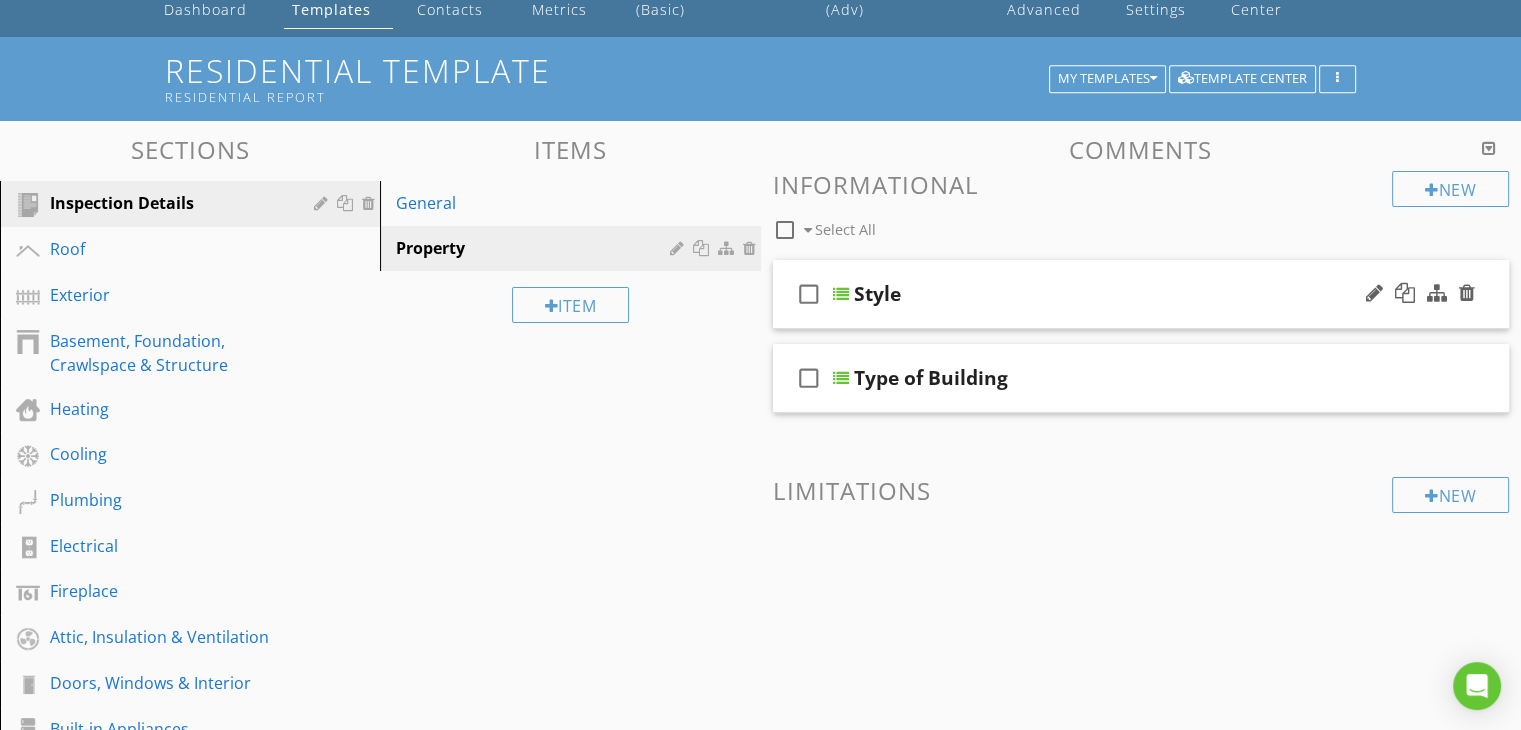 click at bounding box center (841, 294) 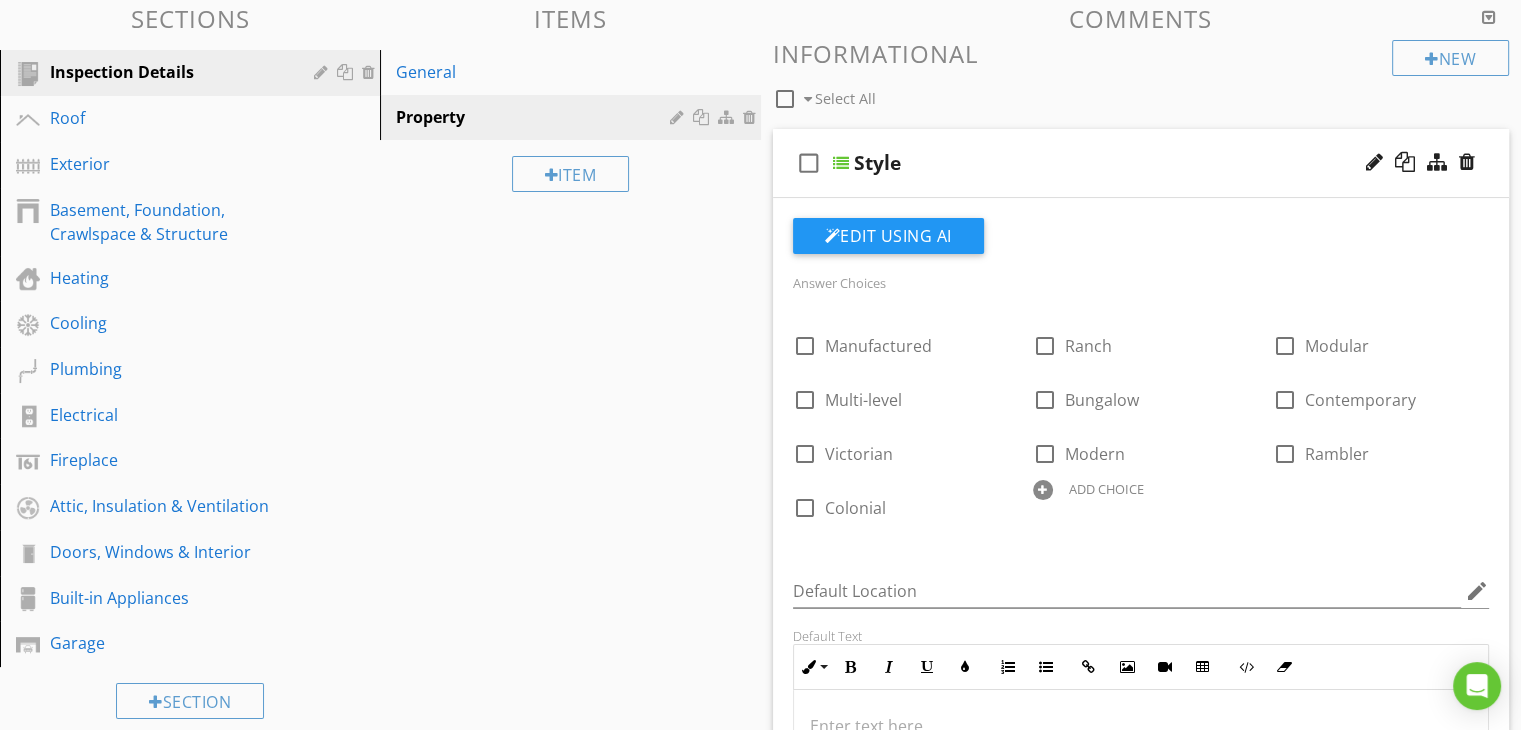 scroll, scrollTop: 200, scrollLeft: 0, axis: vertical 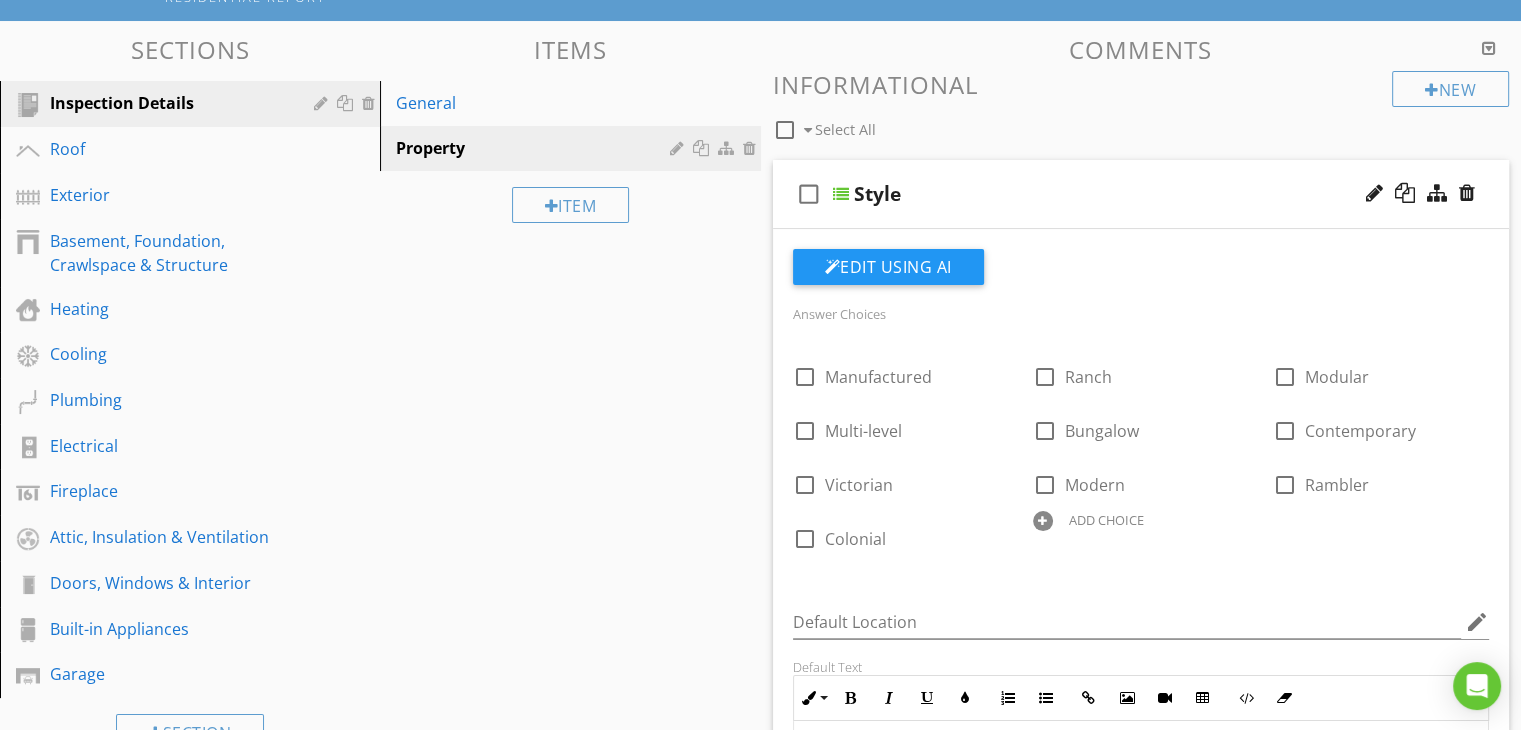 click at bounding box center (841, 194) 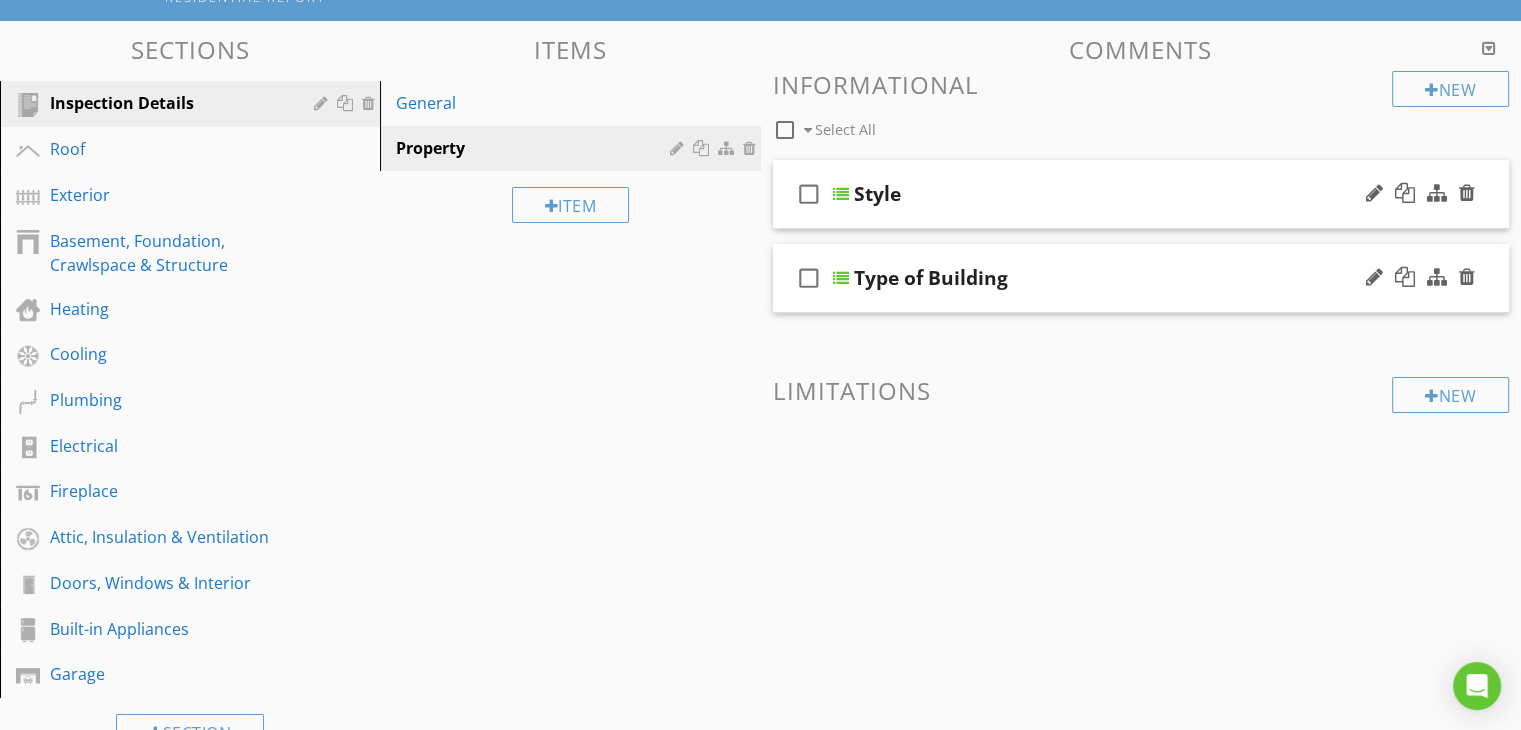 click at bounding box center [841, 278] 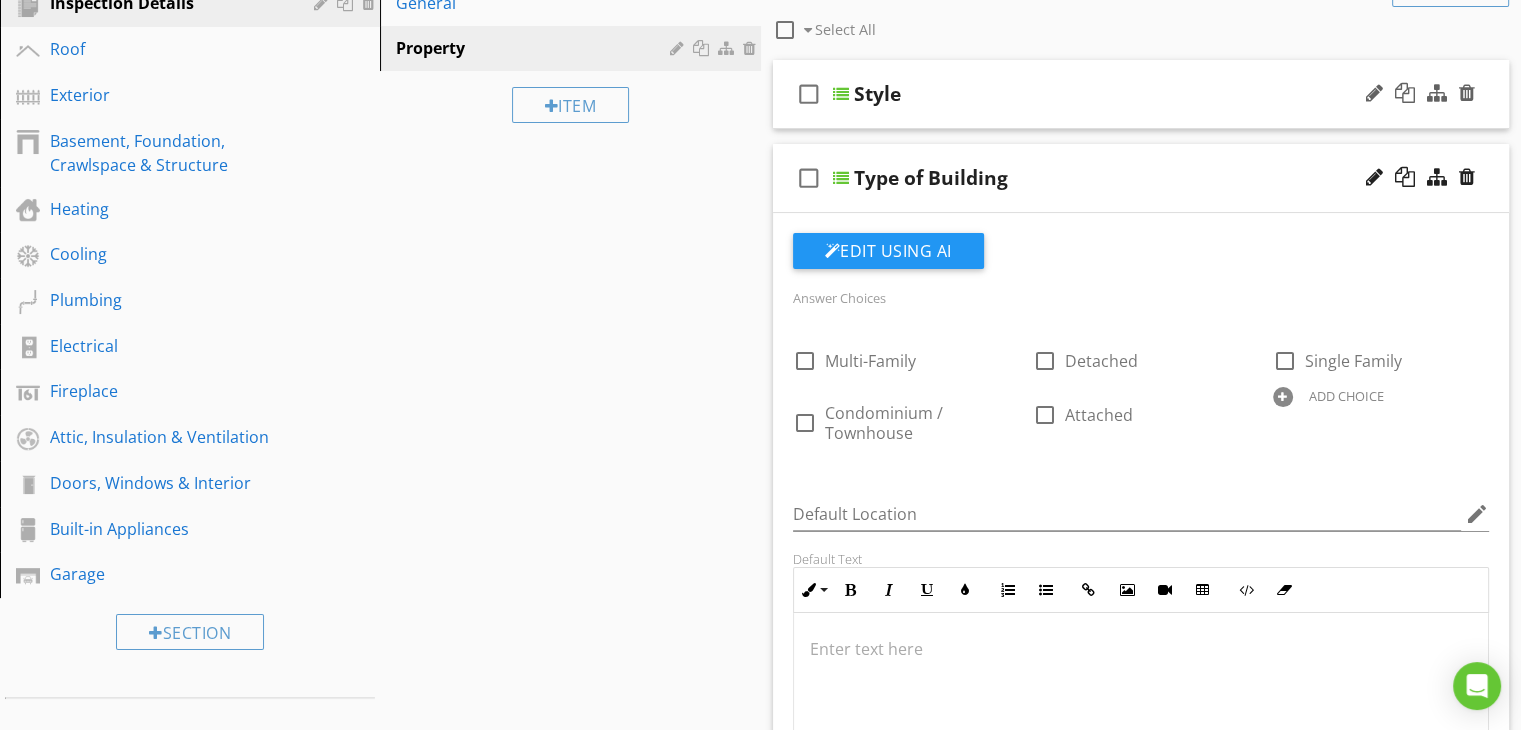 scroll, scrollTop: 400, scrollLeft: 0, axis: vertical 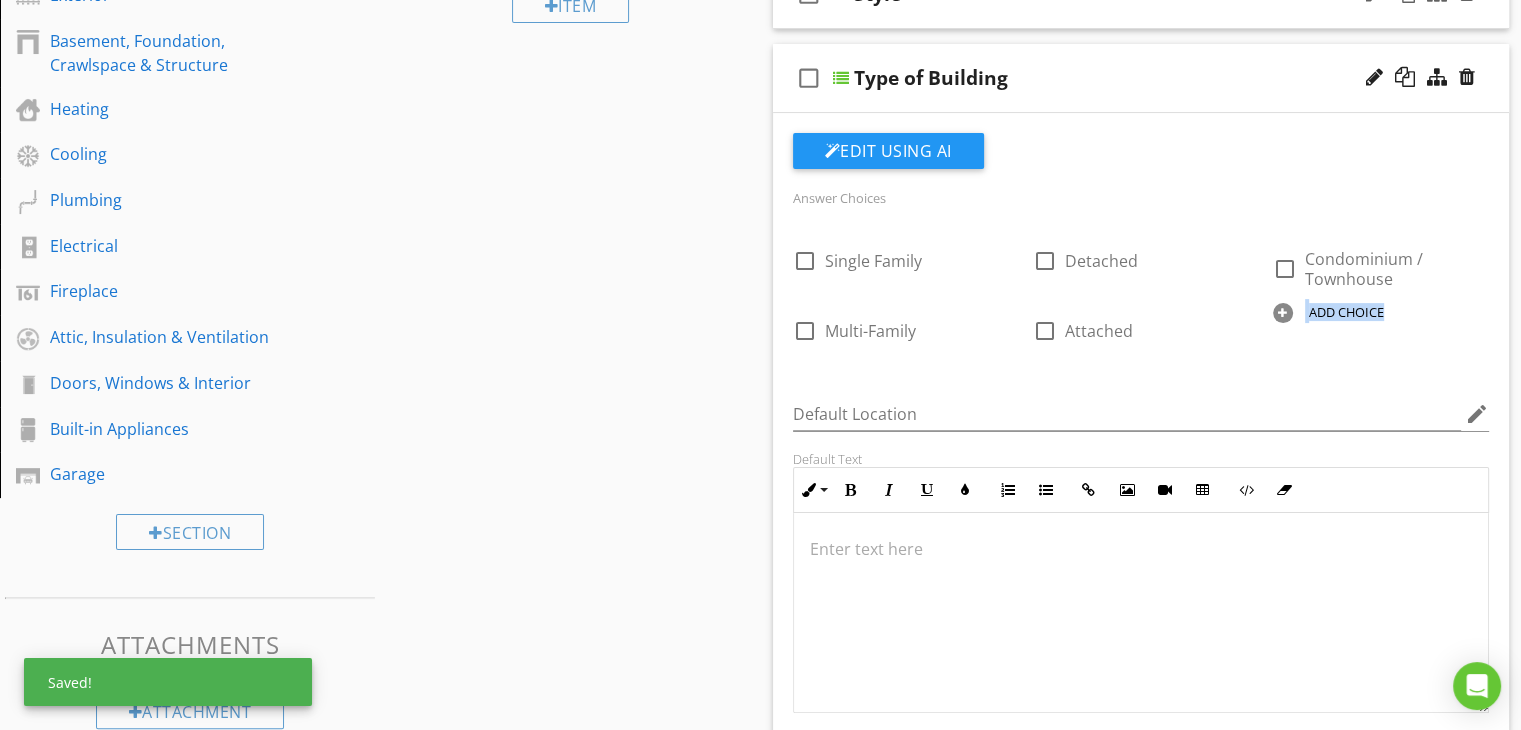 drag, startPoint x: 1146, startPoint y: 371, endPoint x: 1137, endPoint y: 380, distance: 12.727922 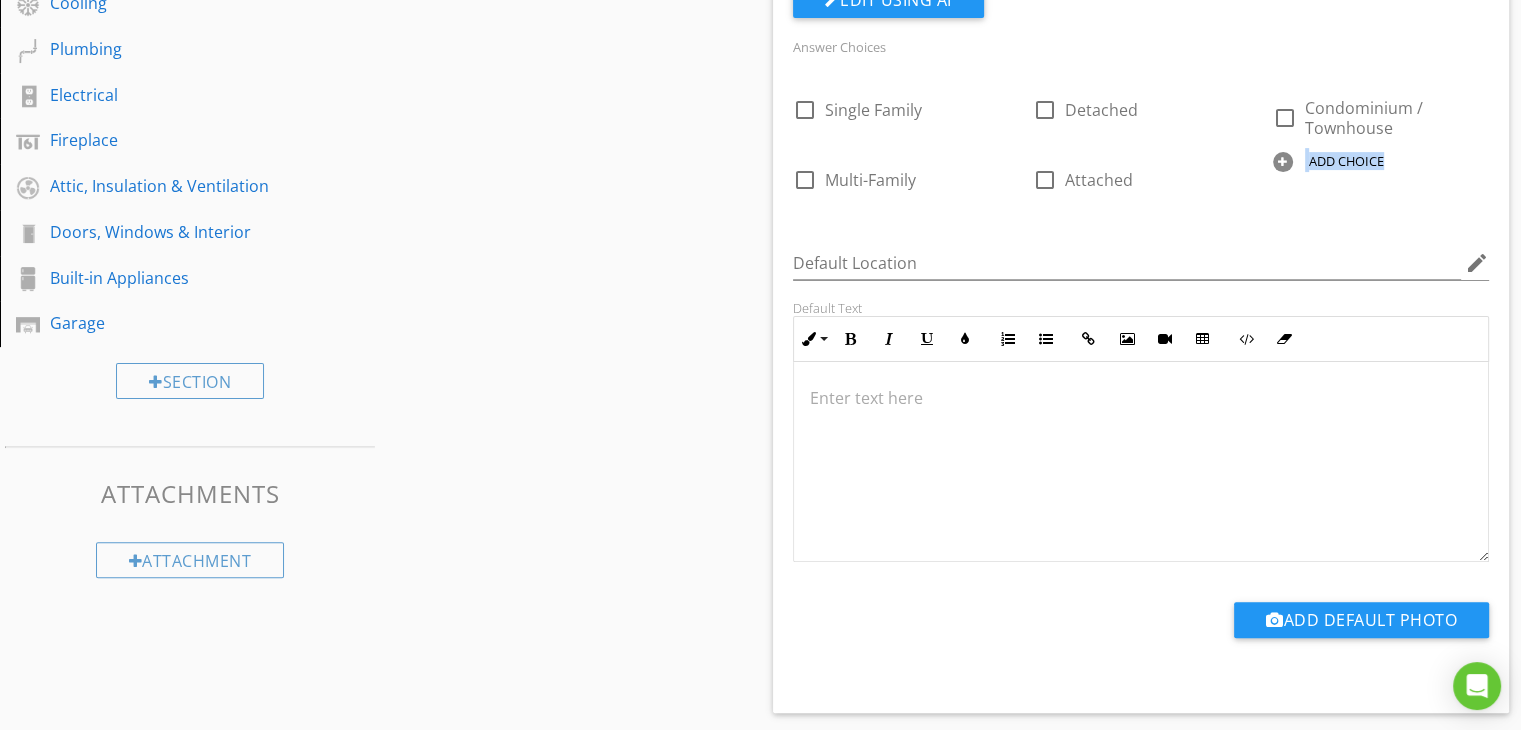 scroll, scrollTop: 600, scrollLeft: 0, axis: vertical 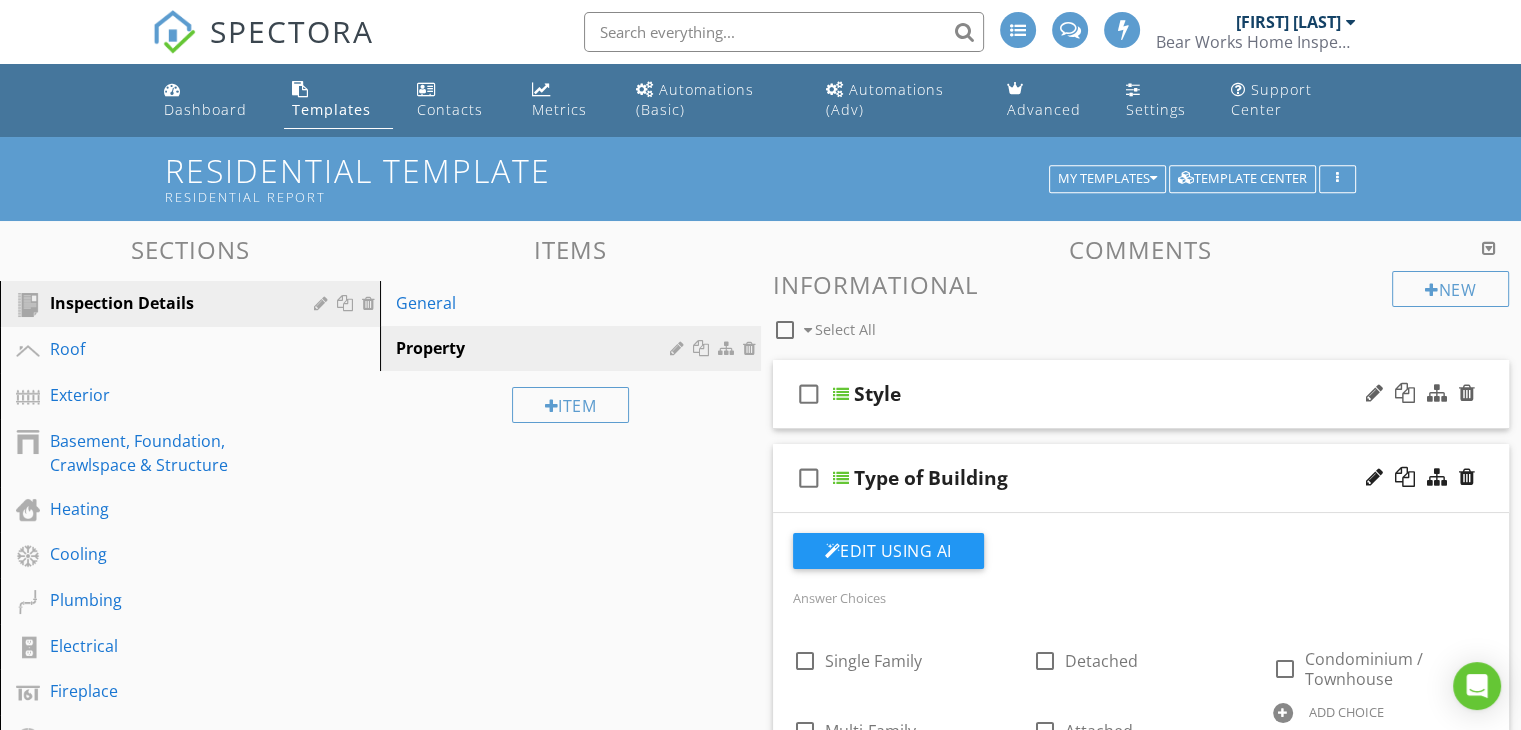 click at bounding box center (841, 478) 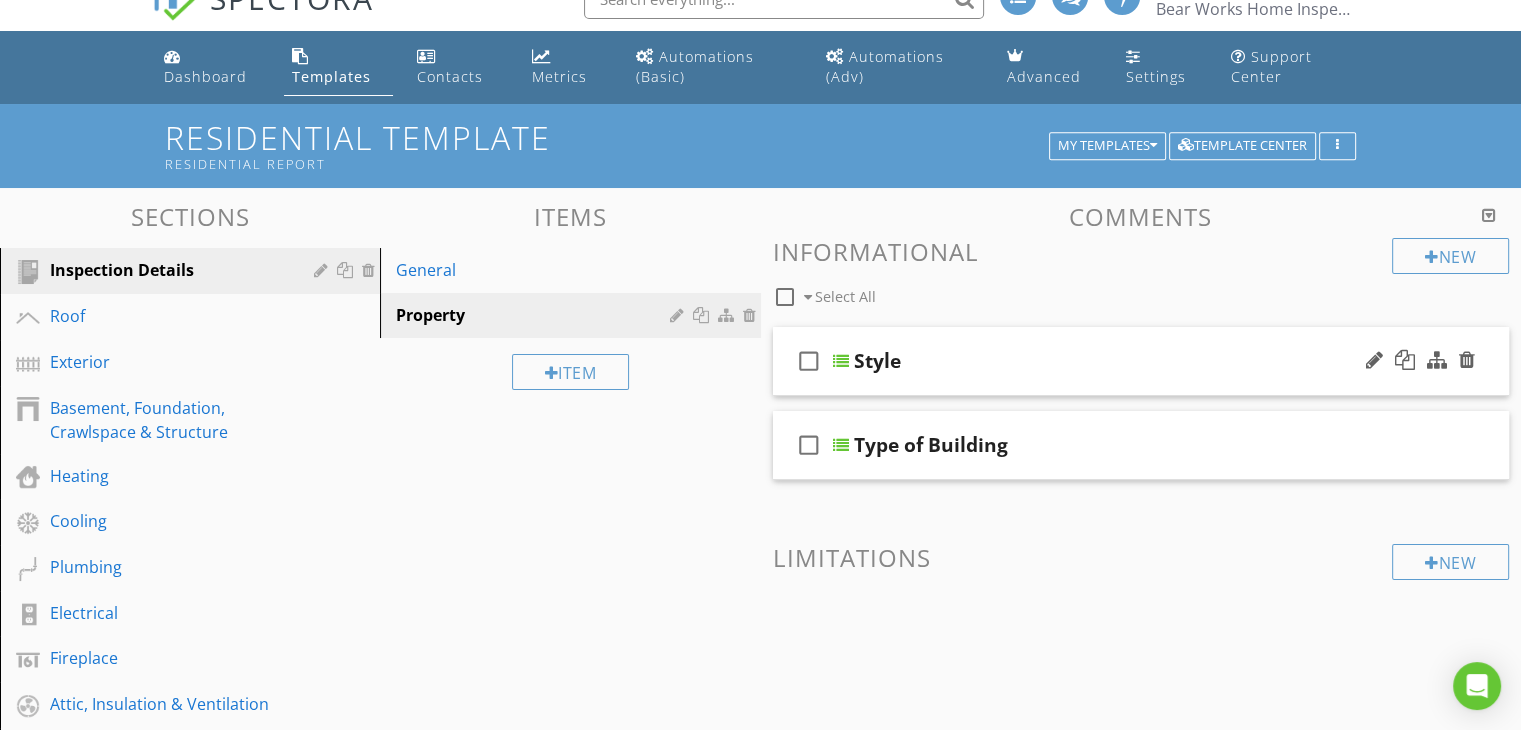 scroll, scrollTop: 0, scrollLeft: 0, axis: both 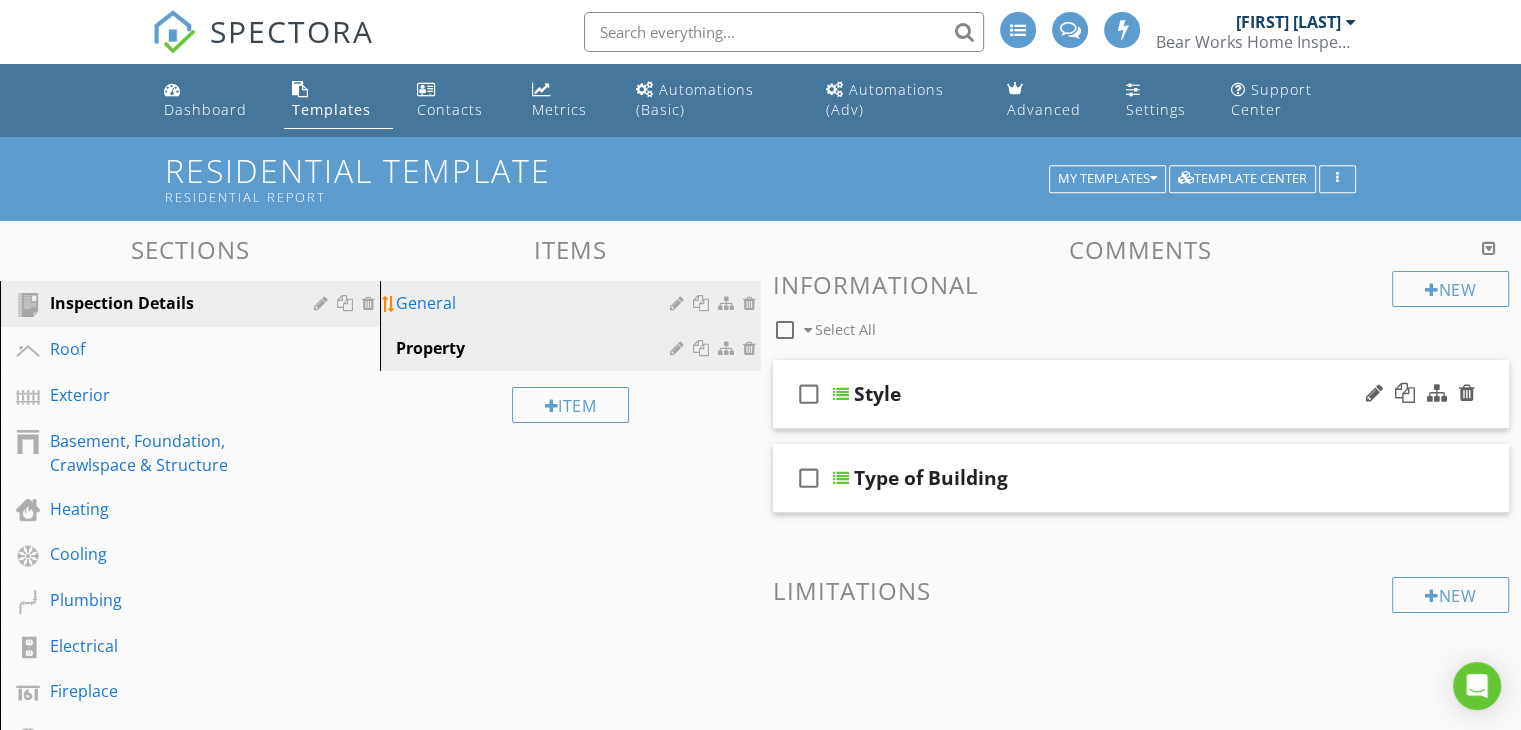 click on "General" at bounding box center [535, 303] 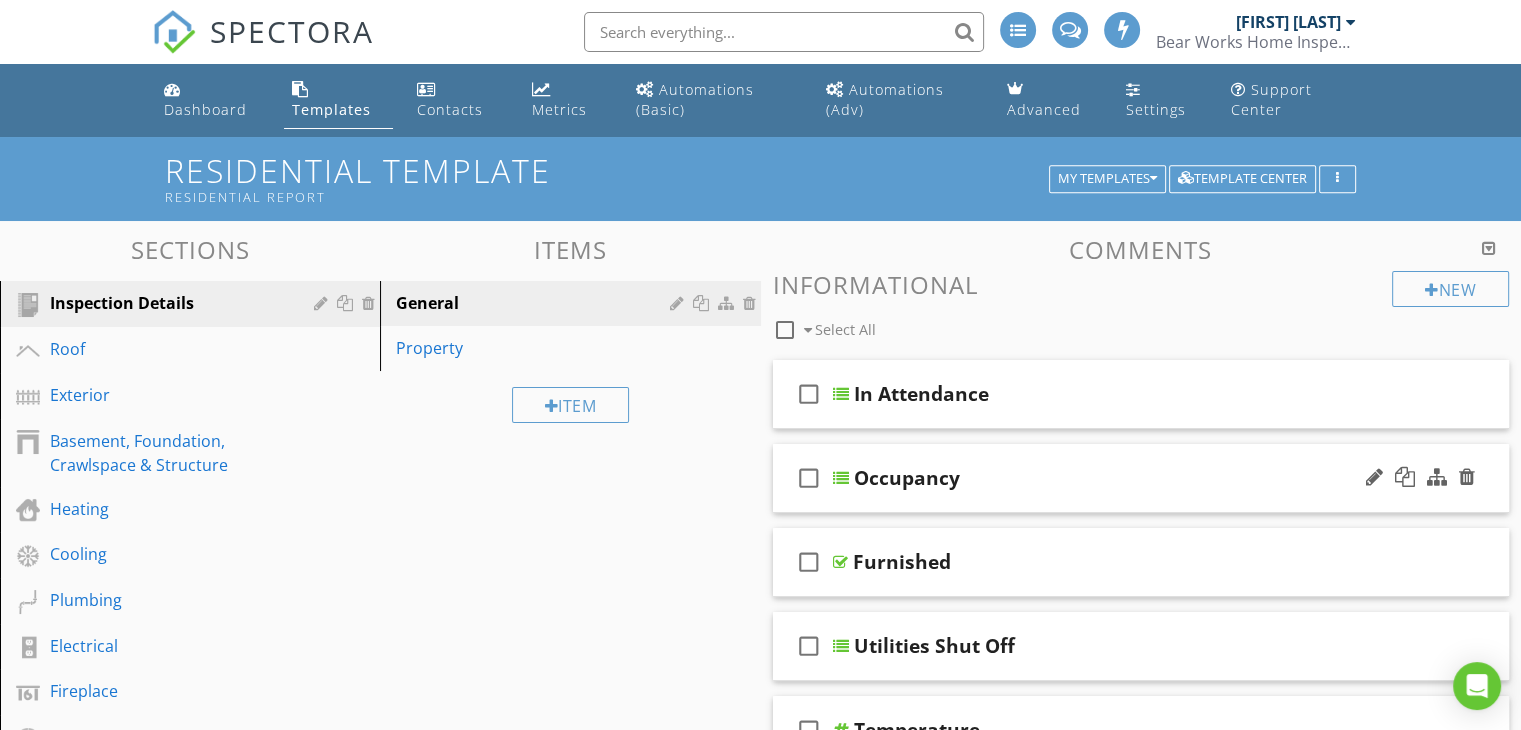 scroll, scrollTop: 100, scrollLeft: 0, axis: vertical 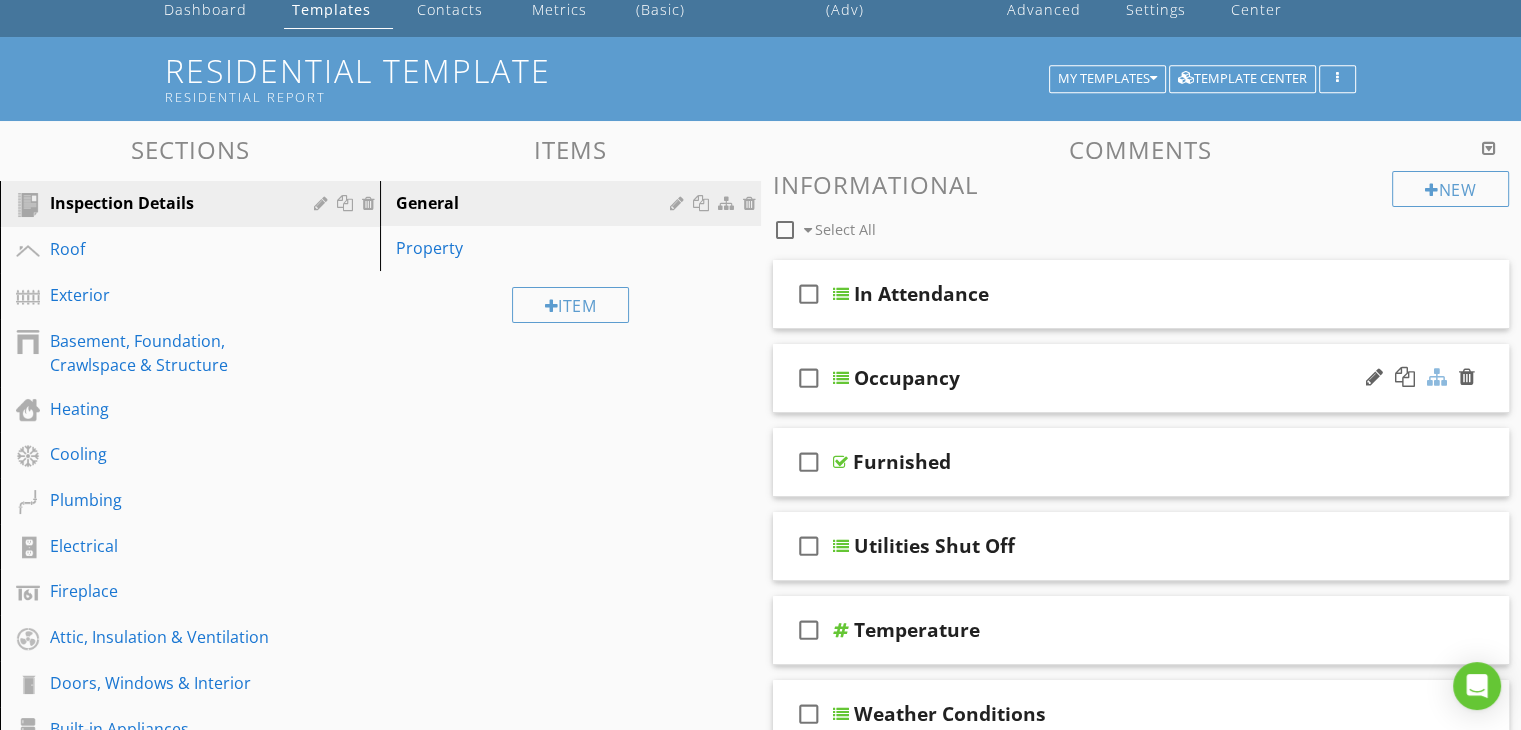 click at bounding box center (1437, 377) 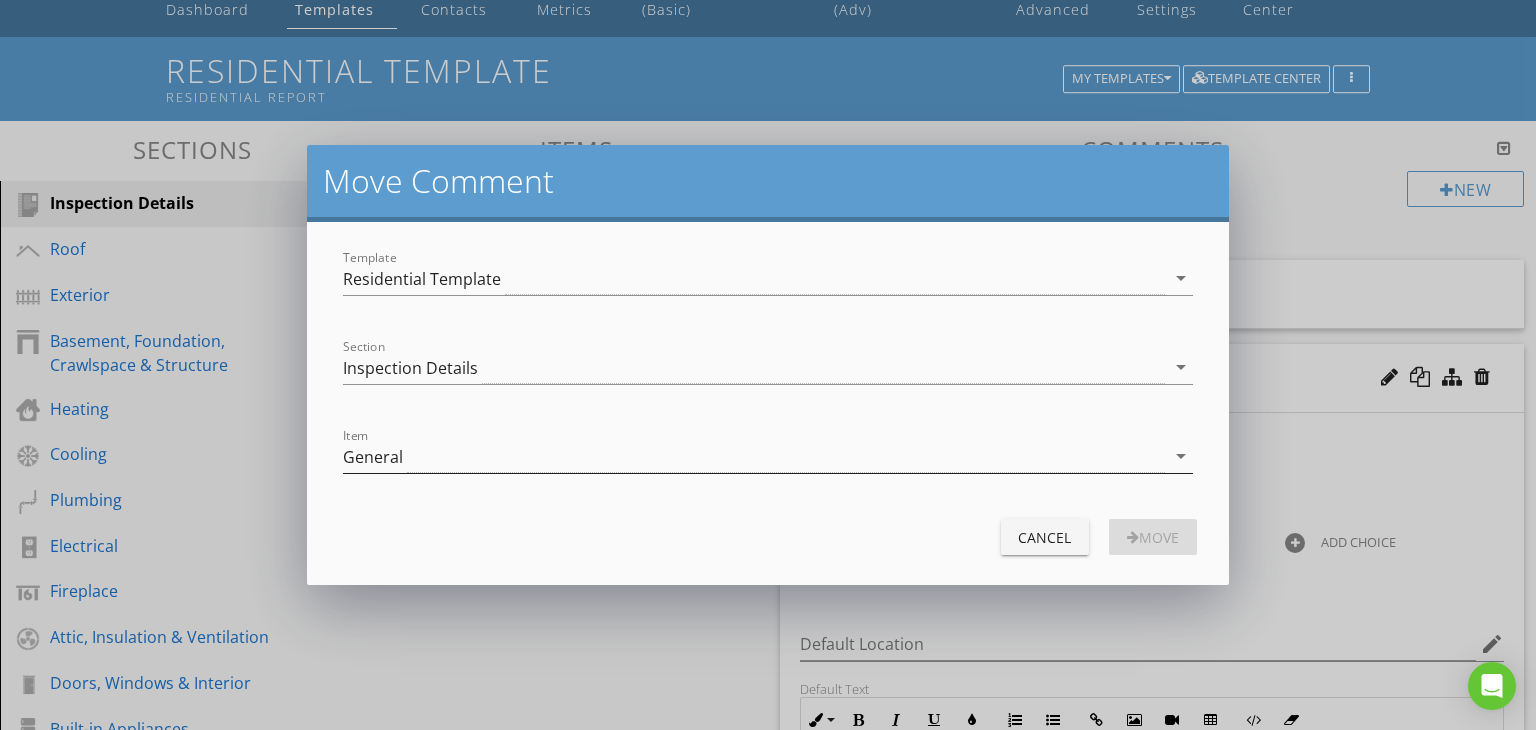 click on "General" at bounding box center (754, 456) 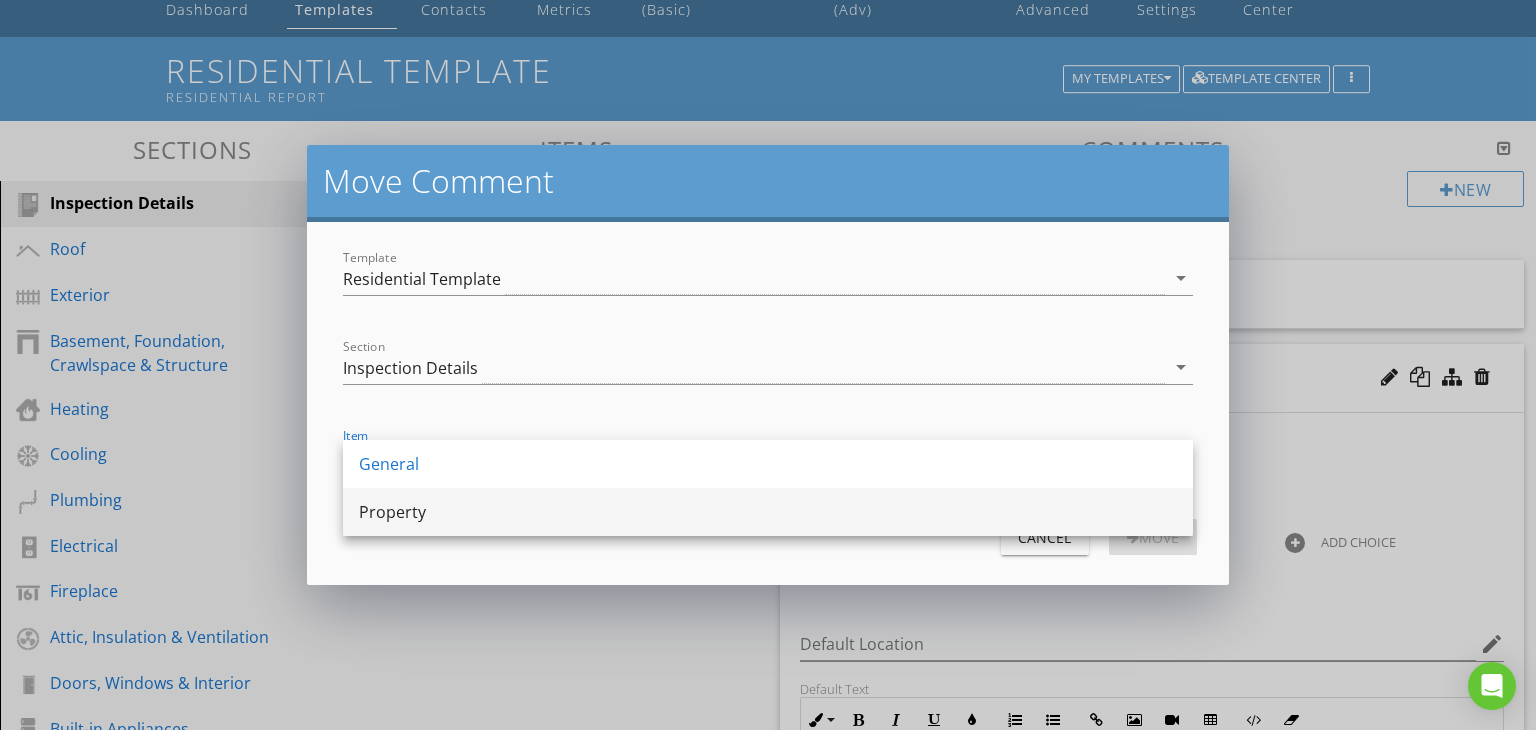 click on "Property" at bounding box center (768, 512) 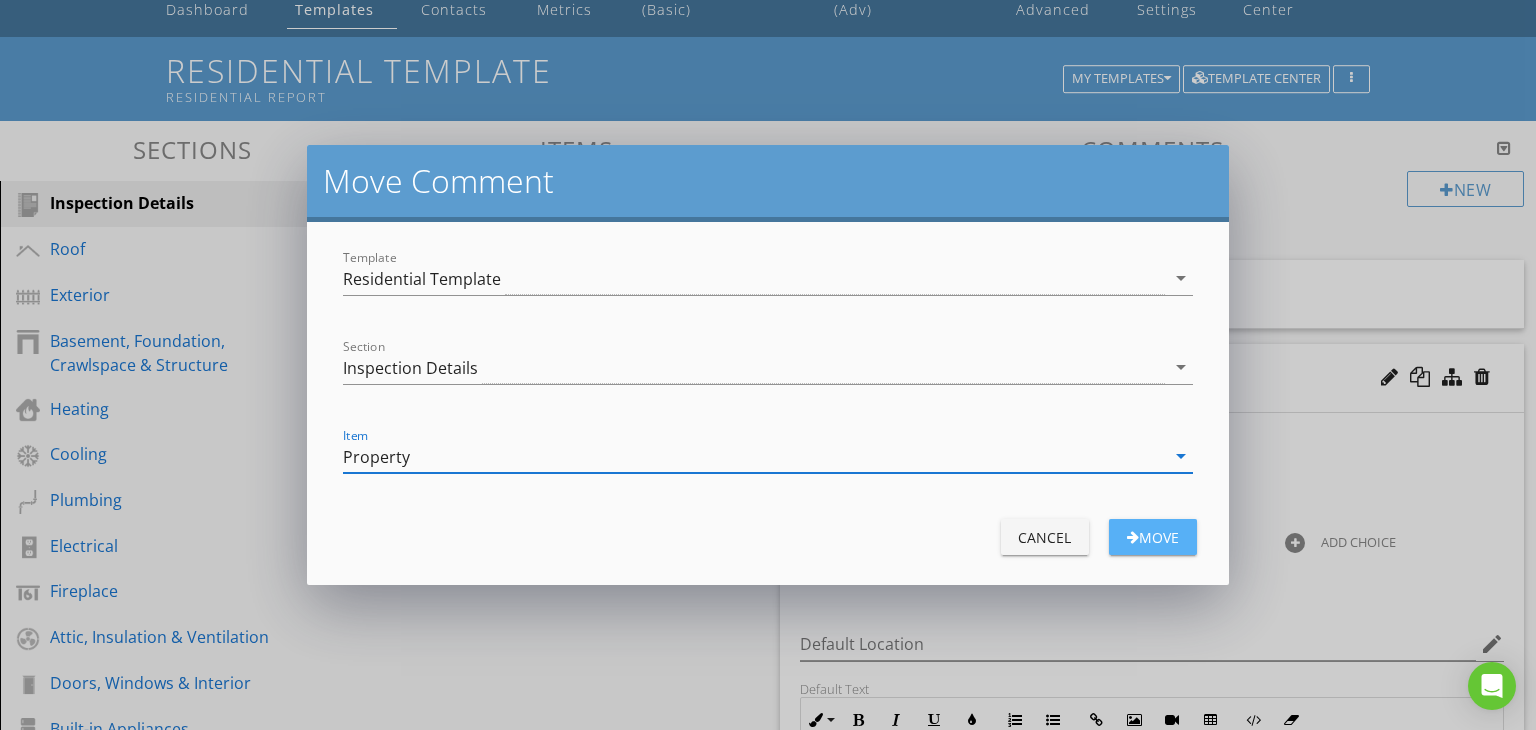click on "Move" at bounding box center (1153, 537) 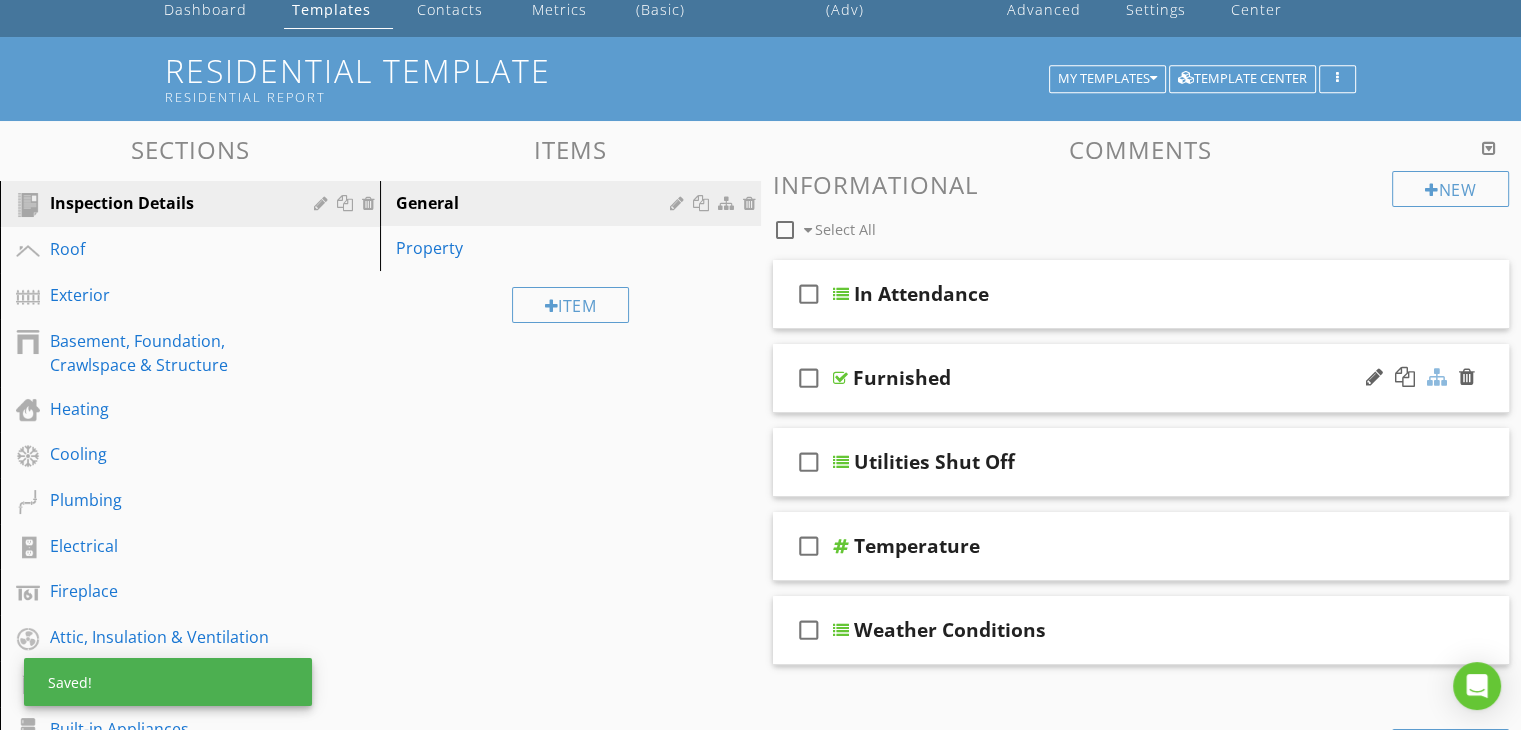 click at bounding box center [1437, 377] 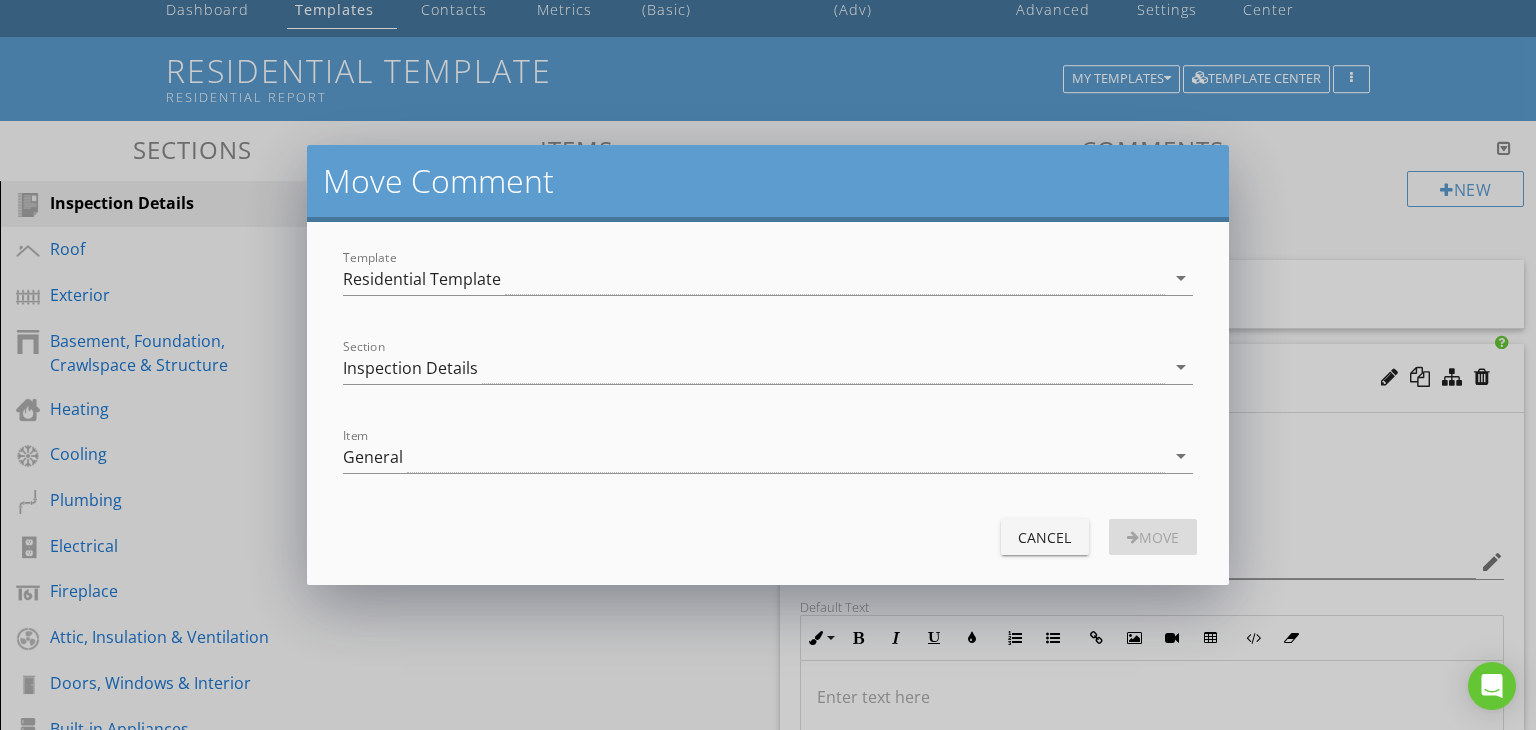 click on "Item General arrow_drop_down" at bounding box center [768, 458] 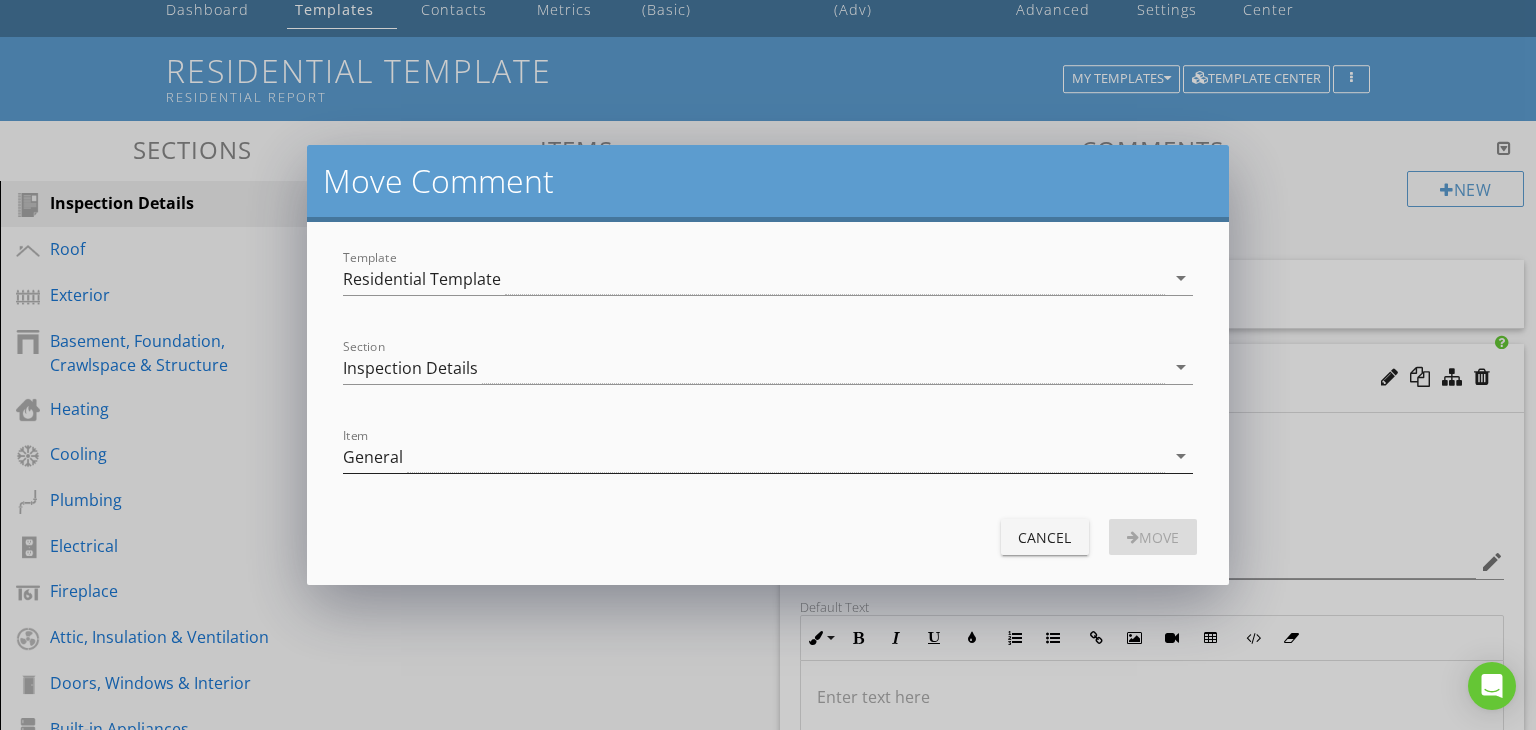 click on "General" at bounding box center (754, 456) 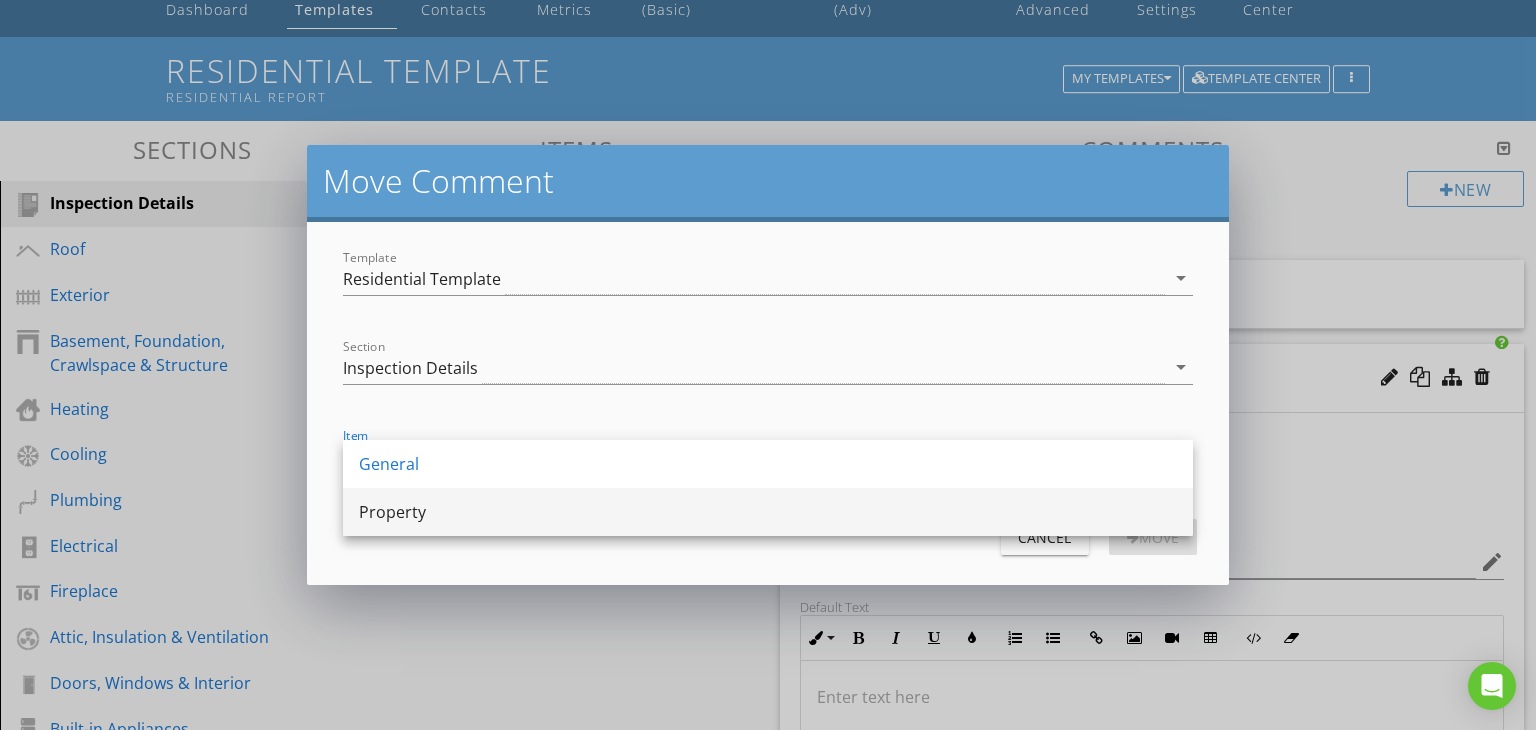 click on "Property" at bounding box center (768, 512) 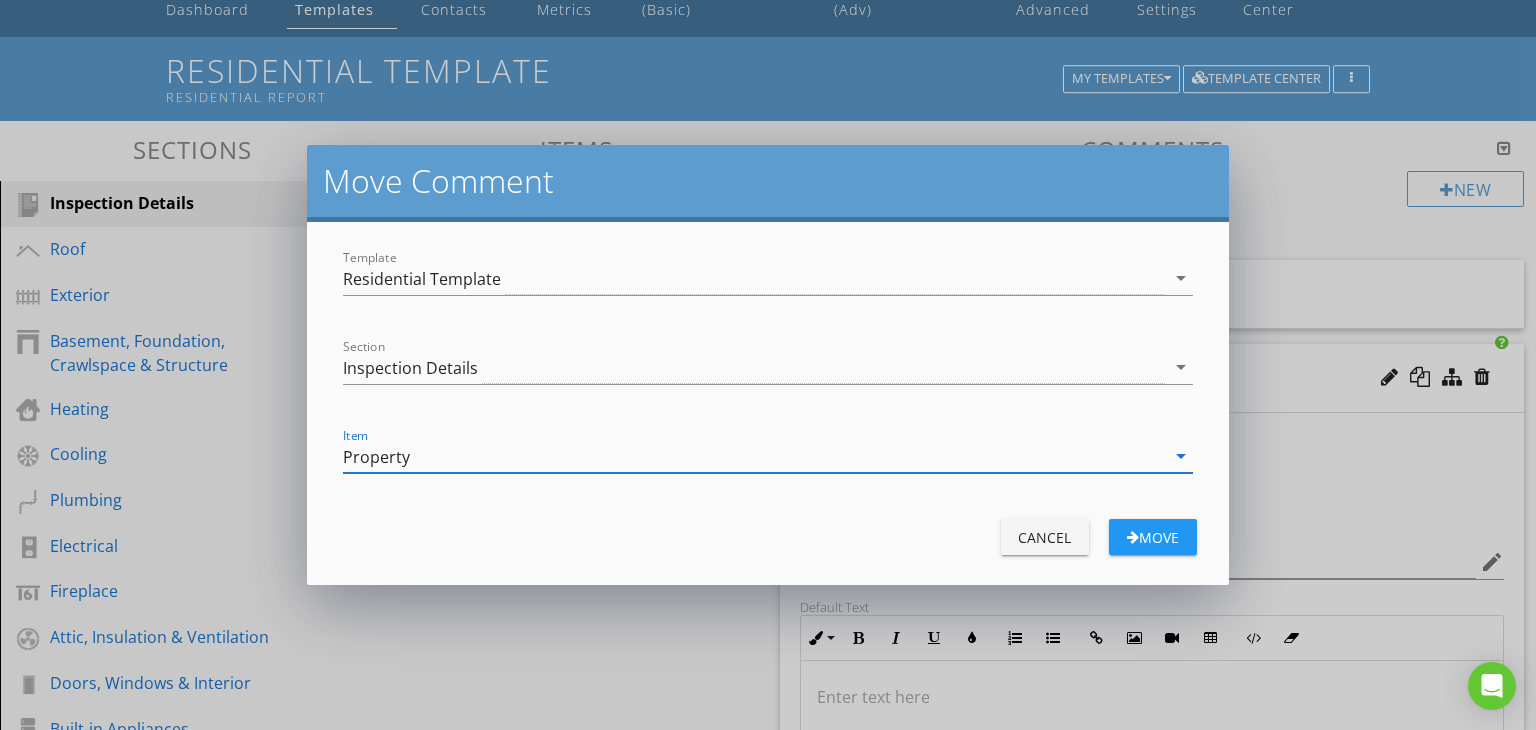 click on "Move" at bounding box center [1153, 537] 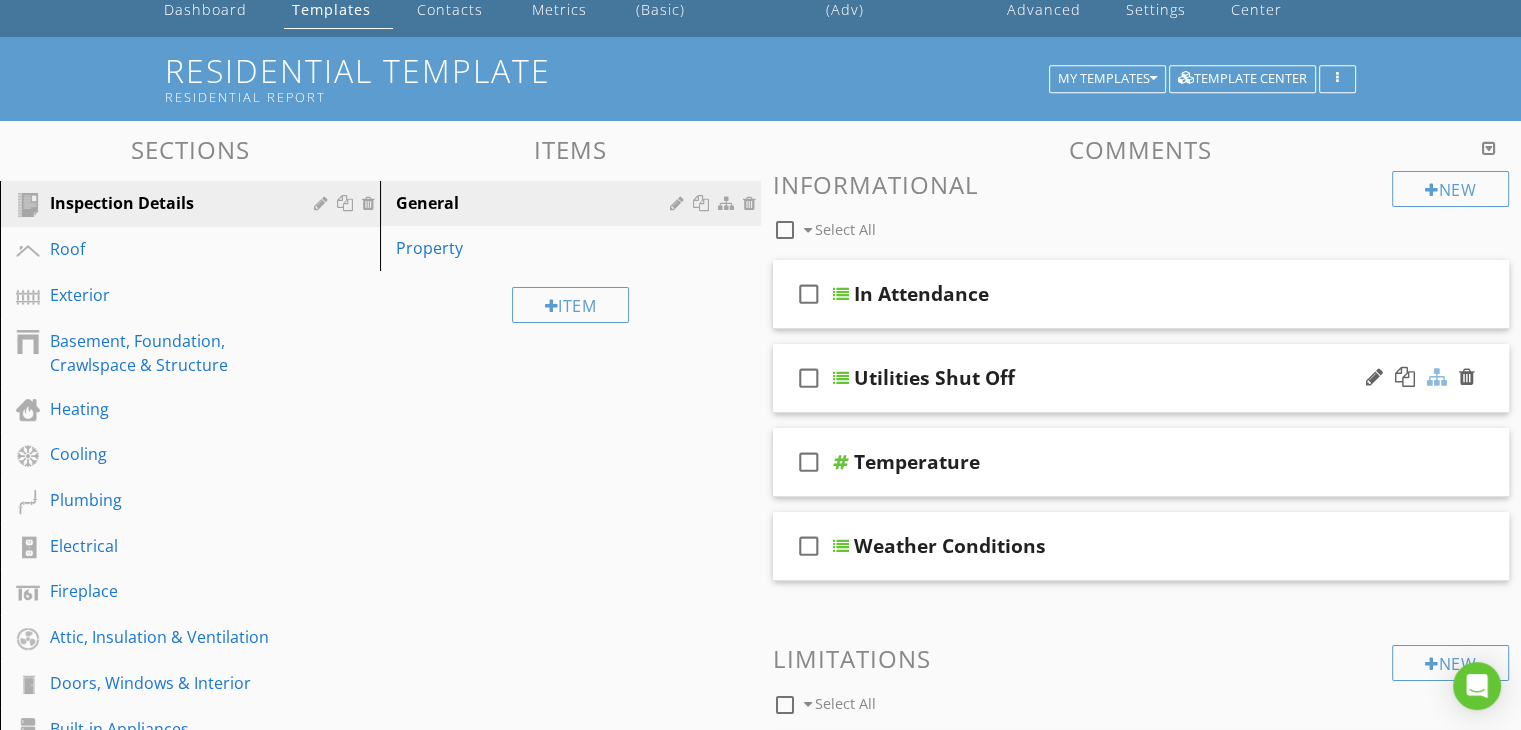 click at bounding box center [1437, 377] 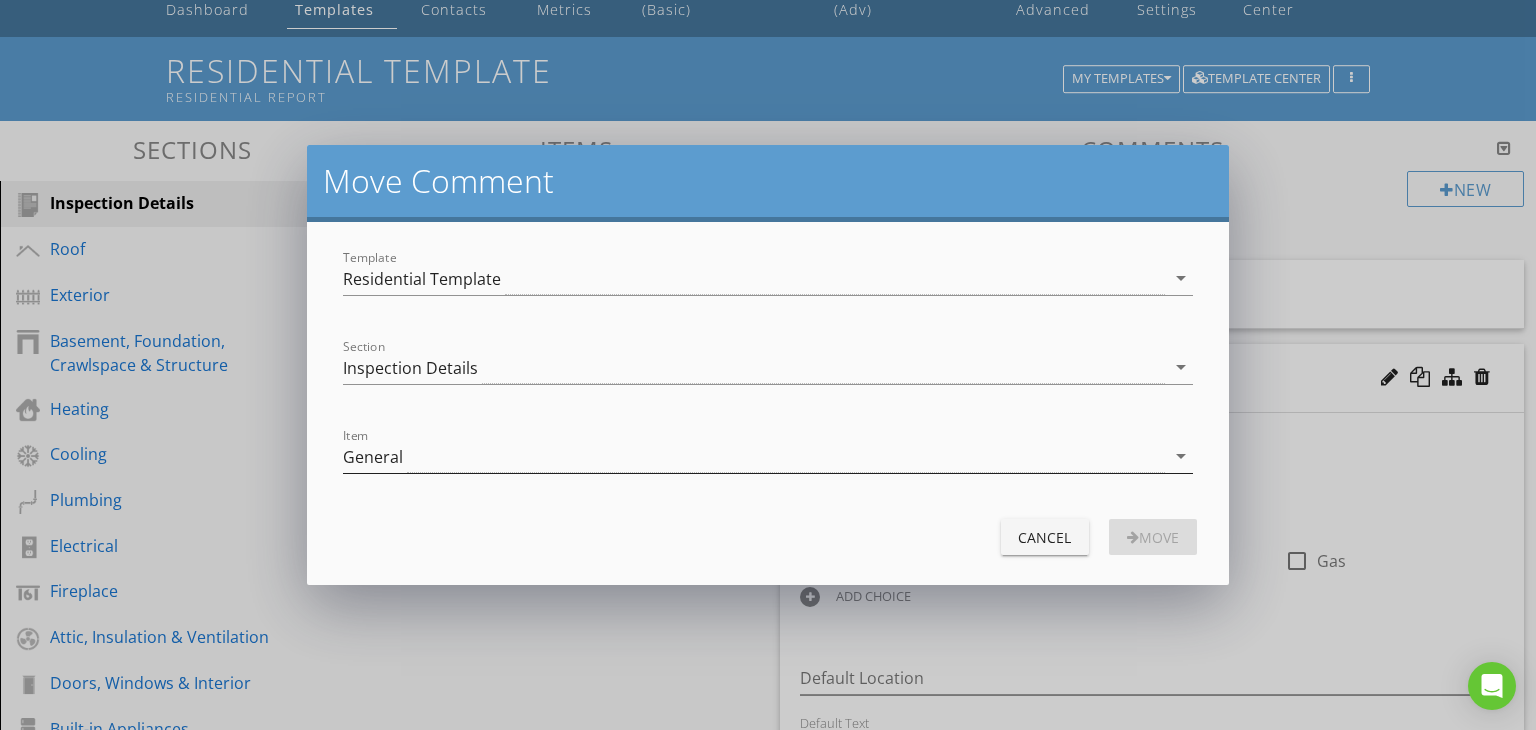 click on "General" at bounding box center [754, 456] 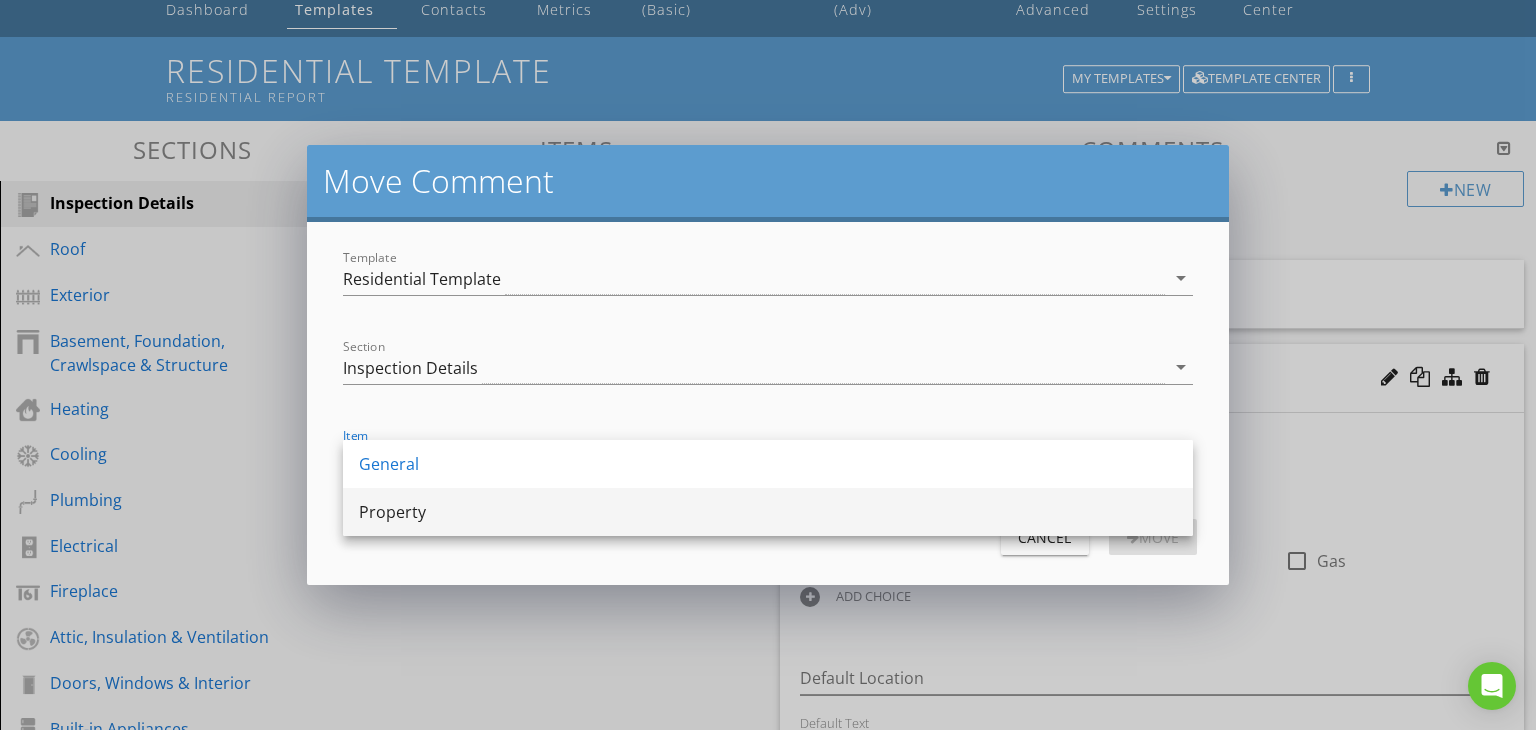 click on "Property" at bounding box center [768, 512] 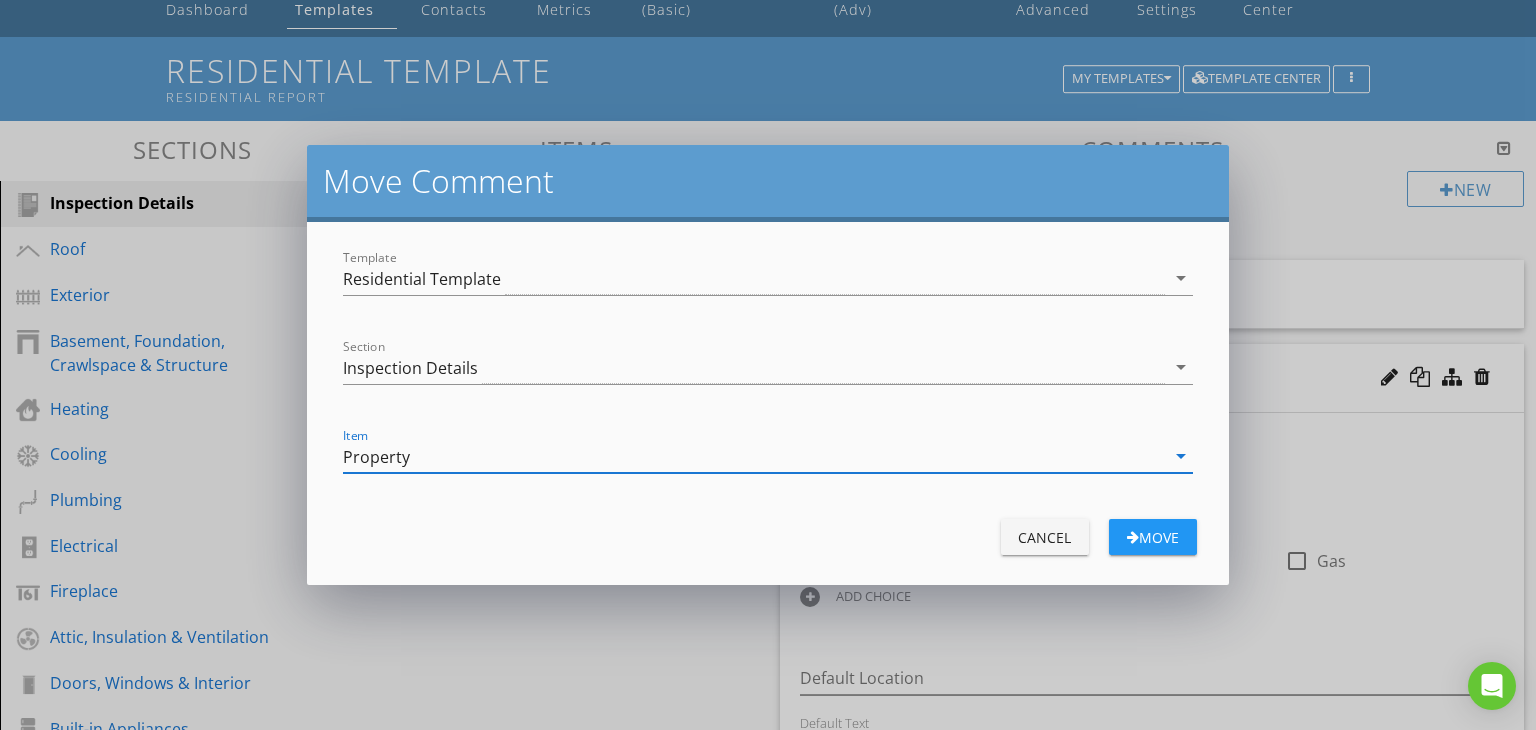 click on "Move" at bounding box center [1153, 537] 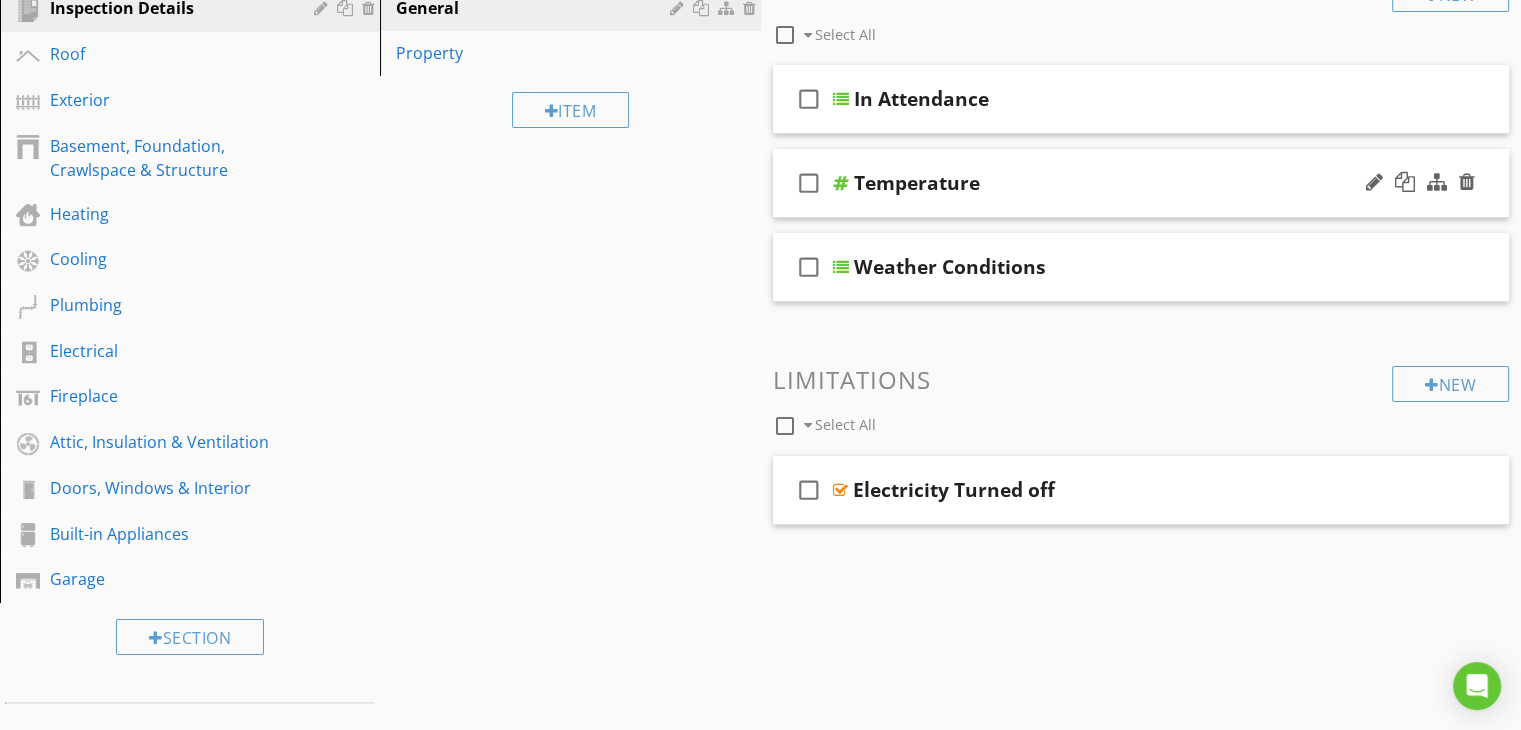 scroll, scrollTop: 300, scrollLeft: 0, axis: vertical 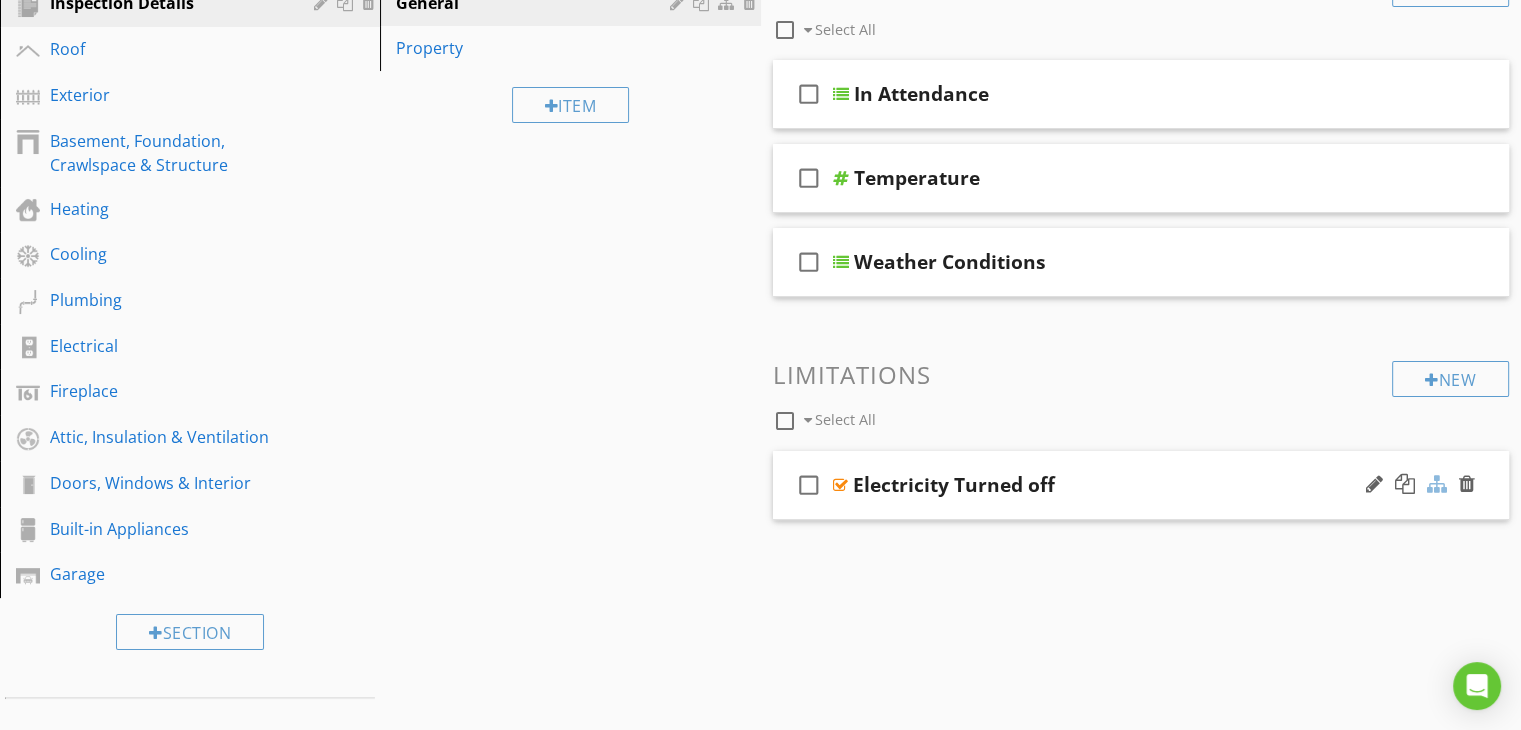 click at bounding box center [1437, 484] 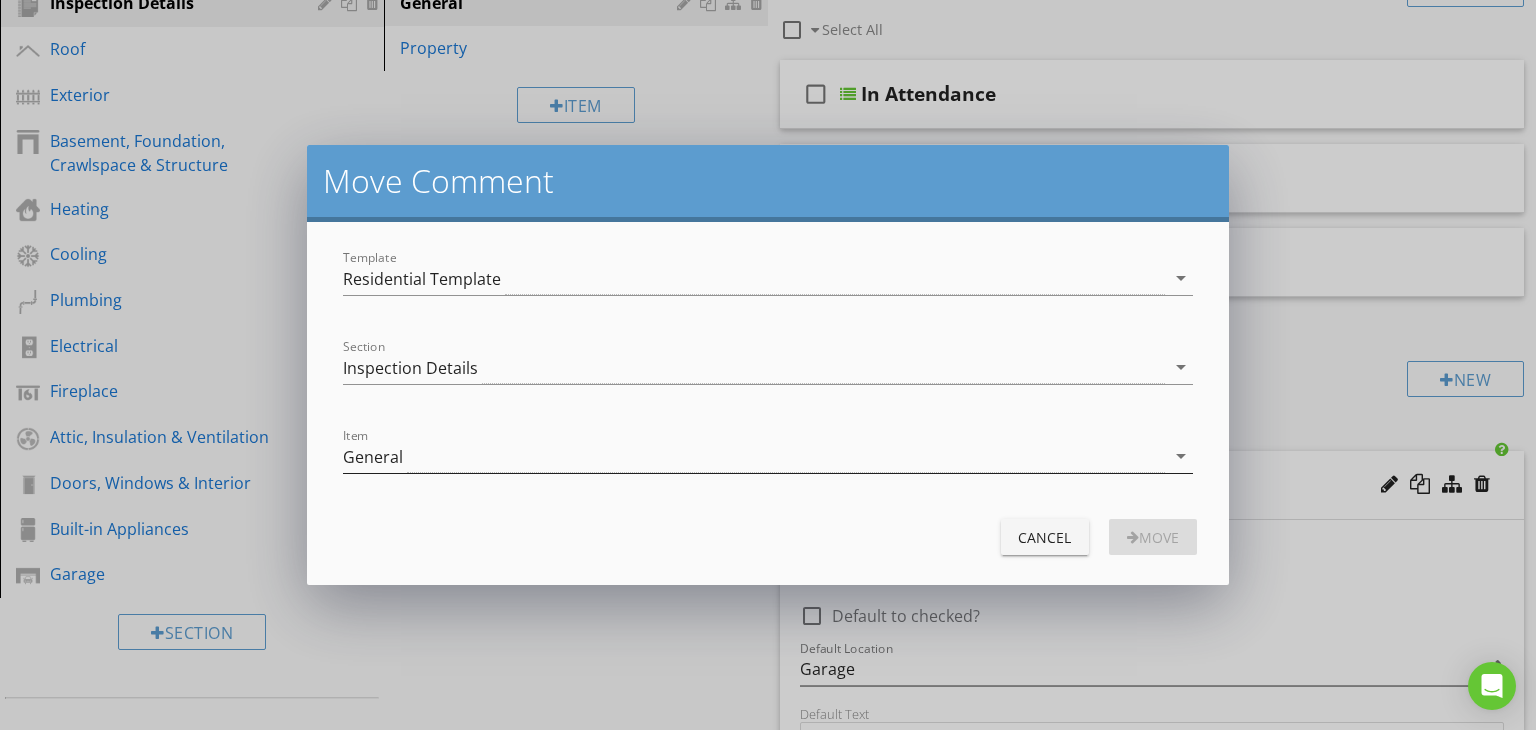 click on "General" at bounding box center [754, 456] 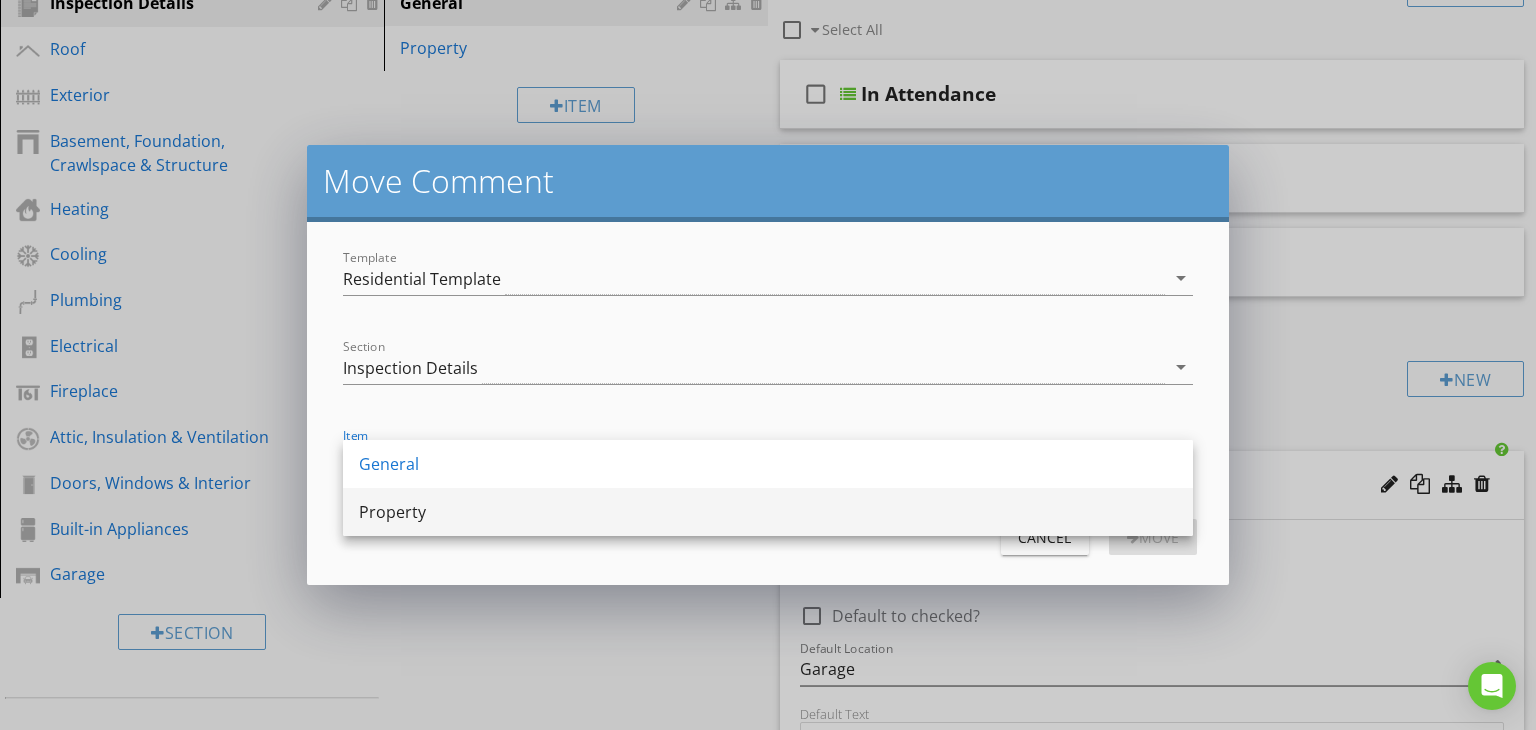 click on "Property" at bounding box center (768, 512) 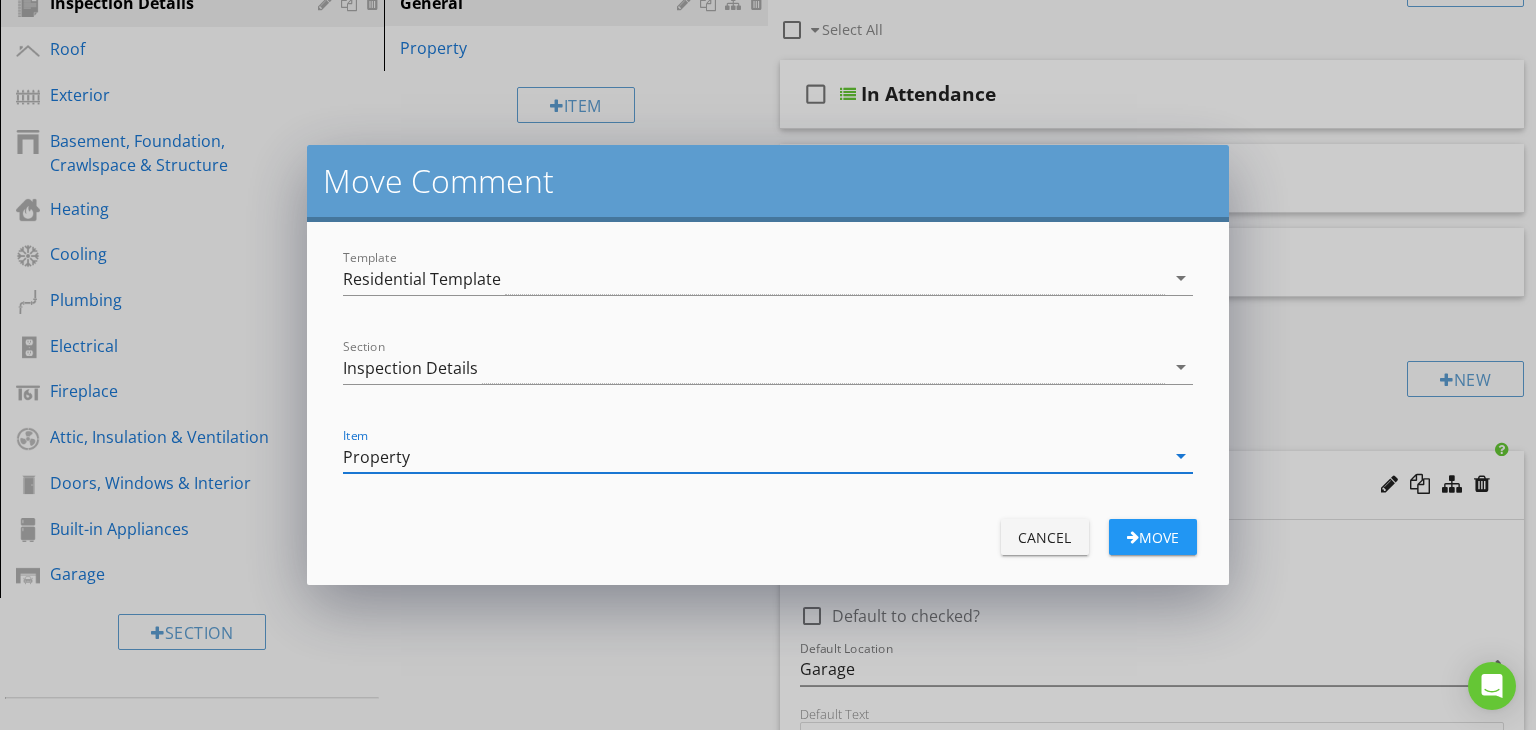click at bounding box center [1133, 537] 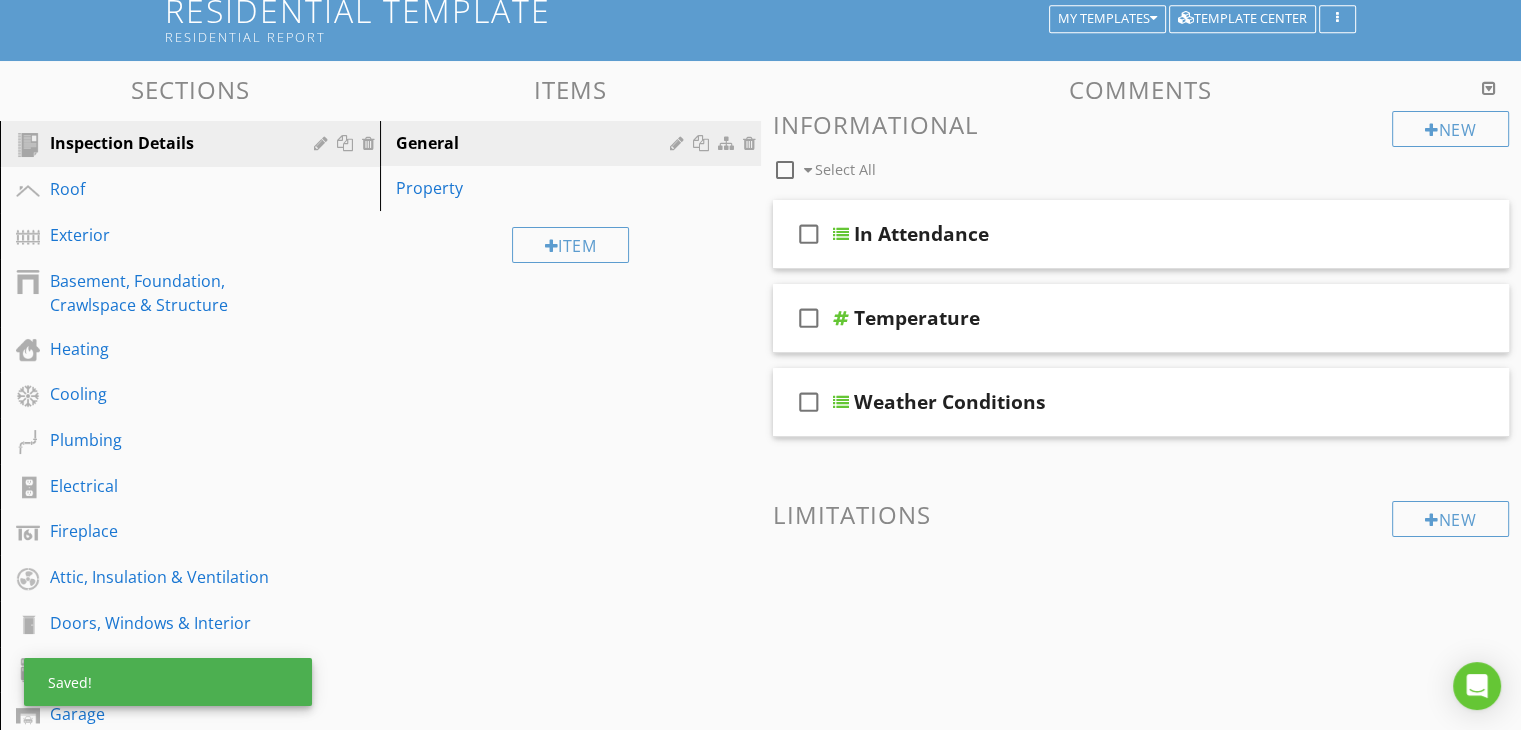 scroll, scrollTop: 100, scrollLeft: 0, axis: vertical 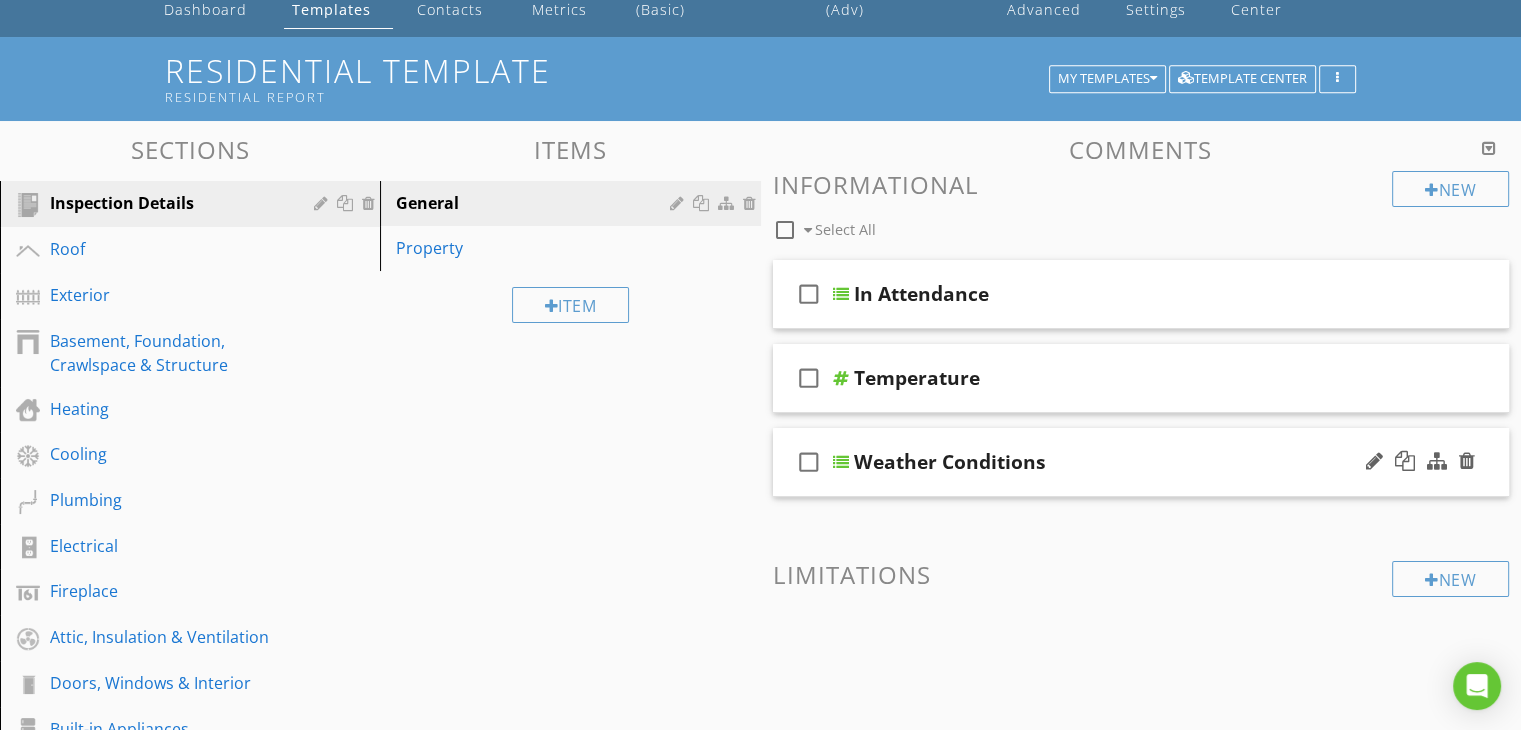 type 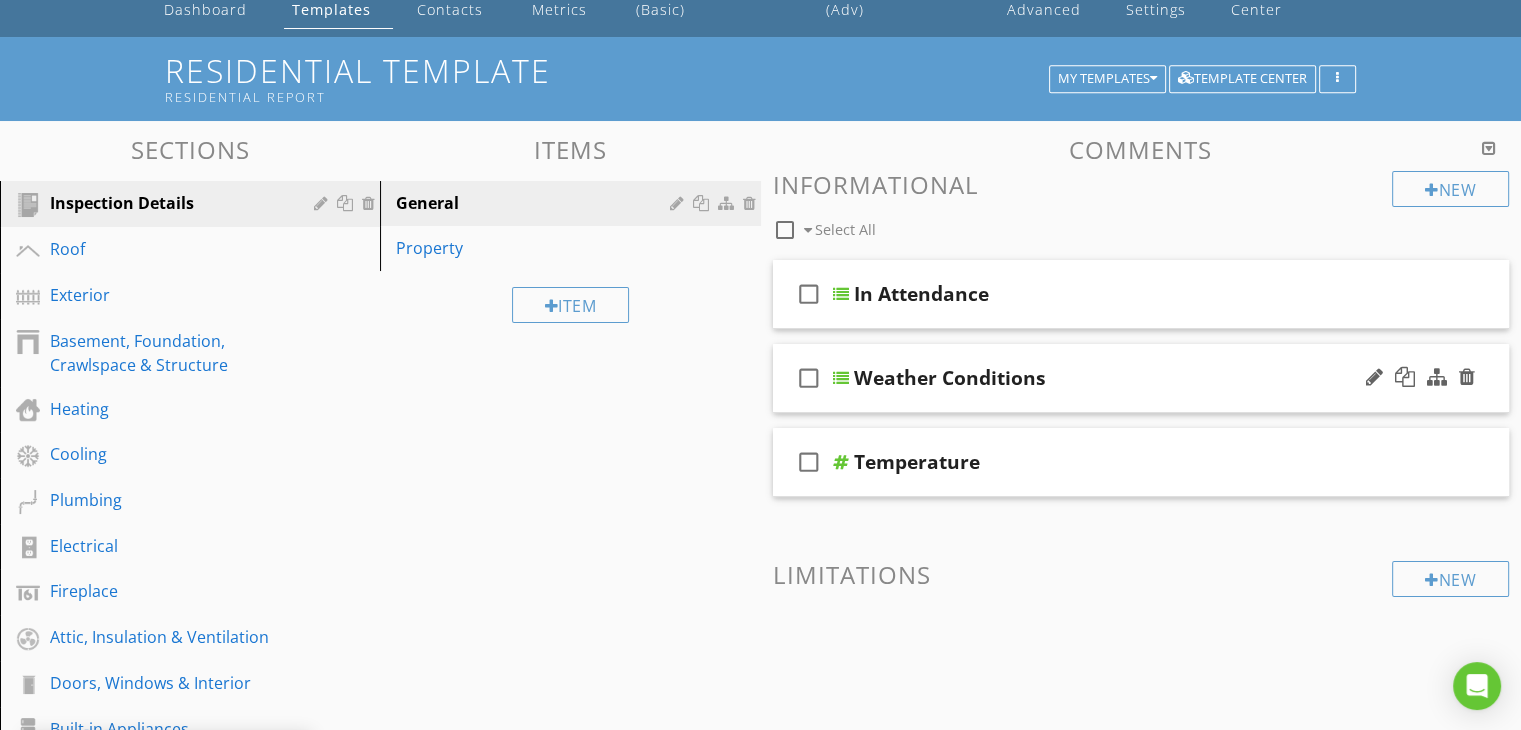click on "Weather Conditions" at bounding box center (950, 378) 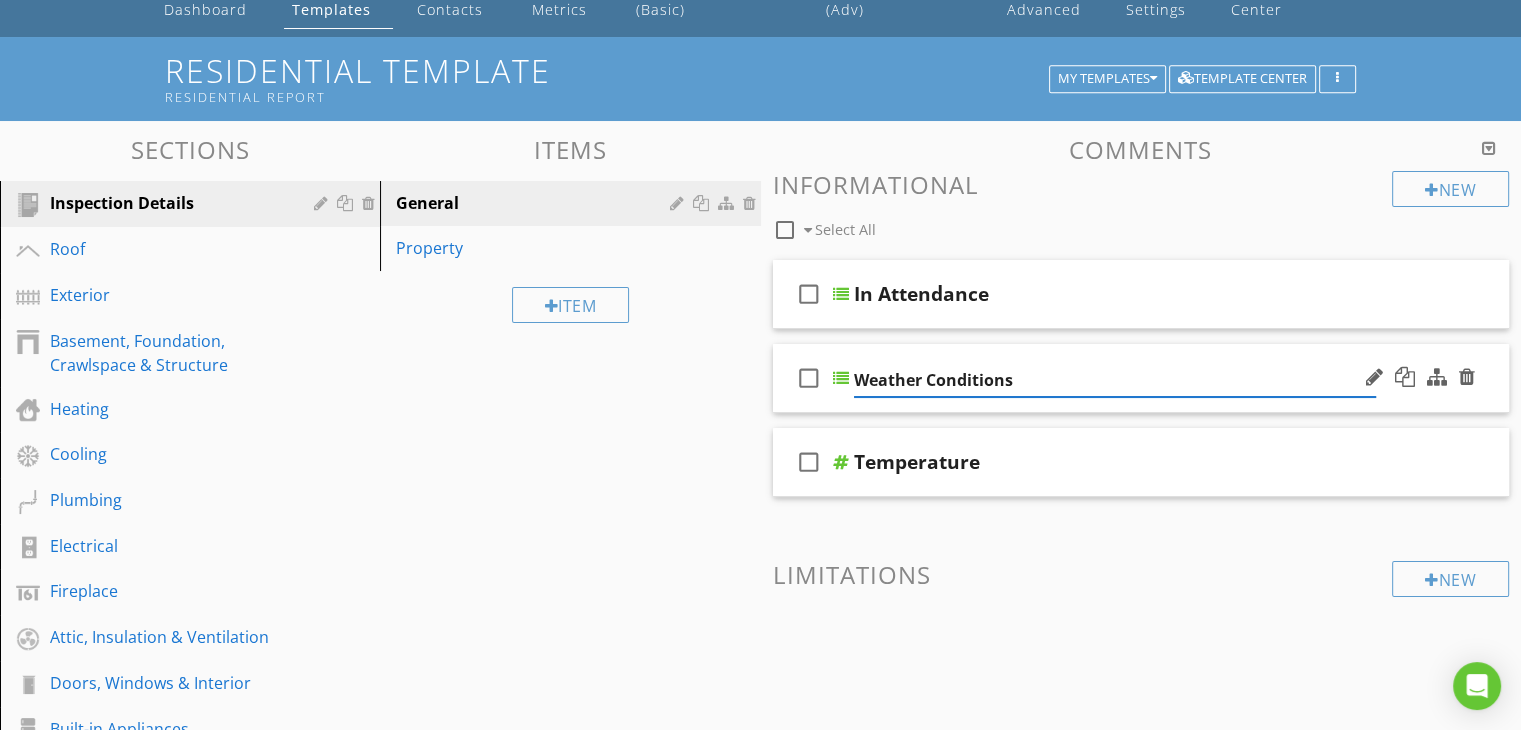 click at bounding box center [841, 378] 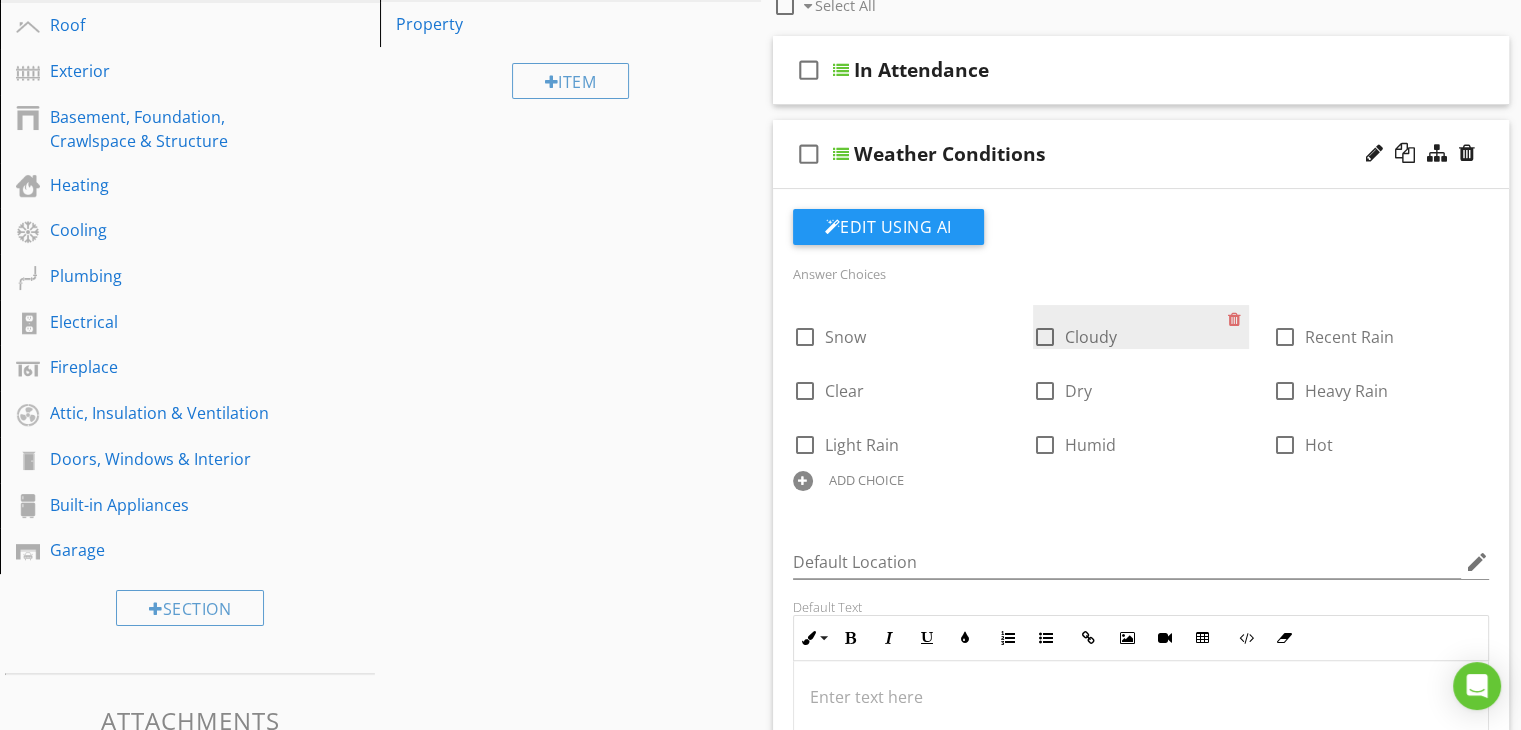 scroll, scrollTop: 300, scrollLeft: 0, axis: vertical 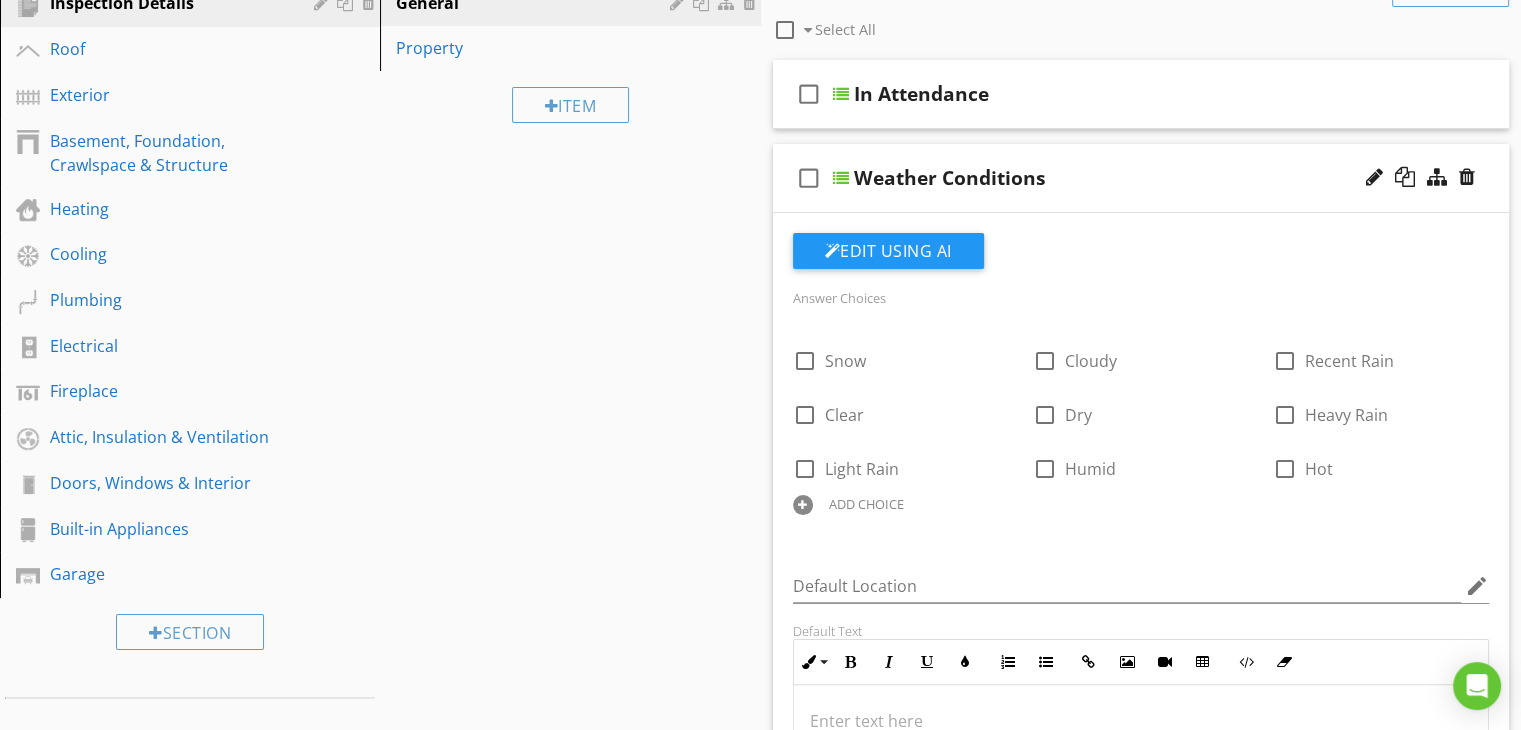 click at bounding box center (841, 178) 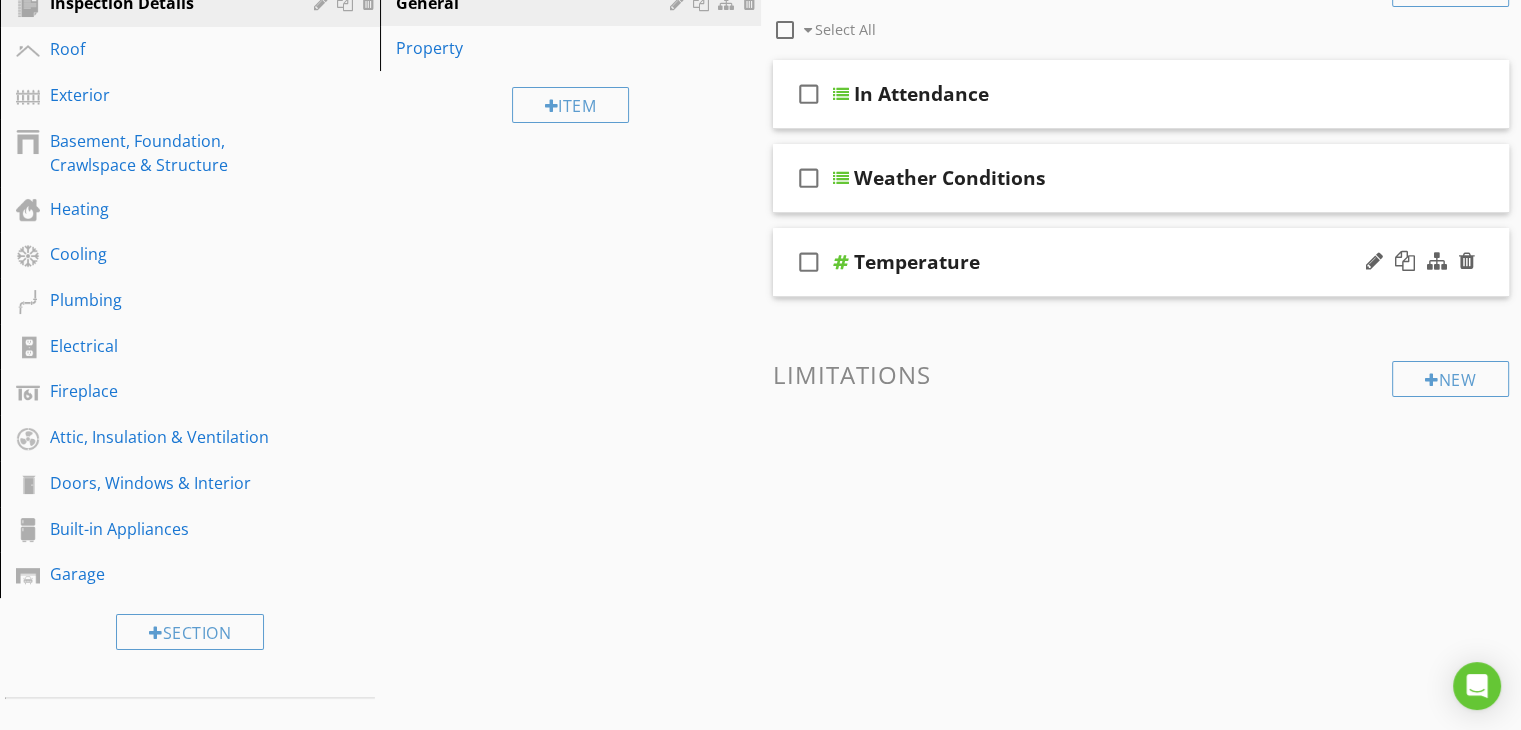 click at bounding box center [841, 262] 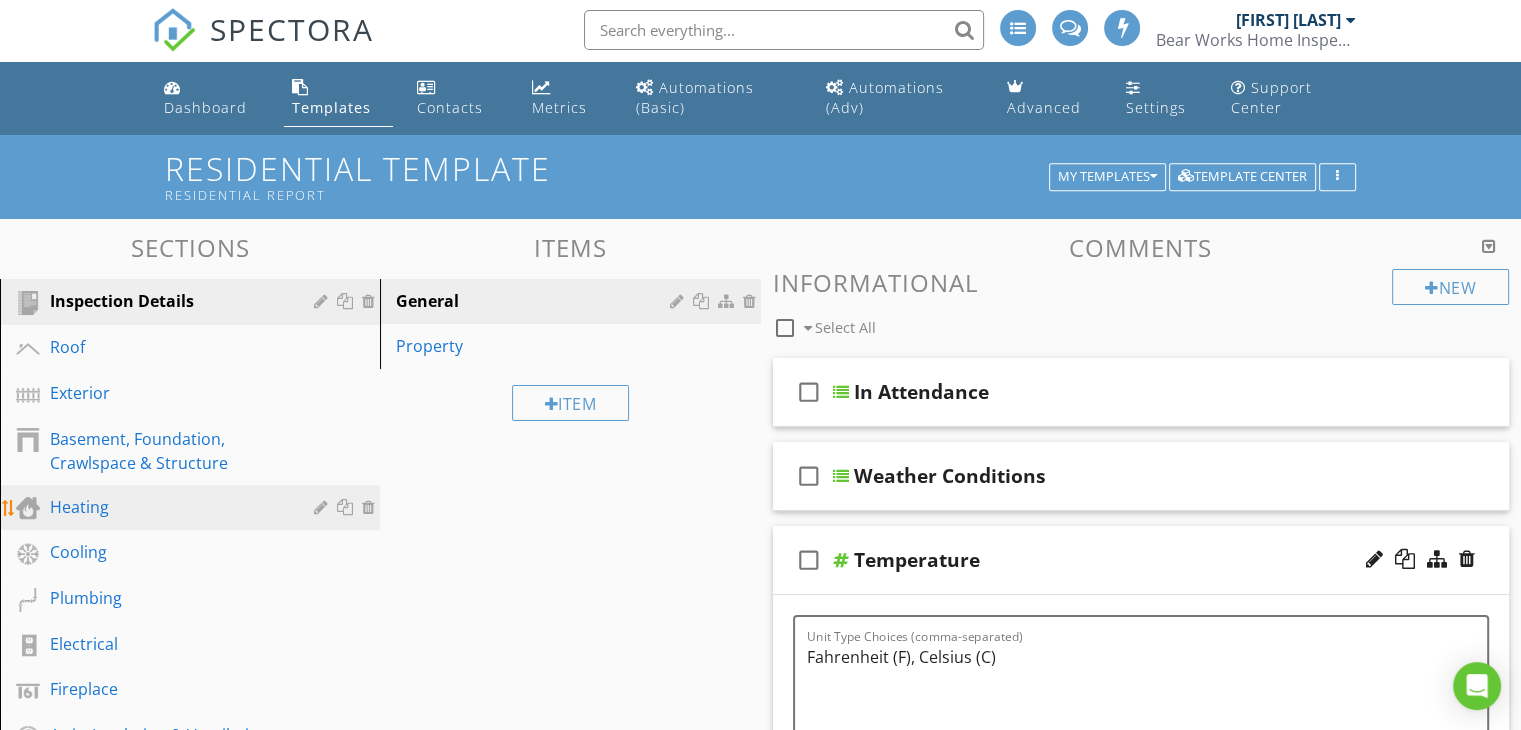 scroll, scrollTop: 0, scrollLeft: 0, axis: both 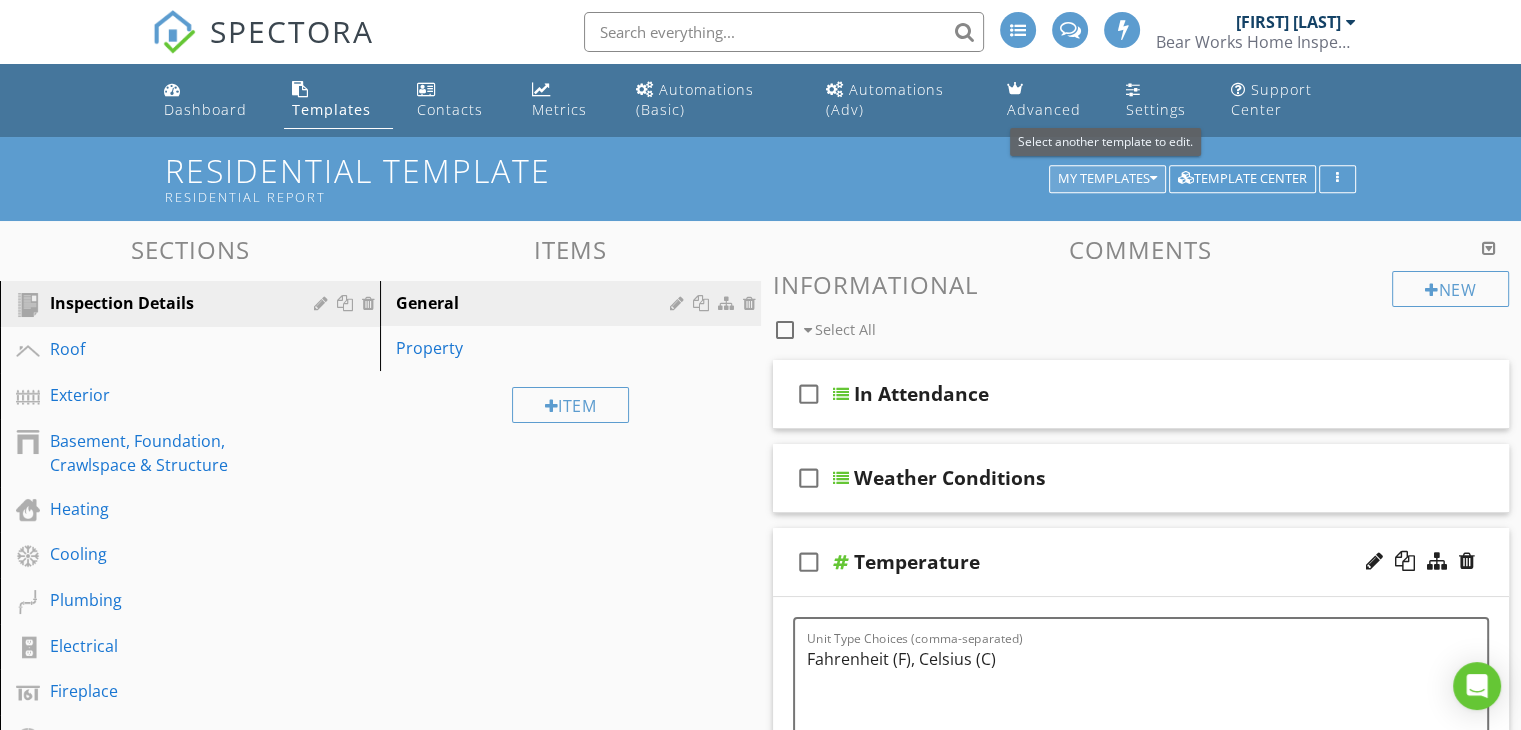 click on "My Templates" at bounding box center (1107, 179) 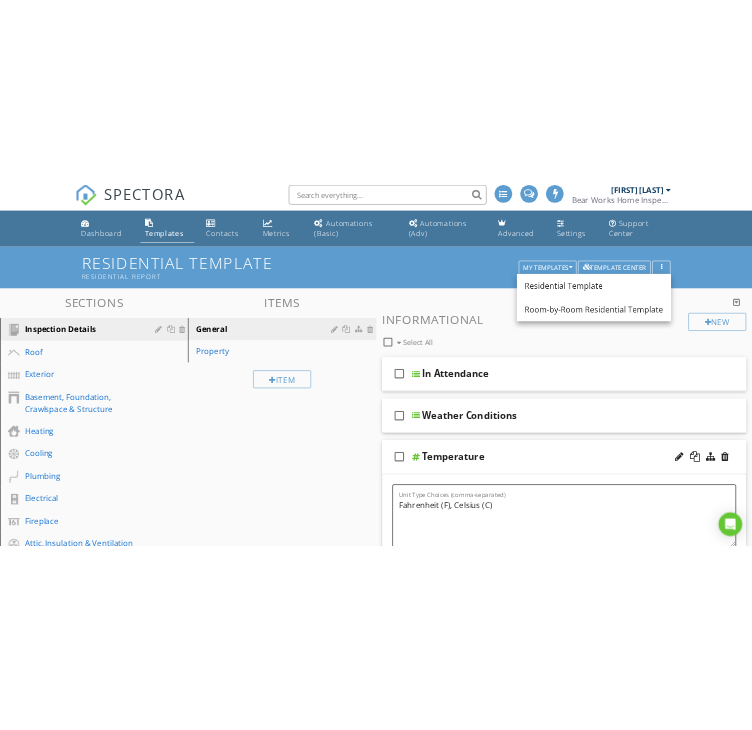 scroll, scrollTop: 0, scrollLeft: 0, axis: both 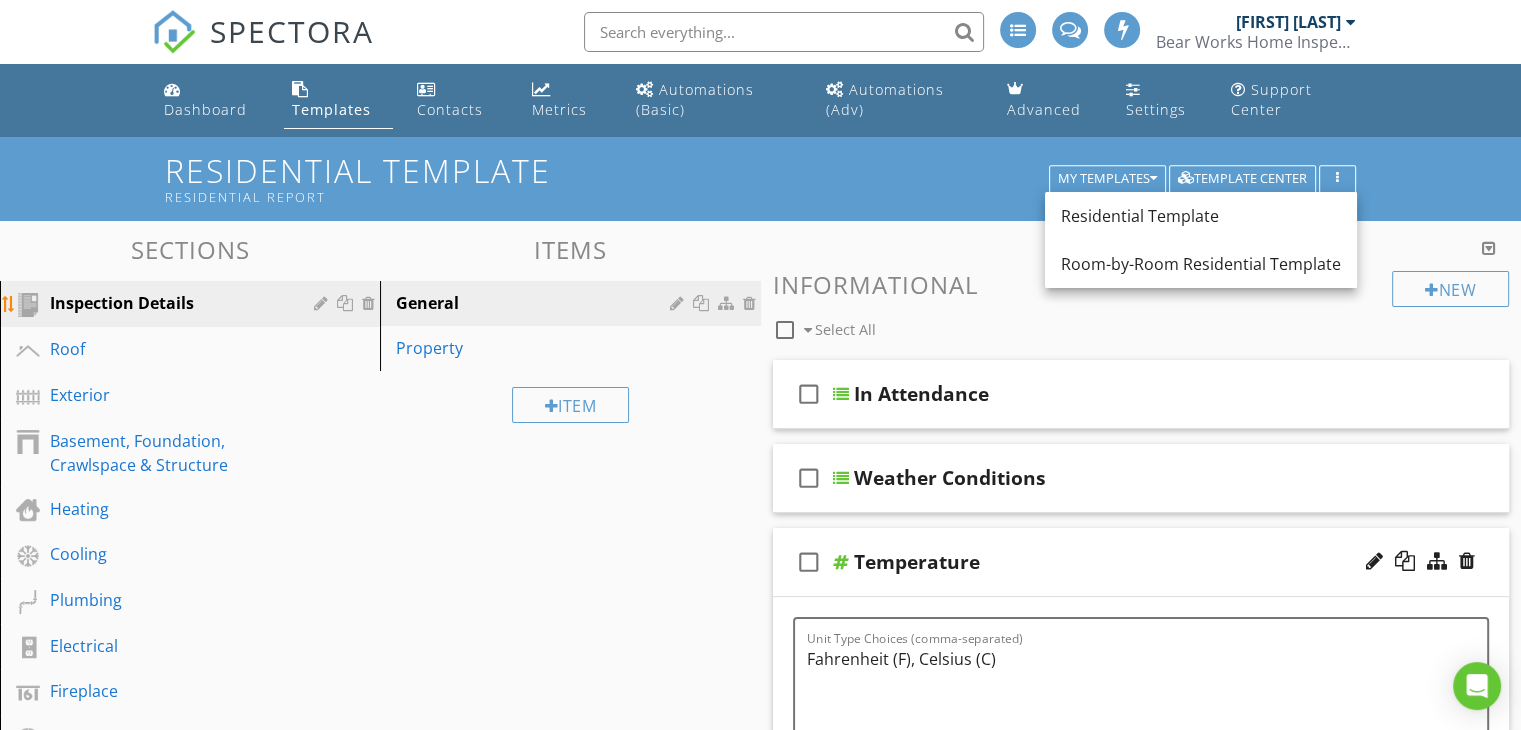 click at bounding box center (347, 303) 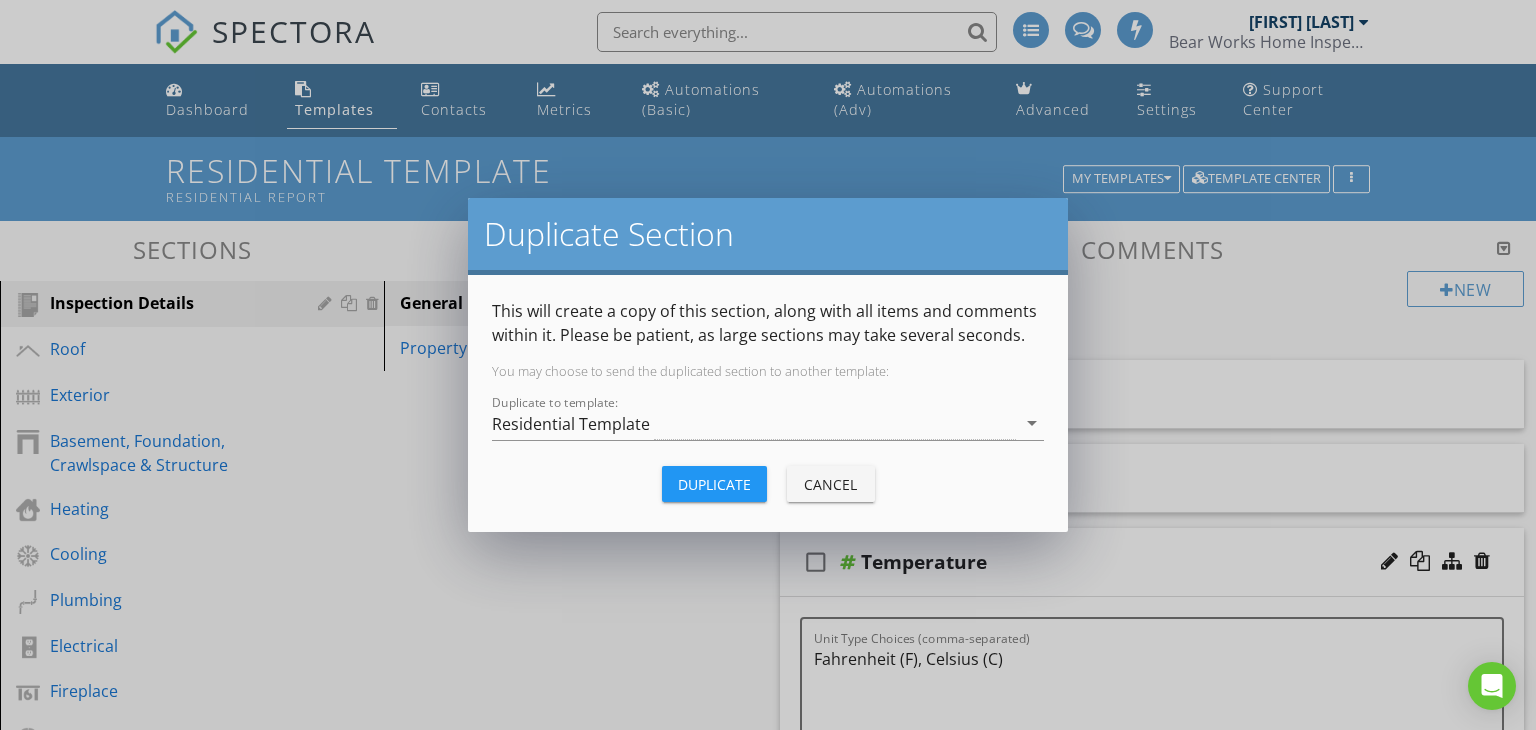 click on "Cancel" at bounding box center [831, 484] 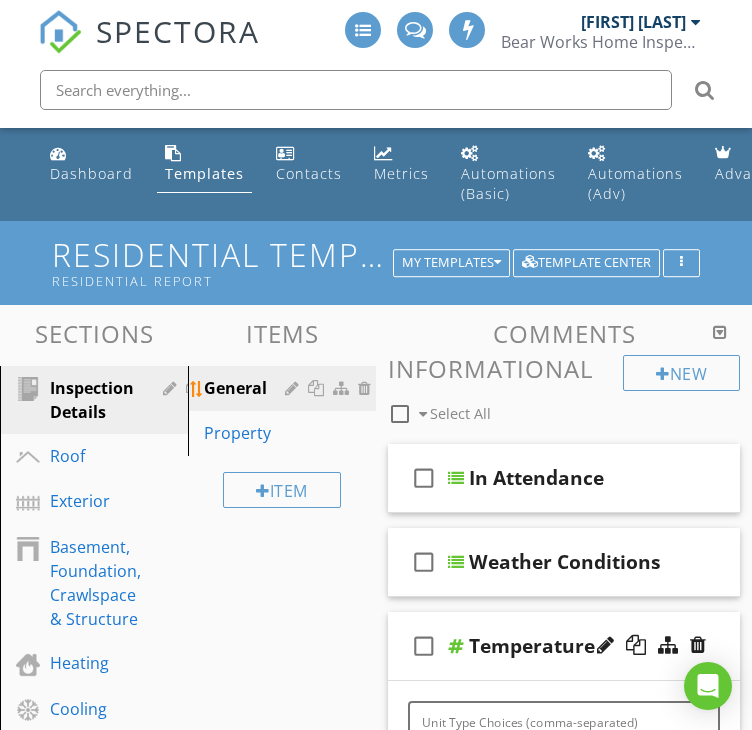 click on "General" at bounding box center (247, 388) 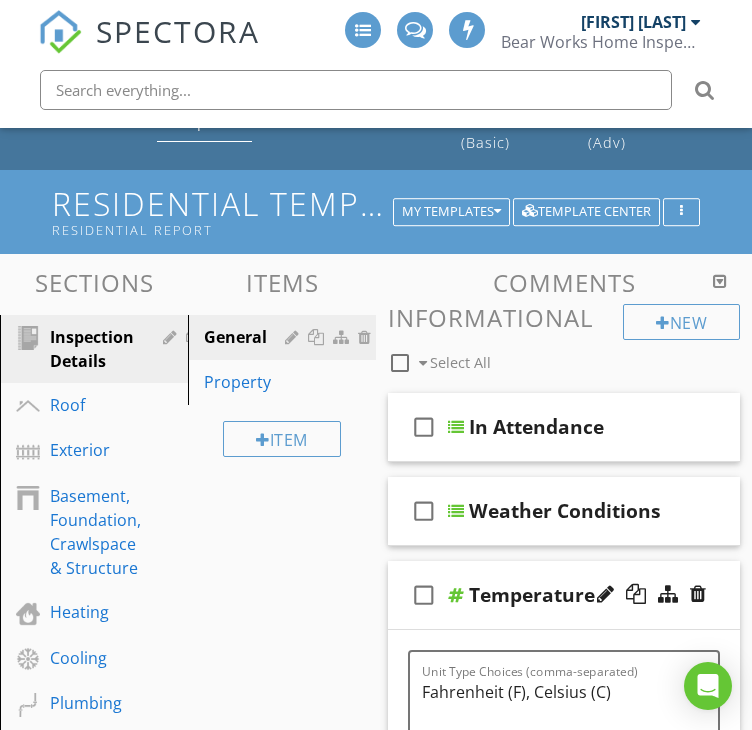 scroll, scrollTop: 0, scrollLeft: 0, axis: both 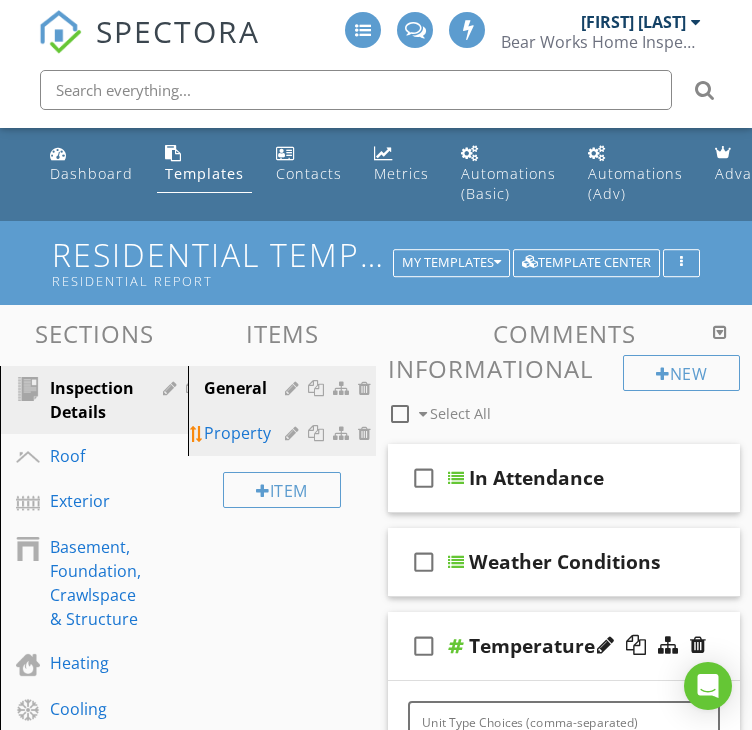 click on "Property" at bounding box center (285, 433) 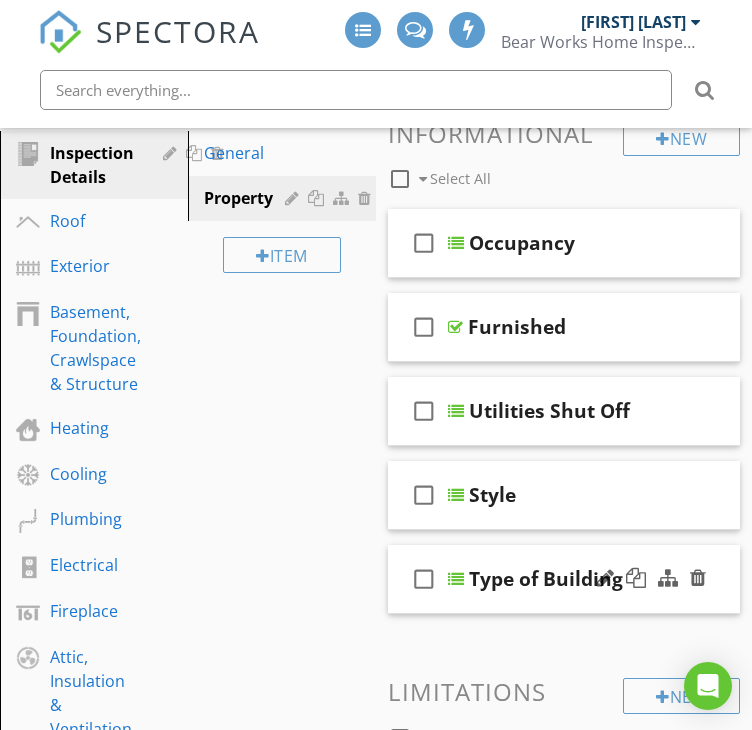 scroll, scrollTop: 200, scrollLeft: 0, axis: vertical 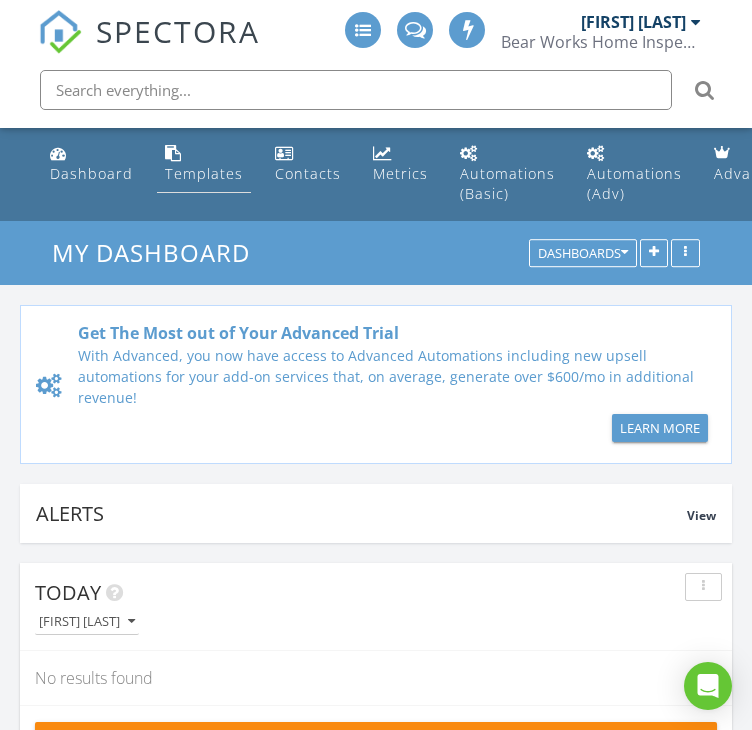 click on "Templates" at bounding box center [204, 173] 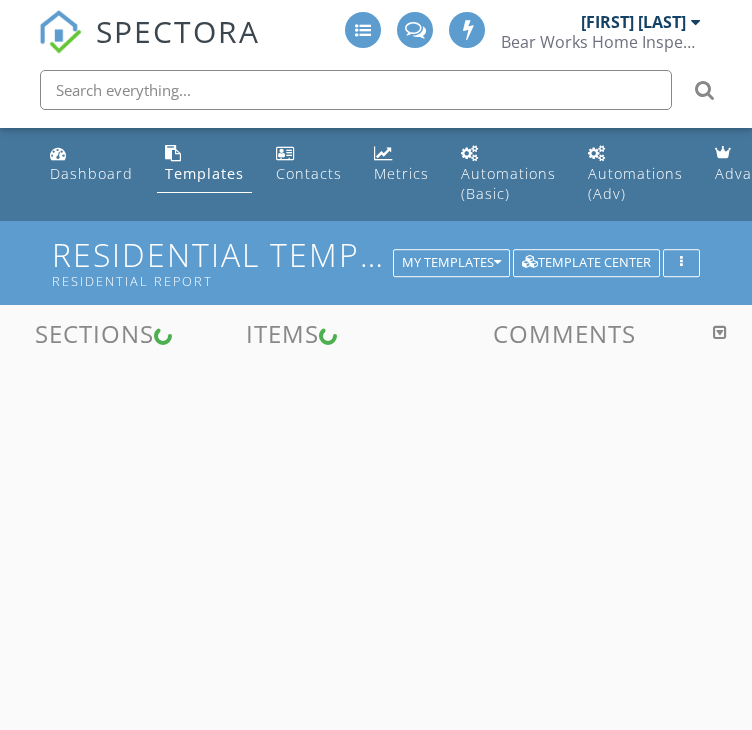 scroll, scrollTop: 0, scrollLeft: 0, axis: both 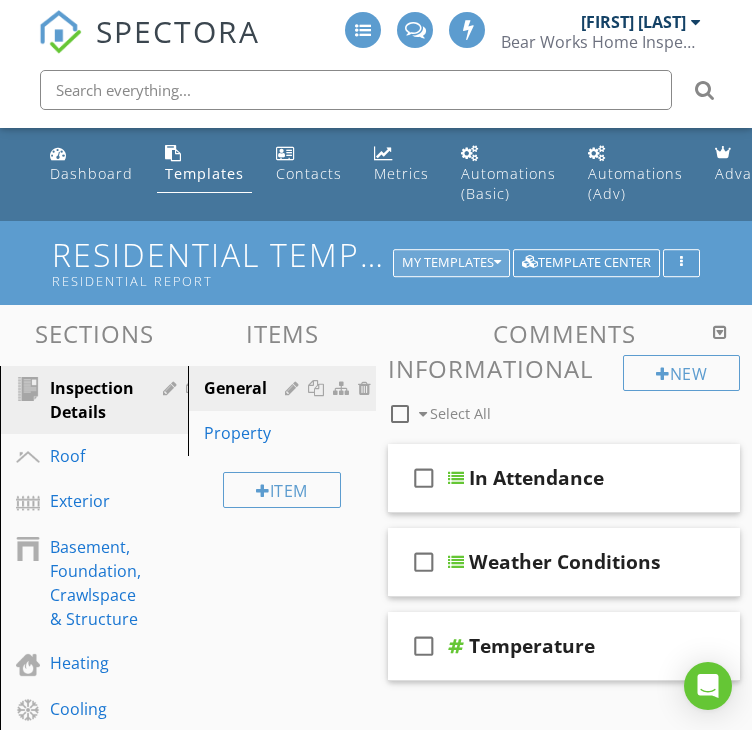 click on "My Templates" at bounding box center [451, 263] 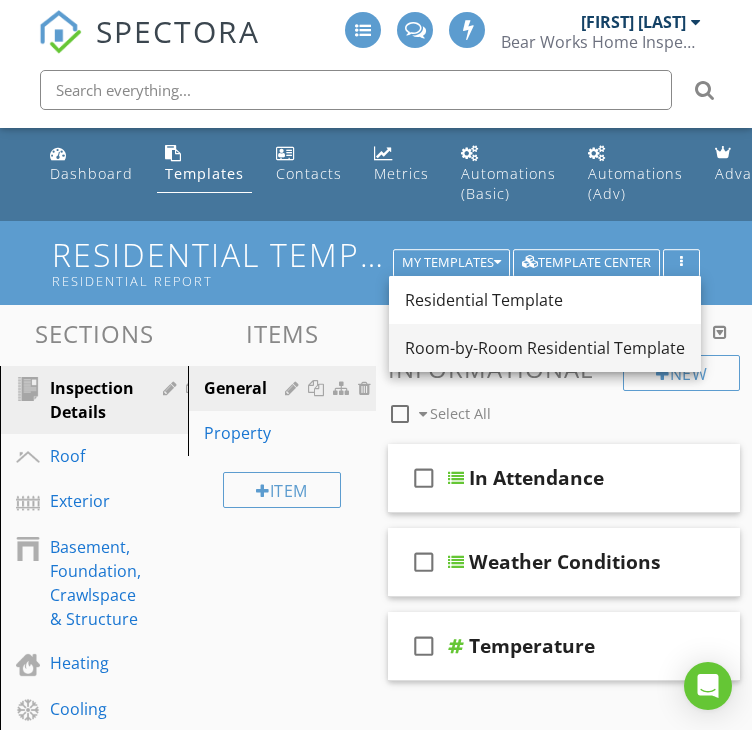click on "Room-by-Room Residential Template" at bounding box center (545, 348) 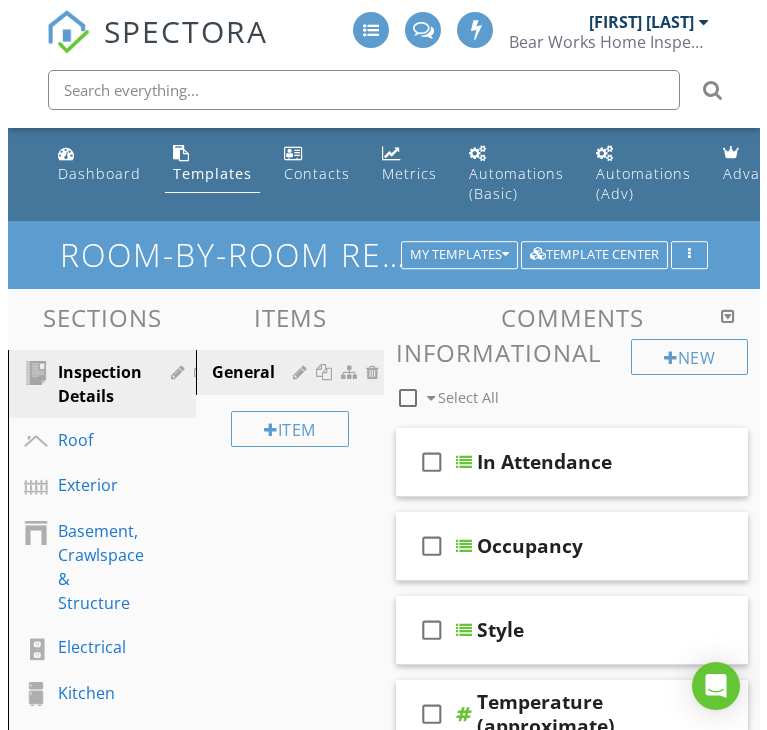 scroll, scrollTop: 100, scrollLeft: 0, axis: vertical 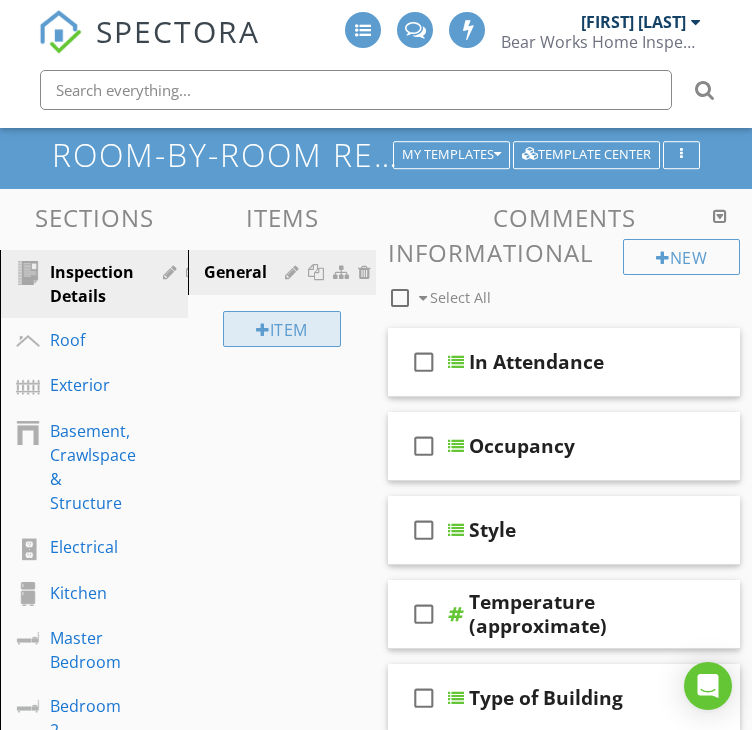 click on "Item" at bounding box center [282, 329] 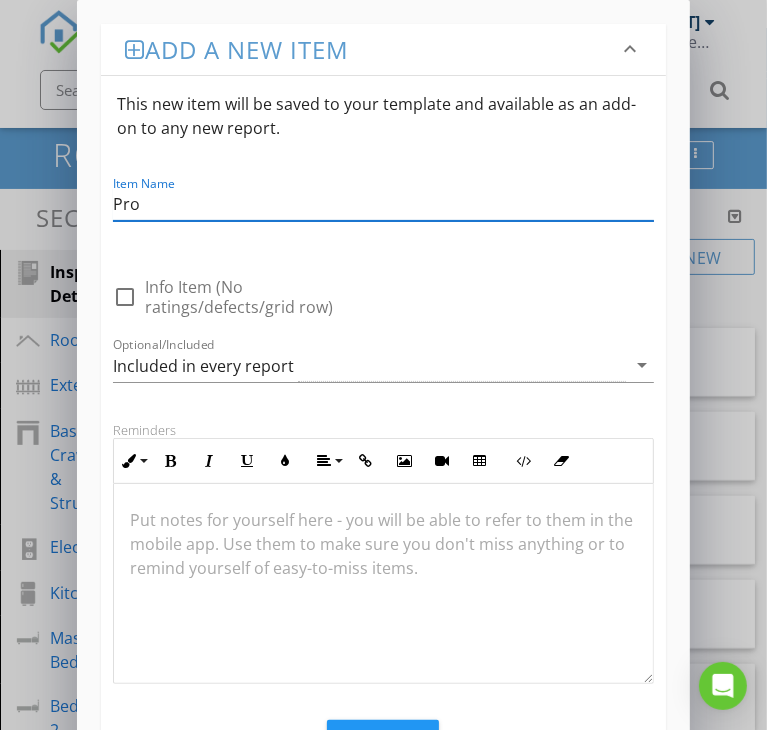 type on "Property" 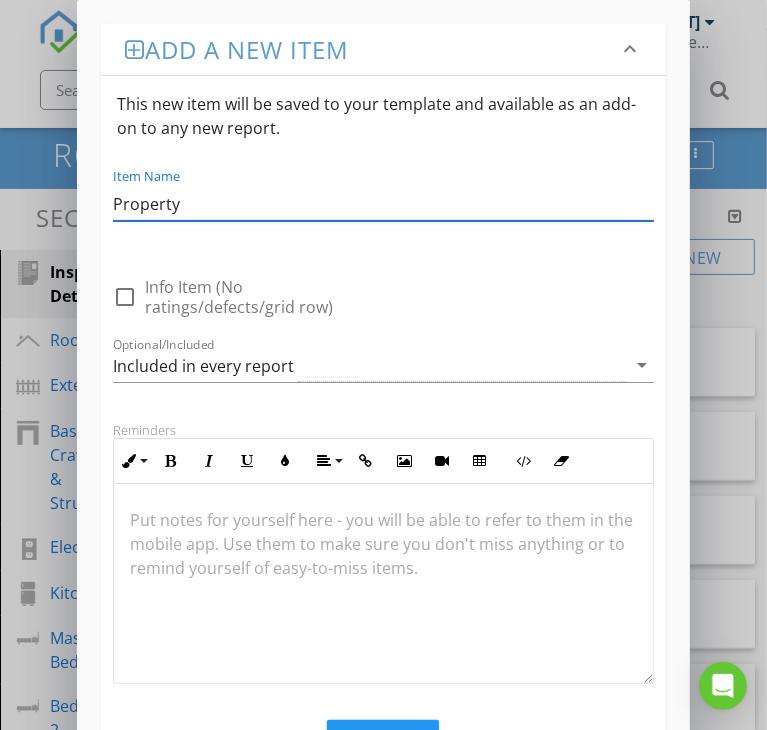click on "Info Item (No ratings/defects/grid row)" at bounding box center (258, 297) 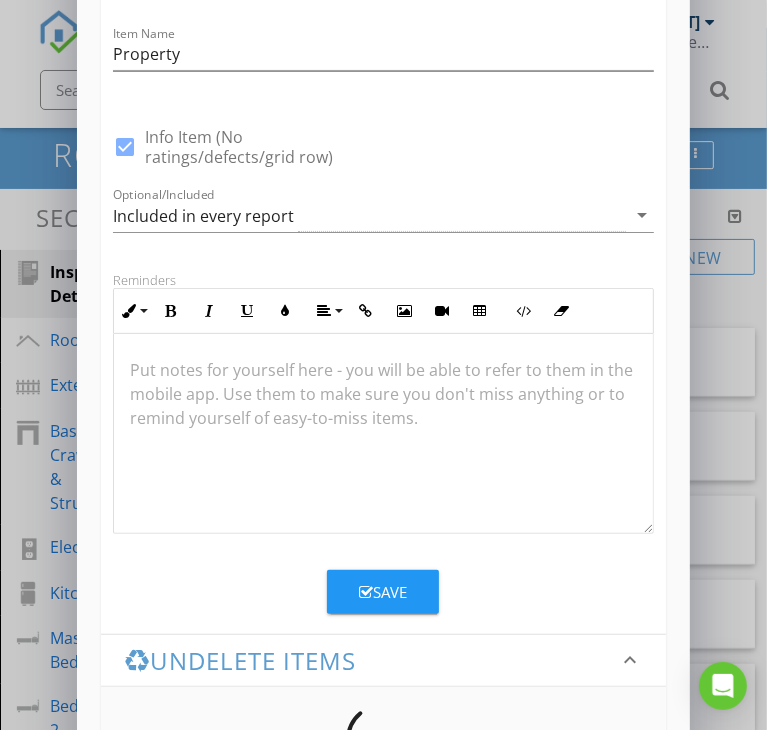 scroll, scrollTop: 200, scrollLeft: 0, axis: vertical 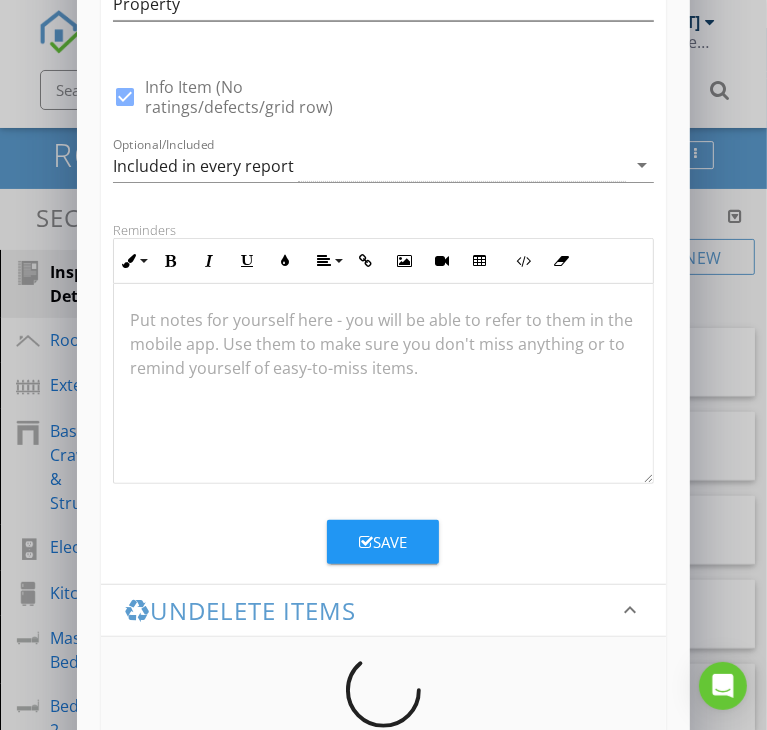 click on "Save" at bounding box center [383, 542] 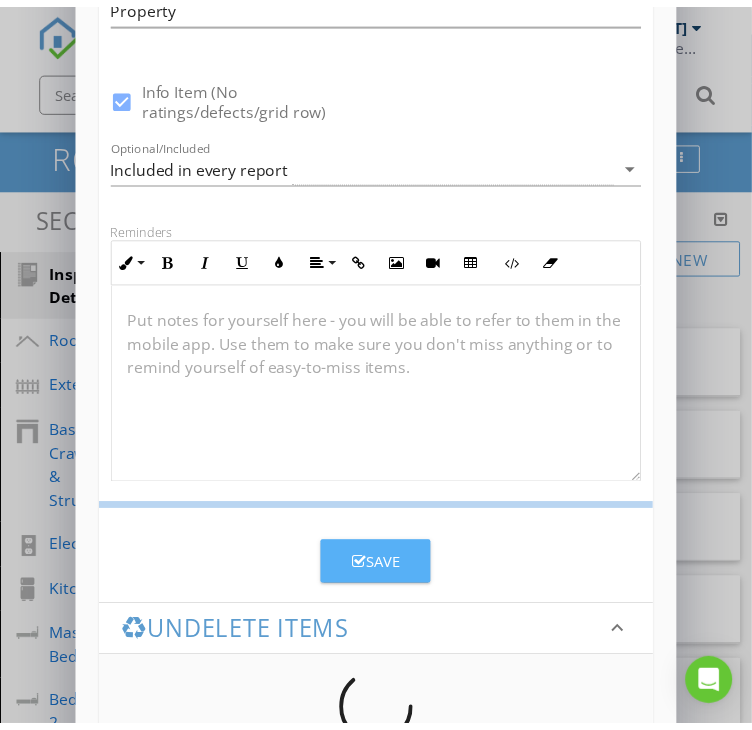 scroll, scrollTop: 177, scrollLeft: 0, axis: vertical 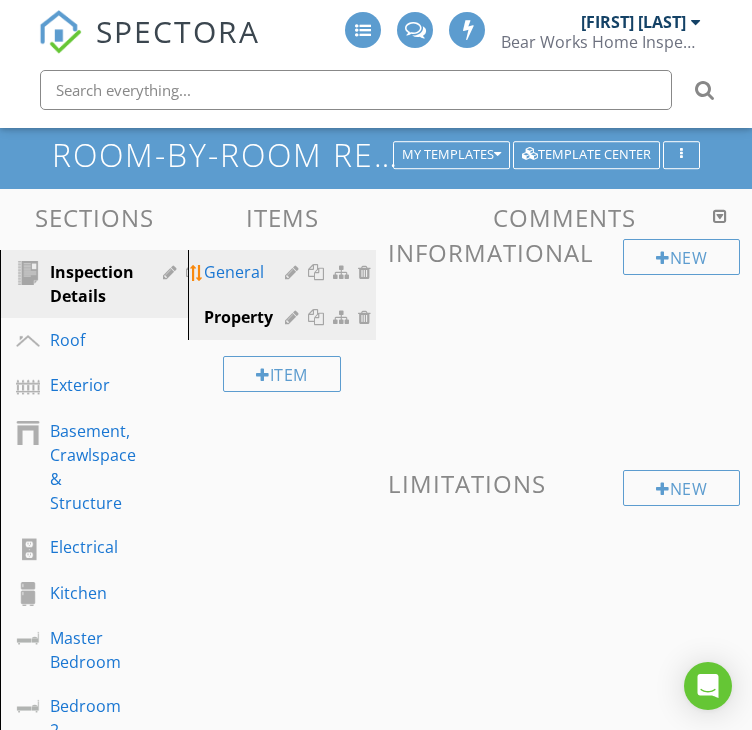 click on "General" at bounding box center (247, 272) 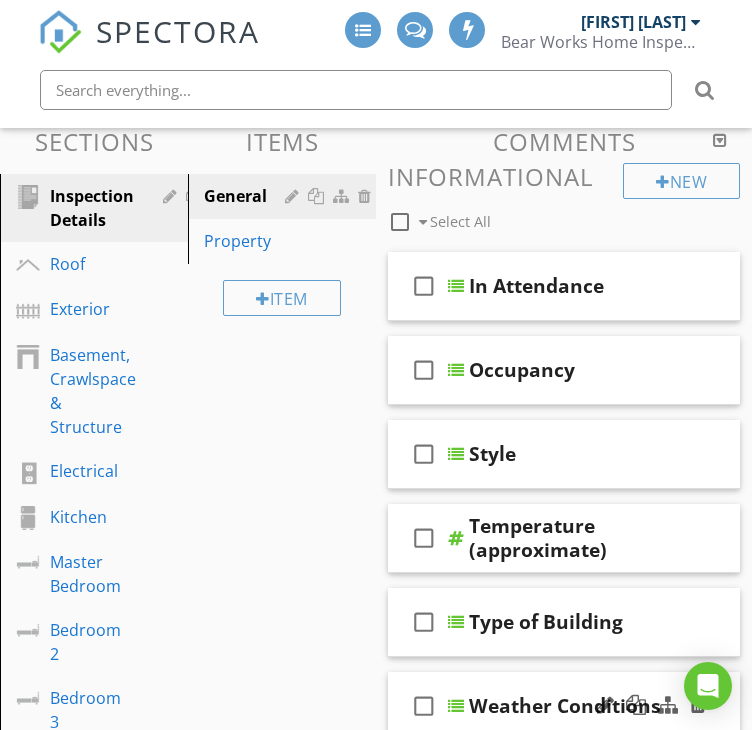 scroll, scrollTop: 100, scrollLeft: 0, axis: vertical 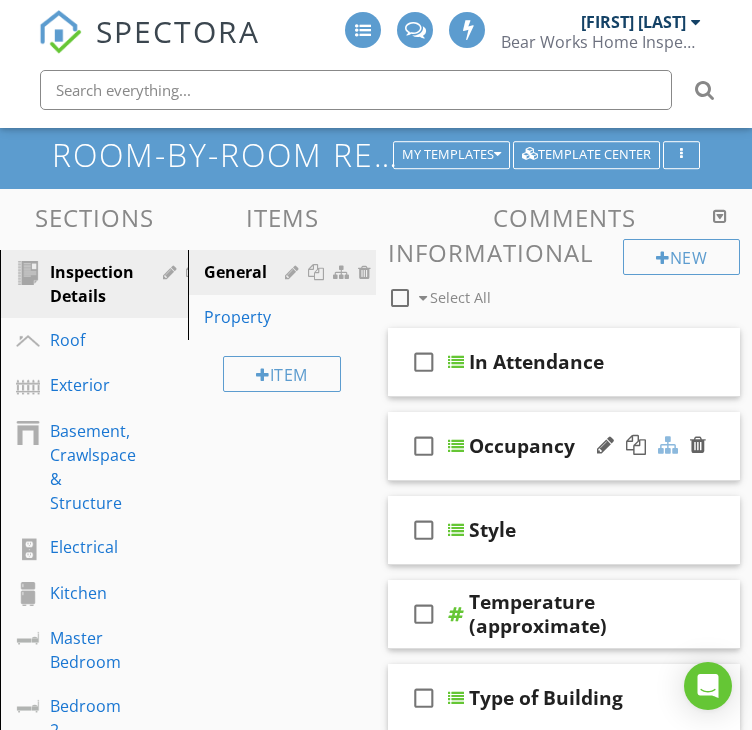 click at bounding box center [668, 445] 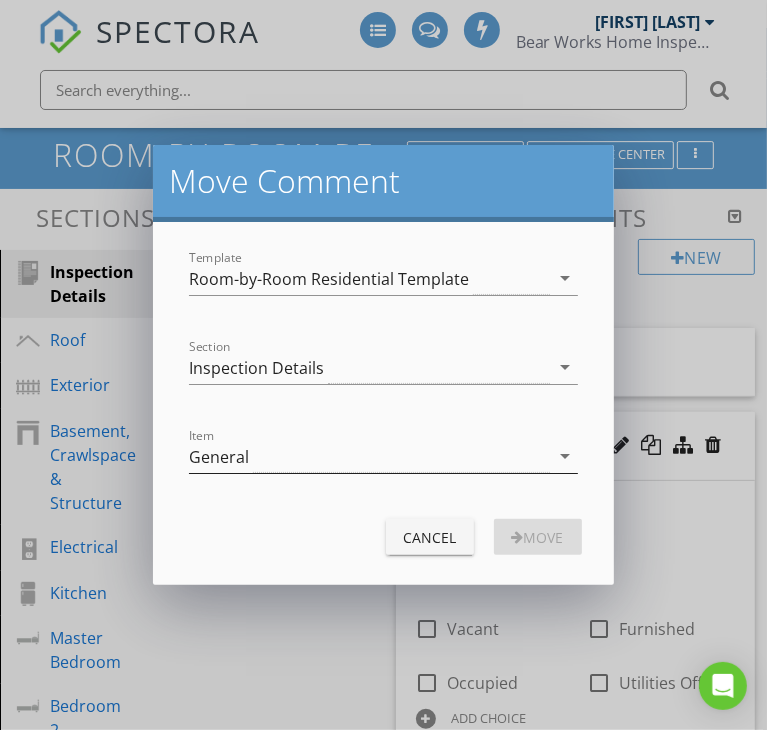 click on "General" at bounding box center (369, 456) 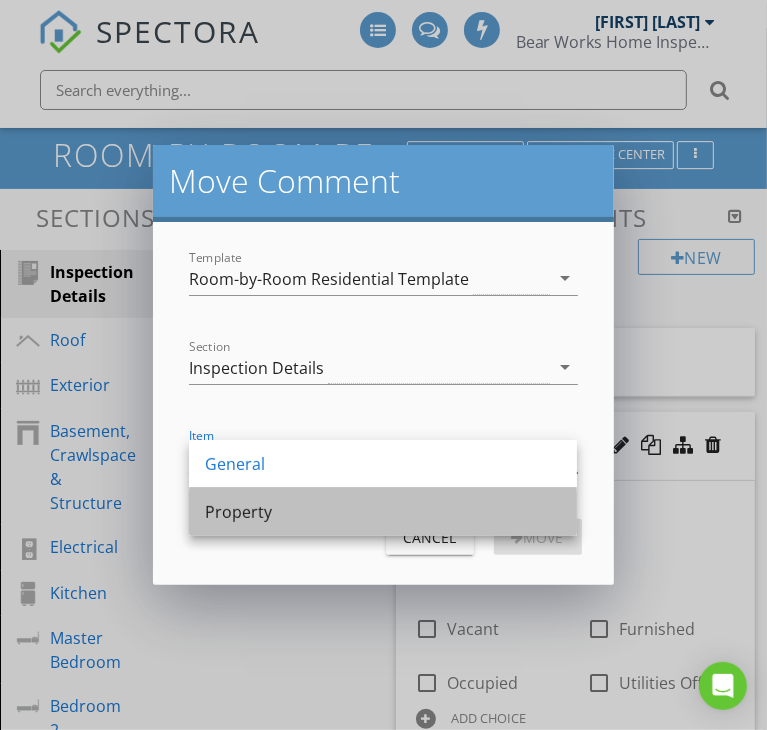 click on "Property" at bounding box center (383, 512) 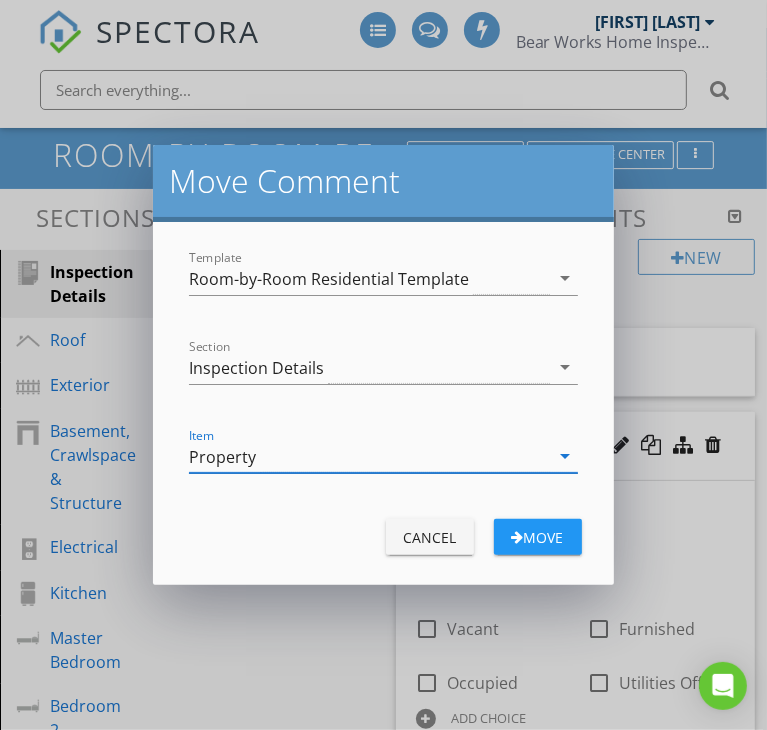 click on "Move" at bounding box center [538, 537] 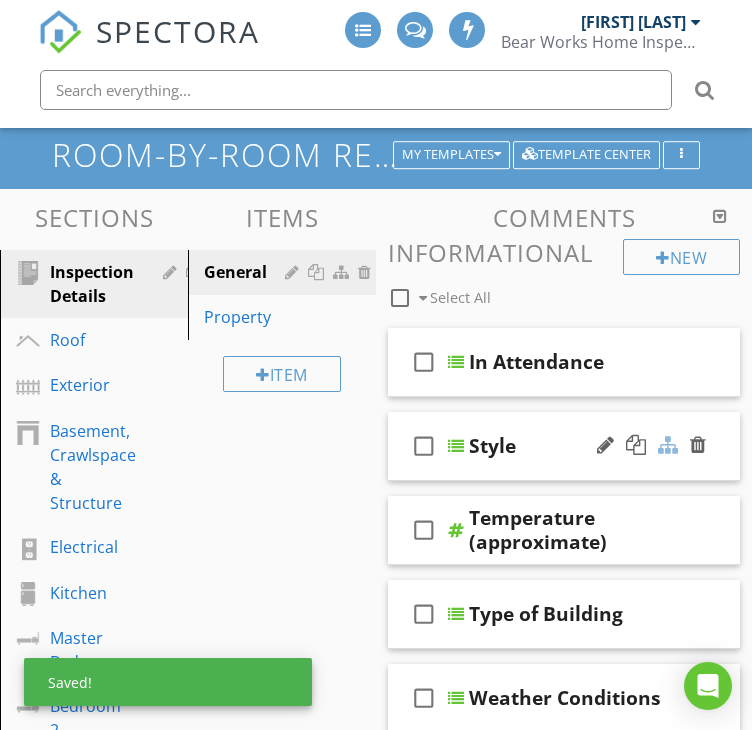 click at bounding box center [668, 445] 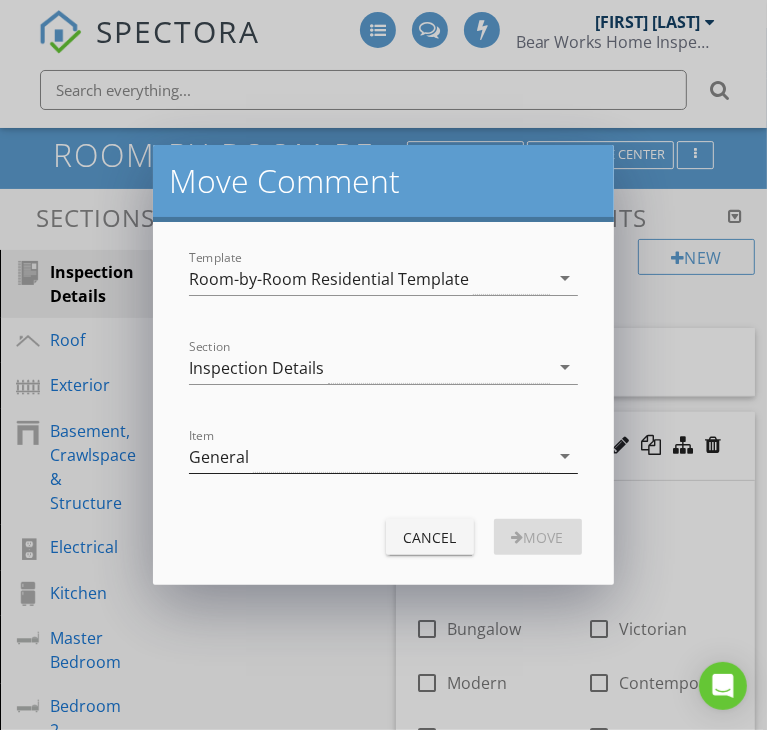 click on "General" at bounding box center (369, 456) 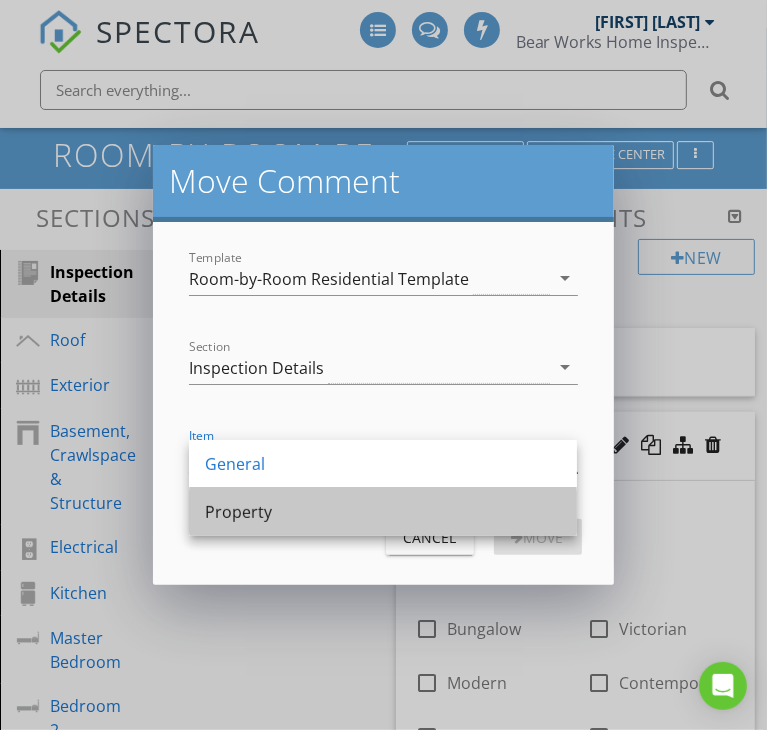 drag, startPoint x: 425, startPoint y: 525, endPoint x: 453, endPoint y: 527, distance: 28.071337 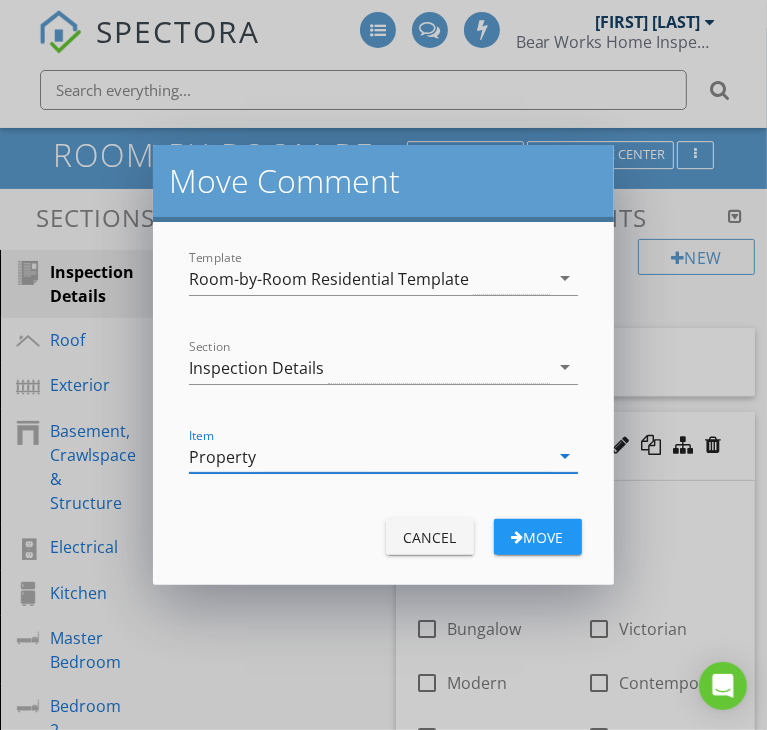 click on "Move" at bounding box center [538, 537] 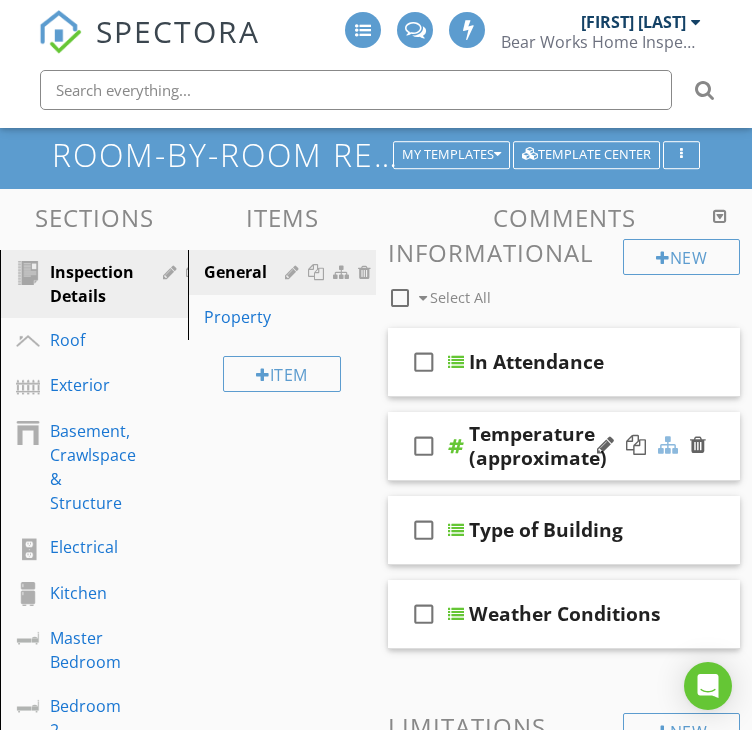 click at bounding box center [668, 445] 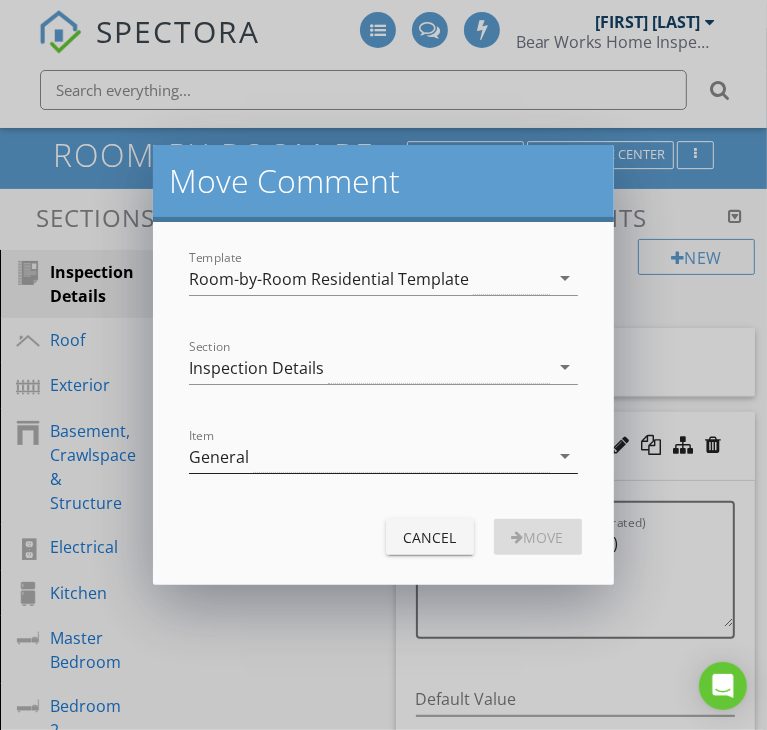 click on "General" at bounding box center (369, 456) 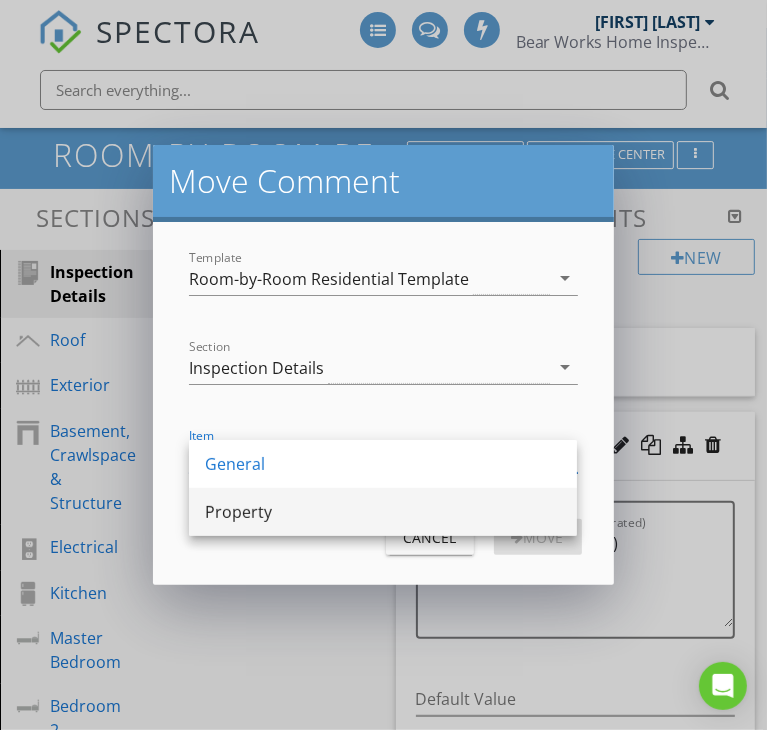 click on "Property" at bounding box center (383, 512) 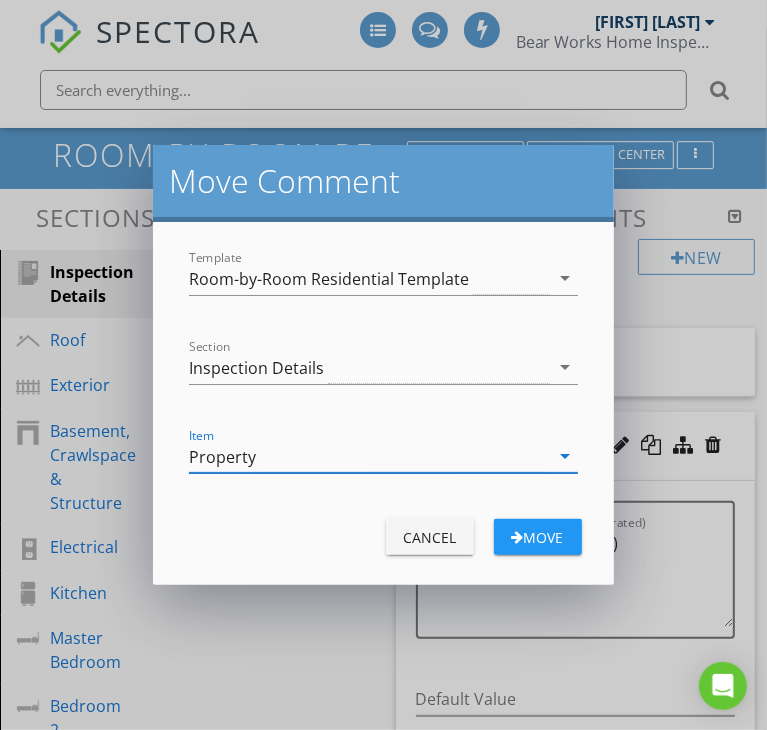 click on "Move" at bounding box center (538, 537) 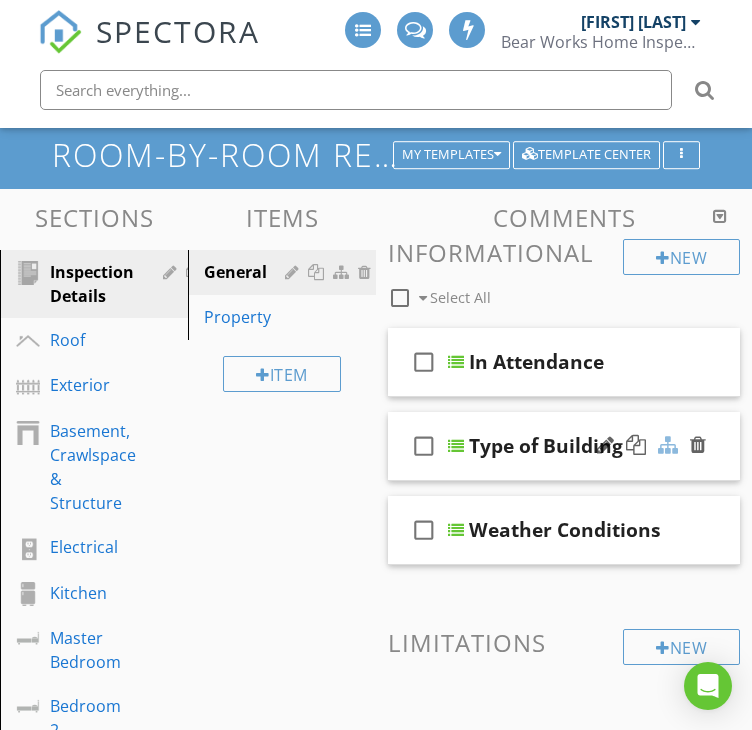 click at bounding box center [668, 445] 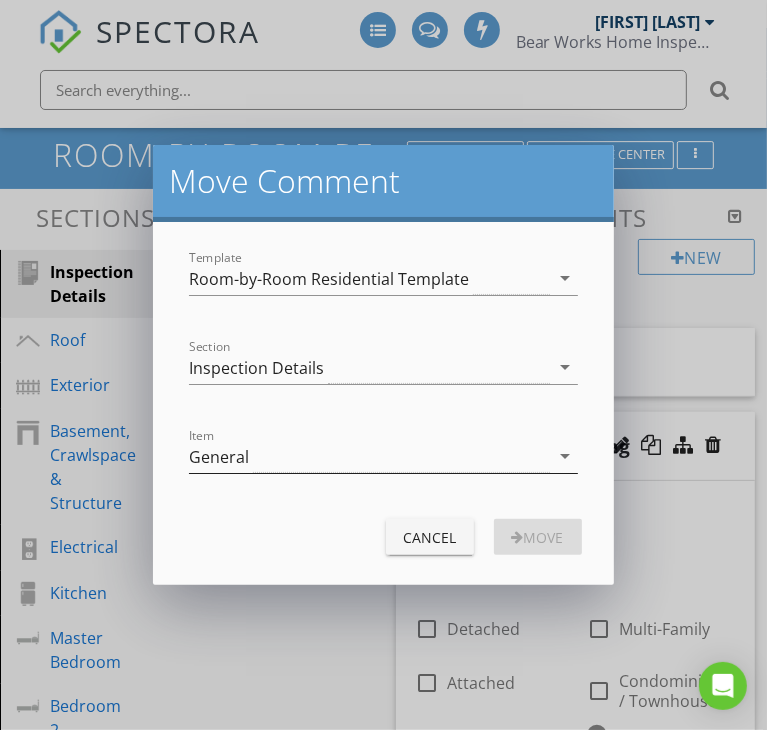 click on "General" at bounding box center (369, 456) 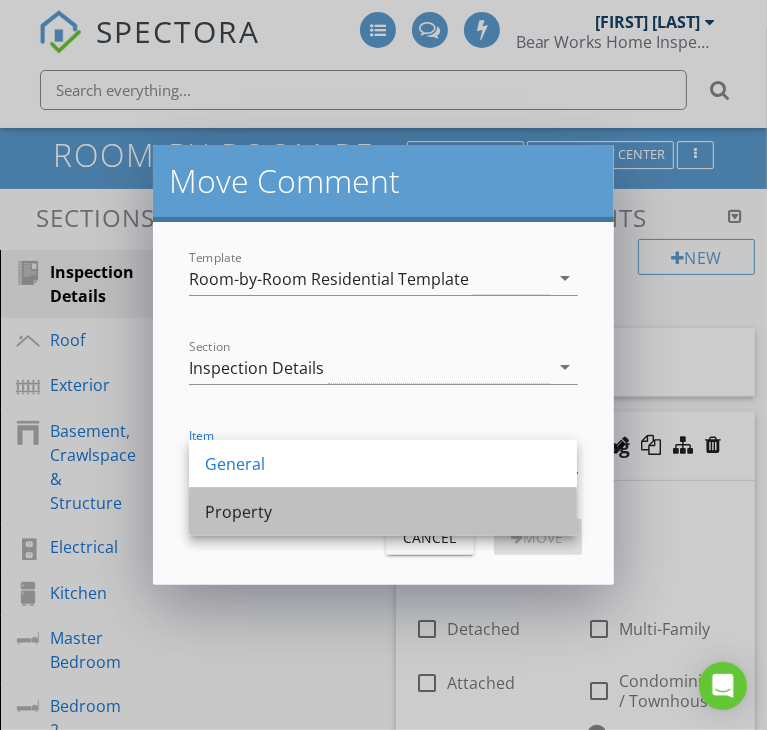 click on "Property" at bounding box center (383, 512) 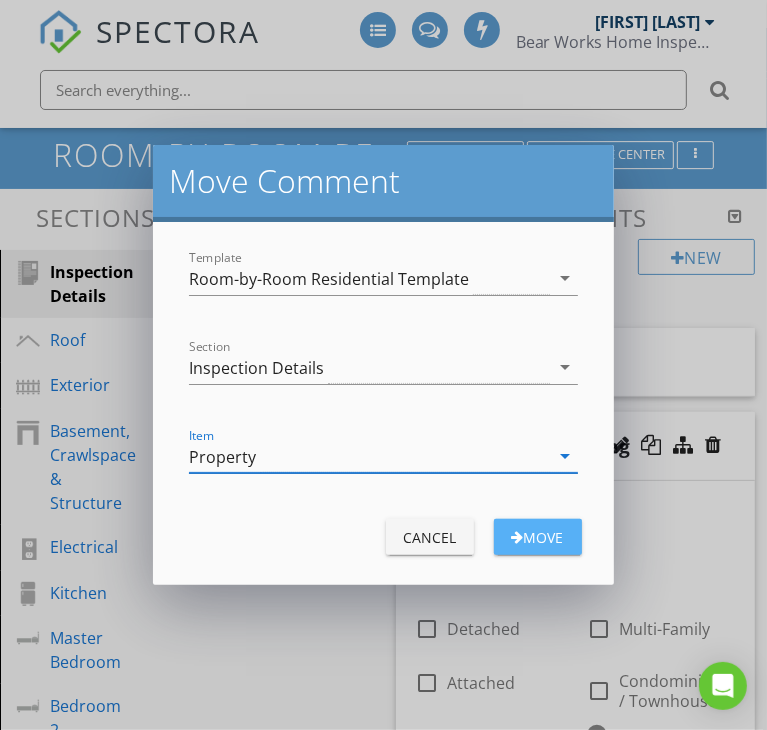 drag, startPoint x: 545, startPoint y: 547, endPoint x: 524, endPoint y: 533, distance: 25.23886 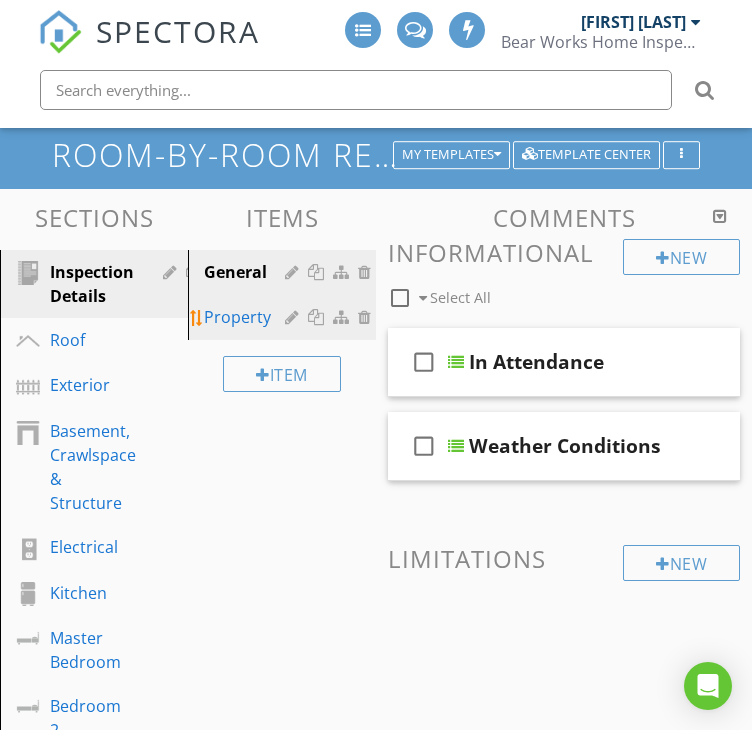 click on "Property" at bounding box center (247, 317) 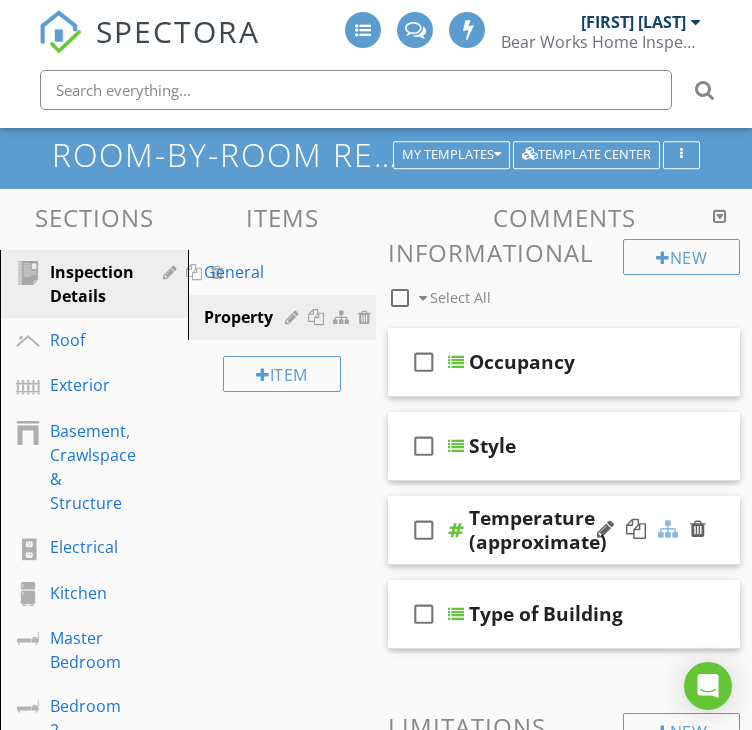 click at bounding box center (668, 529) 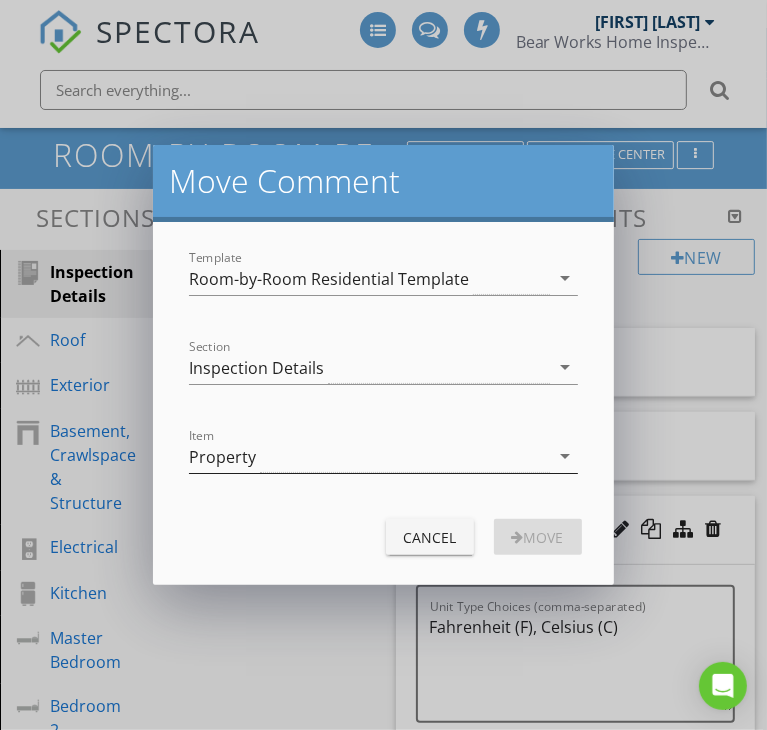 click on "Property" at bounding box center [369, 456] 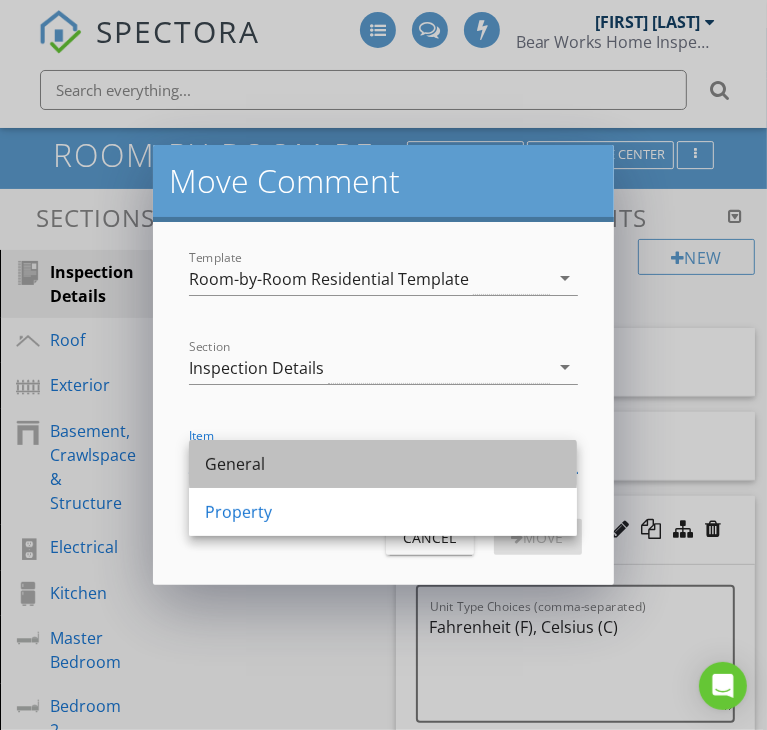 click on "General" at bounding box center (383, 464) 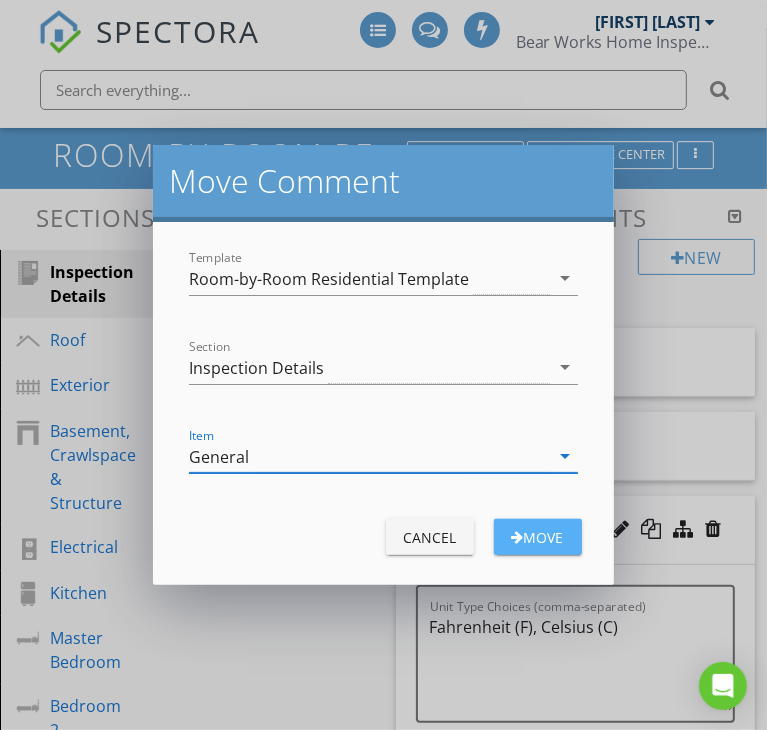 click on "Move" at bounding box center [538, 537] 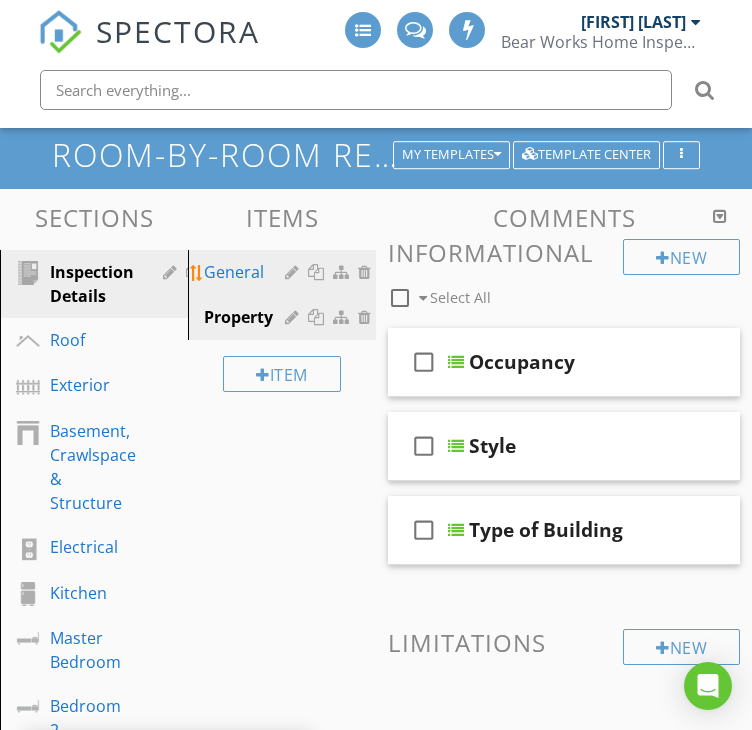 click on "General" at bounding box center (247, 272) 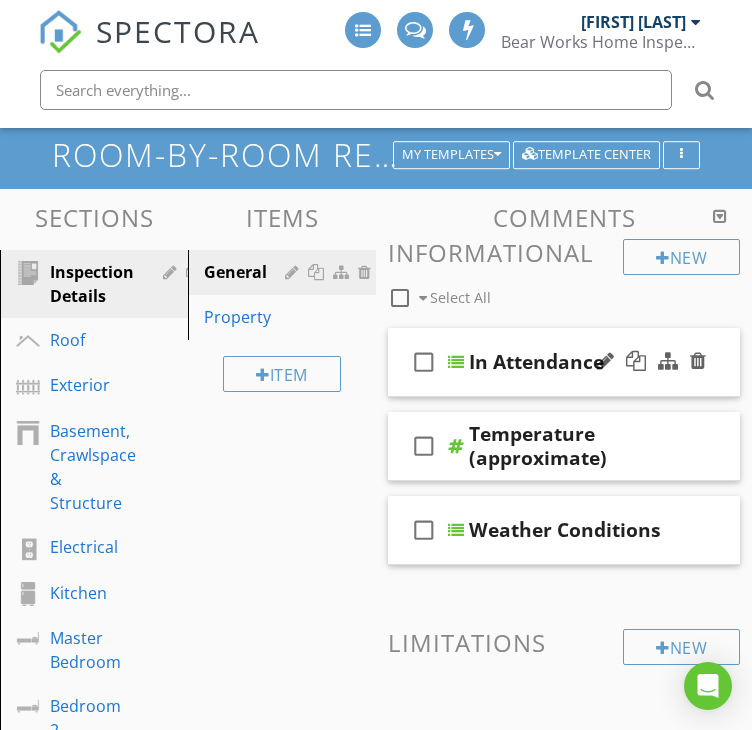 click at bounding box center (456, 362) 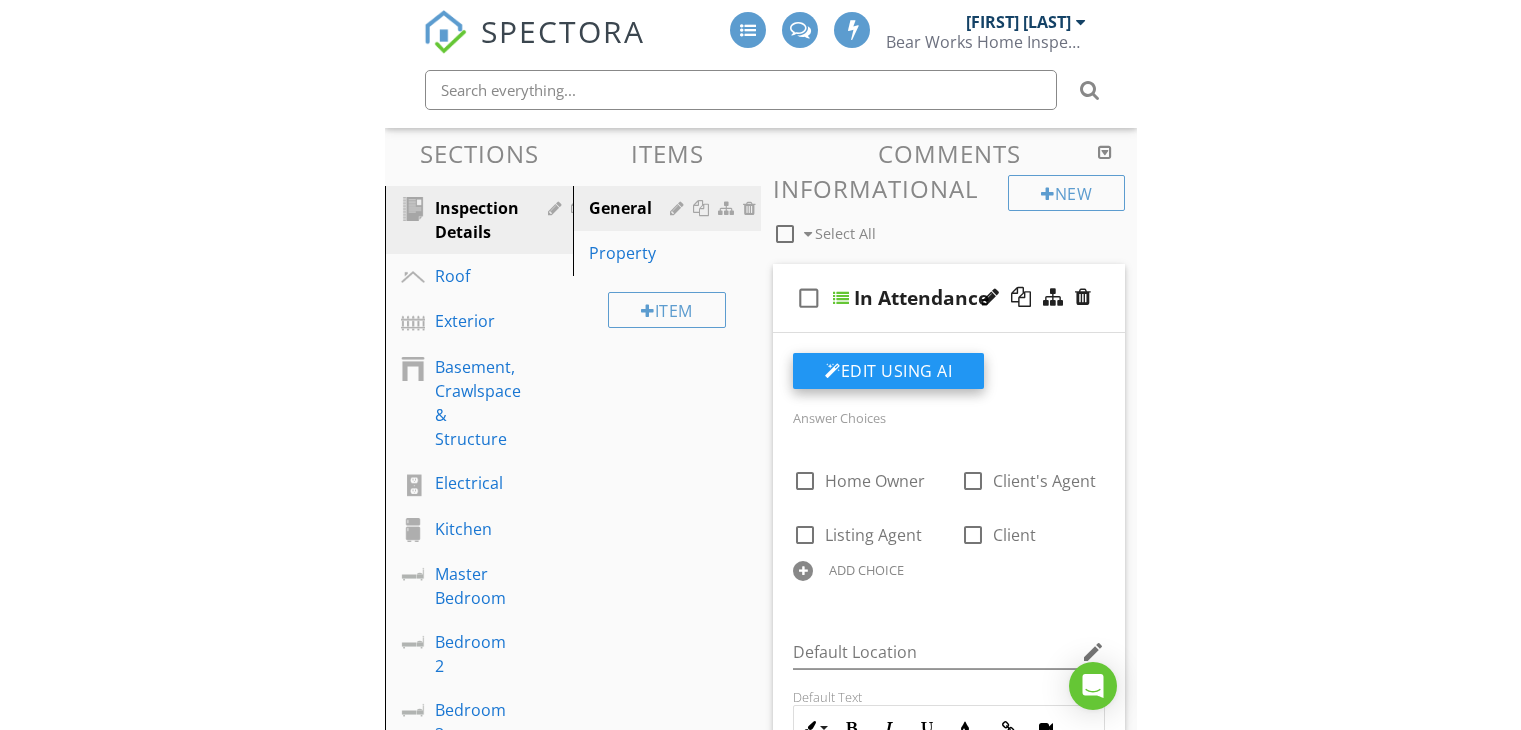 scroll, scrollTop: 200, scrollLeft: 0, axis: vertical 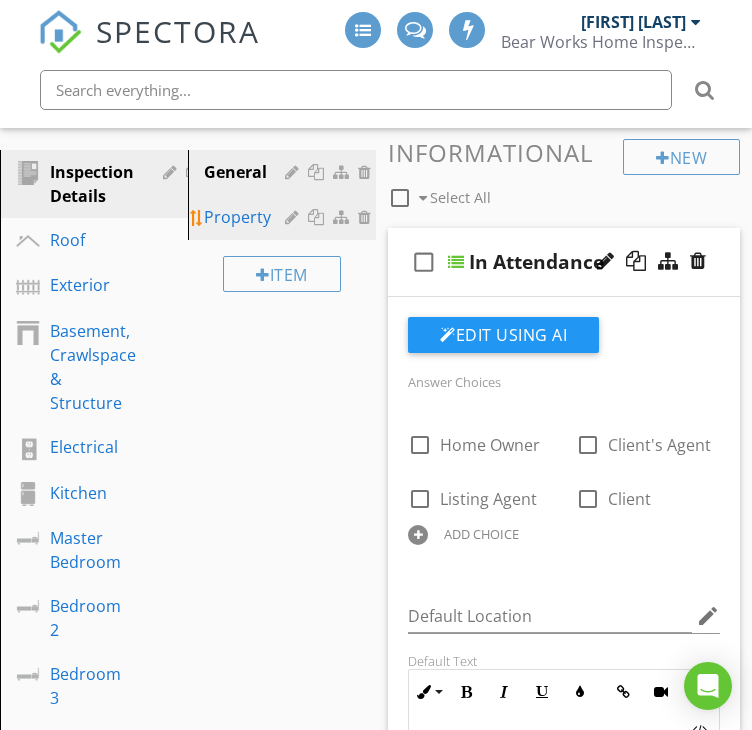 click on "Property" at bounding box center (247, 217) 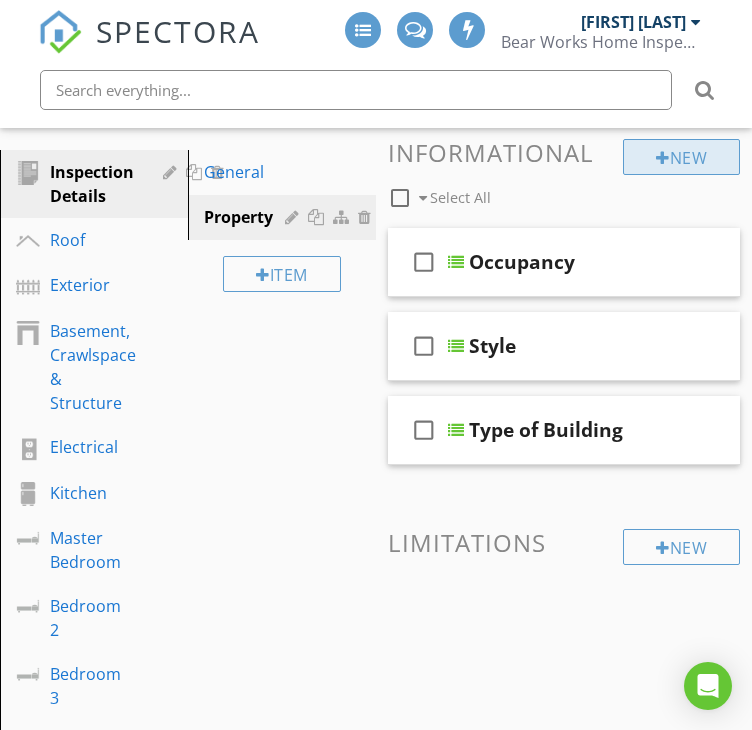 click on "New" at bounding box center [681, 157] 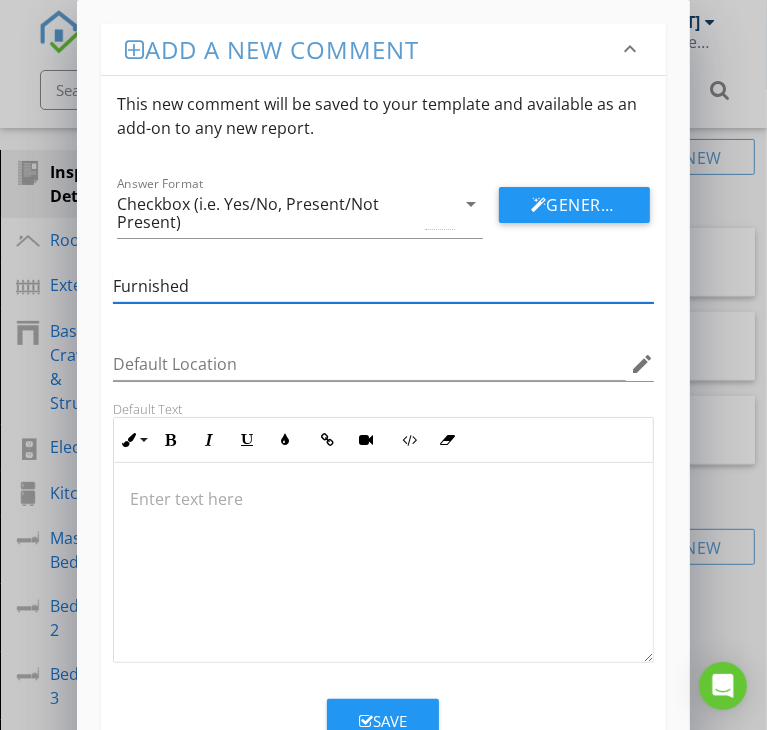 type on "Furnished" 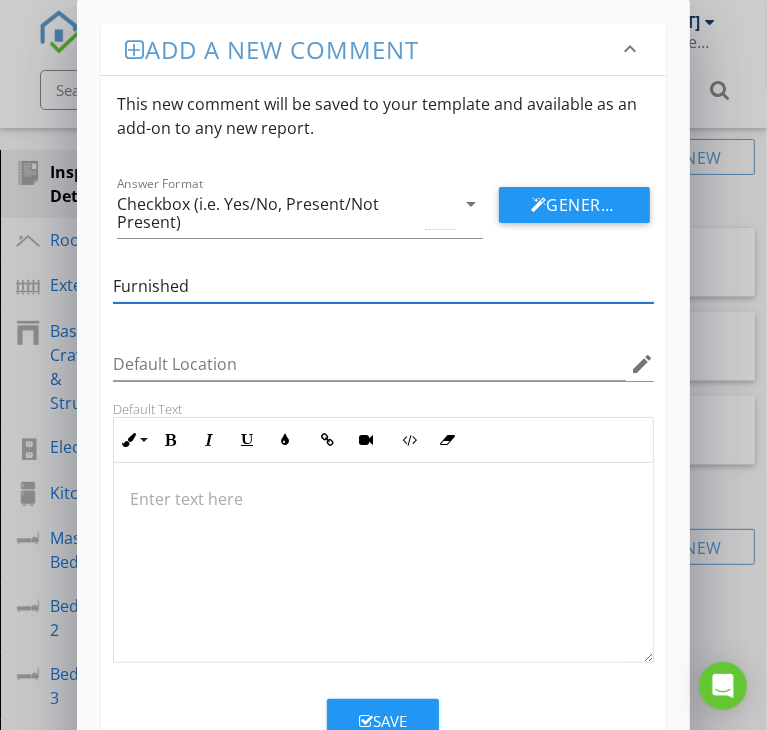 click on "Save" at bounding box center [383, 721] 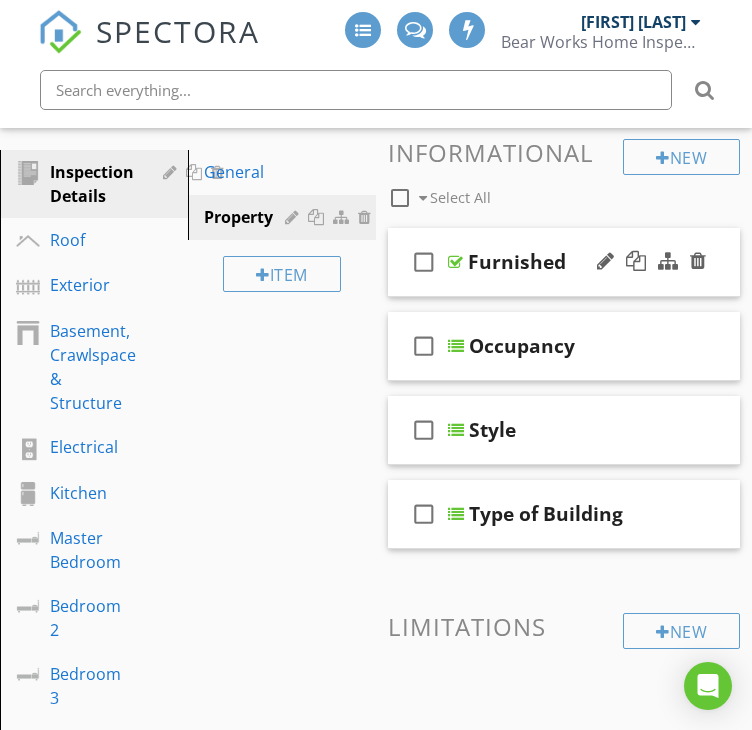 type 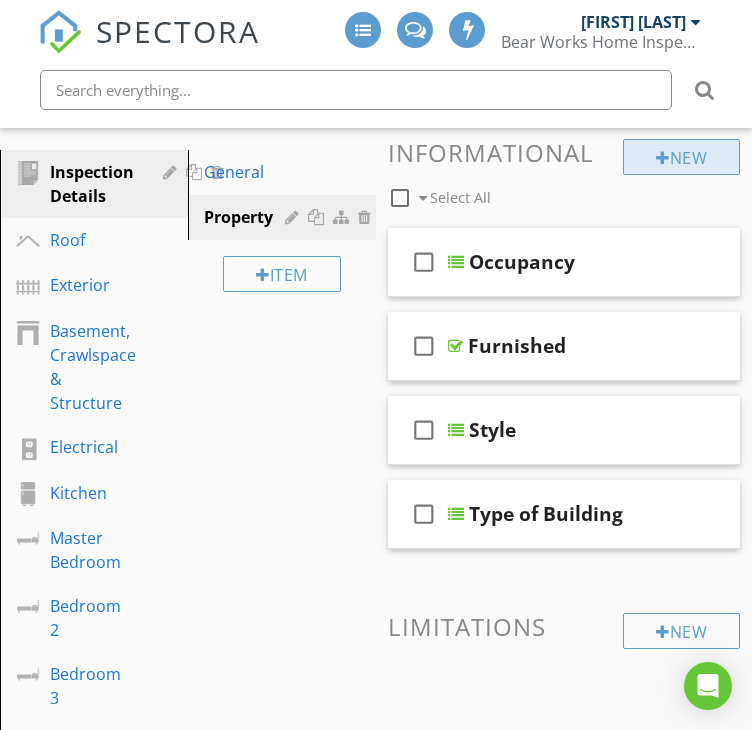 click at bounding box center [663, 158] 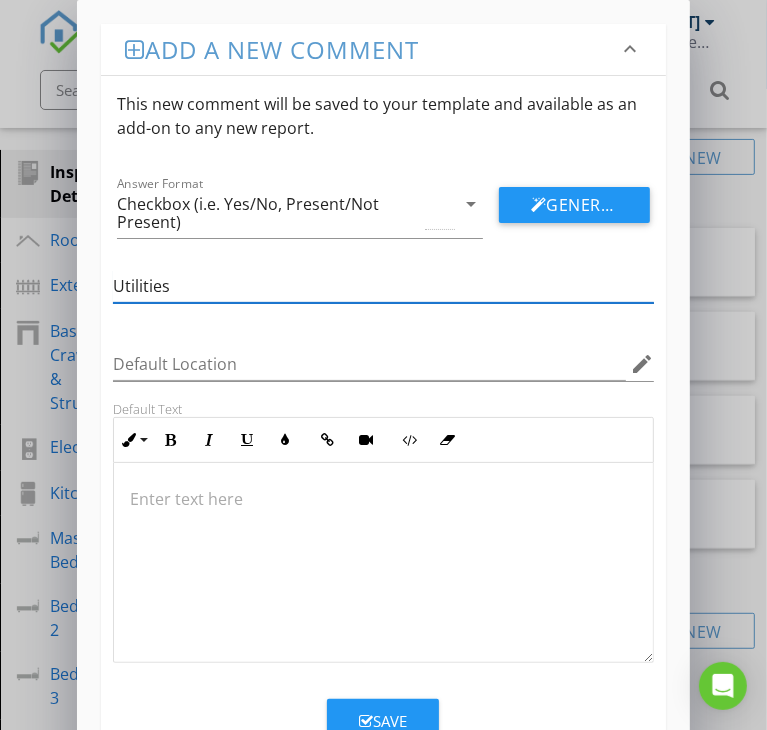 type on "Utilities Shut Off" 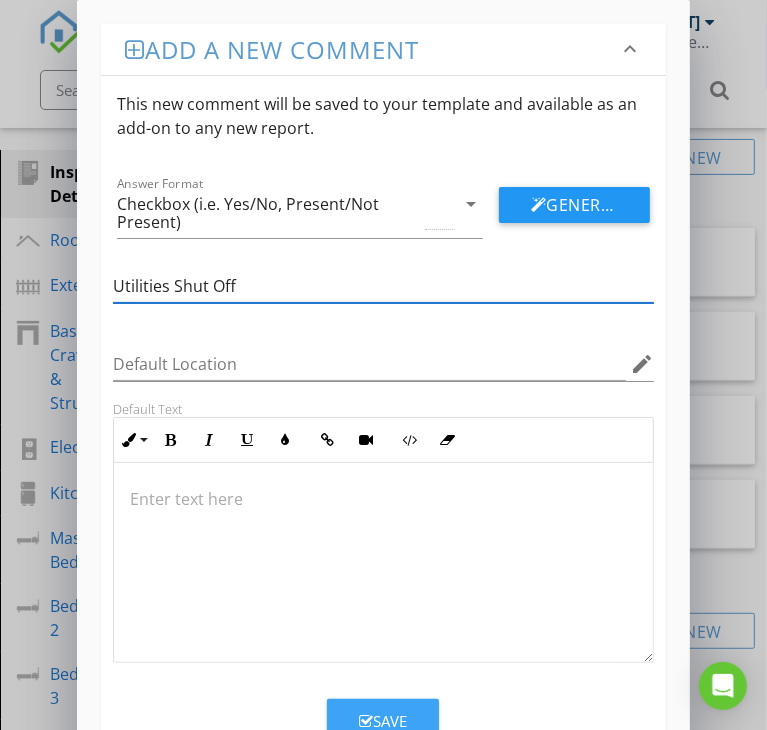 click on "Save" at bounding box center (383, 721) 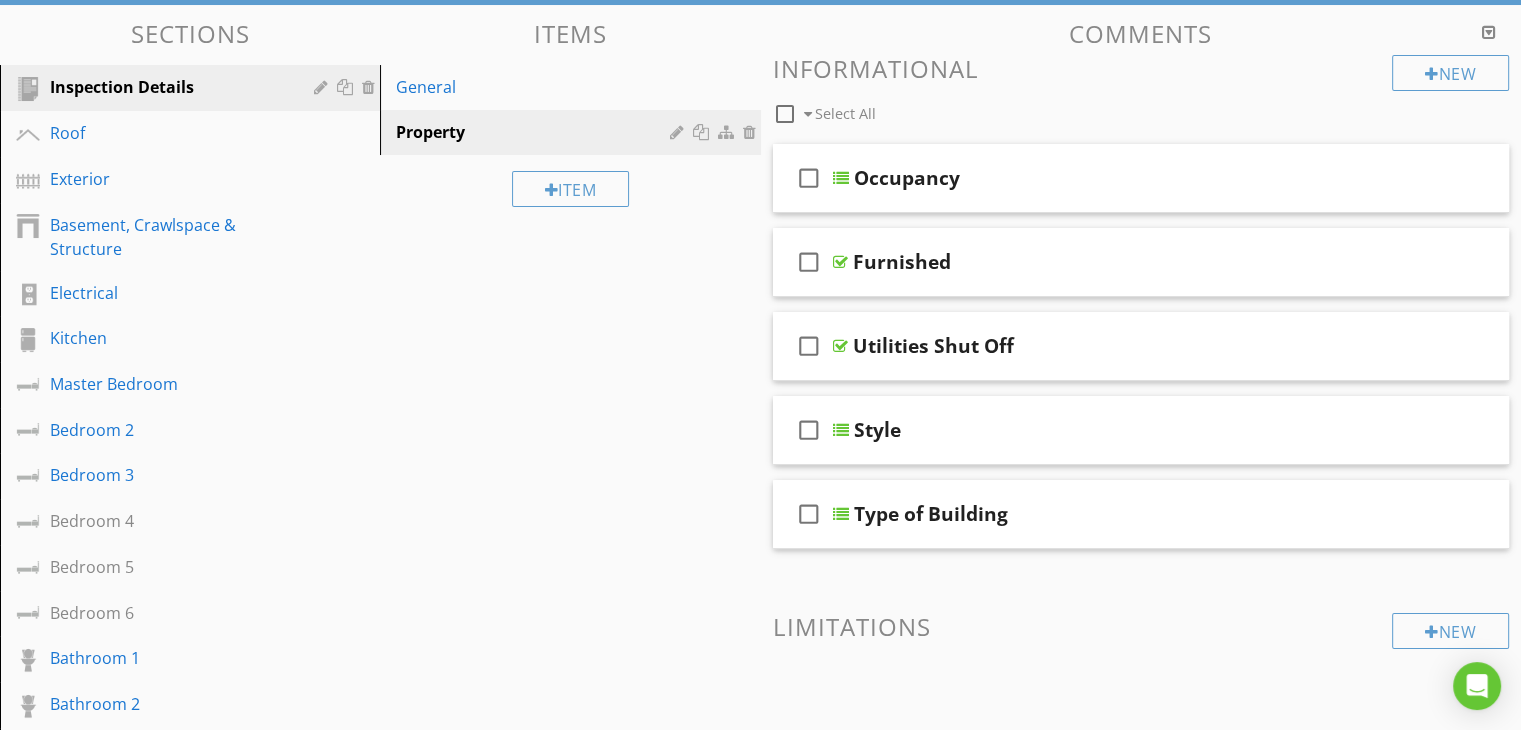 click on "Sections
Inspection Details           Roof           Exterior           Basement, Crawlspace & Structure           Electrical           Kitchen           Master Bedroom           Bedroom 2           Bedroom 3           Bedroom 4           Bedroom 5           Bedroom 6           Bathroom 1           Bathroom 2           Bathroom 3           Bathroom 4           Living Room           Laundry Room           Utility Room           Misc. Interior           Attic           Garage
Section
Attachments
Attachment
Items
General           Property
Item
Comments
New
Informational   check_box_outline_blank     Select All       check_box_outline_blank
Occupancy
check_box_outline_blank
Furnished
check_box_outline_blank" at bounding box center [760, 672] 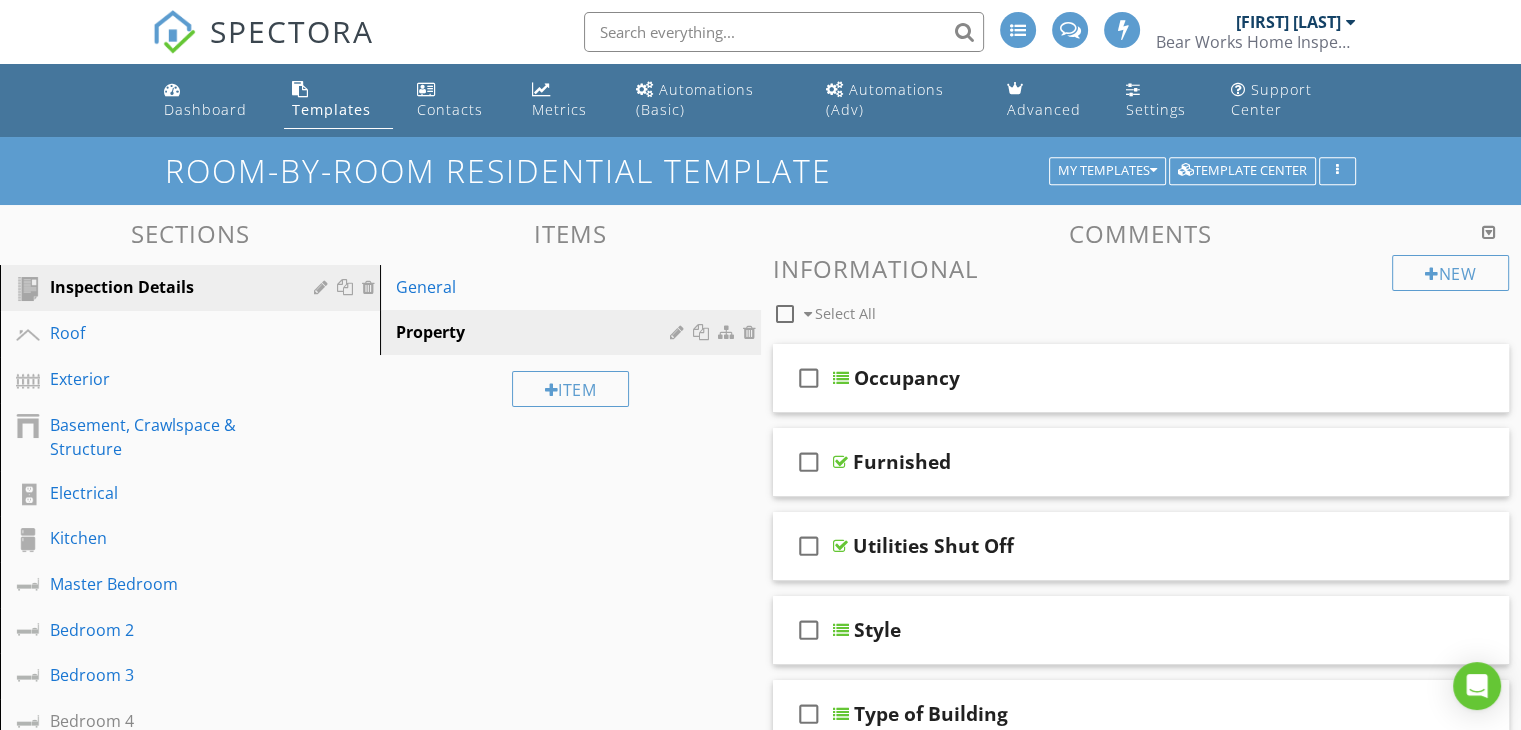 scroll, scrollTop: 0, scrollLeft: 0, axis: both 